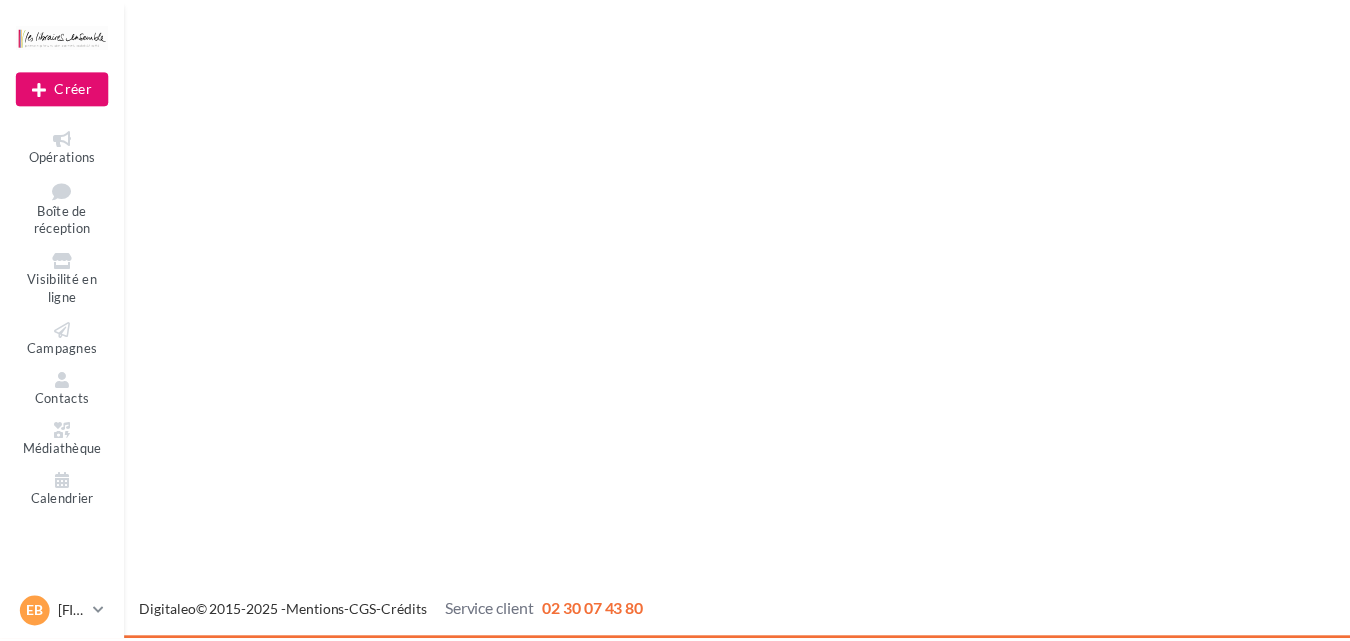 scroll, scrollTop: 0, scrollLeft: 0, axis: both 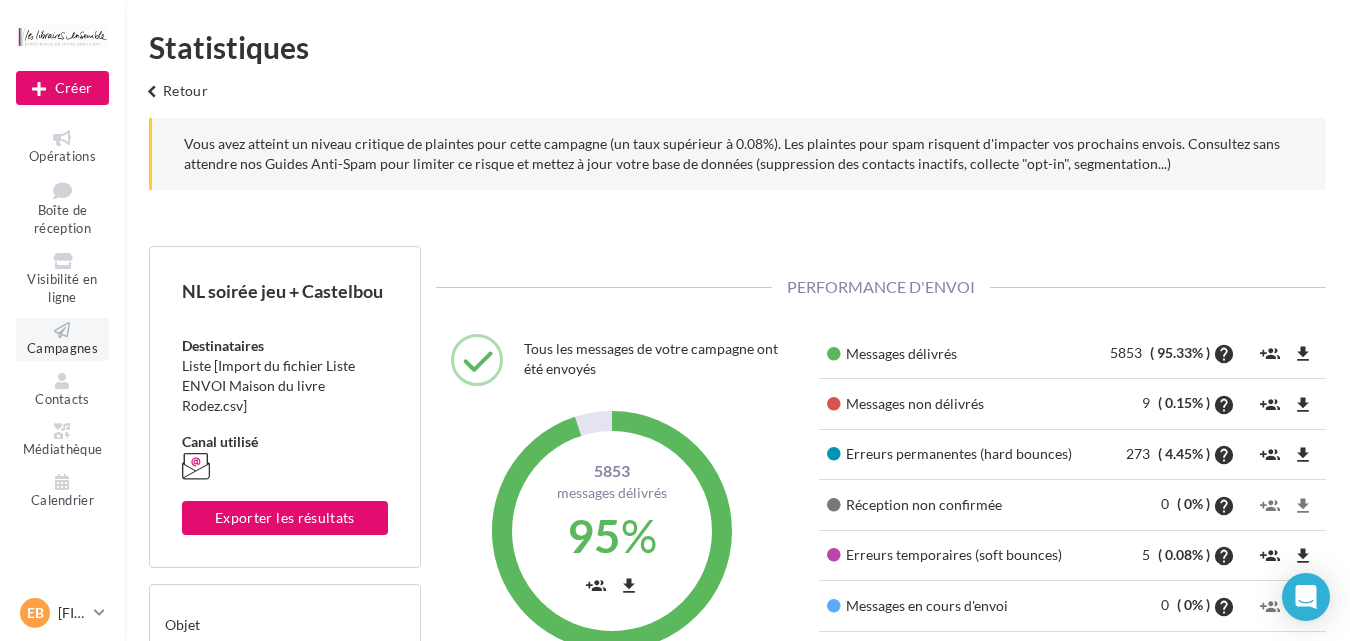 click on "Campagnes" at bounding box center [62, 348] 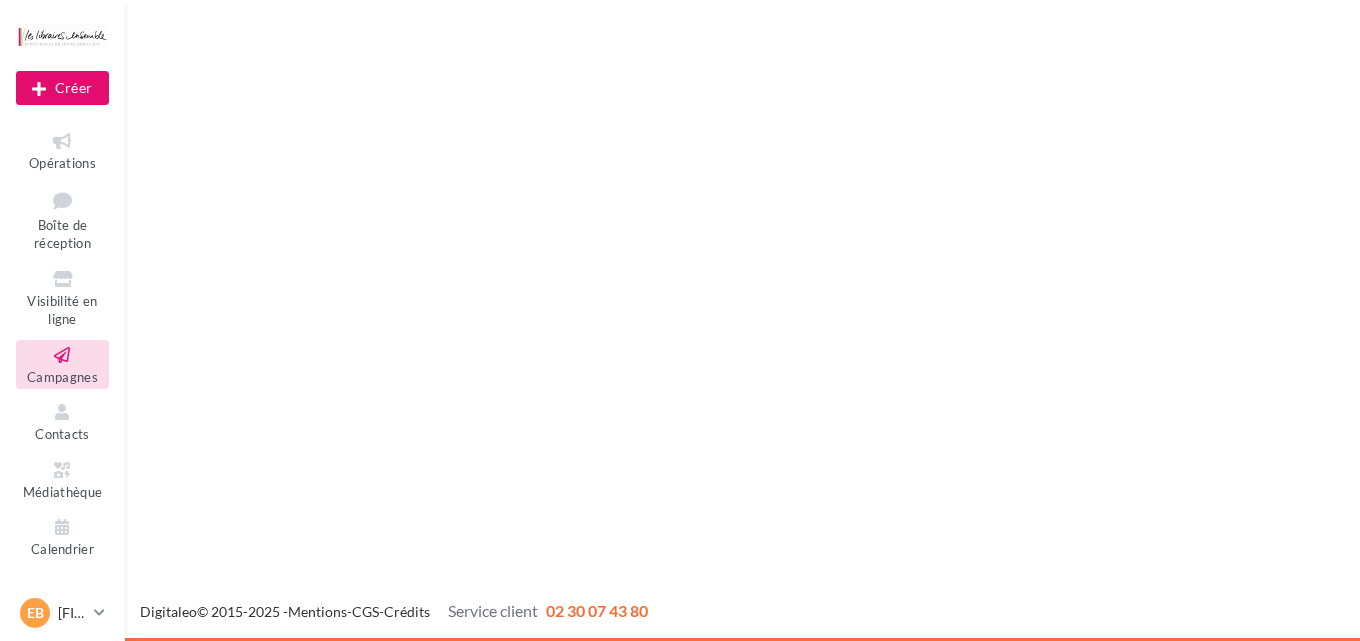 scroll, scrollTop: 0, scrollLeft: 0, axis: both 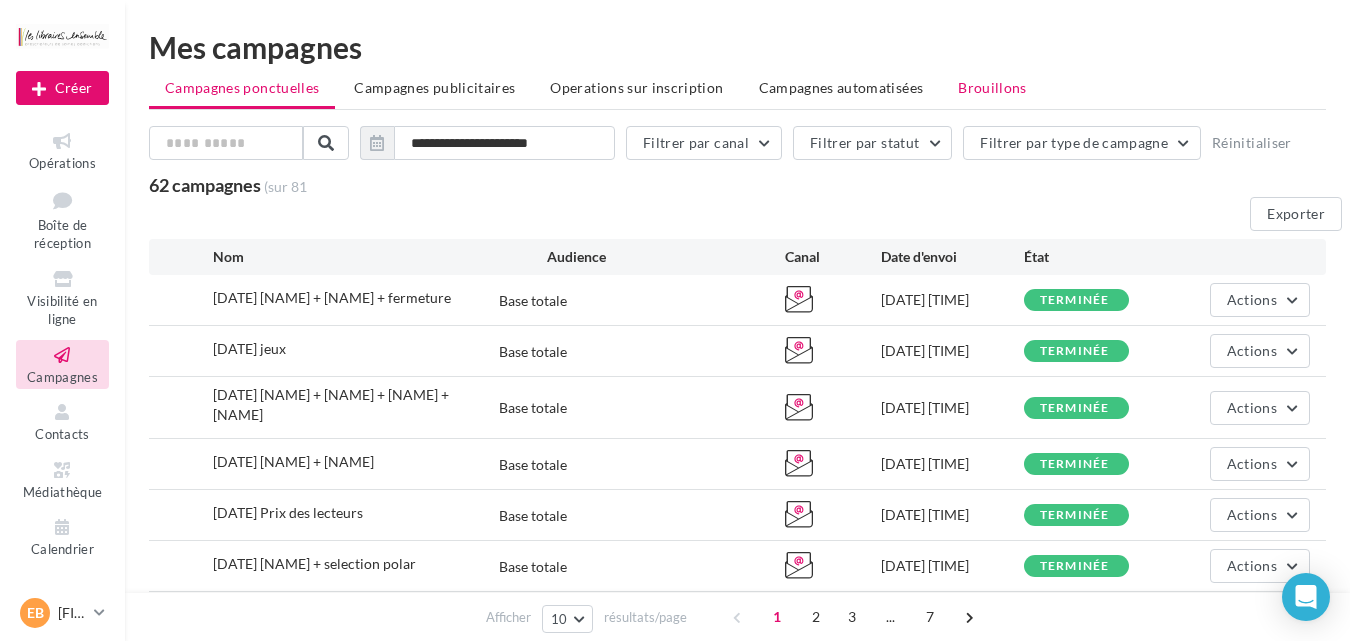 click on "Brouillons" at bounding box center [992, 88] 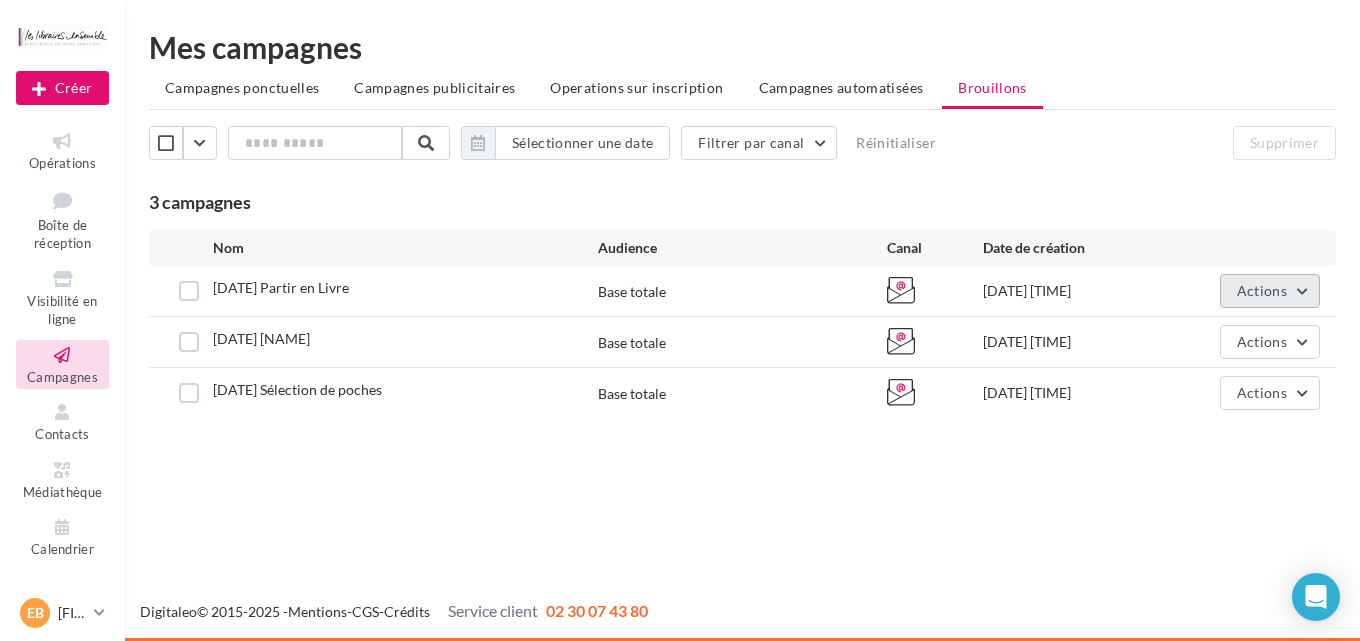 click on "Actions" at bounding box center [1262, 290] 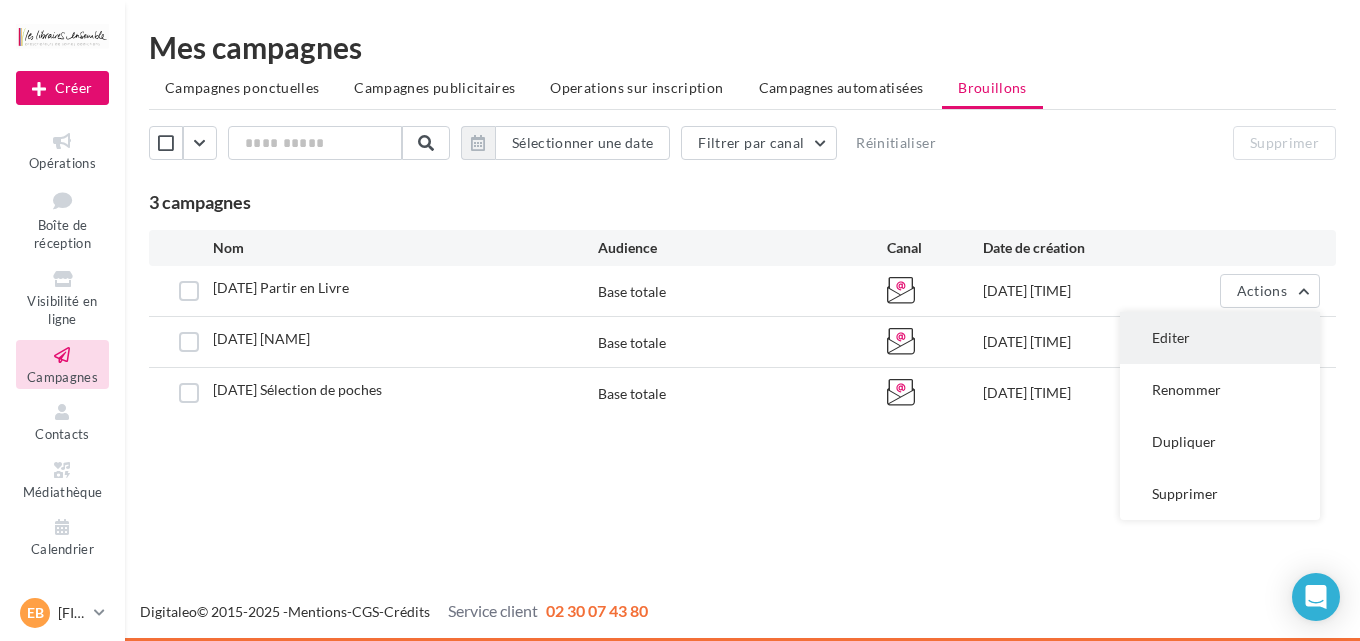 click on "Editer" at bounding box center (1220, 338) 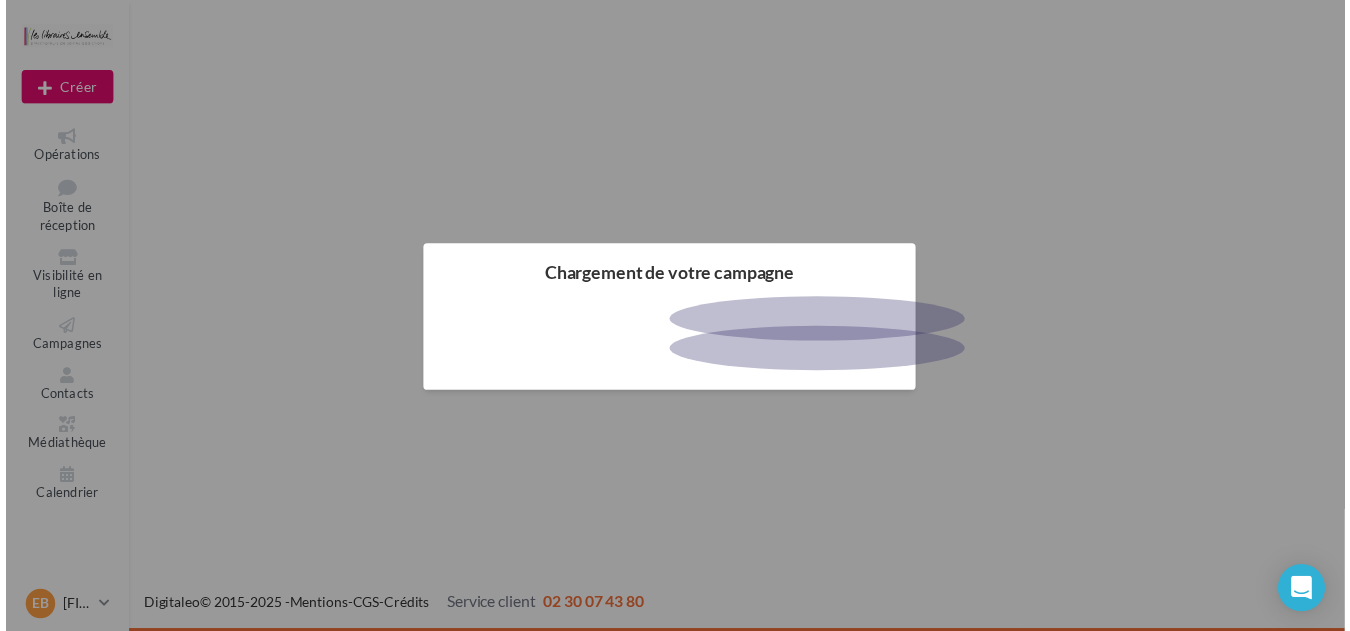 scroll, scrollTop: 0, scrollLeft: 0, axis: both 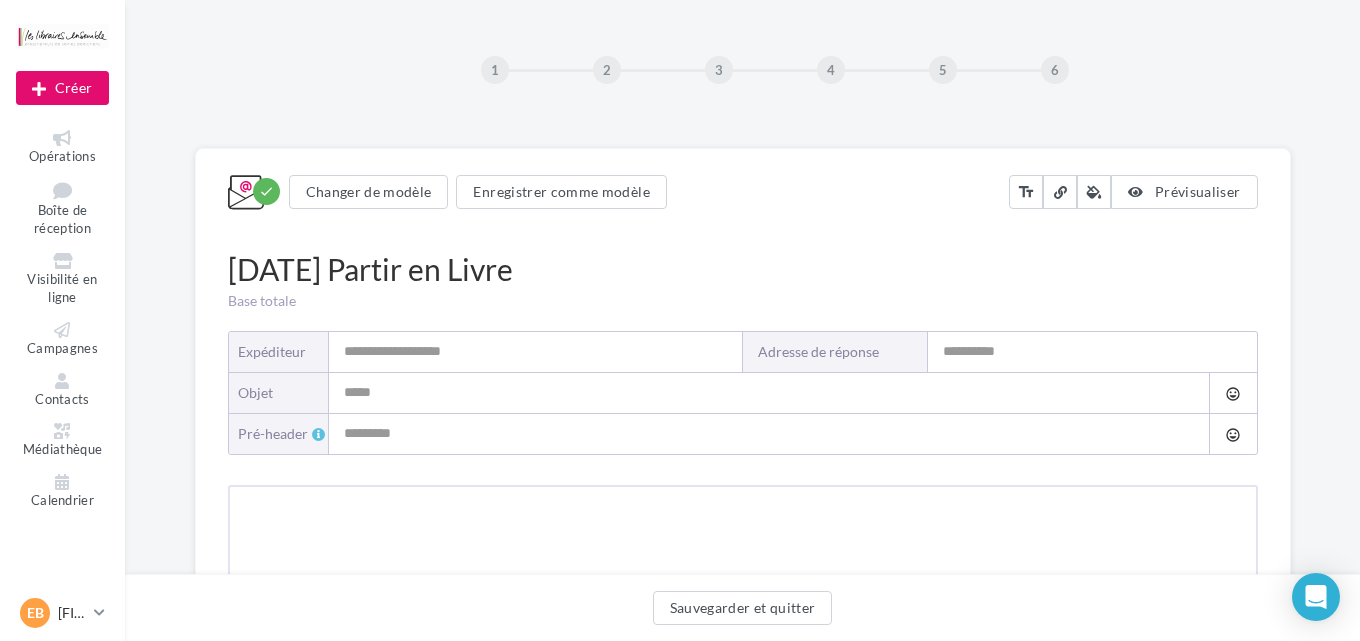 type on "**********" 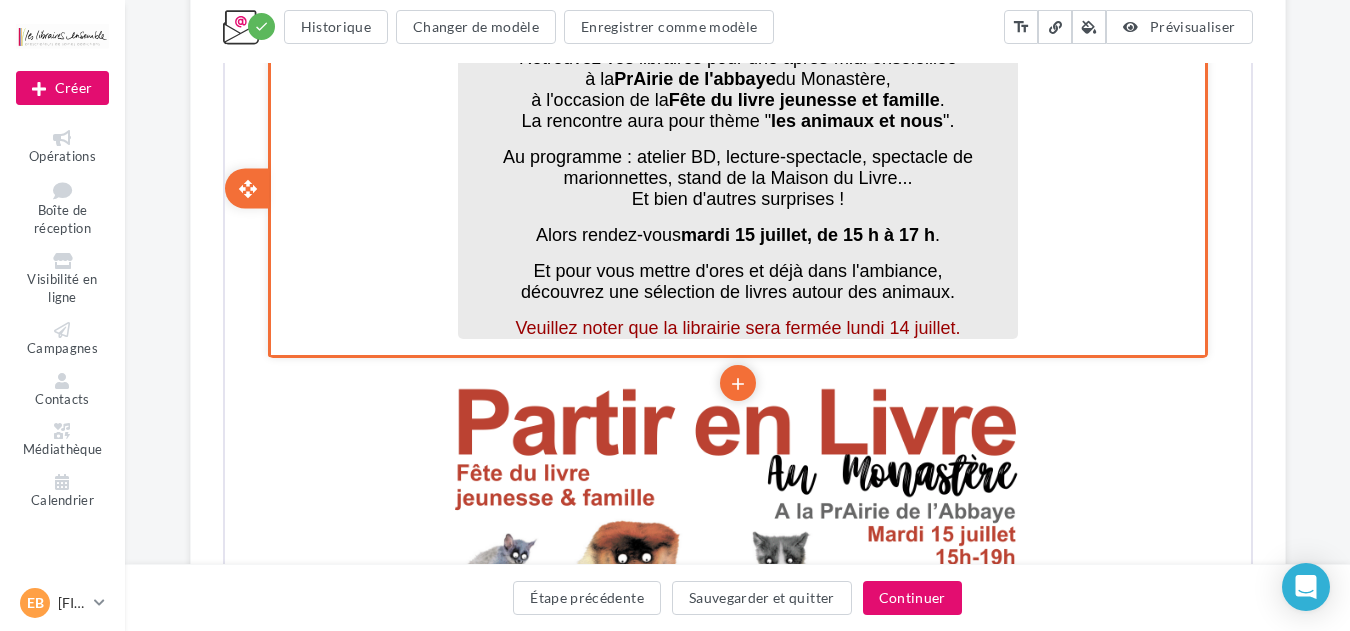 scroll, scrollTop: 621, scrollLeft: 0, axis: vertical 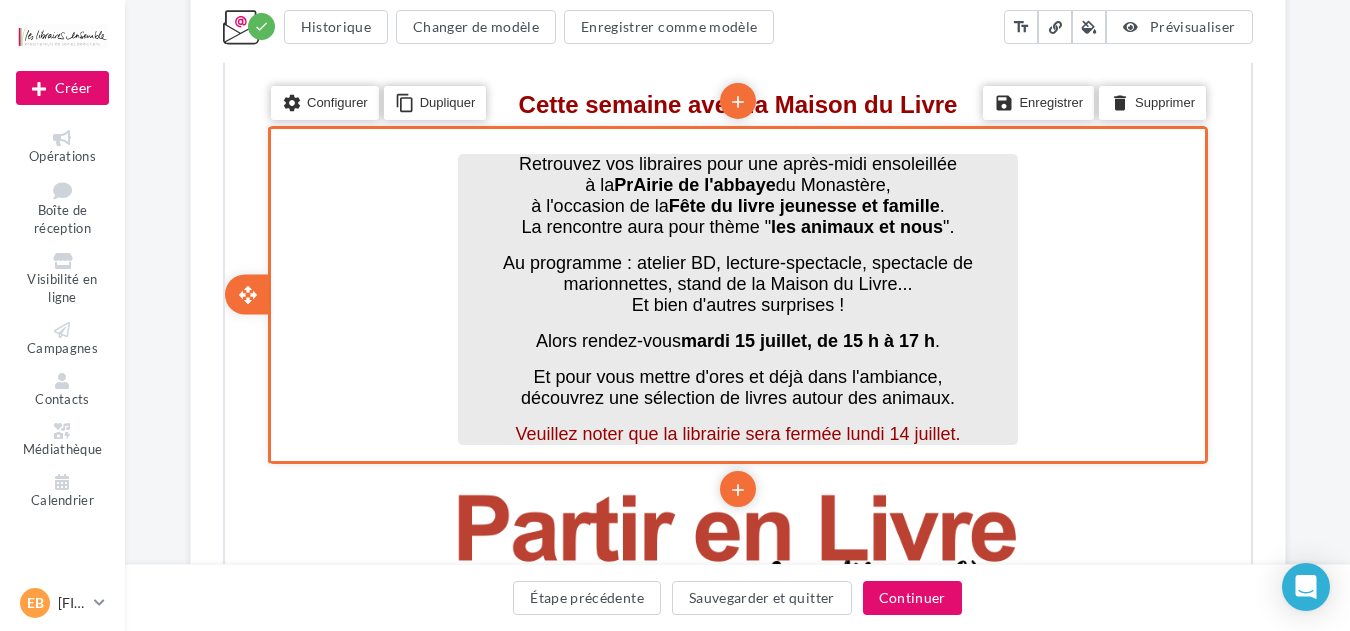 click on "mardi 15 juillet, de 15 h à 17 h" at bounding box center (805, 339) 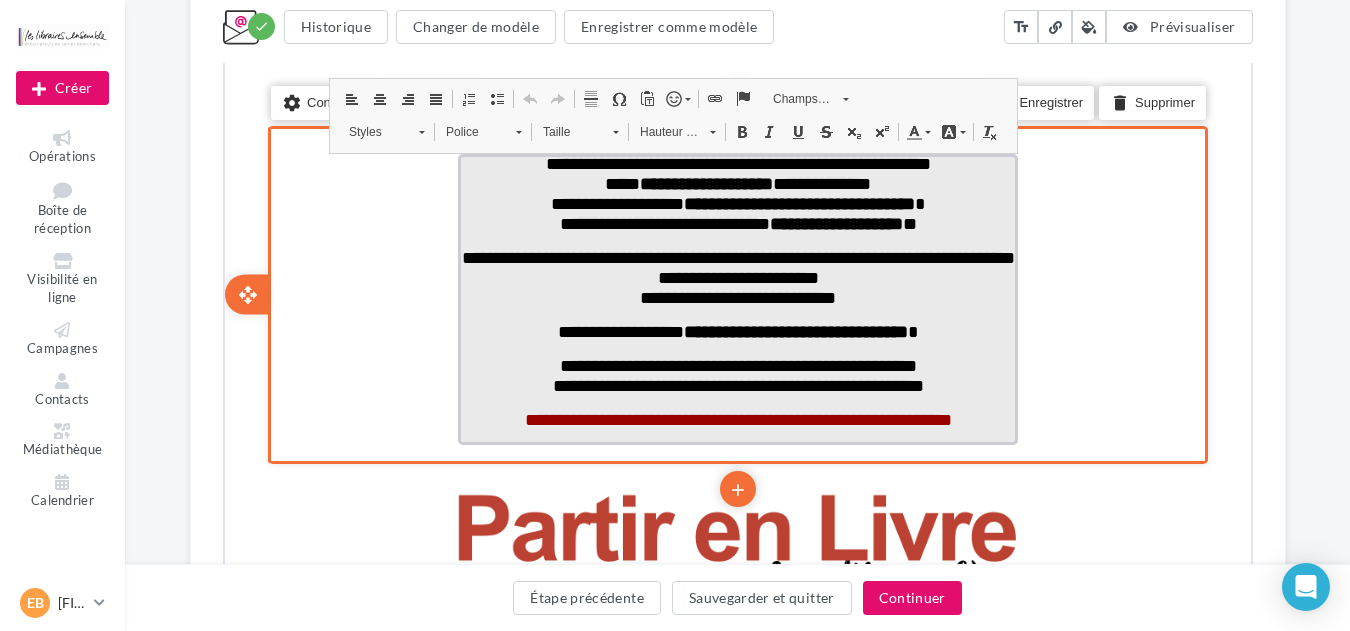 click on "**********" at bounding box center [793, 330] 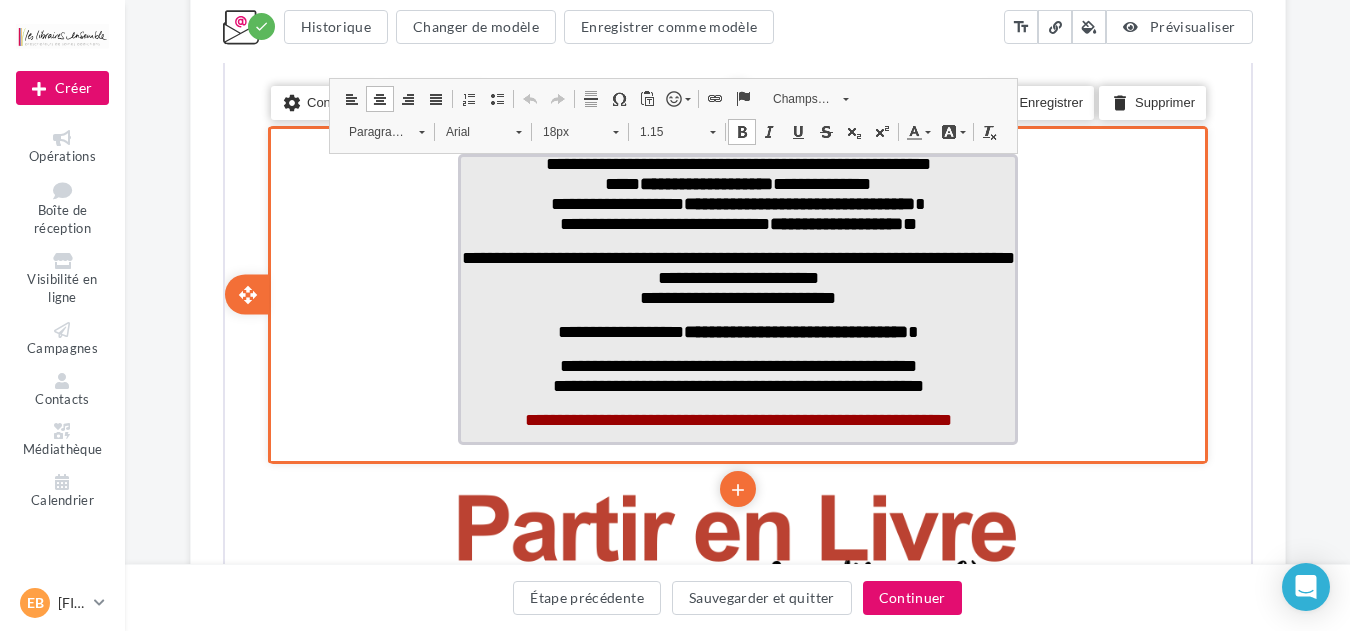 type 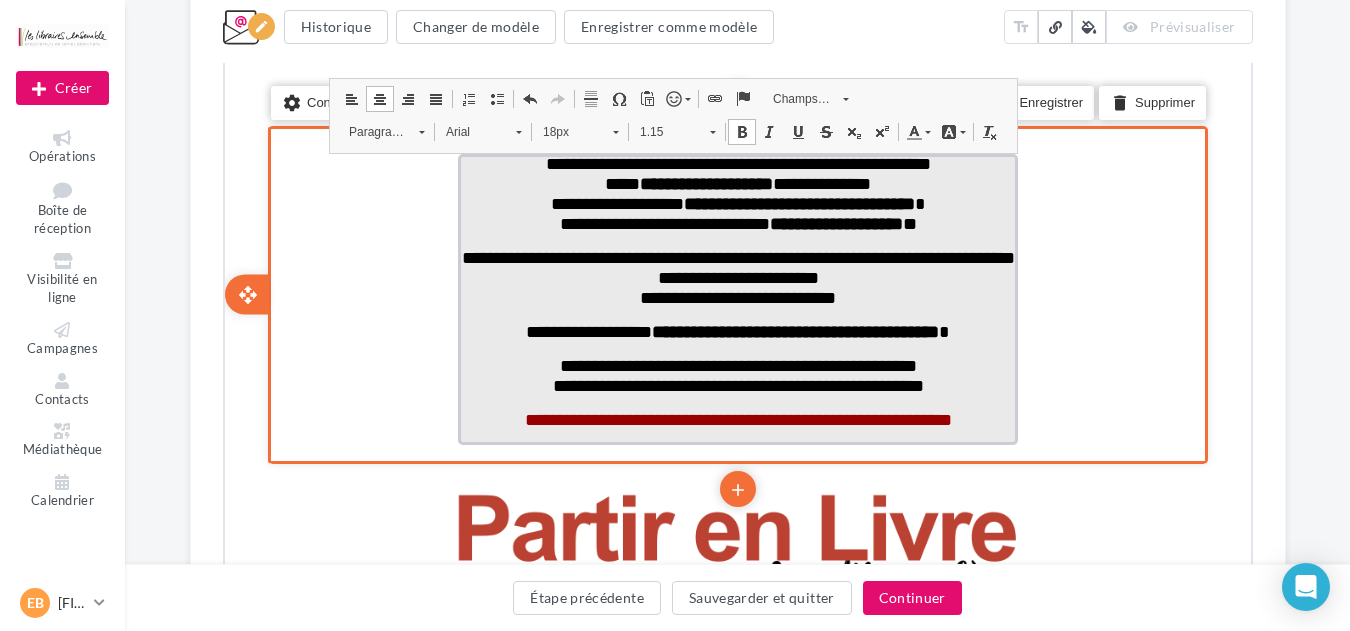 click on "**********" at bounding box center [833, 222] 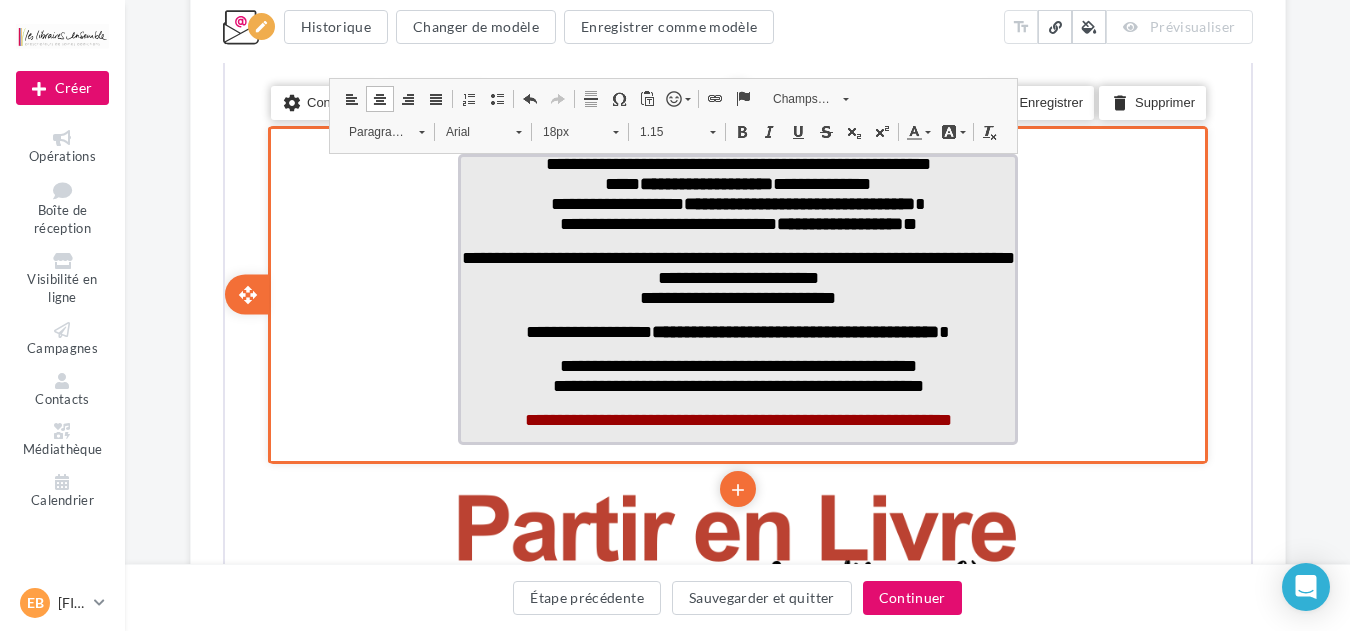click on "**********" at bounding box center (792, 330) 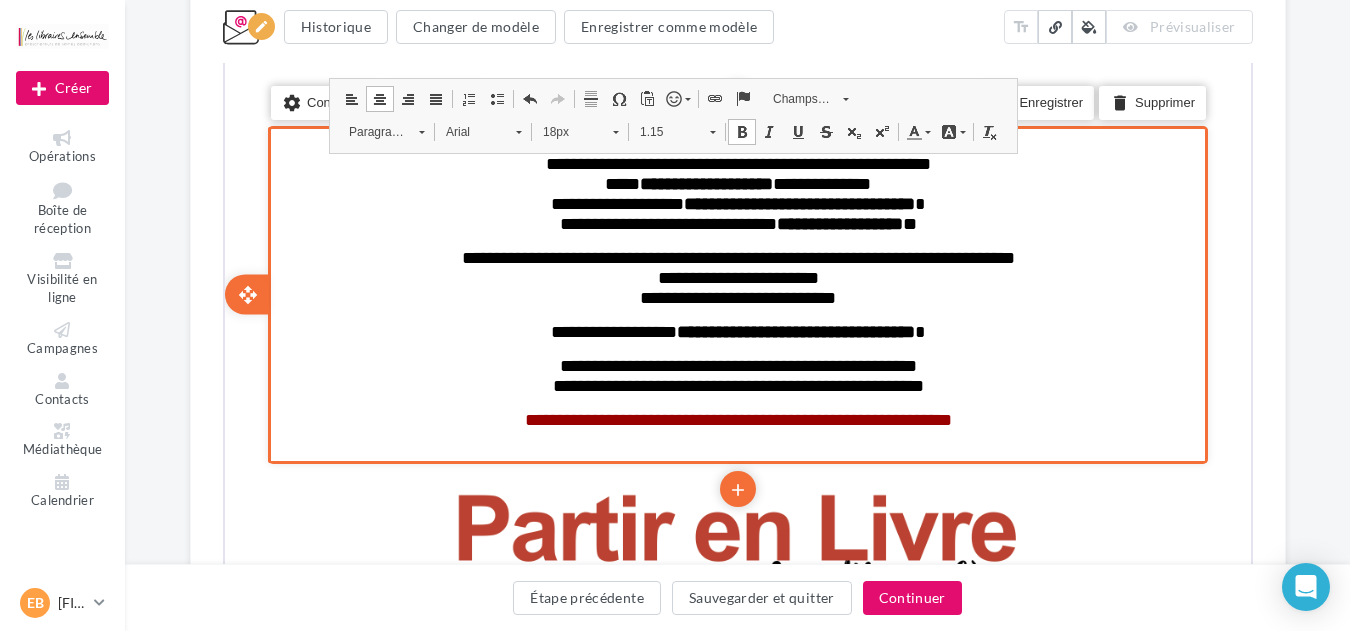 click on "**********" at bounding box center (735, 292) 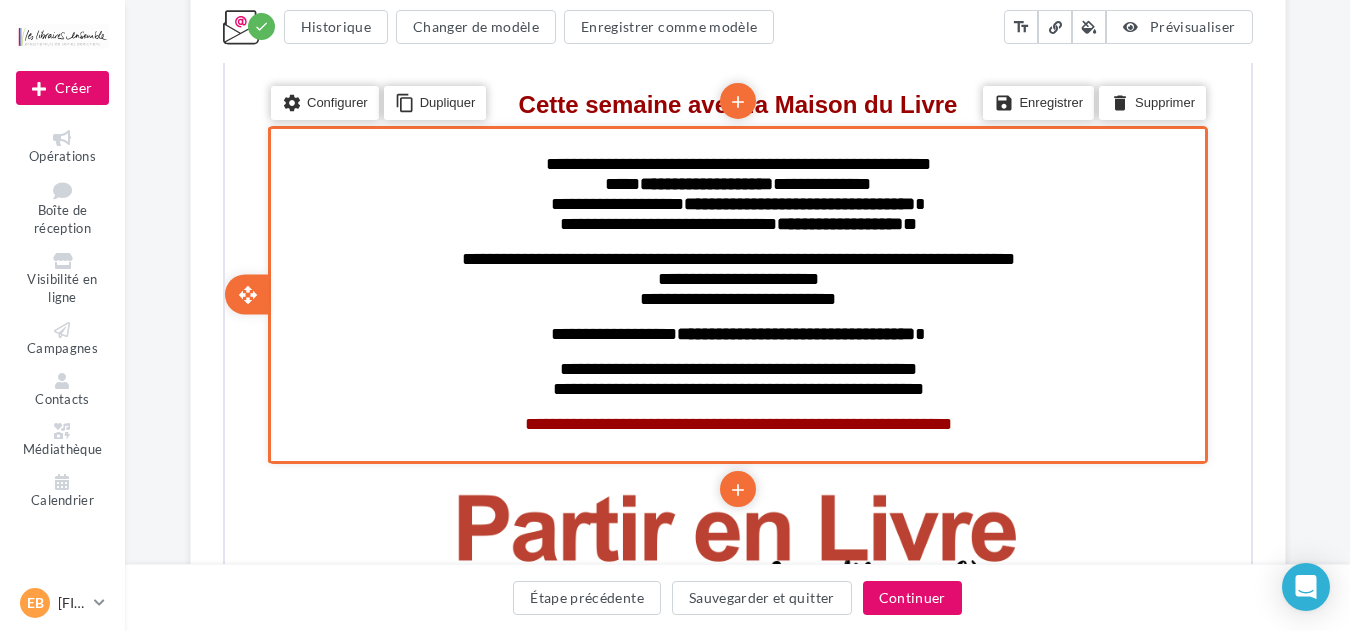 click on "**********" at bounding box center [735, 292] 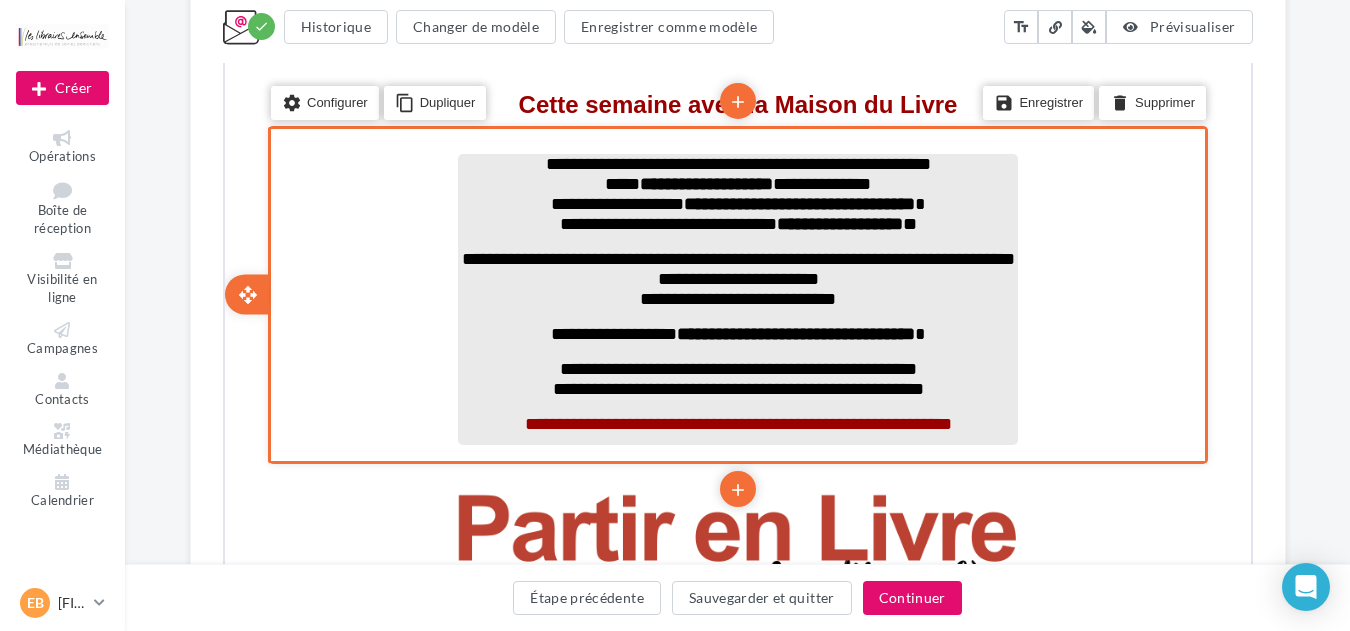 click on "**********" at bounding box center (735, 222) 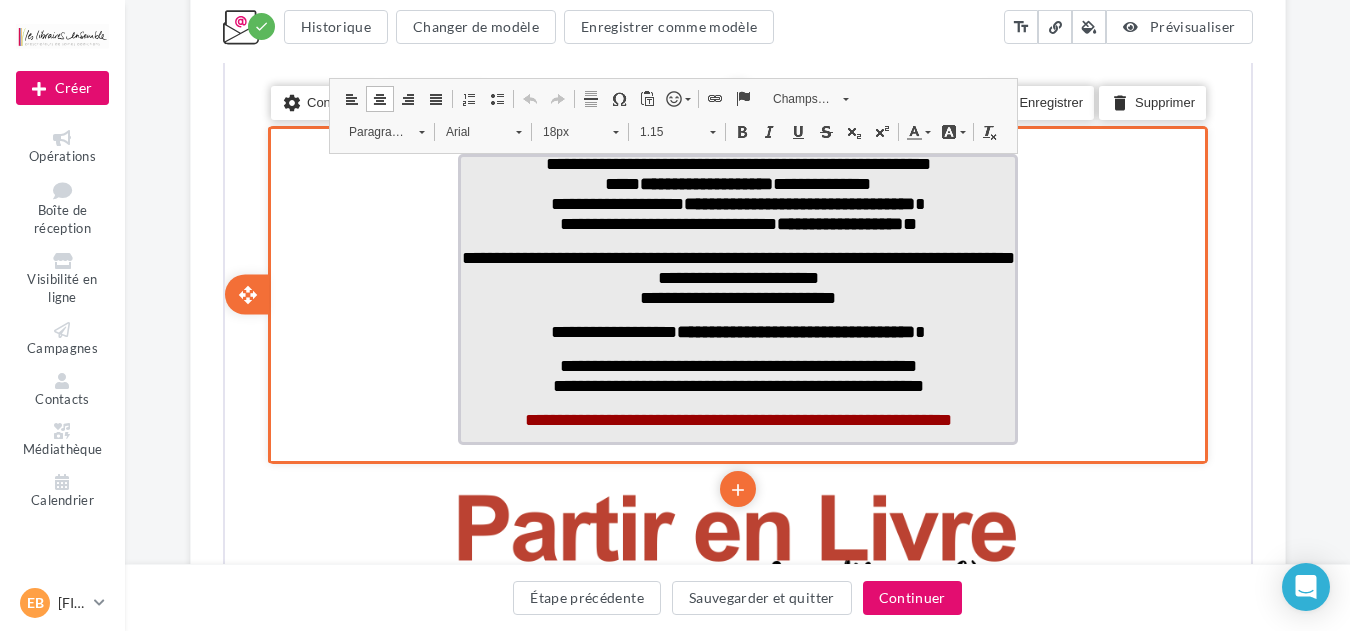 click on "**********" at bounding box center [703, 182] 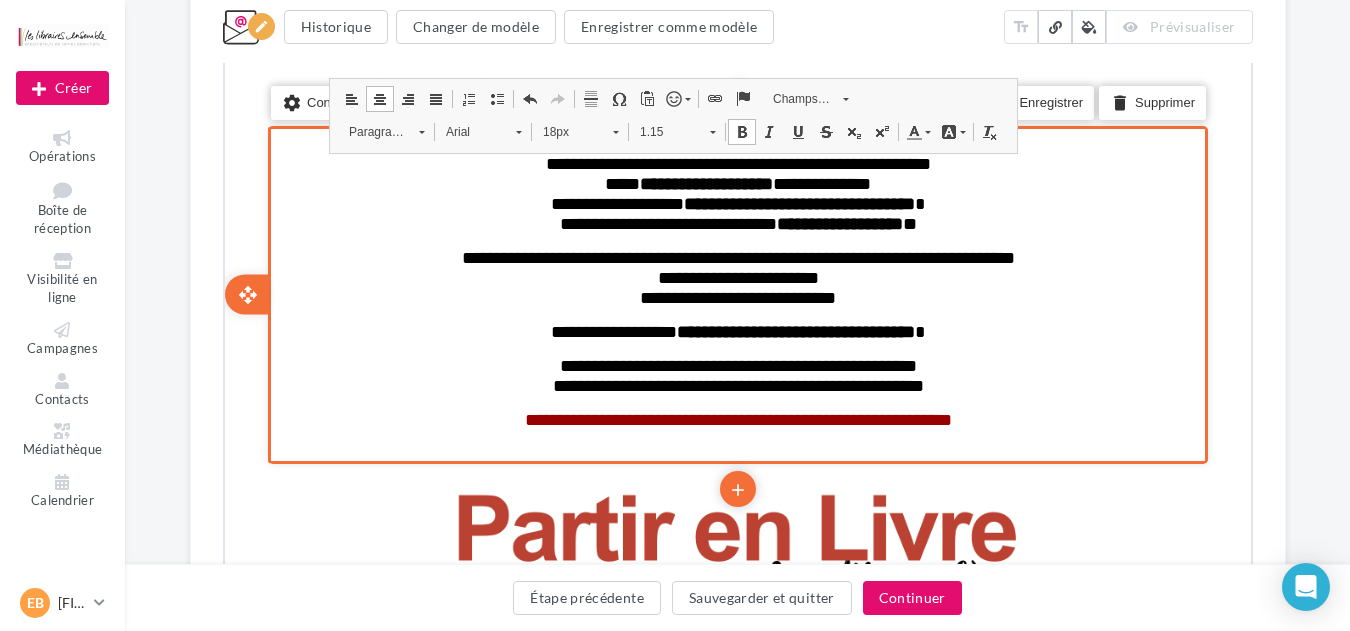 click on "**********" at bounding box center [735, 292] 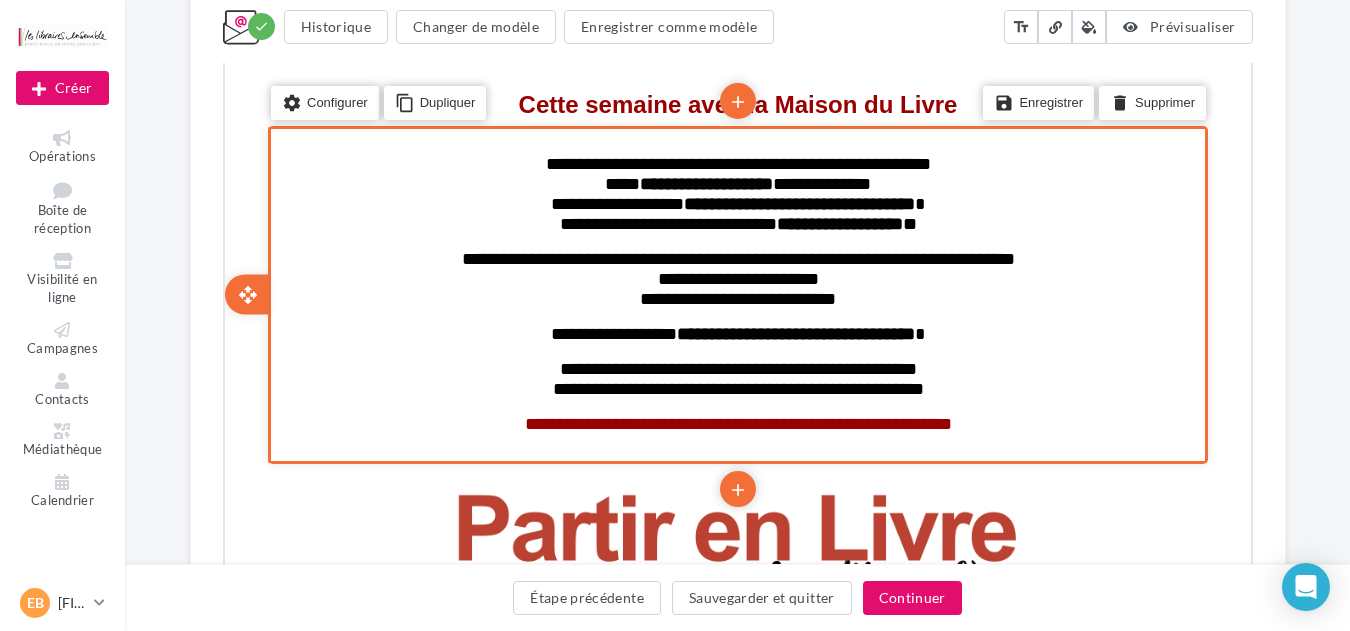 click on "**********" at bounding box center [735, 292] 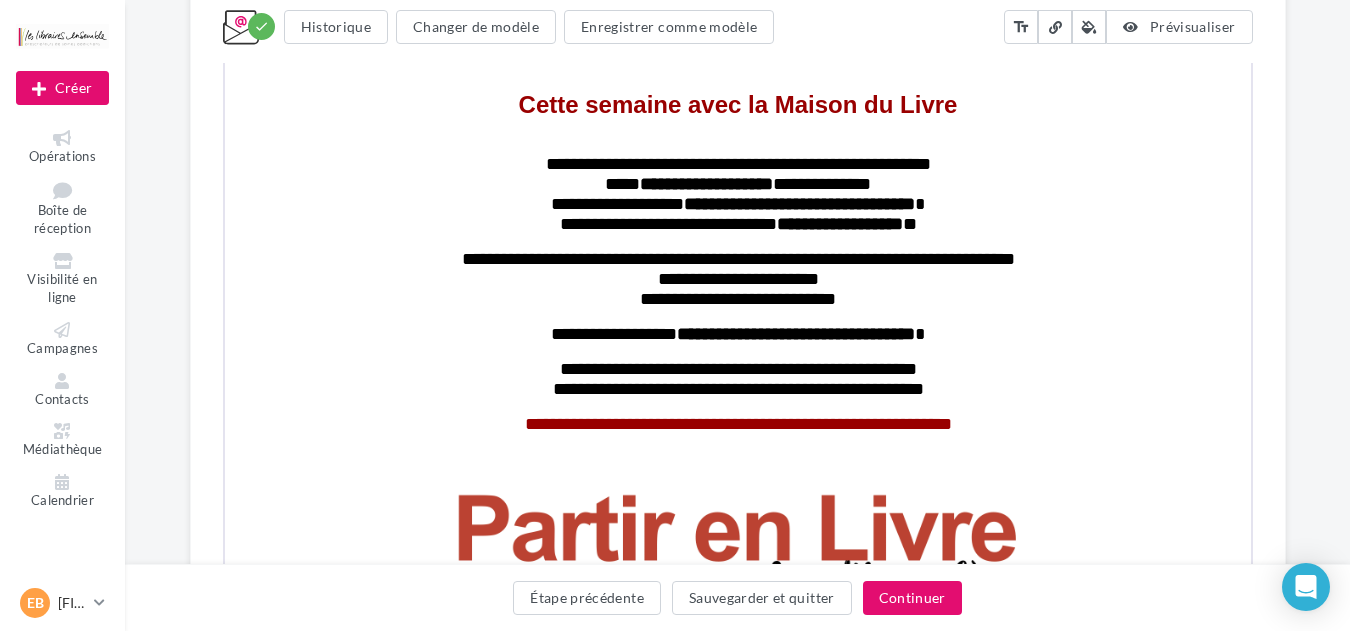 click on "**********" at bounding box center [737, 2791] 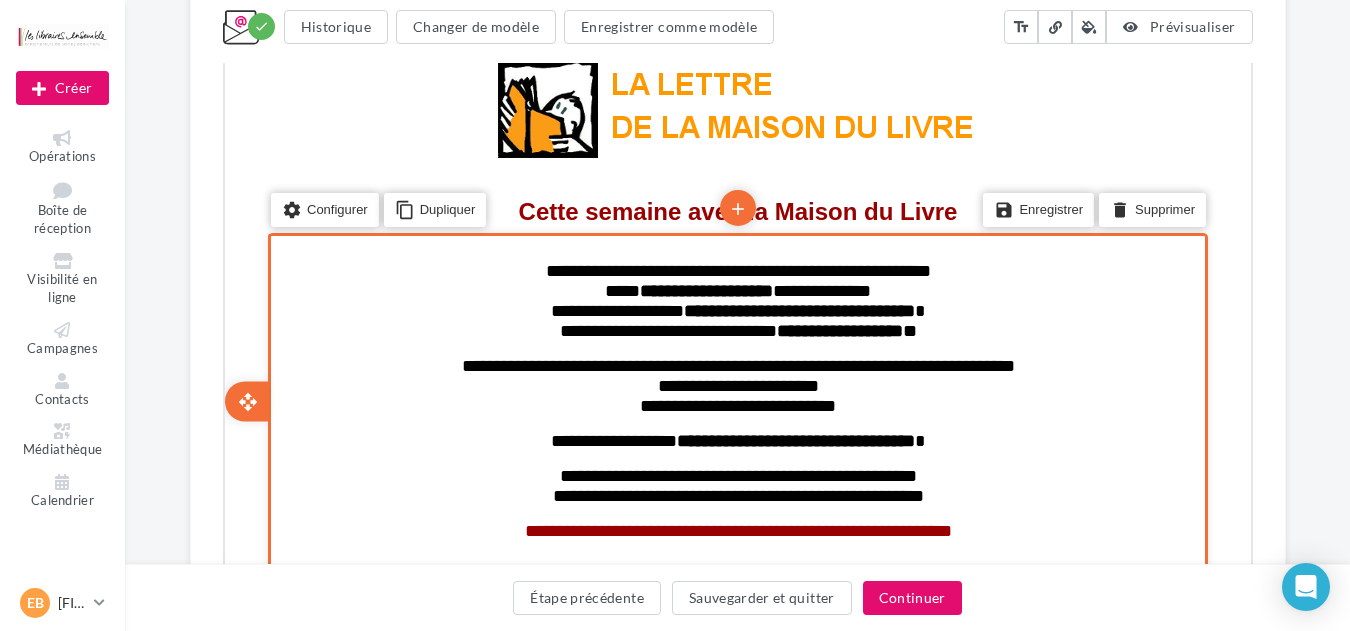 scroll, scrollTop: 621, scrollLeft: 0, axis: vertical 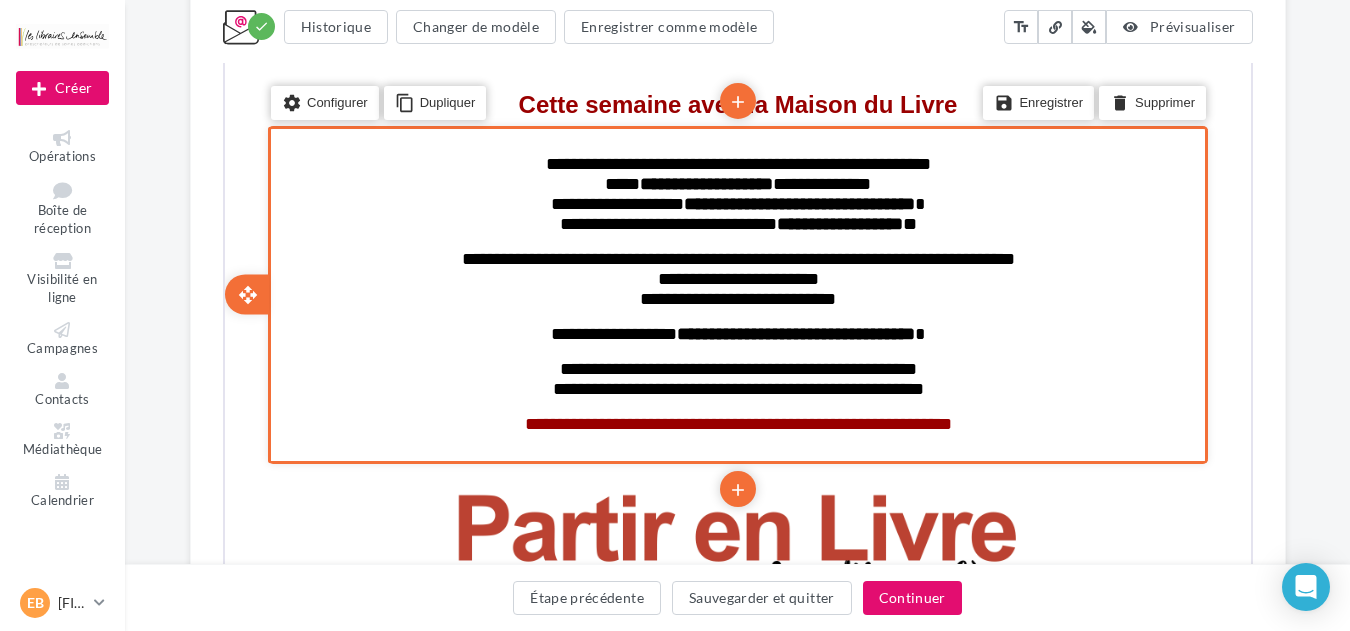 click on "**********" at bounding box center [735, 292] 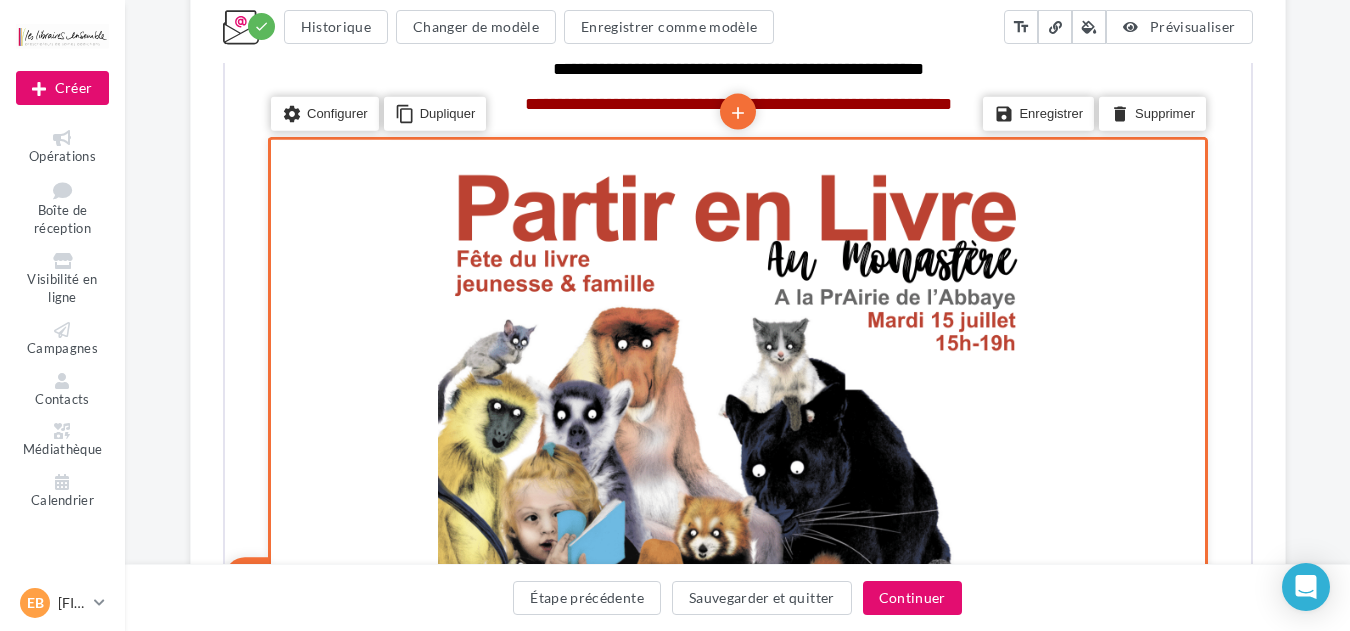 scroll, scrollTop: 621, scrollLeft: 0, axis: vertical 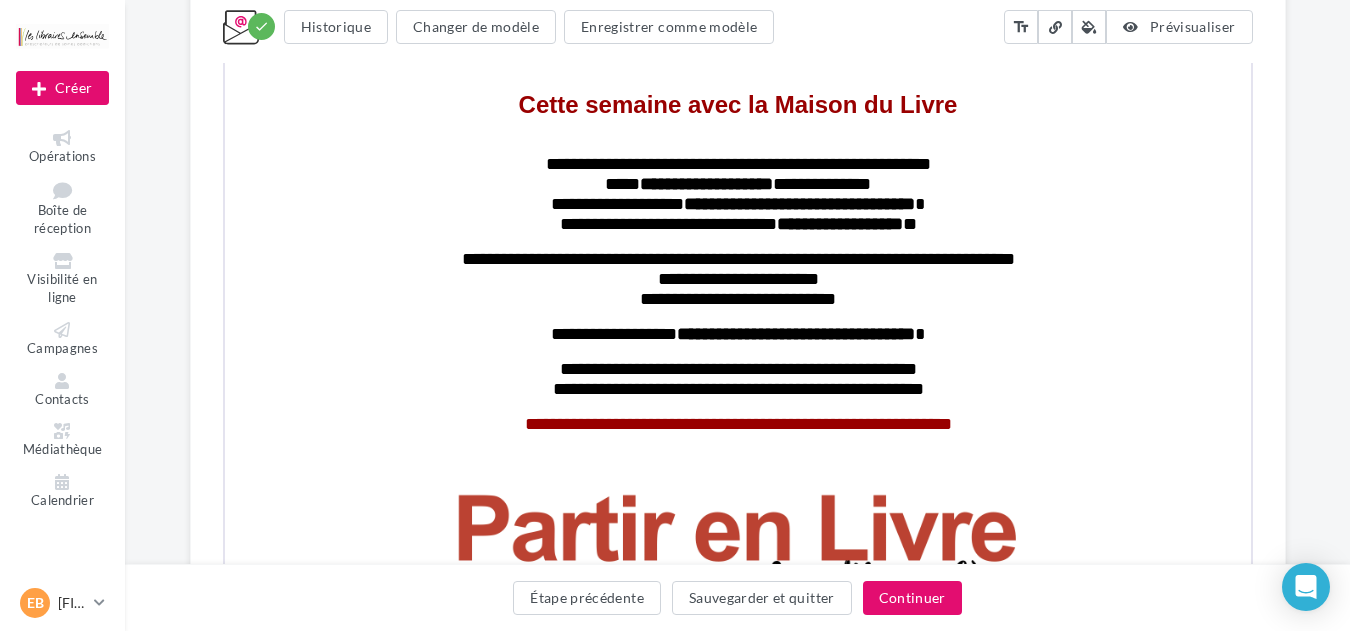 click on "**********" at bounding box center [738, 2759] 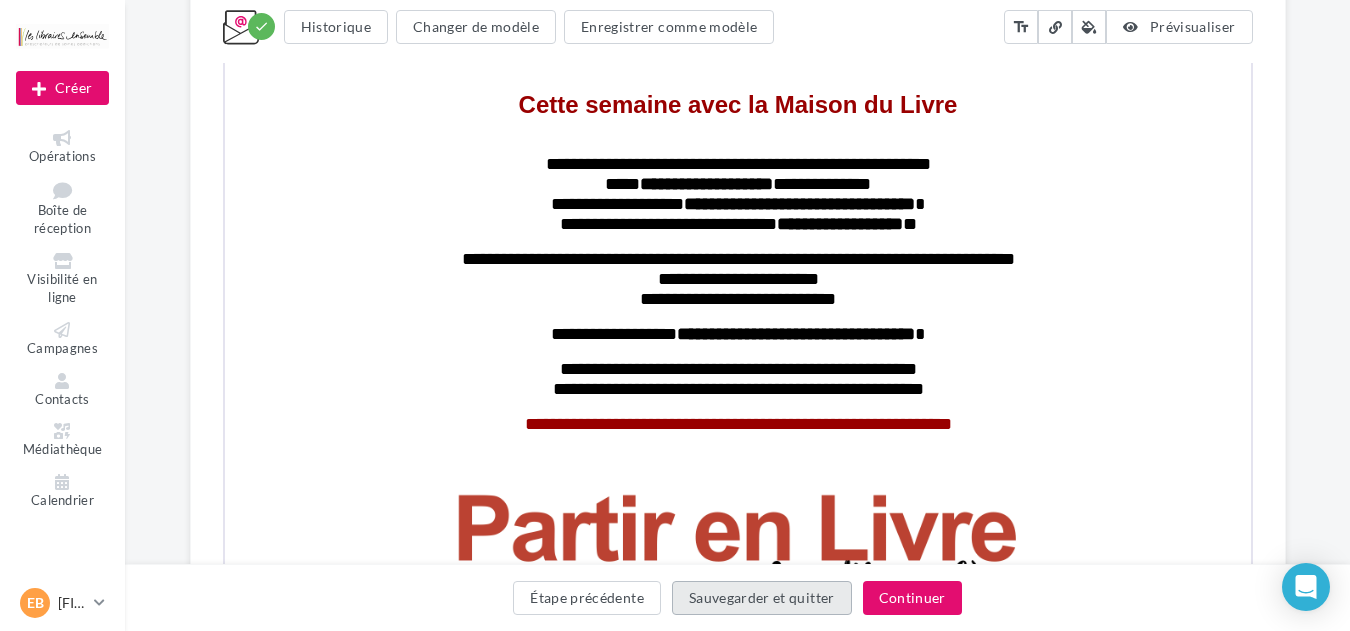 click on "Sauvegarder et quitter" at bounding box center [762, 598] 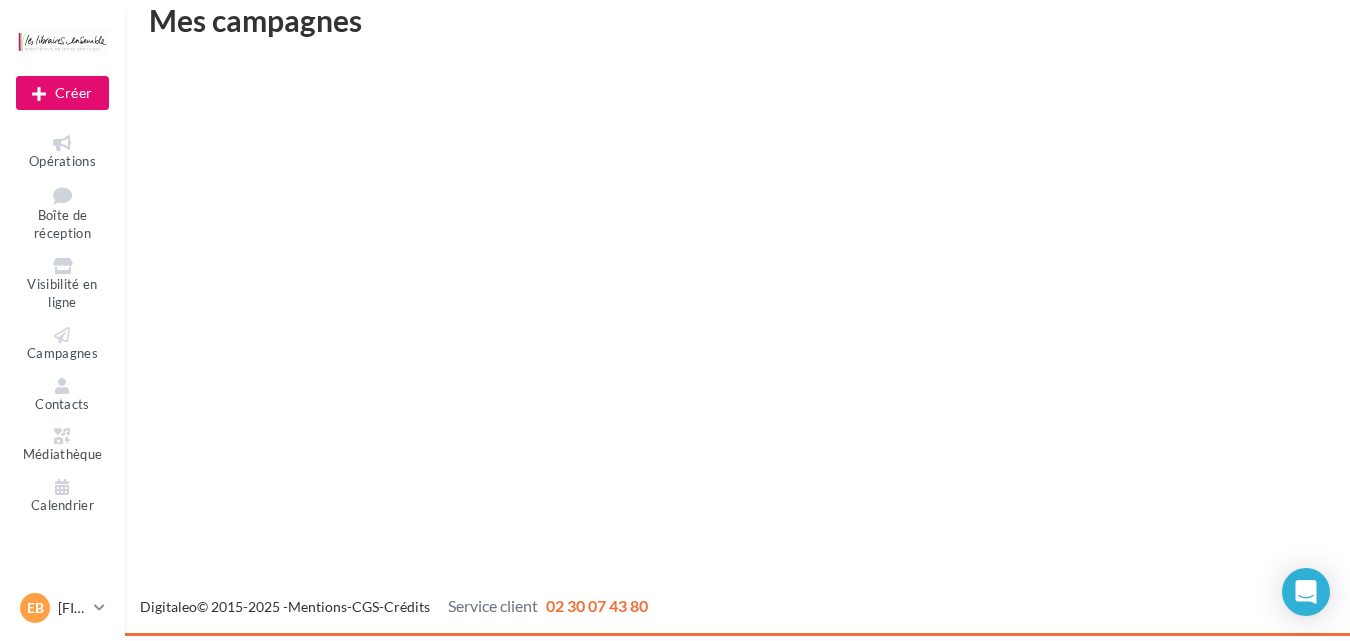 scroll, scrollTop: 32, scrollLeft: 0, axis: vertical 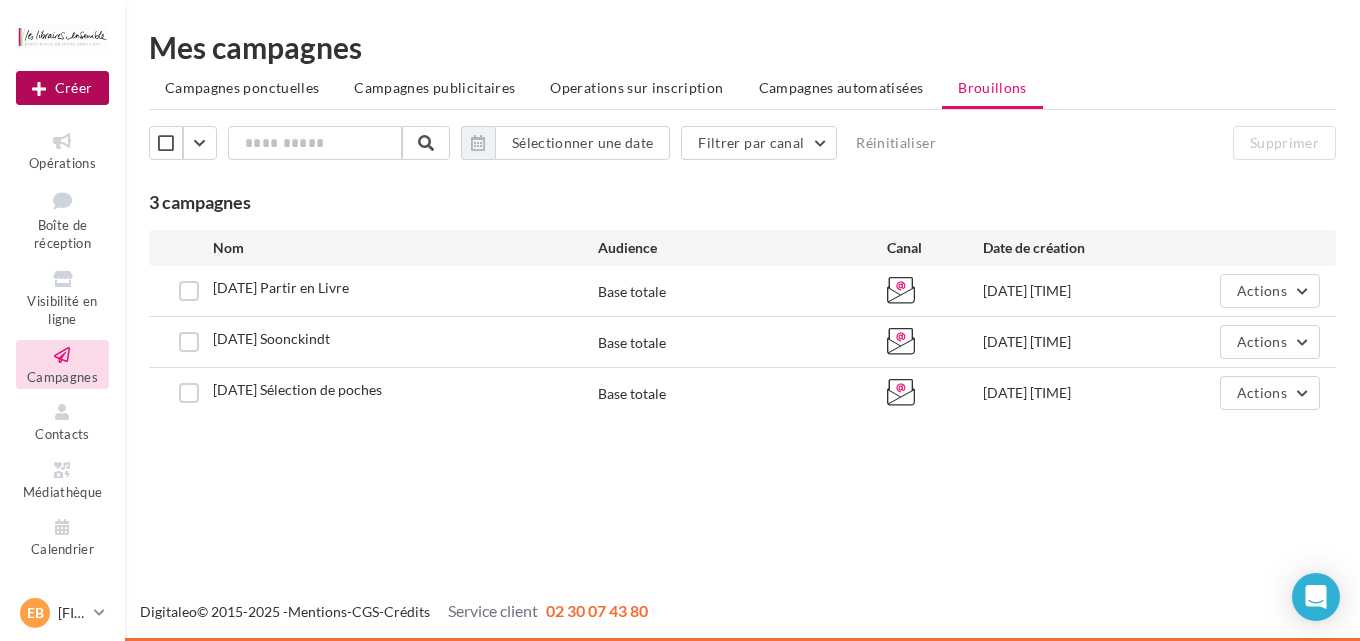 click on "Créer" at bounding box center (62, 88) 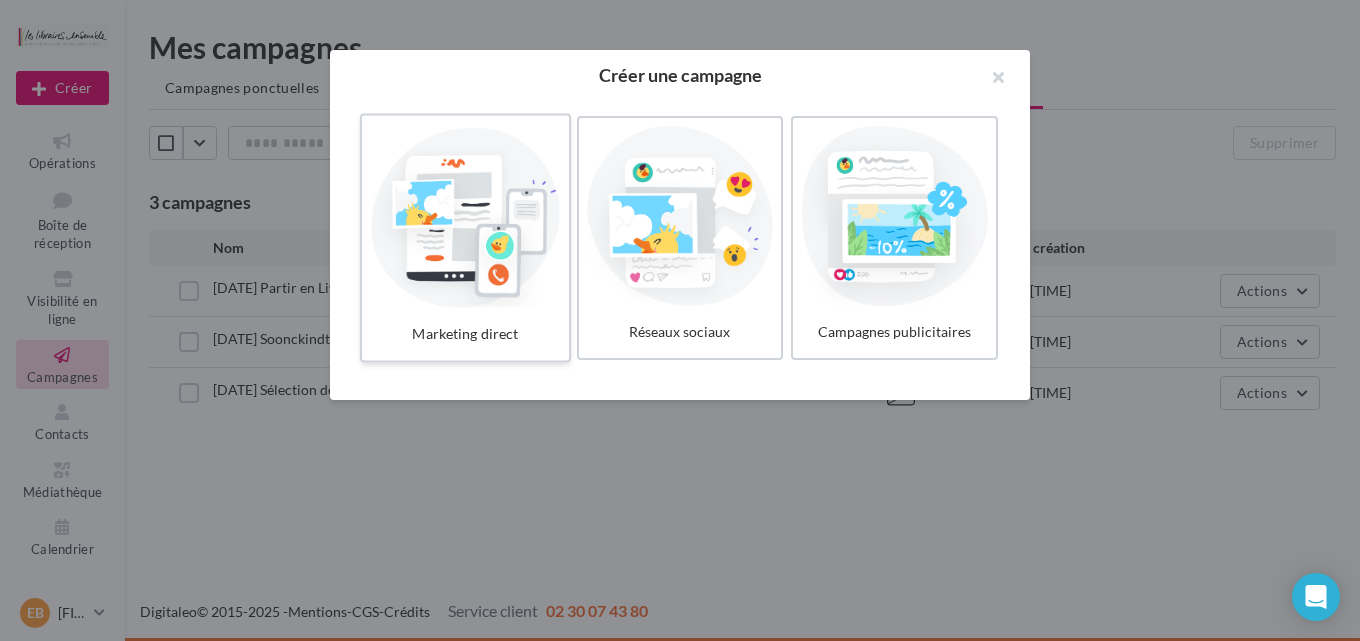 click at bounding box center (465, 216) 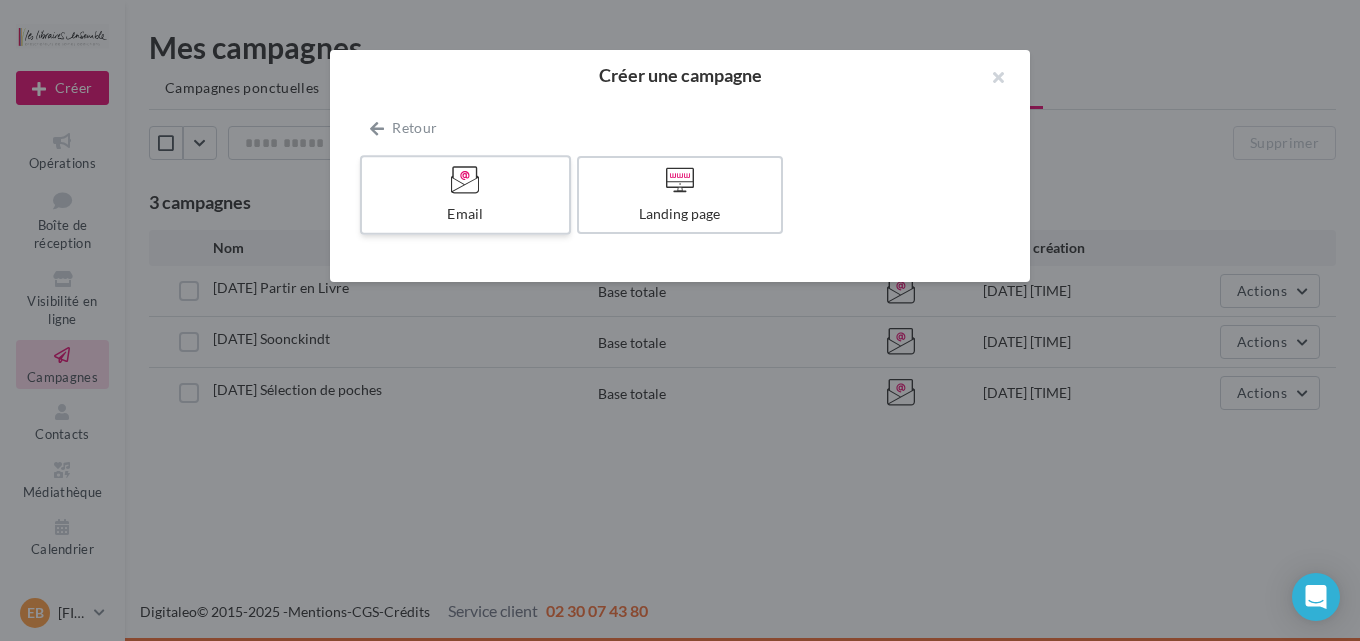 click on "Email" at bounding box center [465, 195] 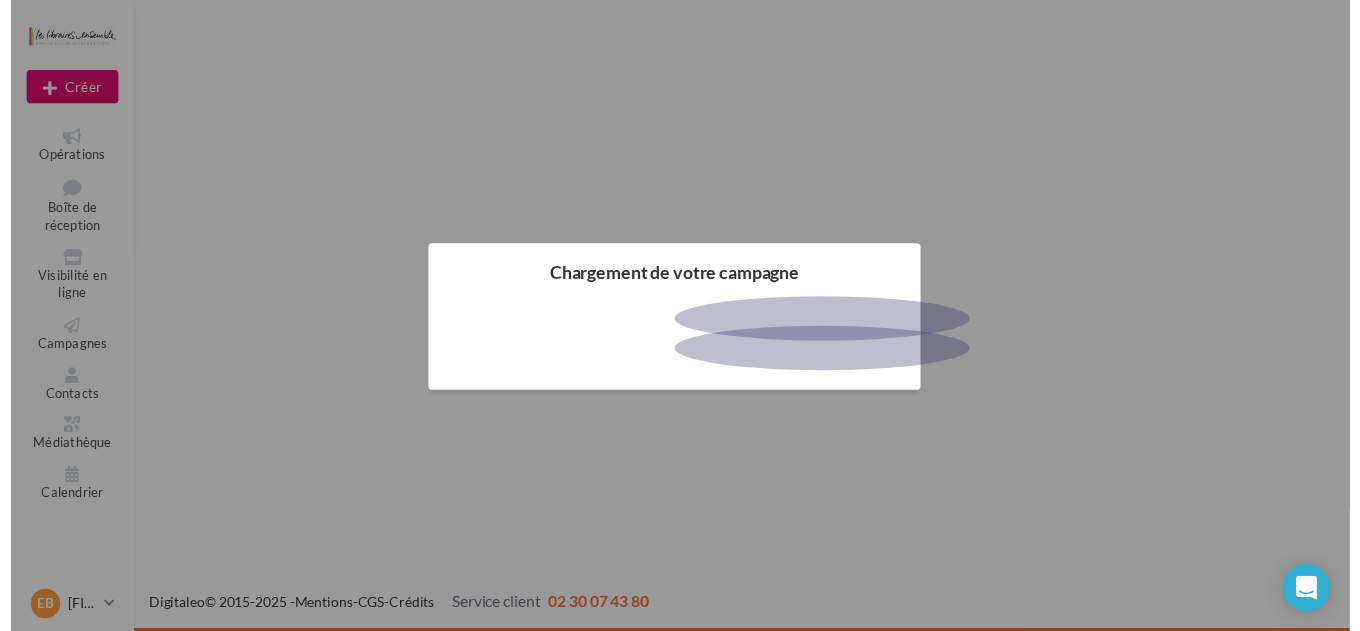 scroll, scrollTop: 0, scrollLeft: 0, axis: both 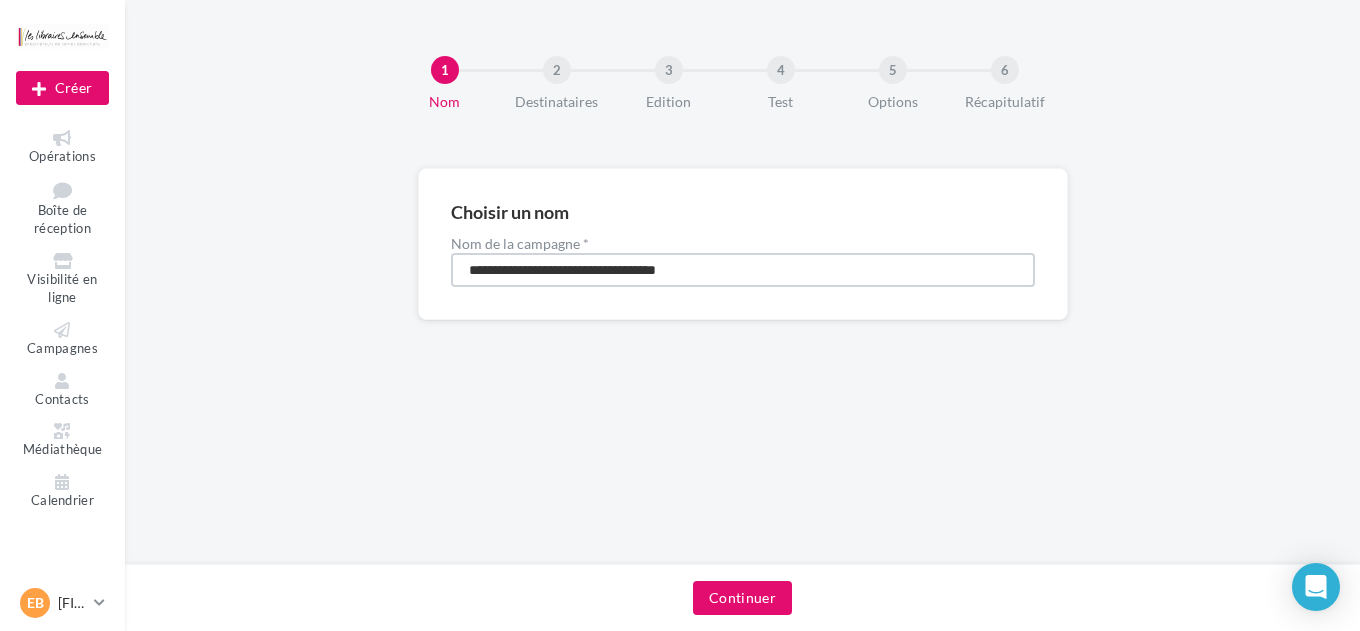 drag, startPoint x: 748, startPoint y: 266, endPoint x: 433, endPoint y: 255, distance: 315.19202 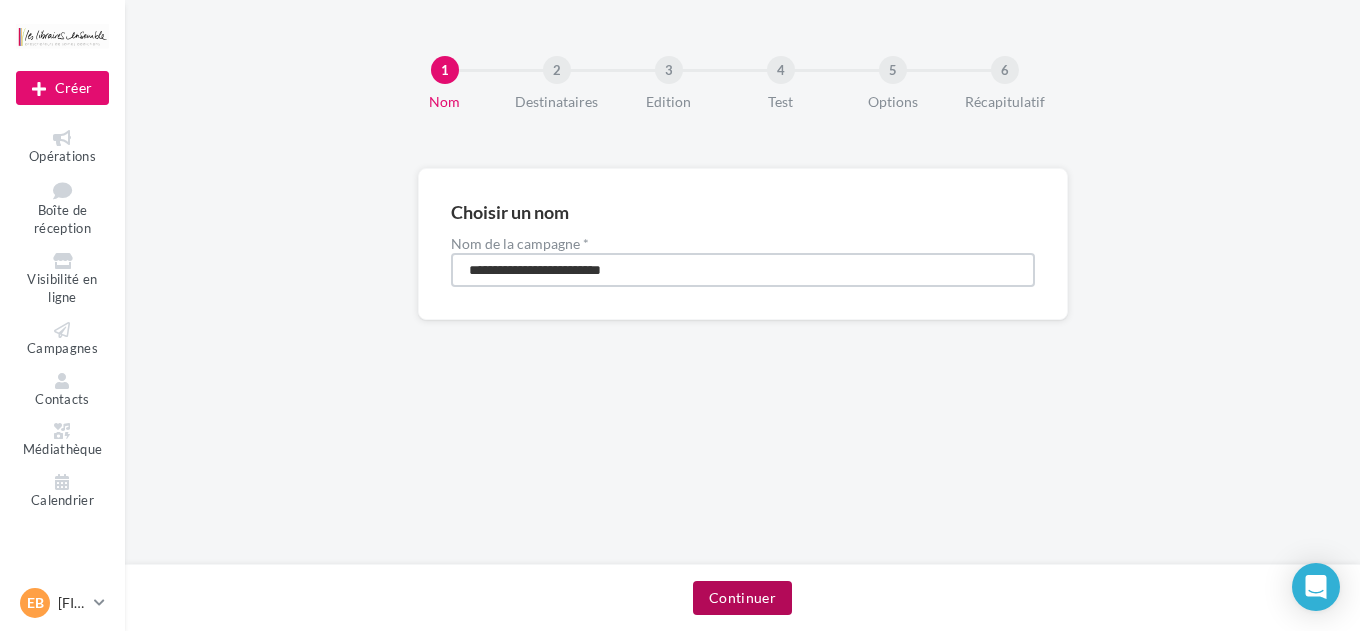 type on "**********" 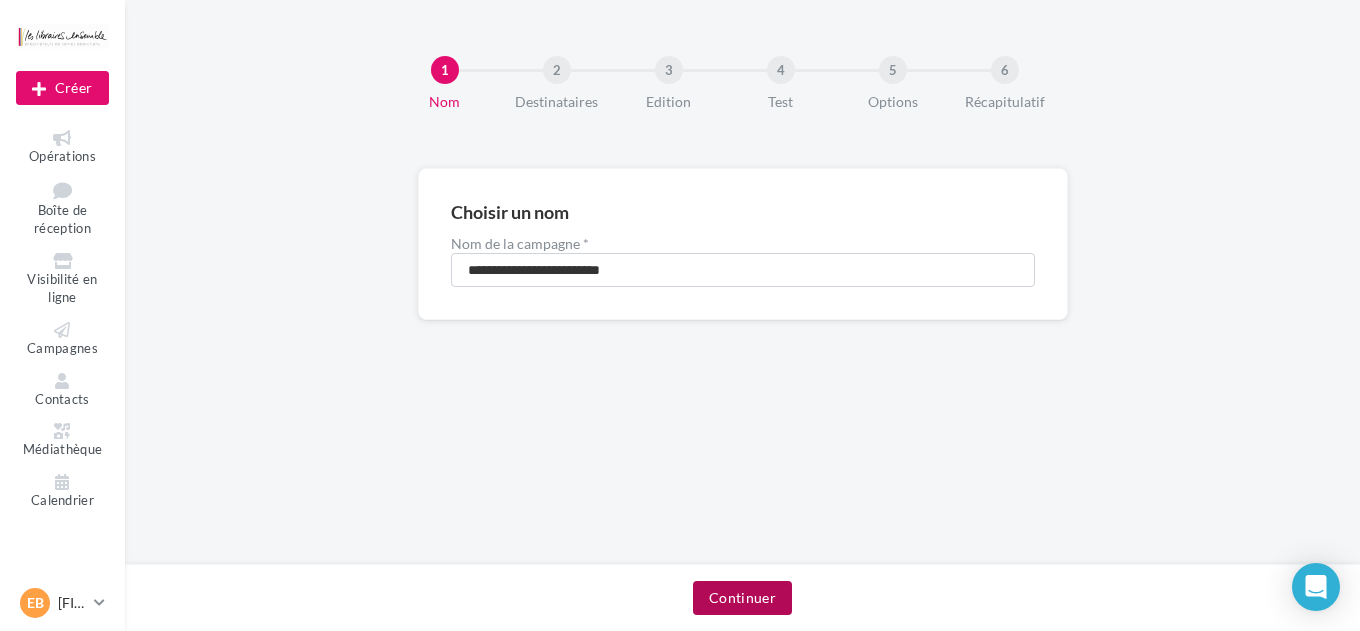 click on "Continuer" at bounding box center [742, 598] 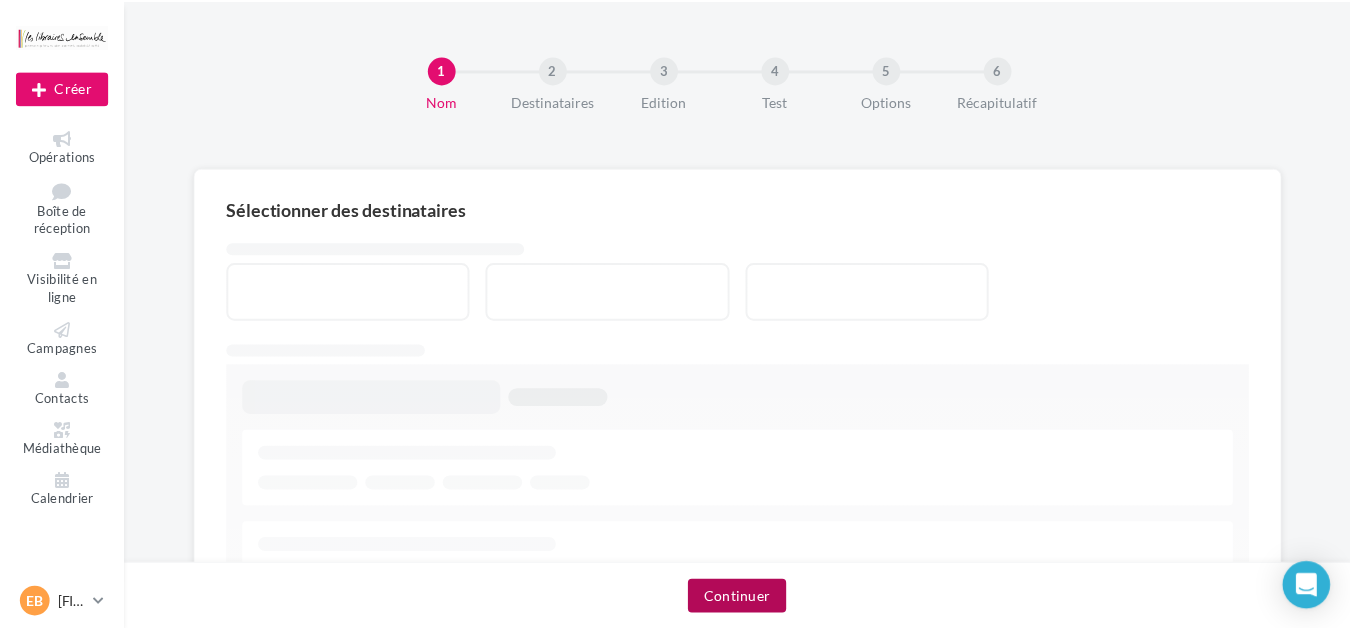scroll, scrollTop: 413, scrollLeft: 0, axis: vertical 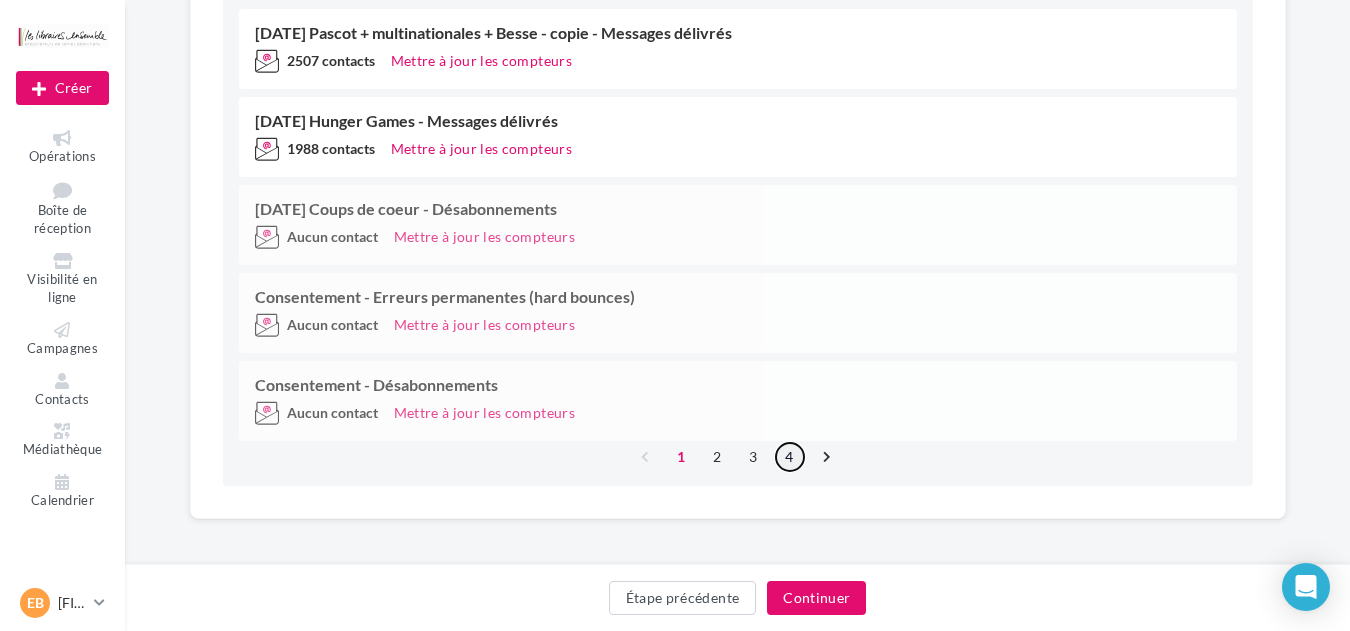 click on "4" at bounding box center (790, 457) 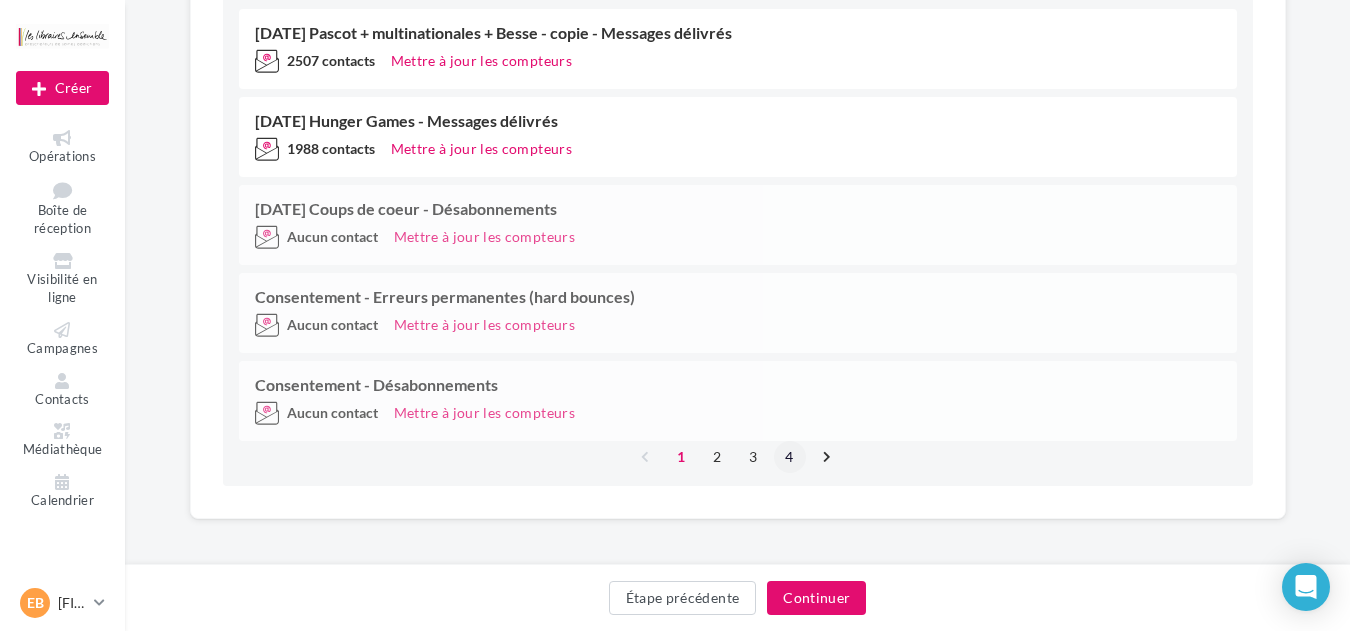 scroll, scrollTop: 67, scrollLeft: 0, axis: vertical 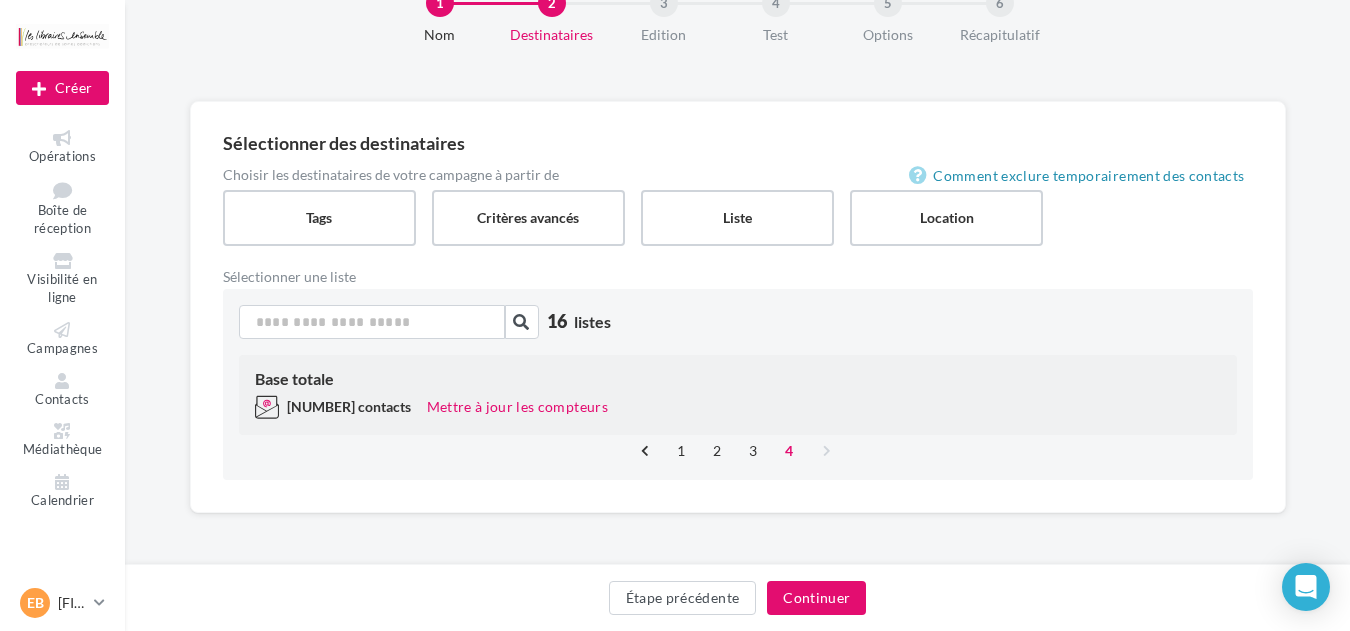 click on "Base totale 2622 contacts Mettre à jour les compteurs" at bounding box center [738, 395] 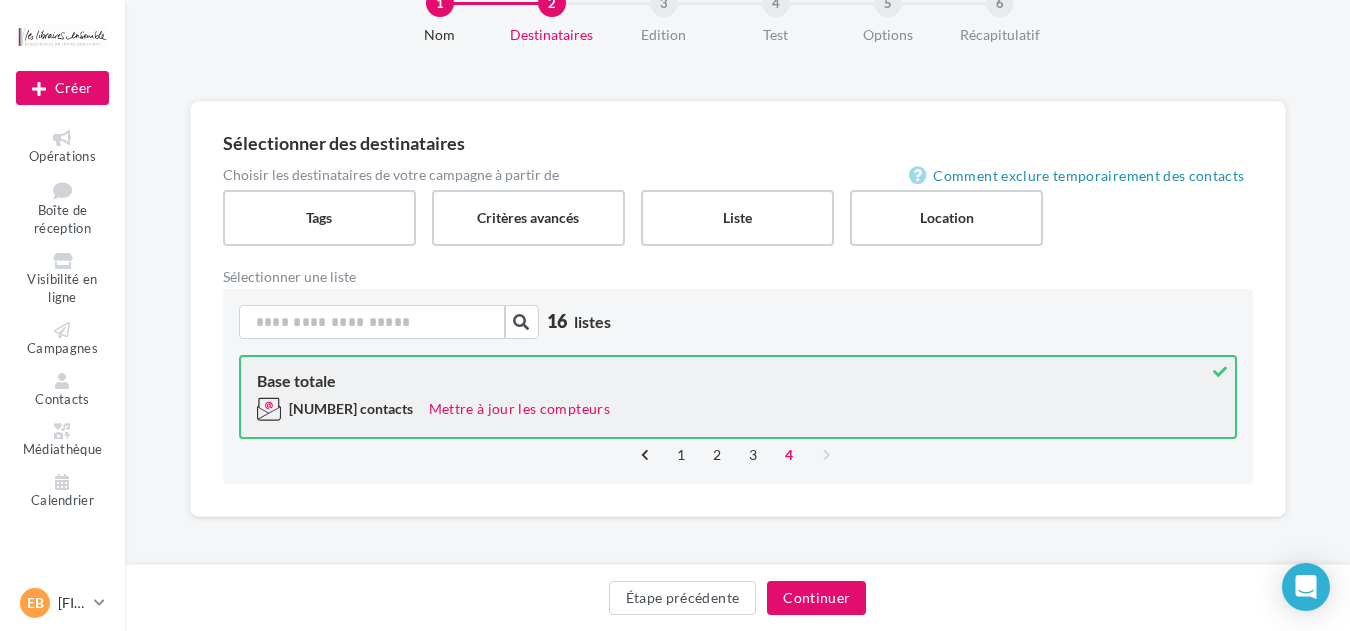scroll, scrollTop: 71, scrollLeft: 0, axis: vertical 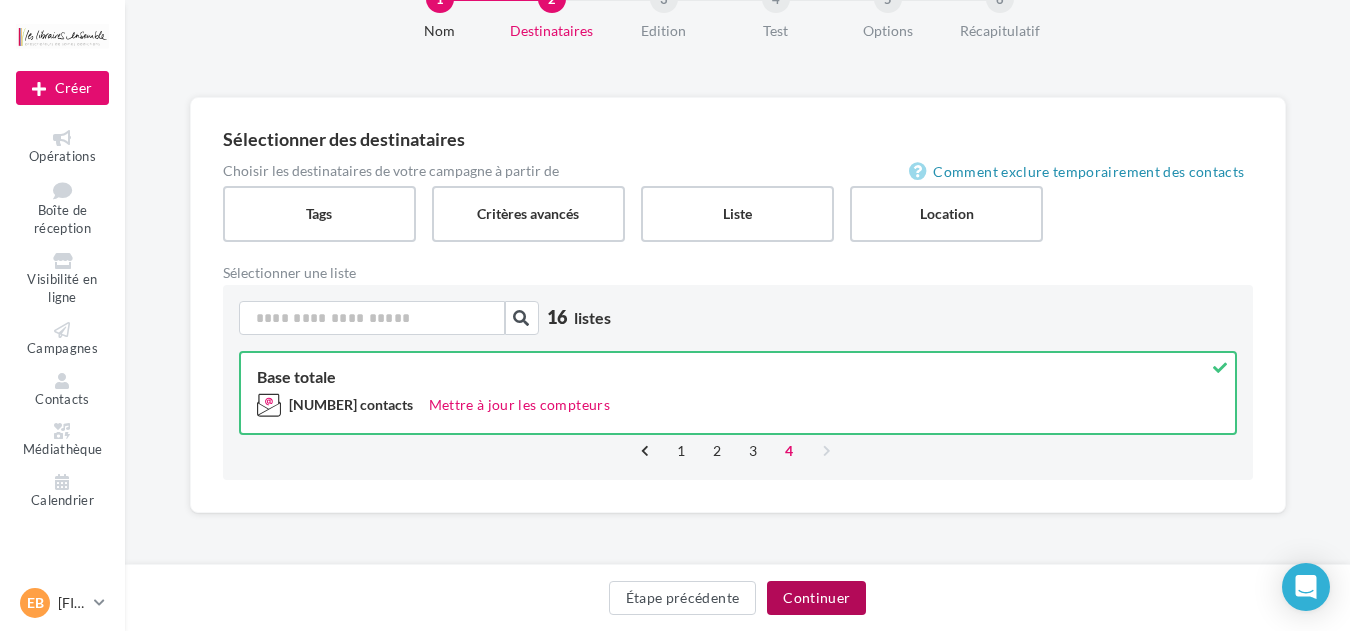 click on "Continuer" at bounding box center (816, 598) 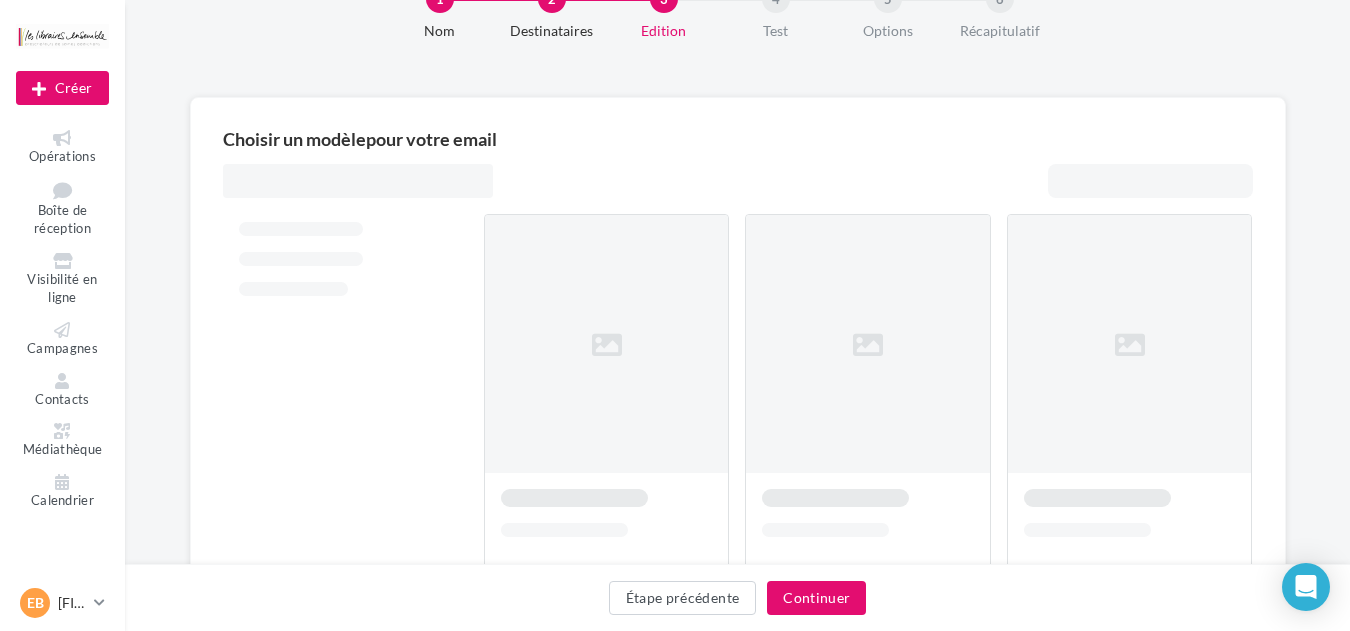 scroll, scrollTop: 0, scrollLeft: 0, axis: both 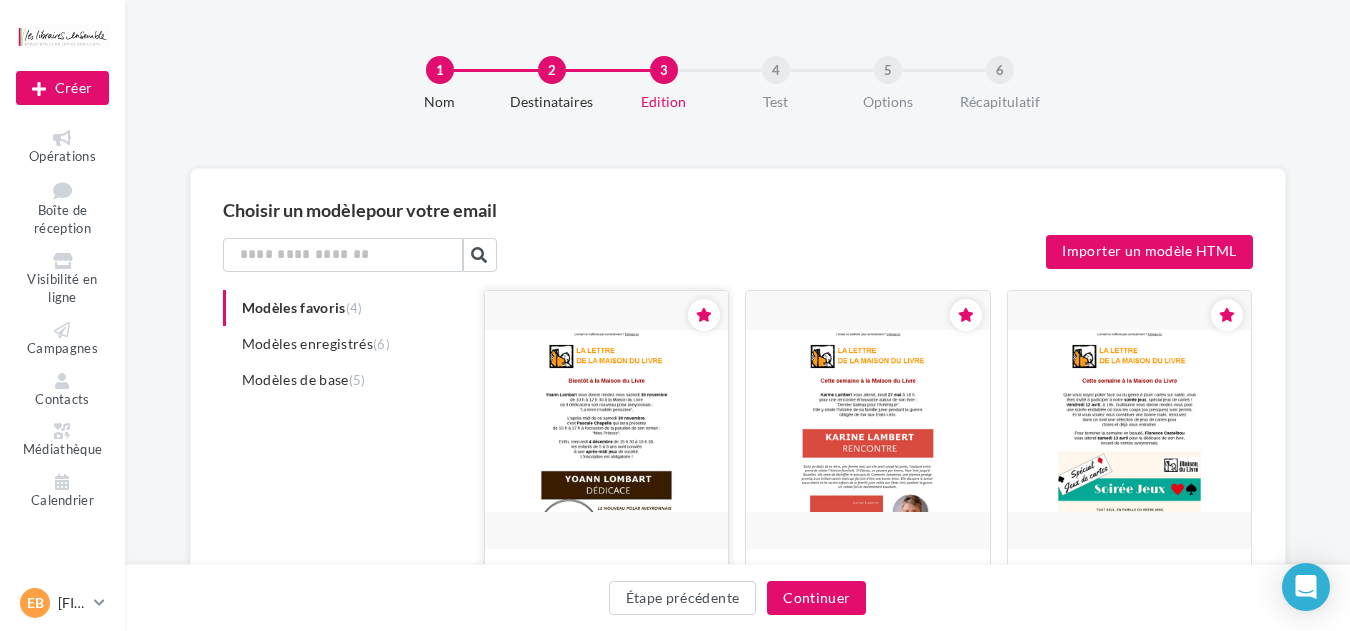 click 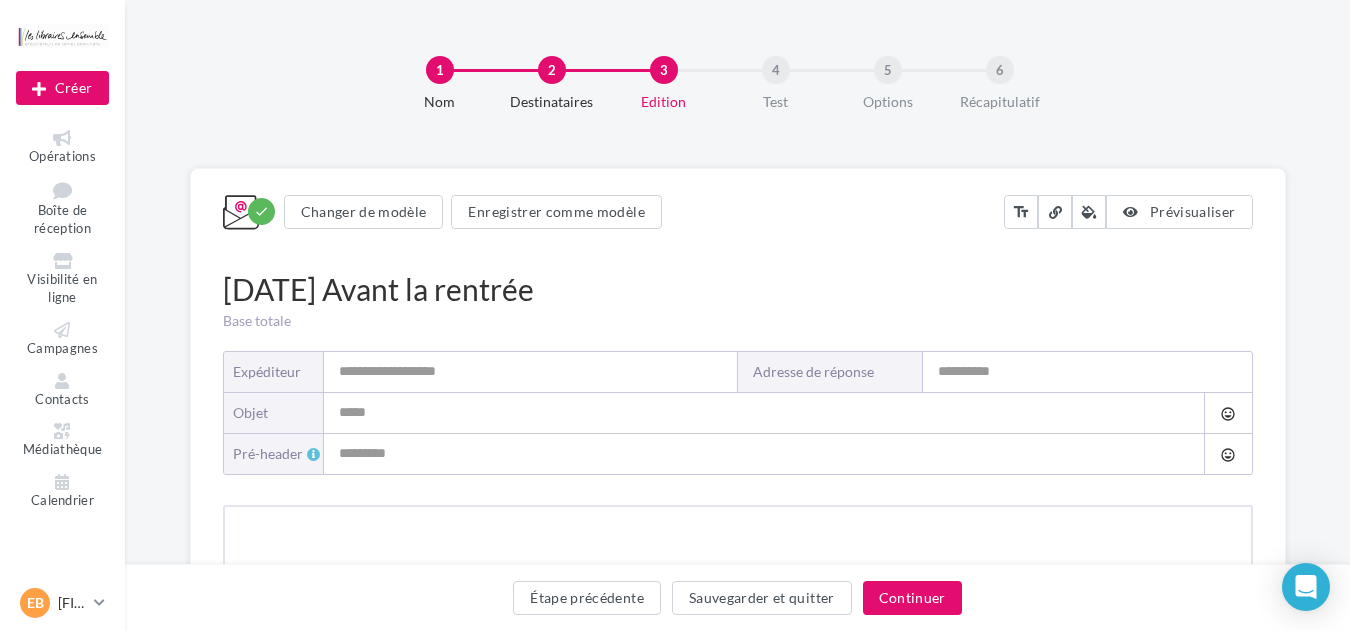 type on "**********" 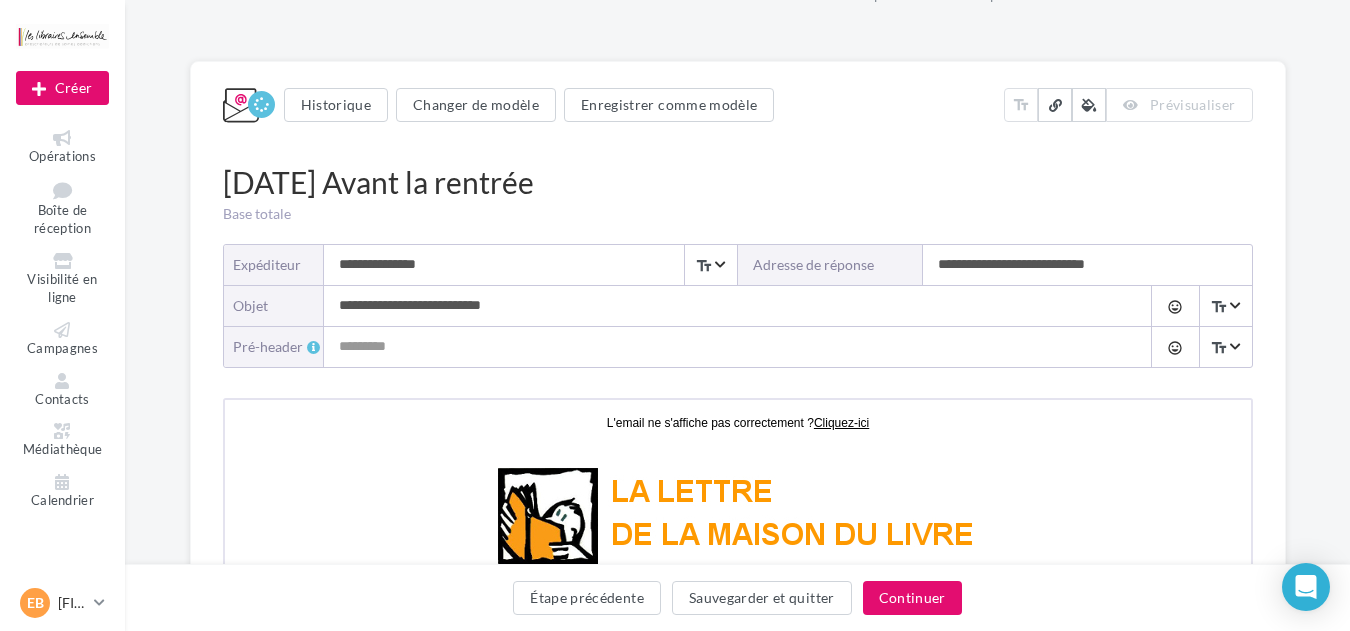 scroll, scrollTop: 0, scrollLeft: 0, axis: both 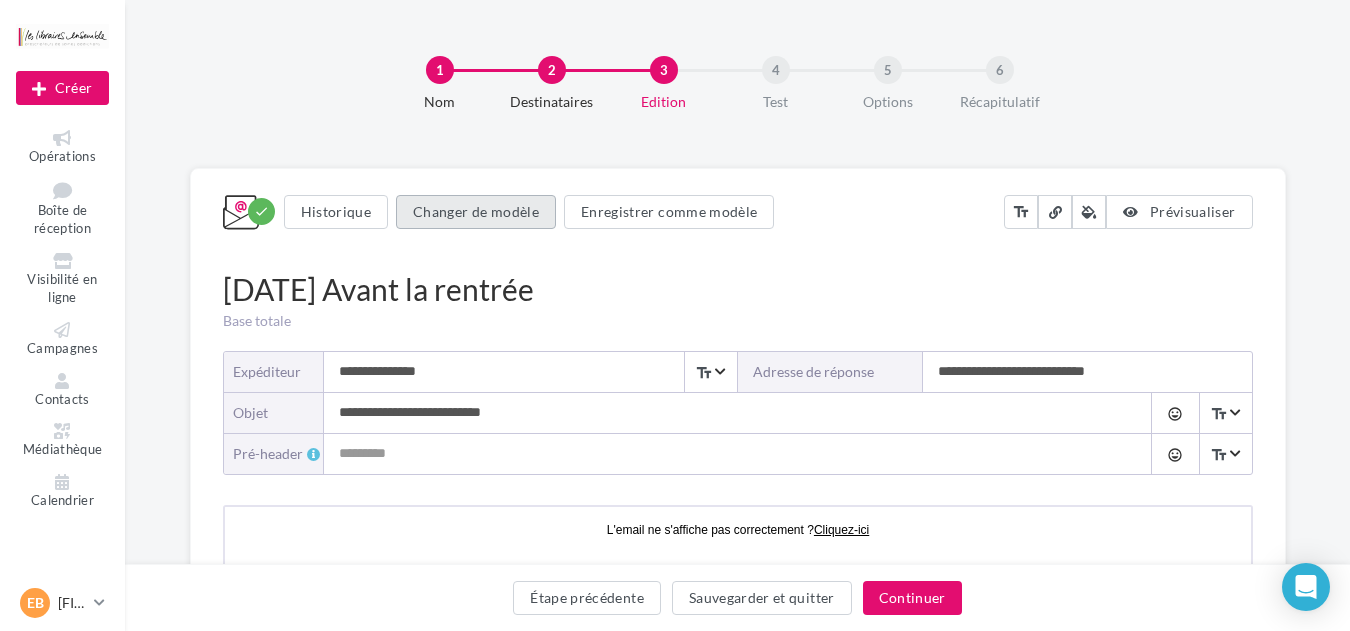 click on "Changer de modèle" at bounding box center [476, 212] 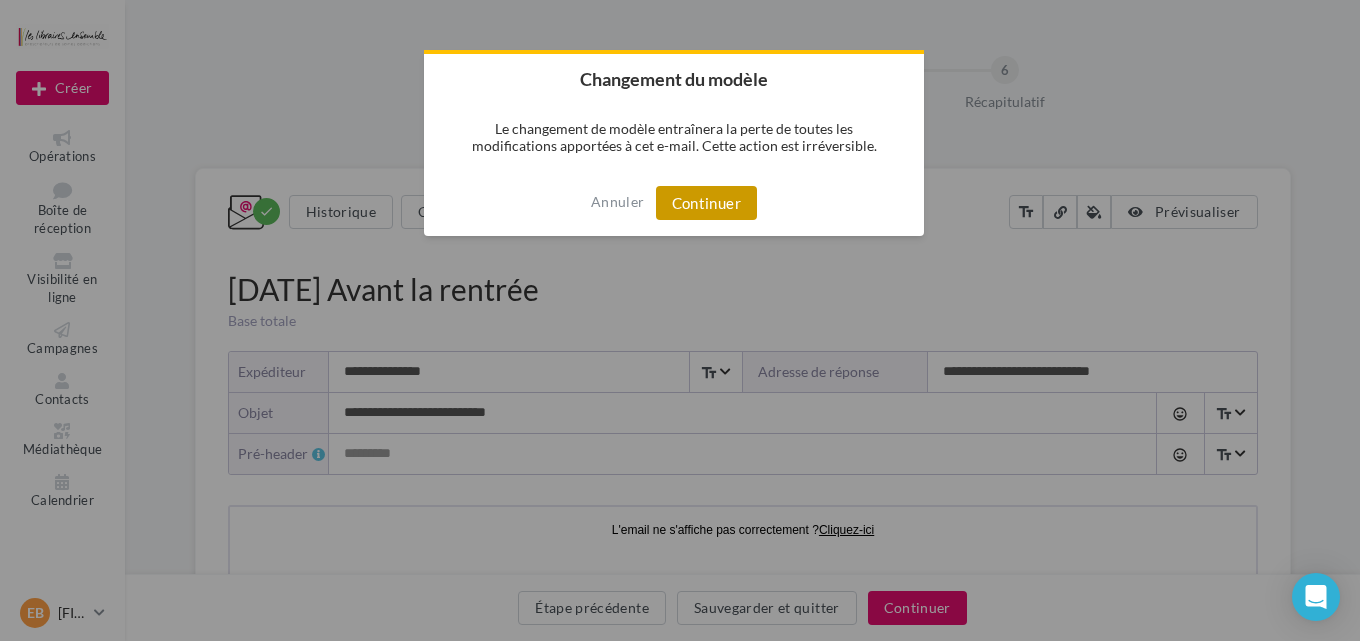 click on "Continuer" at bounding box center (706, 203) 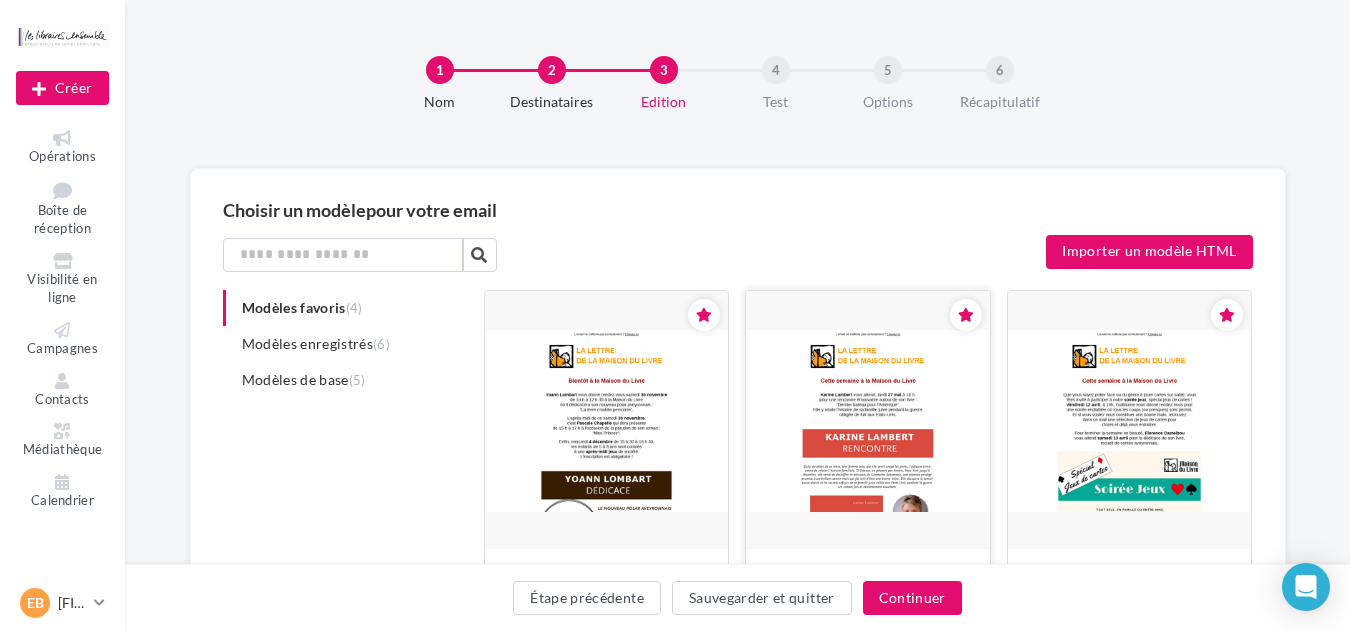 scroll, scrollTop: 107, scrollLeft: 0, axis: vertical 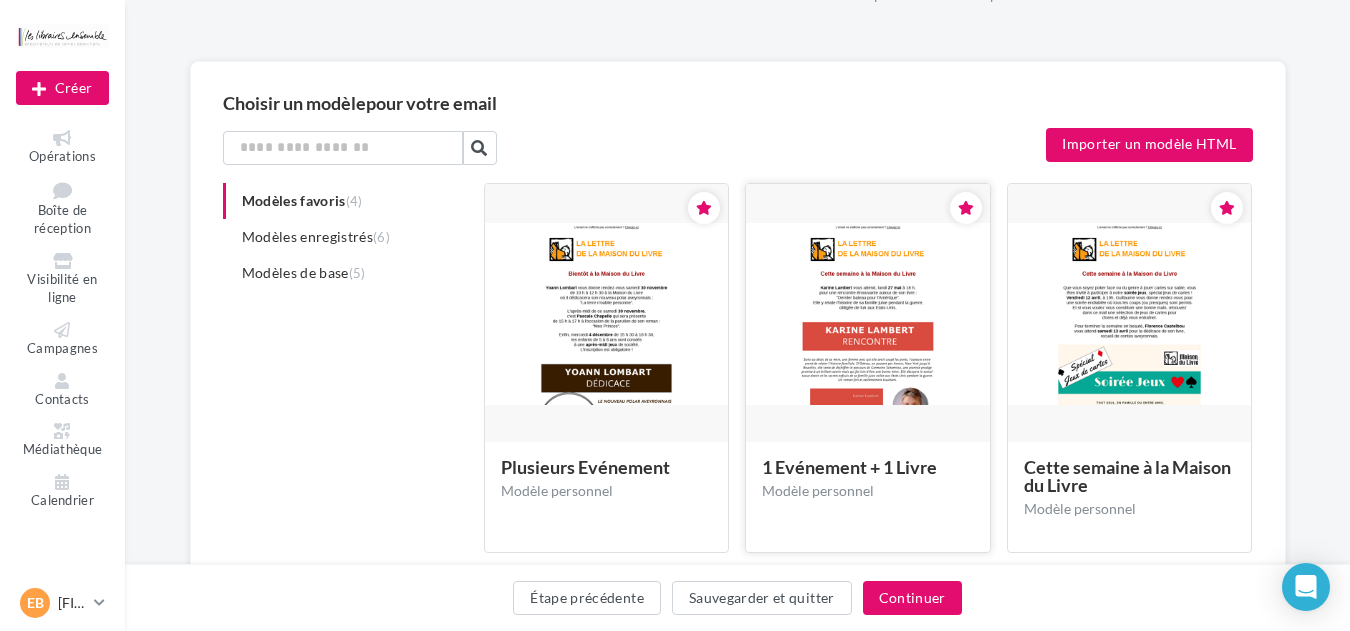 click 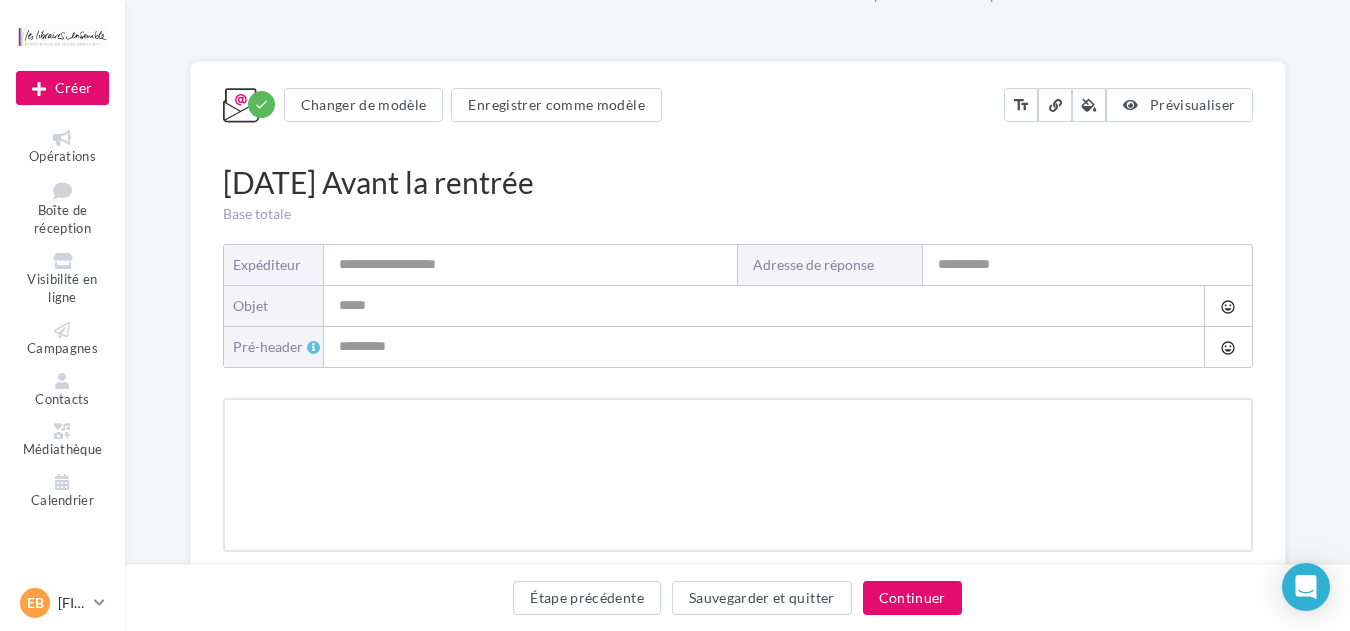 scroll, scrollTop: 0, scrollLeft: 0, axis: both 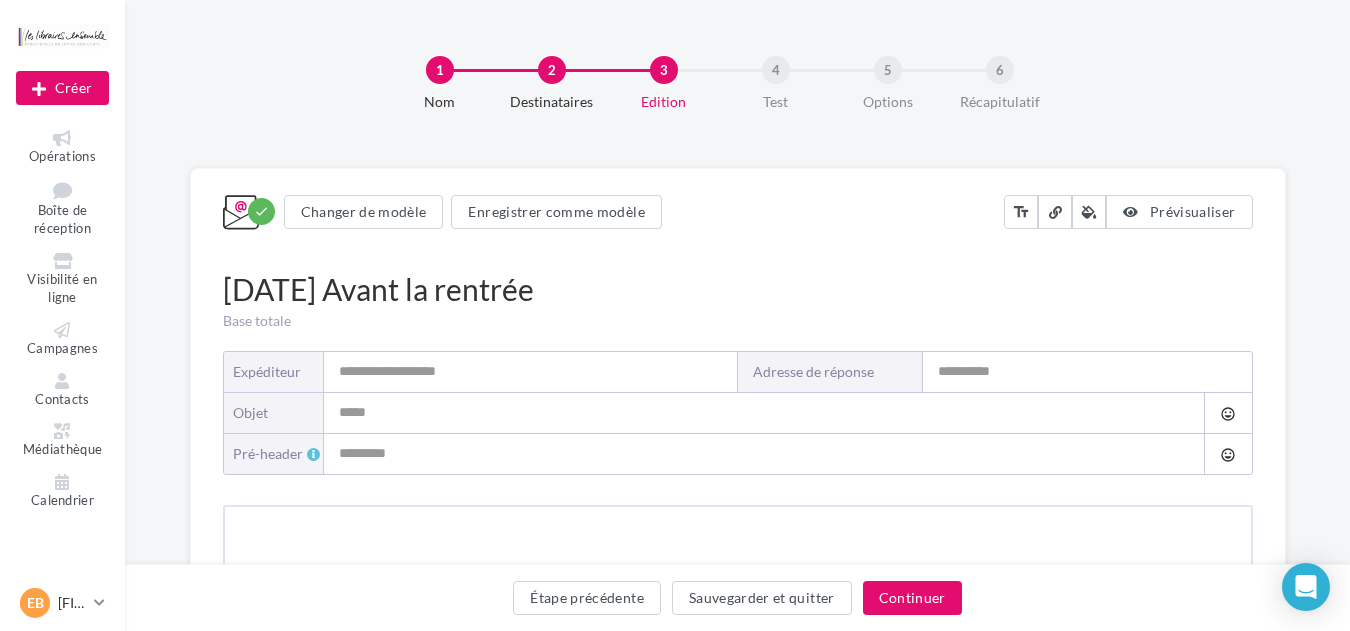 type on "**********" 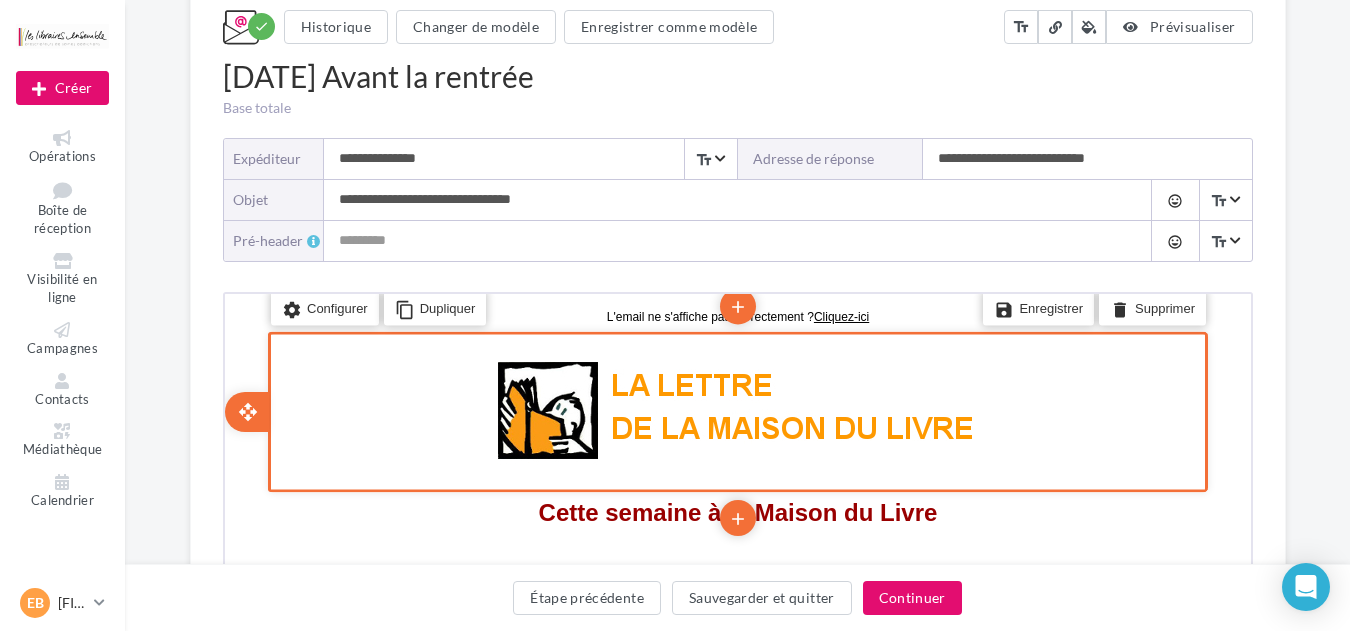 scroll, scrollTop: 427, scrollLeft: 0, axis: vertical 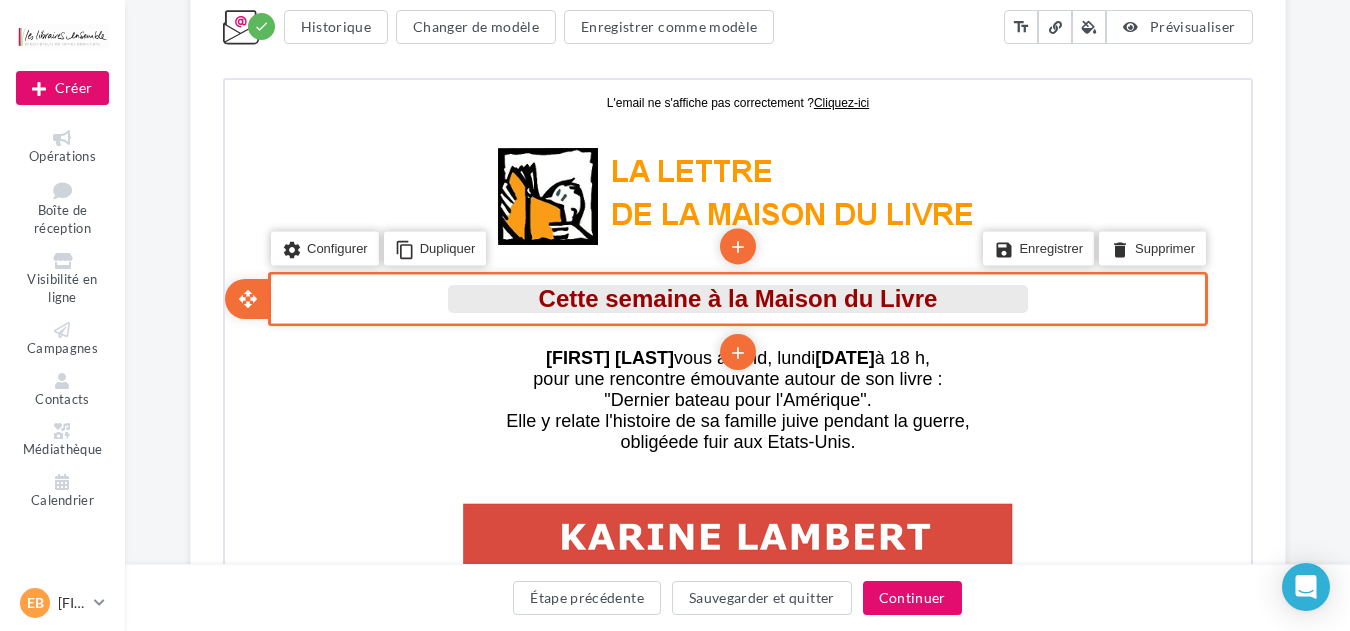 click on "Cette semaine à la Maison du Livre" at bounding box center [735, 295] 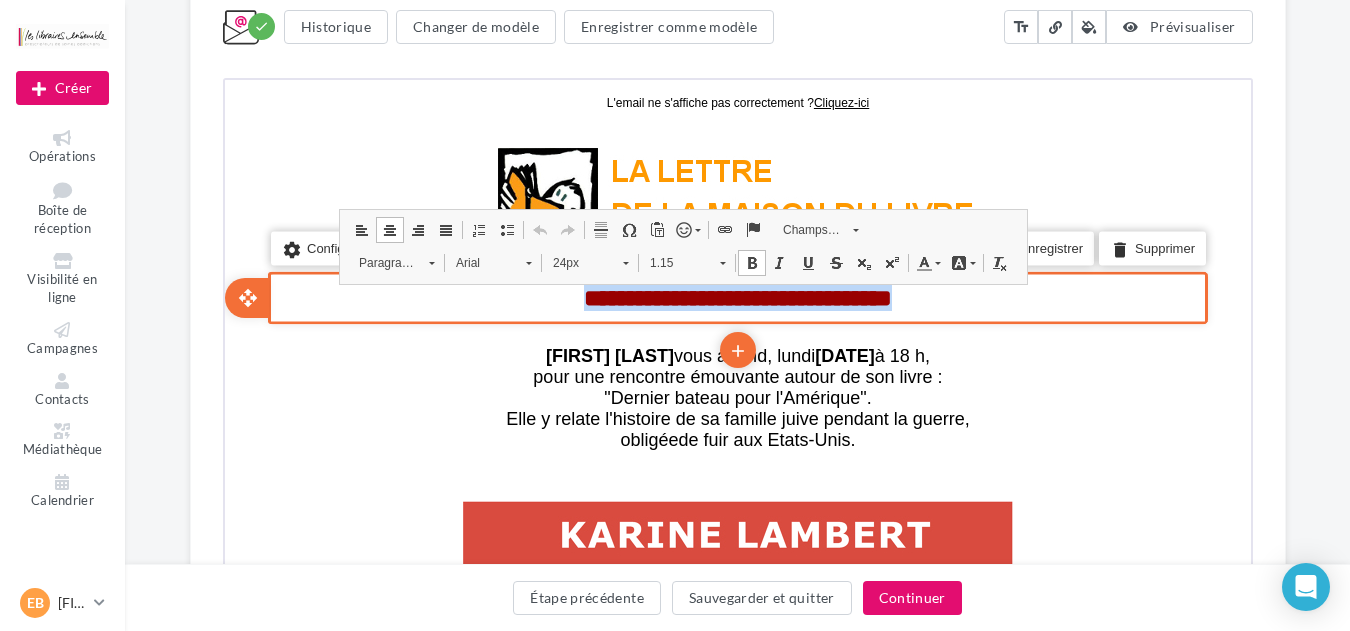 drag, startPoint x: 520, startPoint y: 295, endPoint x: 1029, endPoint y: 301, distance: 509.03537 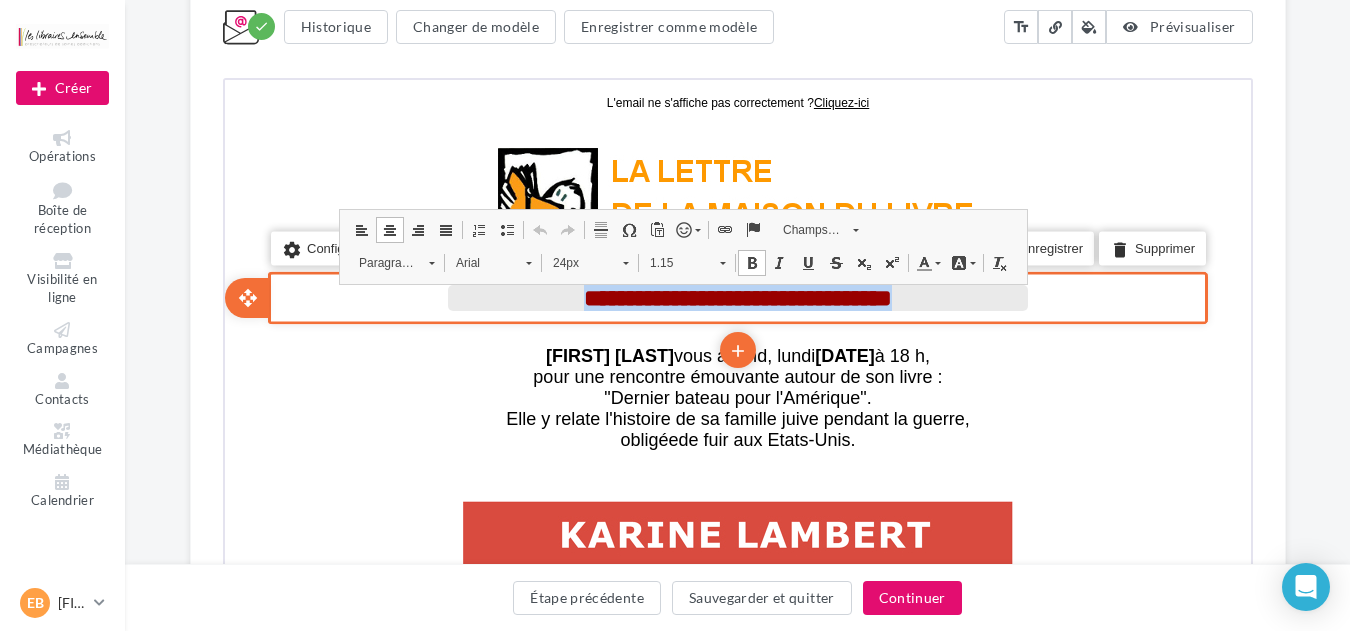 type 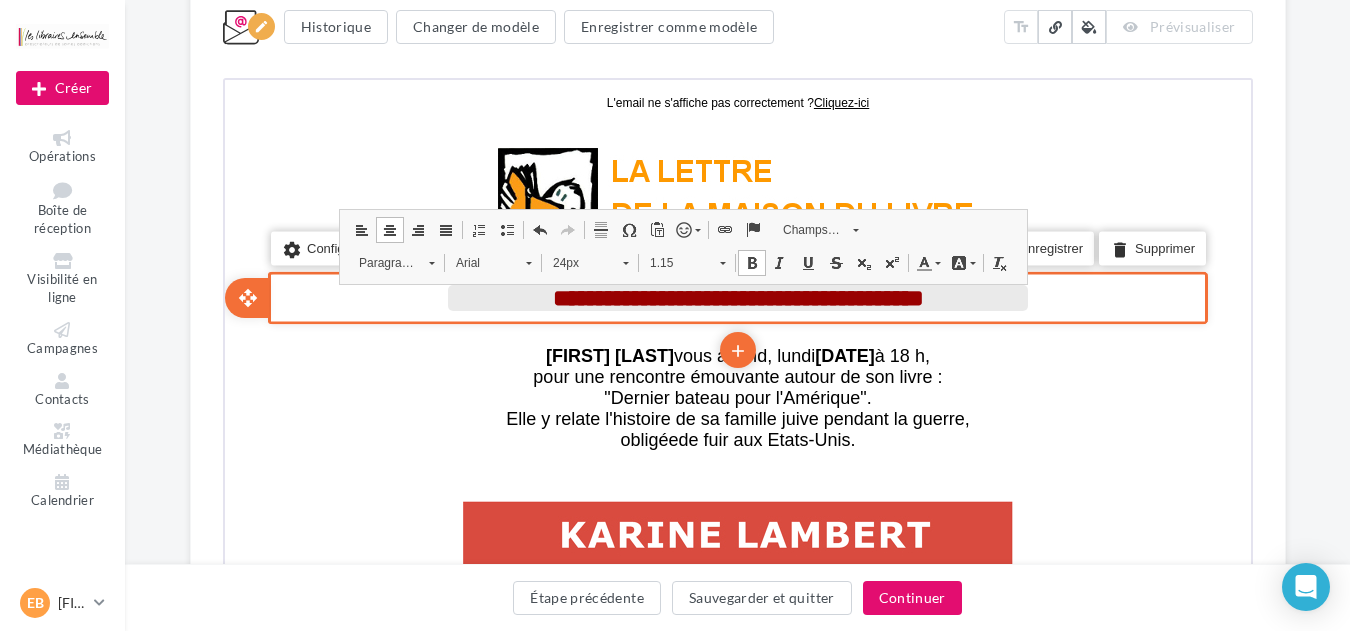 click on "**********" at bounding box center [735, 295] 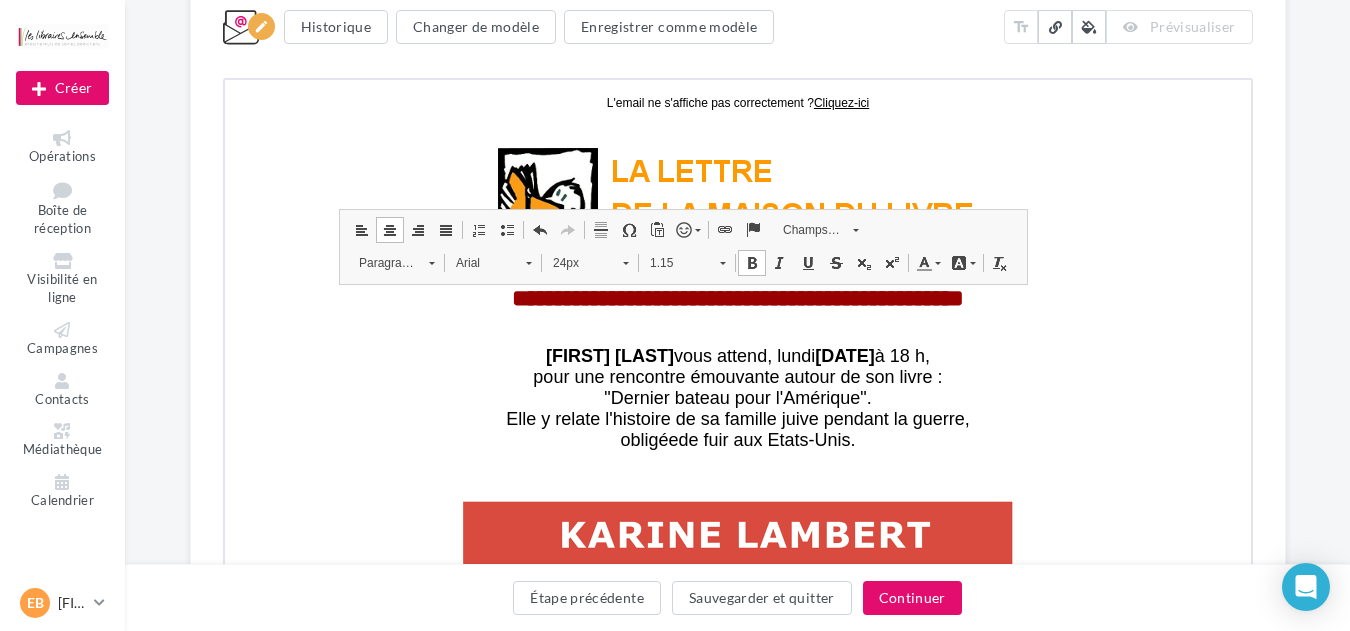 click on "**********" at bounding box center (737, 971) 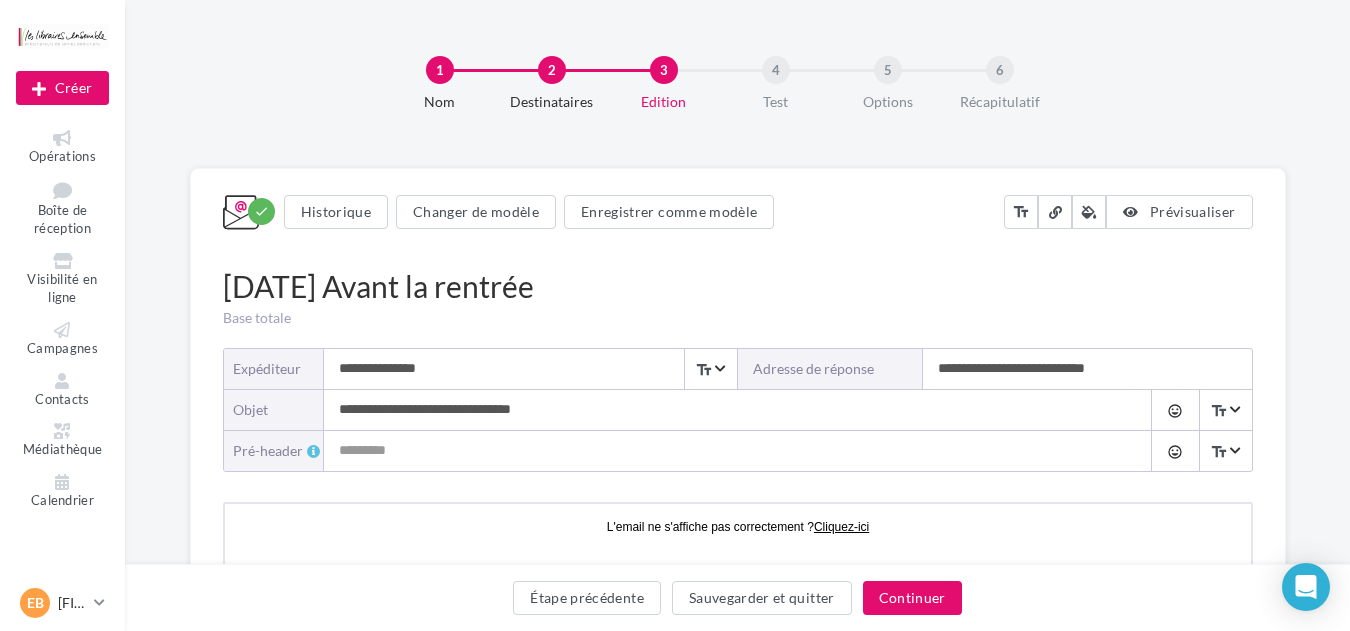 scroll, scrollTop: 213, scrollLeft: 0, axis: vertical 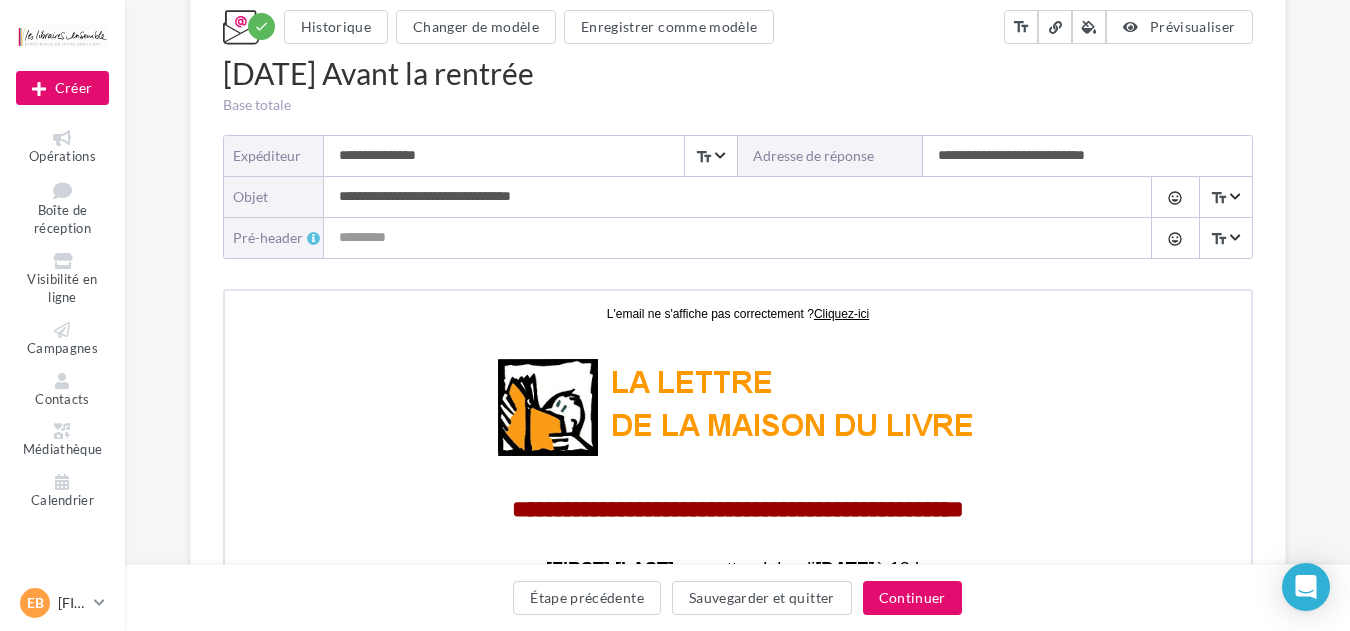 drag, startPoint x: 424, startPoint y: 200, endPoint x: 229, endPoint y: 200, distance: 195 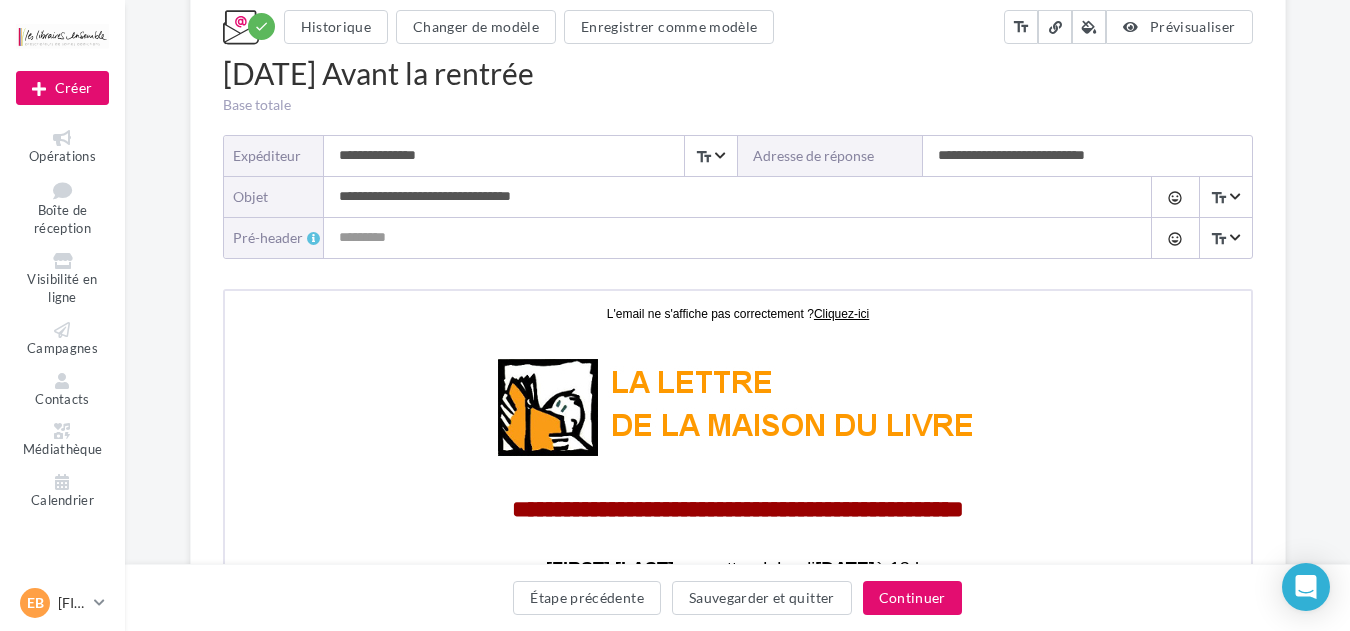 drag, startPoint x: 339, startPoint y: 193, endPoint x: 431, endPoint y: 193, distance: 92 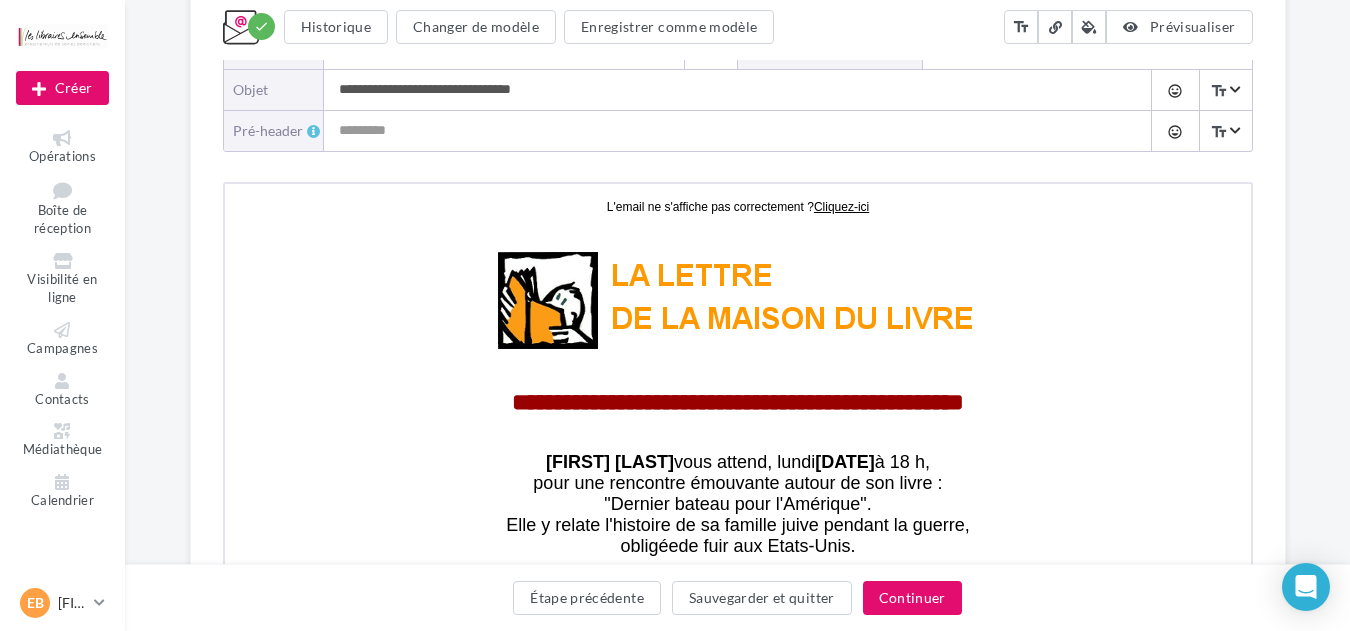 scroll, scrollTop: 213, scrollLeft: 0, axis: vertical 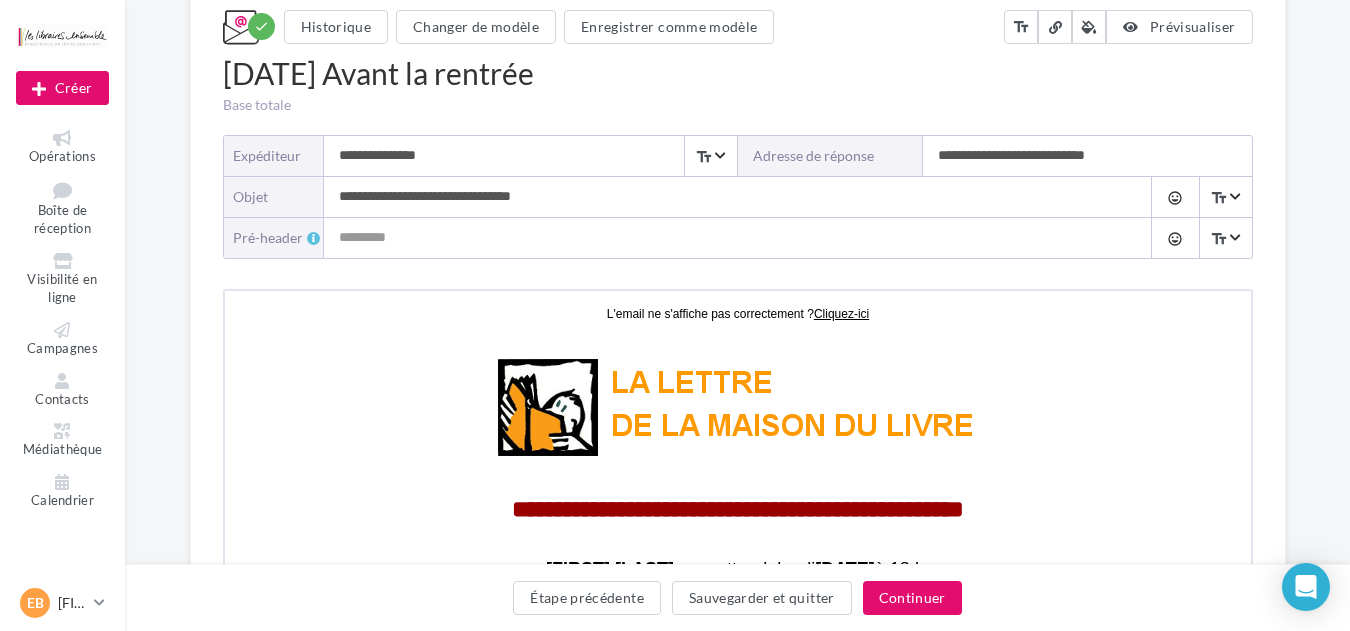 click on "**********" at bounding box center [738, 1152] 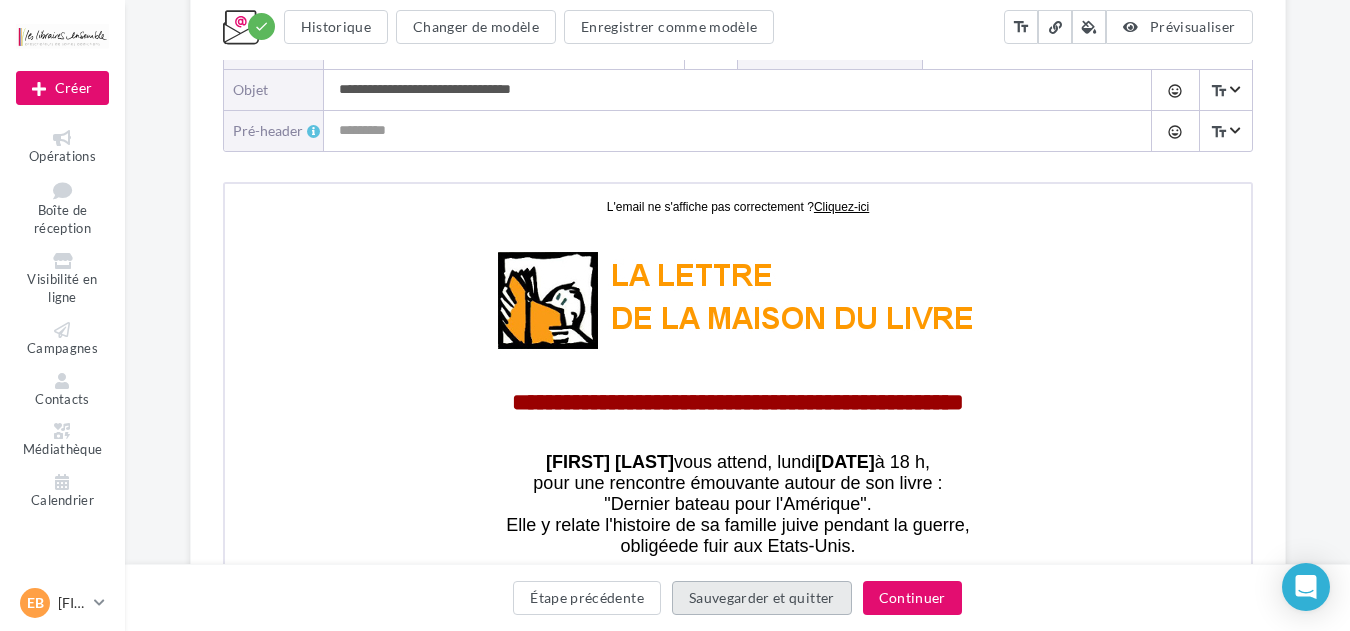 click on "Sauvegarder et quitter" at bounding box center (762, 598) 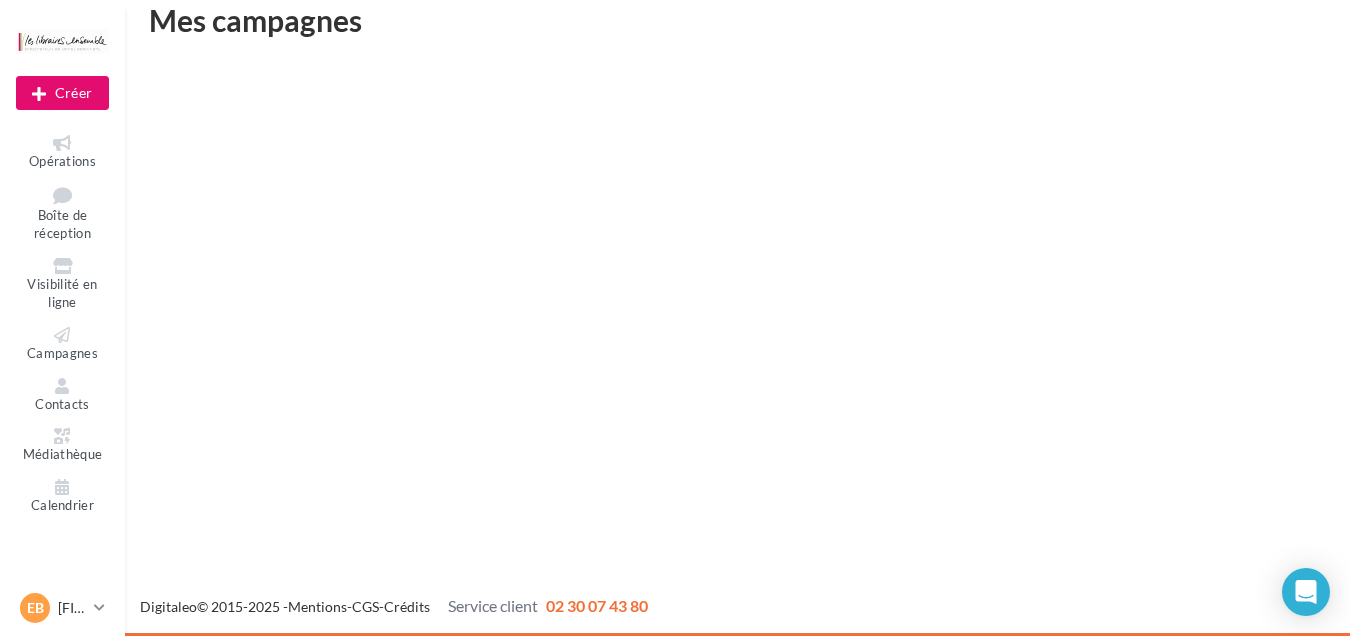 scroll, scrollTop: 32, scrollLeft: 0, axis: vertical 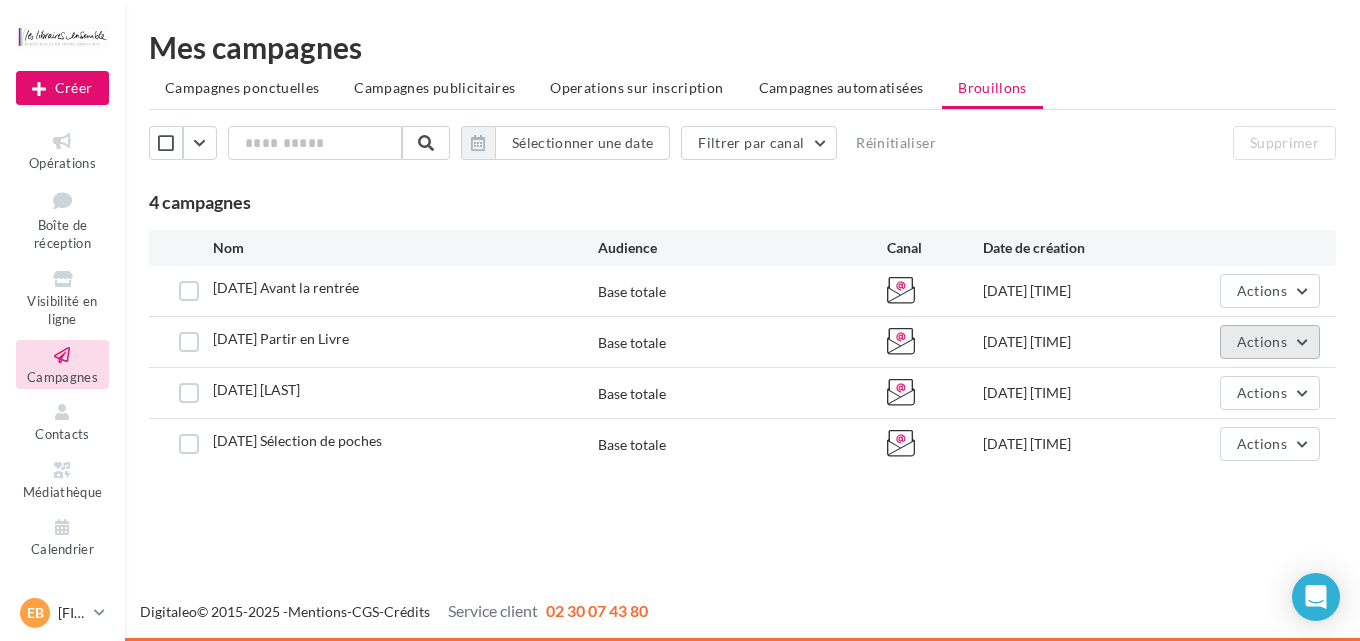 click on "Actions" at bounding box center (1262, 341) 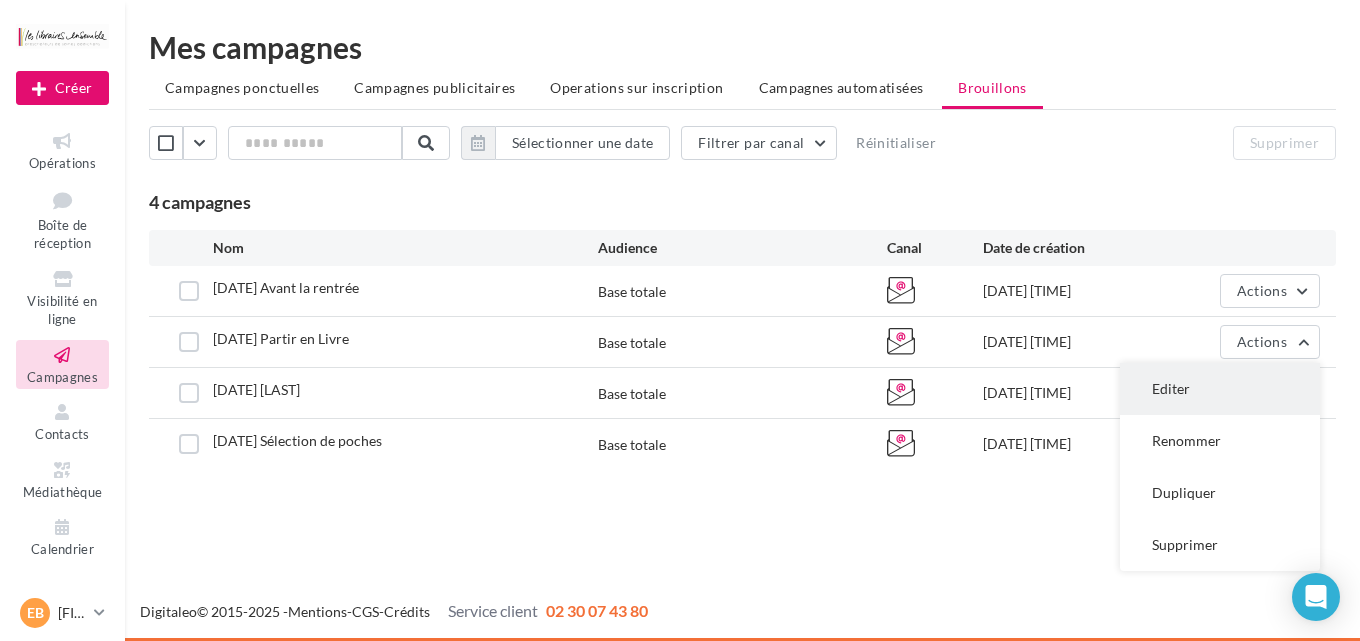 click on "Editer" at bounding box center [1220, 389] 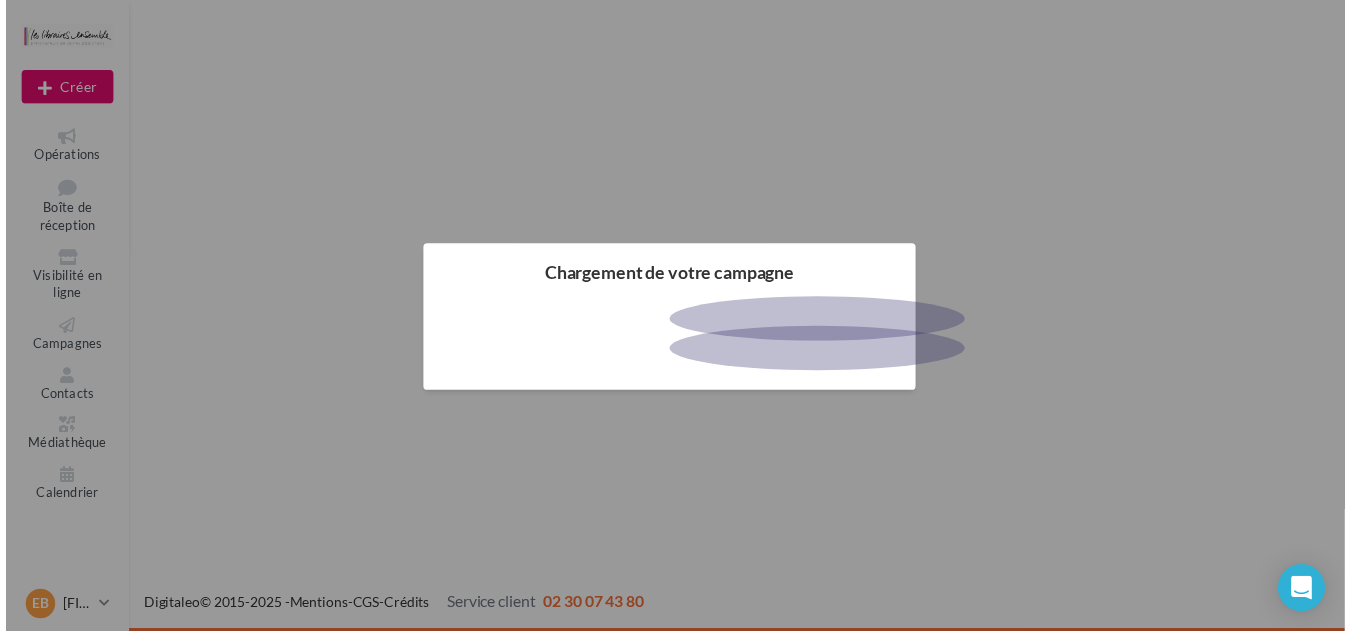 scroll, scrollTop: 0, scrollLeft: 0, axis: both 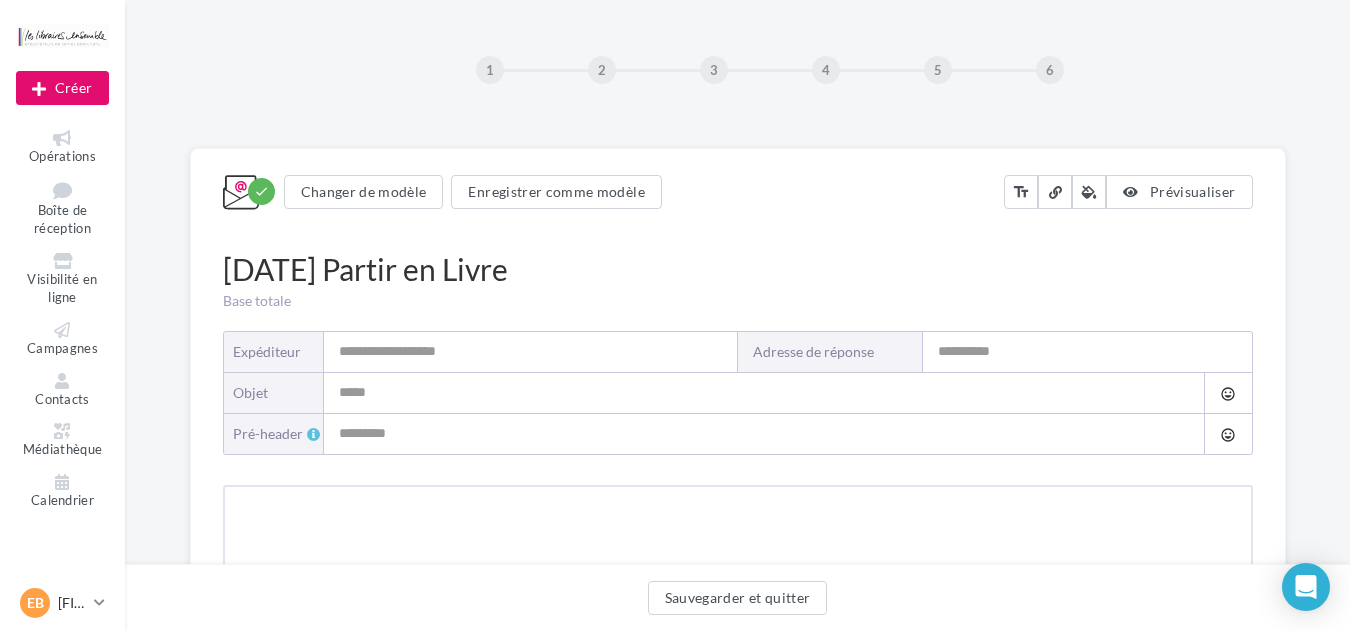 type on "**********" 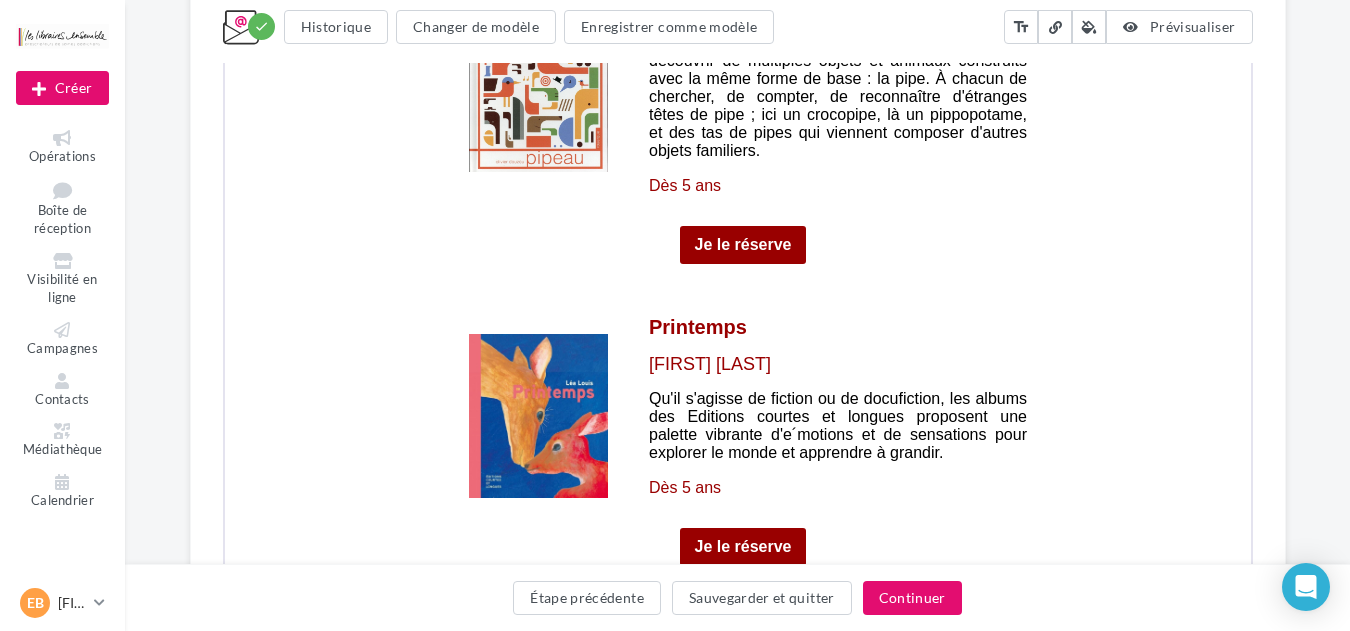 scroll, scrollTop: 4674, scrollLeft: 0, axis: vertical 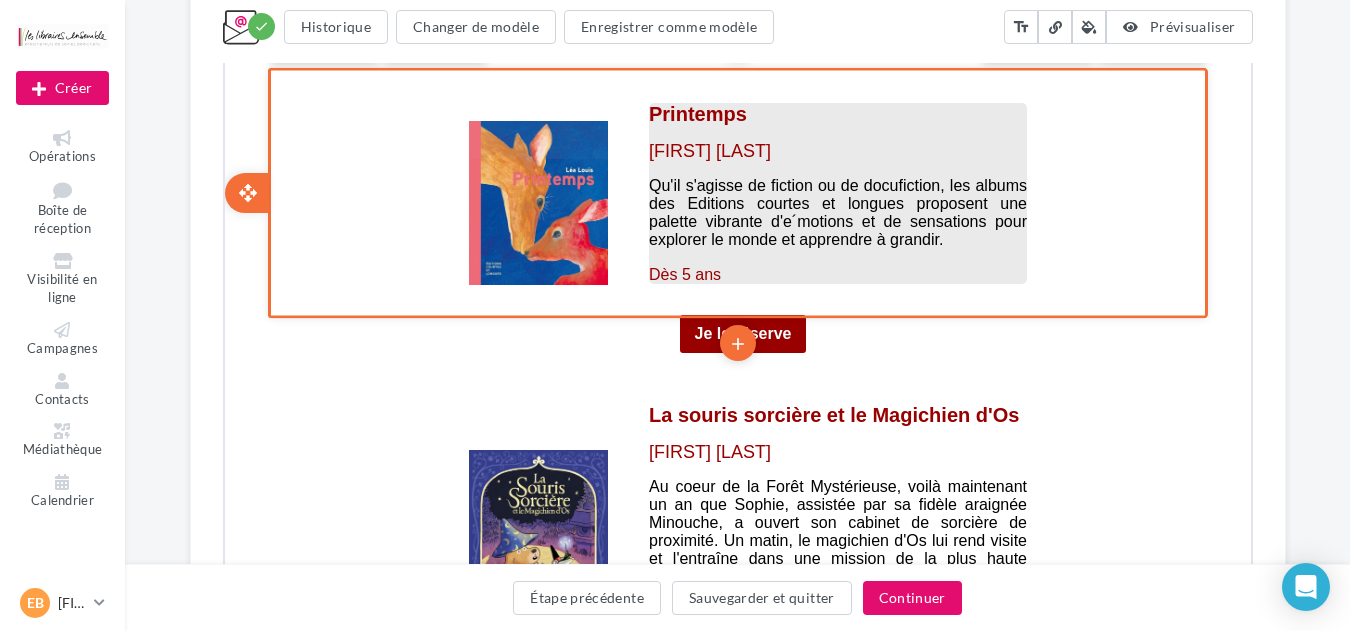 click on "Qu'il s'agisse de fiction ou de docufiction, les albums des Editions courtes et longues proposent une palette vibrante d'e´motions et de sensations pour explorer le monde et apprendre à grandir." at bounding box center (835, 210) 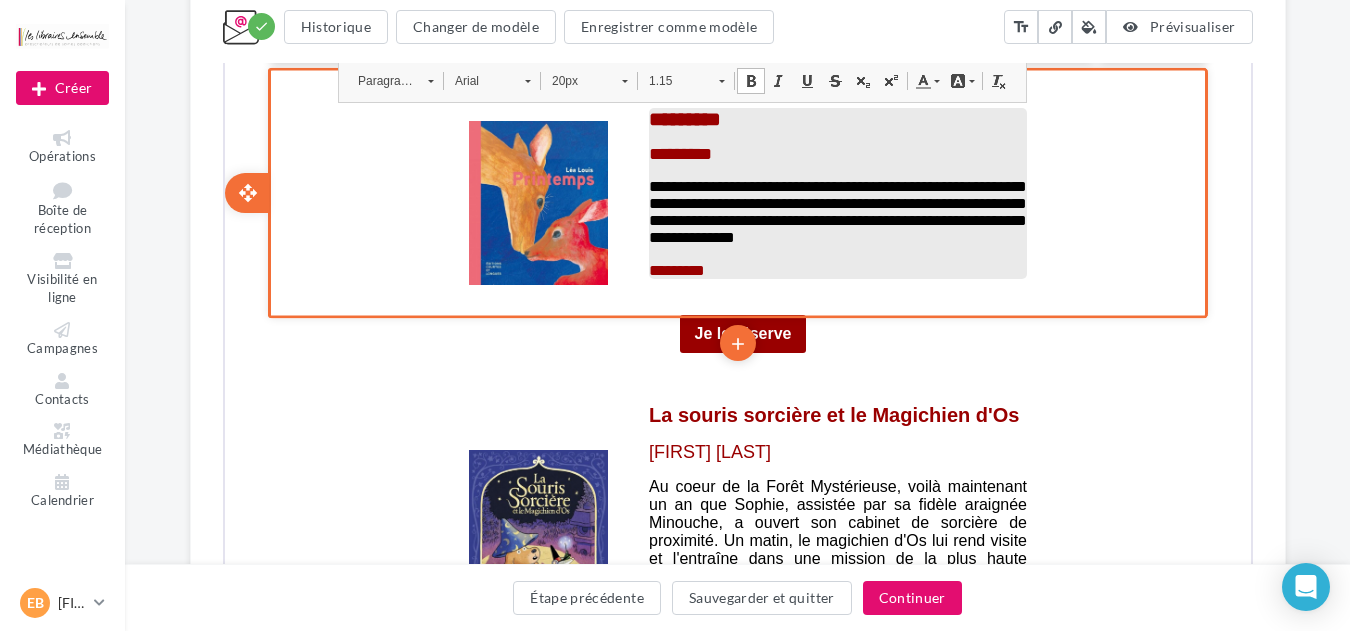 click on "**********" at bounding box center [835, 210] 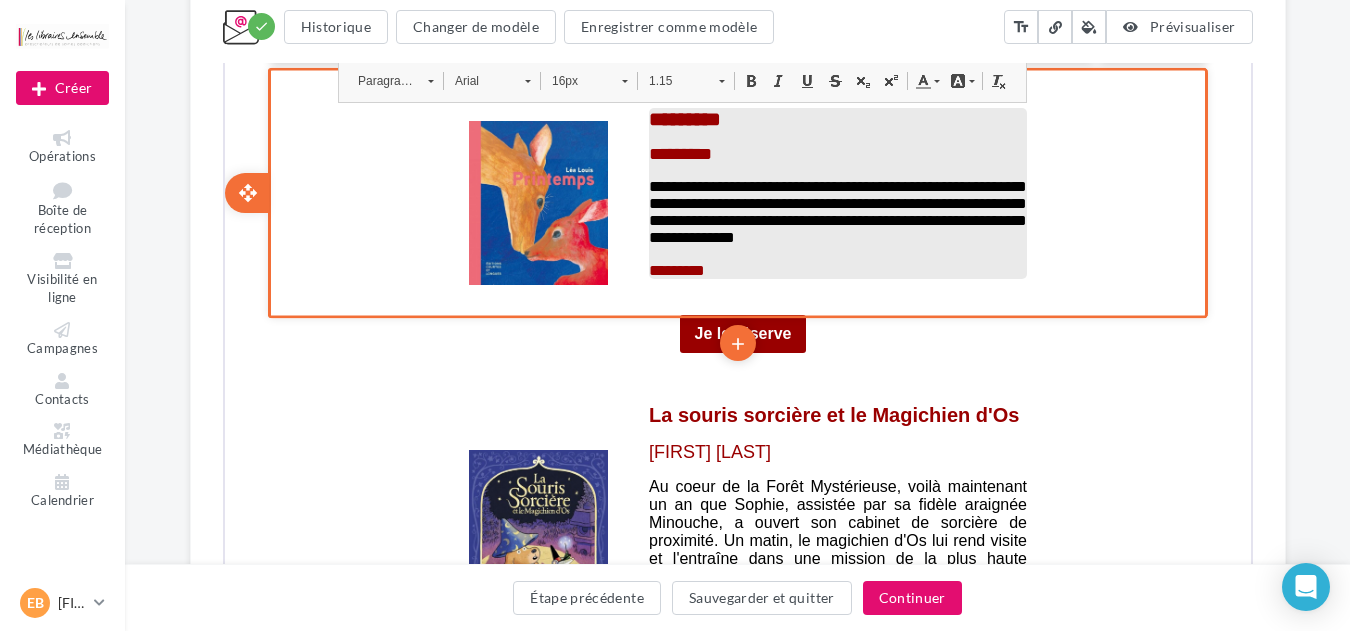 type 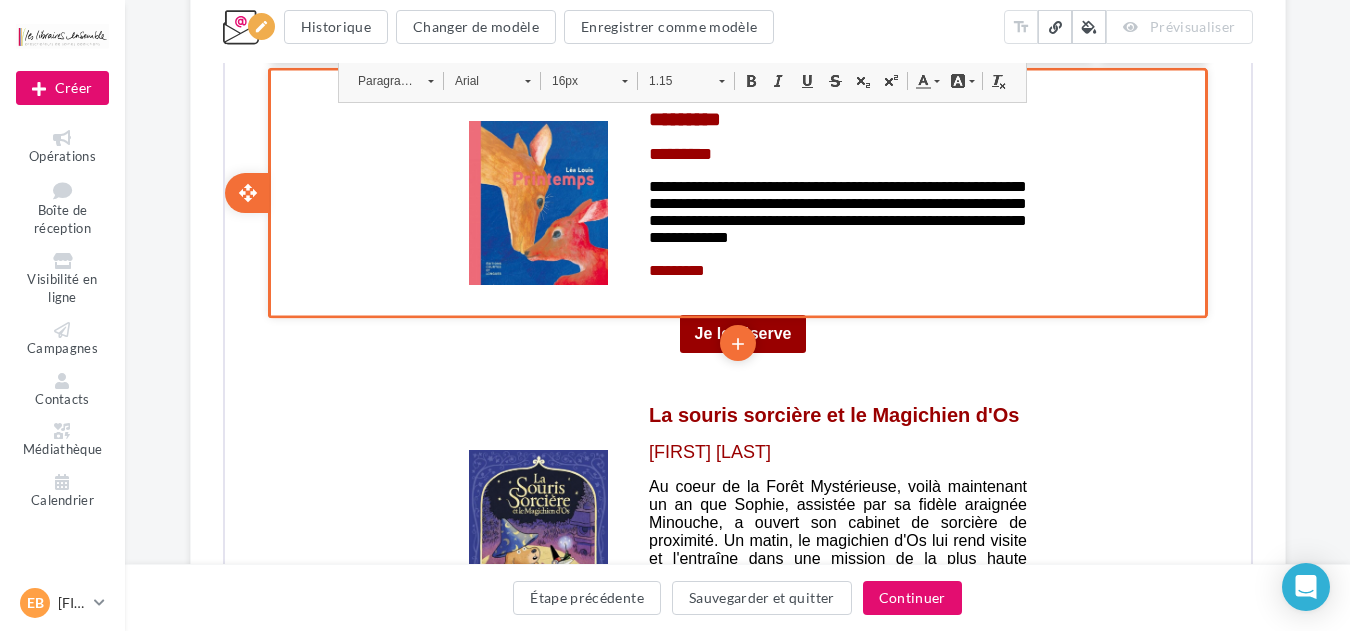 click on "Something wrong..." at bounding box center [738, -1149] 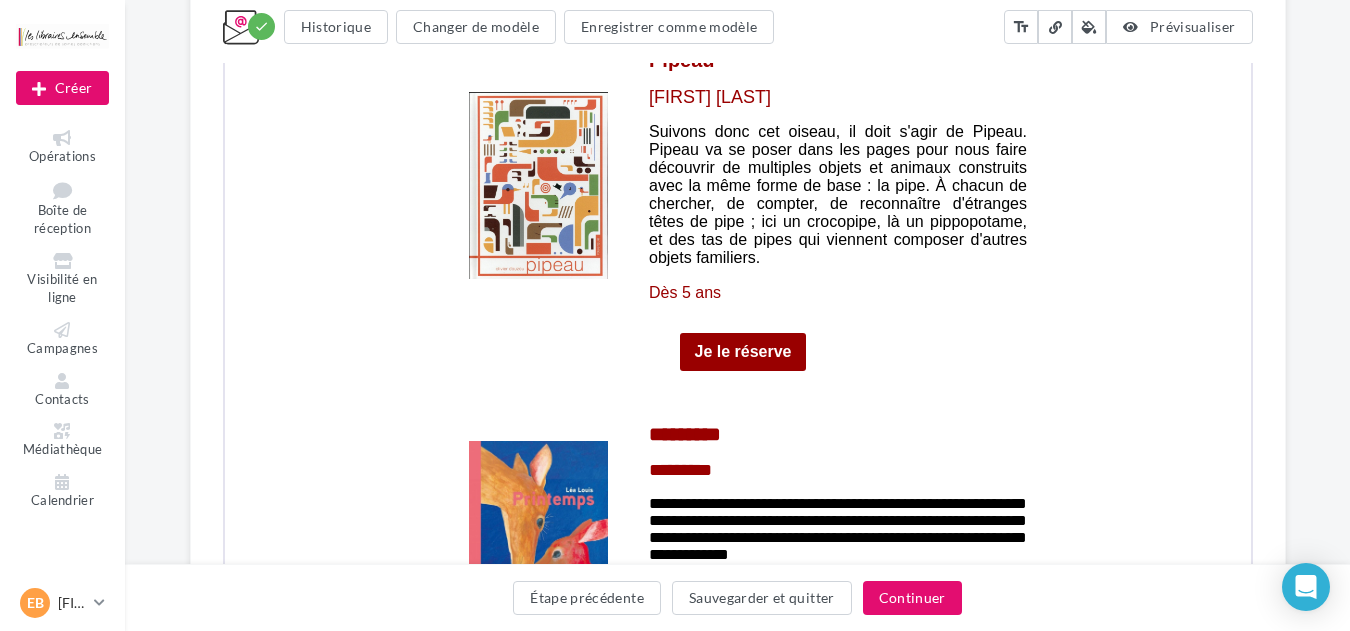 scroll, scrollTop: 4461, scrollLeft: 0, axis: vertical 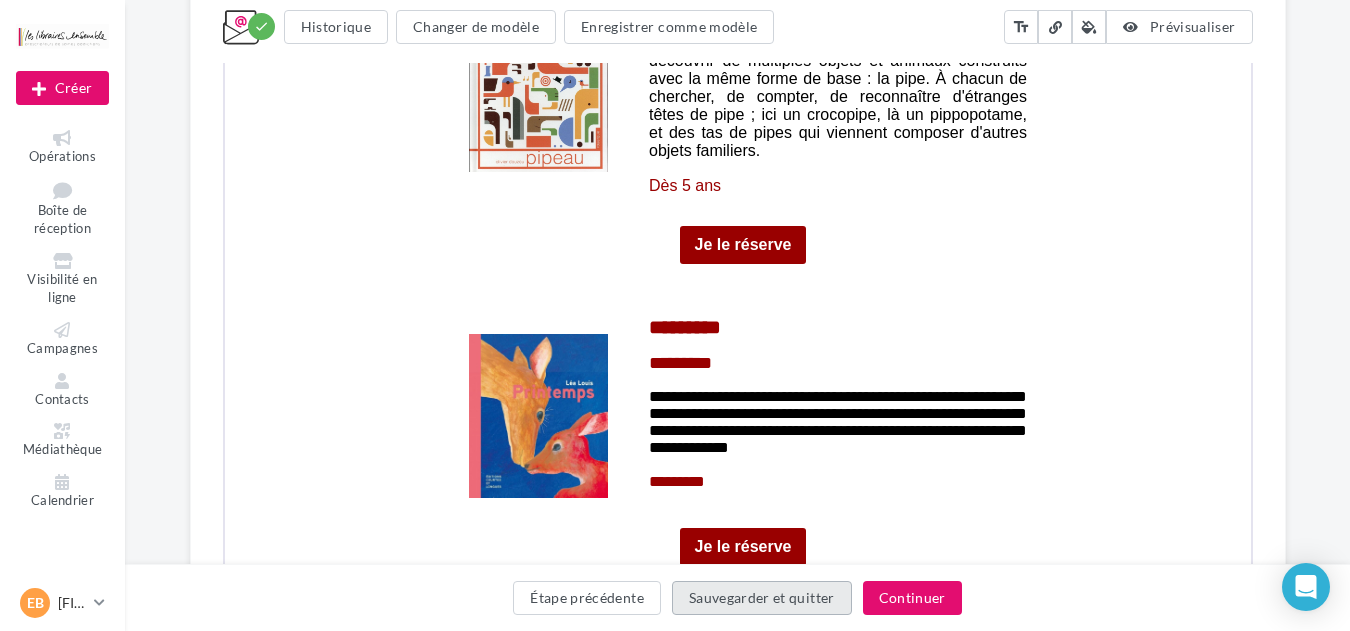 click on "Sauvegarder et quitter" at bounding box center [762, 598] 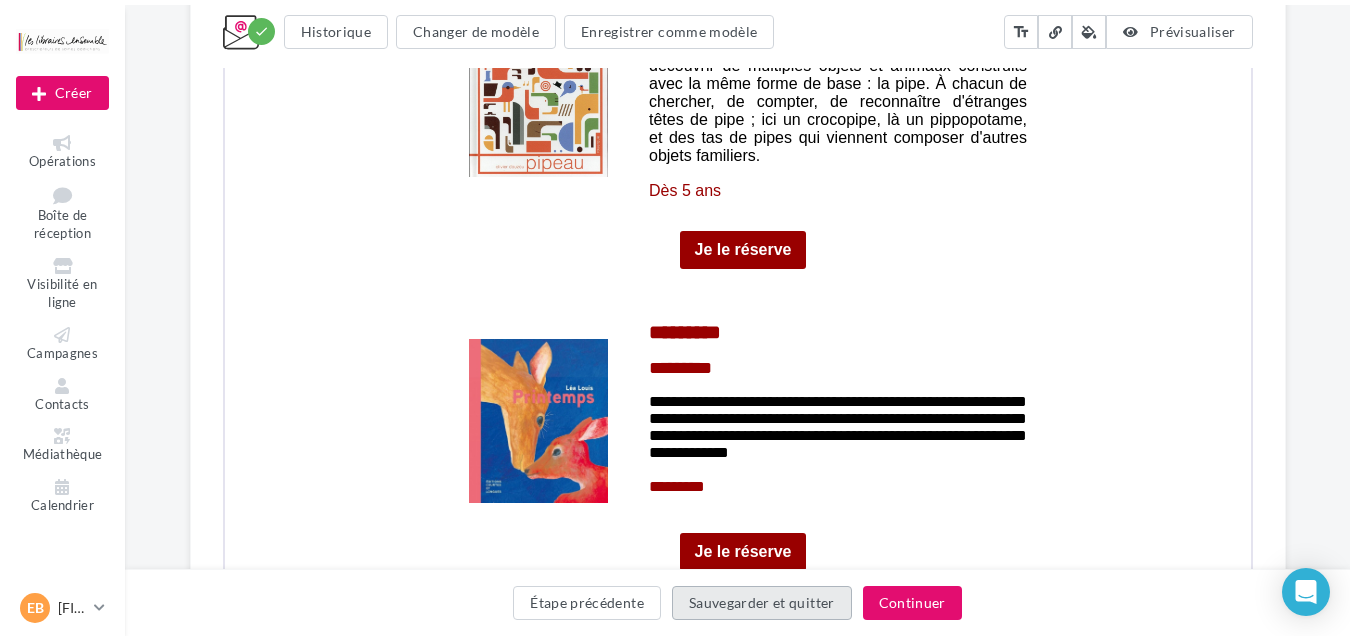 scroll, scrollTop: 32, scrollLeft: 0, axis: vertical 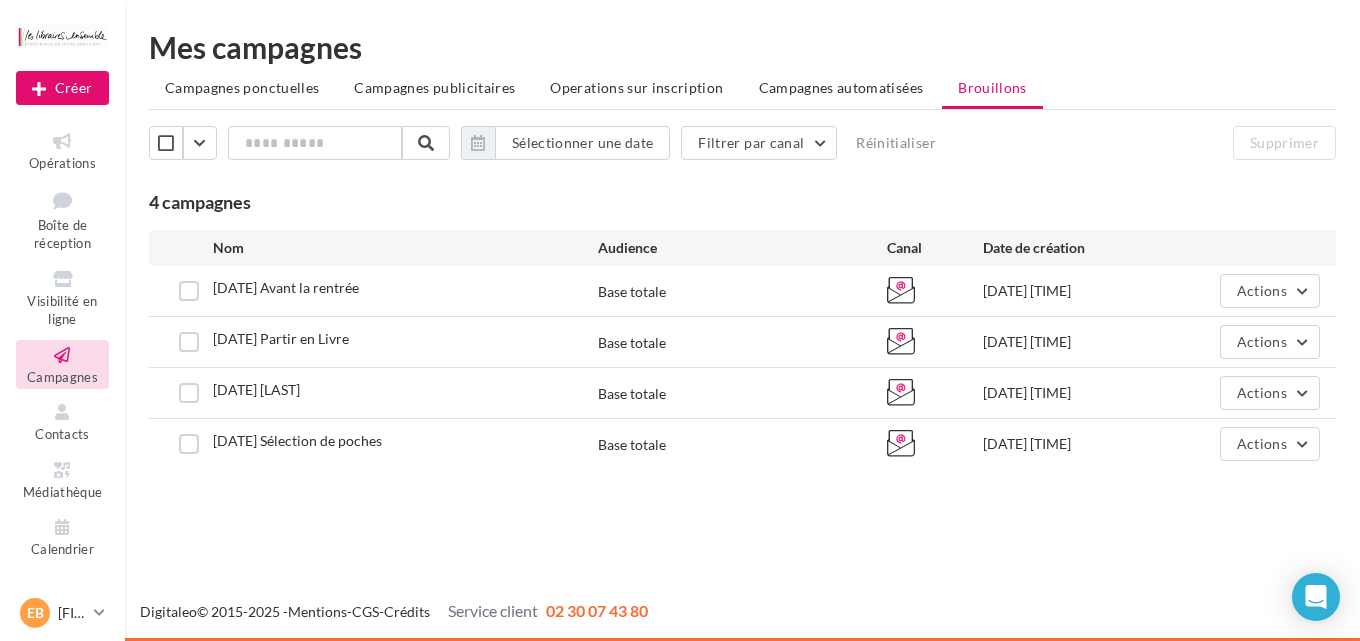 click on "Nouvelle campagne
Créer
Opérations
Boîte de réception
Visibilité en ligne
Campagnes
Contacts
Médiathèque
Calendrier" at bounding box center (680, 320) 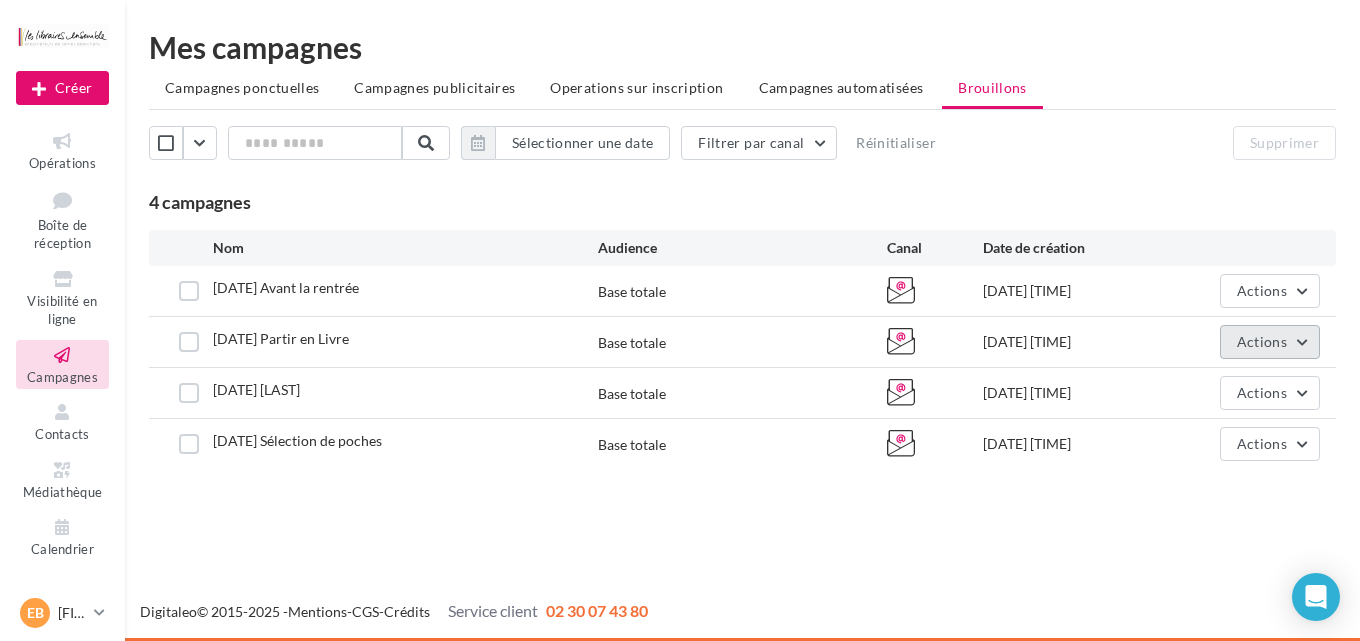 click on "Actions" at bounding box center [1262, 341] 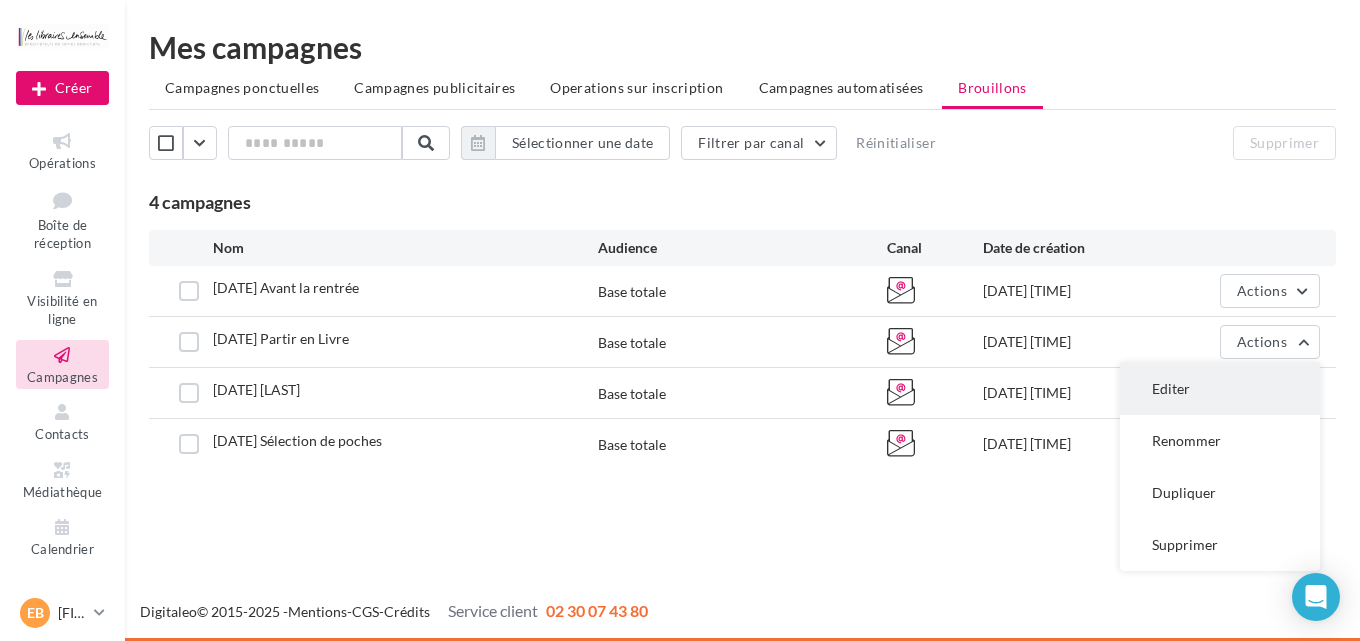 click on "Editer" at bounding box center (1220, 389) 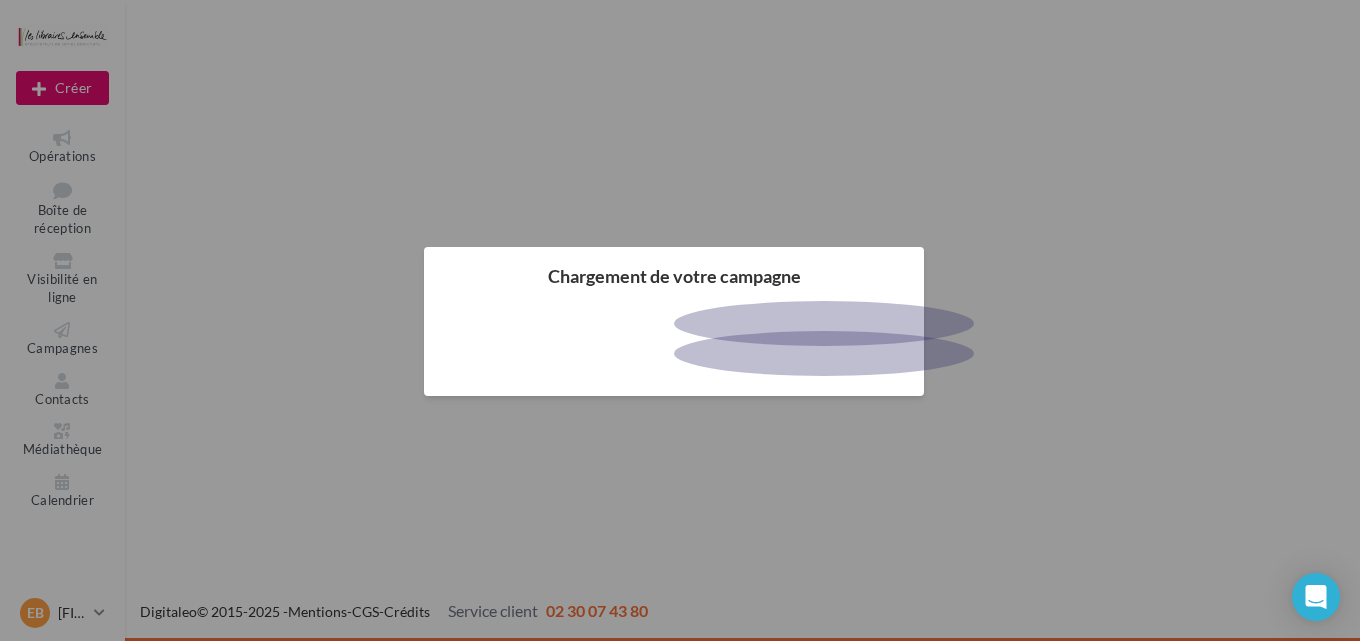 scroll, scrollTop: 0, scrollLeft: 0, axis: both 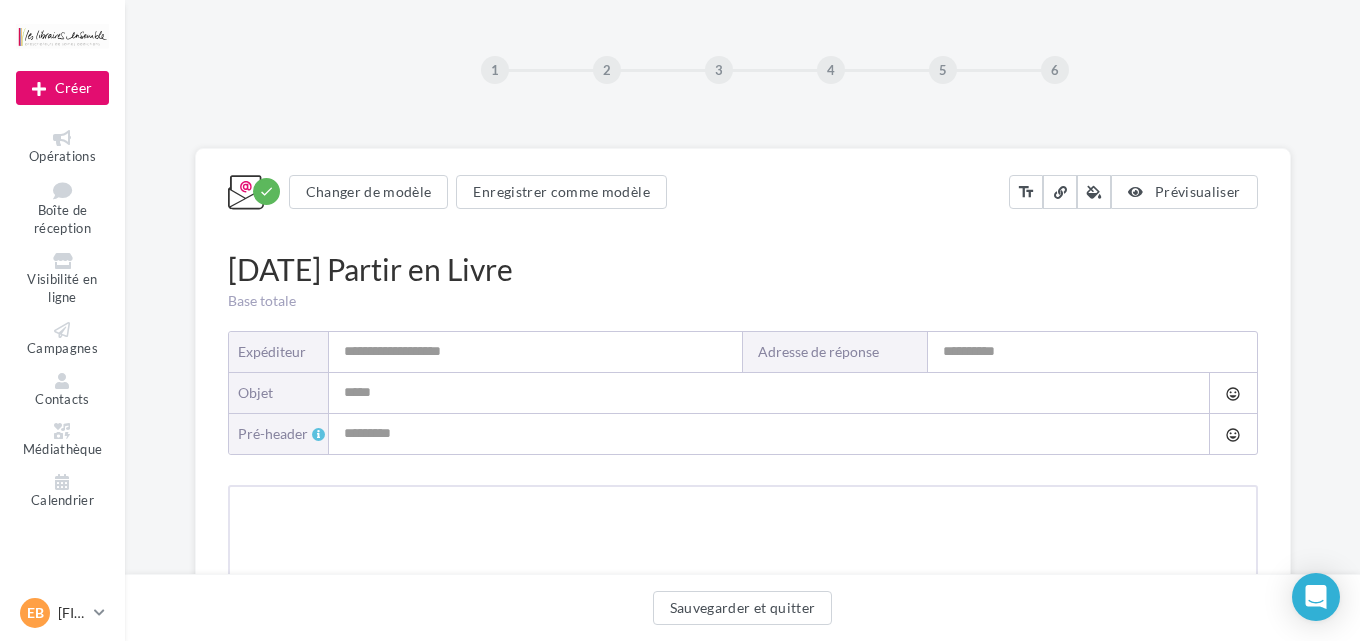 type on "**********" 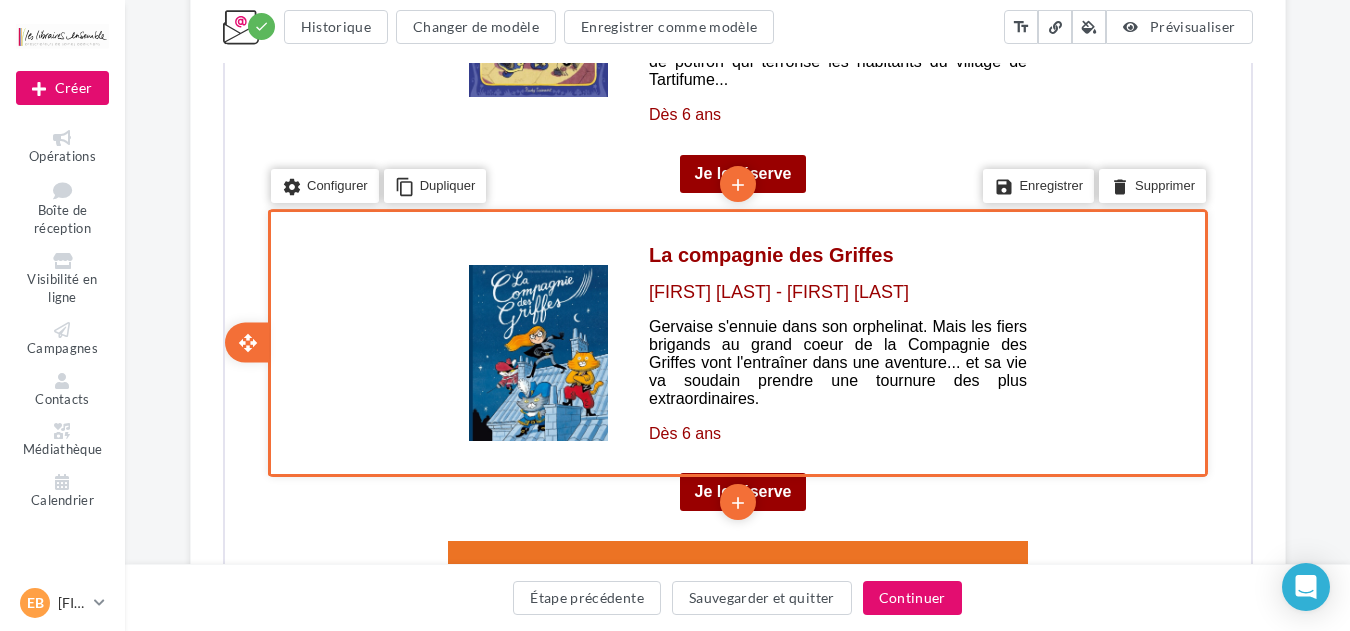 scroll, scrollTop: 5314, scrollLeft: 0, axis: vertical 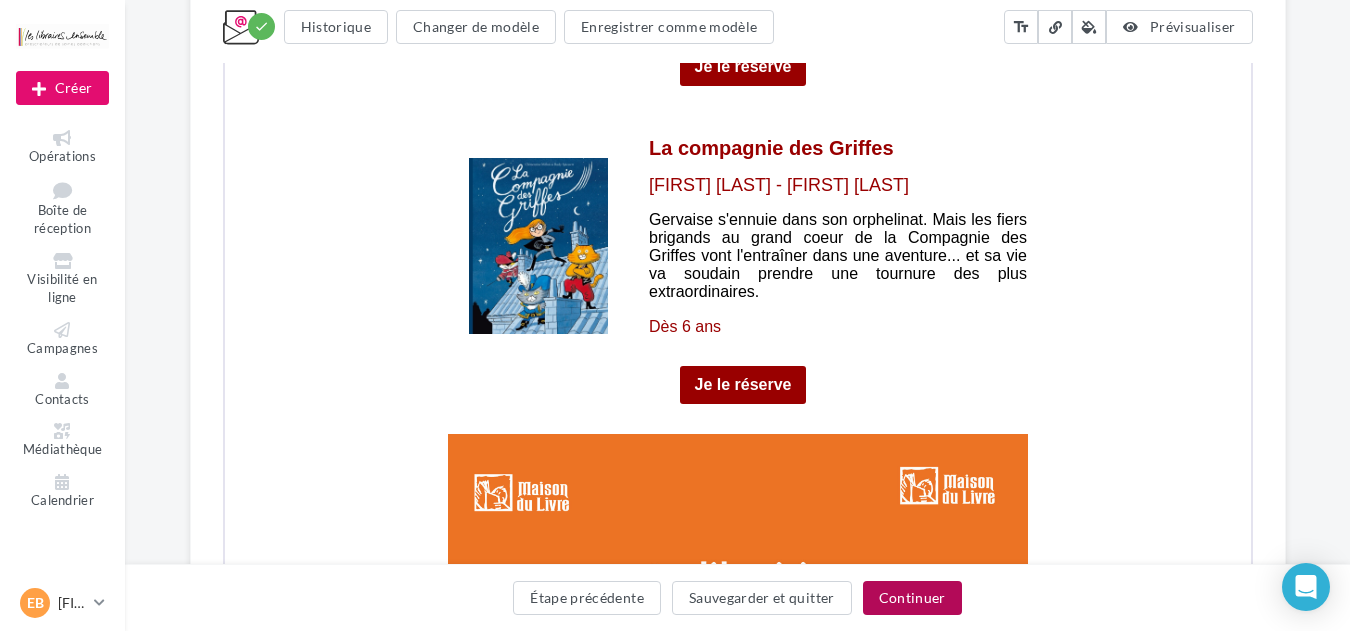 click on "Continuer" at bounding box center (912, 598) 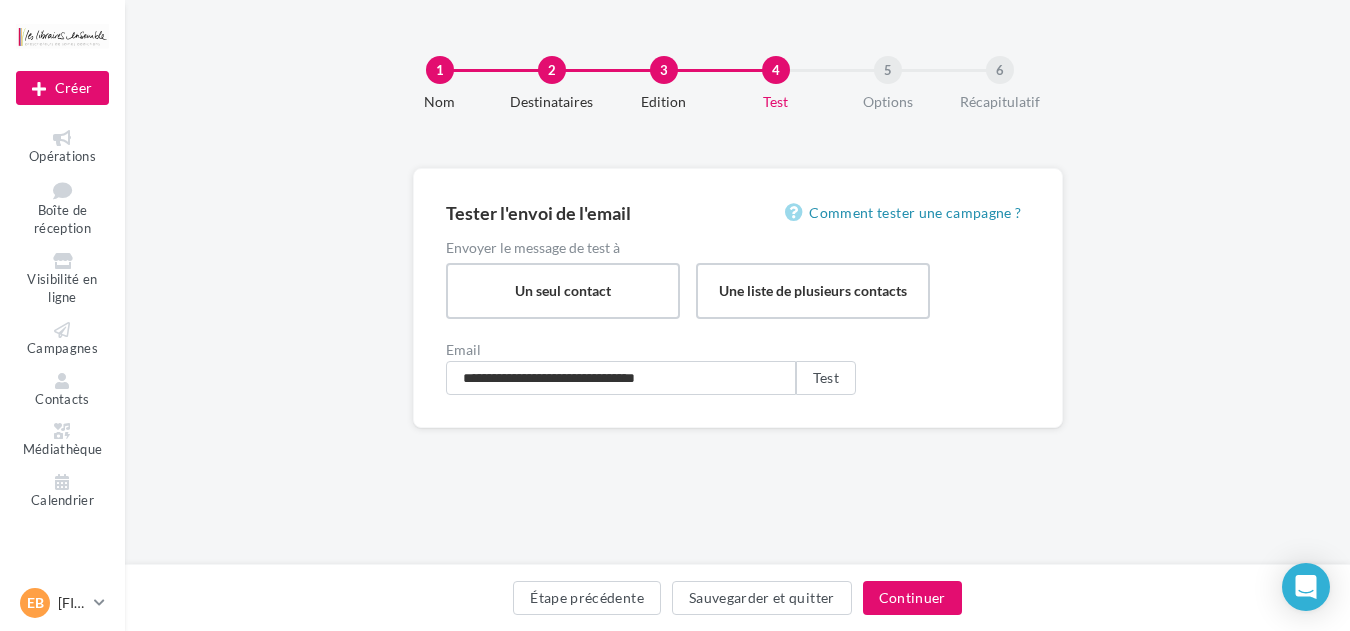 scroll, scrollTop: 0, scrollLeft: 0, axis: both 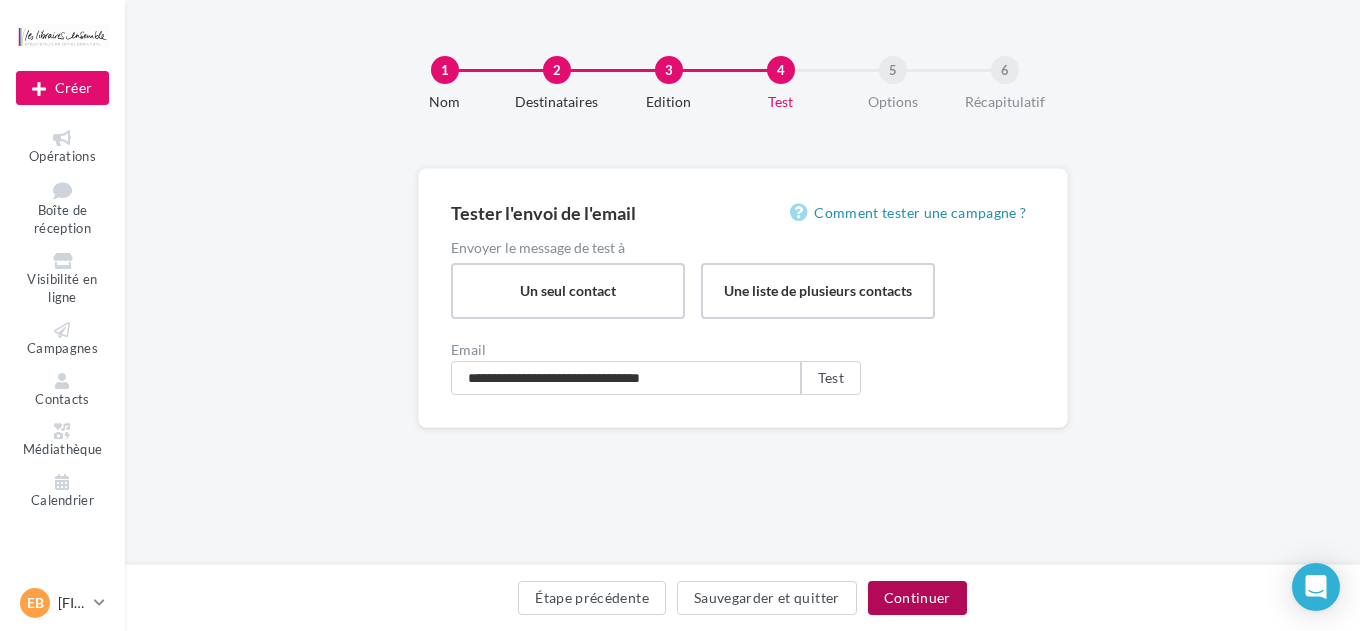 click on "Continuer" at bounding box center [917, 598] 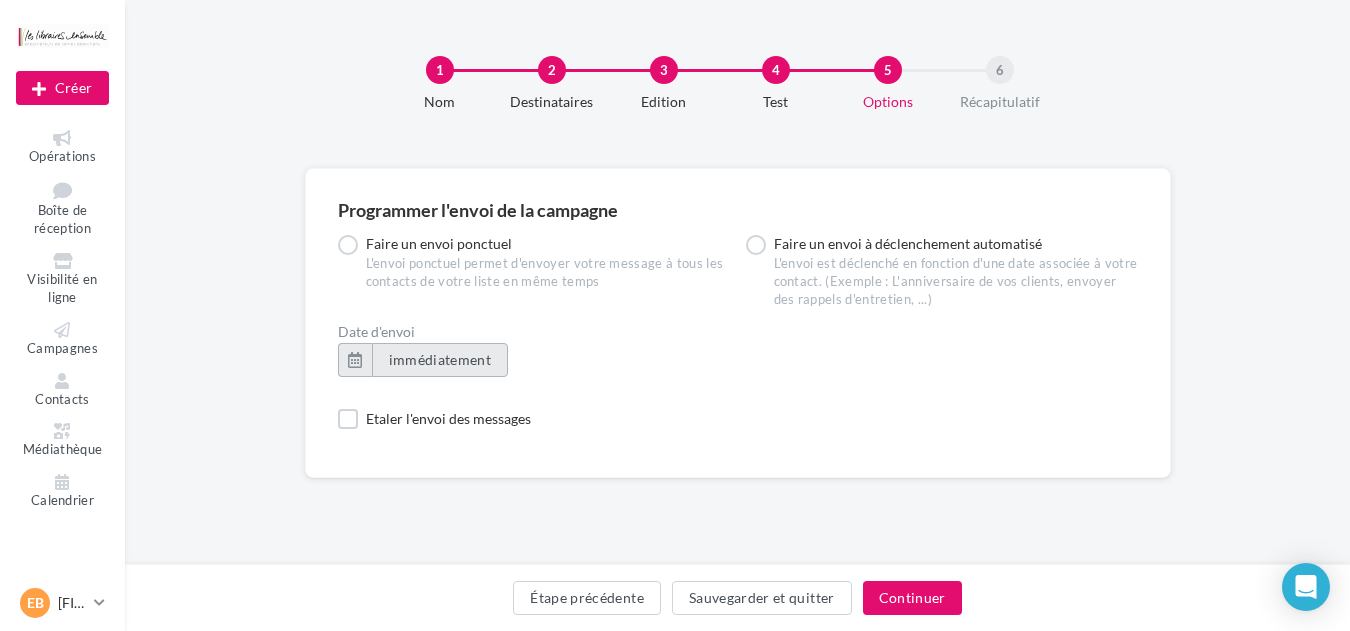 click on "immédiatement" at bounding box center (440, 359) 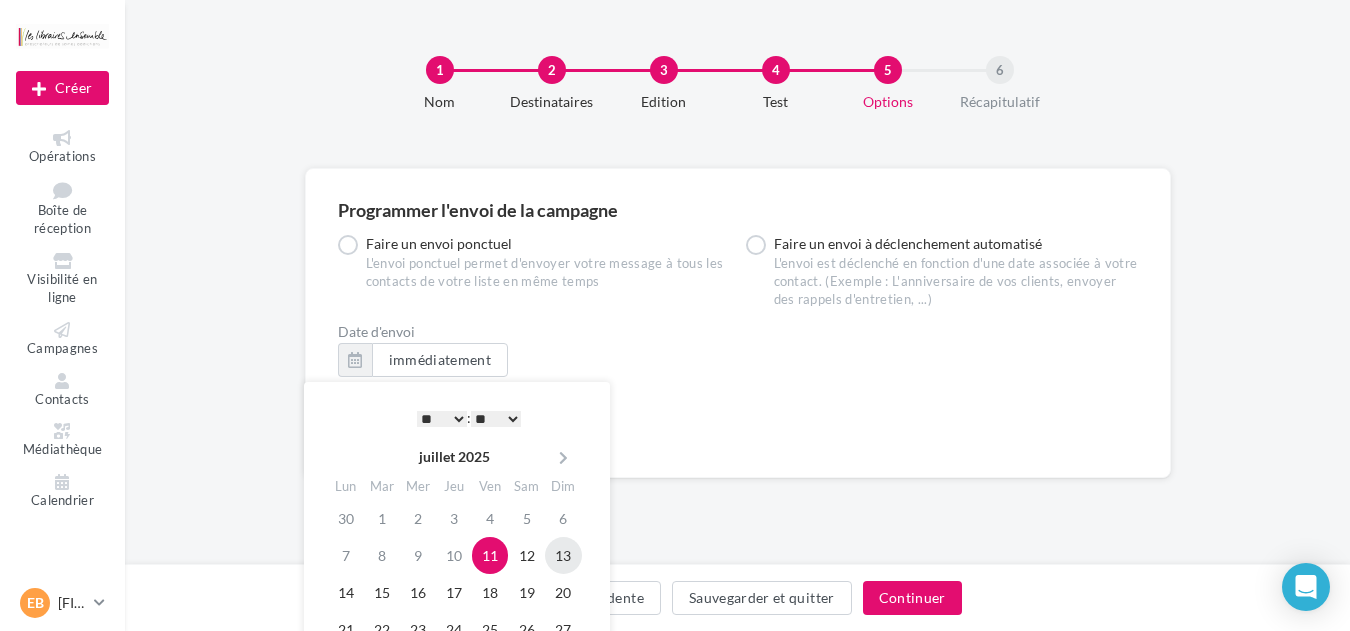 click on "13" at bounding box center (563, 555) 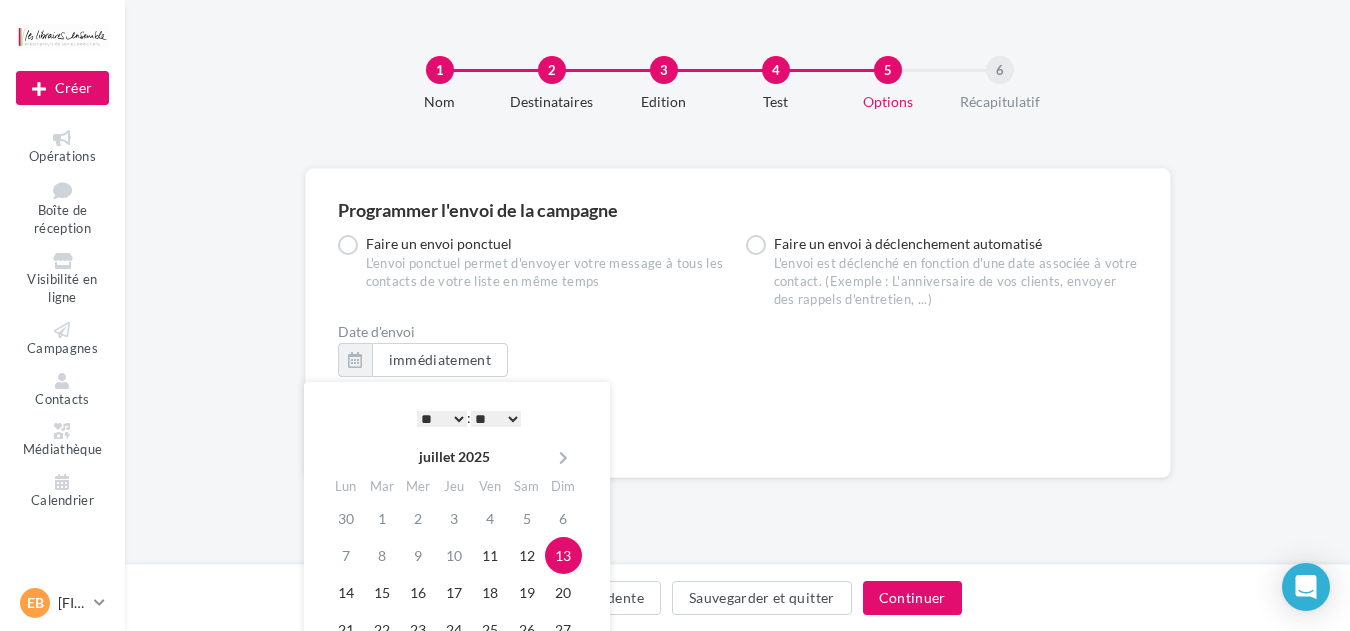 click on "* * * * * * * * * * ** ** ** ** ** ** ** ** ** ** ** ** ** **" at bounding box center [442, 419] 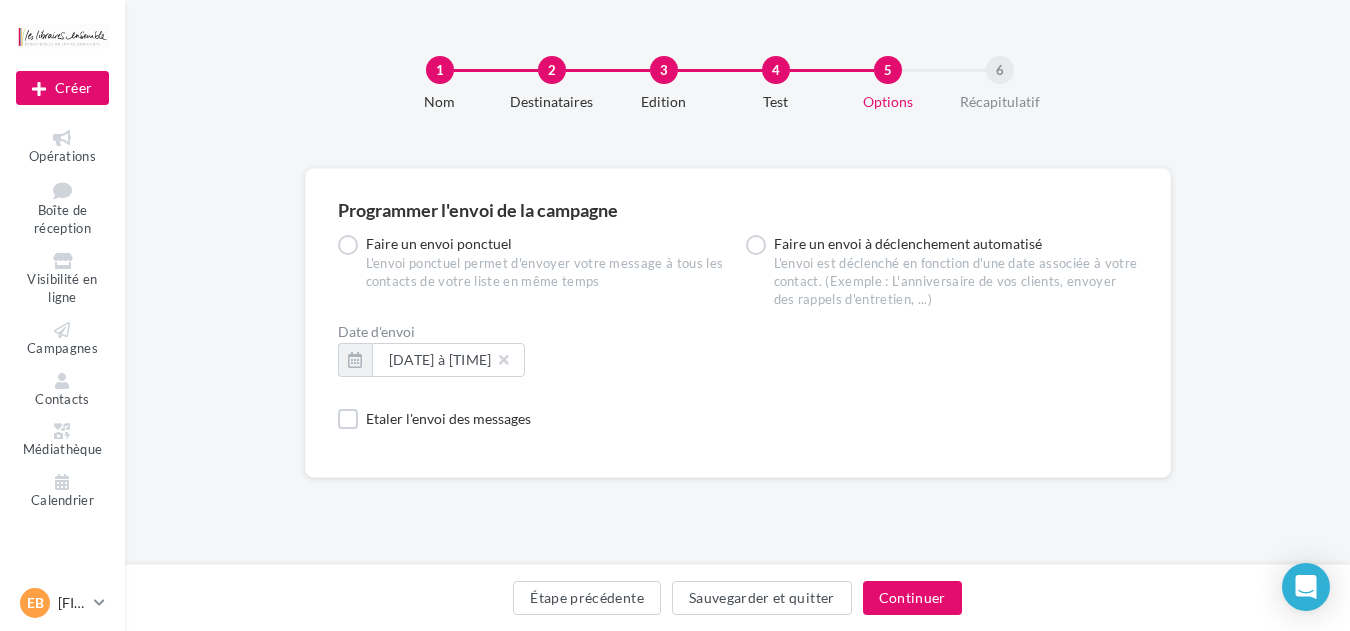 click on "Programmer l'envoi de la campagne Faire un envoi ponctuel L'envoi ponctuel permet d'envoyer votre message à tous les contacts de votre liste en même temps Faire un envoi à déclenchement automatisé L'envoi est déclenché en fonction d'une date associée à votre contact. (Exemple : L'anniversaire de vos clients, envoyer des rappels d'entretien, ...) Envoyer le message par rapport à la date du champ Sélectionner un champ   date_naissance       Aucun champ ne correspond à votre recherche Le format de la date dans le champ de votre contact doit être soit jj/mm/aaaa ou jj/mm Récurrence Une seule fois Le message sera envoyé uniquement à la date du champ sélectionné. Une fois par an Le message sera envoyé chaque année, en prenant en compte le jour et le mois de la date sélectionnée. Une fois par mois Le message sera envoyé chaque mois, en prenant en compte le jour de la date du champ sélectionné. Envoi du message Envoyer le message * jours   après       la date choisie à partir de   12:00" at bounding box center [738, 315] 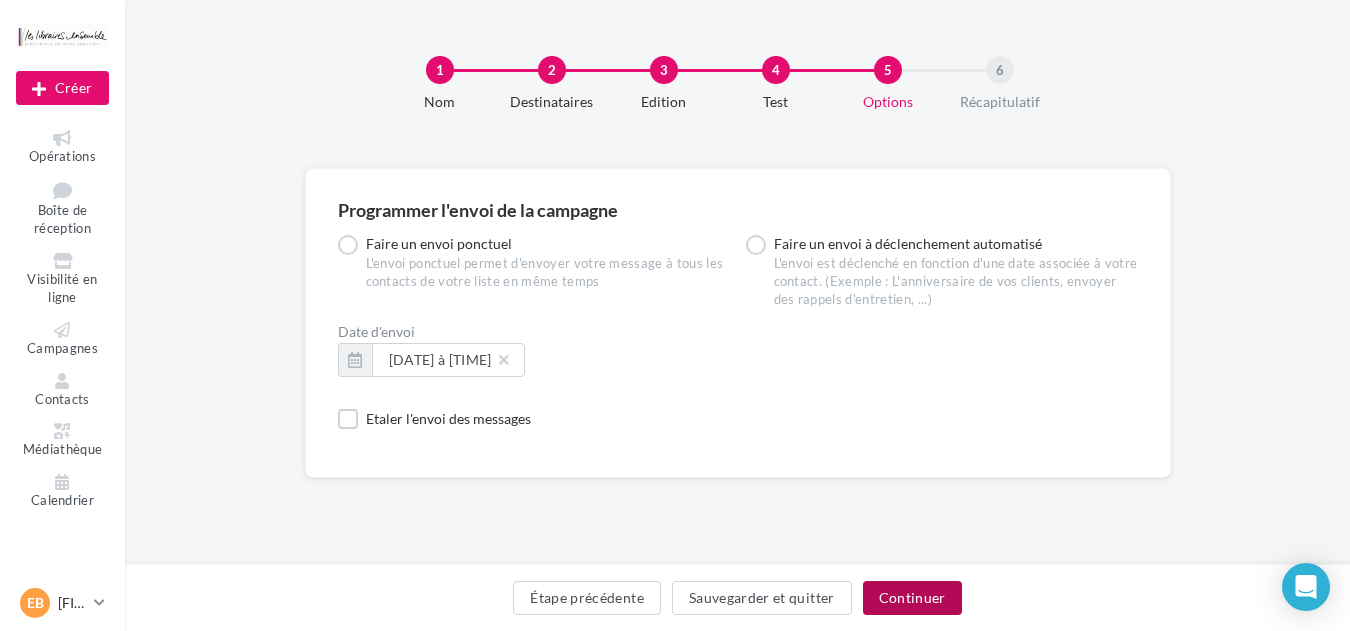 click on "Continuer" at bounding box center [912, 598] 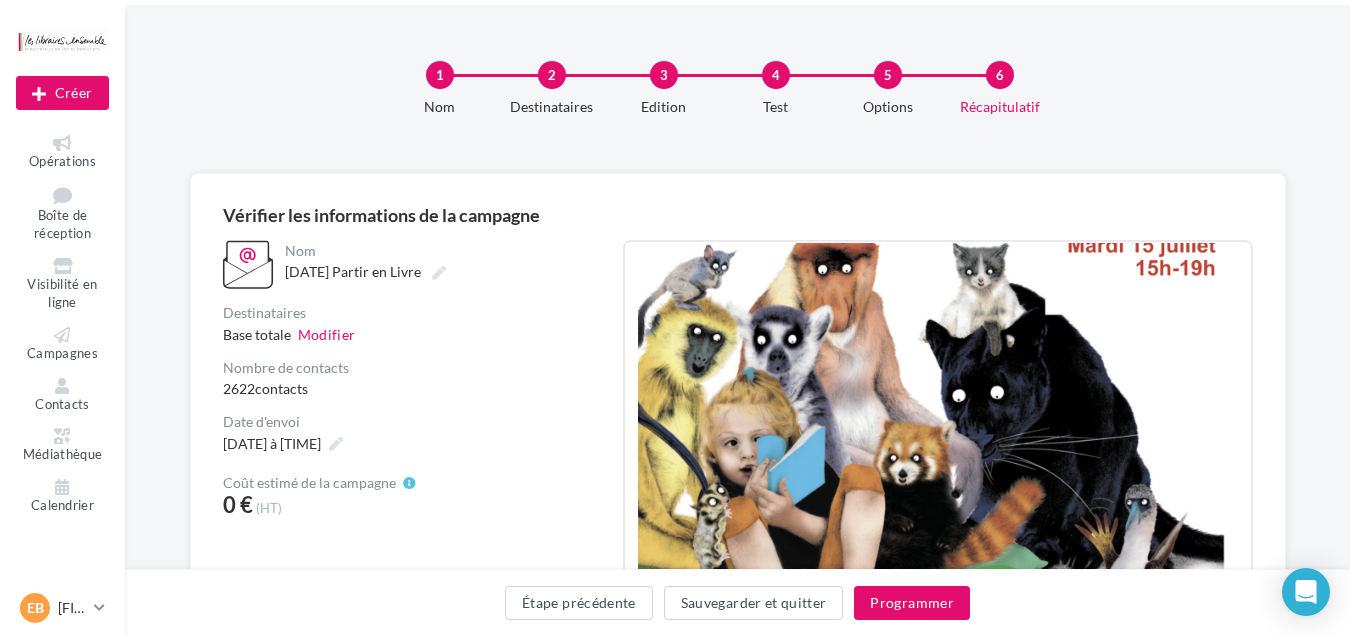 scroll, scrollTop: 1493, scrollLeft: 0, axis: vertical 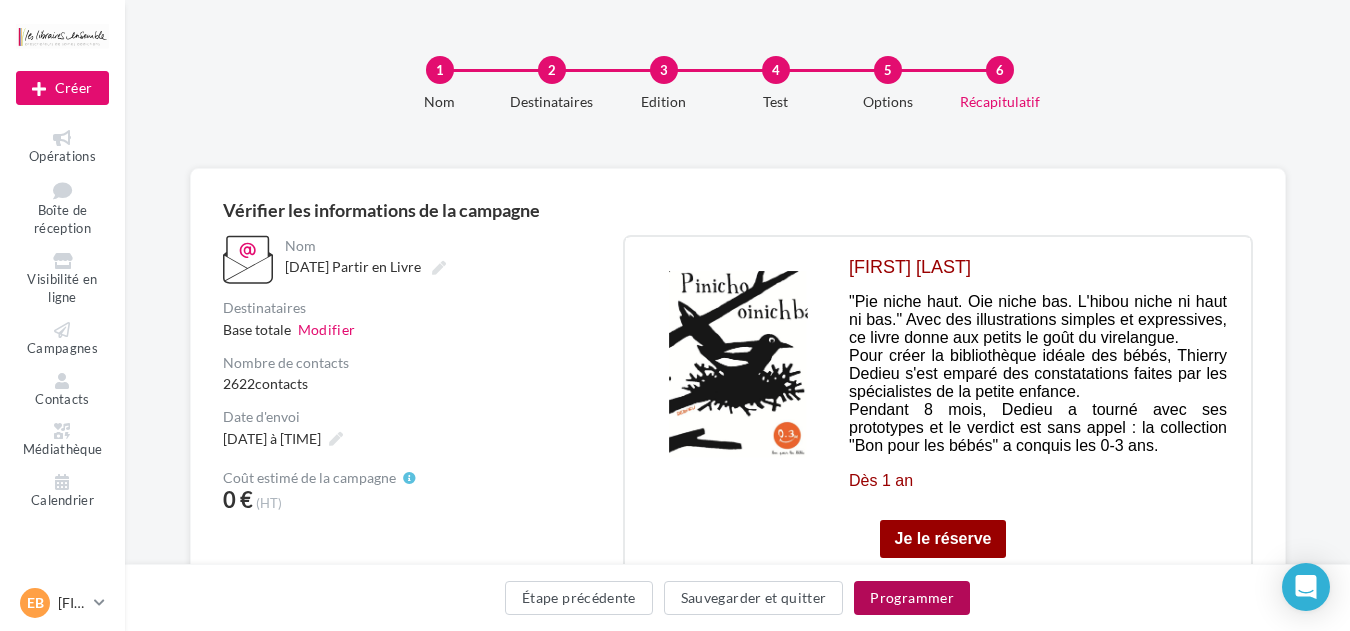 click on "Programmer" at bounding box center (912, 598) 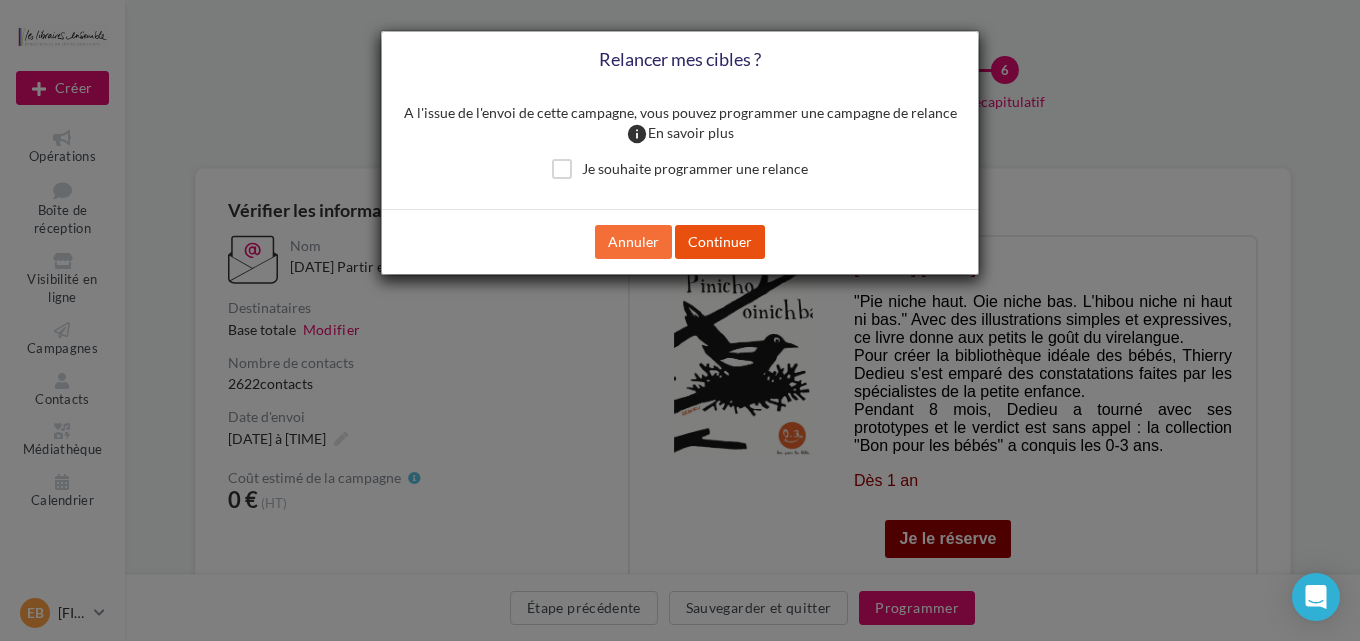 drag, startPoint x: 746, startPoint y: 244, endPoint x: 777, endPoint y: 253, distance: 32.280025 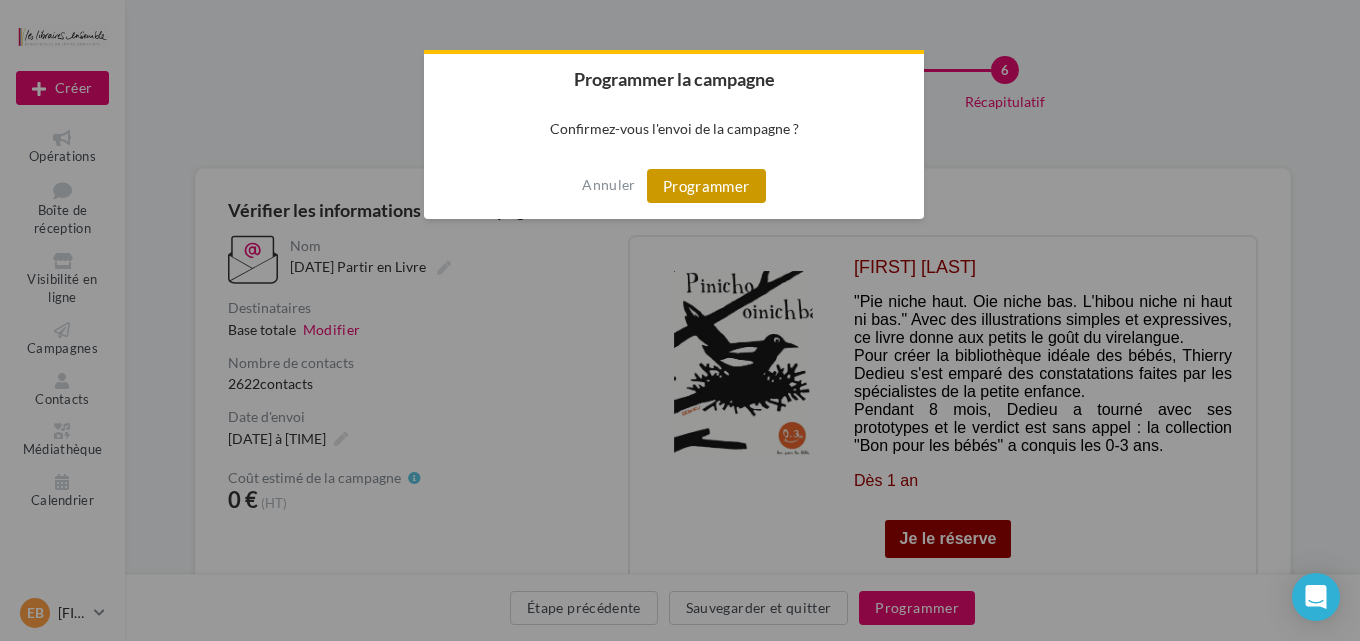 click on "Programmer" at bounding box center [706, 186] 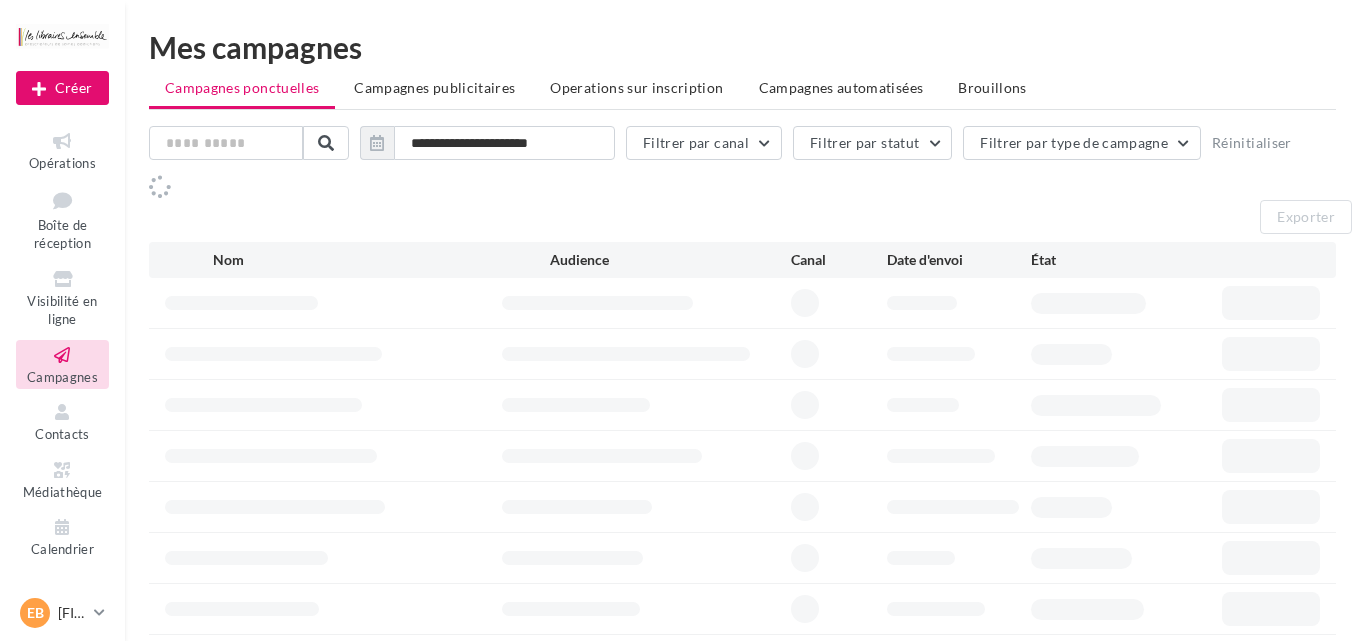 scroll, scrollTop: 0, scrollLeft: 0, axis: both 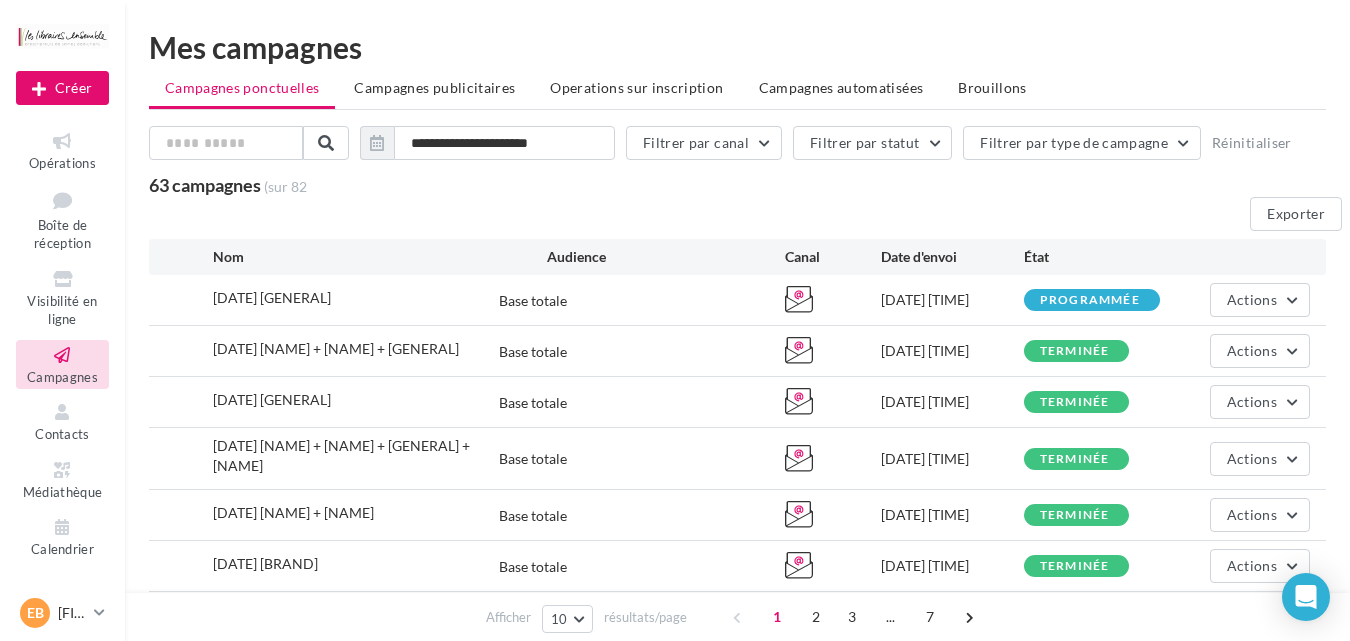click on "[DATE] [GENERAL] [GENERAL] [DATE] [TIME] [GENERAL] [GENERAL]" at bounding box center [737, 300] 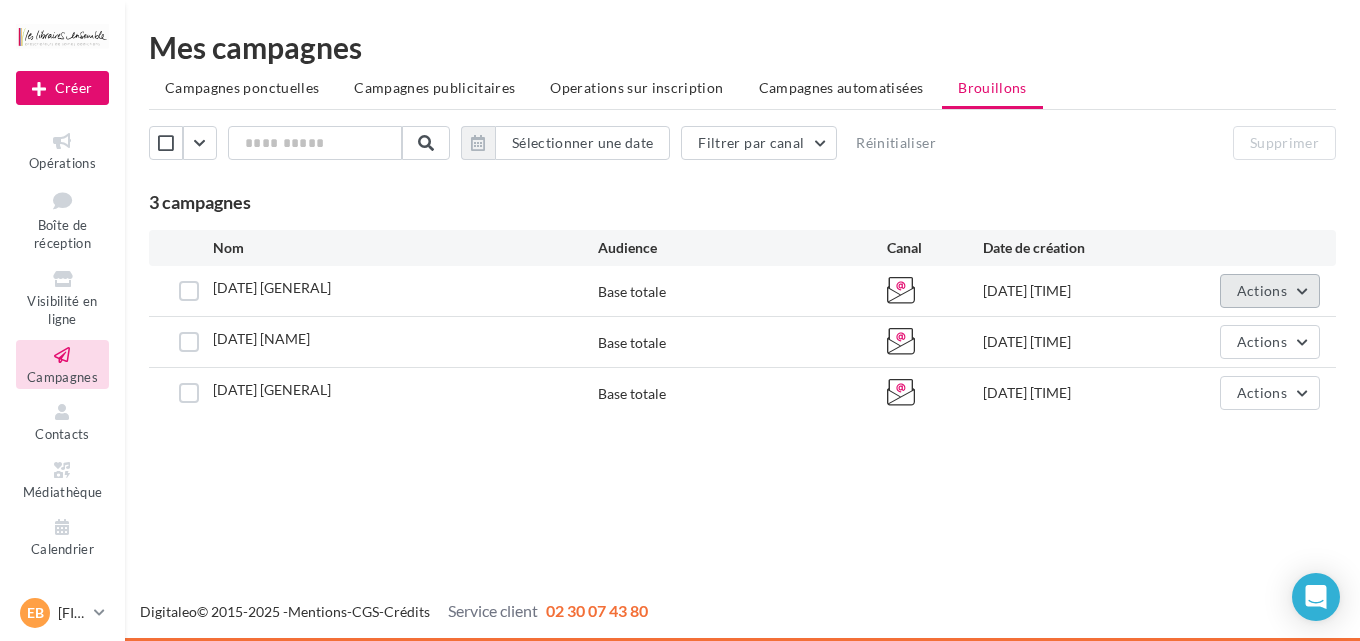 click on "Actions" at bounding box center [1262, 290] 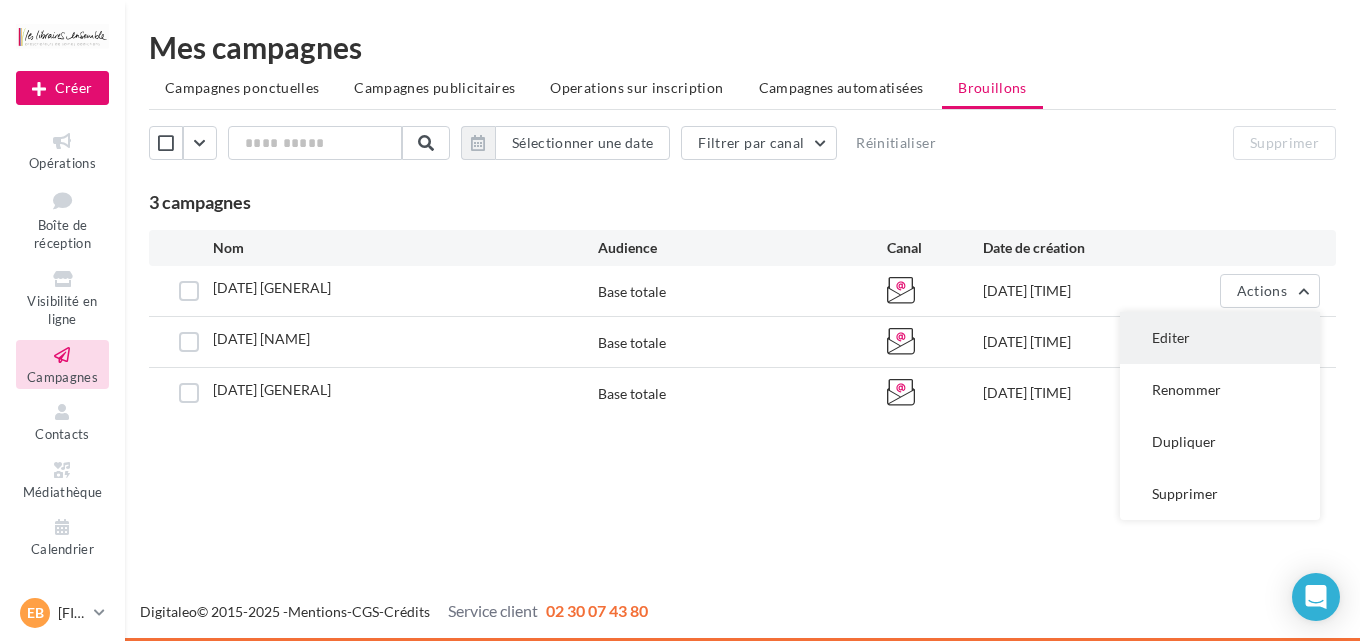 click on "Editer" at bounding box center (1220, 338) 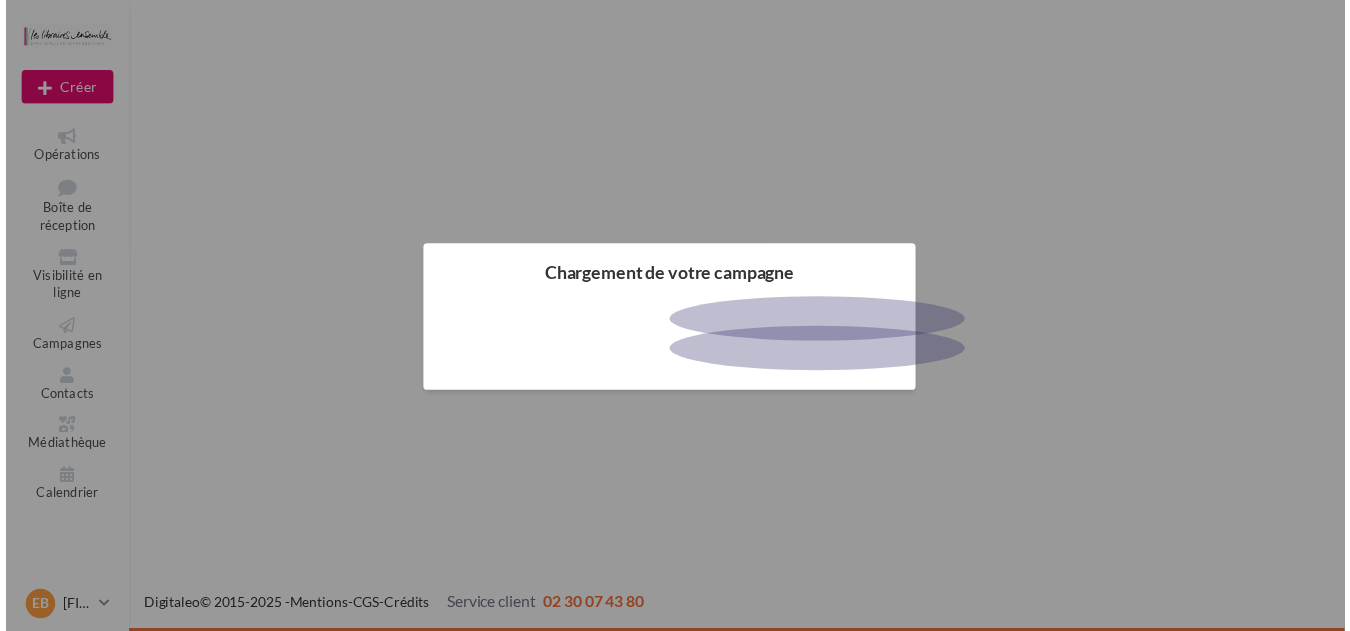 scroll, scrollTop: 0, scrollLeft: 0, axis: both 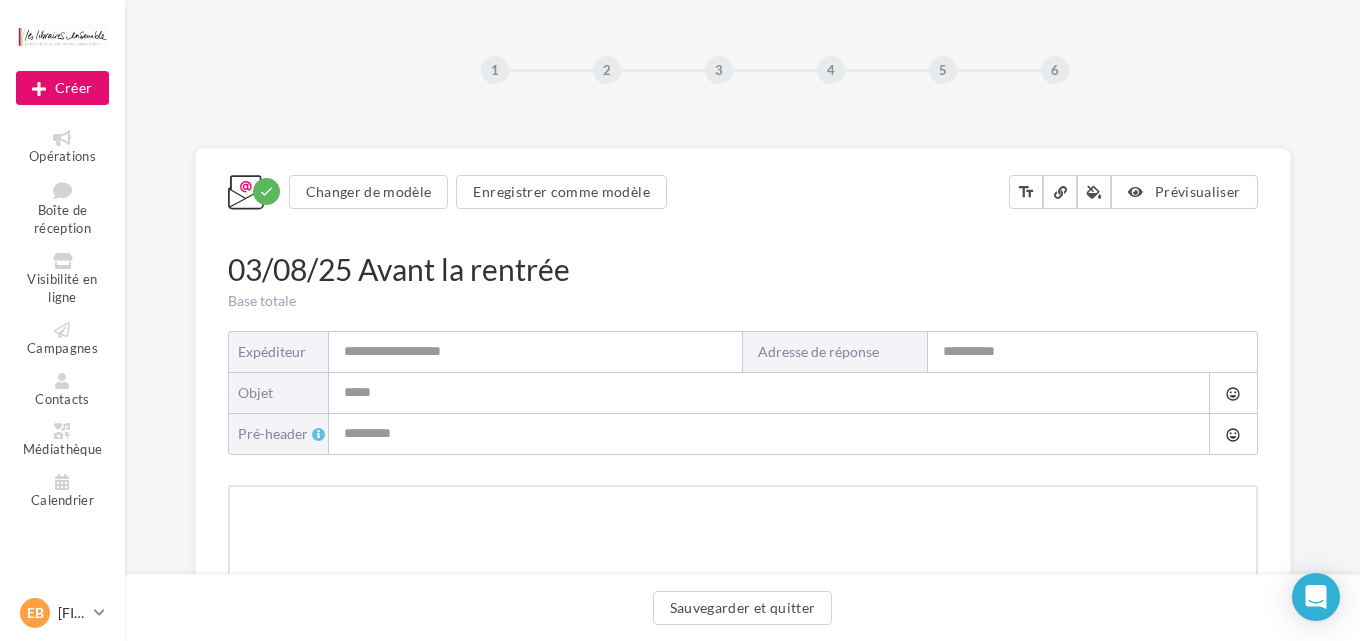 type on "**********" 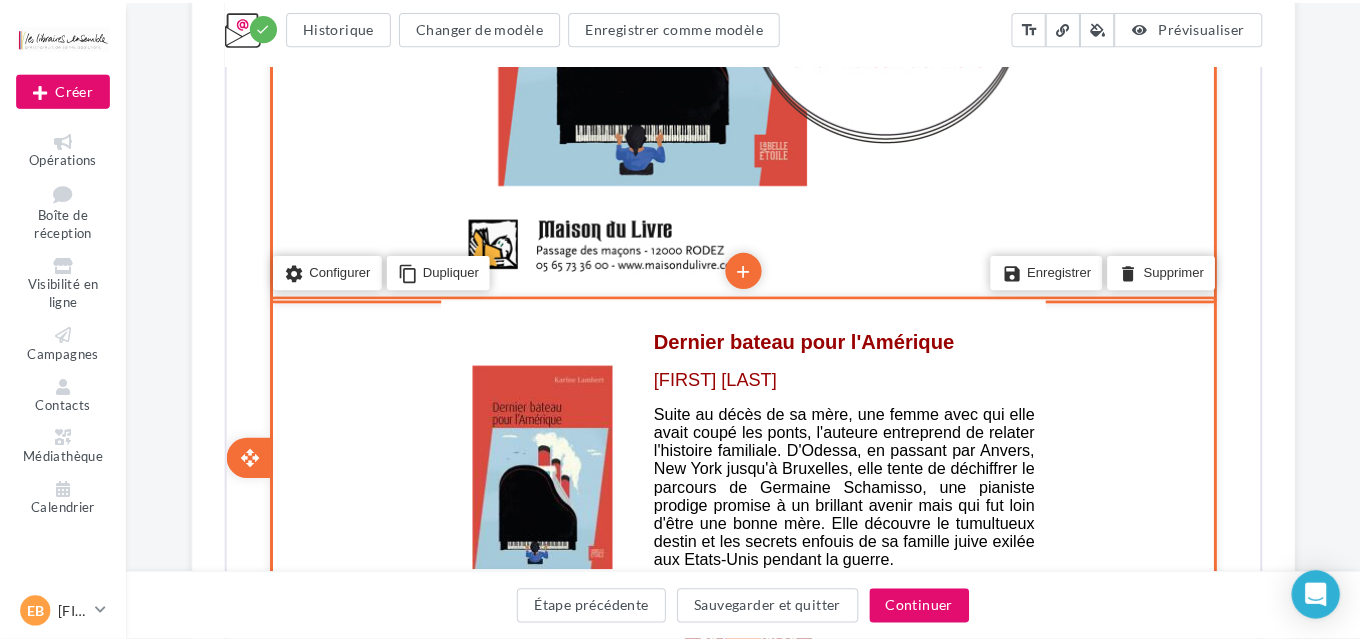 scroll, scrollTop: 1581, scrollLeft: 0, axis: vertical 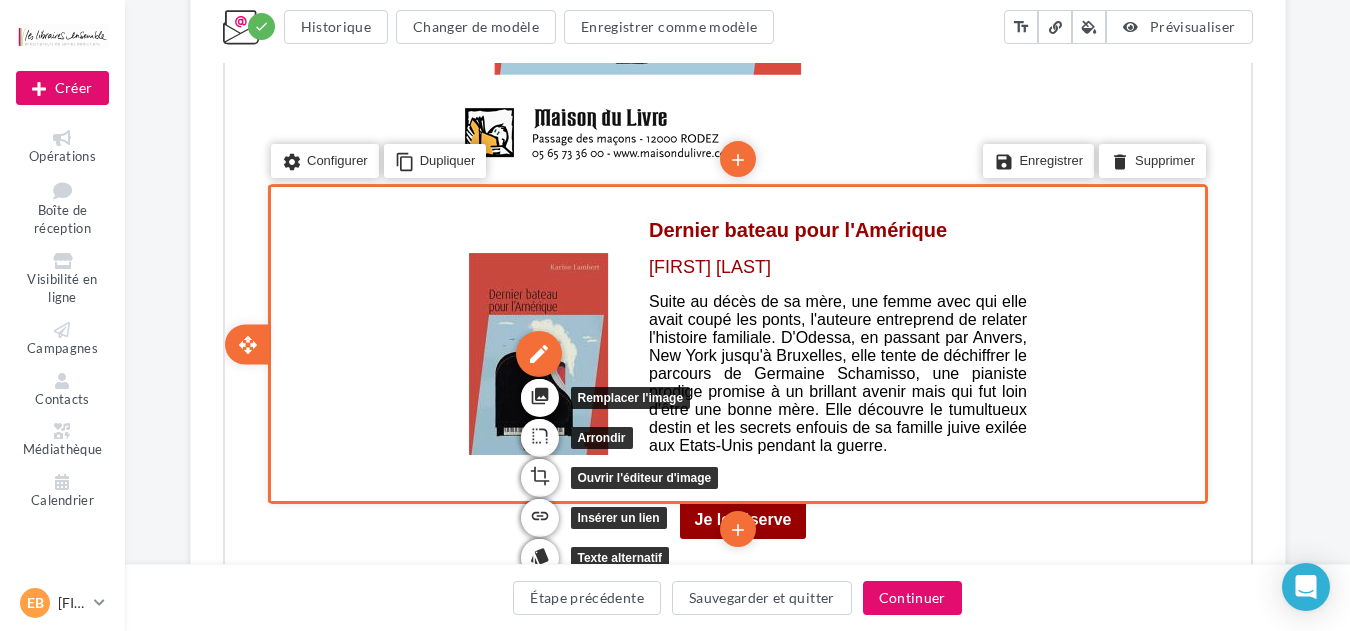 click on "edit" at bounding box center (536, 352) 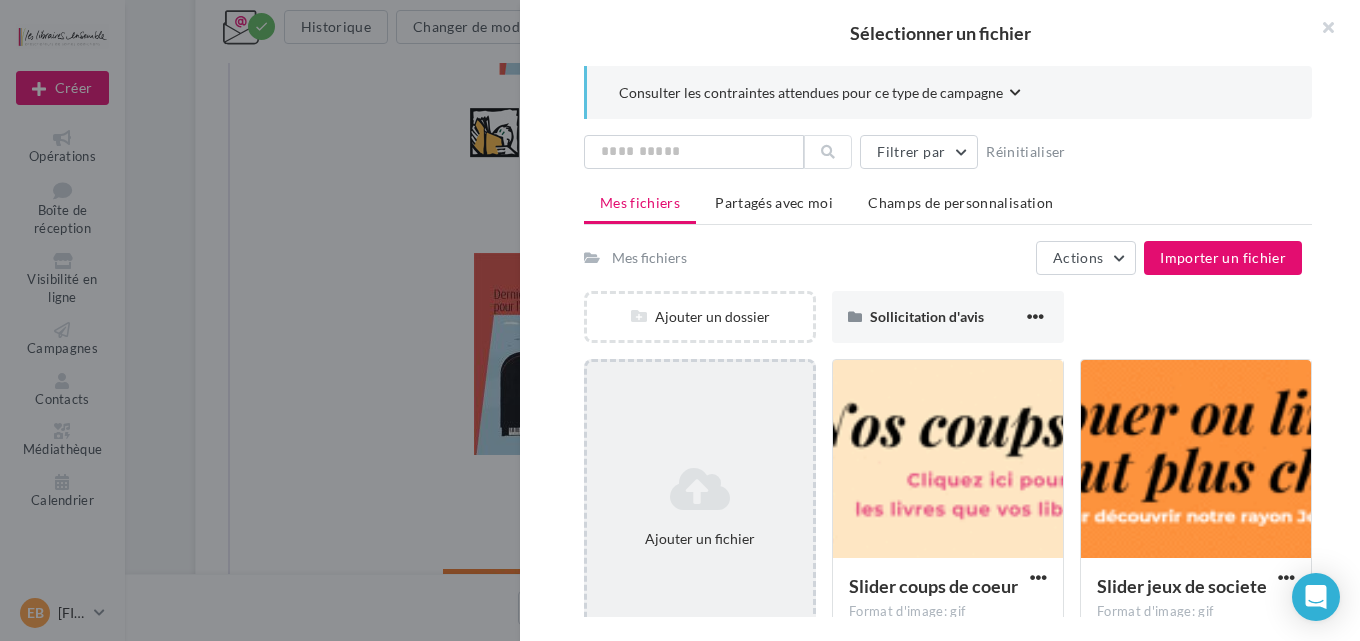 click on "Ajouter un fichier" at bounding box center (700, 507) 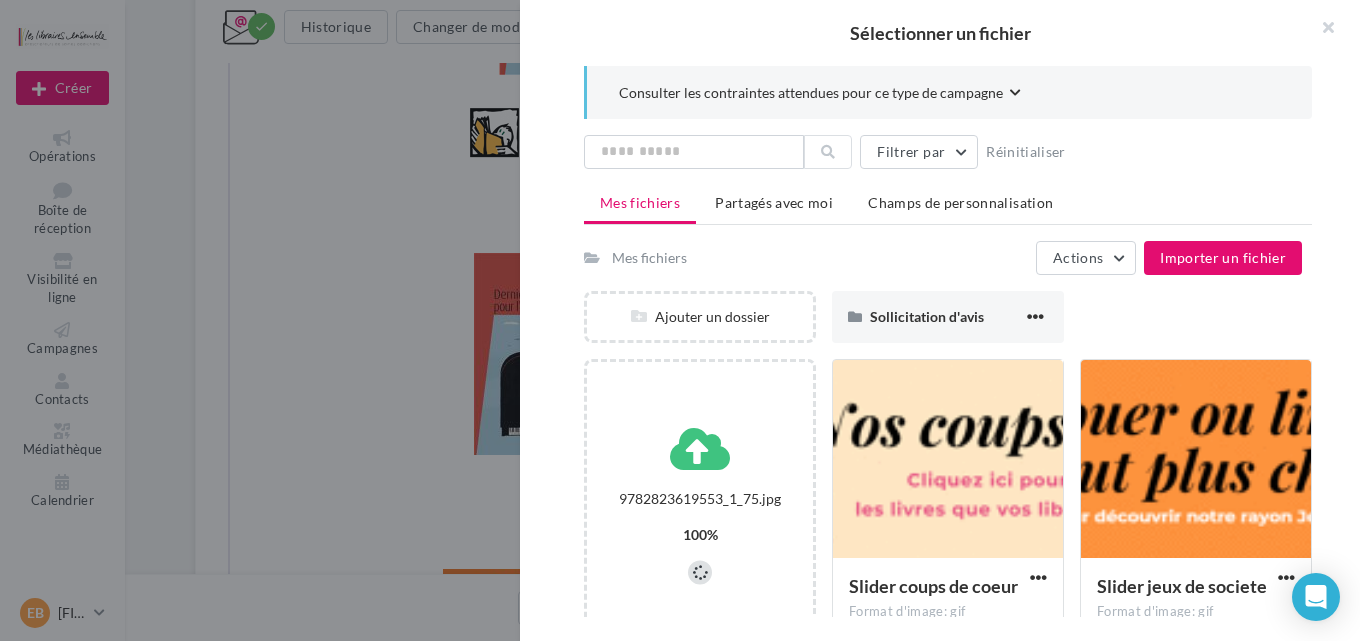 click on "Consulter les contraintes attendues pour ce type de campagne                   Filtrer par        Réinitialiser
Mes fichiers
Partagés avec moi
Champs de personnalisation
Mes fichiers                 Actions                Importer un fichier     Ajouter un dossier    Sollicitation d'avis                Sollicitation d'avis       9782823619553_1_75.jpg   100%                  Slider coups de coeur  Format d'image: gif                   Slider coups de coeur                      Slider jeux de societe  Format d'image: gif                   Slider jeux de societe                      9782330167783_1_75  Format d'image: jpg                   9782330167783_1_75                      9782352904441_1_75  Format d'image: jpg                   9782352904441_1_75                      9782812609961_1_75  Format d'image: jpg                   9782812609961_1_75" at bounding box center [948, 341] 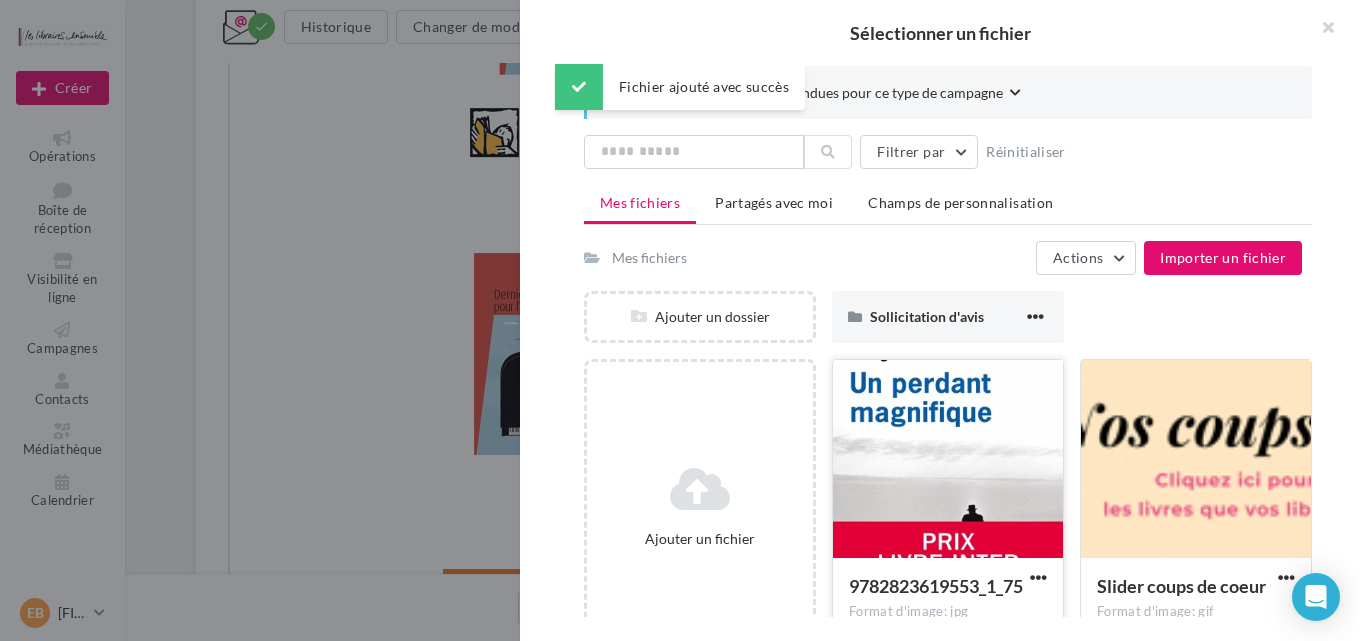 click at bounding box center [948, 460] 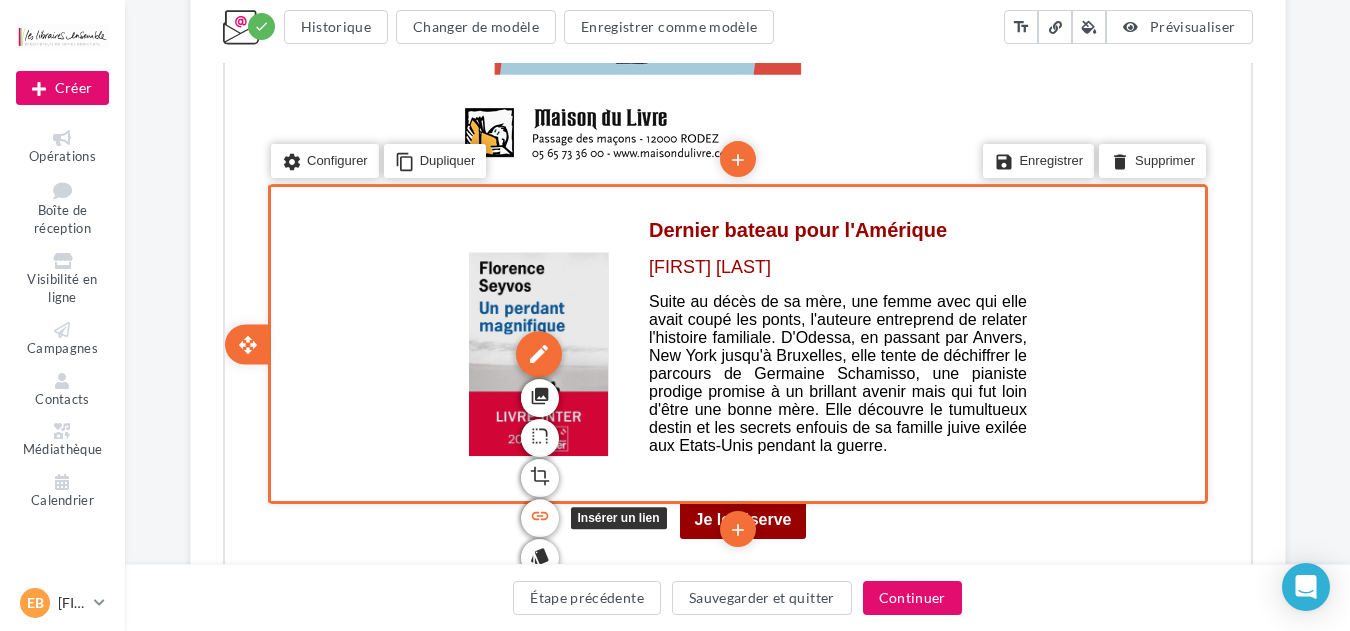 click on "link" at bounding box center (537, 514) 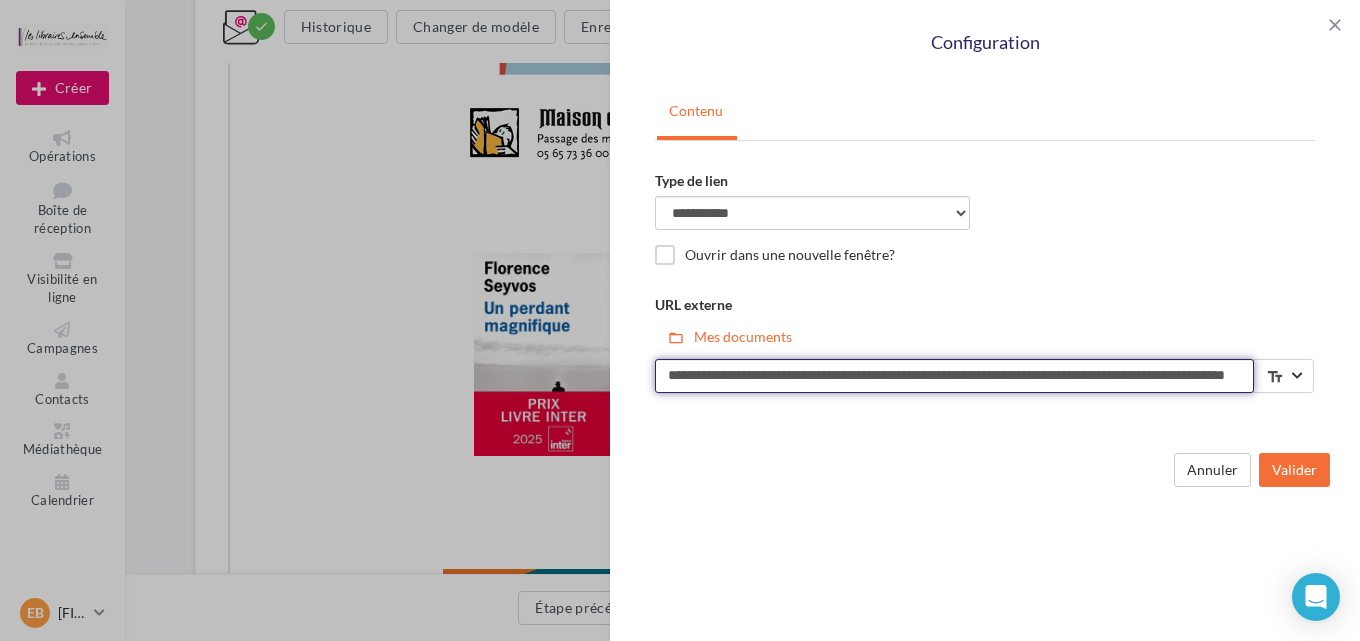 click on "**********" at bounding box center [954, 376] 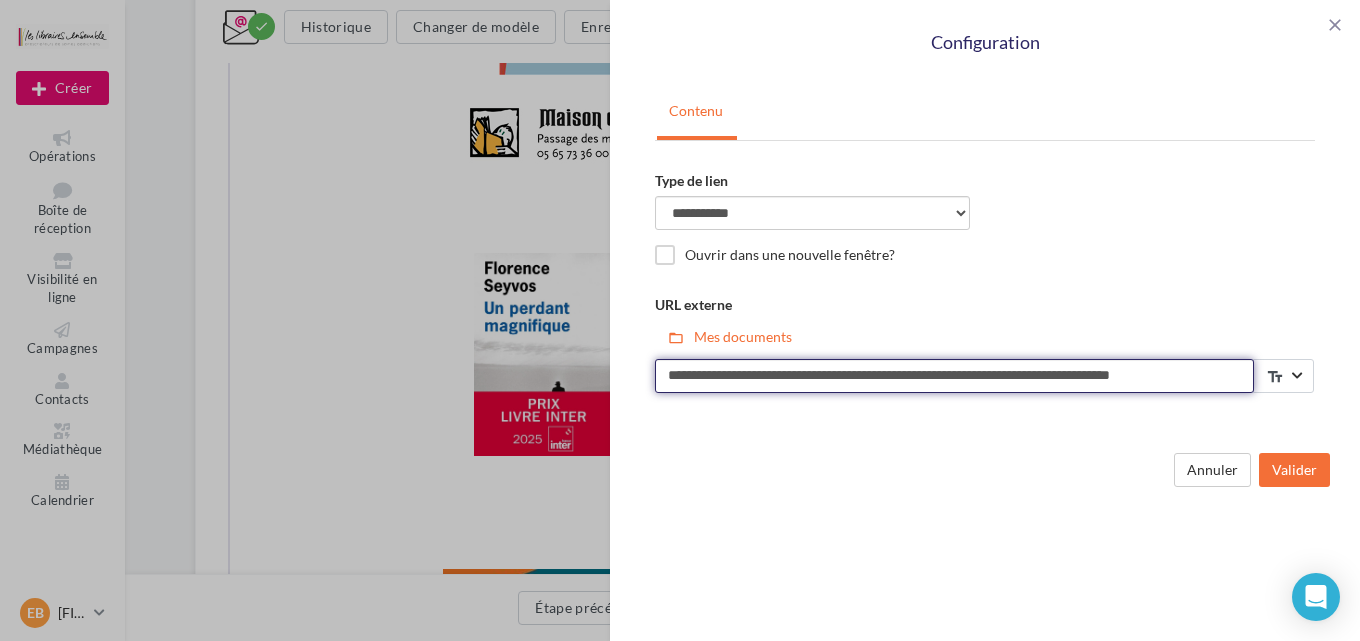 scroll, scrollTop: 0, scrollLeft: 19, axis: horizontal 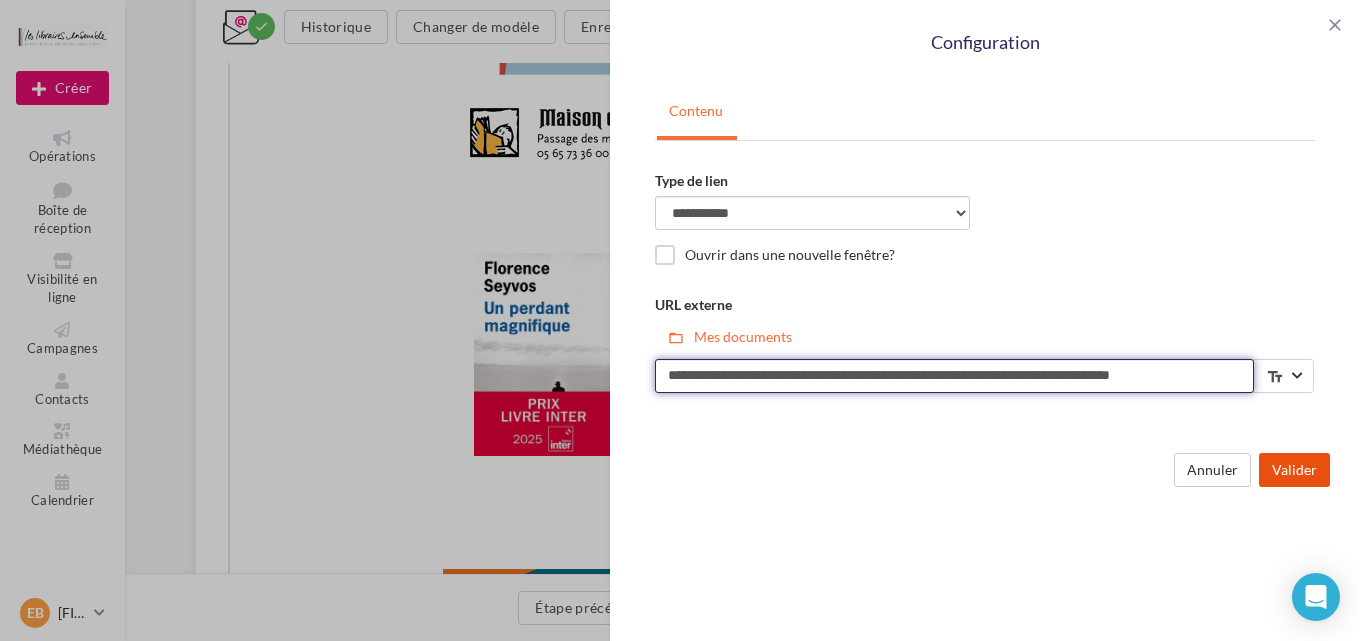type on "**********" 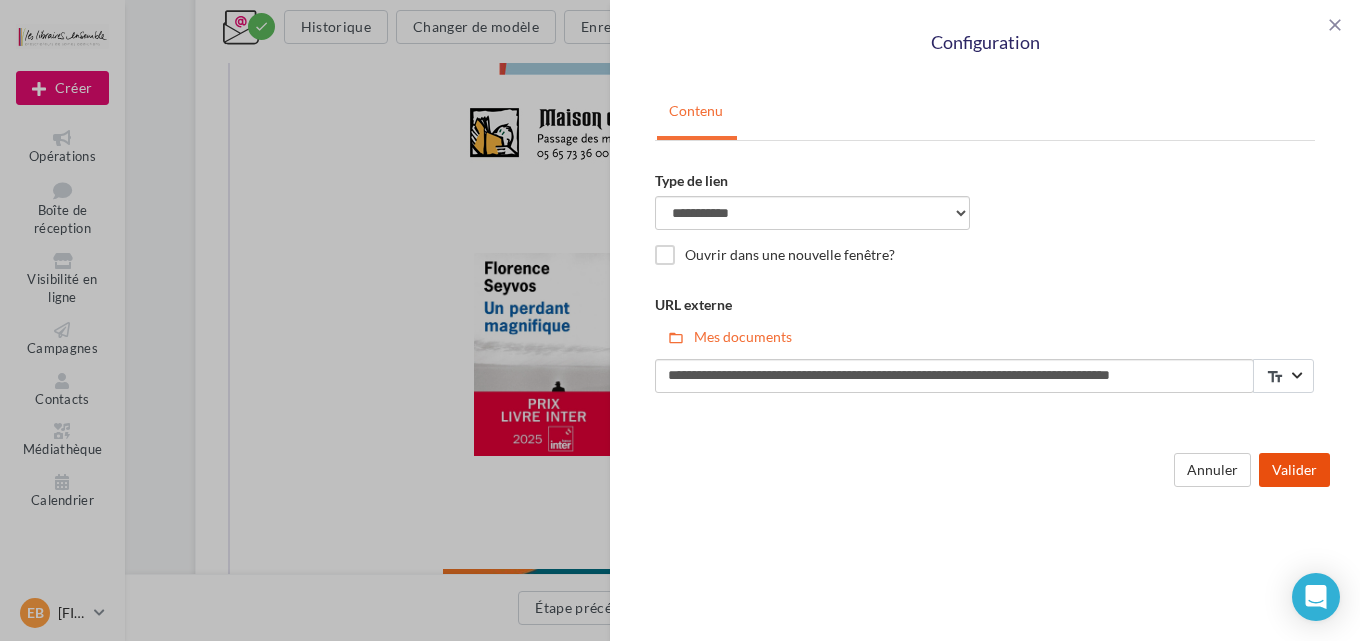 click on "Valider" at bounding box center (1294, 470) 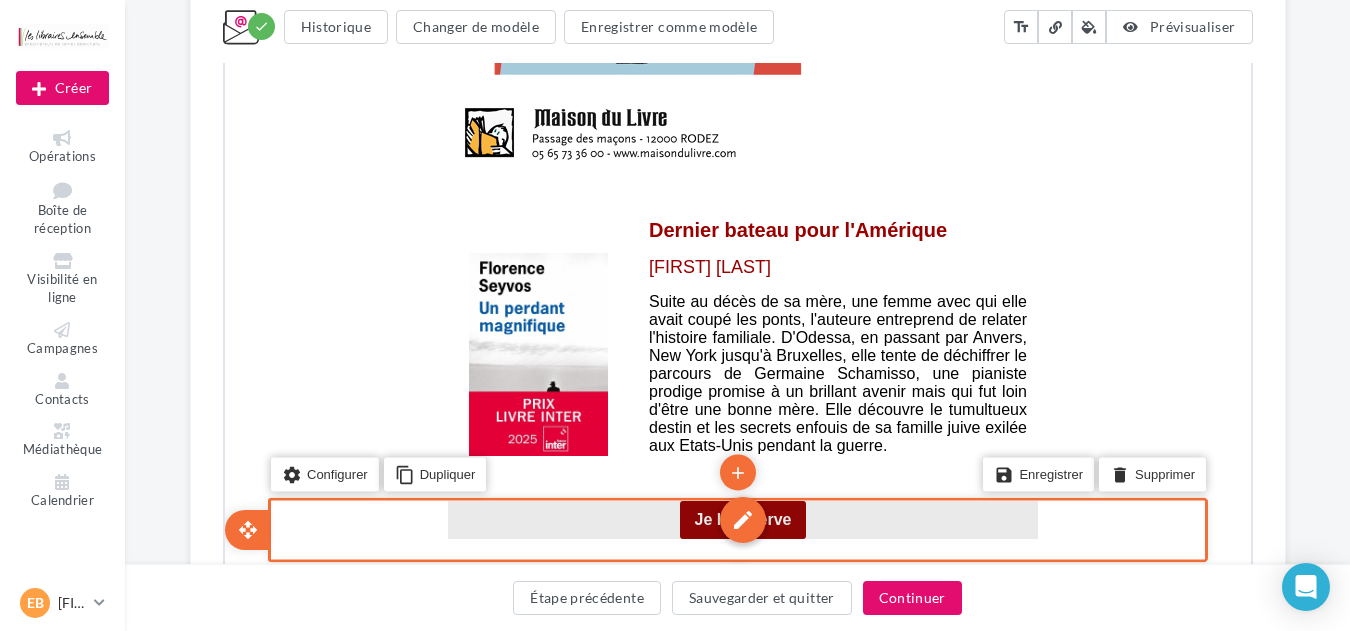 click on "edit" at bounding box center [740, 518] 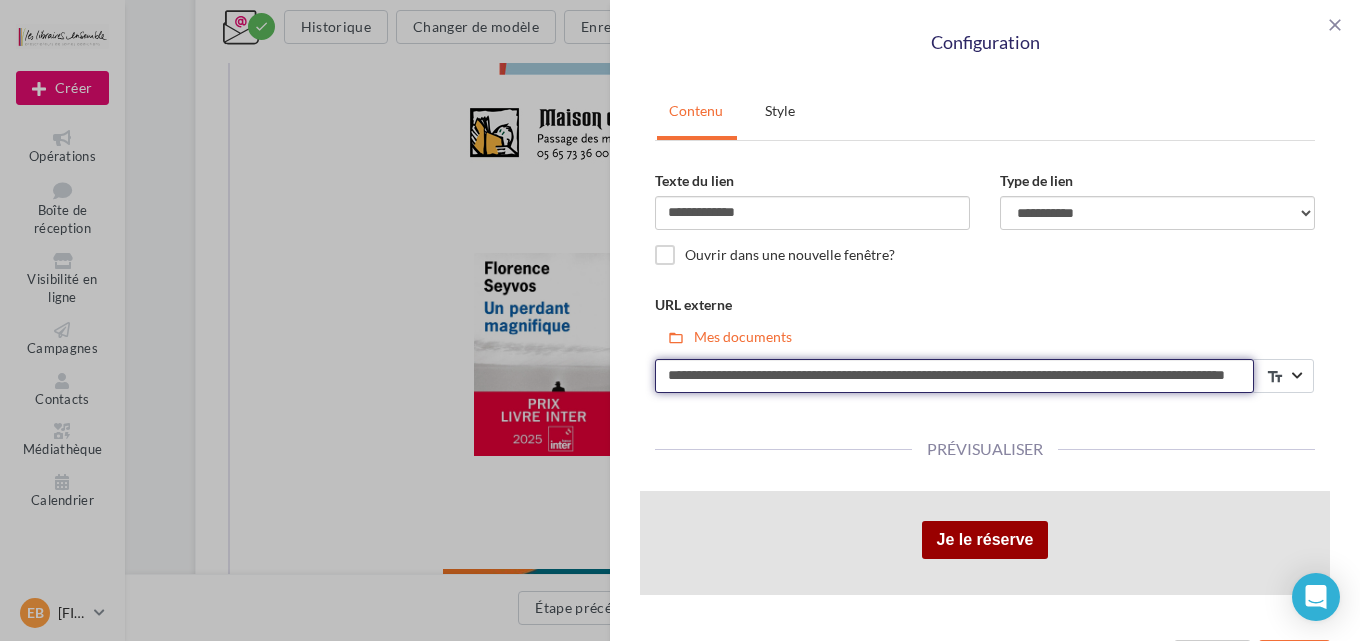 click on "**********" at bounding box center [954, 376] 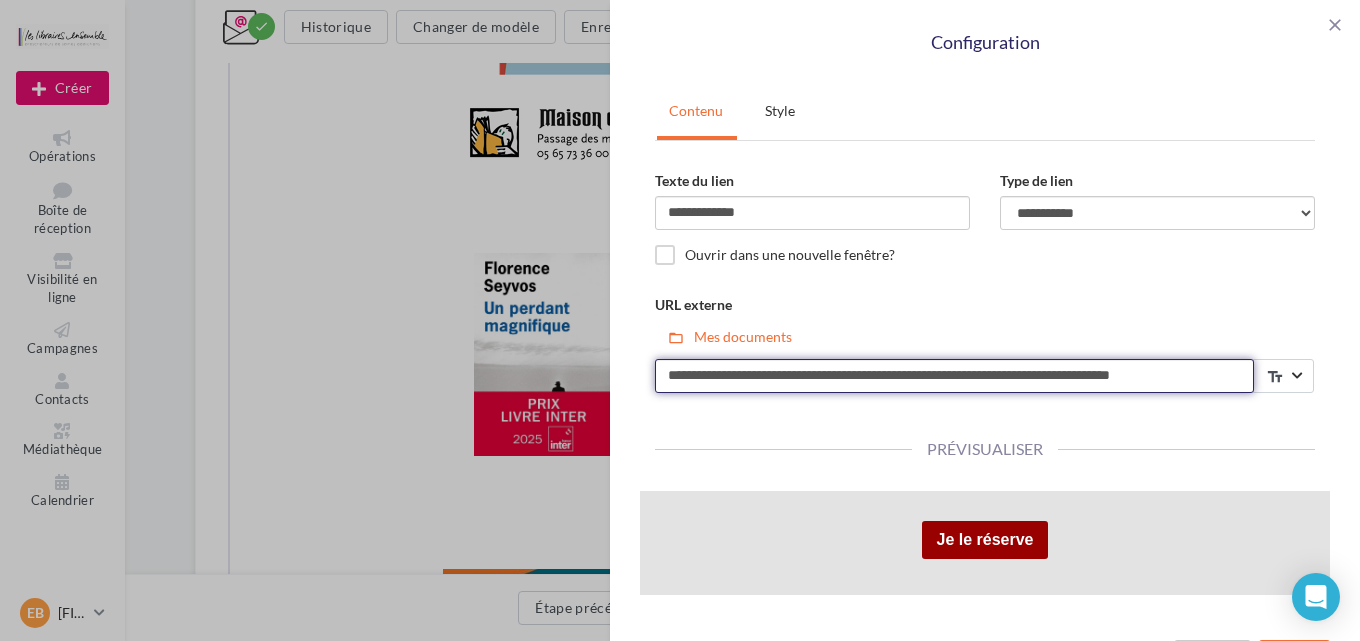 scroll, scrollTop: 0, scrollLeft: 19, axis: horizontal 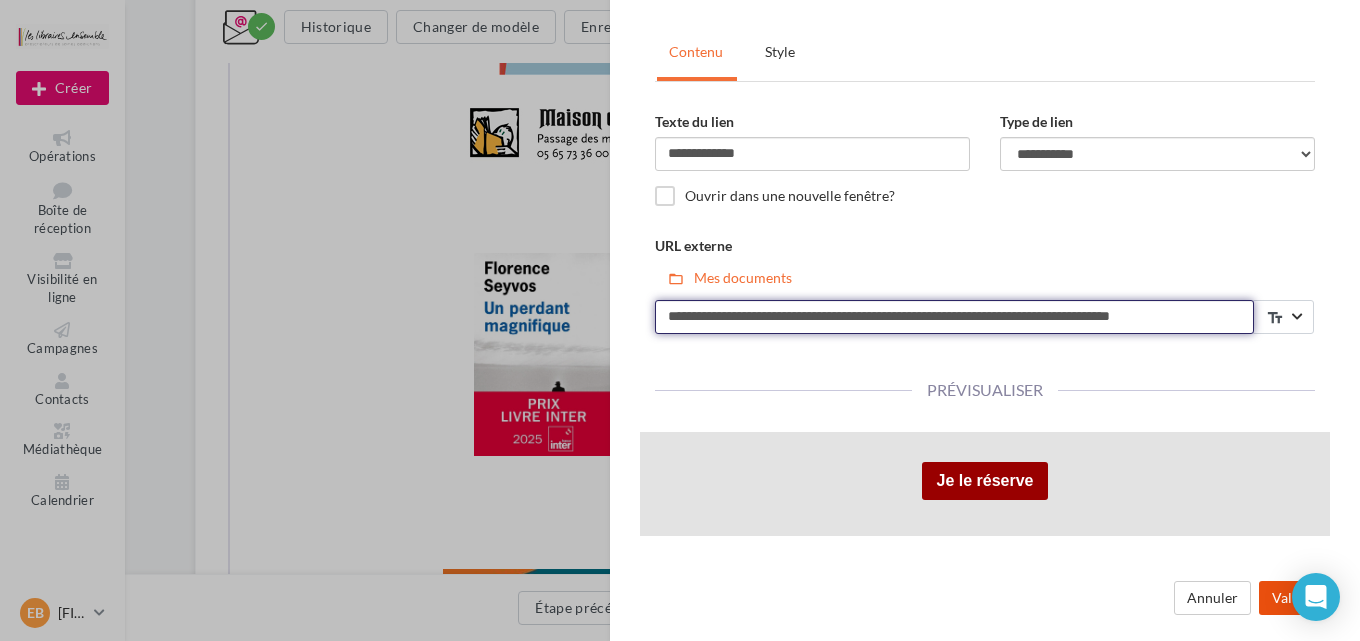 type on "**********" 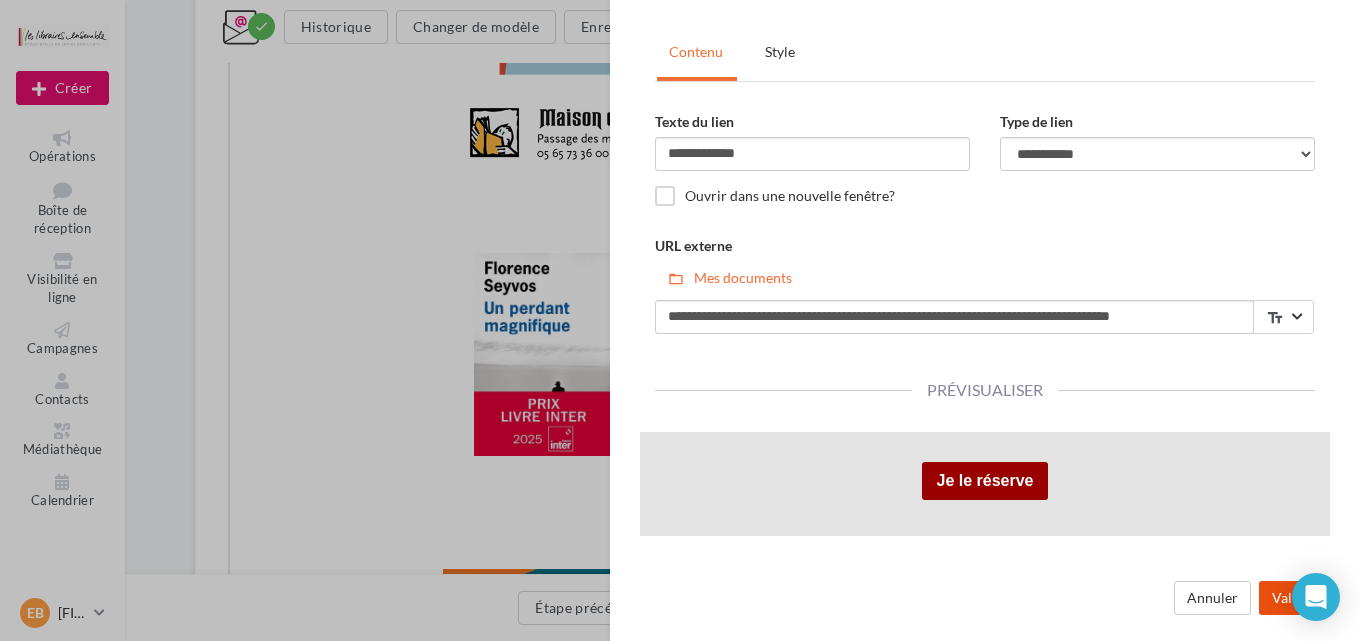 click on "Valider" at bounding box center (1294, 598) 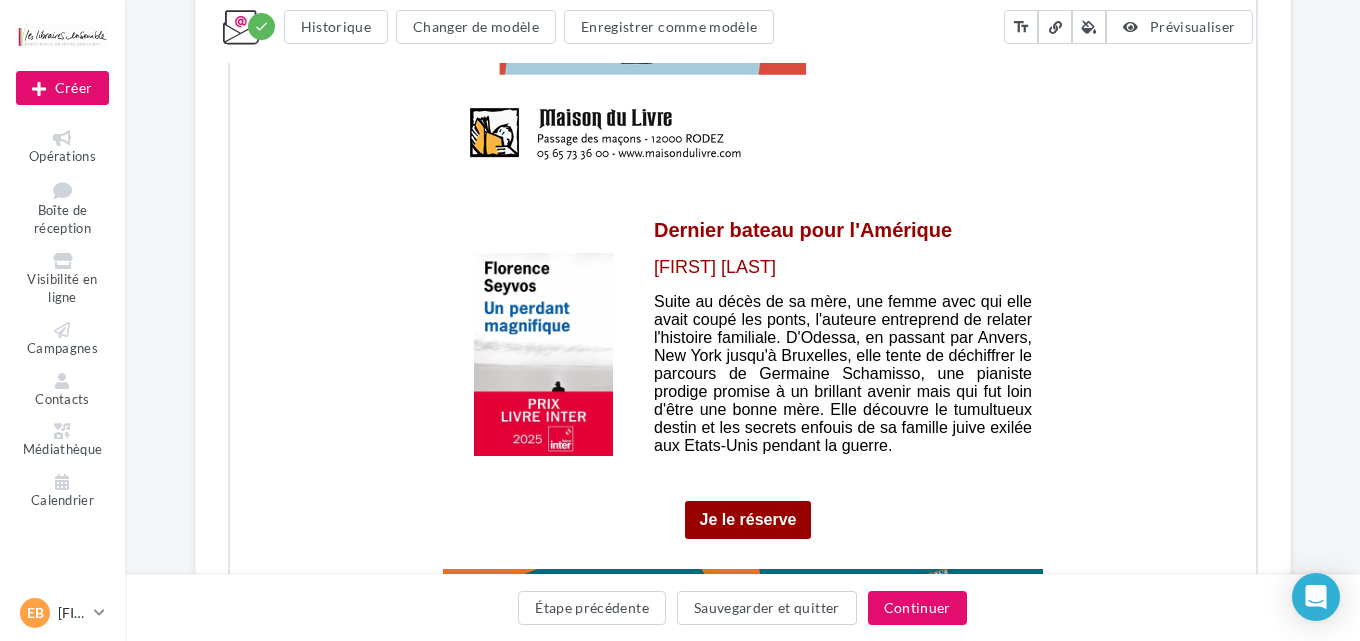 click on "**********" at bounding box center [680, 320] 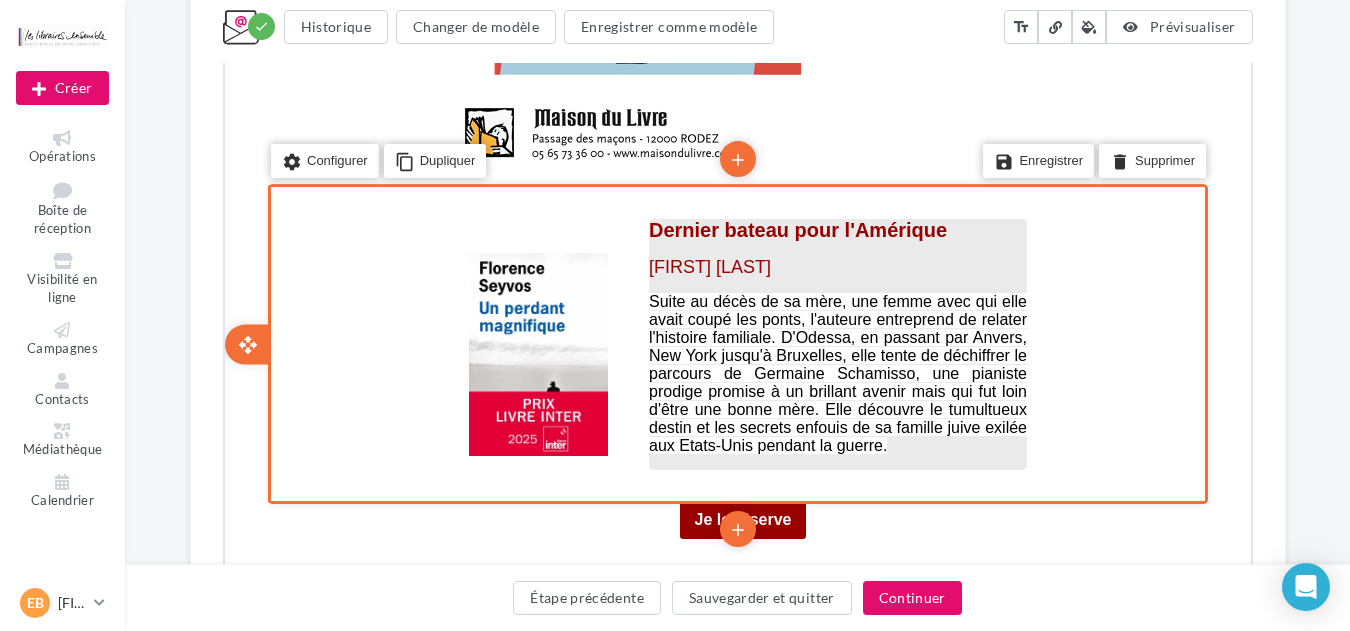 click on "Dernier bateau pour l'Amérique" at bounding box center (795, 228) 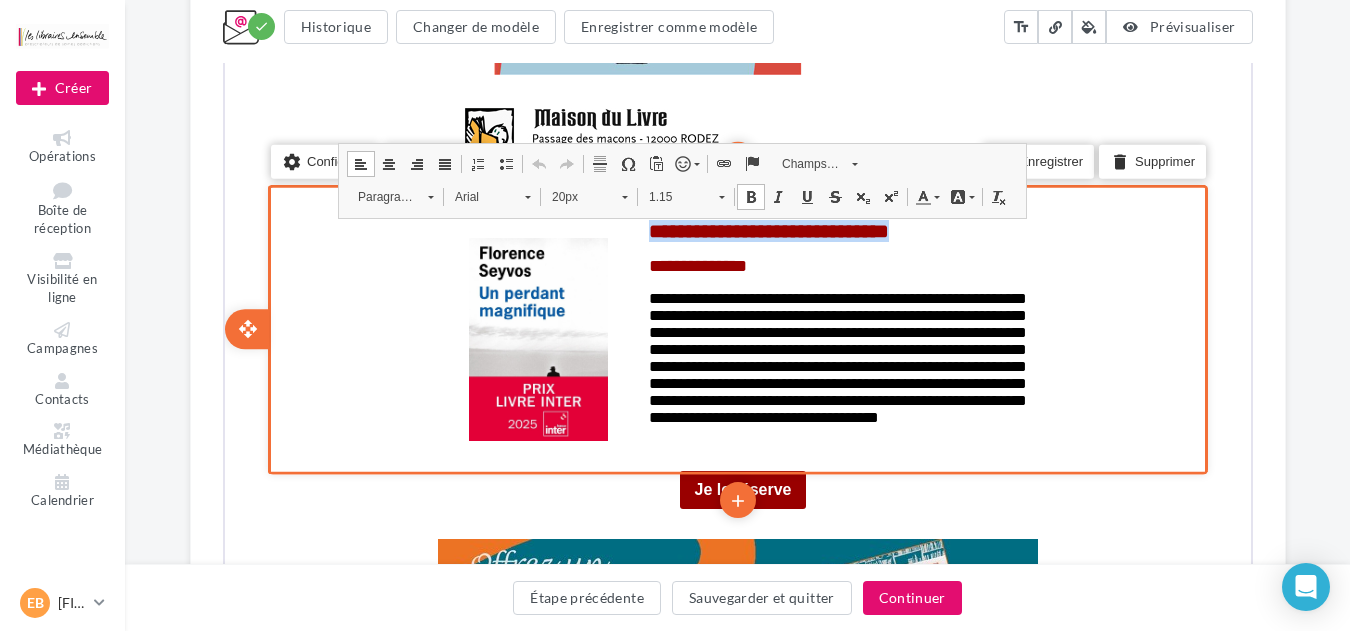 drag, startPoint x: 987, startPoint y: 219, endPoint x: 611, endPoint y: 219, distance: 376 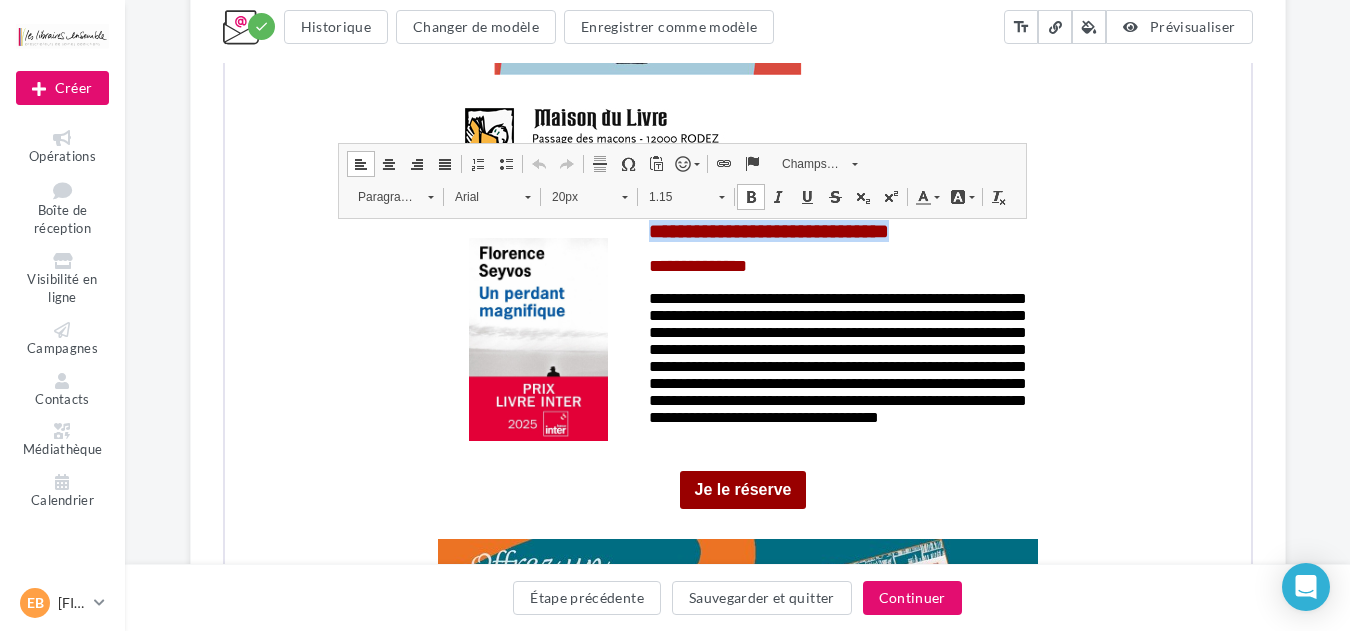 type 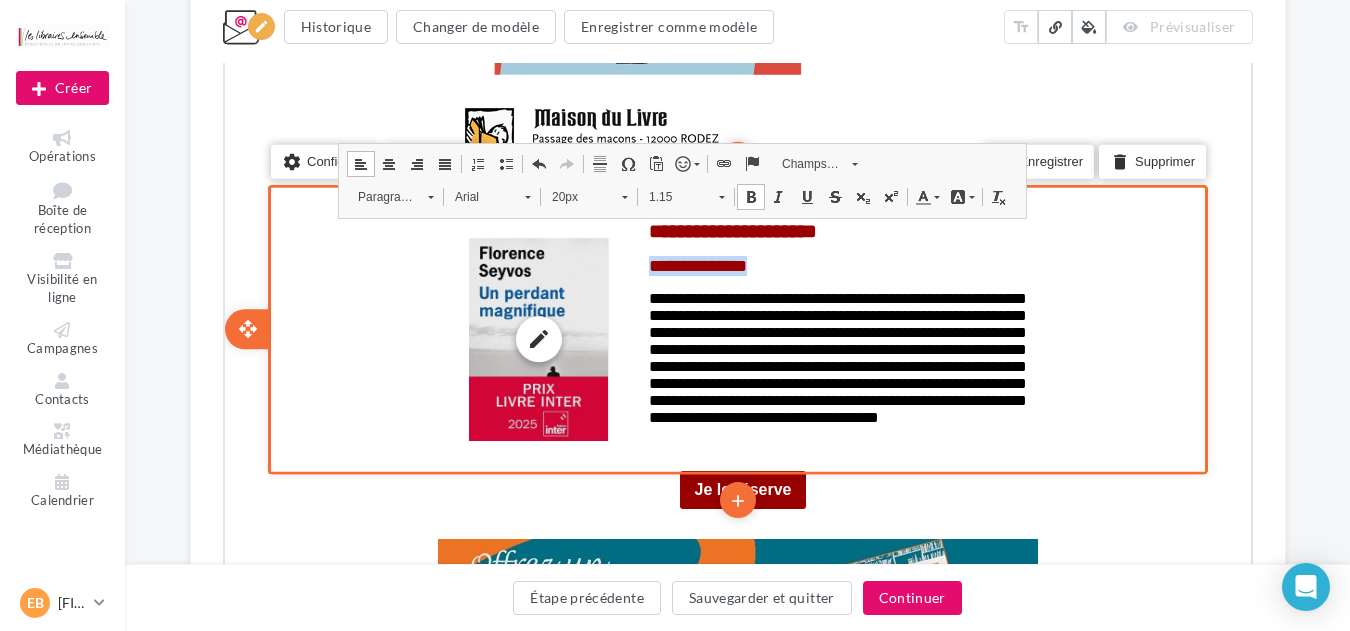 drag, startPoint x: 791, startPoint y: 266, endPoint x: 615, endPoint y: 257, distance: 176.22997 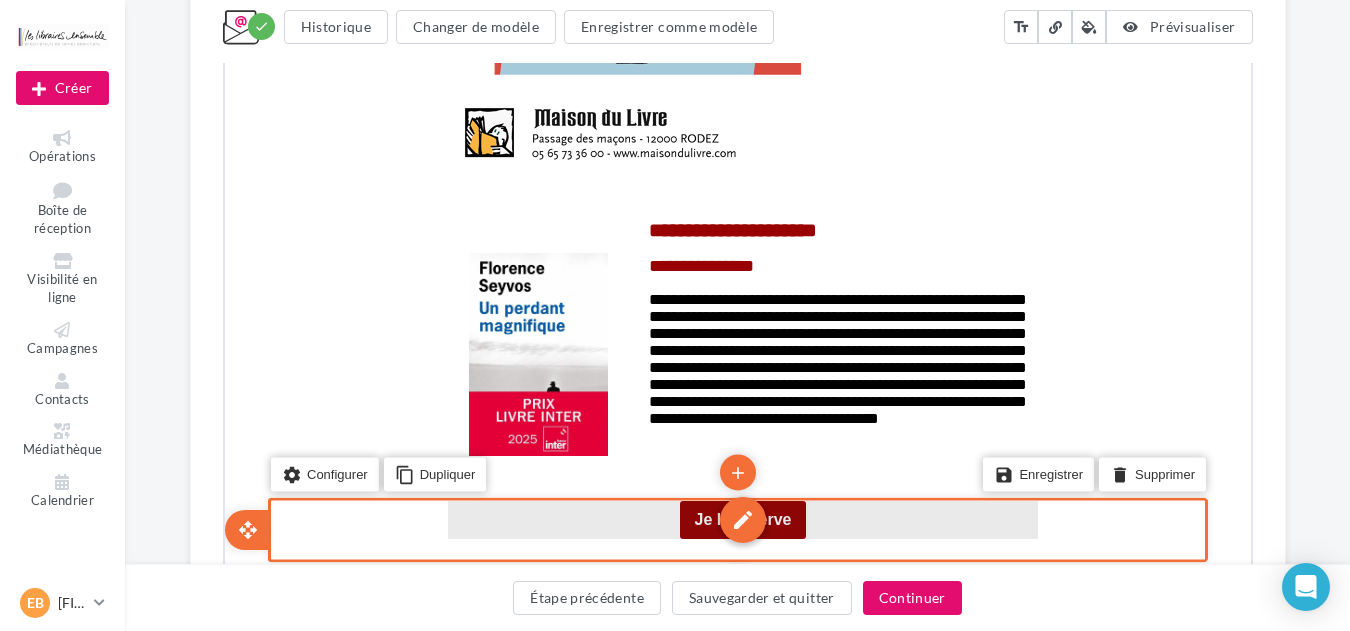 click on "edit" at bounding box center (740, 518) 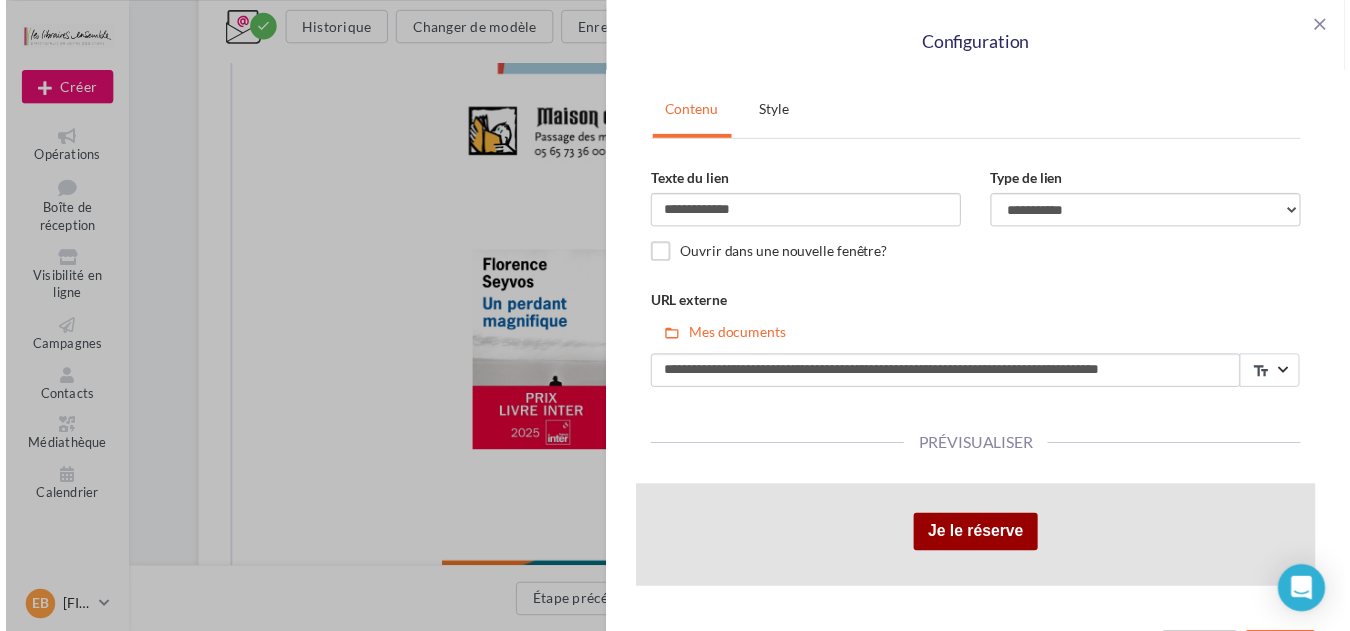 scroll, scrollTop: 59, scrollLeft: 0, axis: vertical 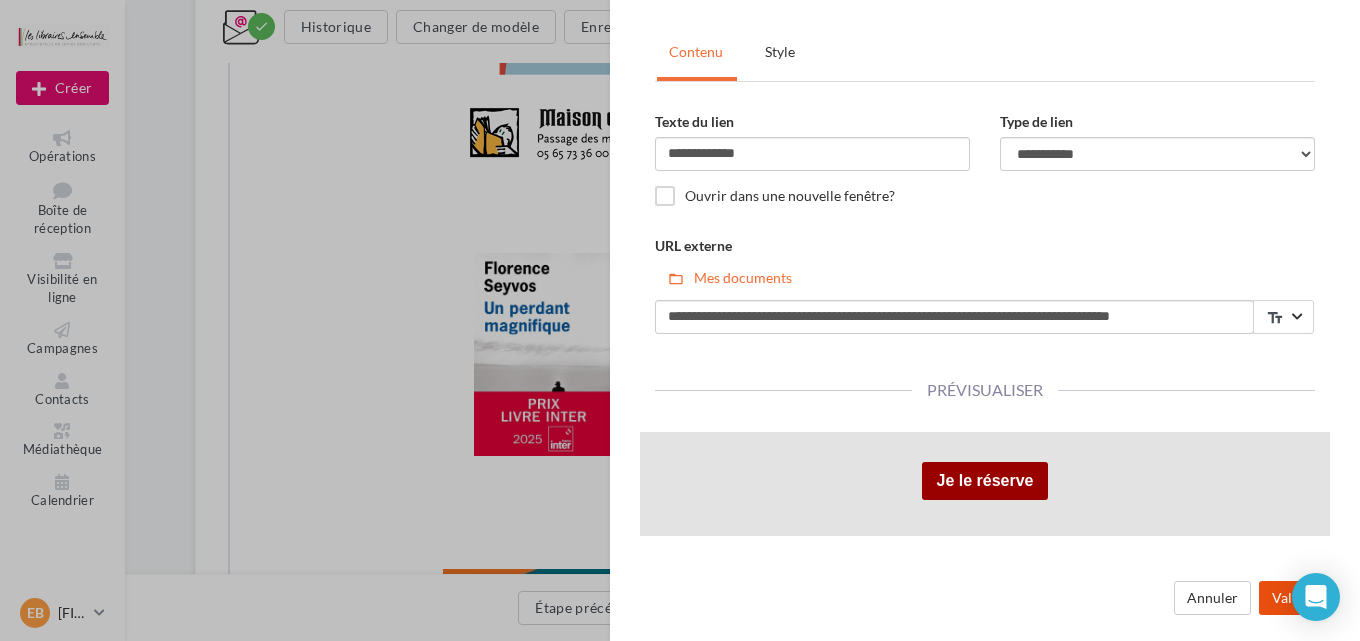 click on "Valider" at bounding box center (1294, 598) 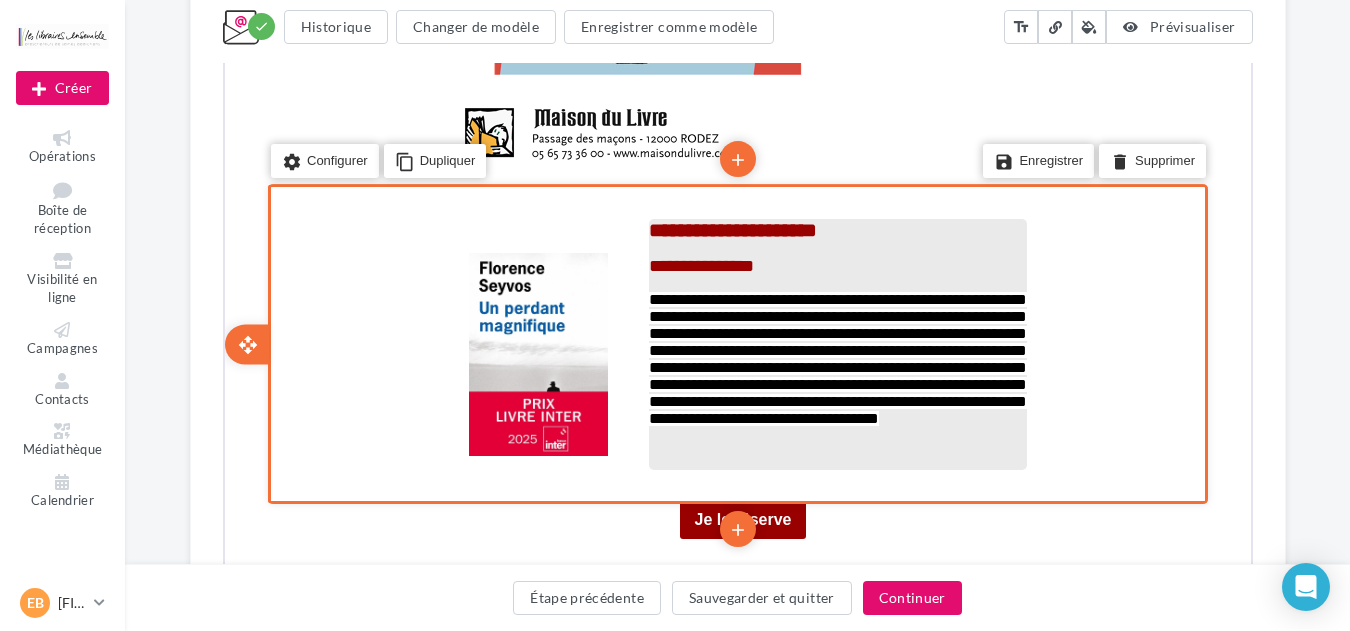 click on "**********" at bounding box center (835, 357) 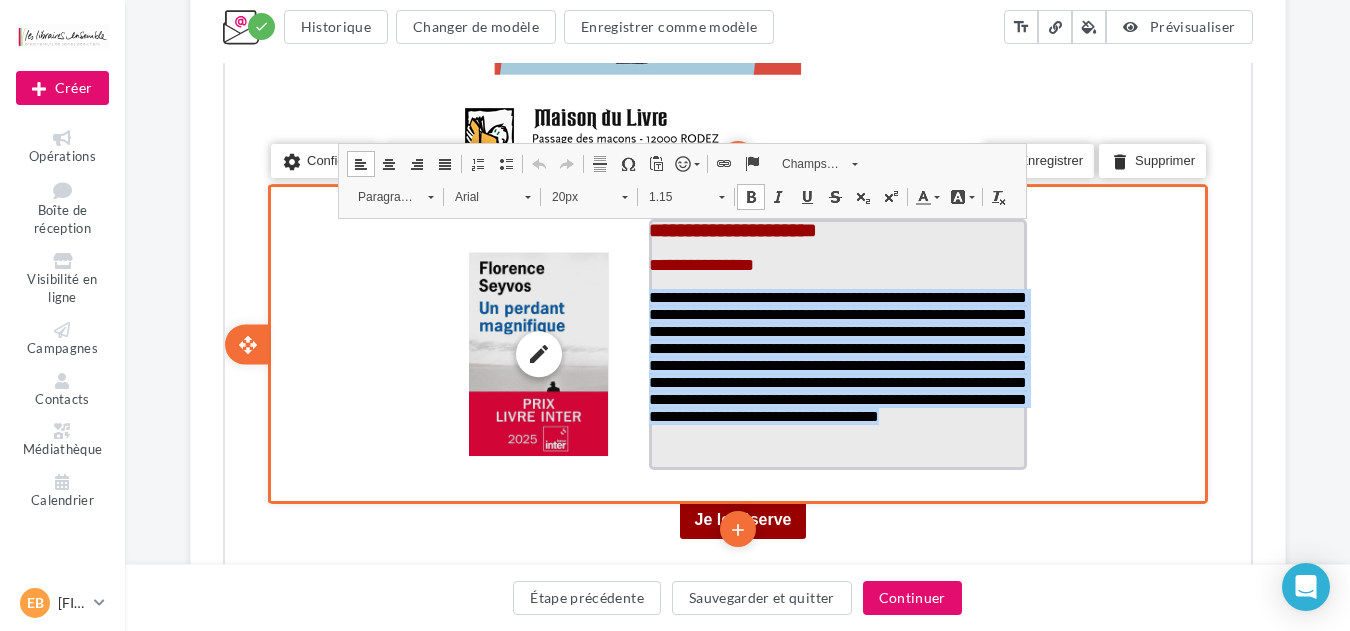 drag, startPoint x: 934, startPoint y: 451, endPoint x: 633, endPoint y: 306, distance: 334.10477 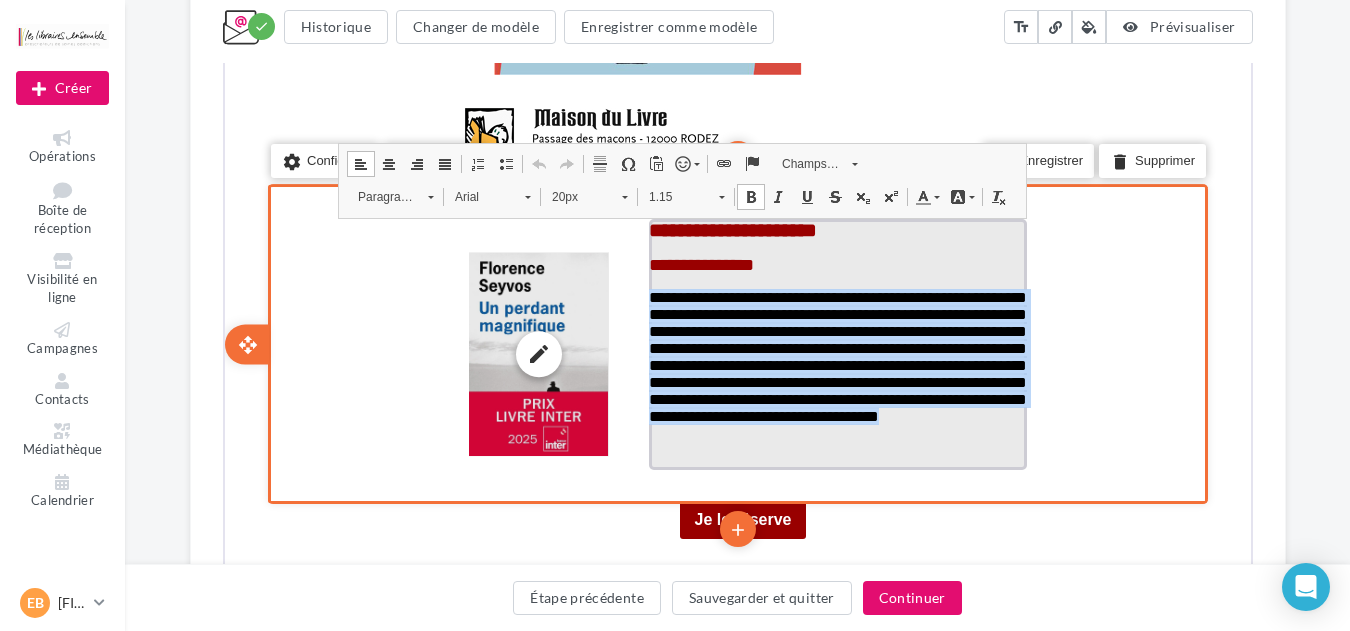 click on "**********" at bounding box center [735, 352] 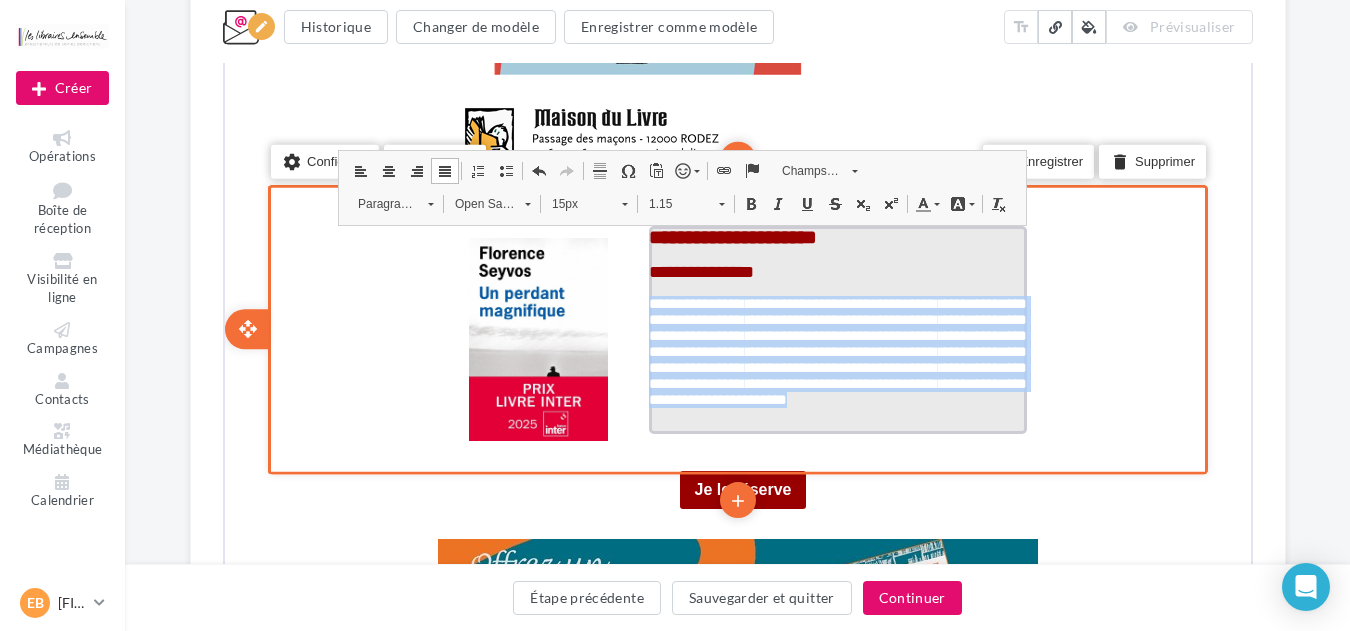 drag, startPoint x: 992, startPoint y: 413, endPoint x: 644, endPoint y: 310, distance: 362.92285 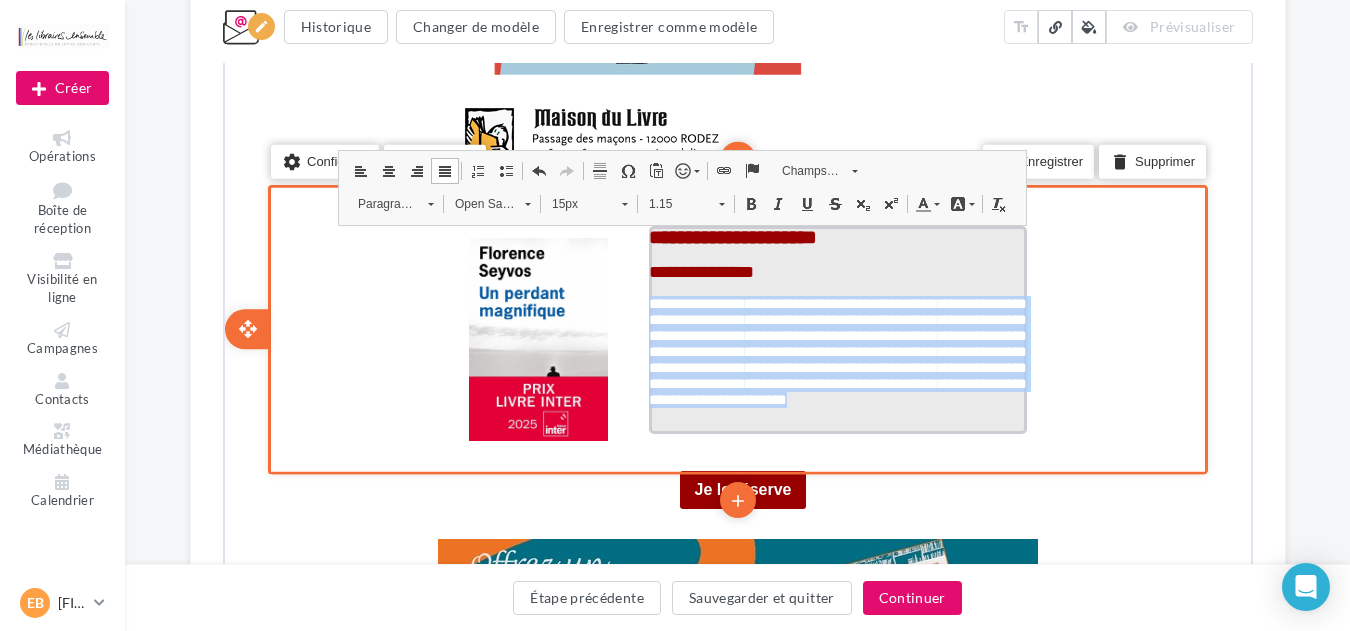 click on "[PII] [PII] [PII]" at bounding box center [835, 338] 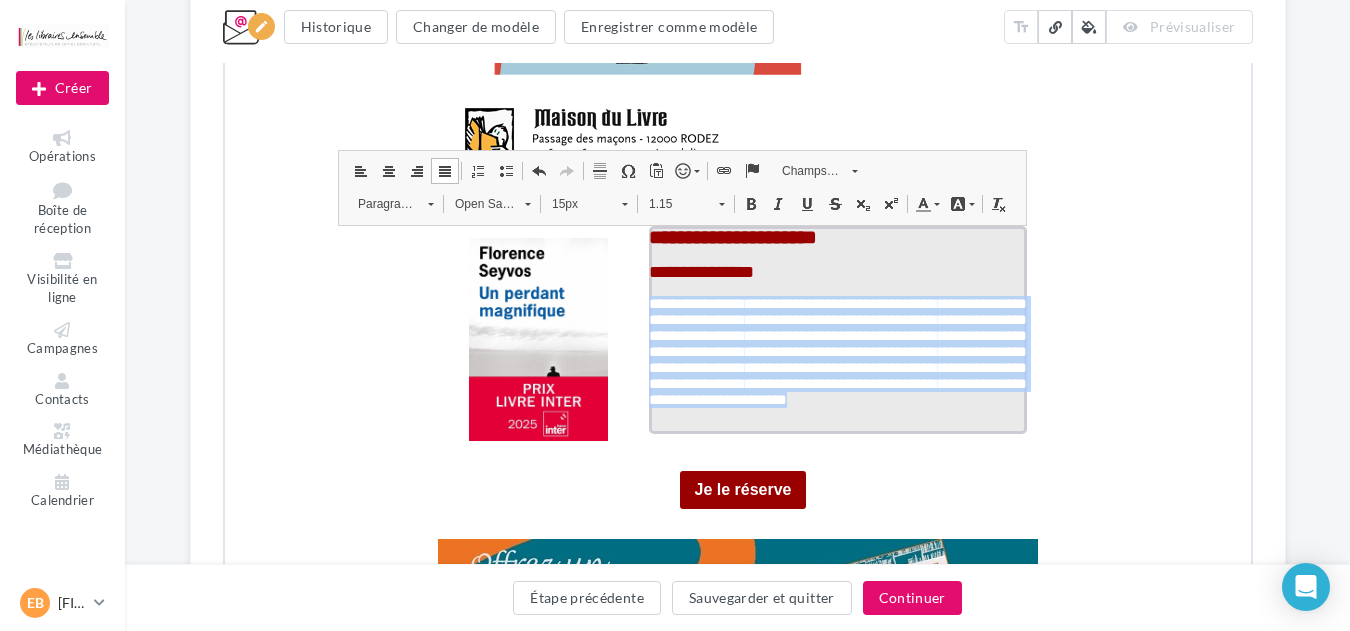 click on "Open Sans" at bounding box center [477, 202] 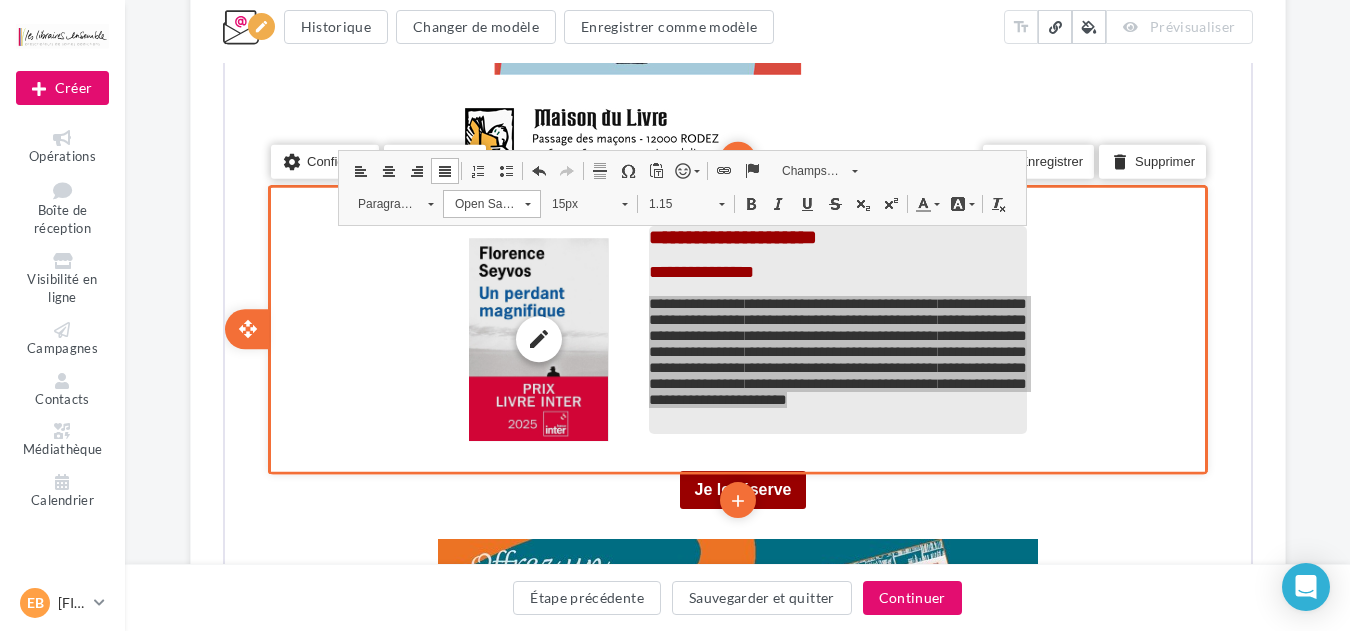 scroll, scrollTop: 0, scrollLeft: 0, axis: both 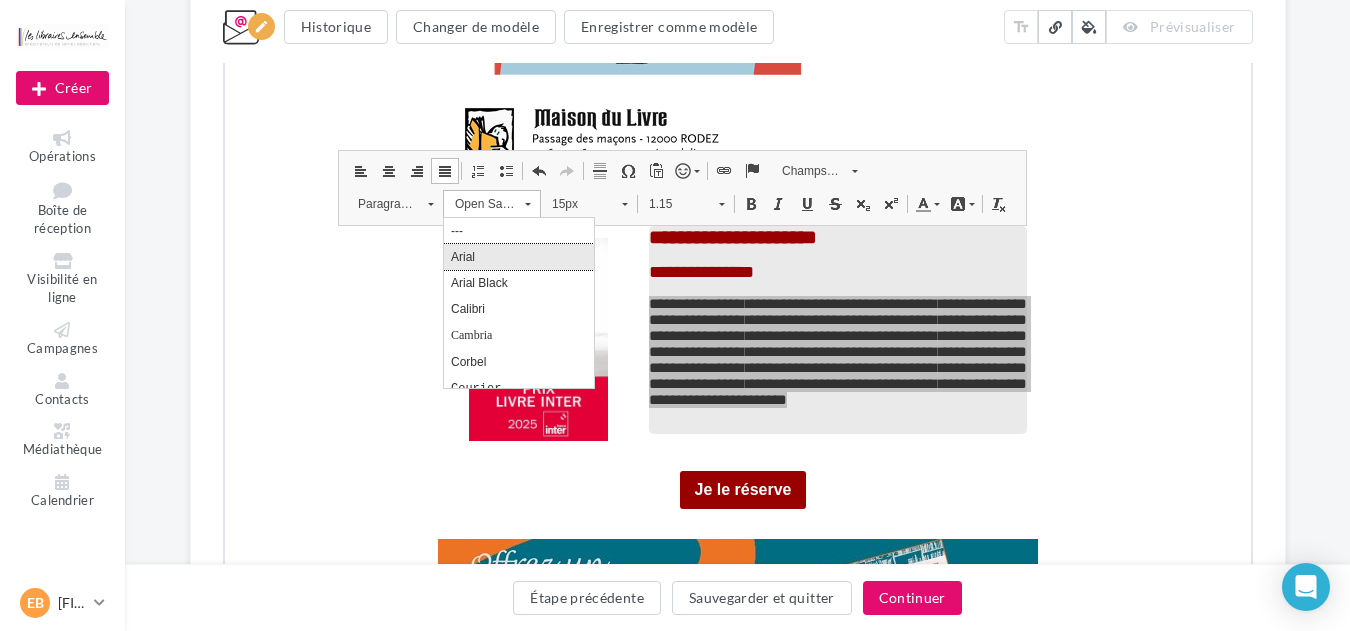 click on "Arial" at bounding box center (518, 256) 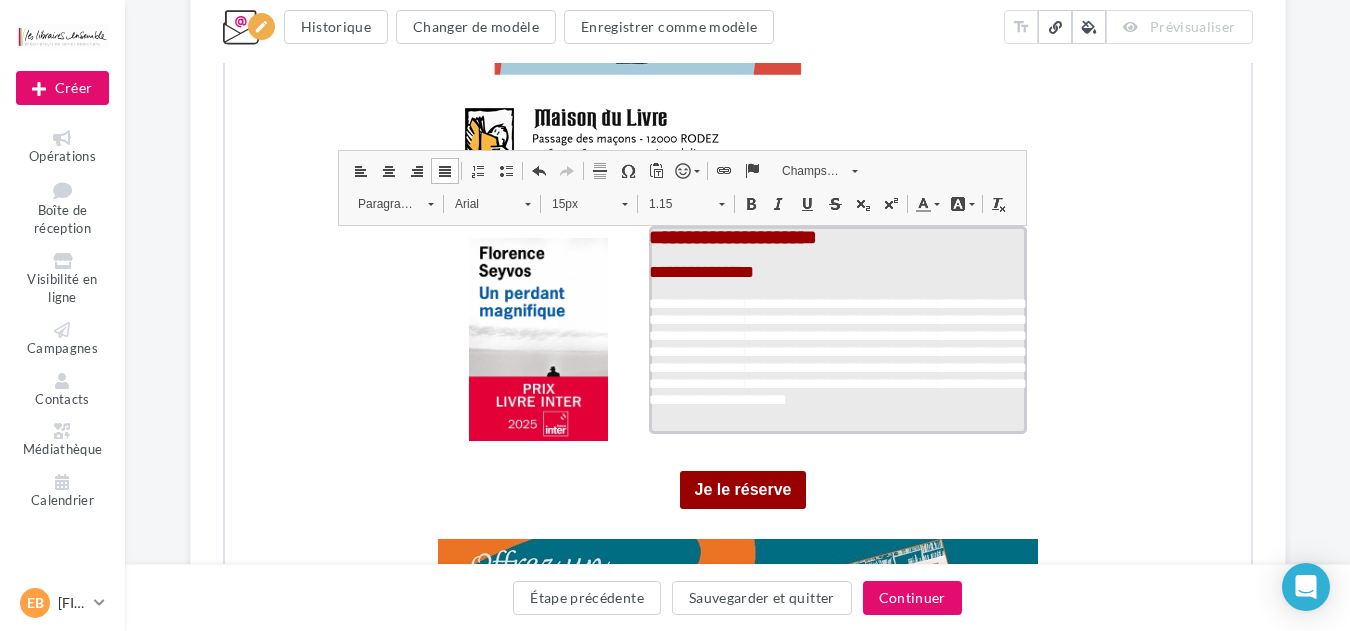 click on "15px" at bounding box center (574, 202) 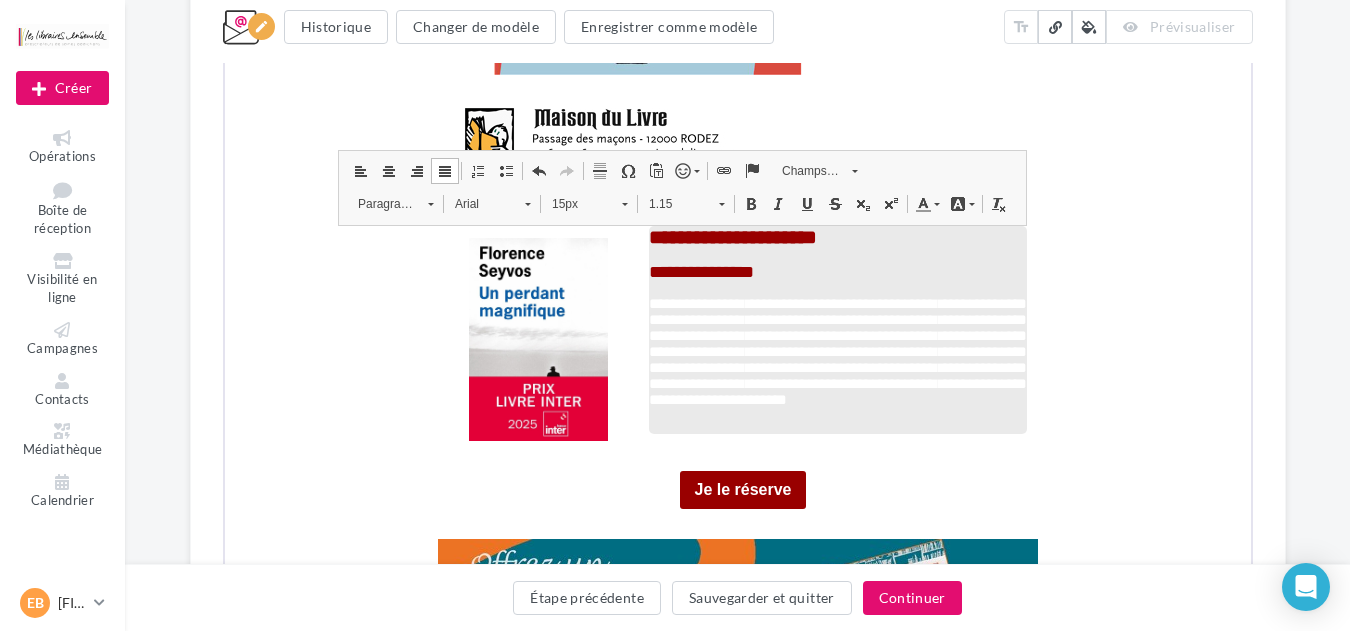 scroll, scrollTop: 136, scrollLeft: 0, axis: vertical 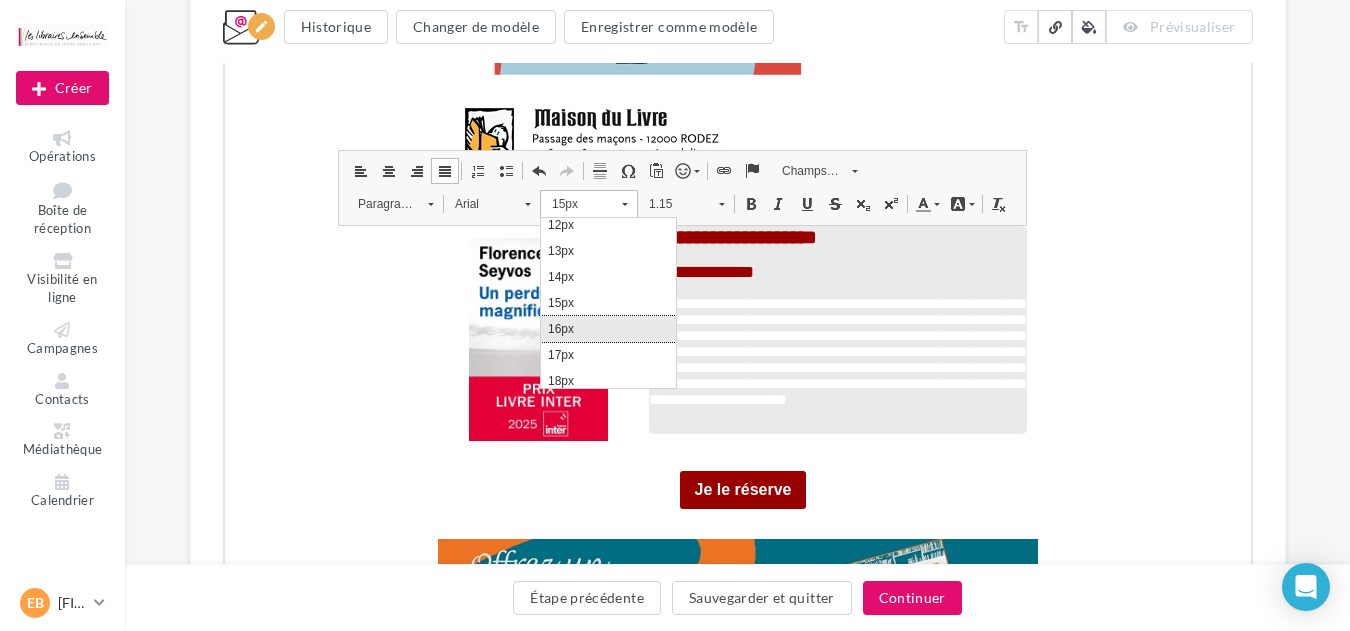 click on "16px" at bounding box center (607, 328) 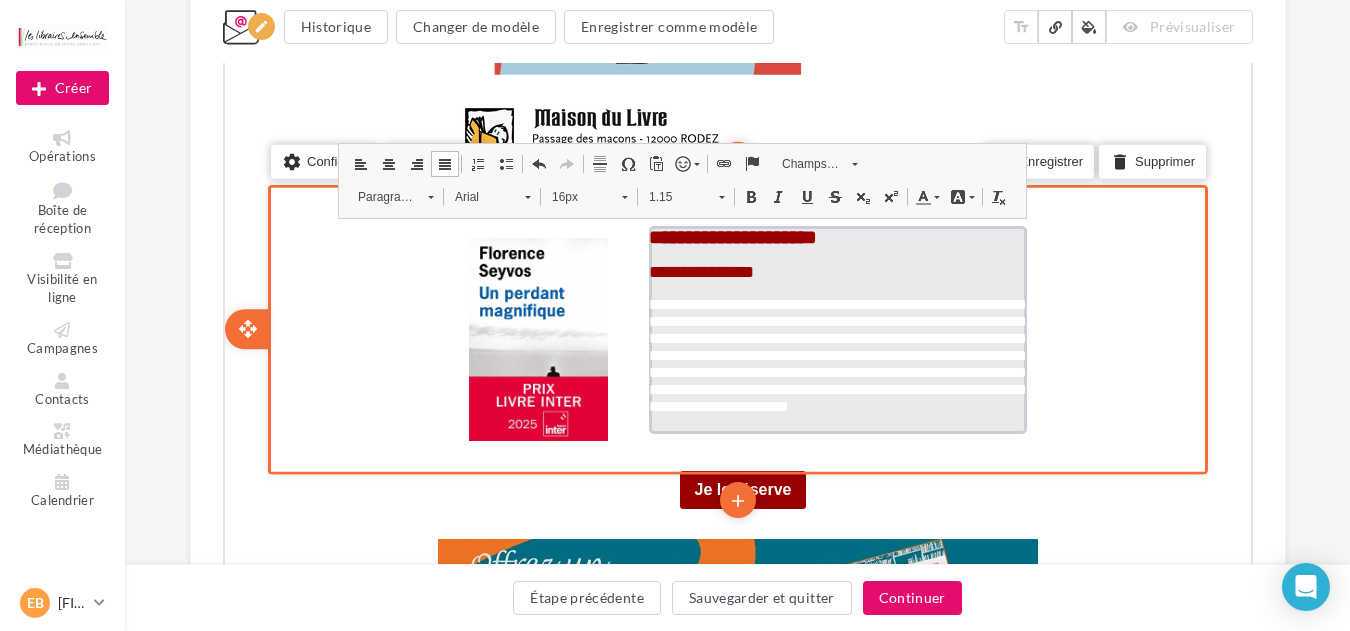 scroll, scrollTop: 0, scrollLeft: 0, axis: both 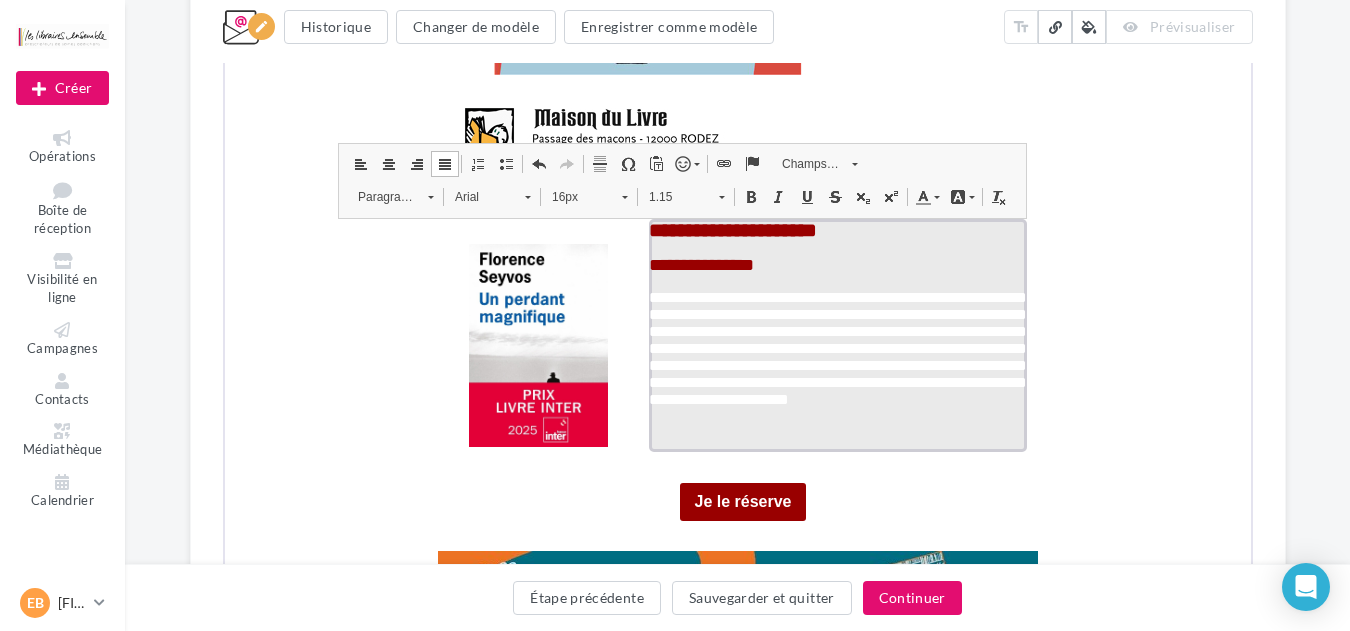 click at bounding box center (920, 195) 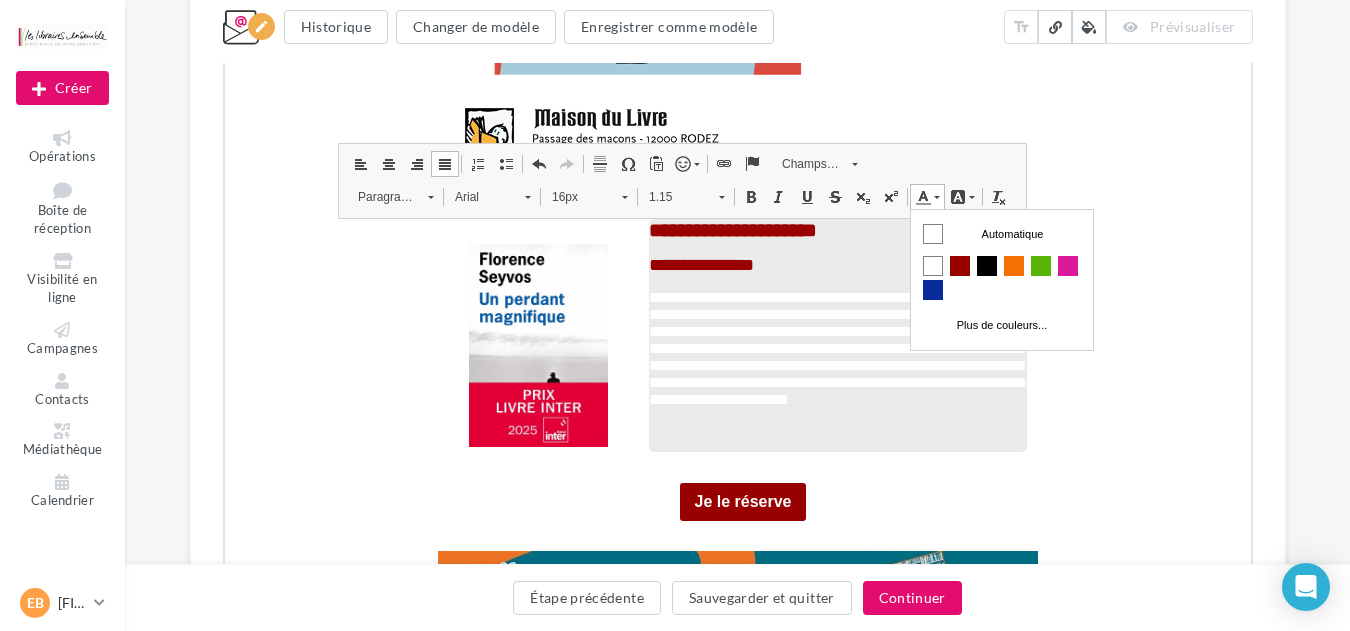 scroll, scrollTop: 0, scrollLeft: 0, axis: both 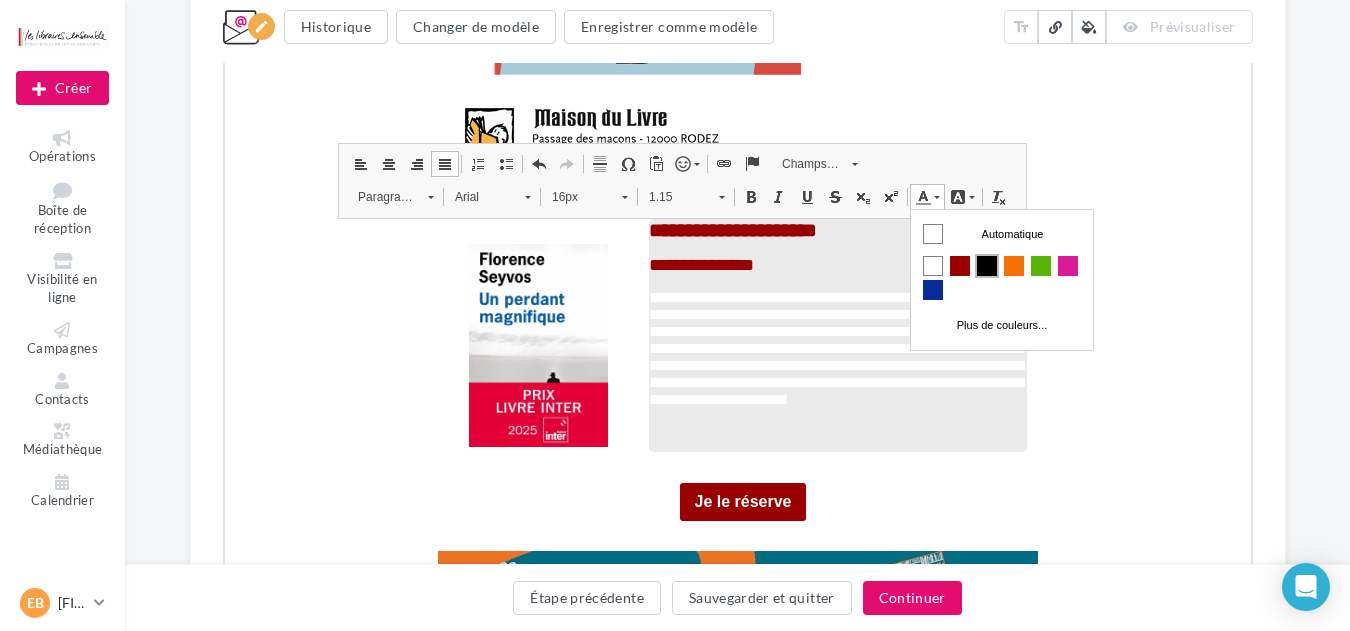 click at bounding box center (986, 265) 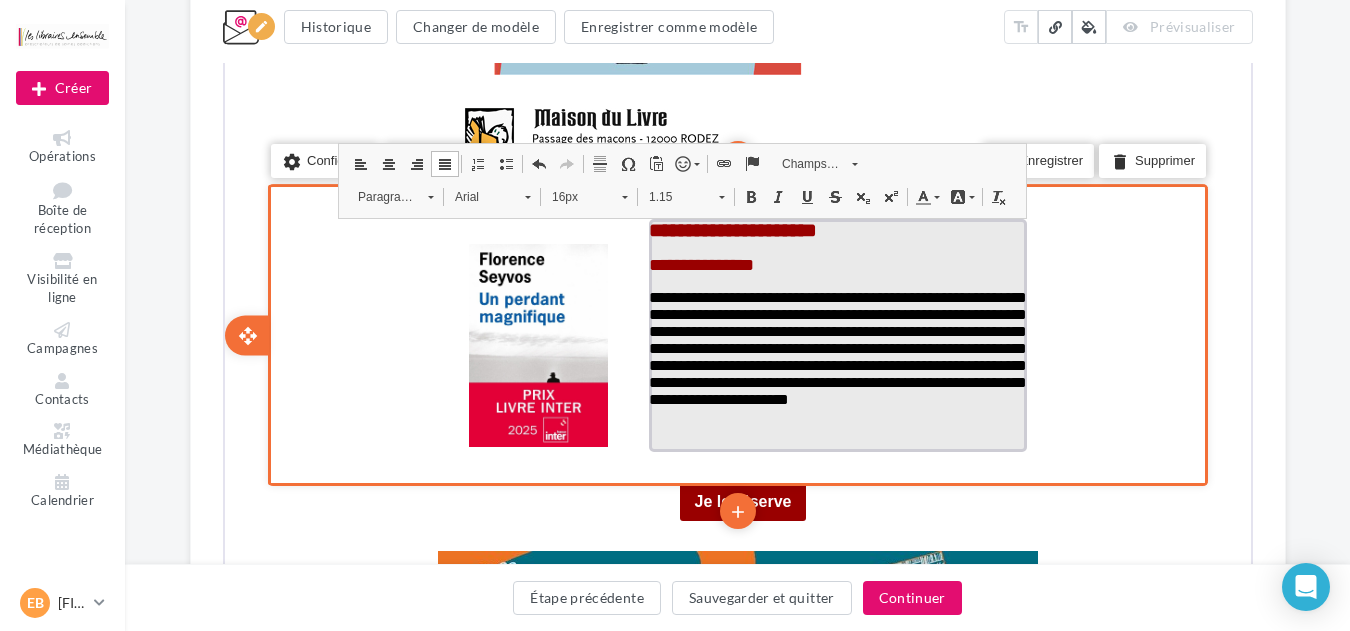 click at bounding box center (835, 438) 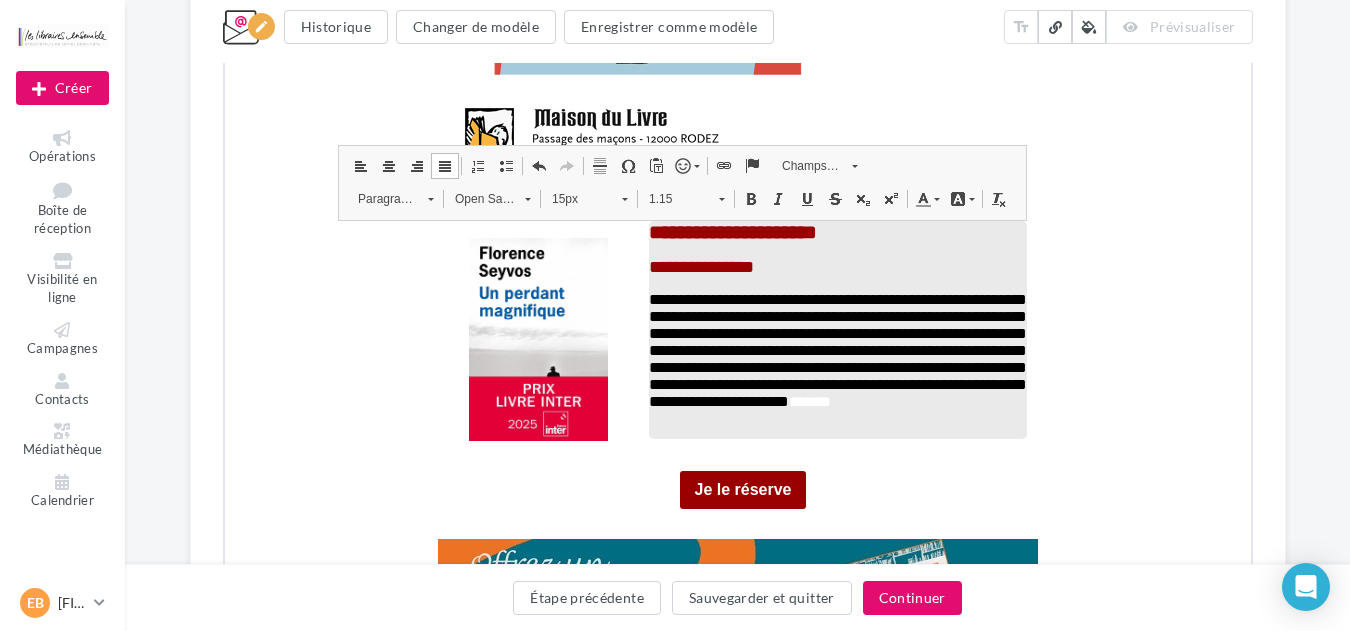 drag, startPoint x: 1309, startPoint y: 404, endPoint x: 1276, endPoint y: 395, distance: 34.20526 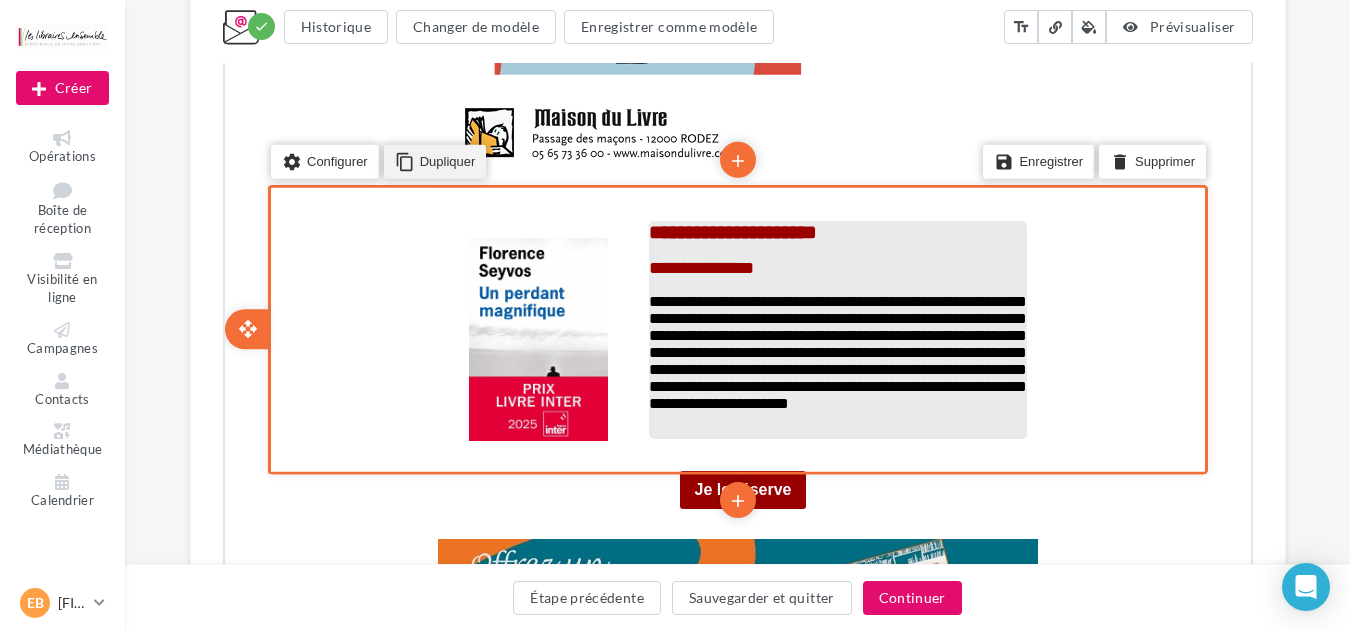 click on "content_copy Dupliquer" at bounding box center [432, 159] 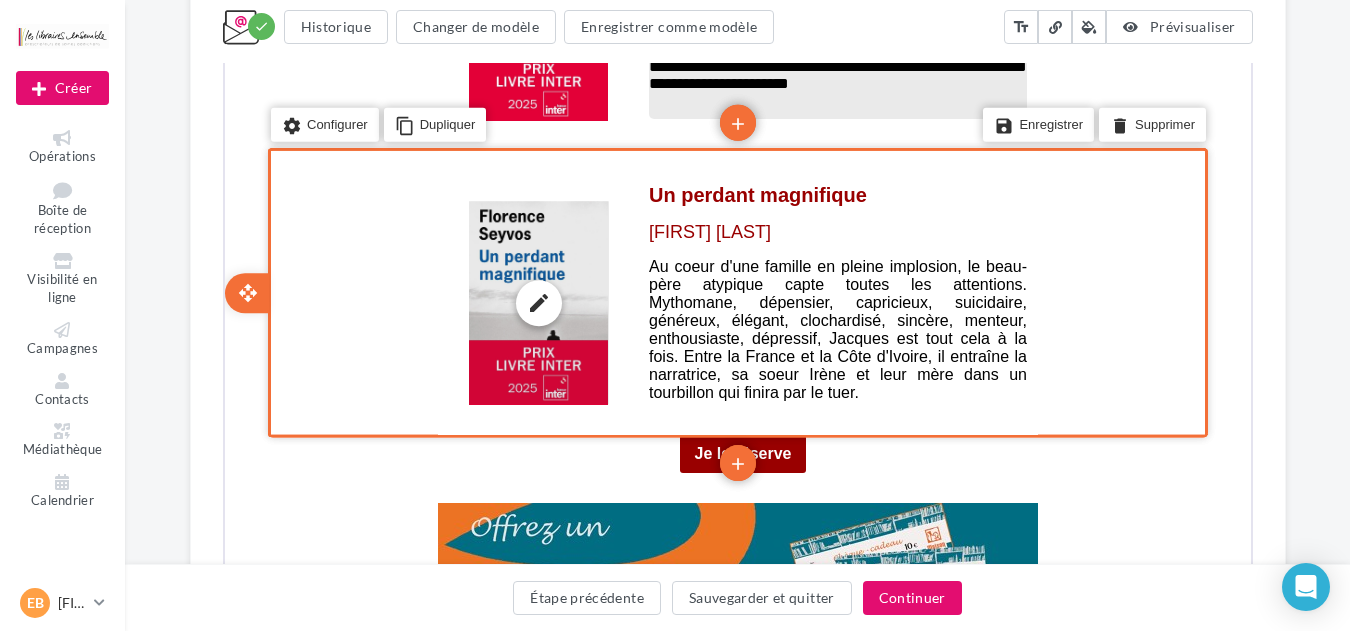 scroll, scrollTop: 2007, scrollLeft: 0, axis: vertical 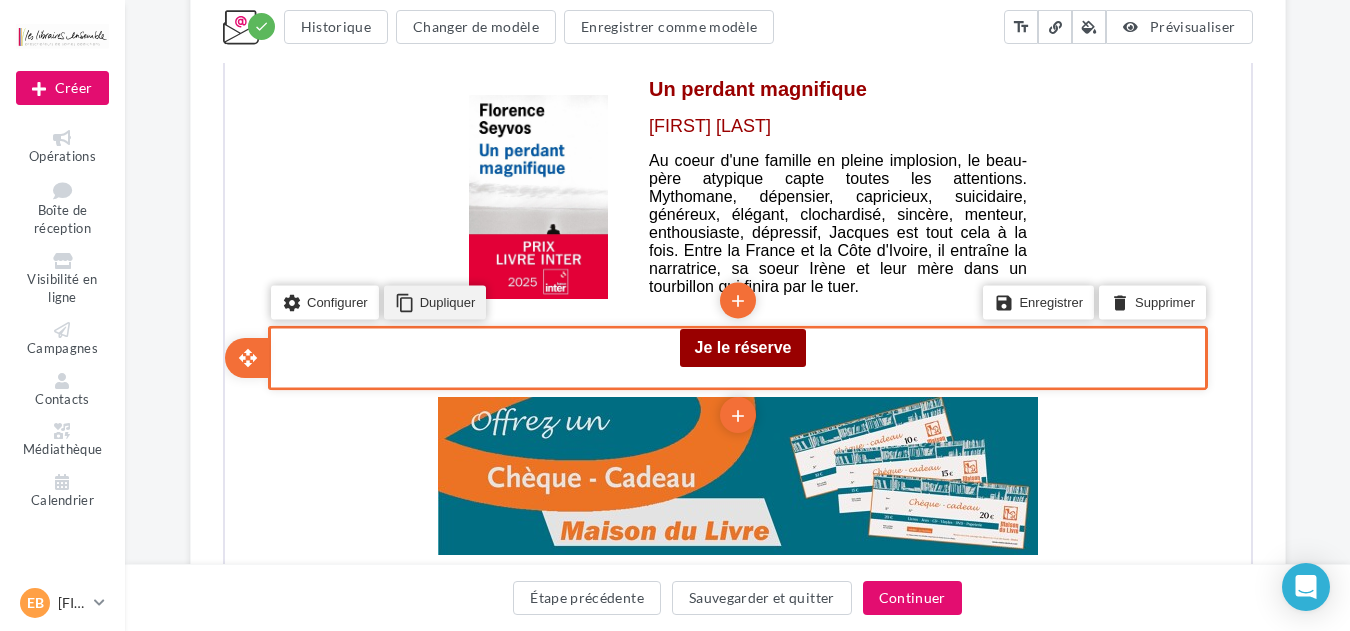 click on "content_copy Dupliquer" at bounding box center (432, 300) 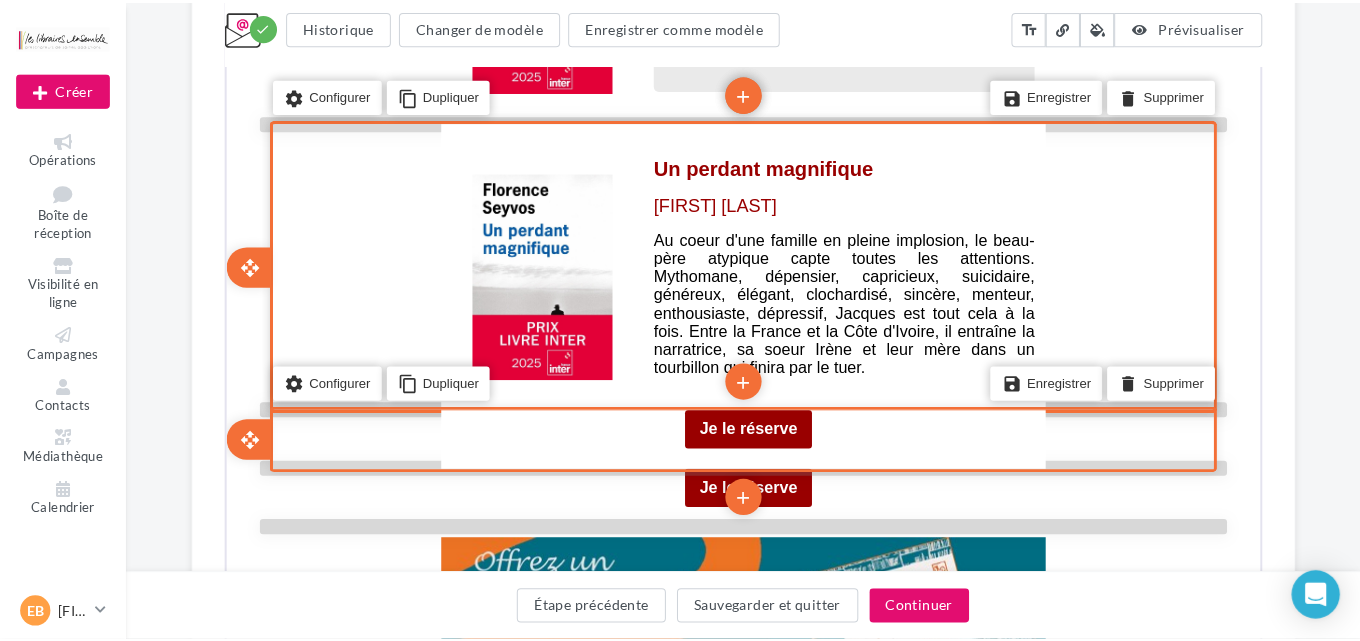 scroll, scrollTop: 1902, scrollLeft: 0, axis: vertical 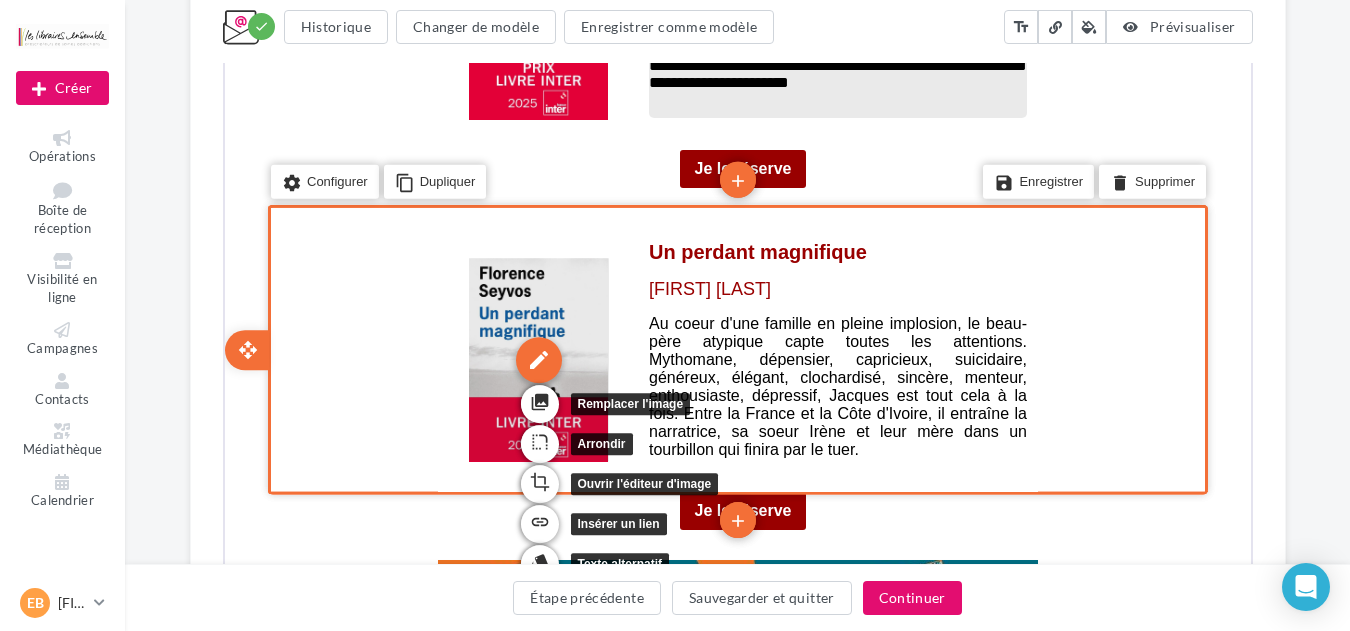 click on "edit" at bounding box center (536, 358) 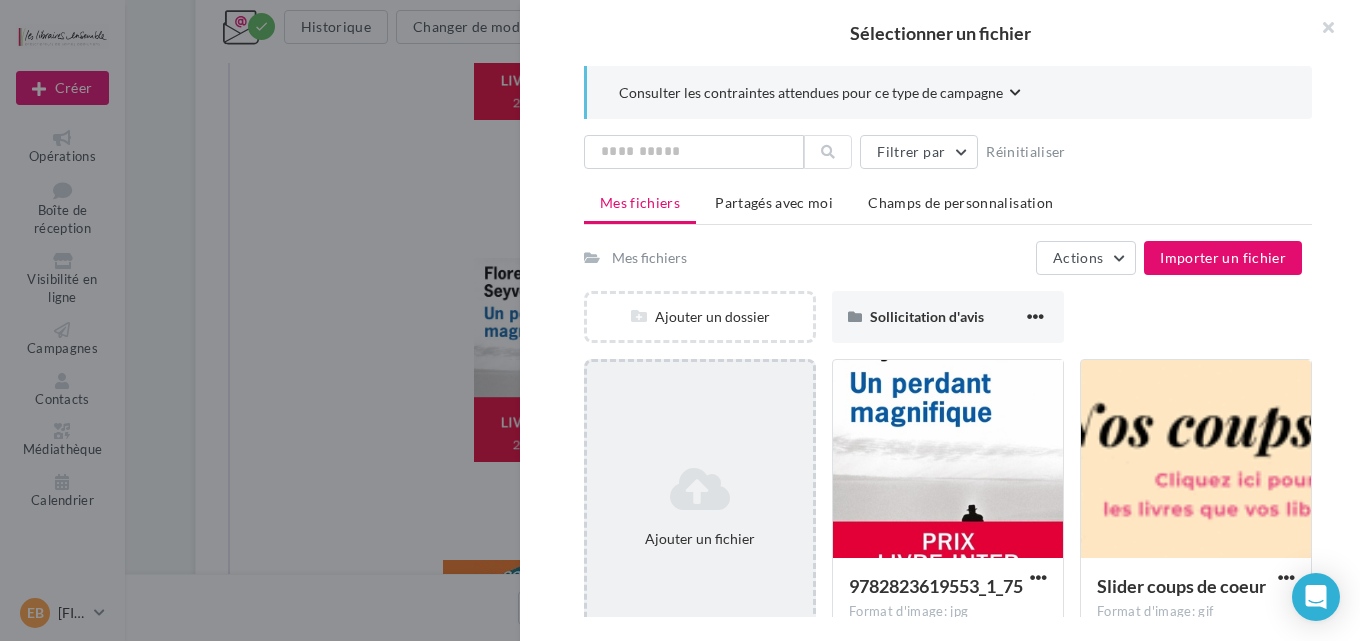 click on "Ajouter un fichier" at bounding box center [700, 507] 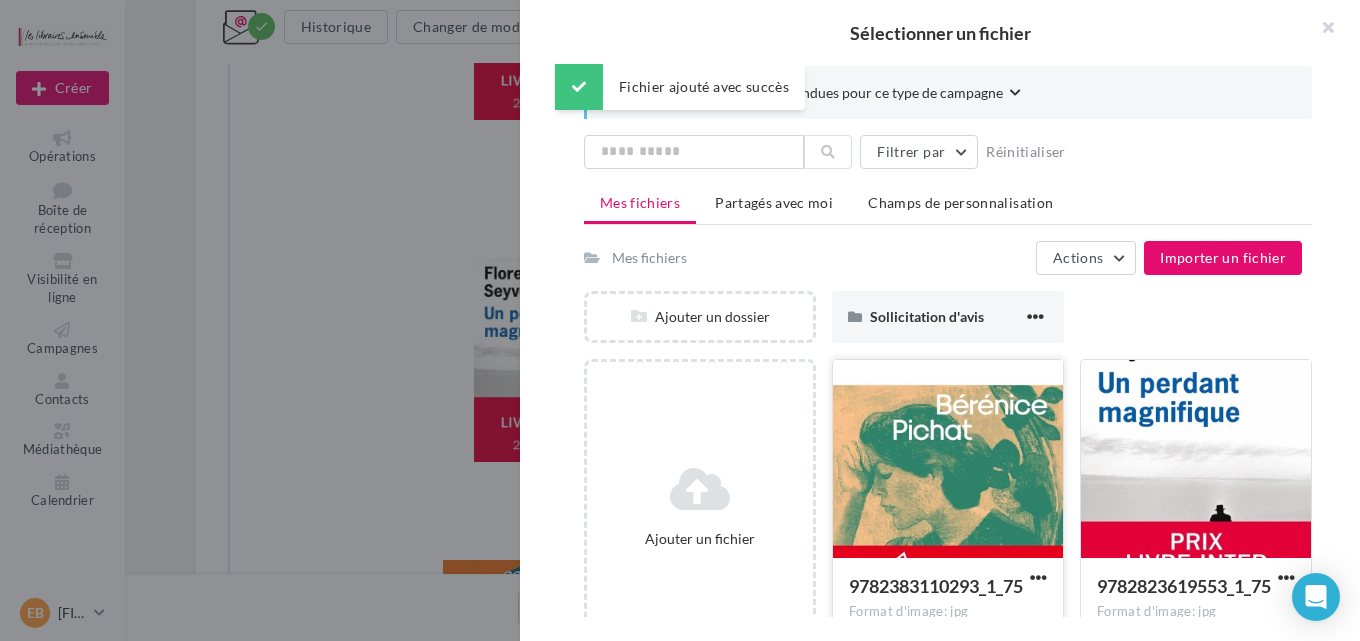 click at bounding box center (948, 460) 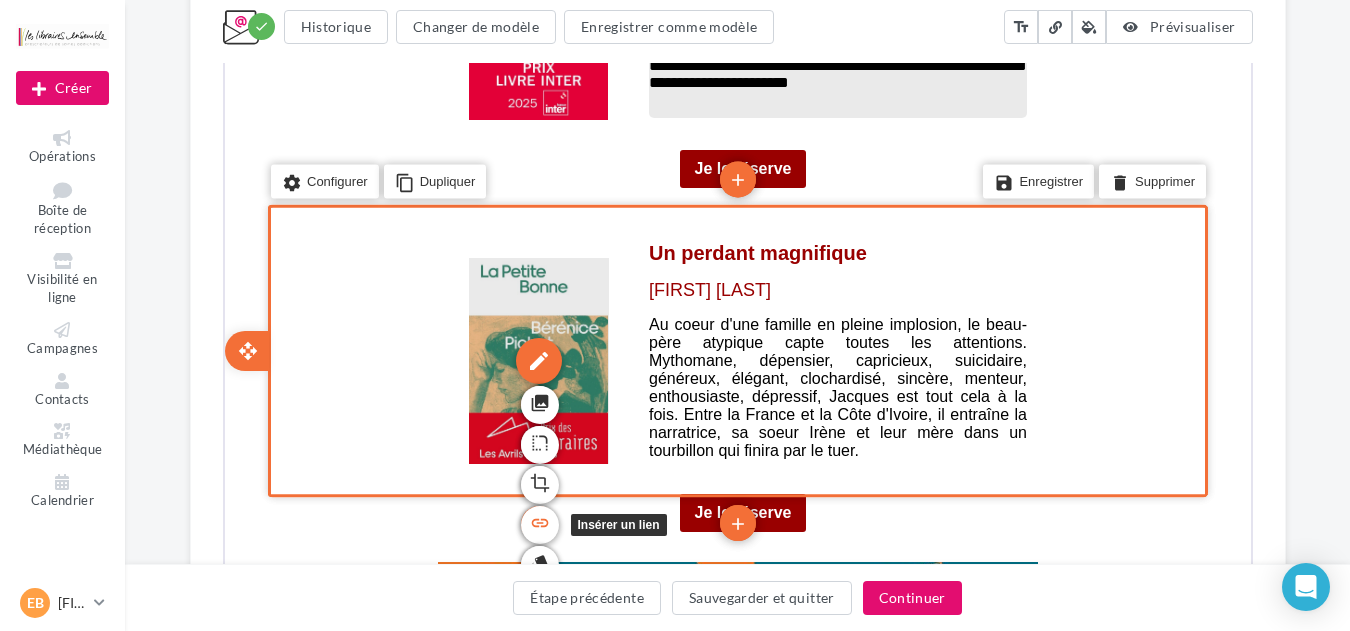 click on "link" at bounding box center (537, 521) 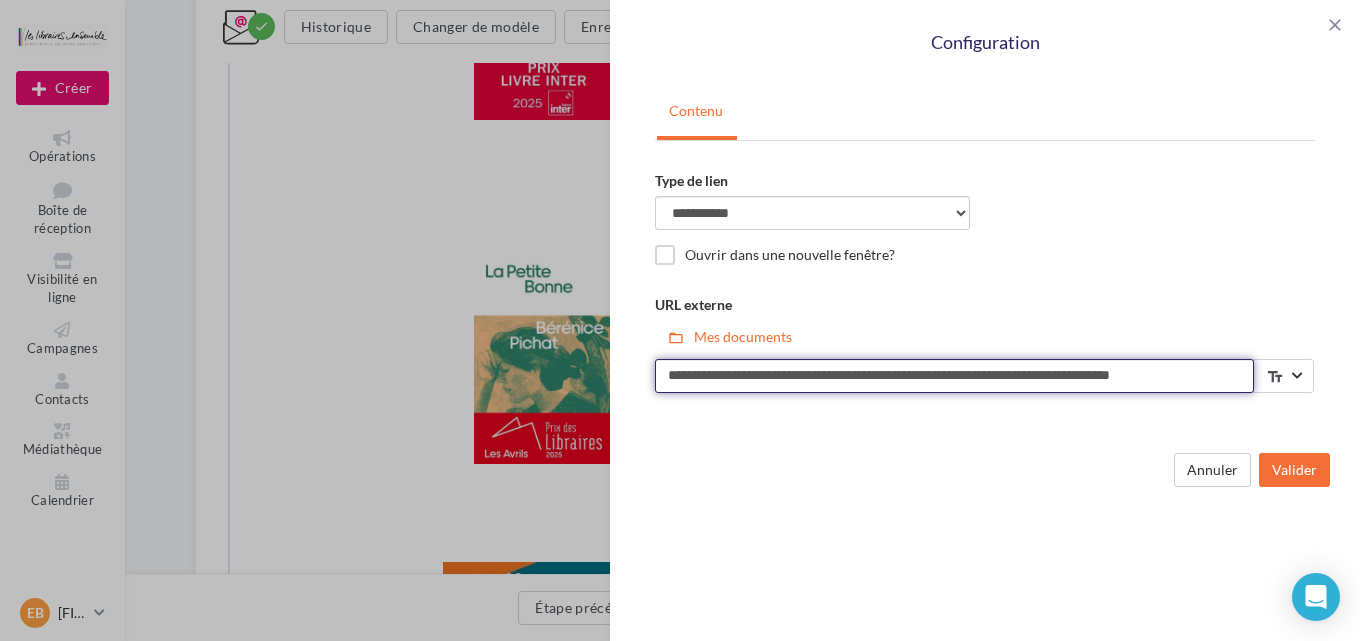 click on "**********" at bounding box center [954, 376] 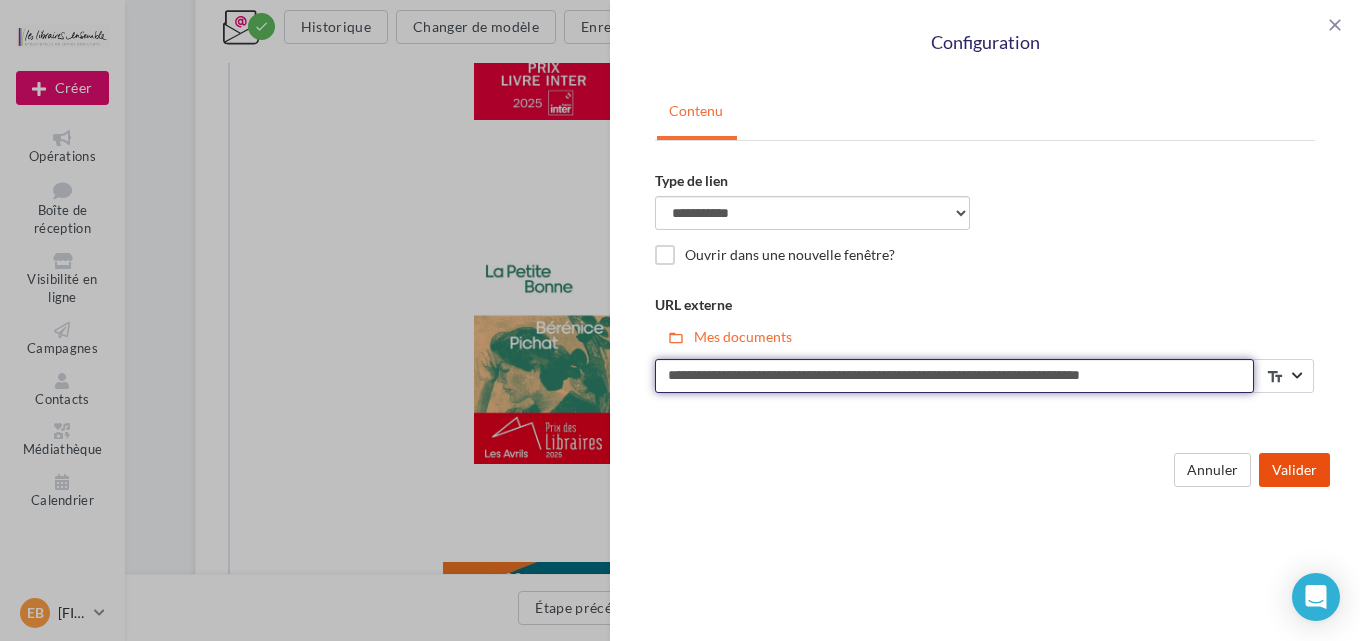 type on "**********" 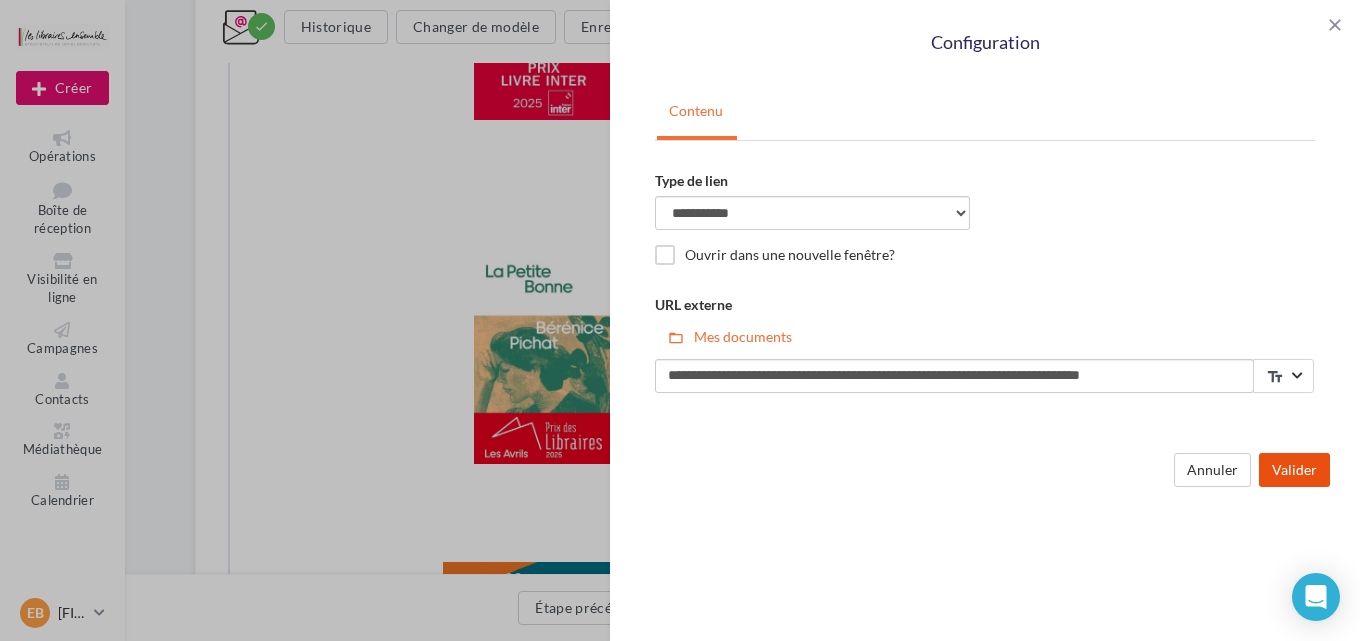 click on "Valider" at bounding box center (1294, 470) 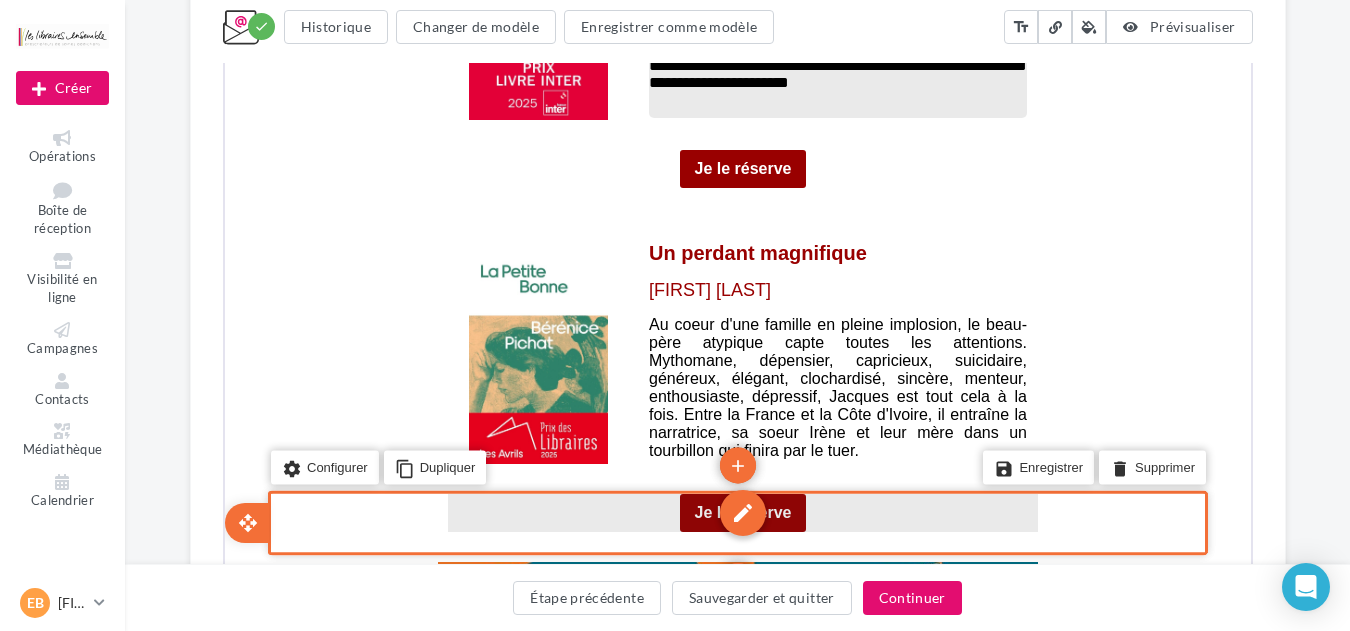 click on "edit" at bounding box center (740, 511) 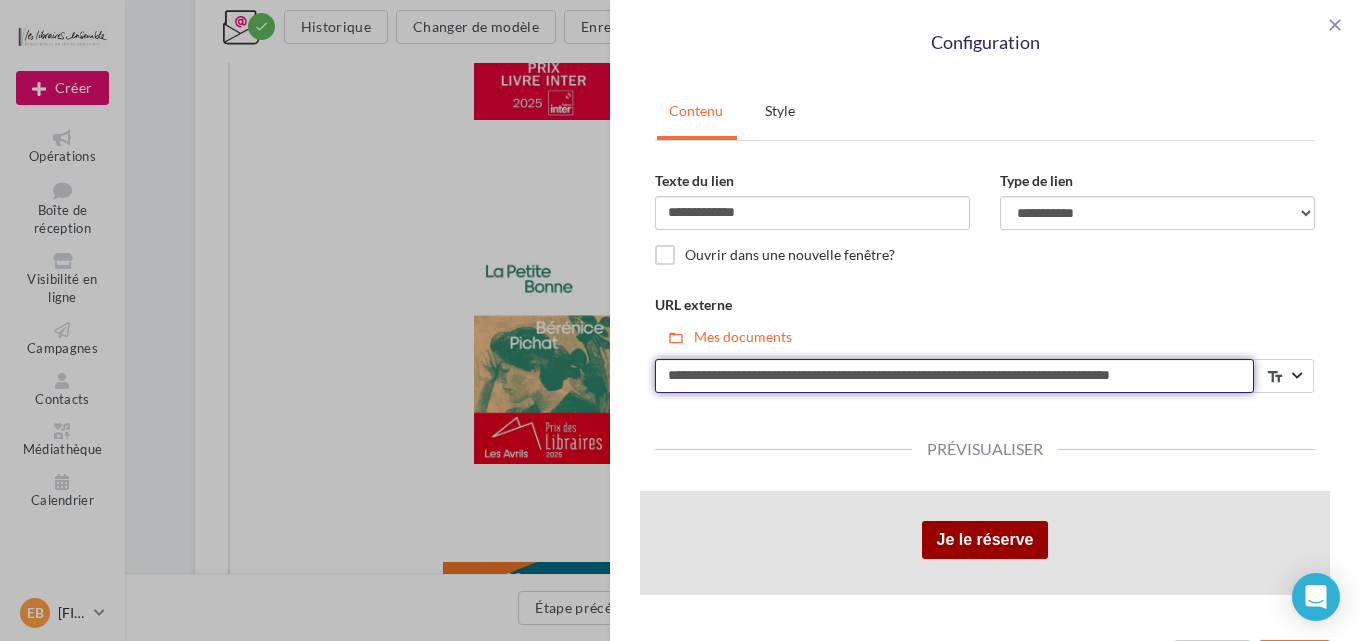 click on "**********" at bounding box center (954, 376) 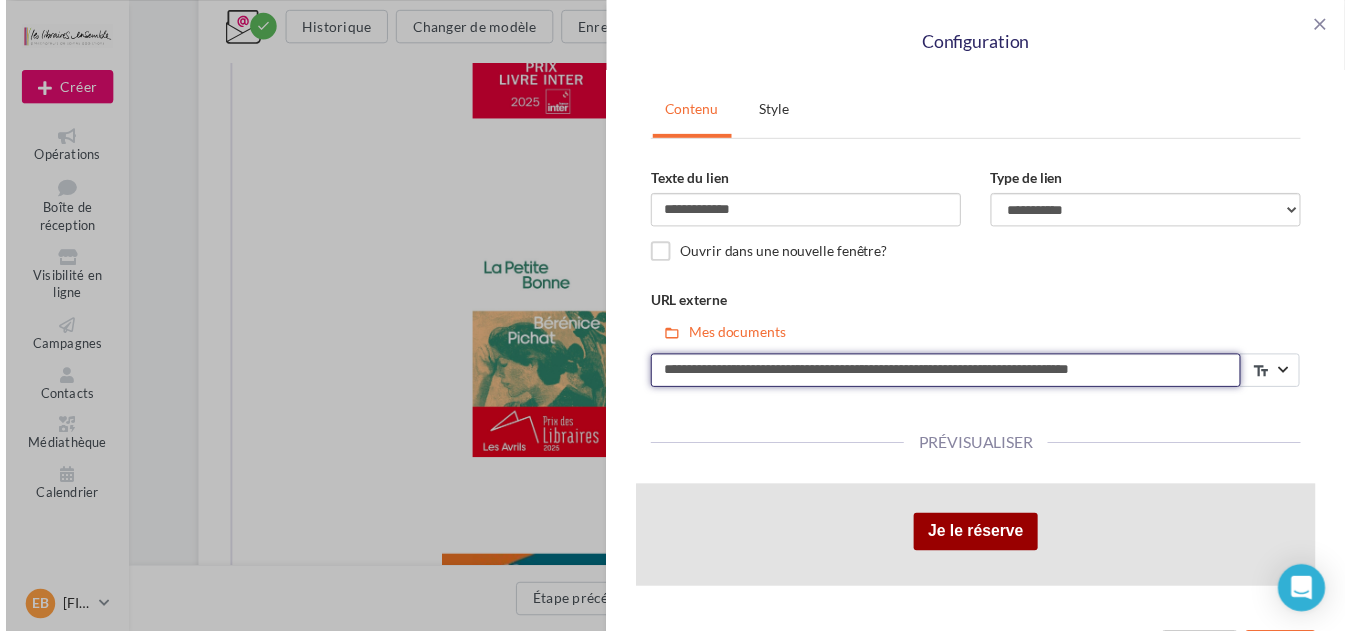 scroll, scrollTop: 59, scrollLeft: 0, axis: vertical 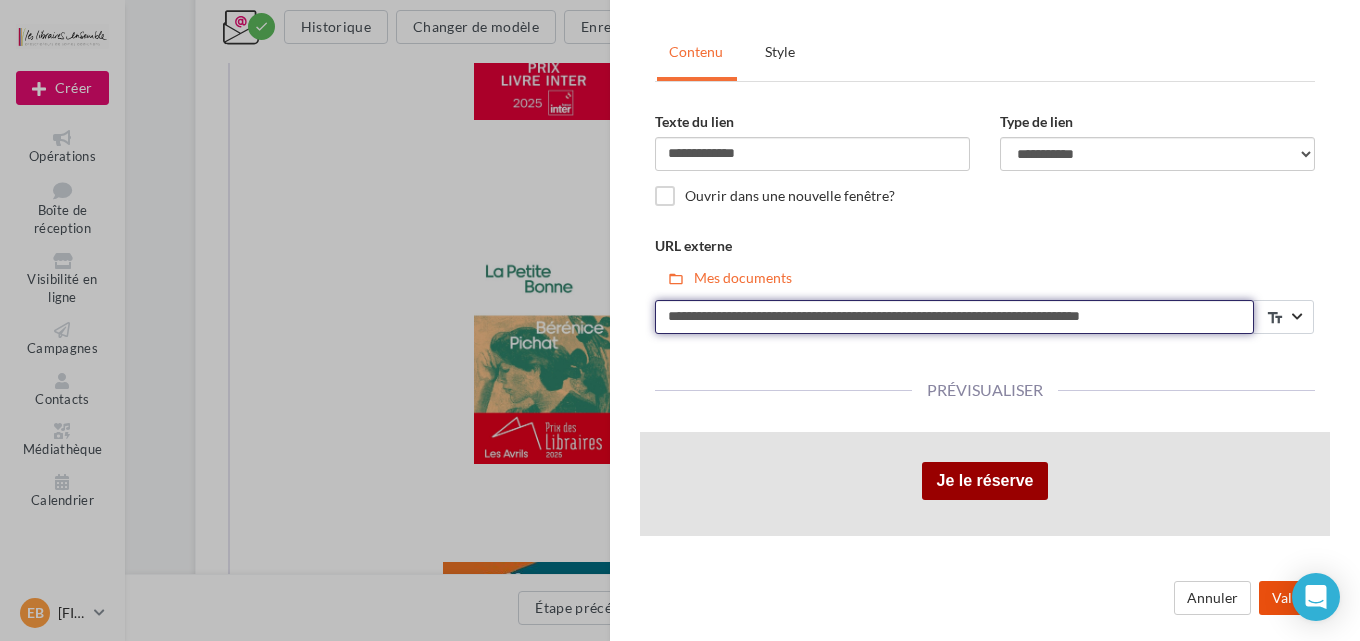 type on "**********" 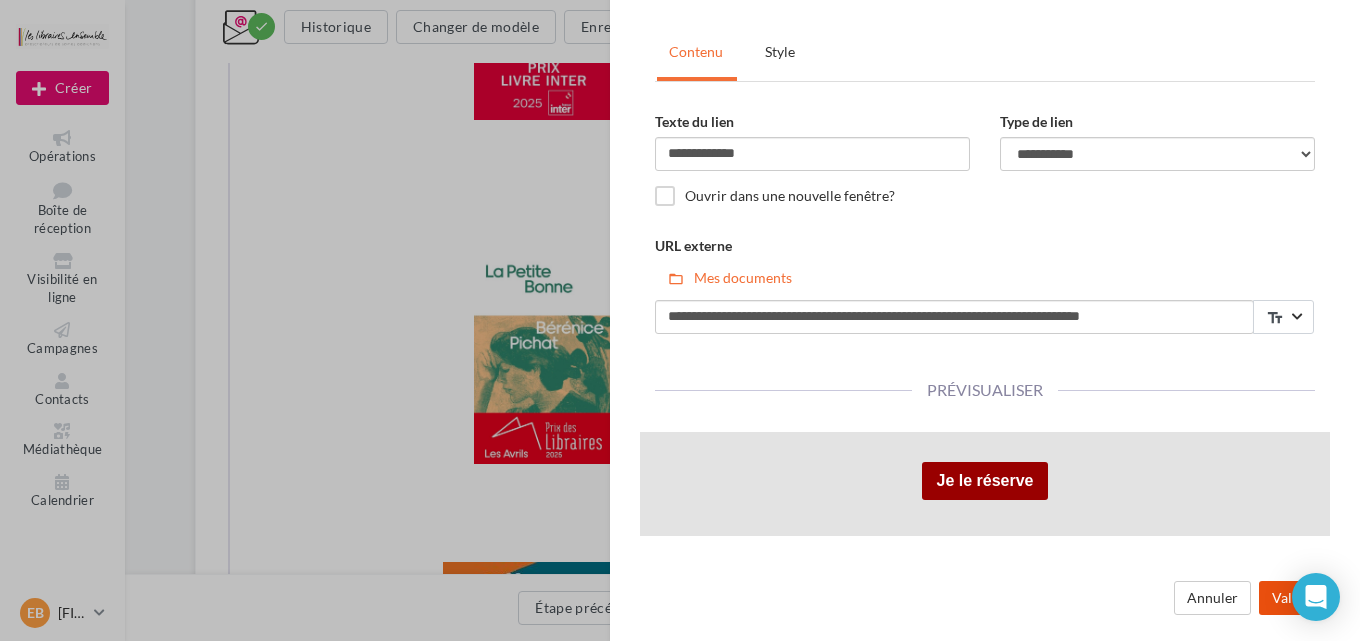 click on "Valider" at bounding box center (1294, 598) 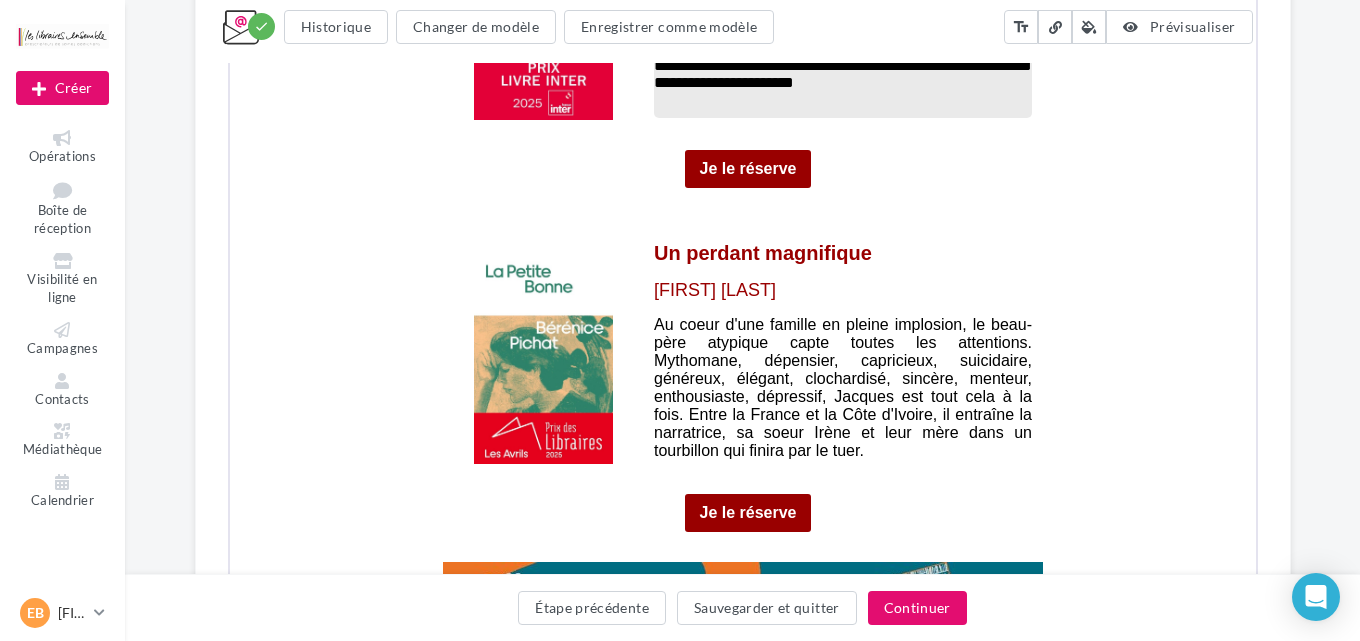 click on "**********" at bounding box center (680, 320) 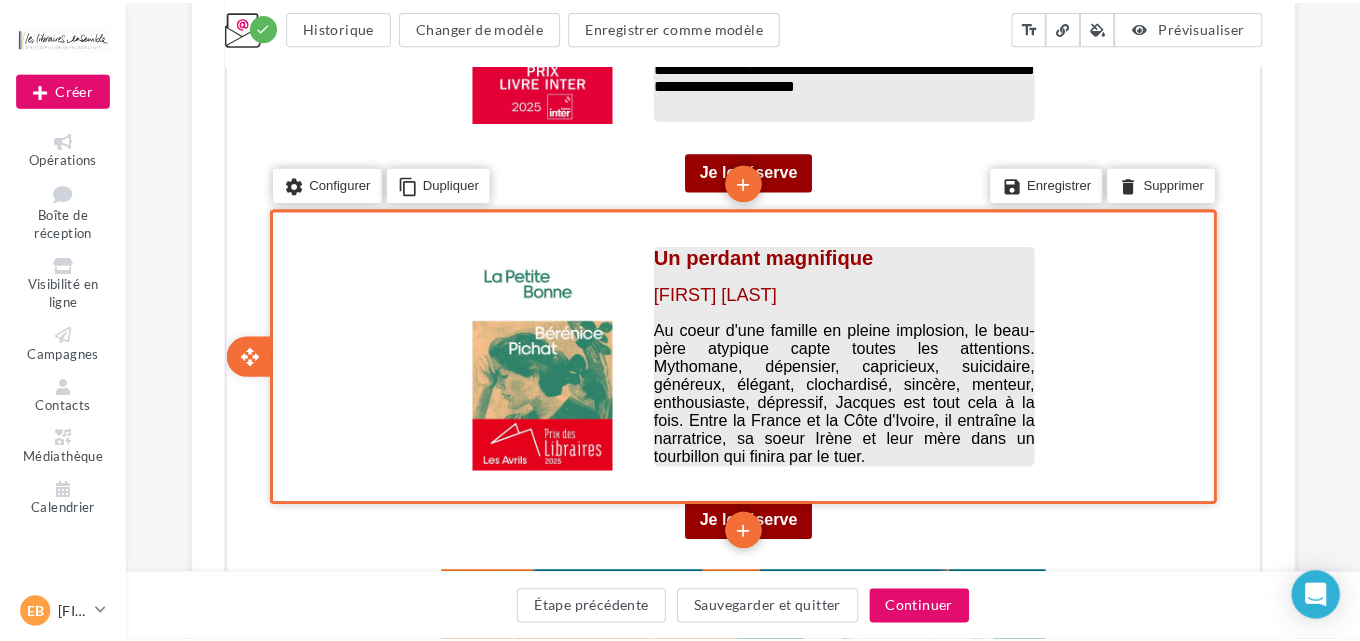 click on "Un perdant magnifique" at bounding box center [757, 244] 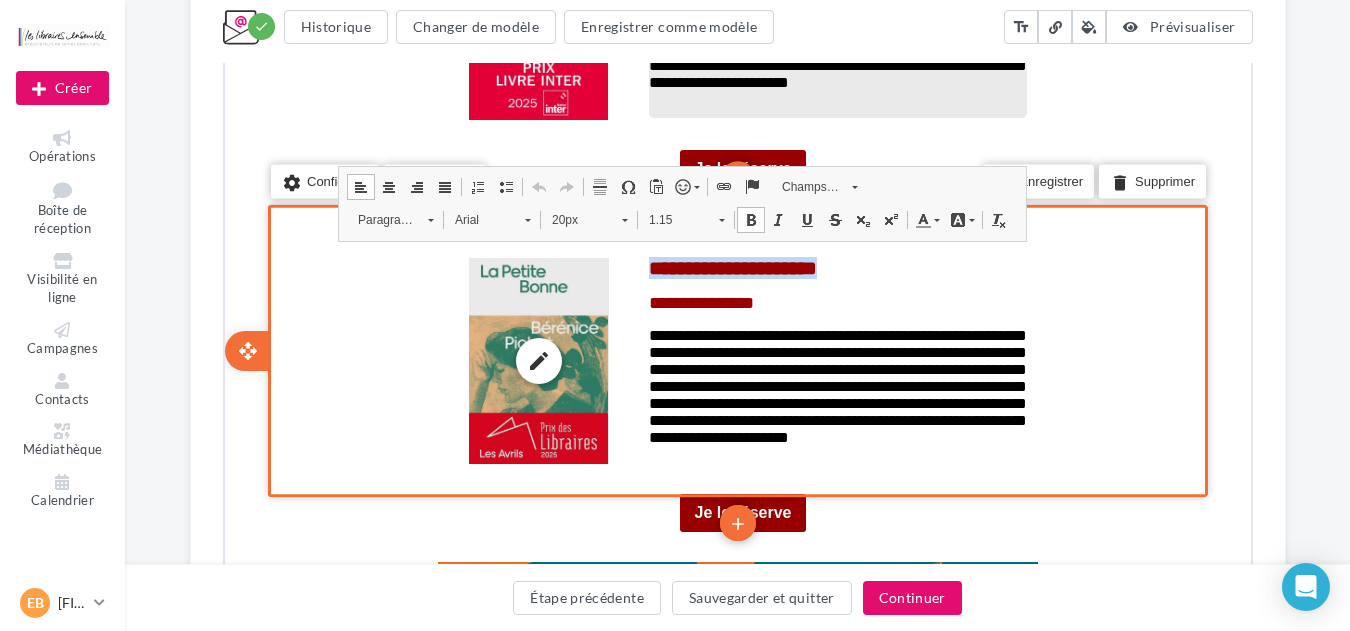 drag, startPoint x: 885, startPoint y: 249, endPoint x: 605, endPoint y: 250, distance: 280.0018 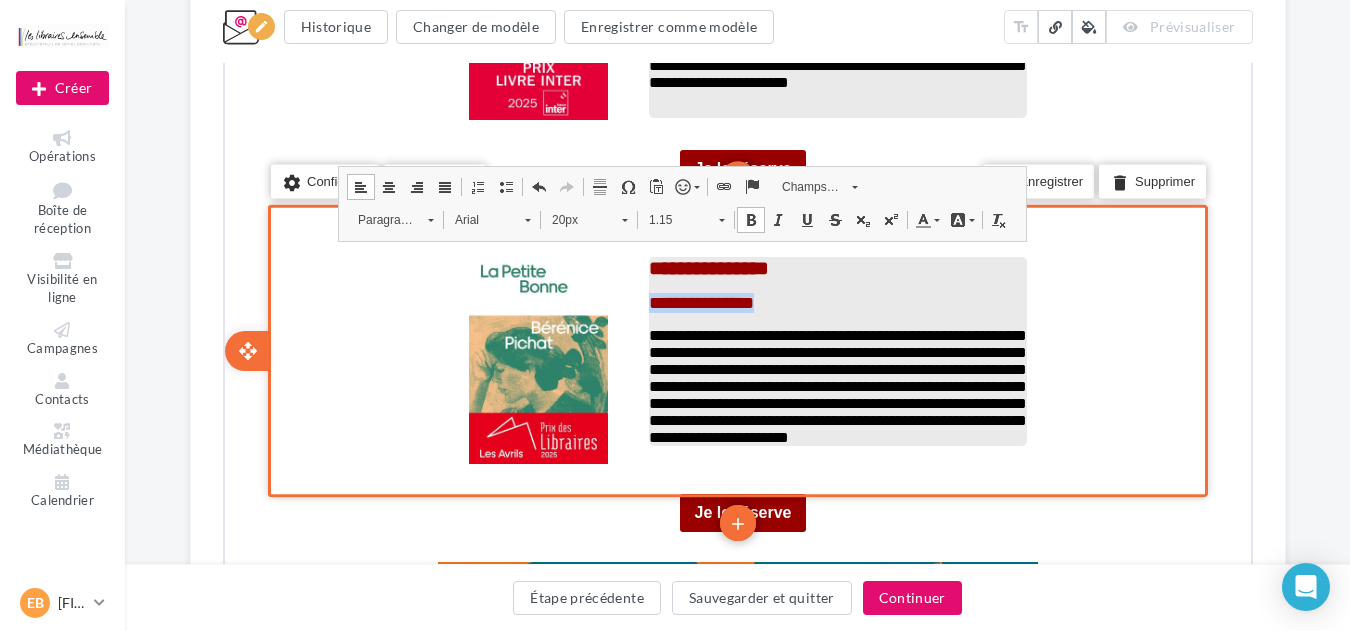 drag, startPoint x: 791, startPoint y: 290, endPoint x: 648, endPoint y: 289, distance: 143.0035 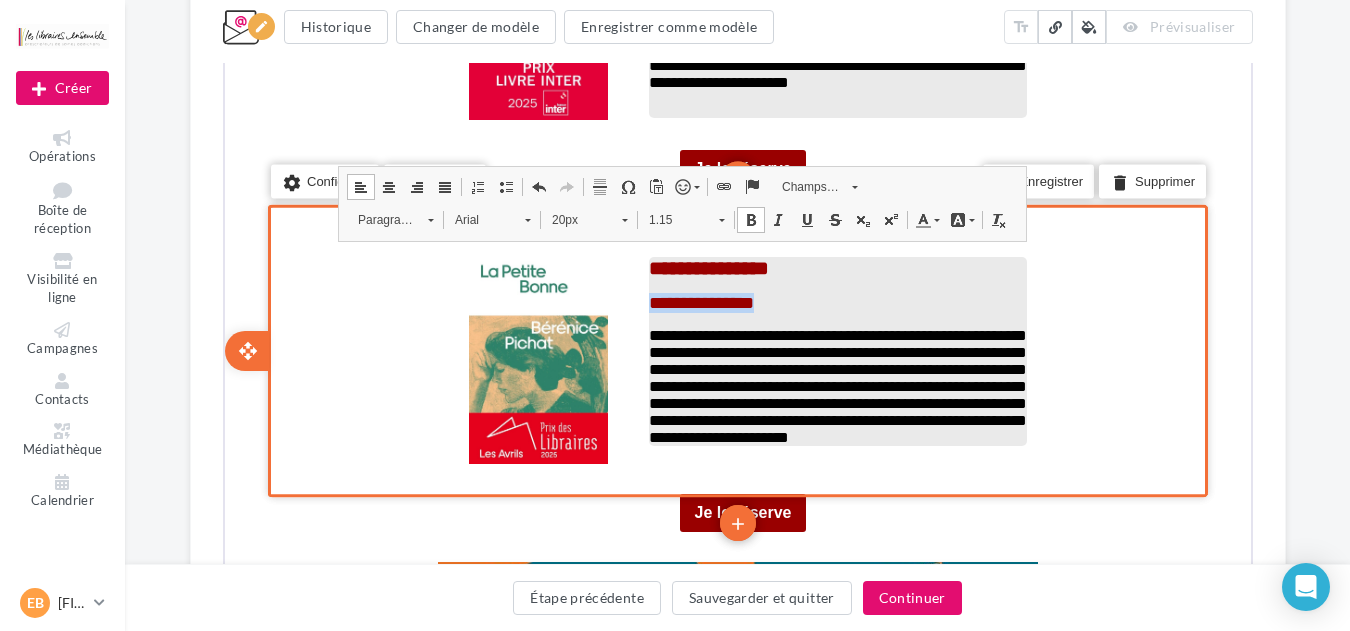 click on "**********" at bounding box center [835, 301] 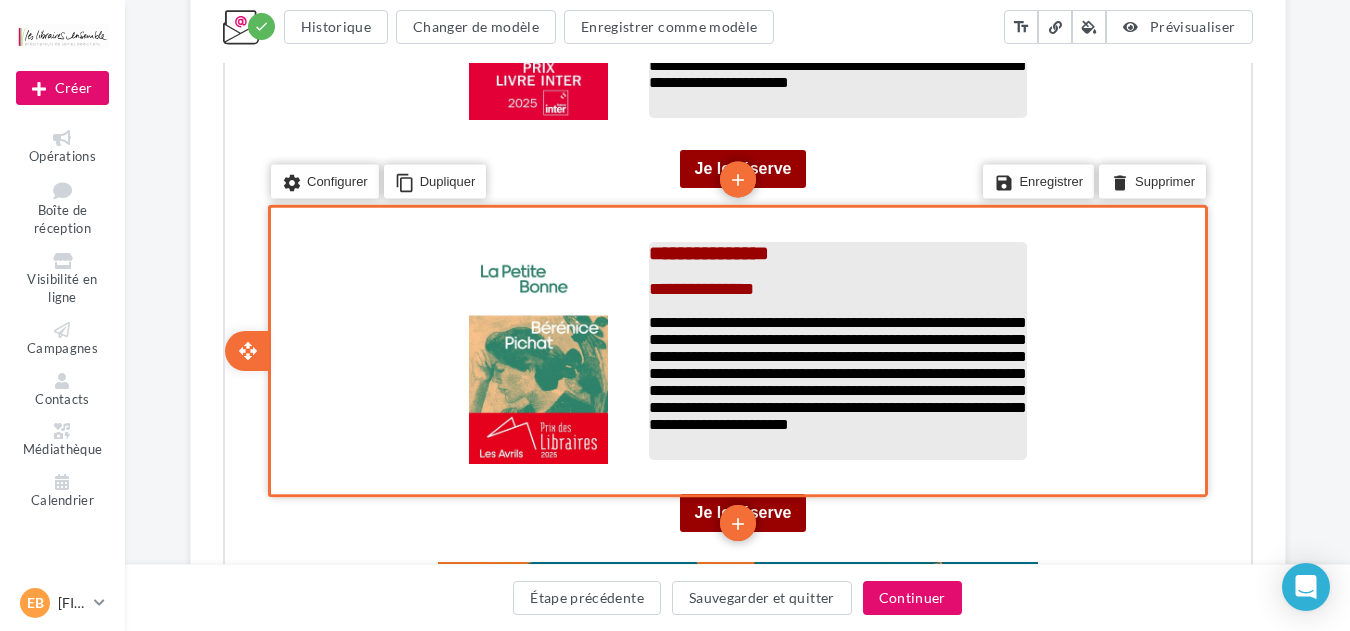 click on "**********" at bounding box center [835, 371] 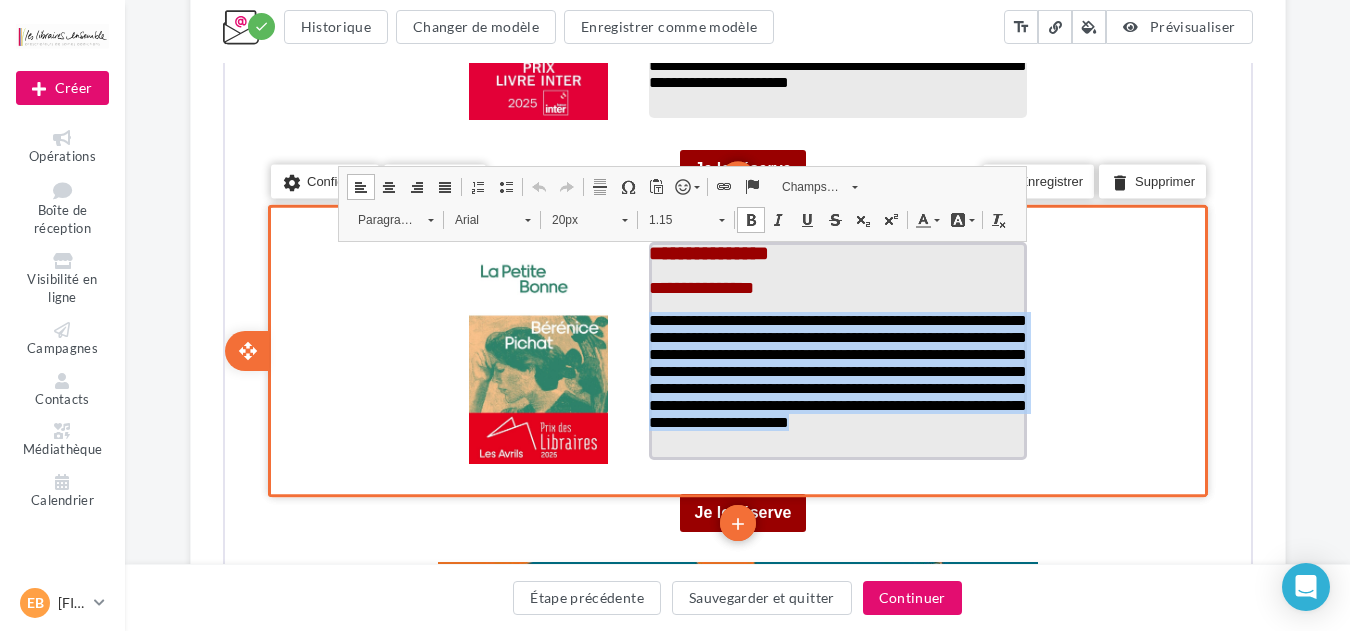 drag, startPoint x: 899, startPoint y: 451, endPoint x: 644, endPoint y: 331, distance: 281.8244 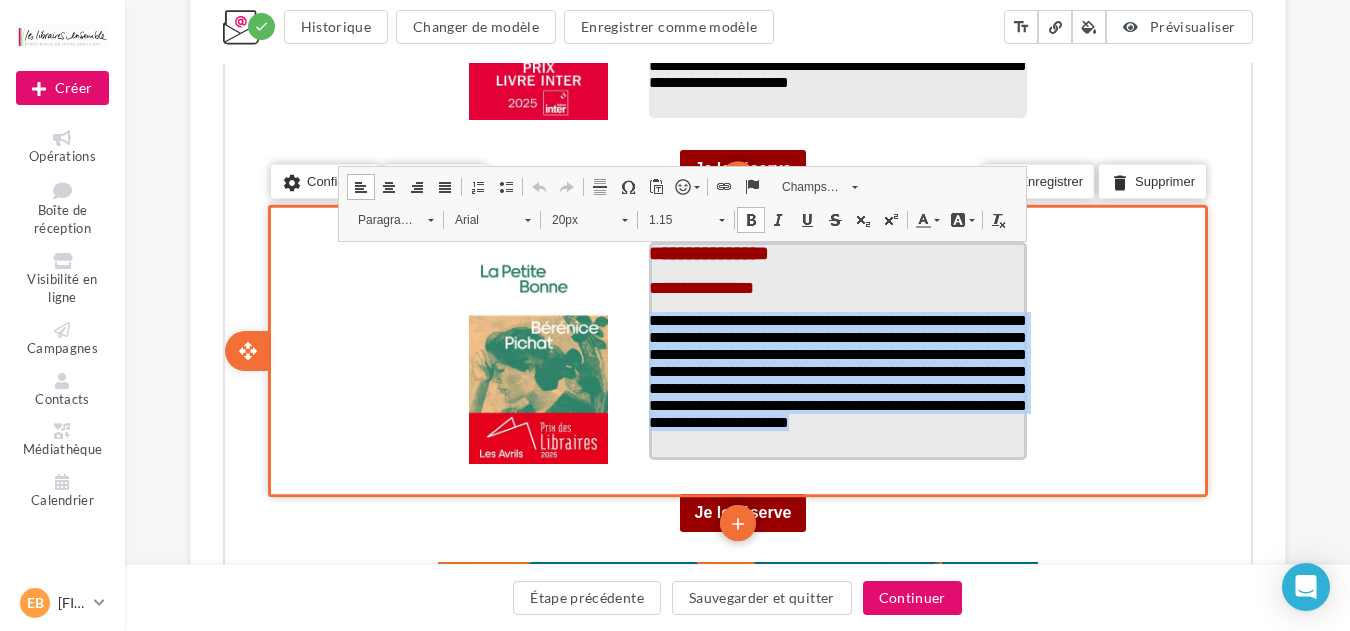click on "**********" at bounding box center (835, 359) 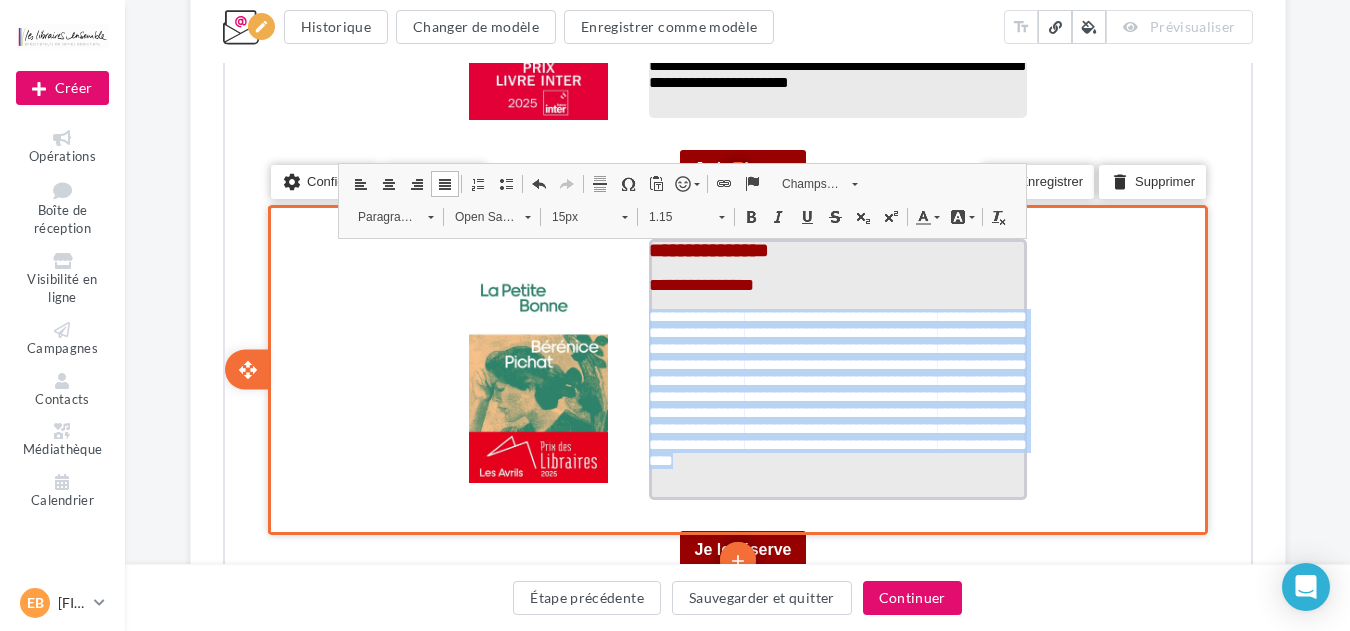drag, startPoint x: 918, startPoint y: 489, endPoint x: 647, endPoint y: 320, distance: 319.37753 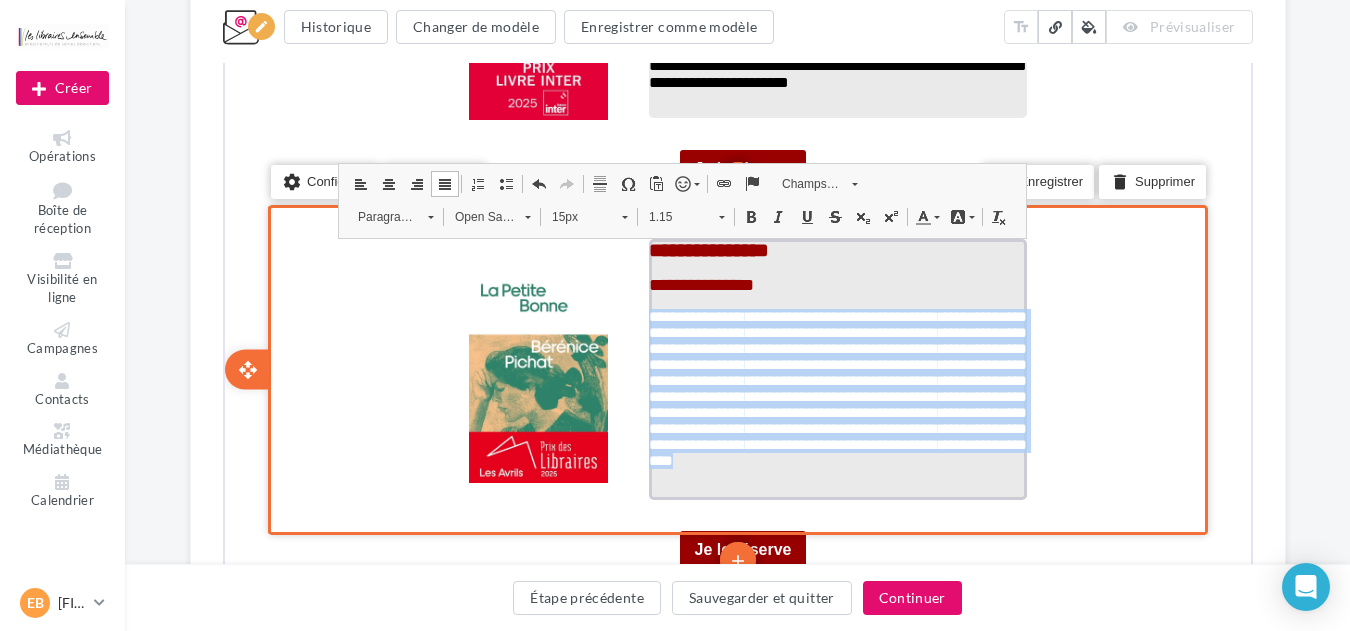 click on "**********" at bounding box center [835, 400] 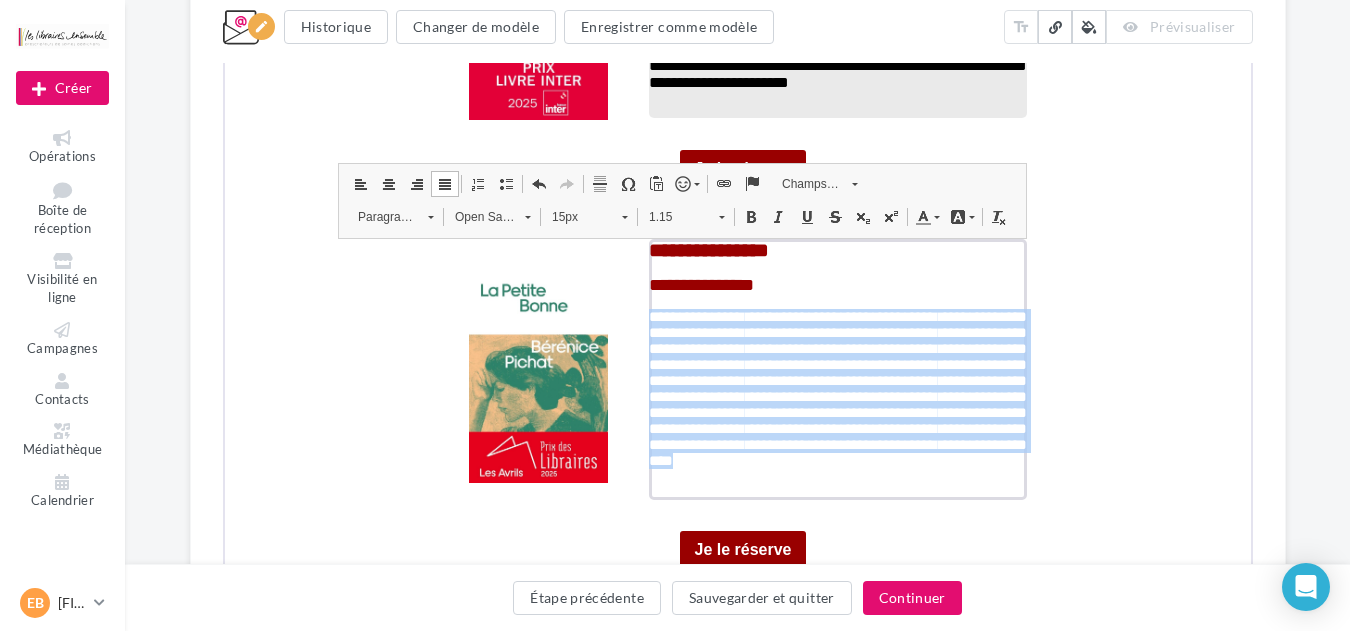 click on "Open Sans" at bounding box center [477, 215] 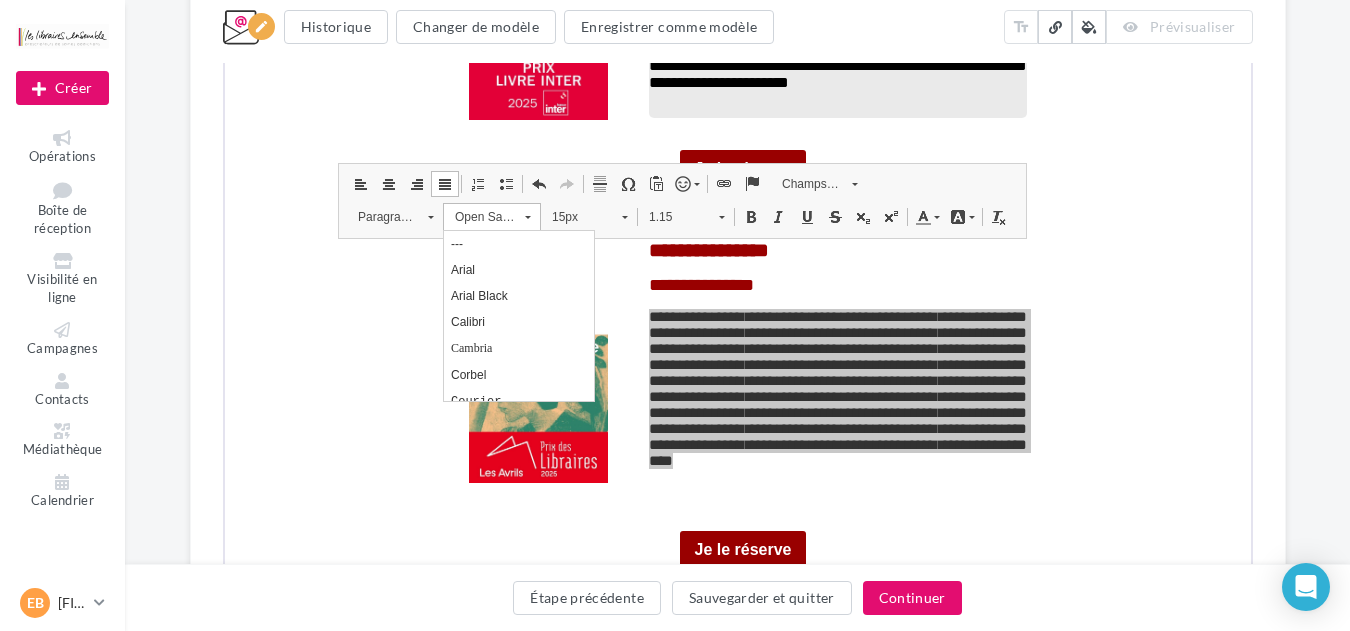 scroll, scrollTop: 0, scrollLeft: 0, axis: both 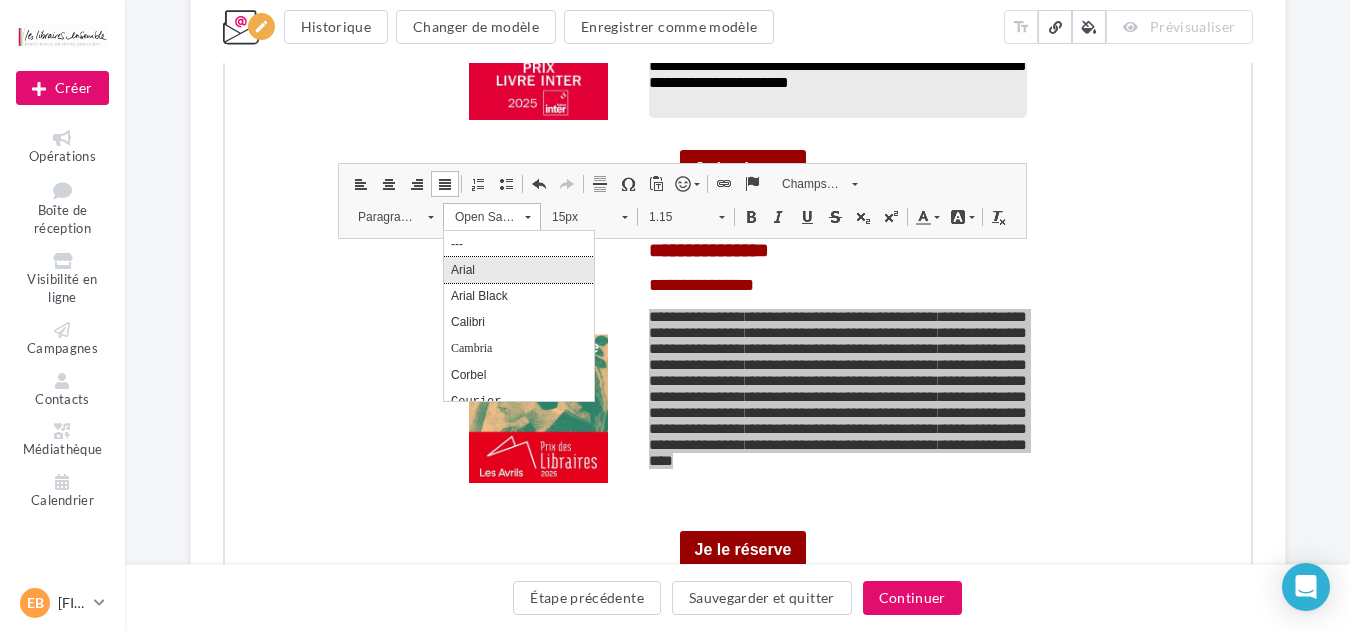click on "Arial" at bounding box center (518, 270) 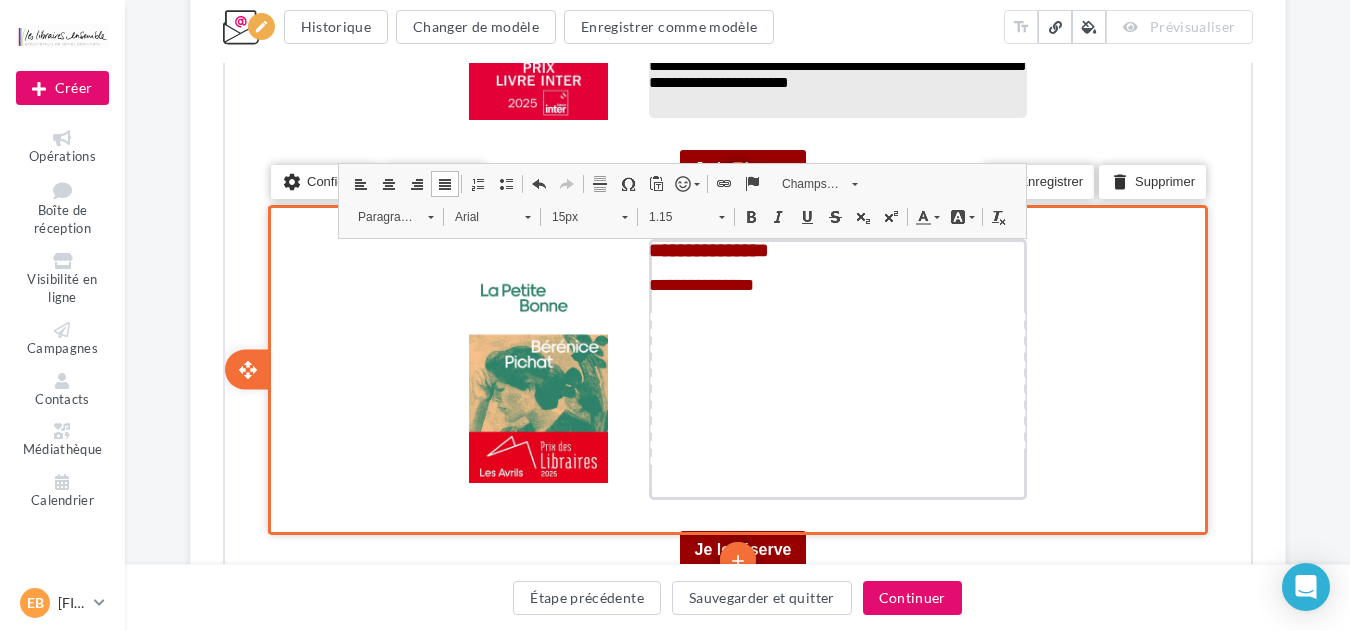 click on "15px" at bounding box center [574, 215] 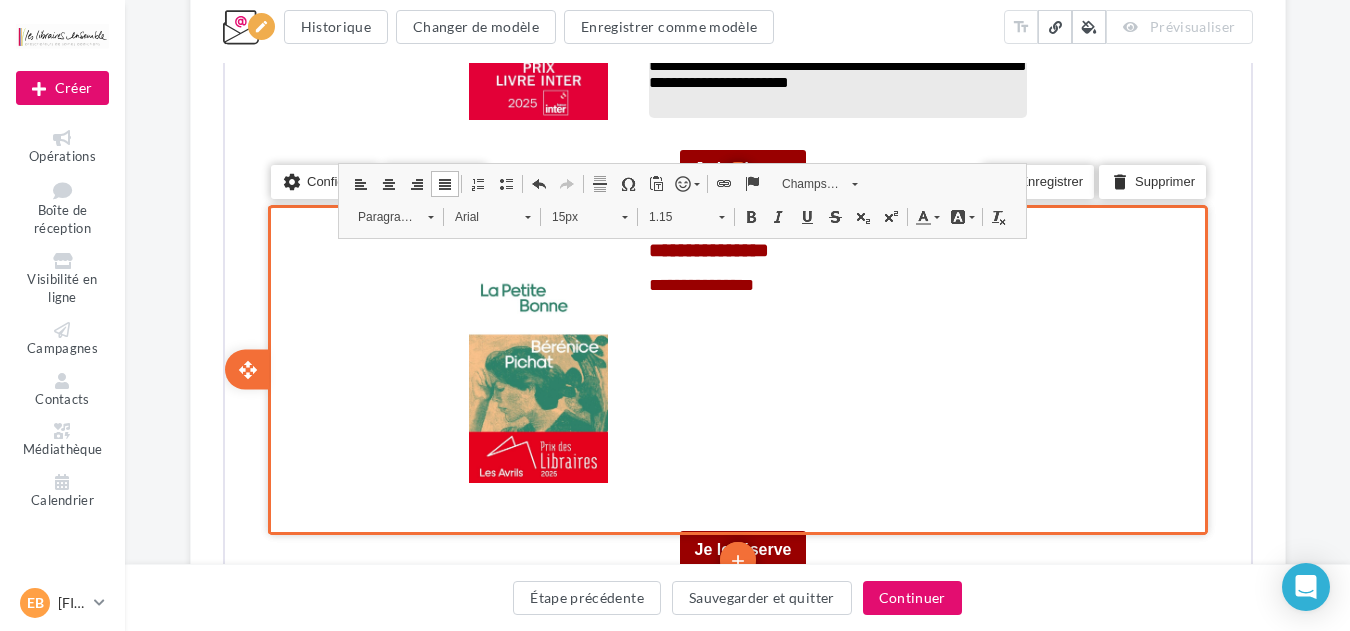 scroll, scrollTop: 136, scrollLeft: 0, axis: vertical 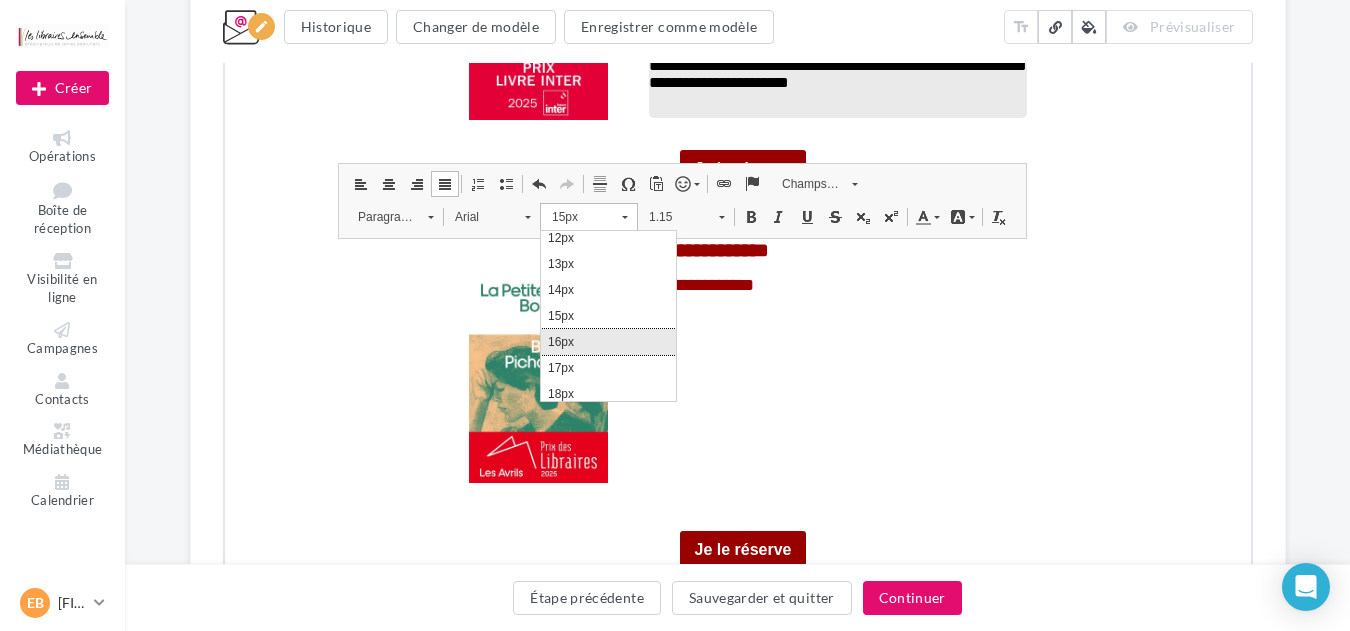 click on "16px" at bounding box center (607, 342) 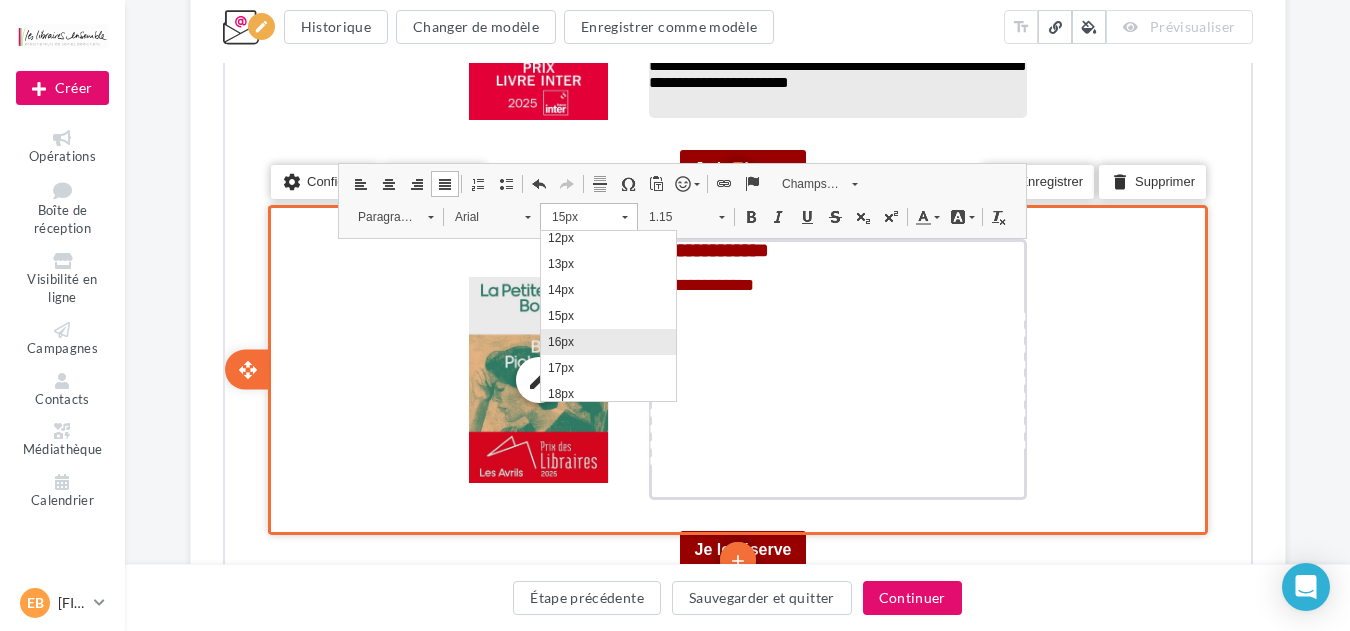 scroll, scrollTop: 0, scrollLeft: 0, axis: both 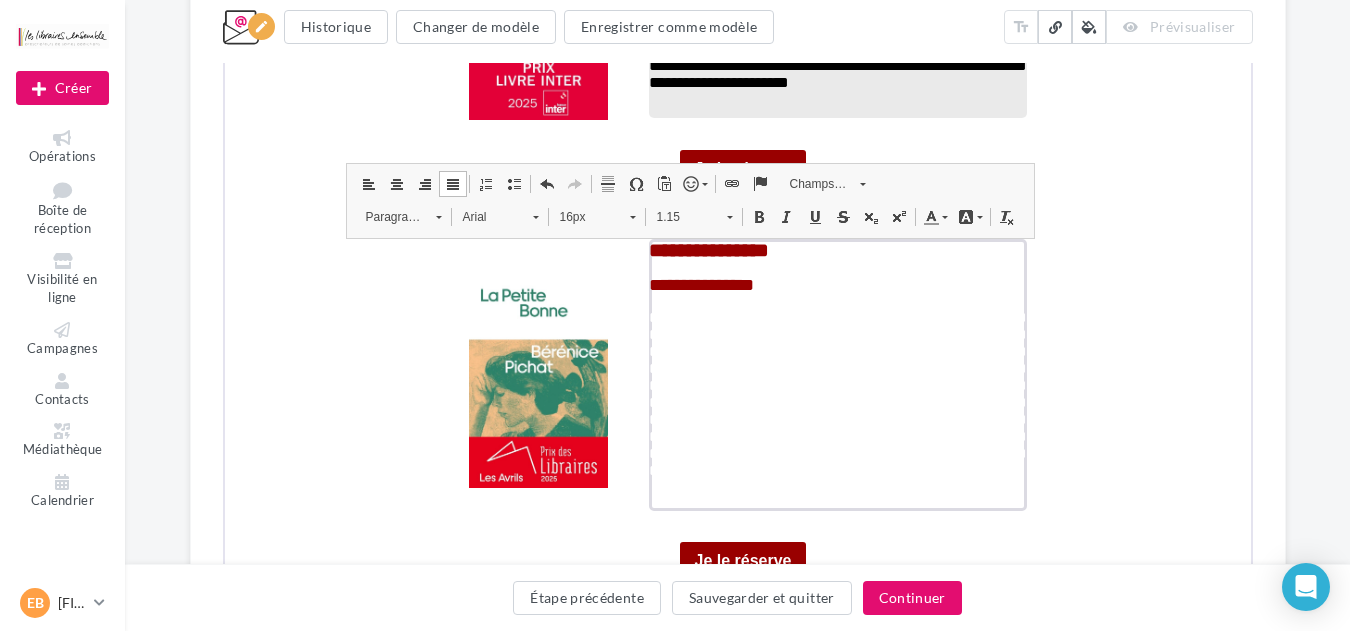 click at bounding box center (928, 215) 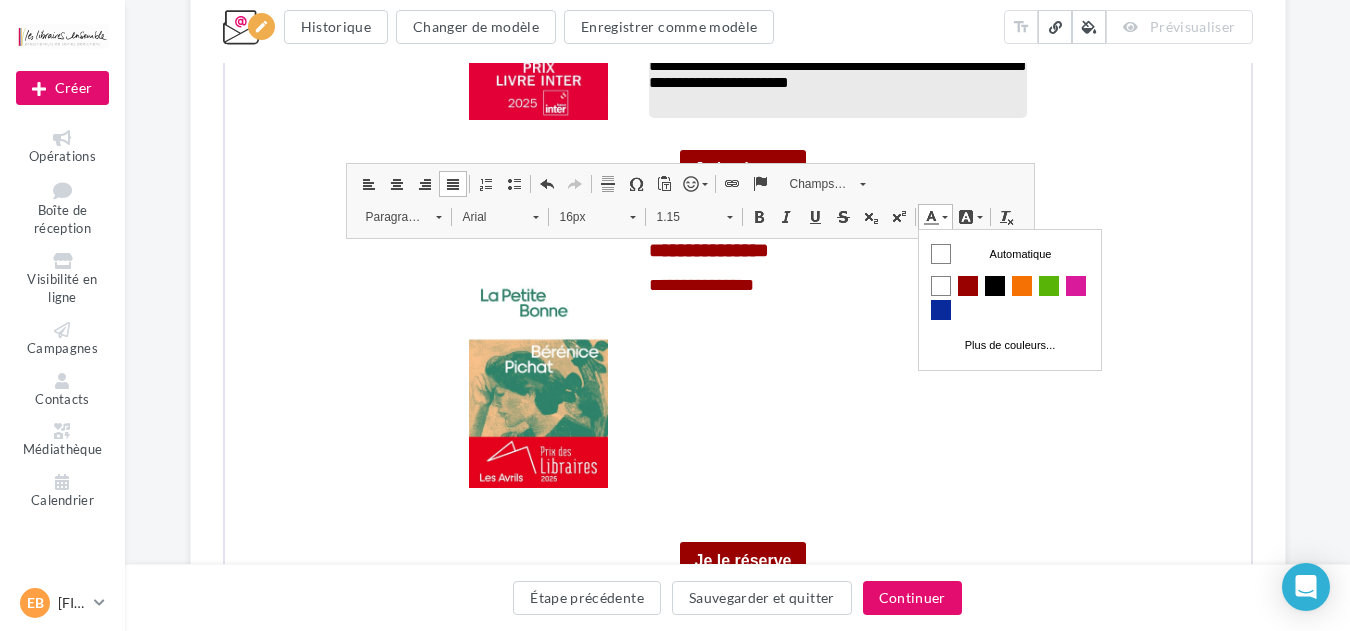 scroll, scrollTop: 0, scrollLeft: 0, axis: both 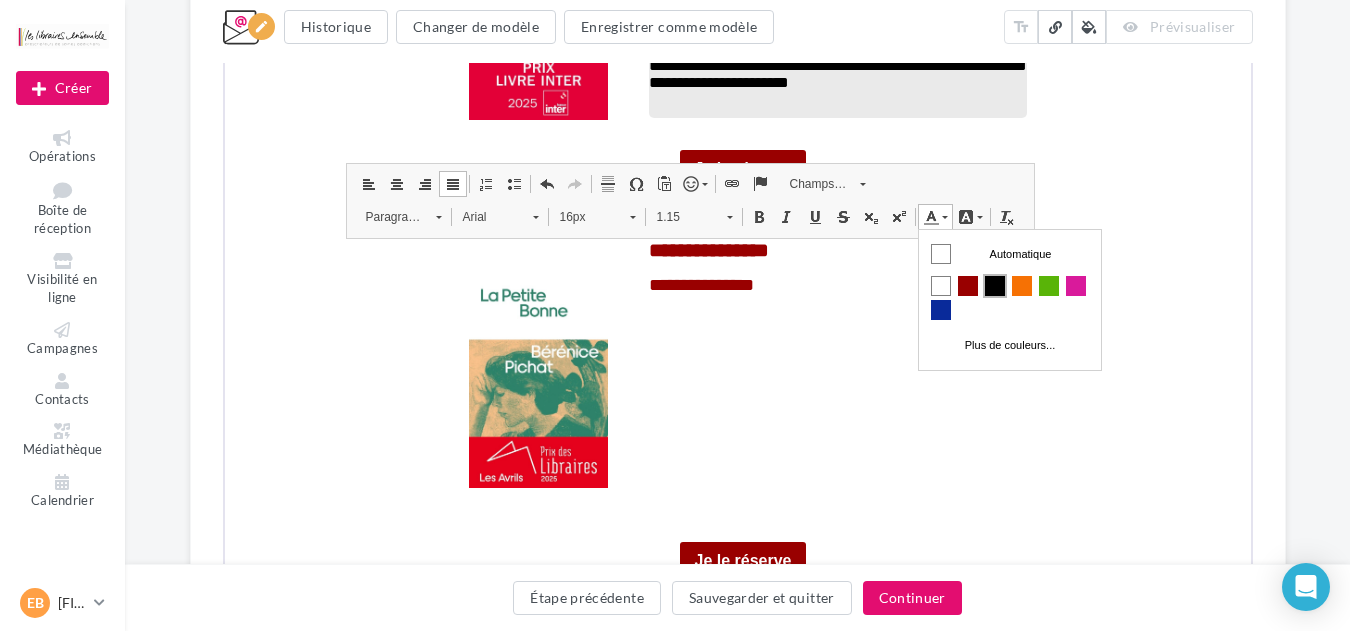 click at bounding box center [994, 286] 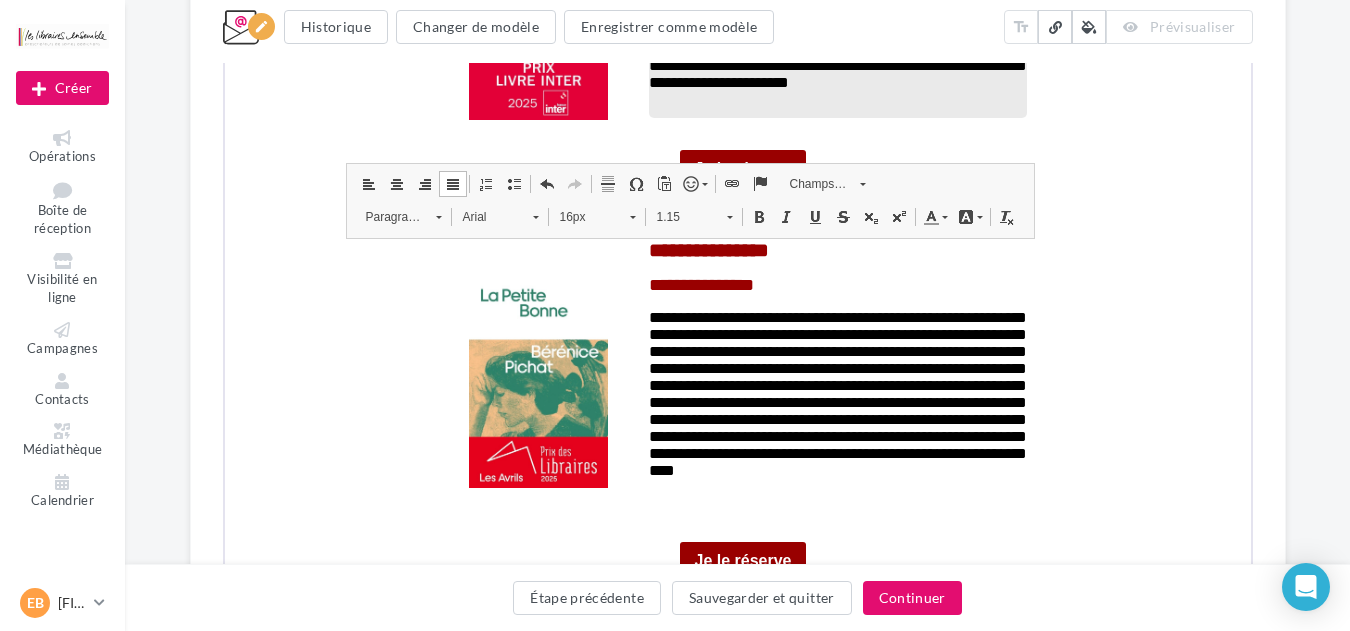 click on "**********" at bounding box center [738, -379] 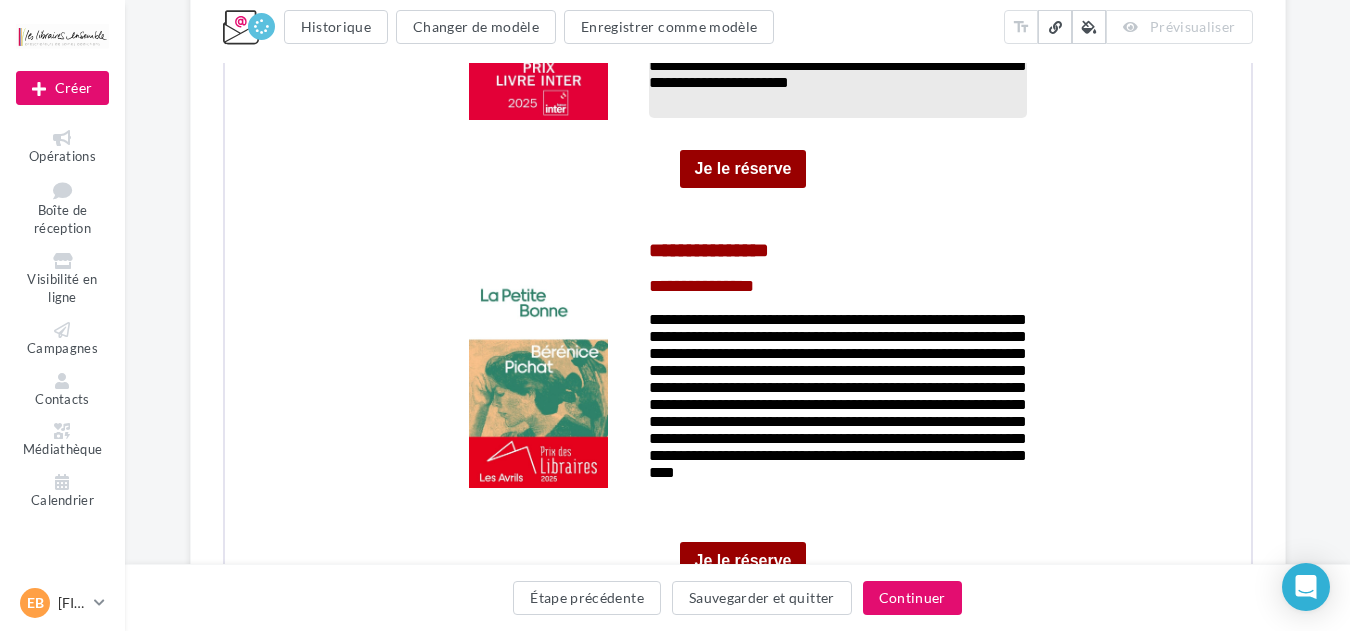 scroll, scrollTop: 2009, scrollLeft: 0, axis: vertical 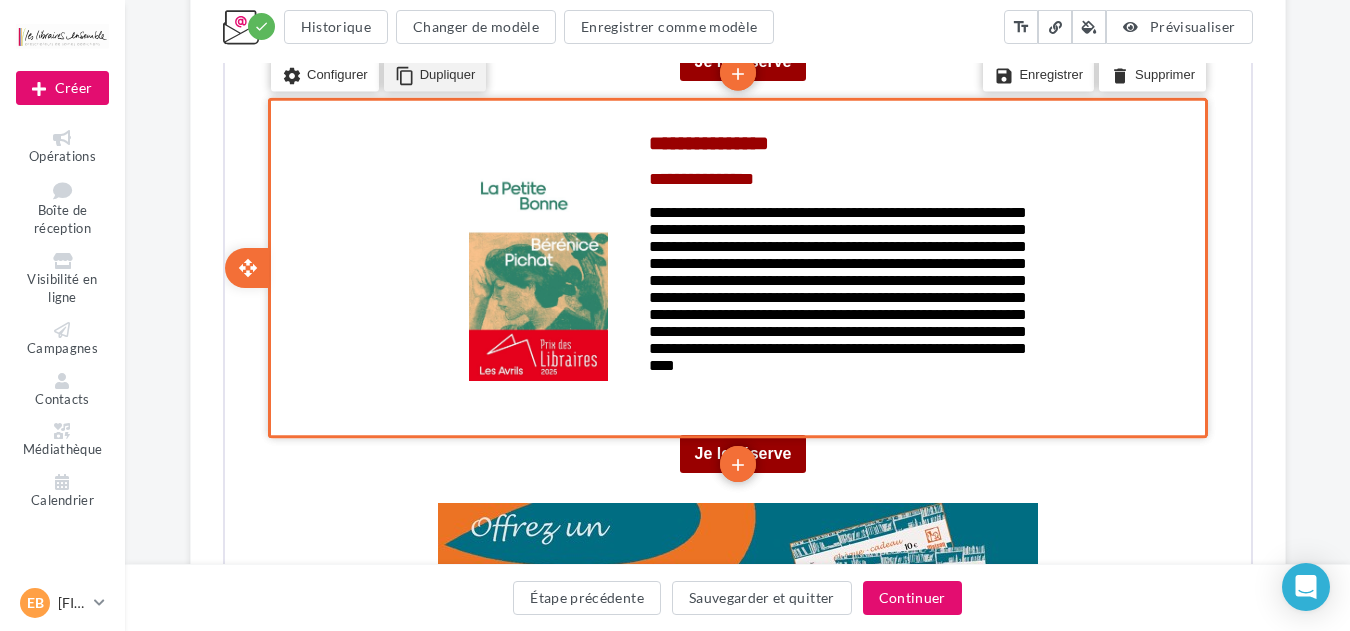 click on "content_copy Dupliquer" at bounding box center [432, 73] 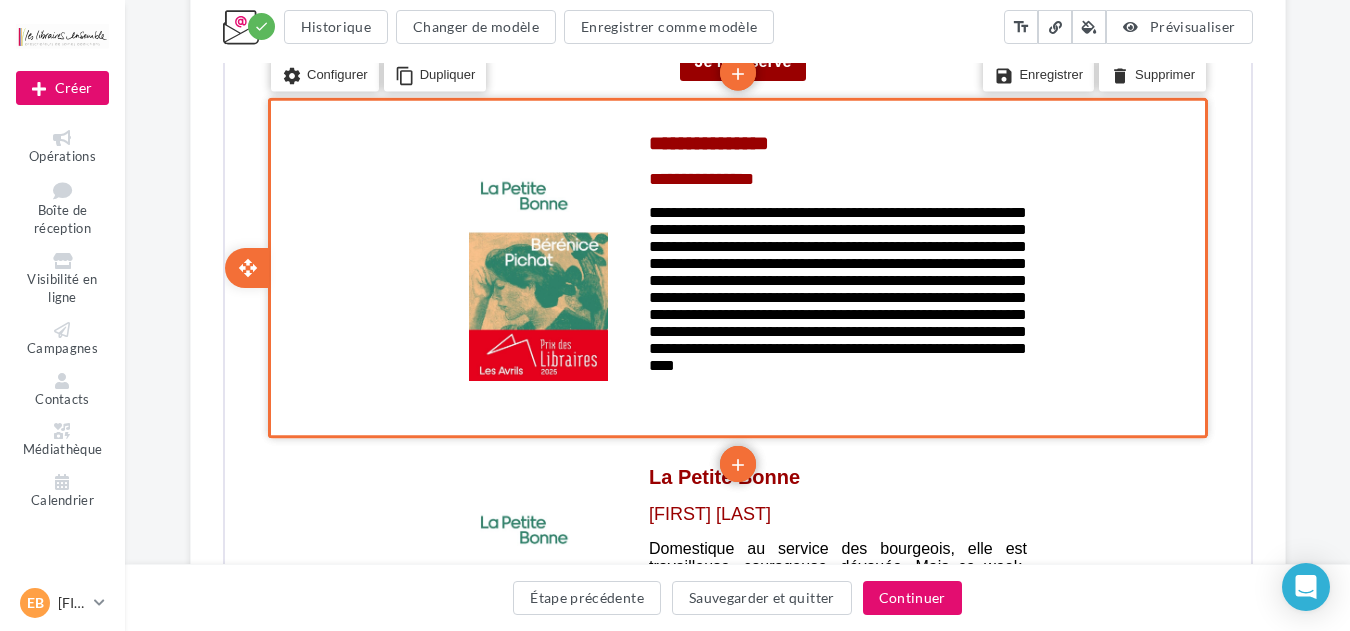 scroll, scrollTop: 2329, scrollLeft: 0, axis: vertical 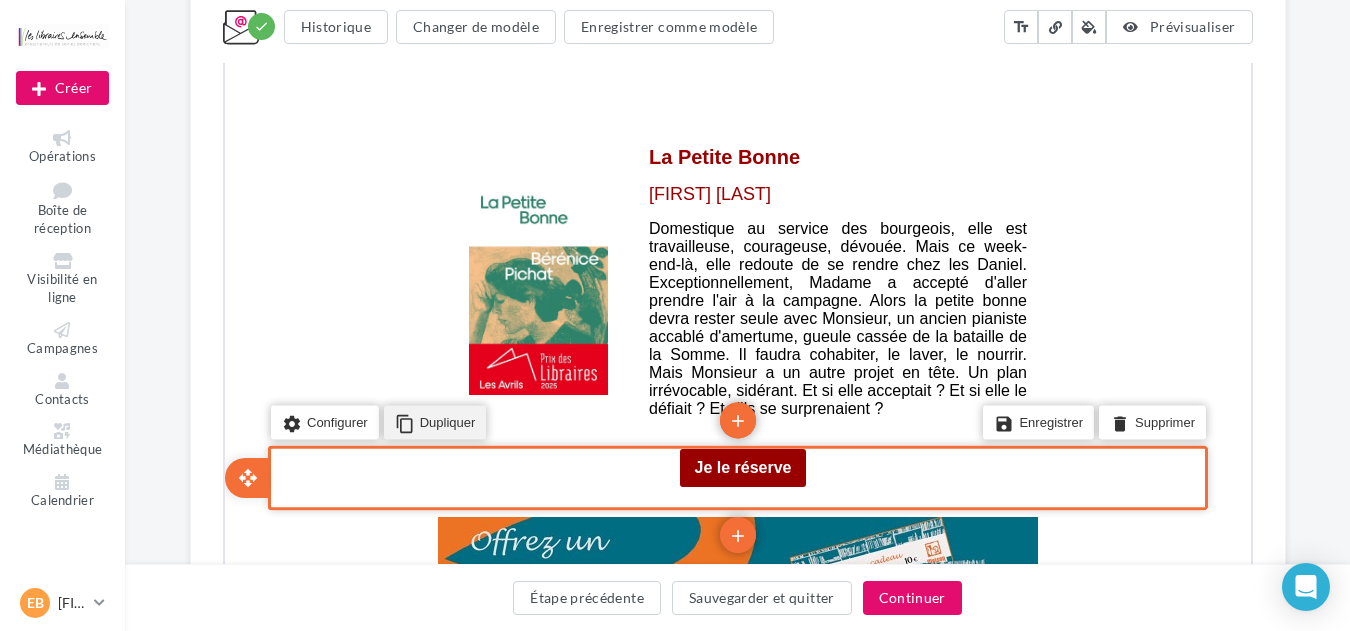 click on "content_copy Dupliquer" at bounding box center [432, 420] 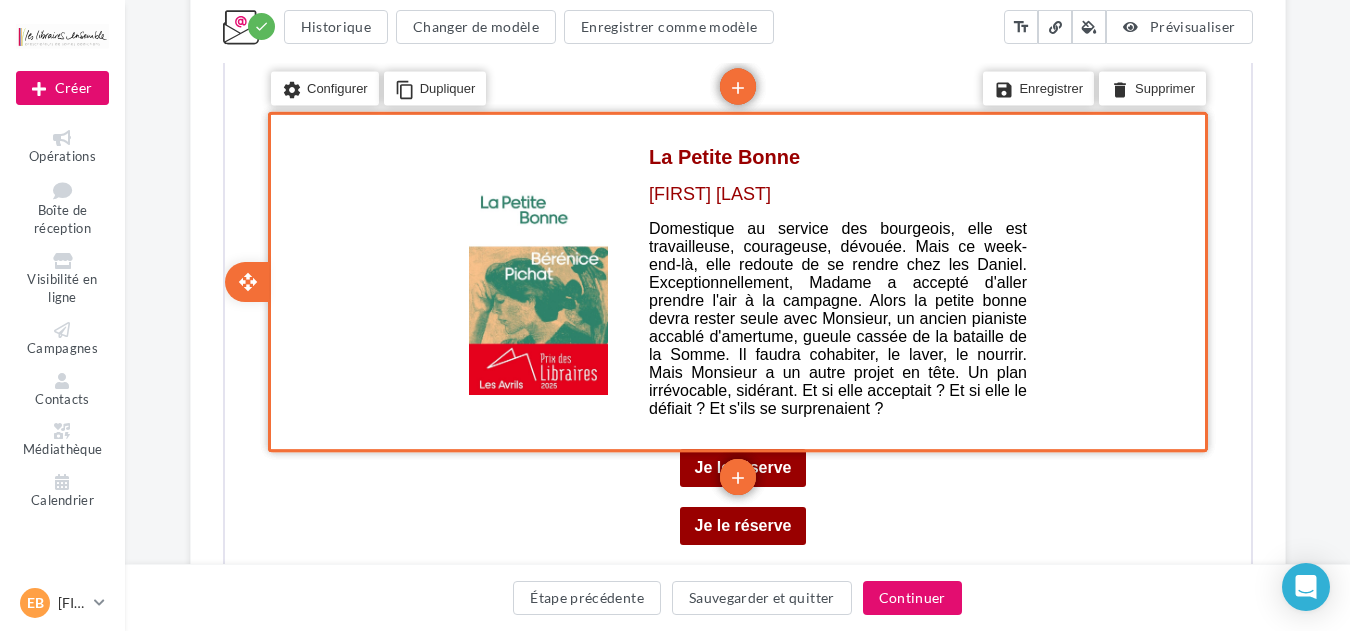 drag, startPoint x: 235, startPoint y: 465, endPoint x: 275, endPoint y: 110, distance: 357.2464 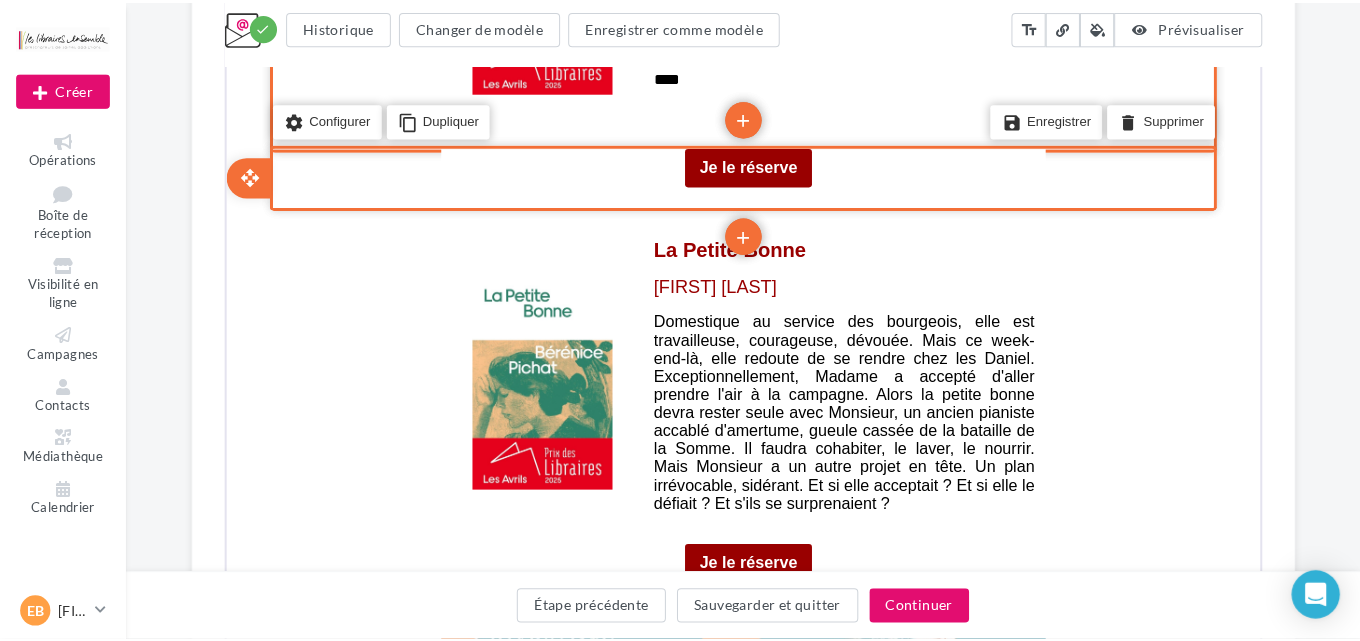 scroll, scrollTop: 2406, scrollLeft: 0, axis: vertical 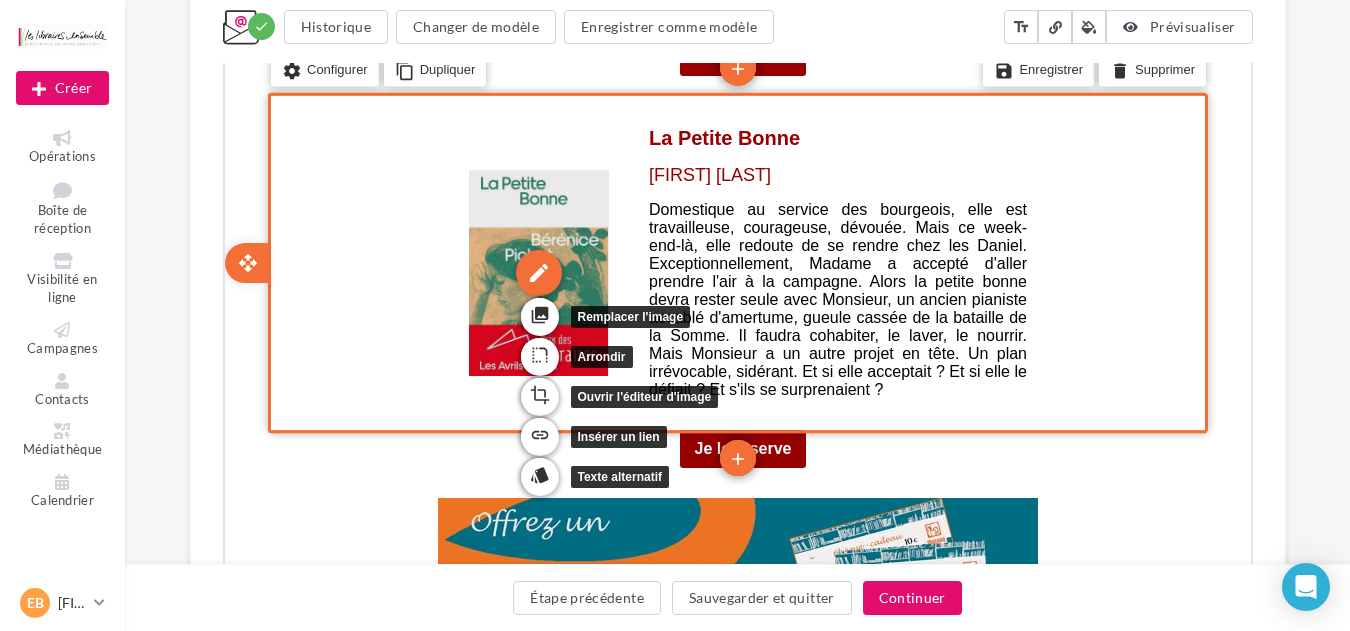click on "edit" at bounding box center (536, 271) 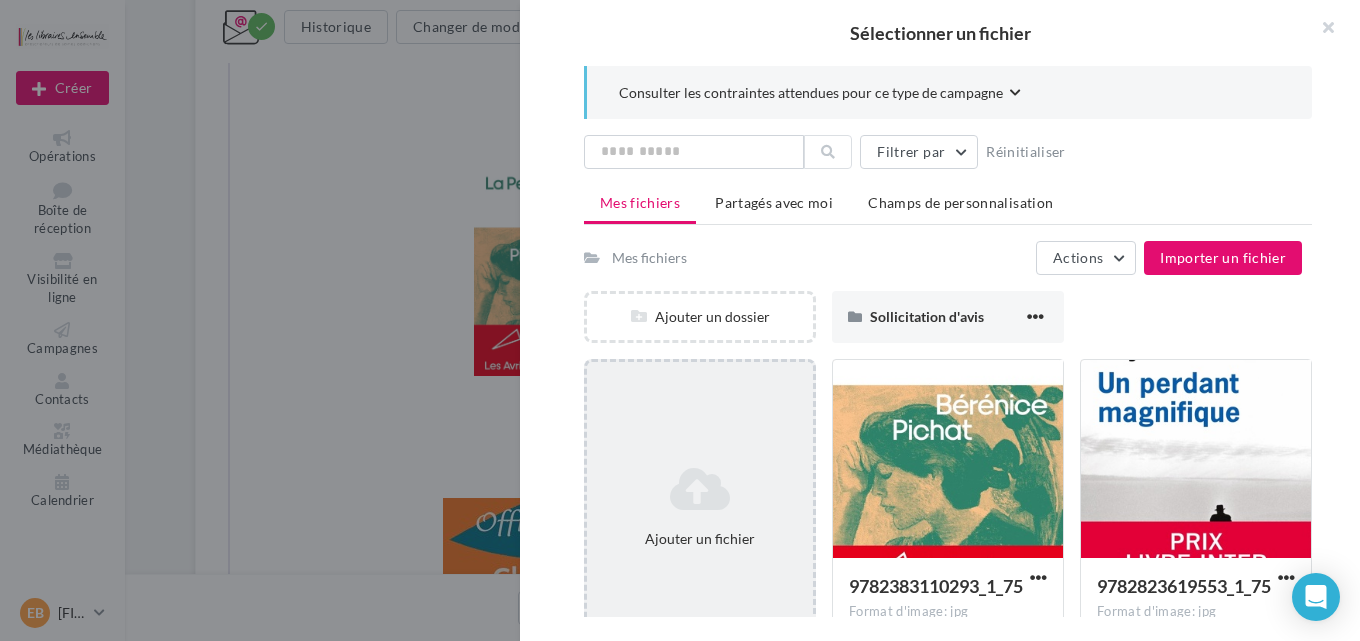 click at bounding box center (700, 489) 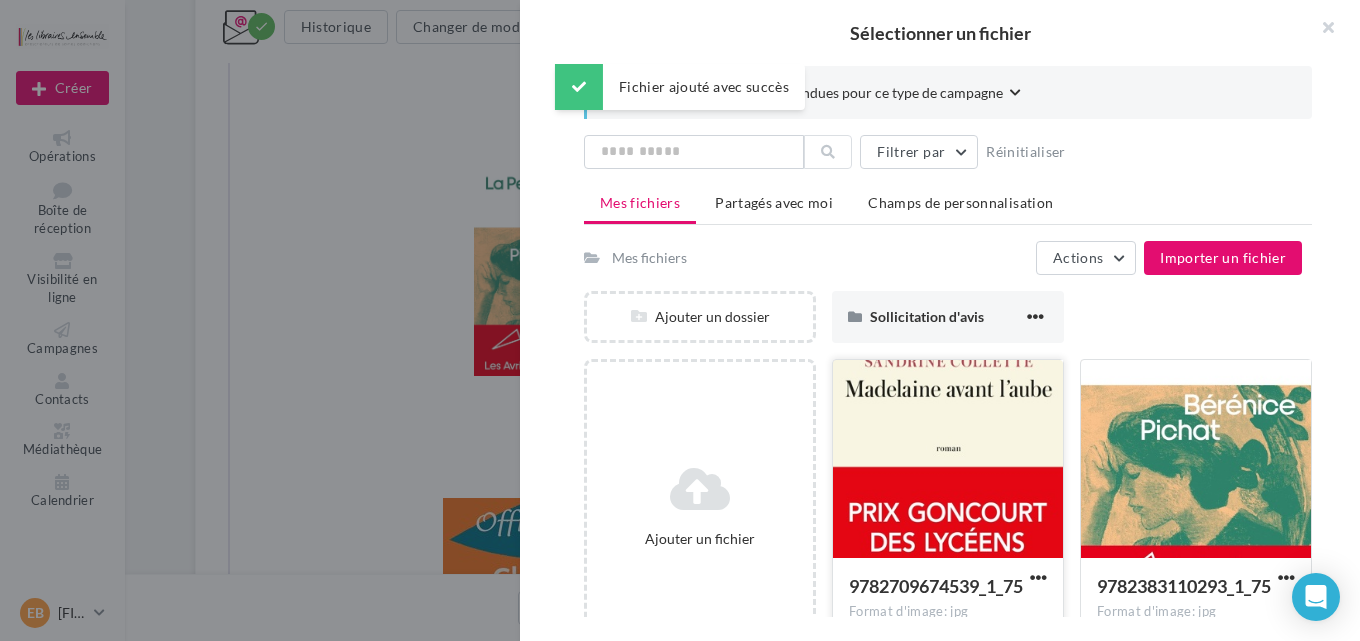 click at bounding box center (948, 460) 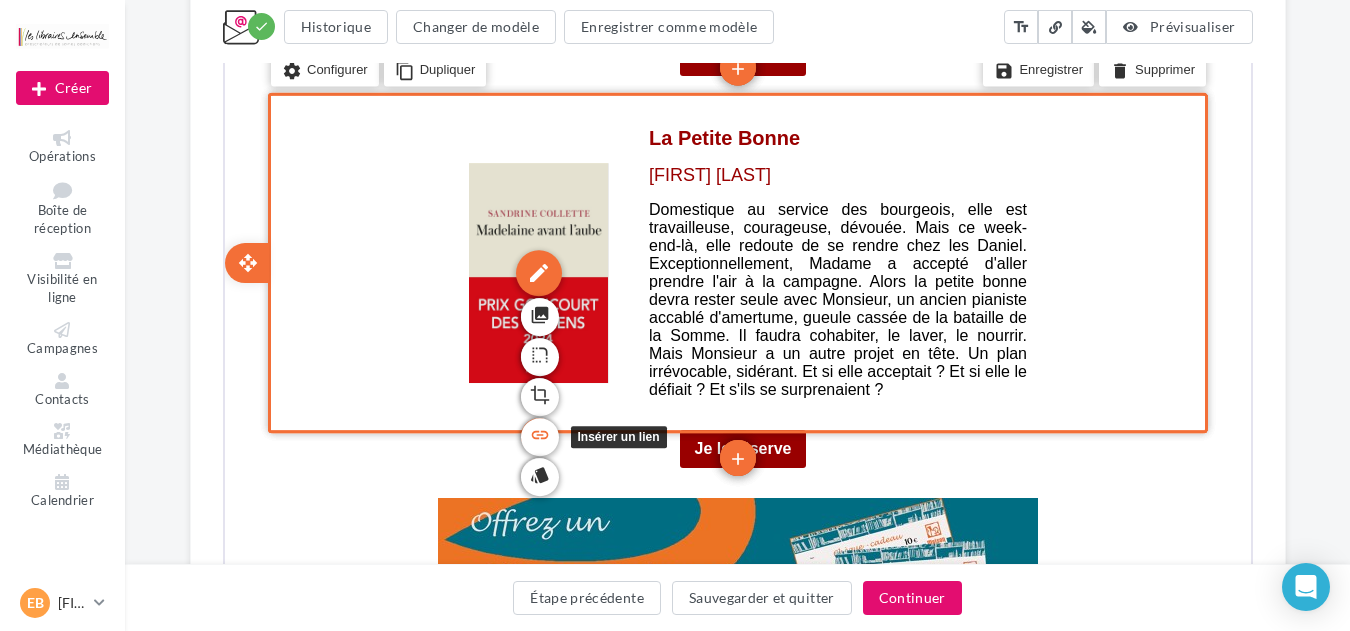 click on "link" at bounding box center (537, 433) 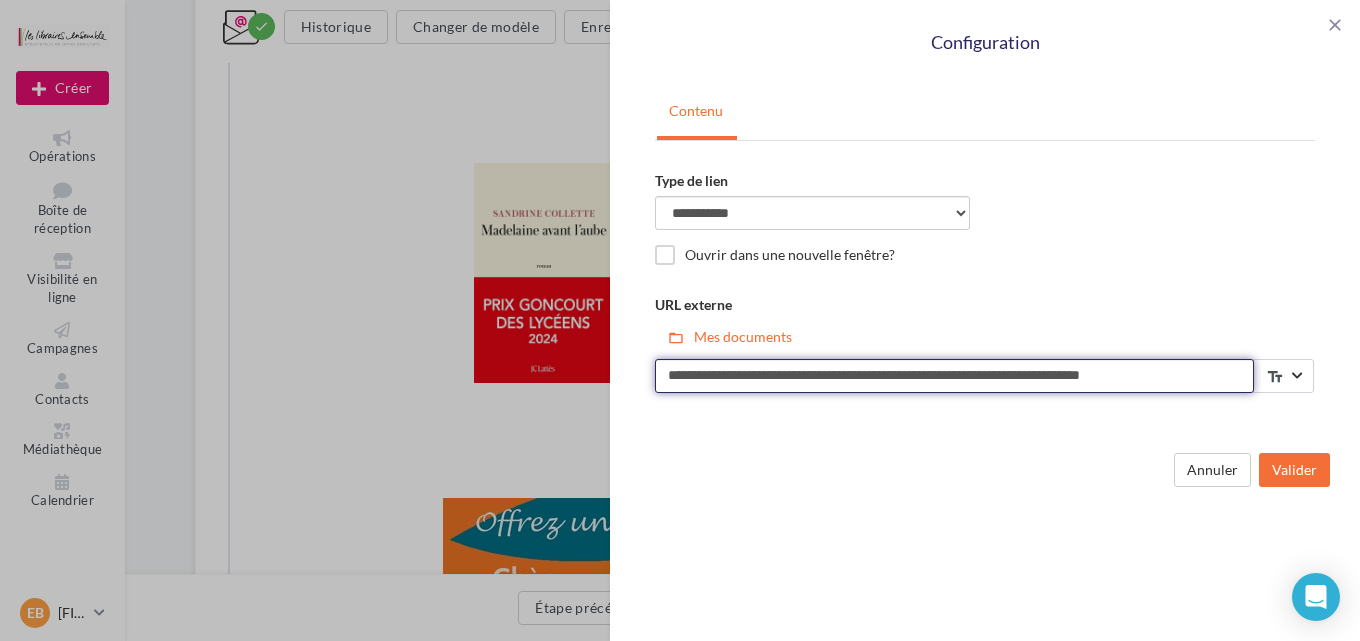 click on "**********" at bounding box center (954, 376) 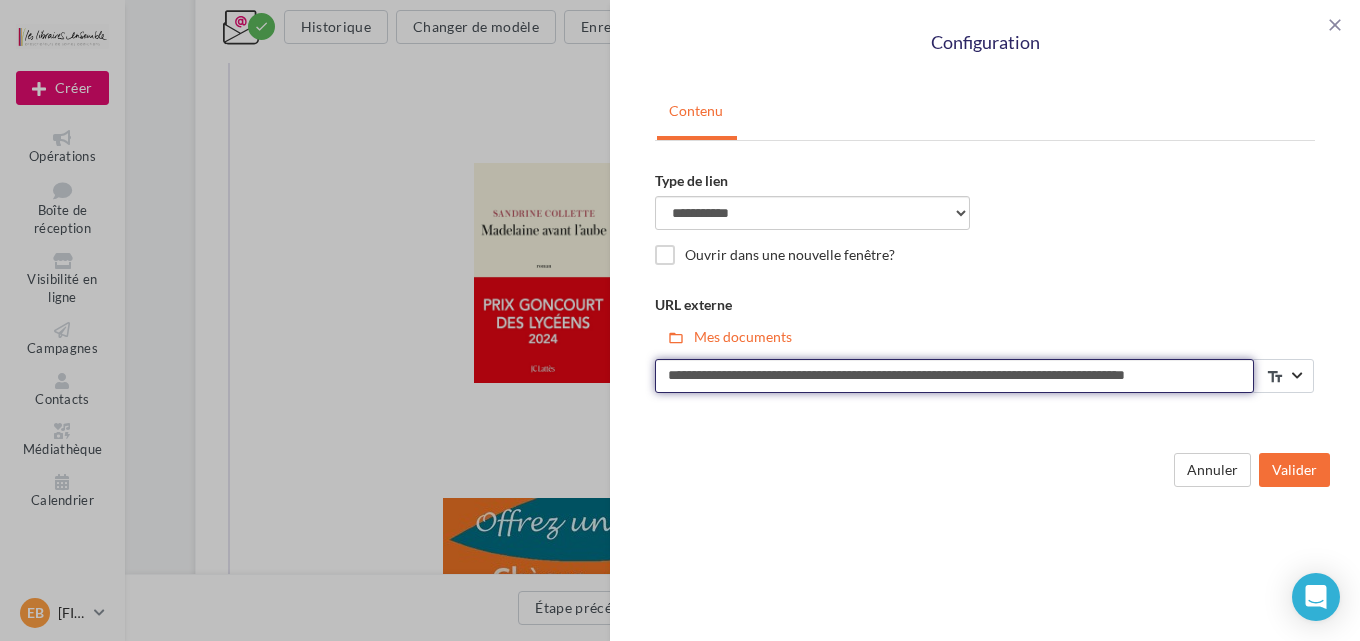 scroll, scrollTop: 0, scrollLeft: 30, axis: horizontal 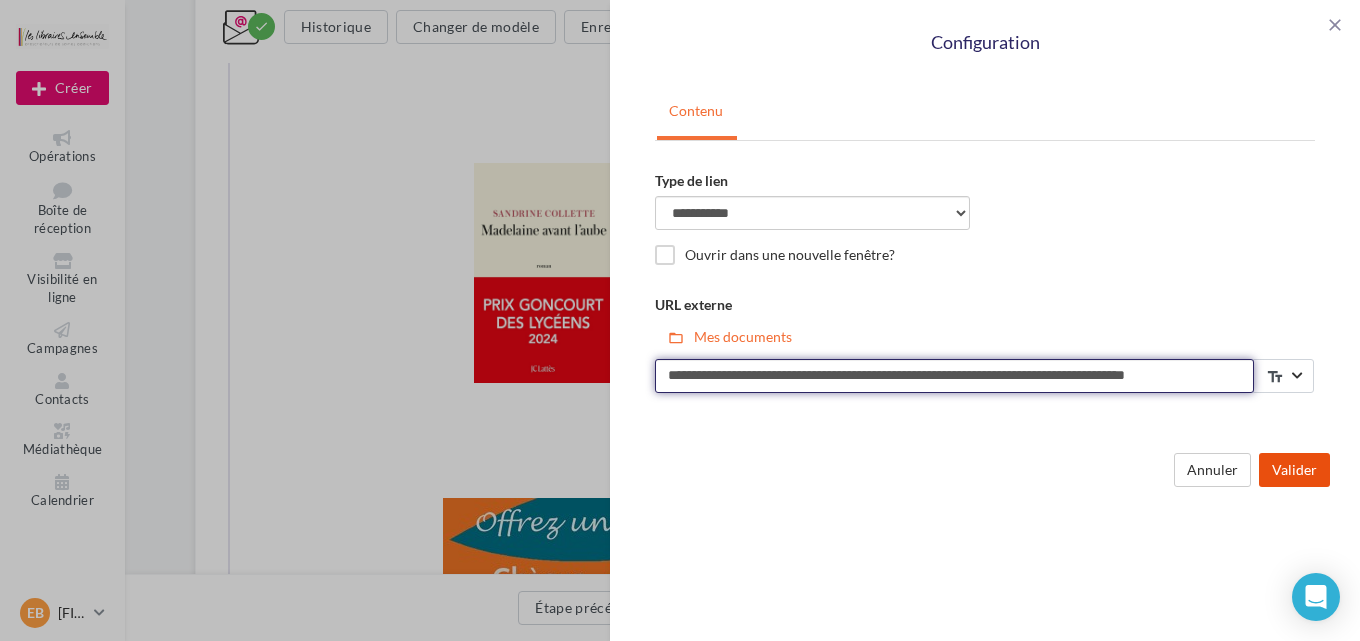 type on "**********" 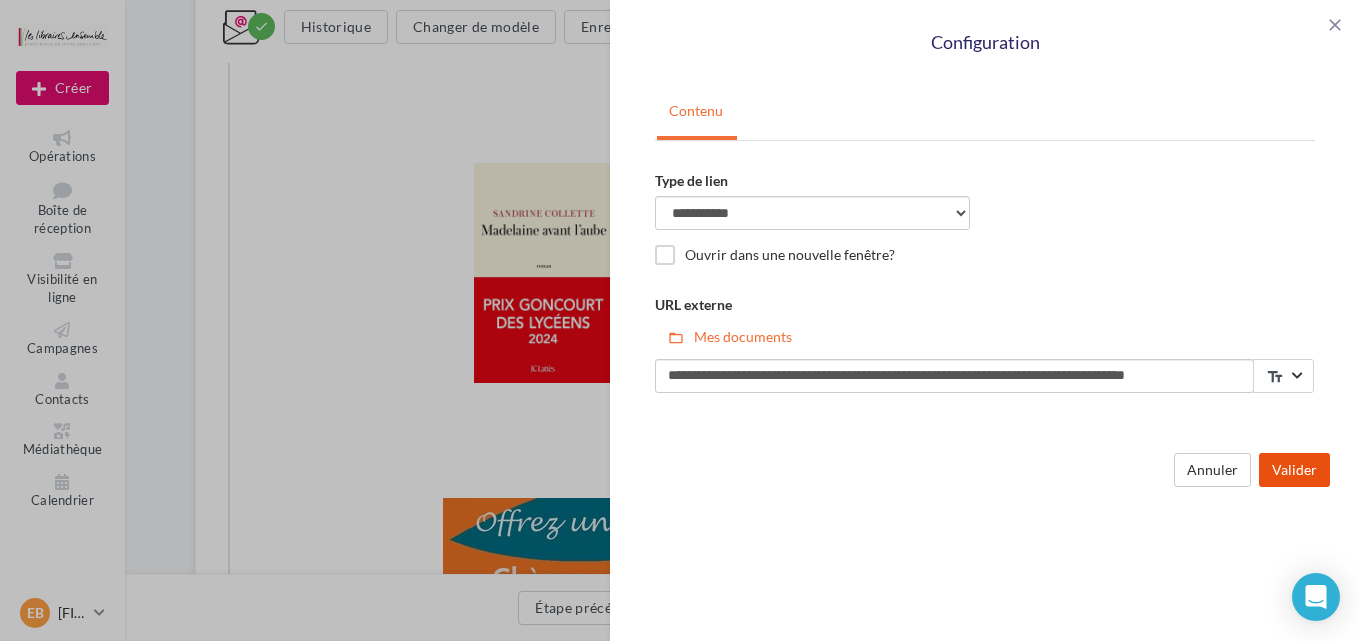 click on "Valider" at bounding box center (1294, 470) 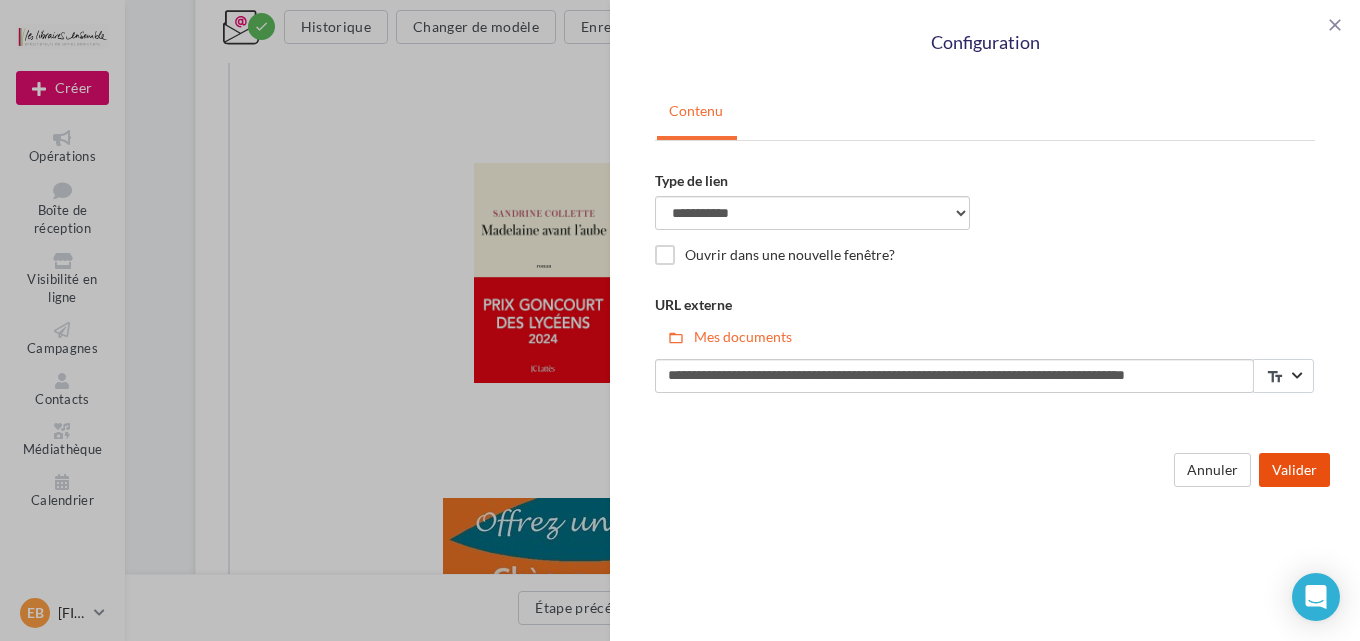 scroll, scrollTop: 0, scrollLeft: 0, axis: both 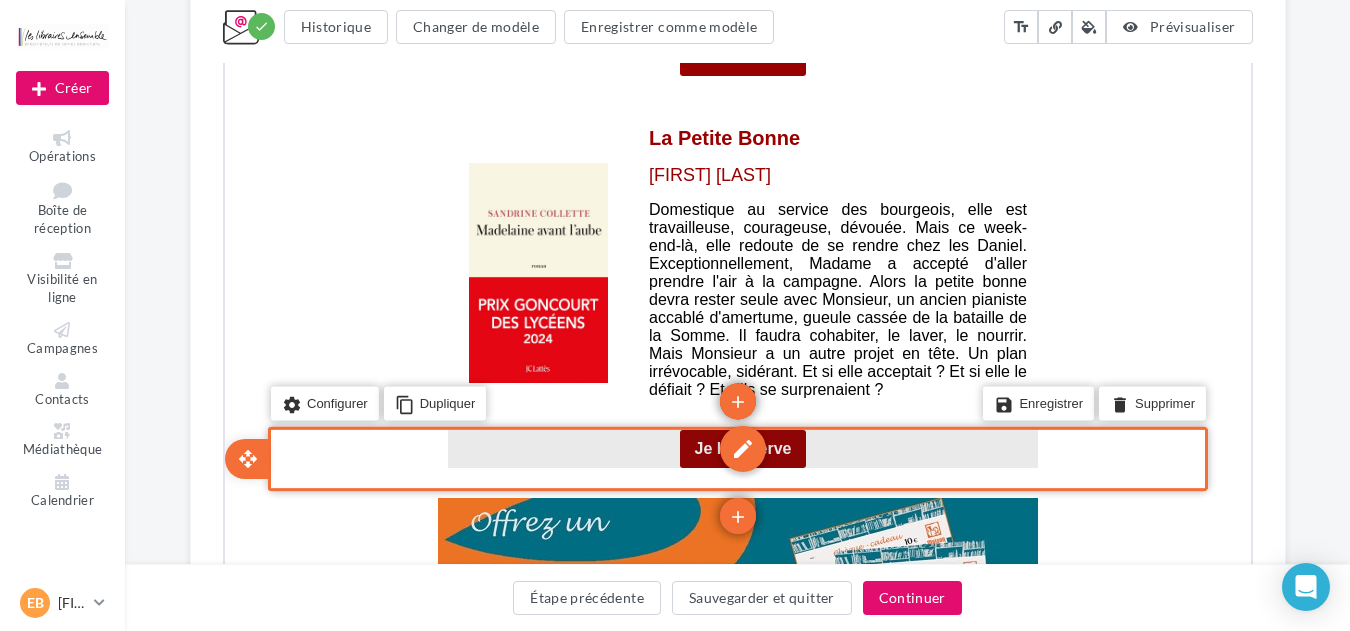 click on "edit" at bounding box center (740, 447) 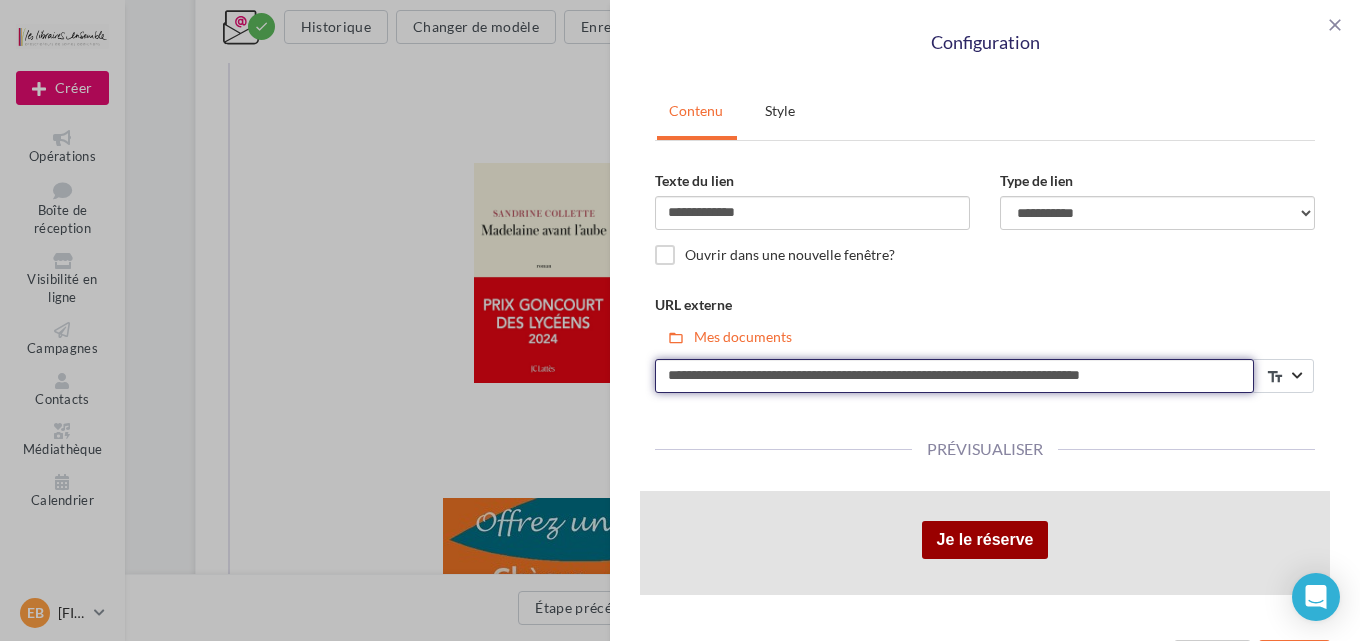 click on "**********" at bounding box center (954, 376) 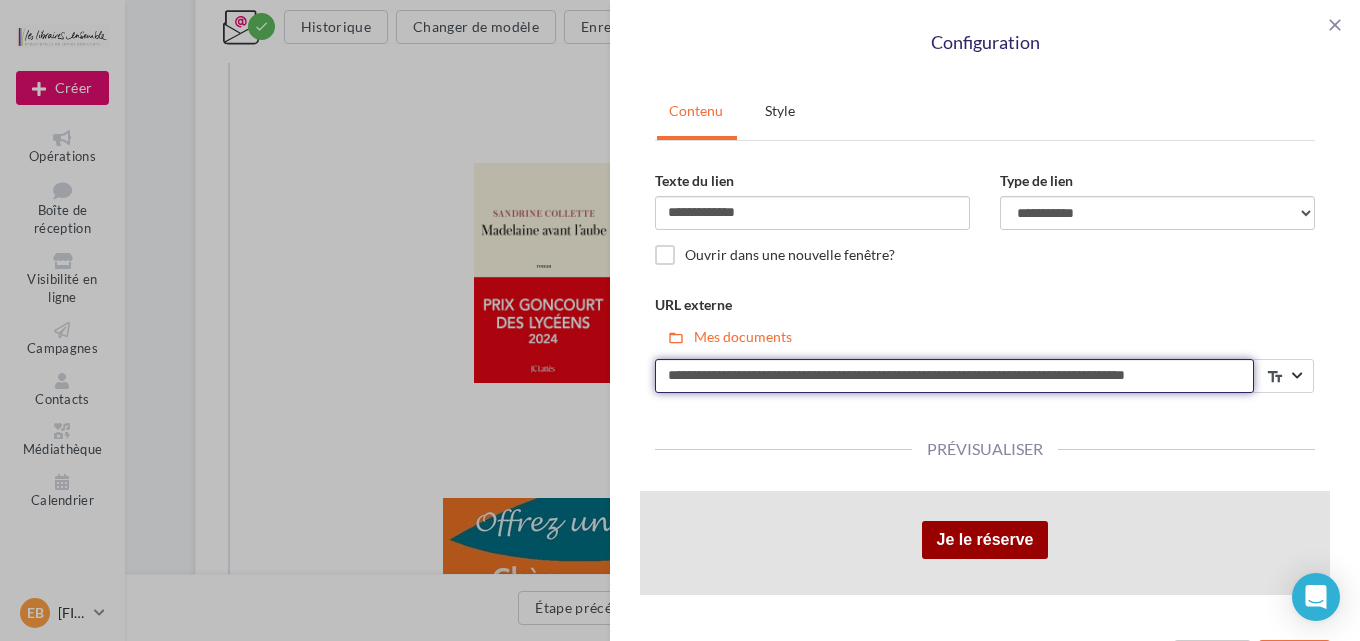 scroll, scrollTop: 0, scrollLeft: 30, axis: horizontal 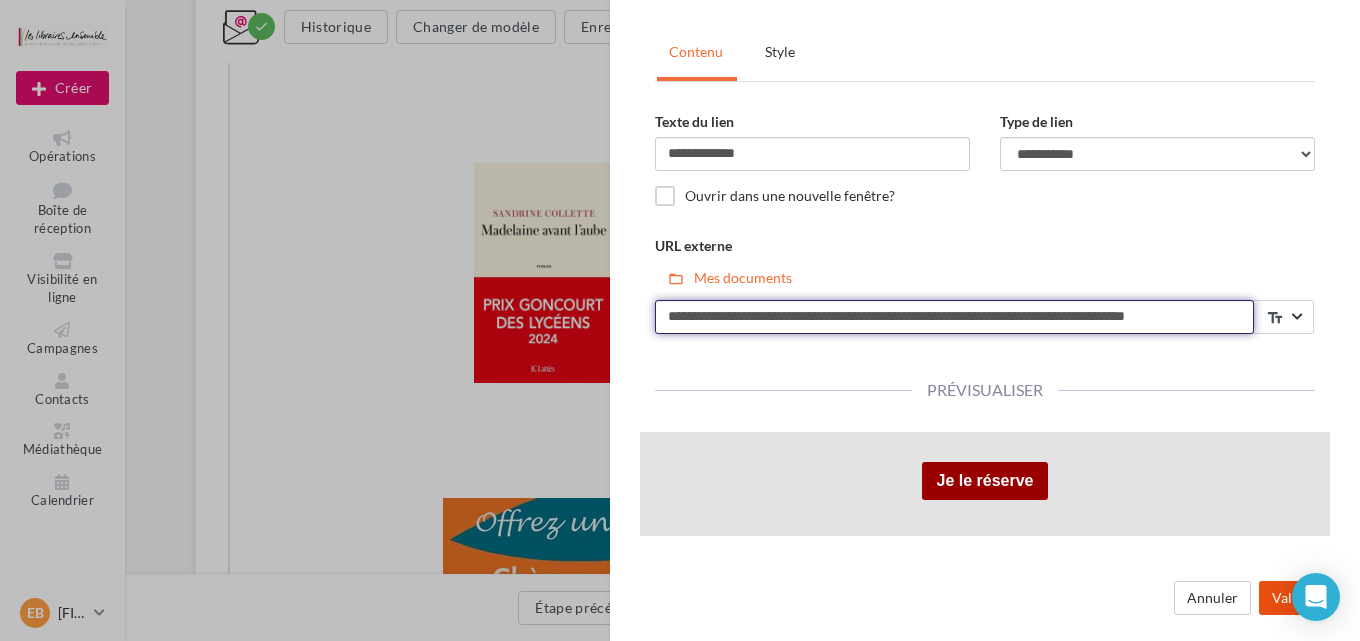 type on "**********" 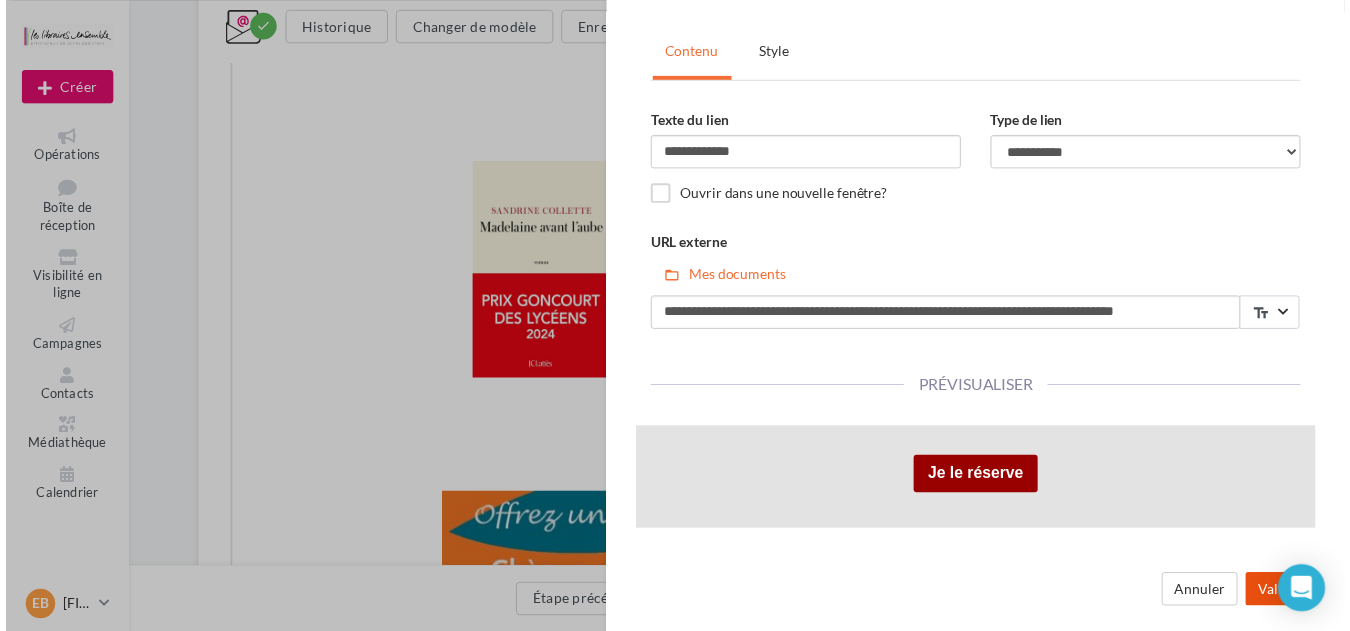 scroll, scrollTop: 0, scrollLeft: 0, axis: both 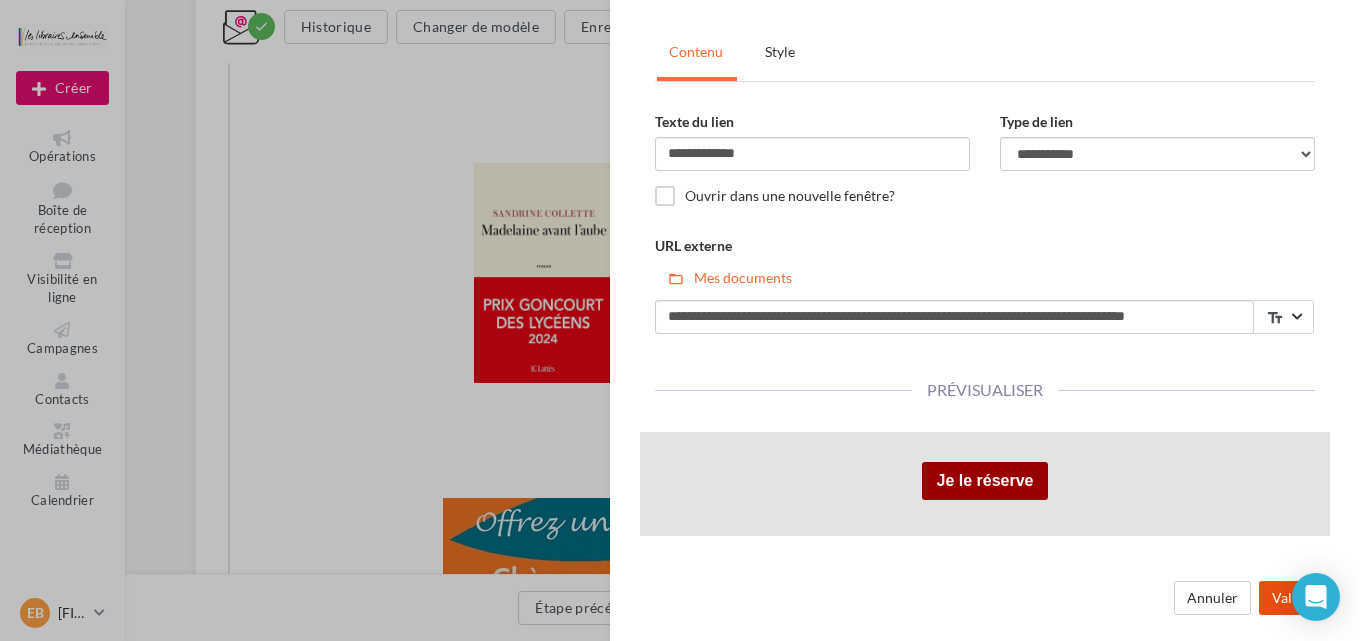 click on "Valider" at bounding box center [1294, 598] 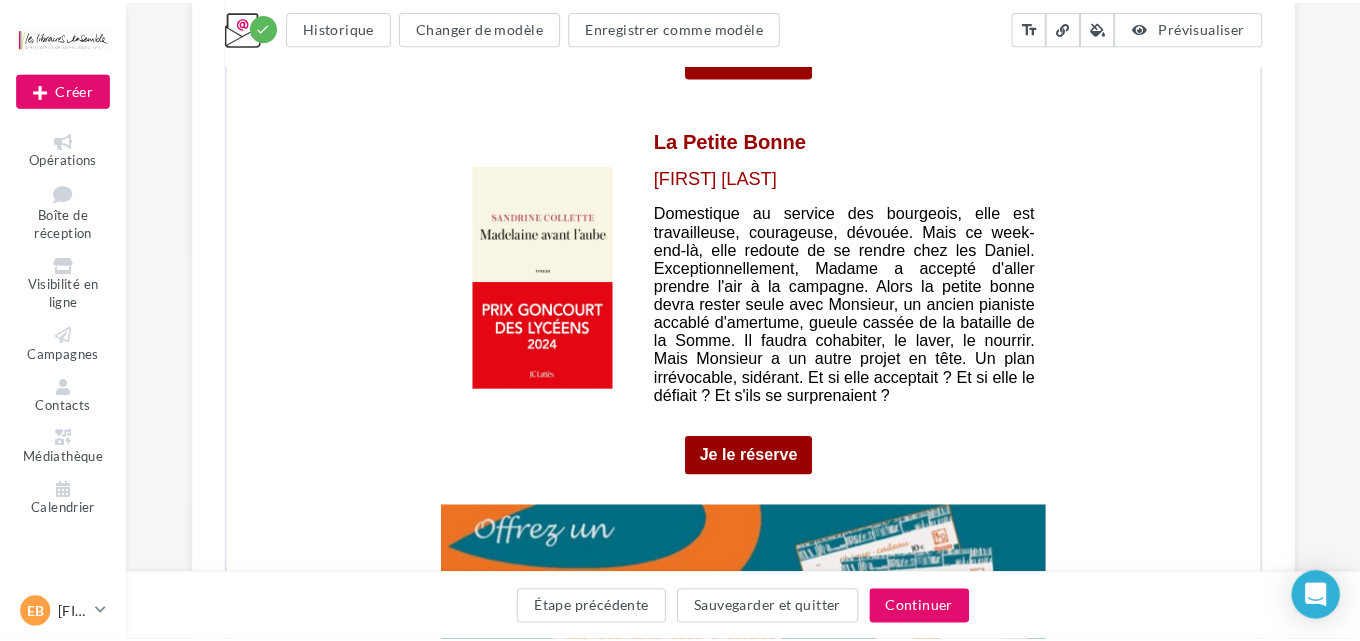 click at bounding box center [837, 144] 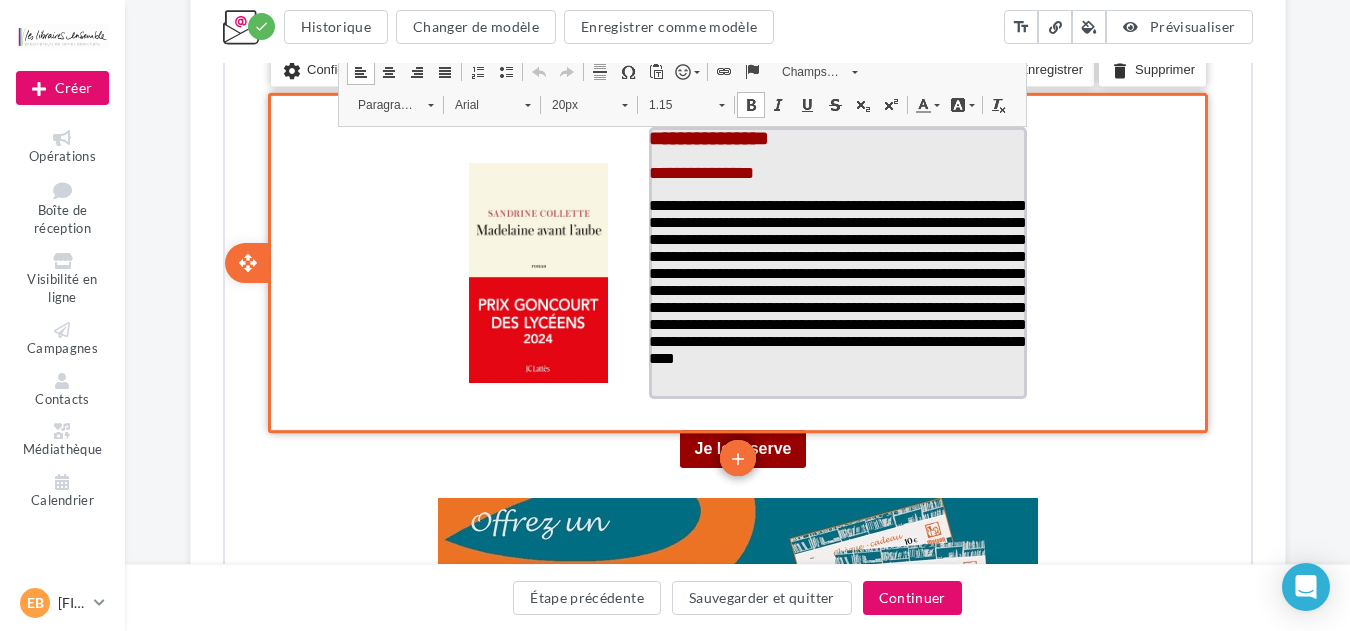 click on "**********" at bounding box center [706, 136] 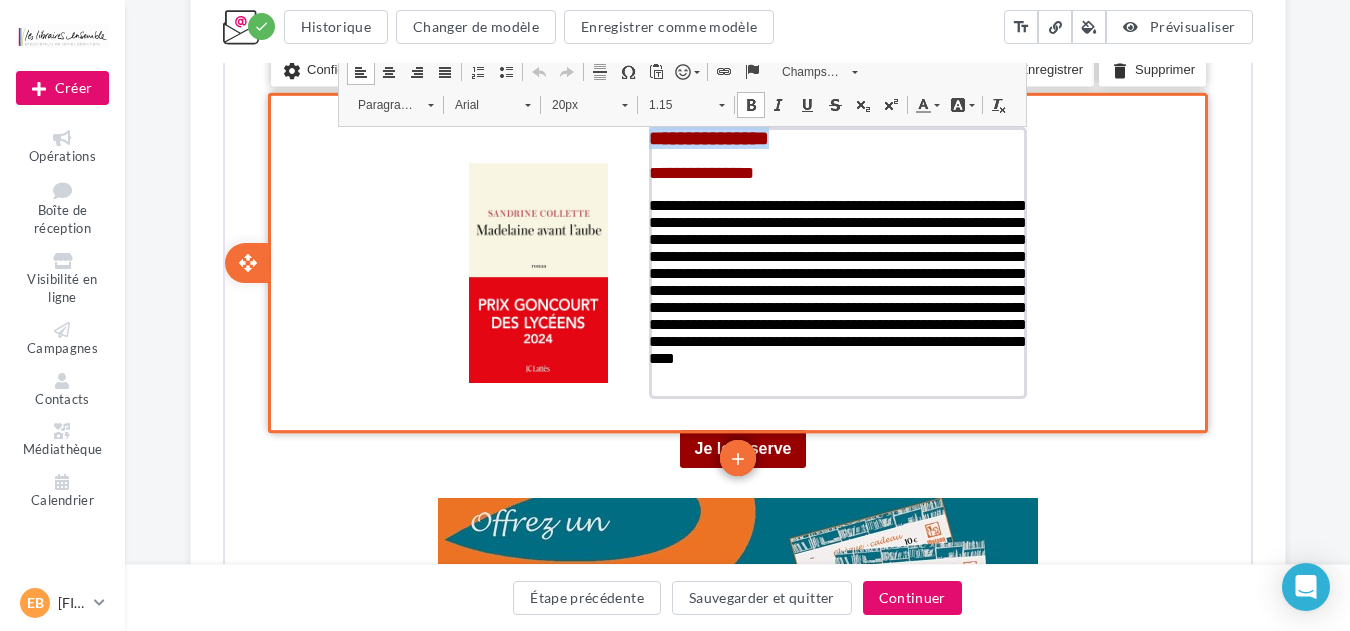 drag, startPoint x: 835, startPoint y: 140, endPoint x: 635, endPoint y: 136, distance: 200.04 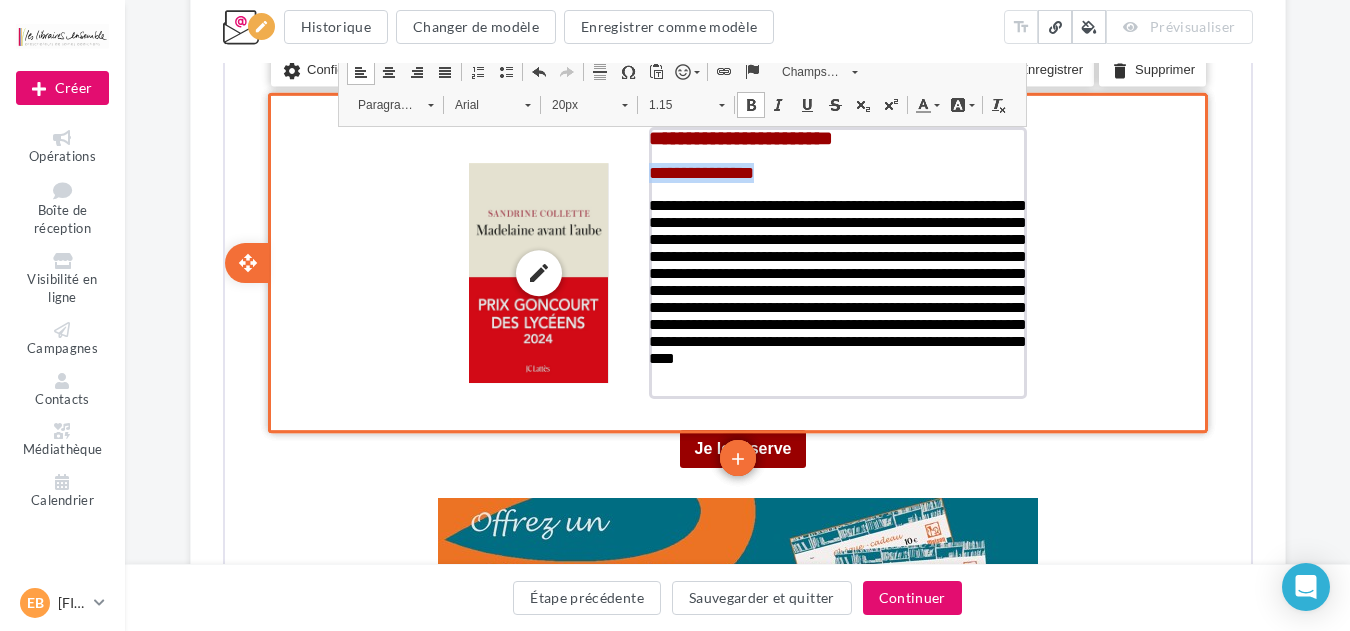 drag, startPoint x: 779, startPoint y: 178, endPoint x: 608, endPoint y: 170, distance: 171.18703 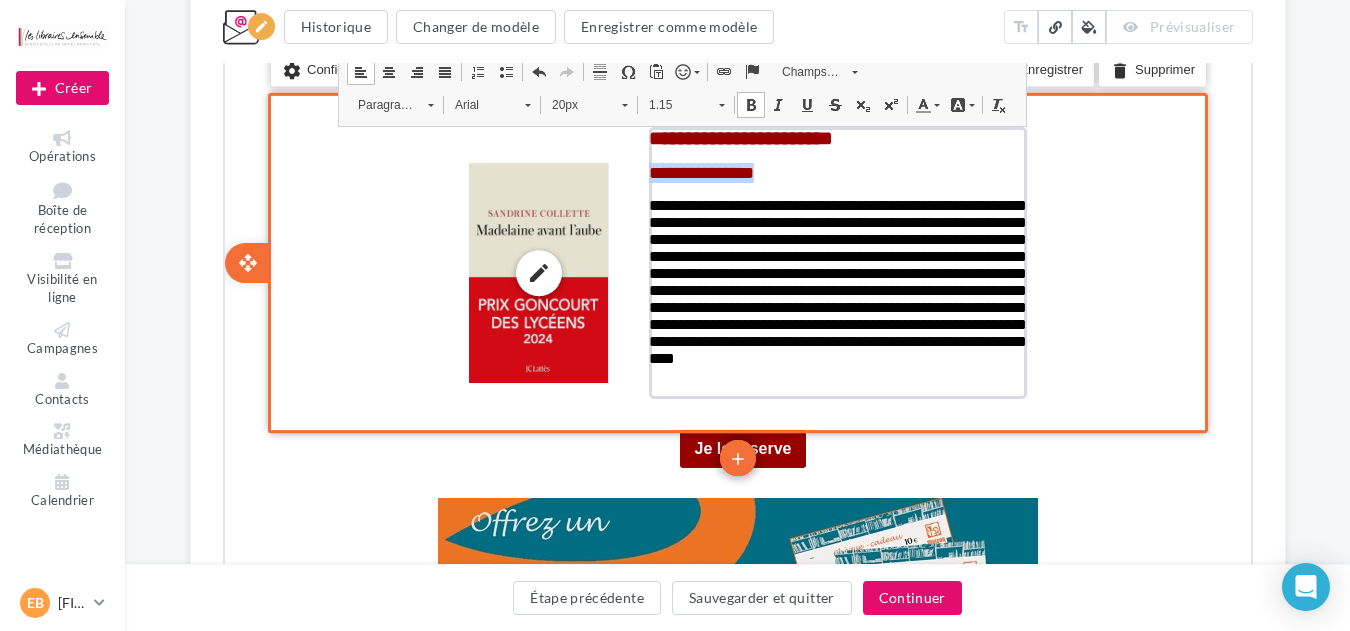 click on "**********" at bounding box center (735, 271) 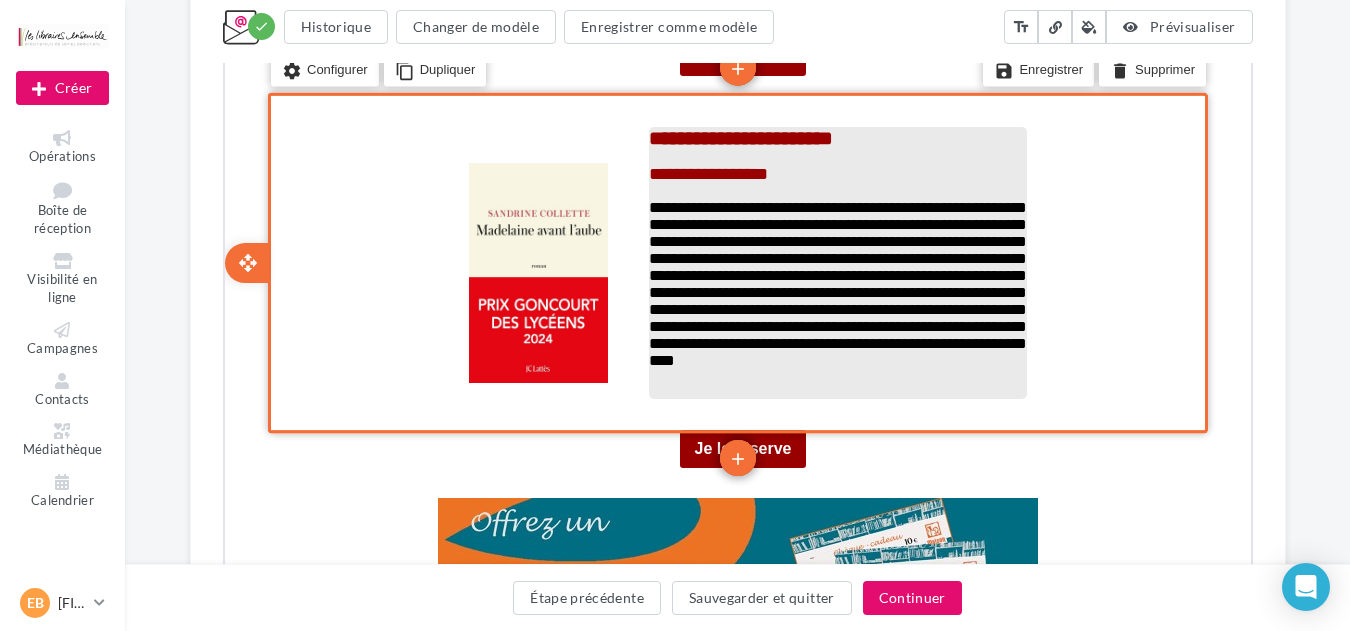 click on "**********" at bounding box center [835, 282] 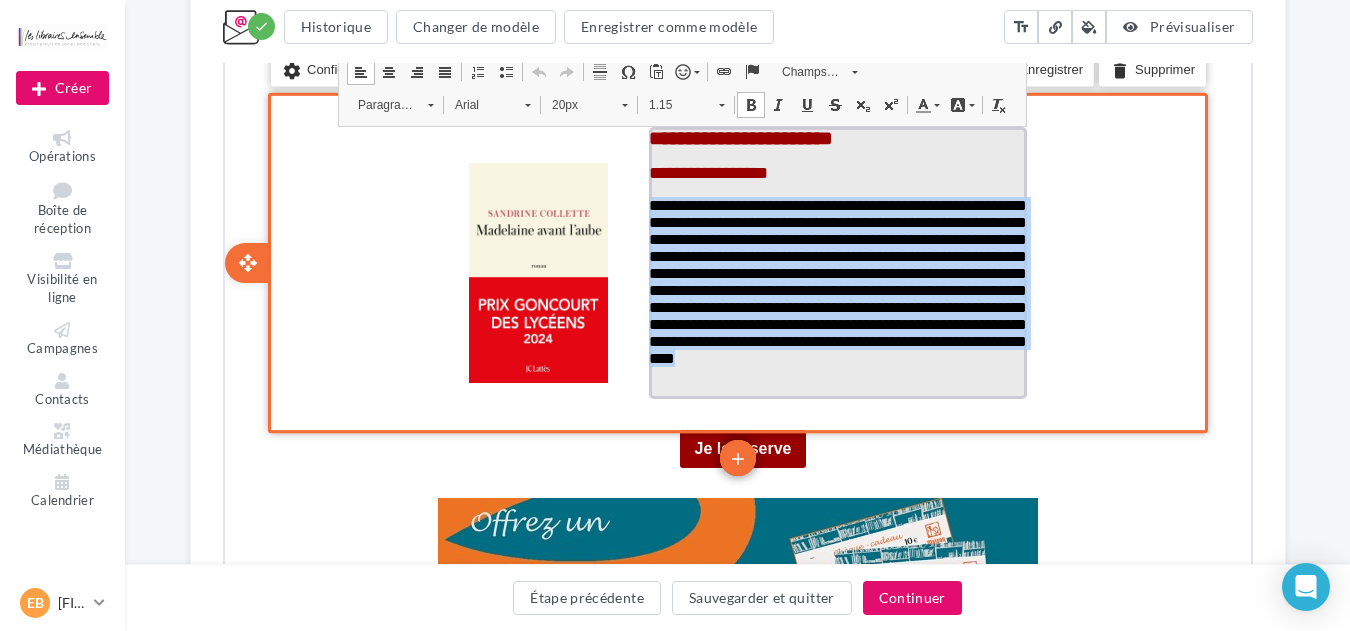 drag, startPoint x: 917, startPoint y: 387, endPoint x: 648, endPoint y: 205, distance: 324.78455 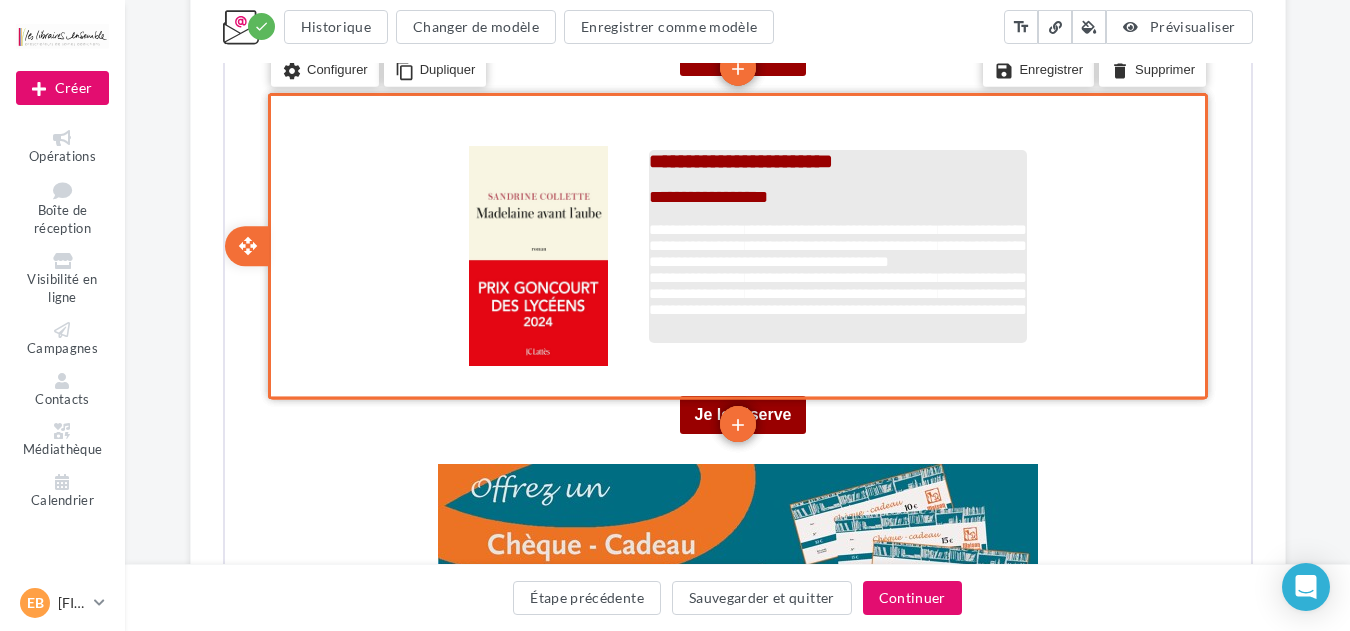 click on "**********" at bounding box center (835, 279) 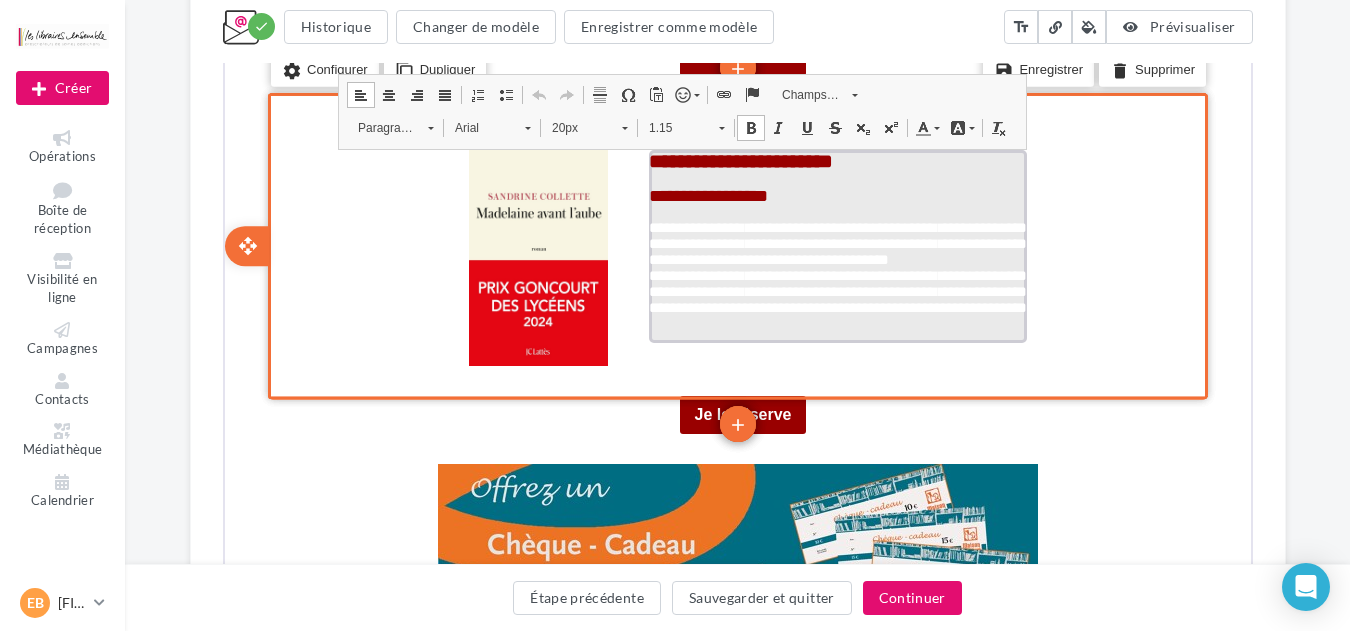 click on "**********" at bounding box center (835, 277) 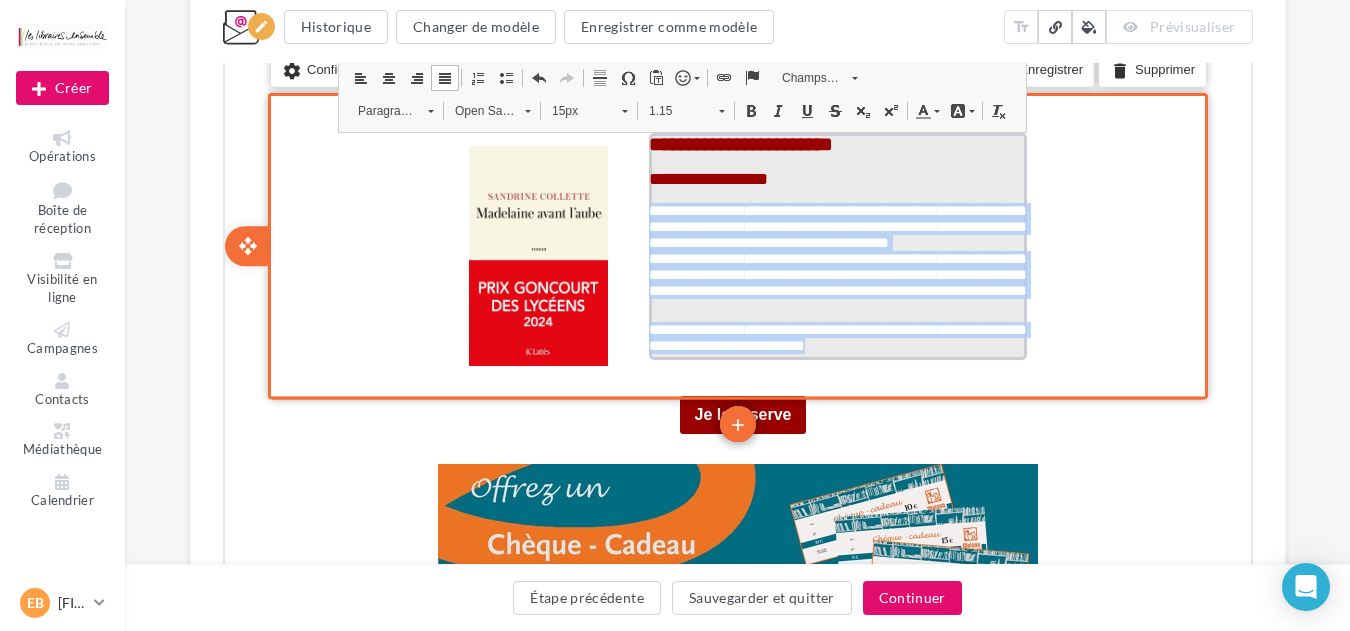 drag, startPoint x: 846, startPoint y: 353, endPoint x: 638, endPoint y: 219, distance: 247.42676 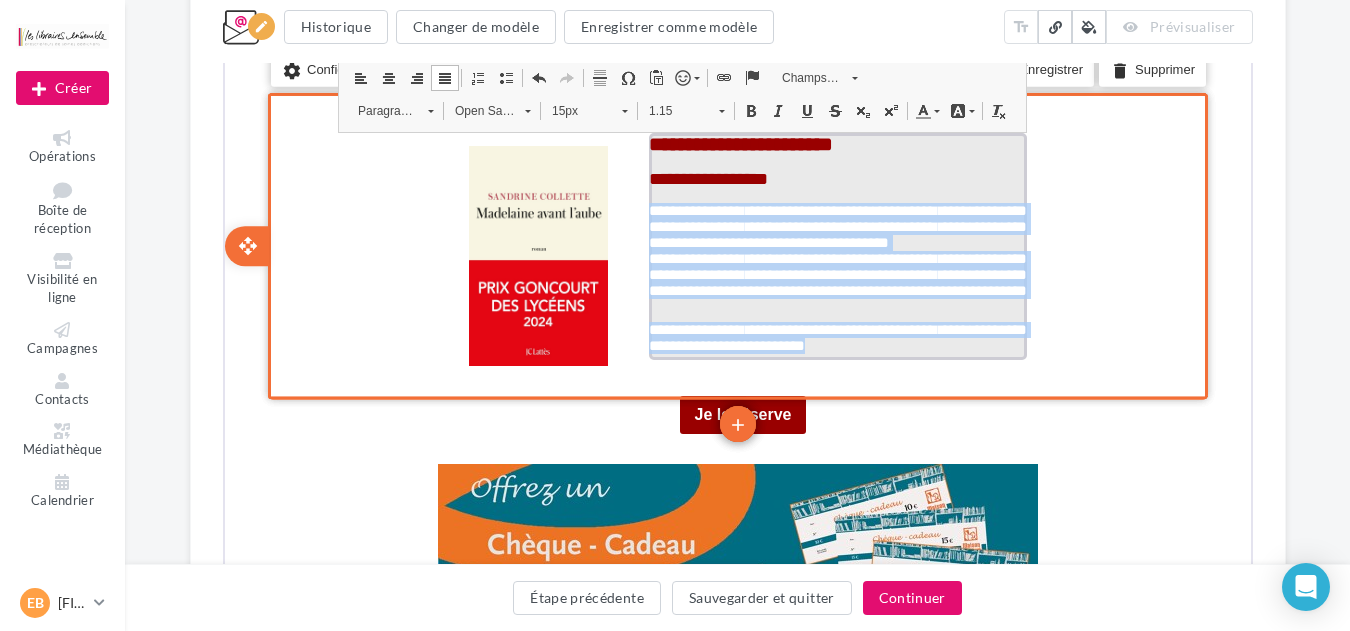 click on "**********" at bounding box center (835, 254) 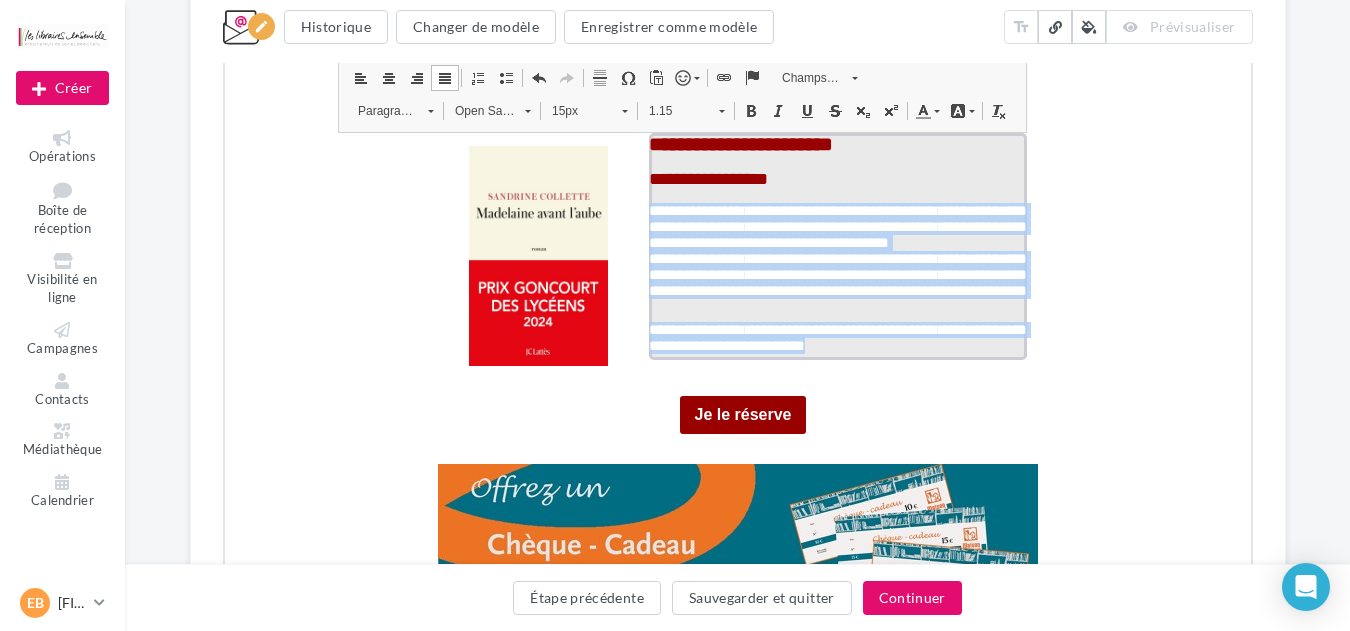 click on "Open Sans" at bounding box center (477, 109) 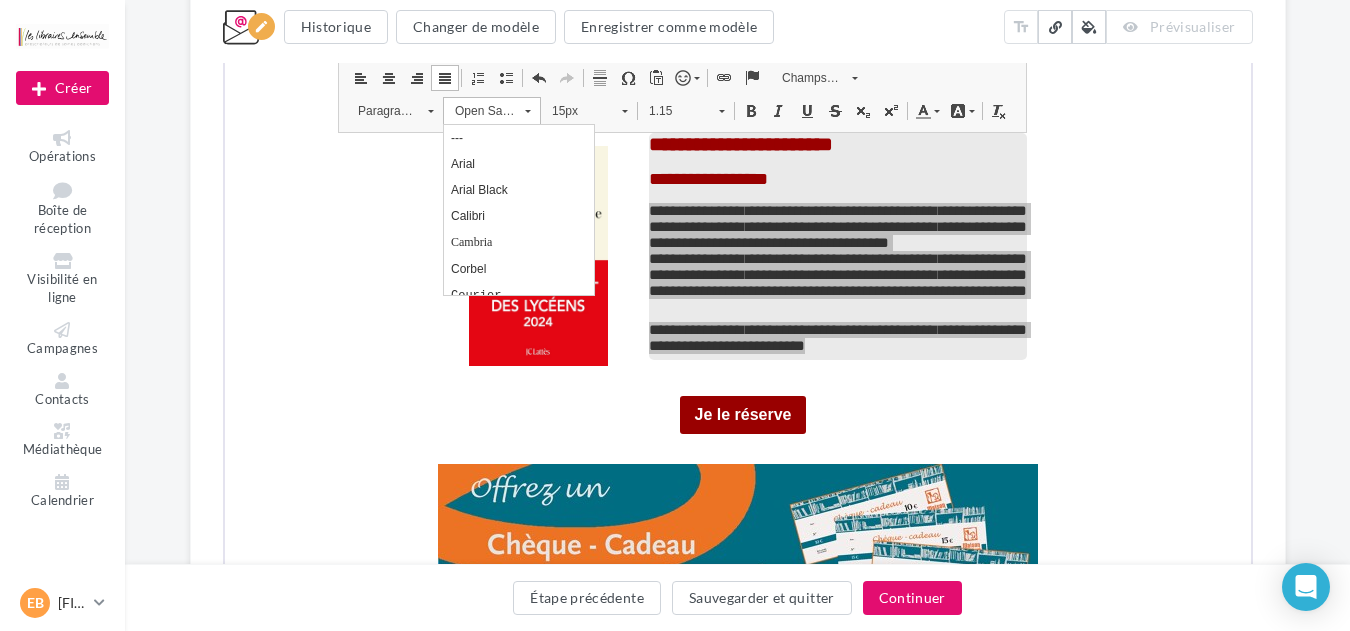 scroll, scrollTop: 0, scrollLeft: 0, axis: both 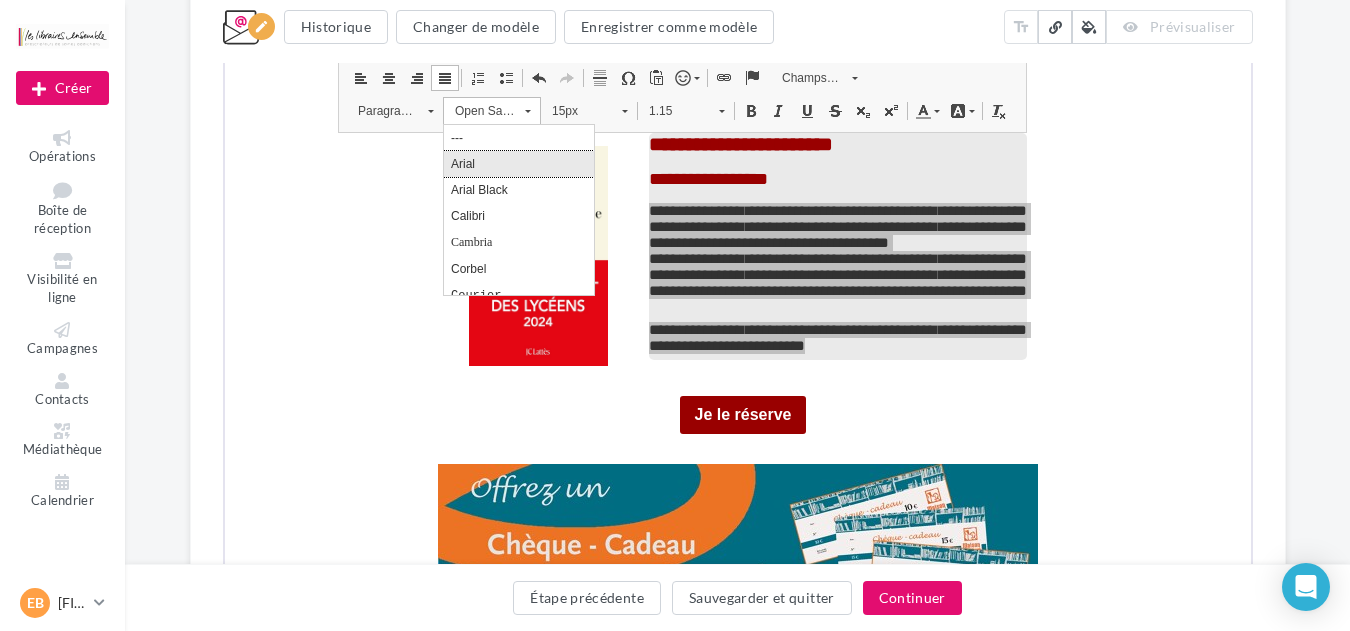 click on "Arial" at bounding box center (518, 163) 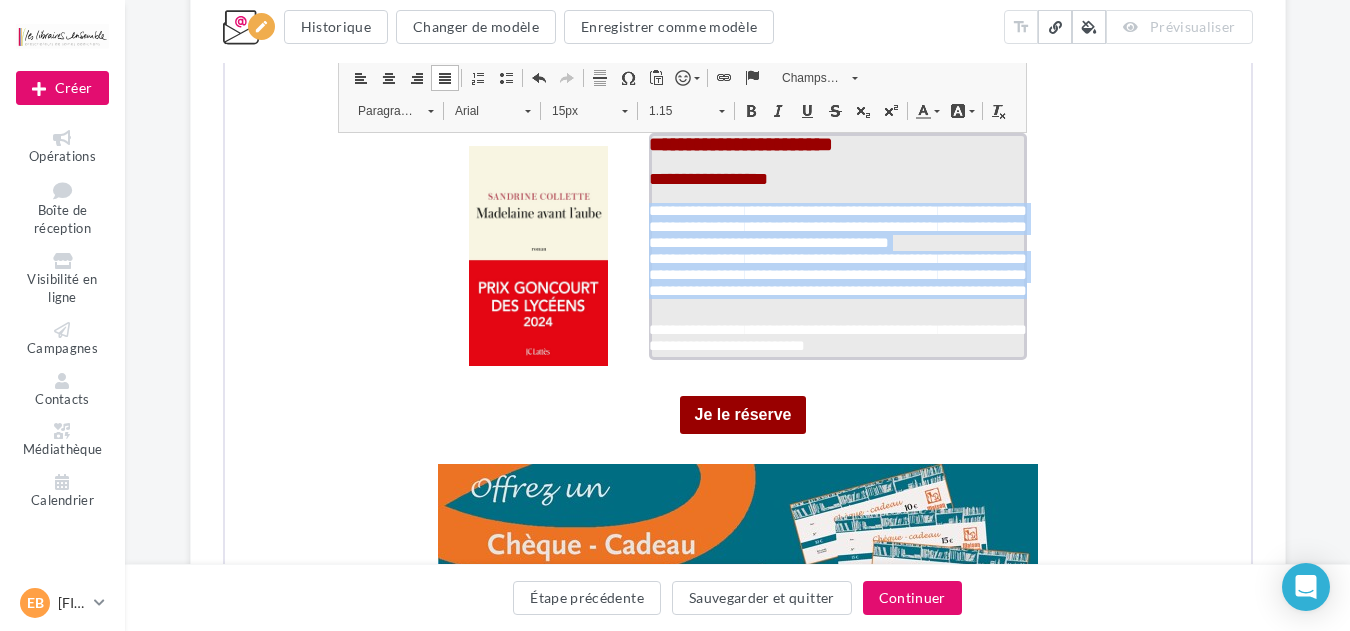 click on "15px" at bounding box center (574, 109) 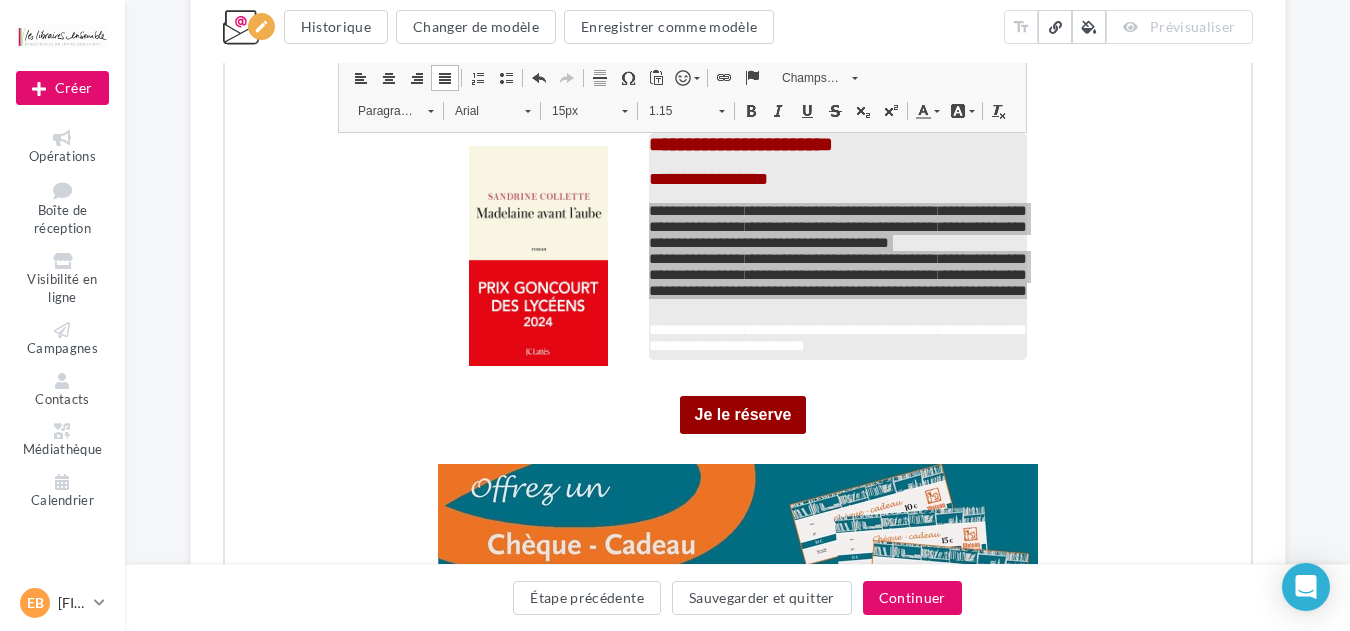 scroll, scrollTop: 136, scrollLeft: 0, axis: vertical 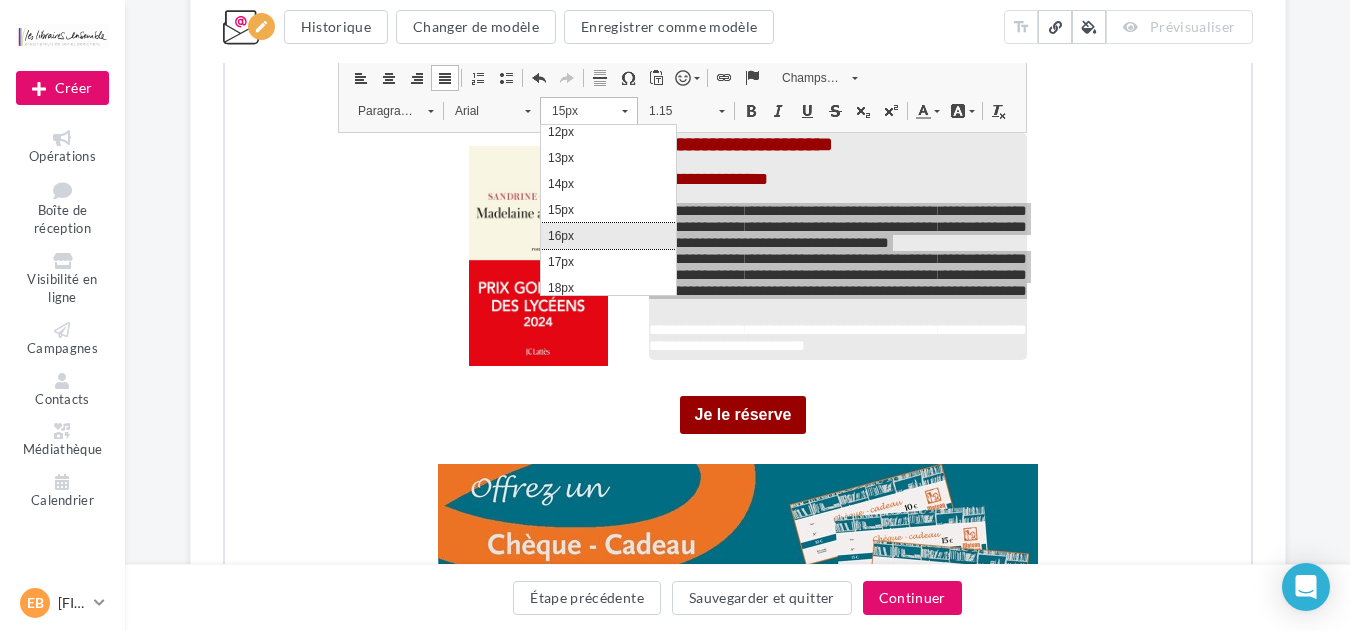 click on "16px" at bounding box center (607, 235) 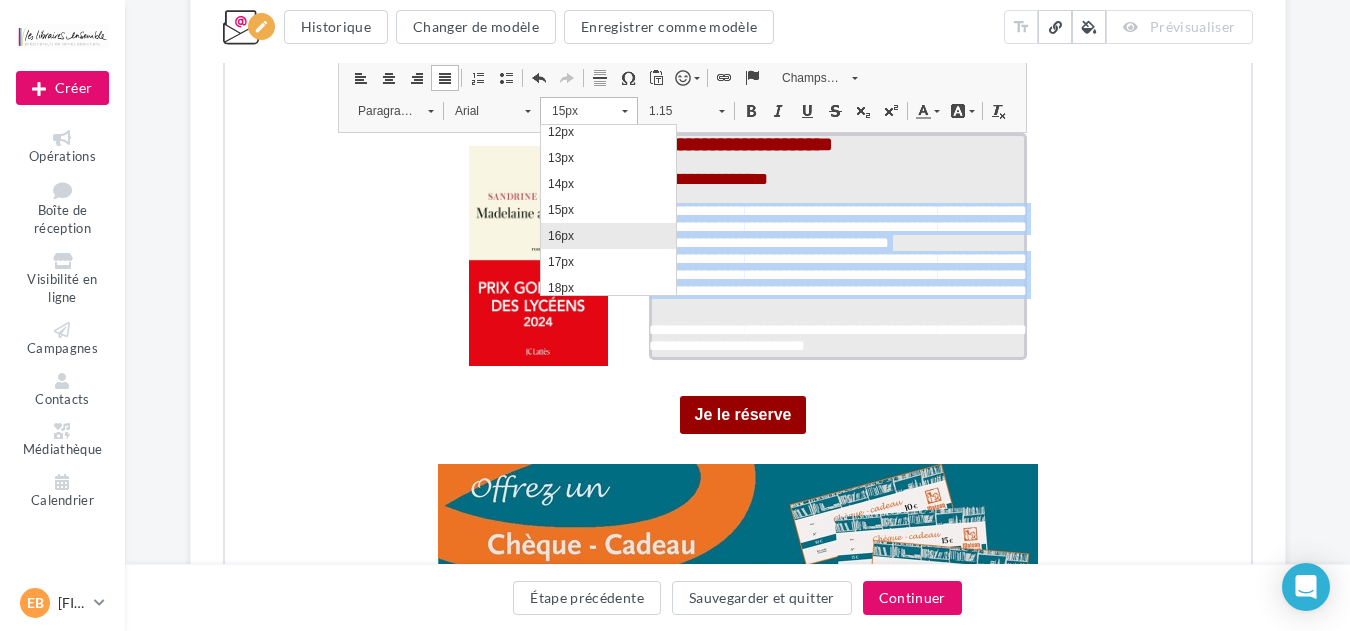 scroll, scrollTop: 0, scrollLeft: 0, axis: both 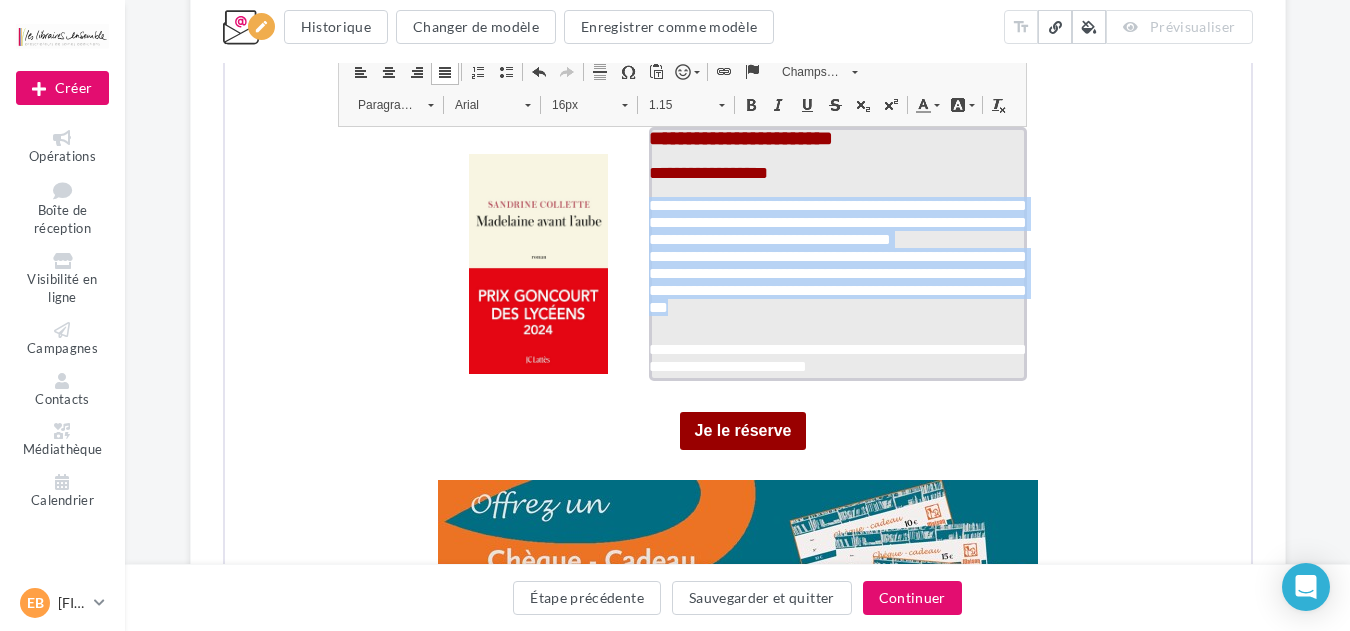 click at bounding box center (920, 103) 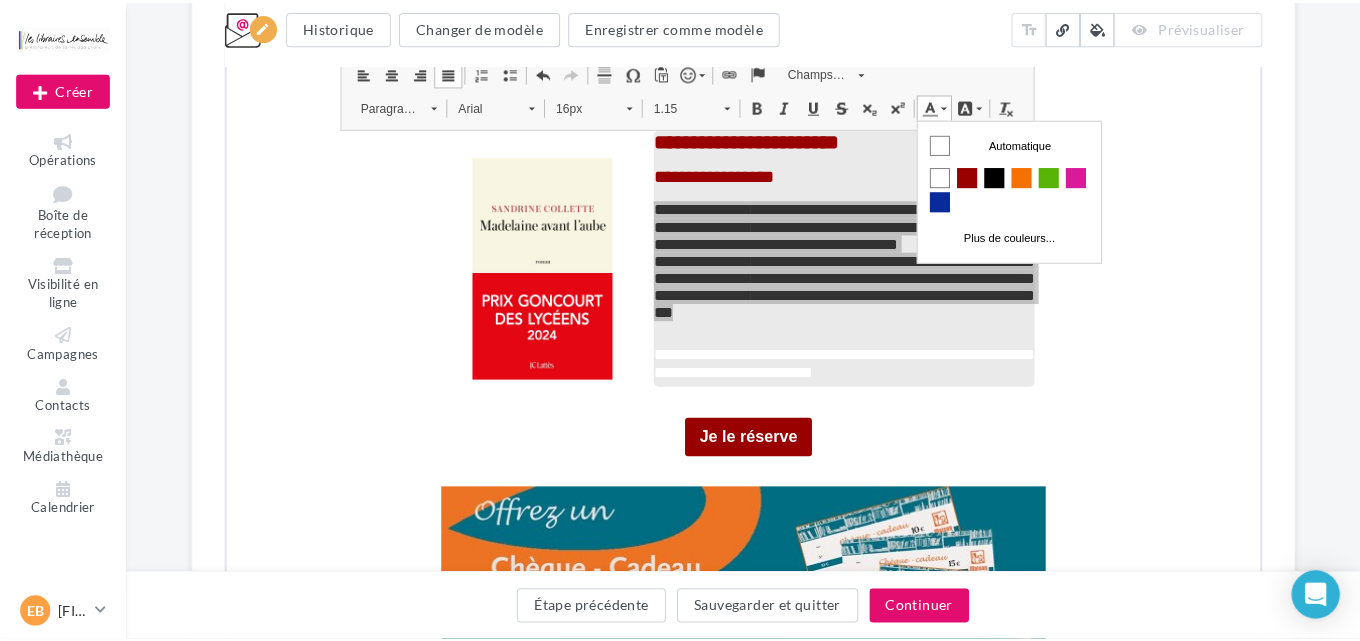 scroll, scrollTop: 0, scrollLeft: 0, axis: both 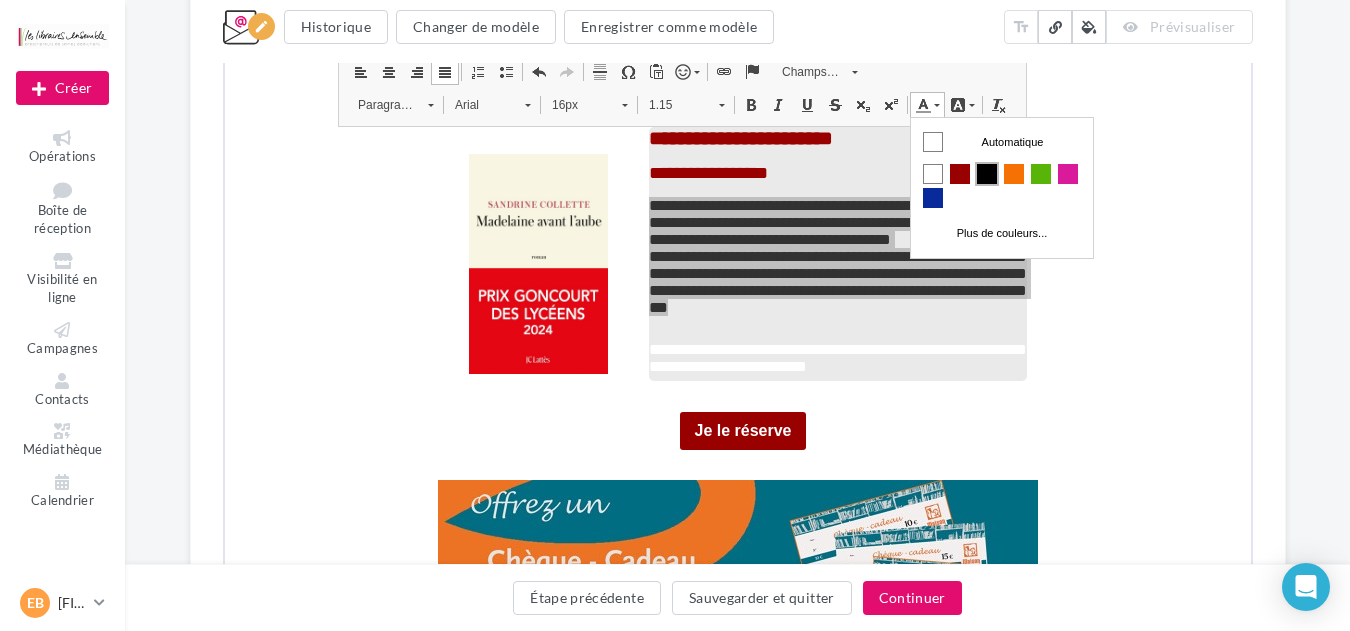 click at bounding box center [986, 174] 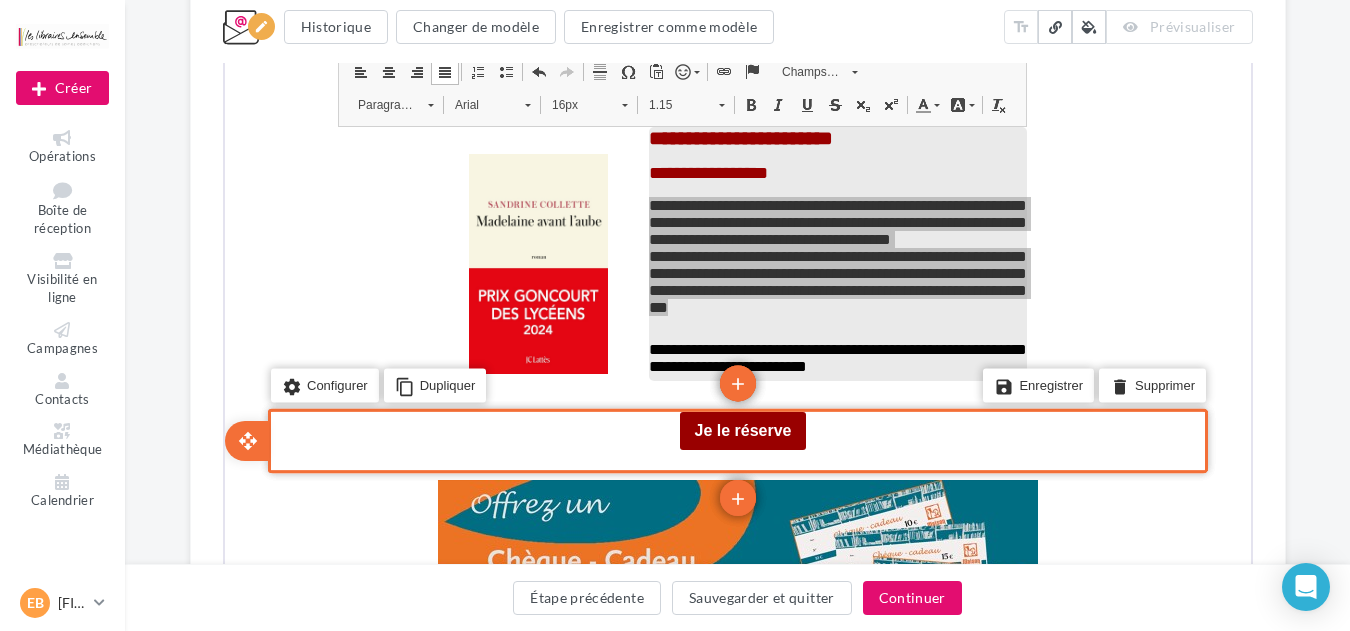 click on "**********" at bounding box center (737, -648) 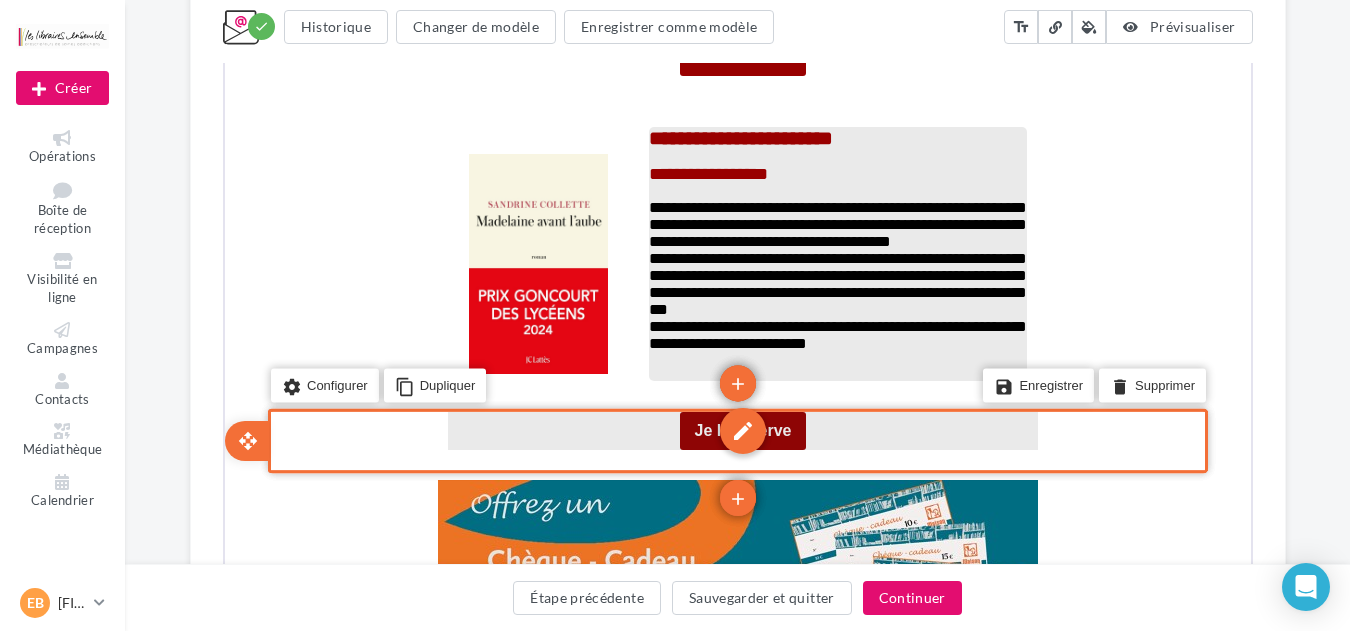 click on "edit" at bounding box center [740, 429] 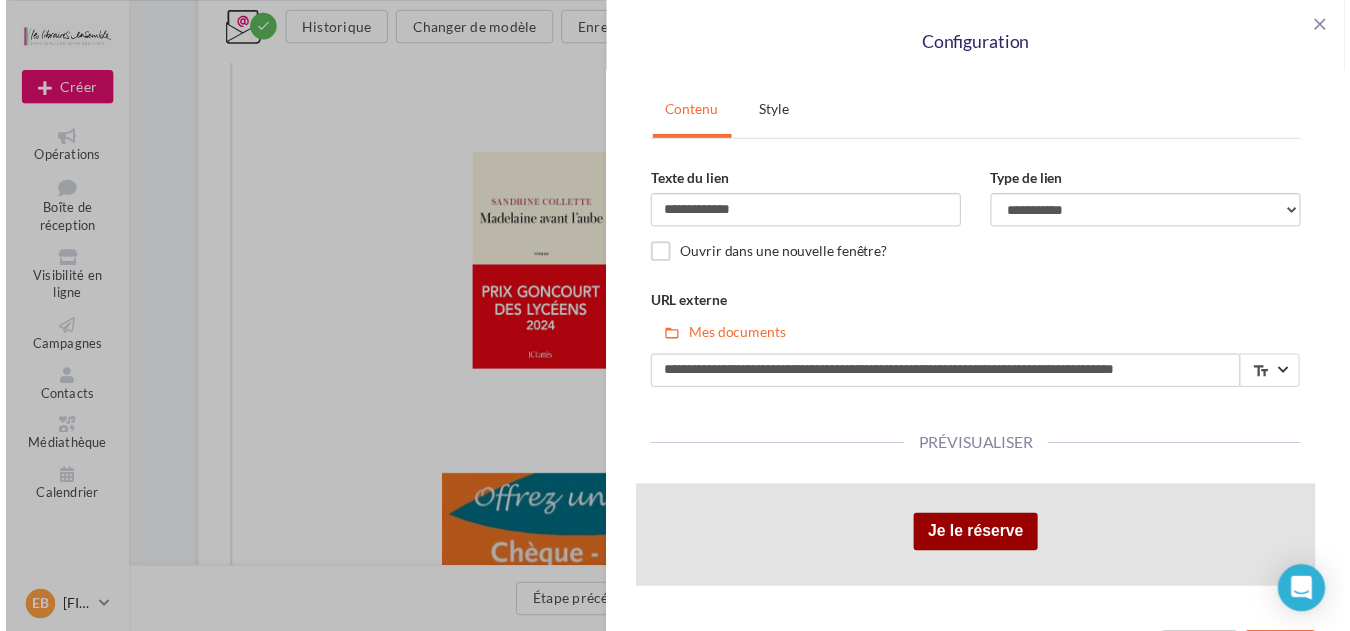 scroll, scrollTop: 59, scrollLeft: 0, axis: vertical 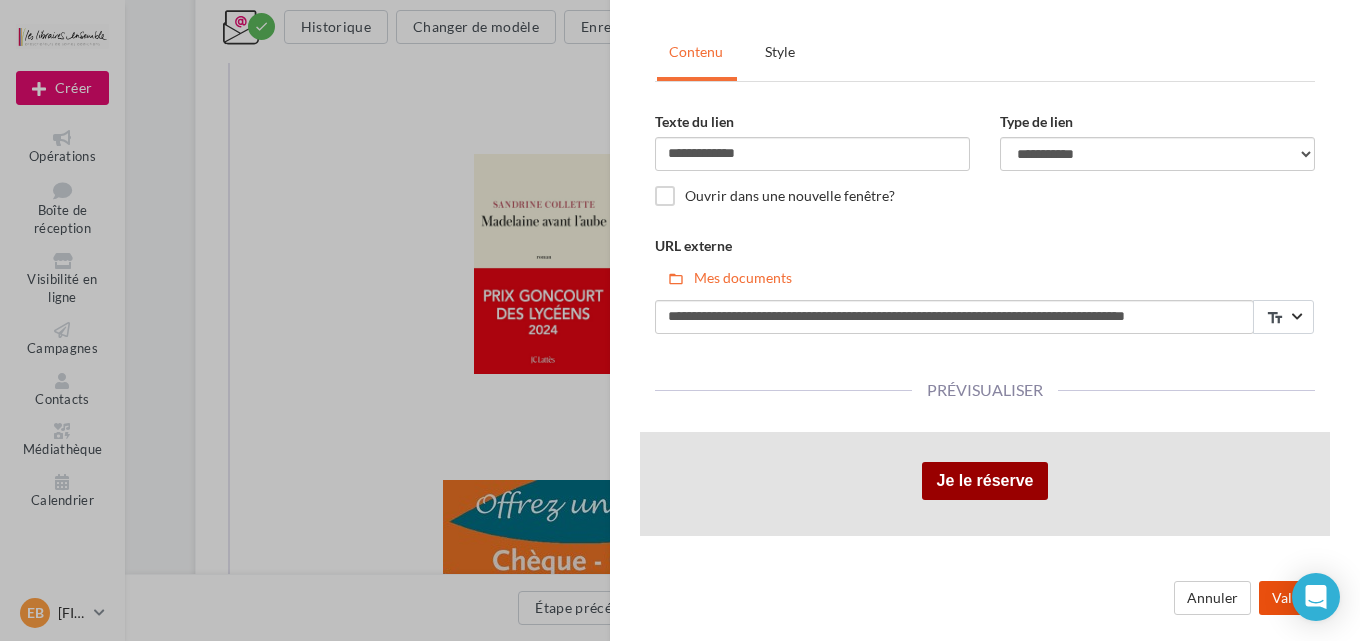 click on "Valider" at bounding box center [1294, 598] 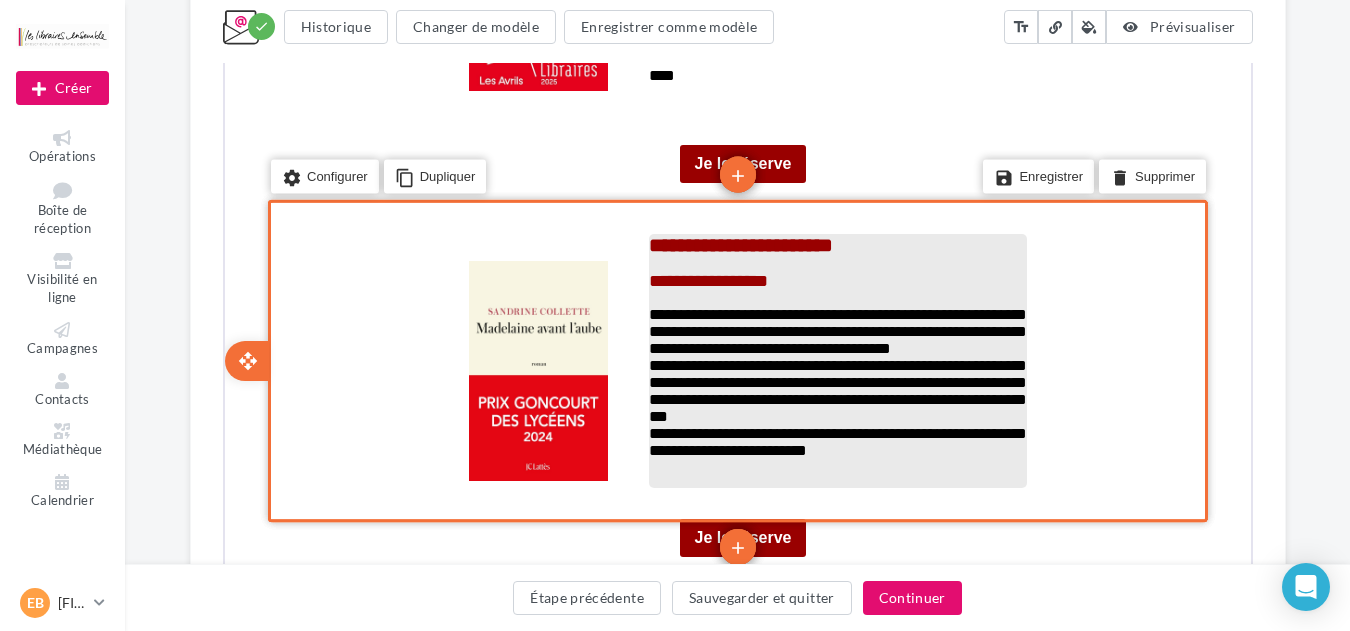 scroll, scrollTop: 2406, scrollLeft: 0, axis: vertical 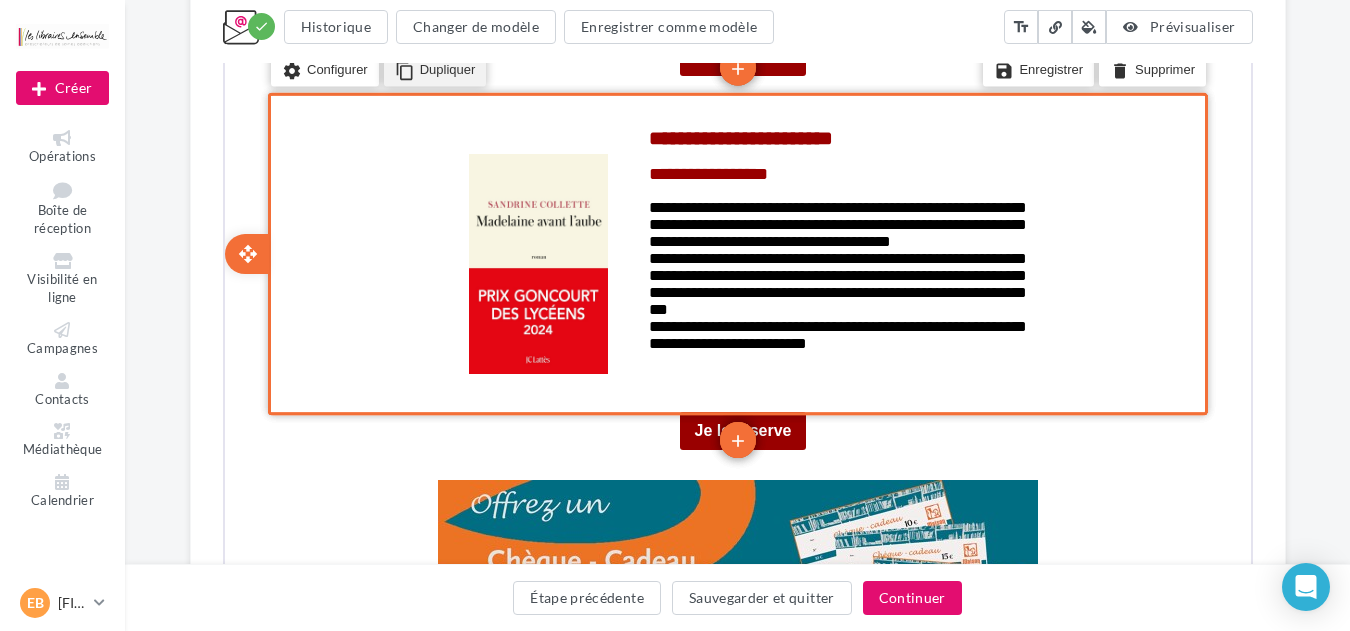 click on "content_copy Dupliquer" at bounding box center (432, 68) 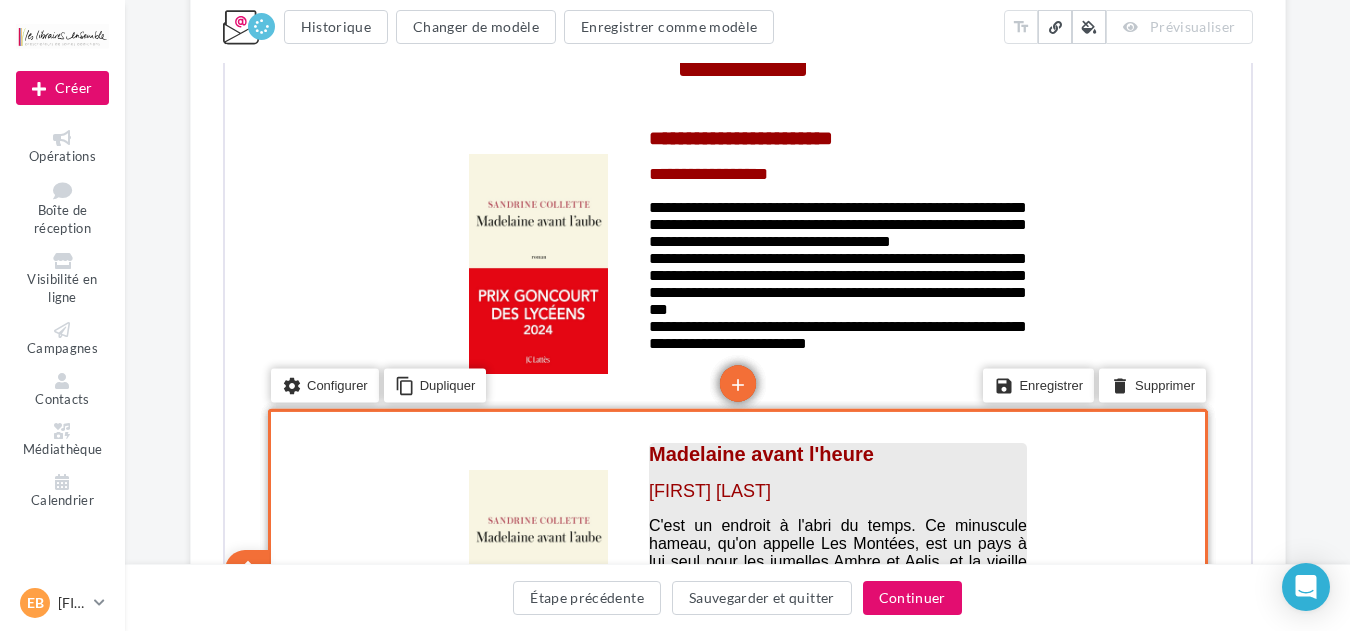 scroll, scrollTop: 2726, scrollLeft: 0, axis: vertical 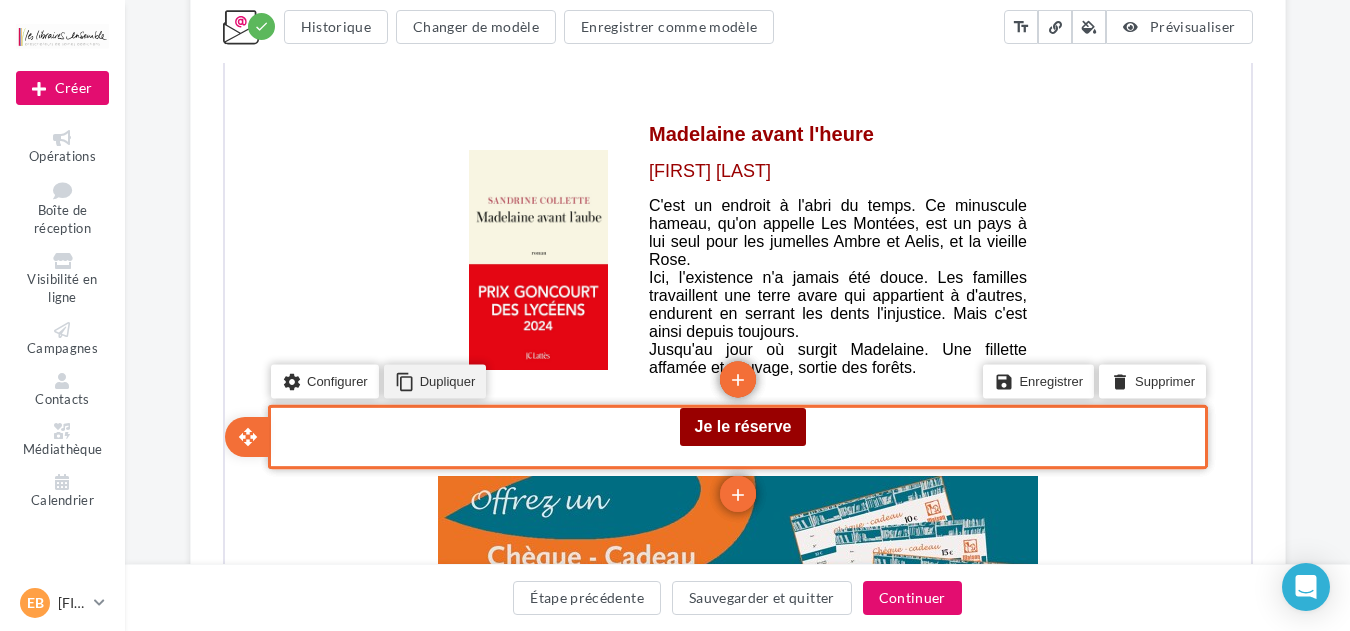 click on "content_copy Dupliquer" at bounding box center (432, 379) 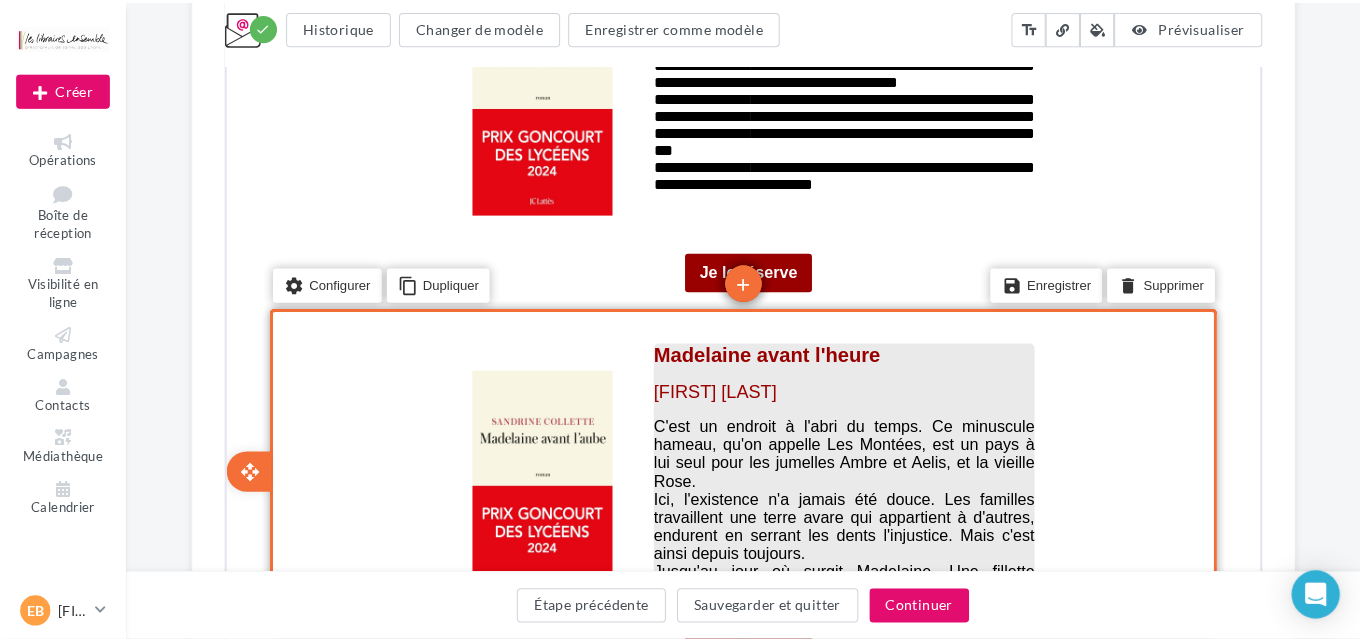 scroll, scrollTop: 2676, scrollLeft: 0, axis: vertical 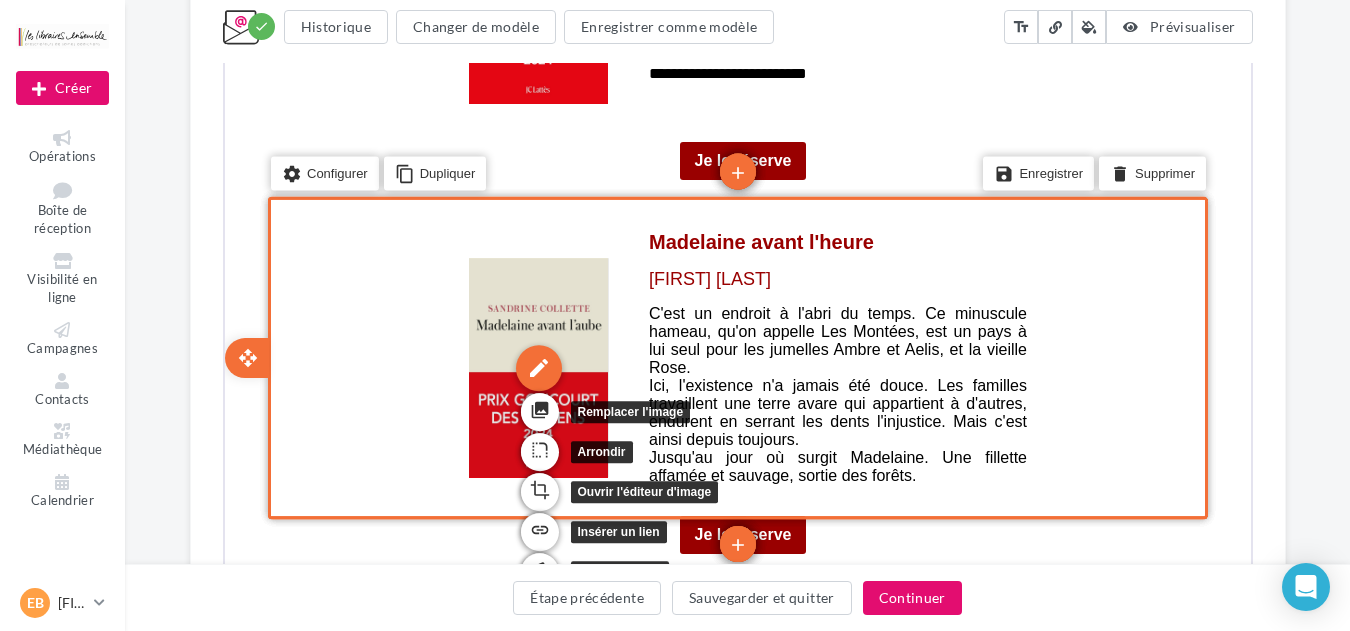 click on "edit" at bounding box center [536, 366] 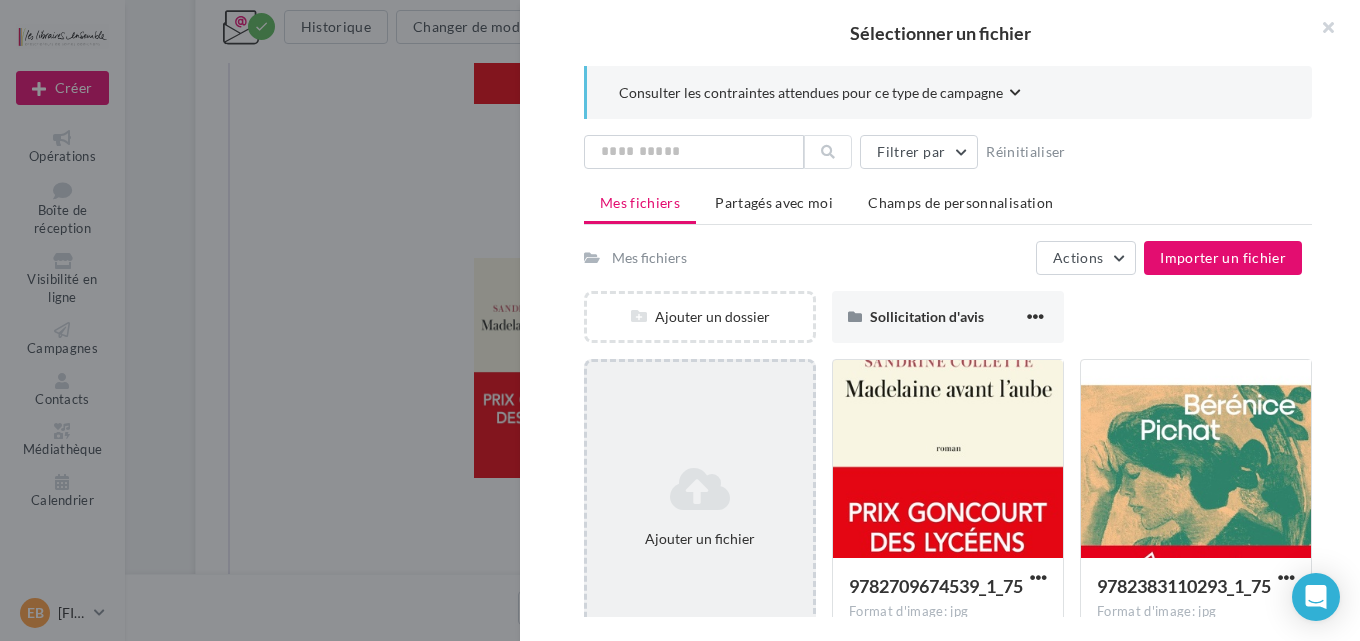click on "Ajouter un fichier" at bounding box center (700, 507) 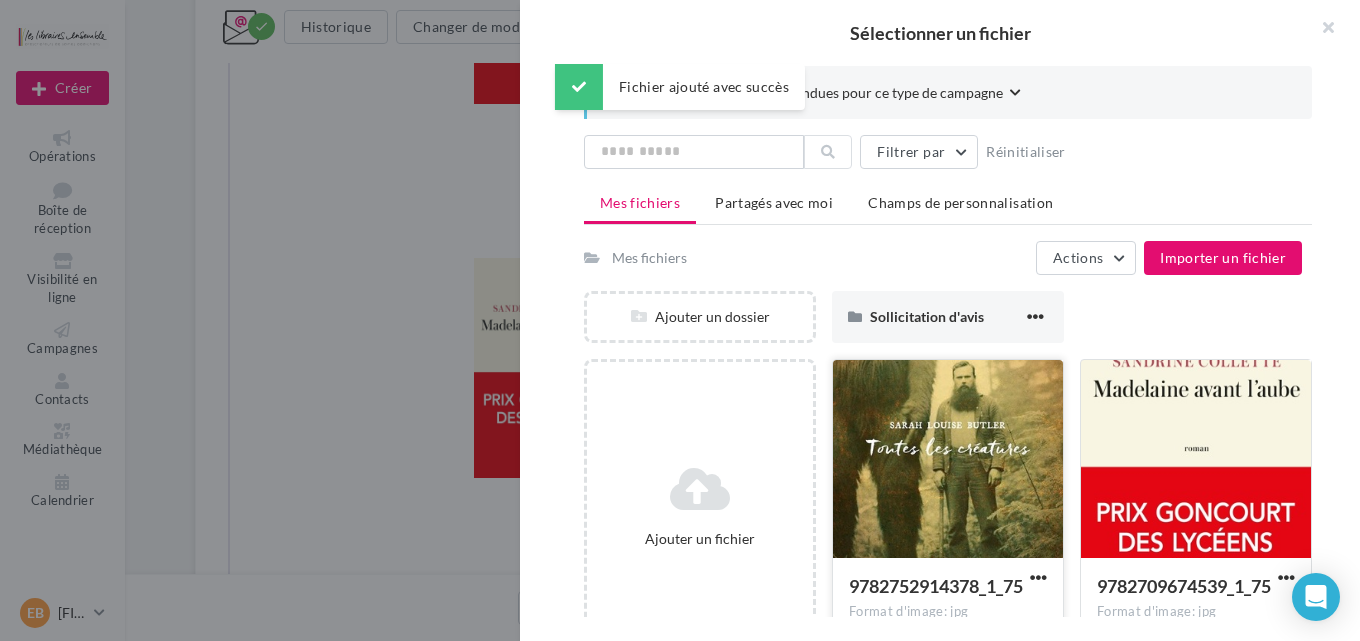click at bounding box center (948, 460) 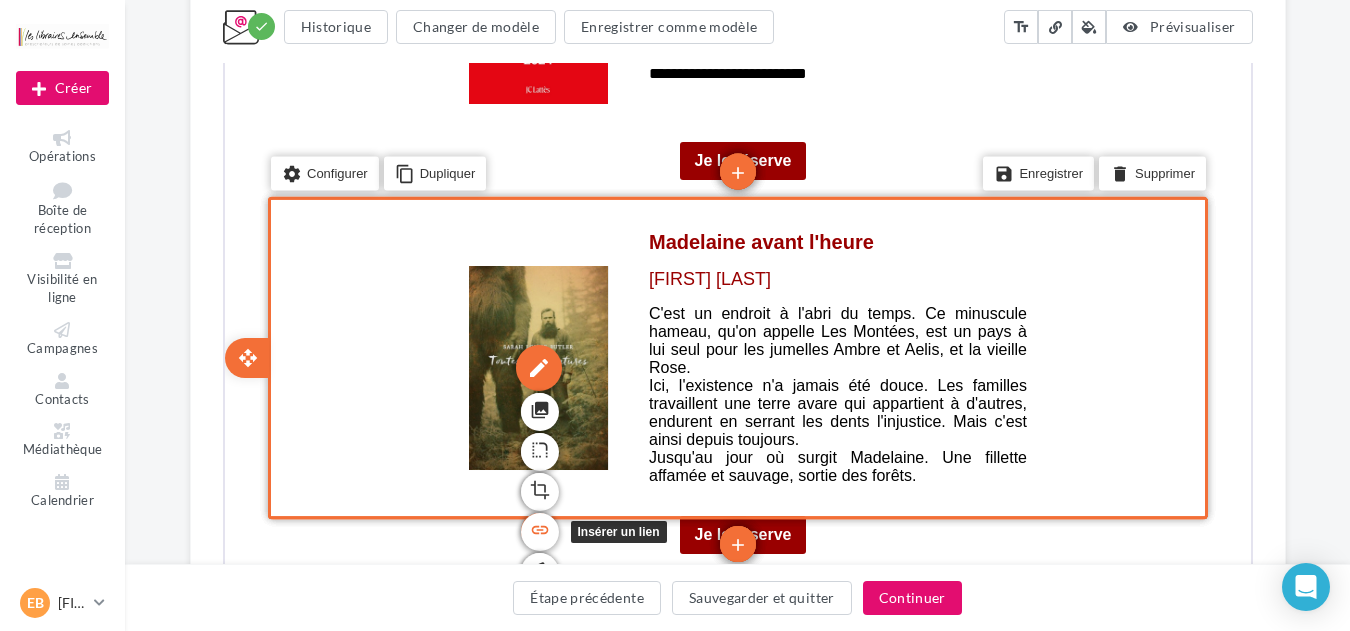 click on "link" at bounding box center [537, 528] 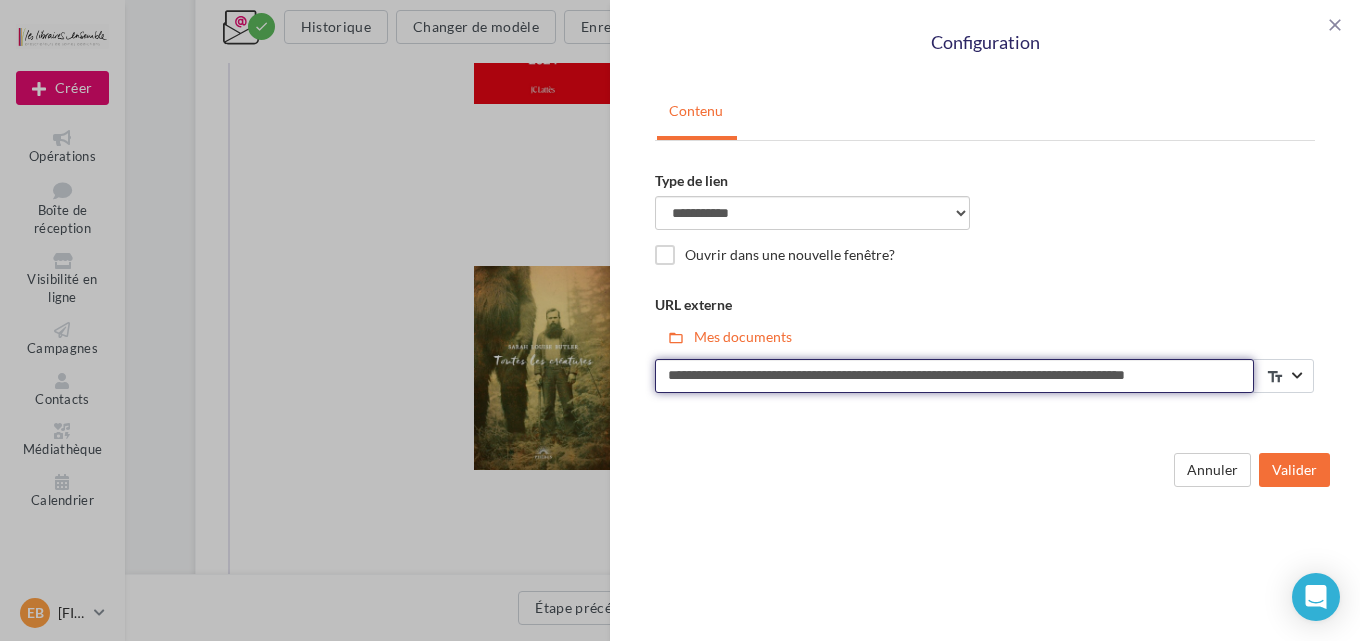 click on "**********" at bounding box center (954, 376) 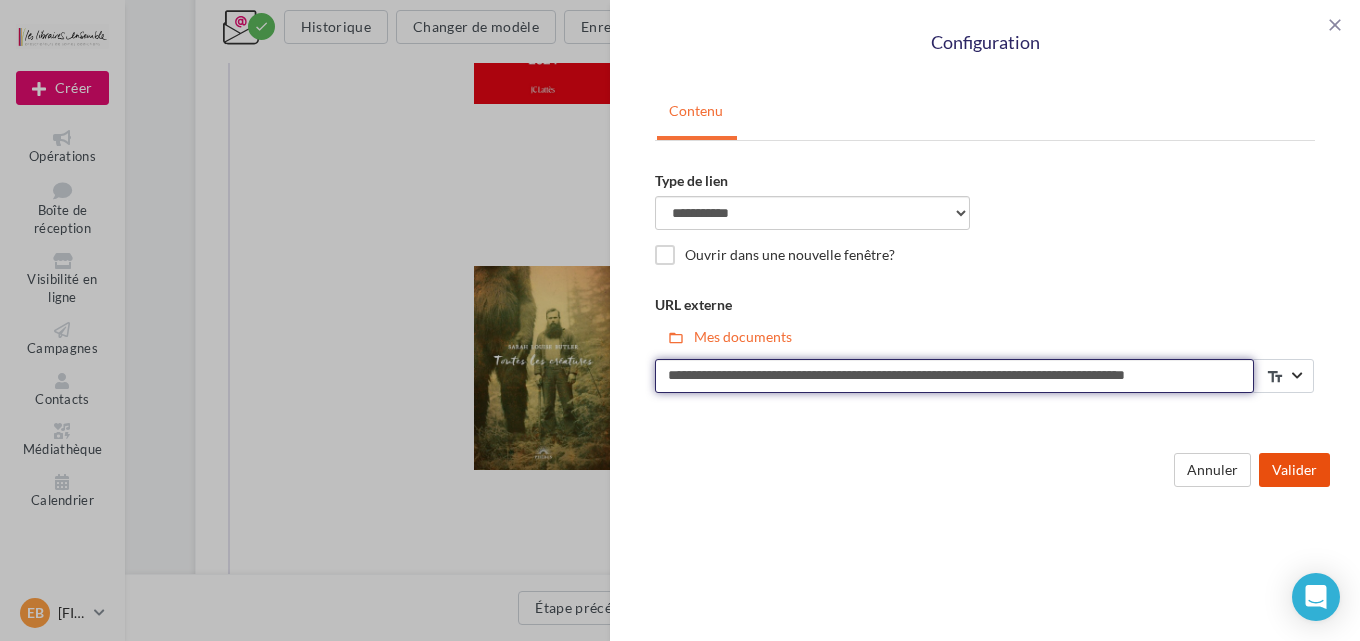 type on "**********" 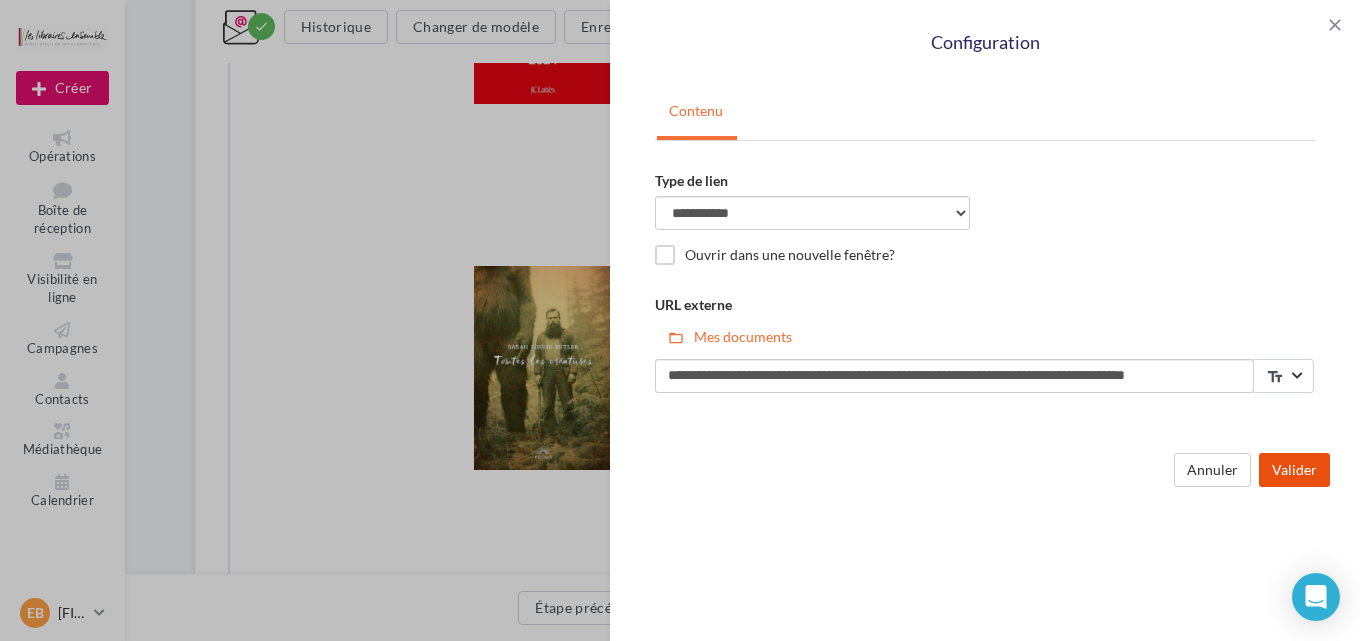 click on "Valider" at bounding box center [1294, 470] 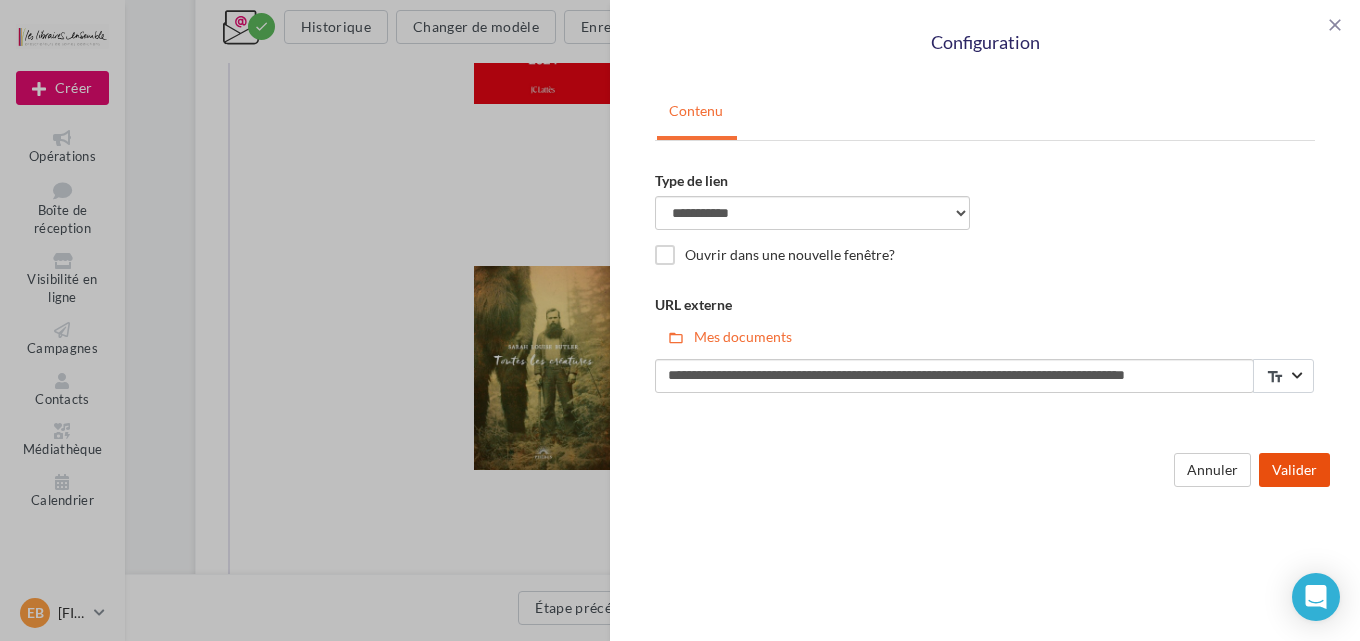 scroll, scrollTop: 0, scrollLeft: 0, axis: both 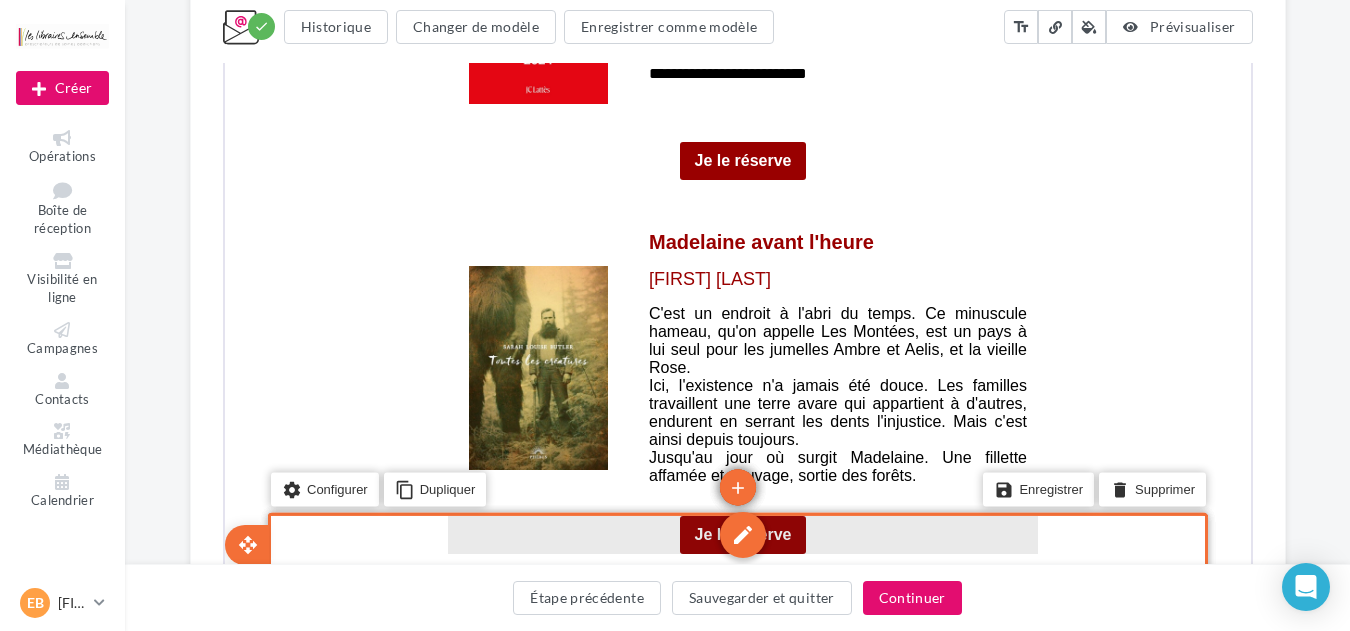click on "edit" at bounding box center (740, 533) 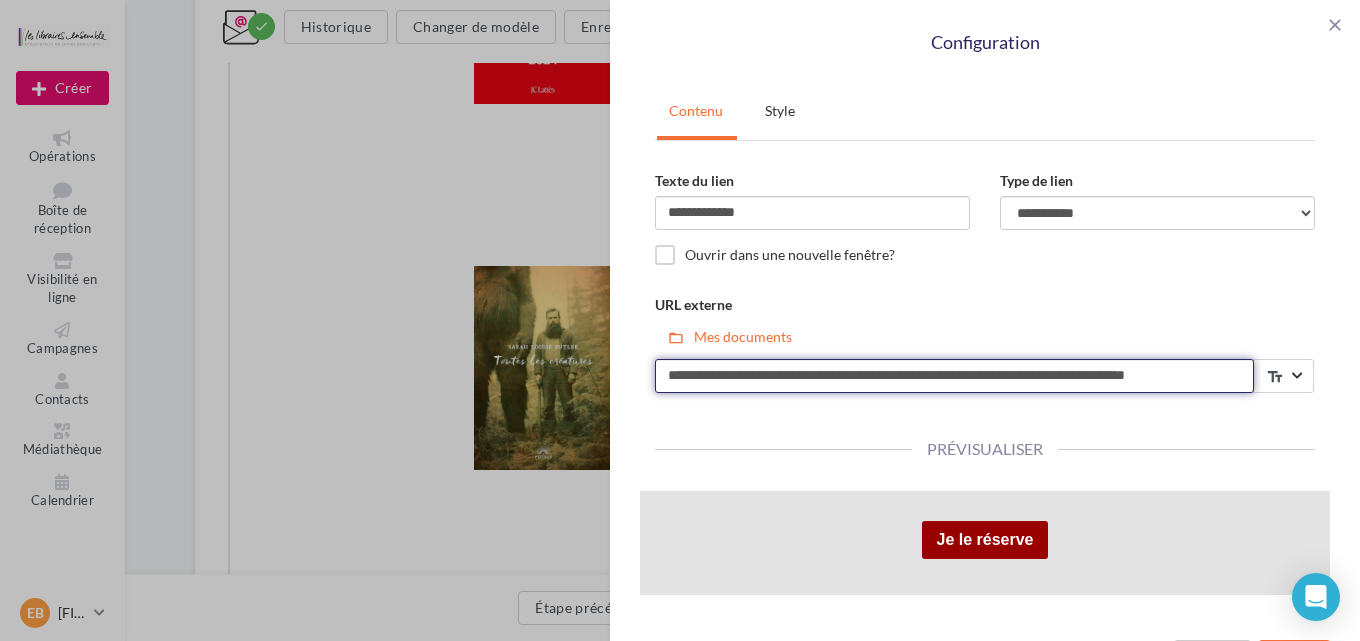 click on "**********" at bounding box center [954, 376] 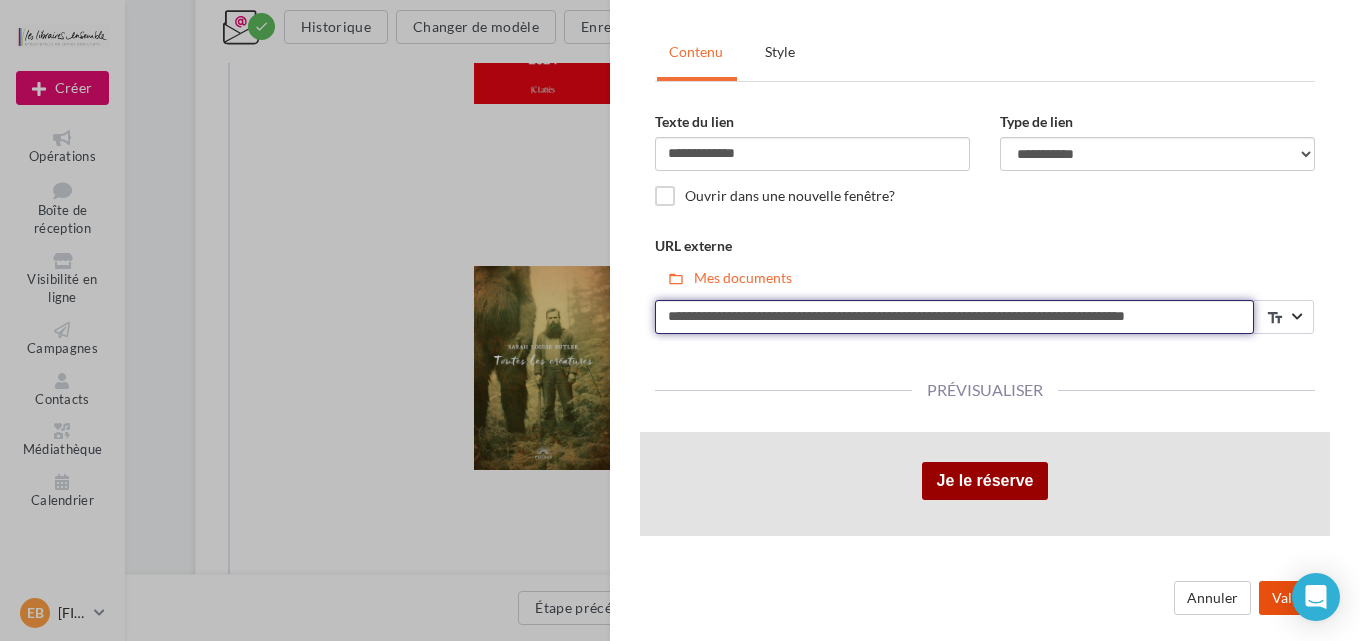 type on "**********" 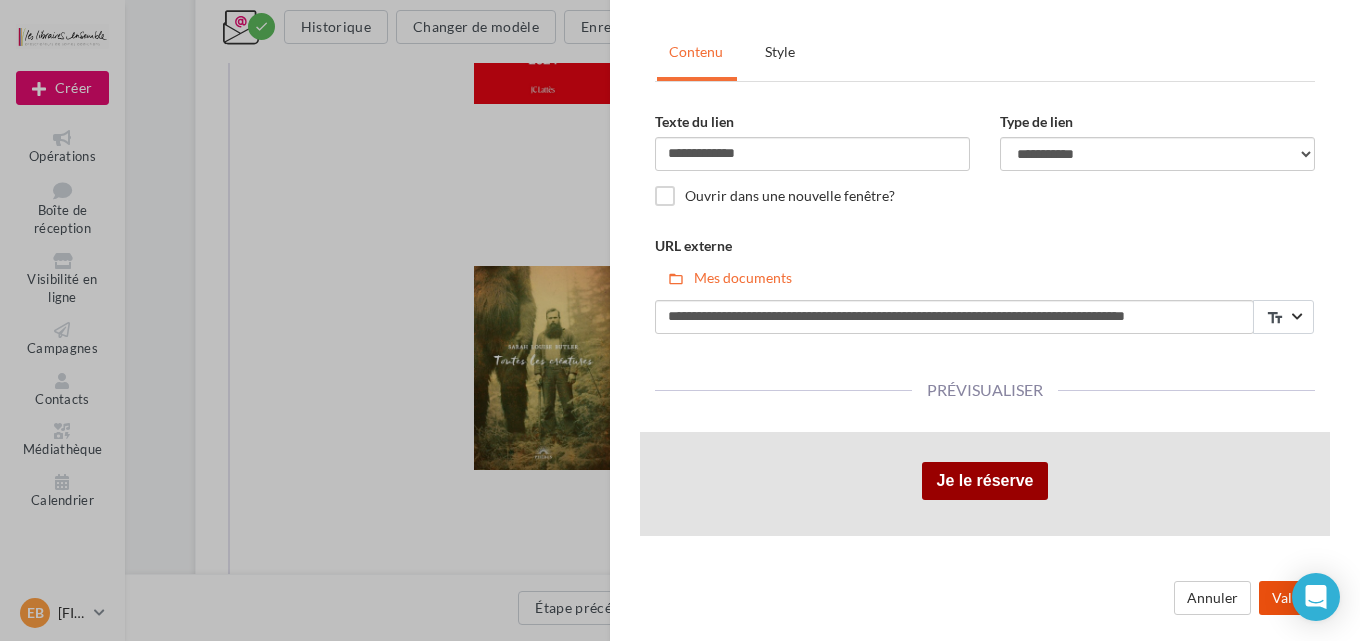 click on "Valider" at bounding box center (1294, 598) 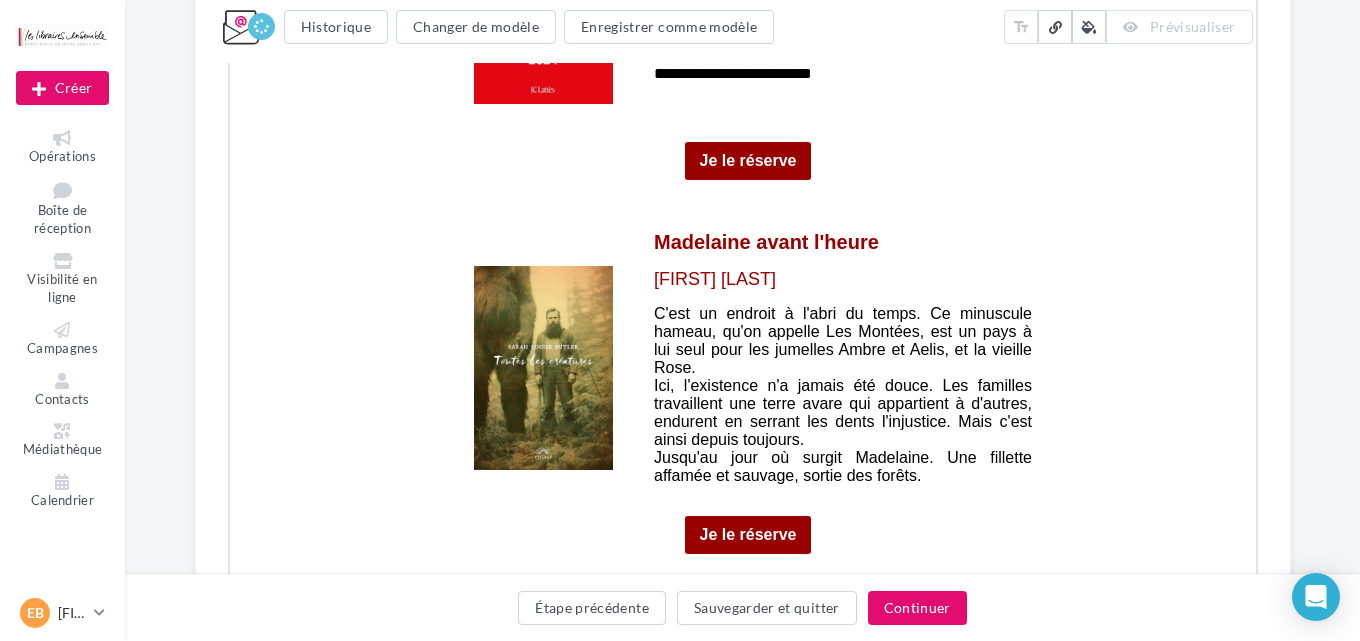 scroll, scrollTop: 0, scrollLeft: 0, axis: both 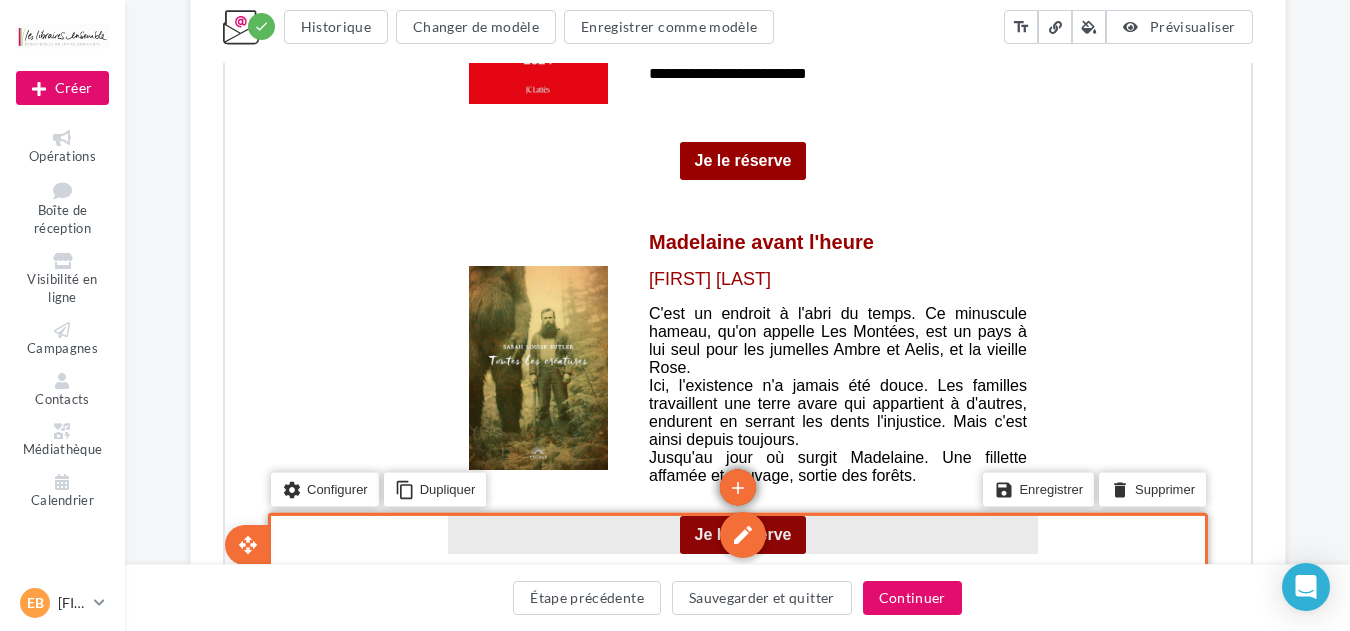 click on "edit" at bounding box center [740, 533] 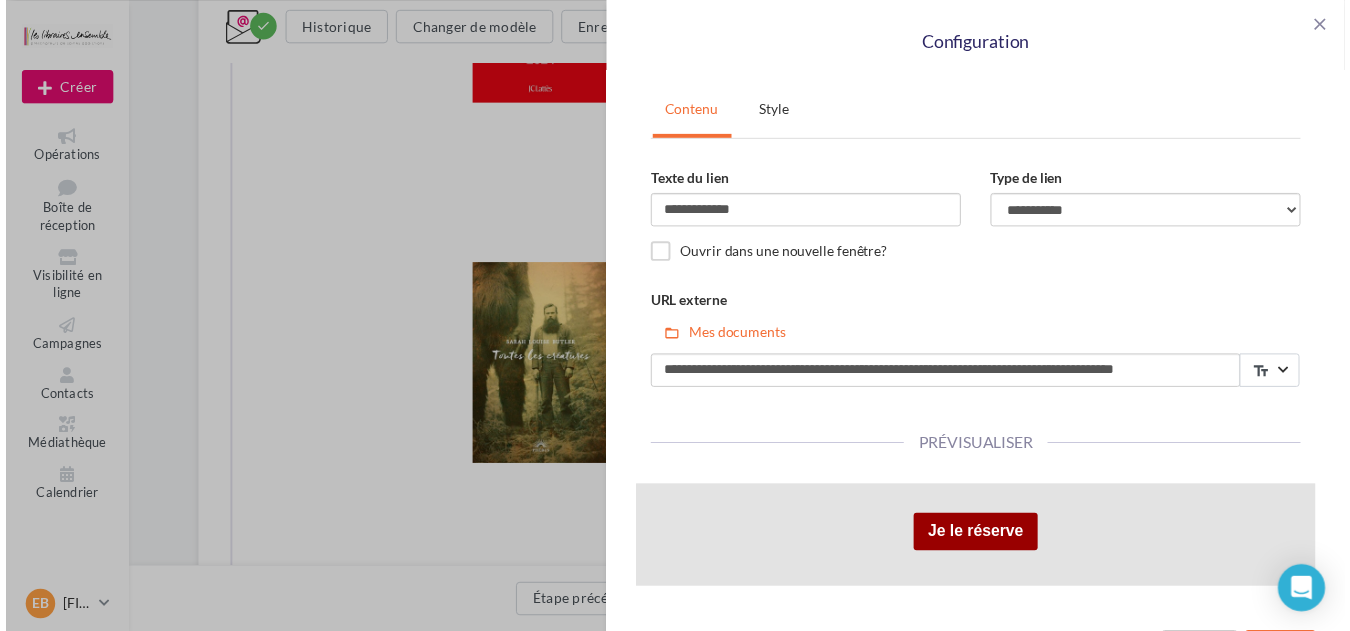 scroll, scrollTop: 59, scrollLeft: 0, axis: vertical 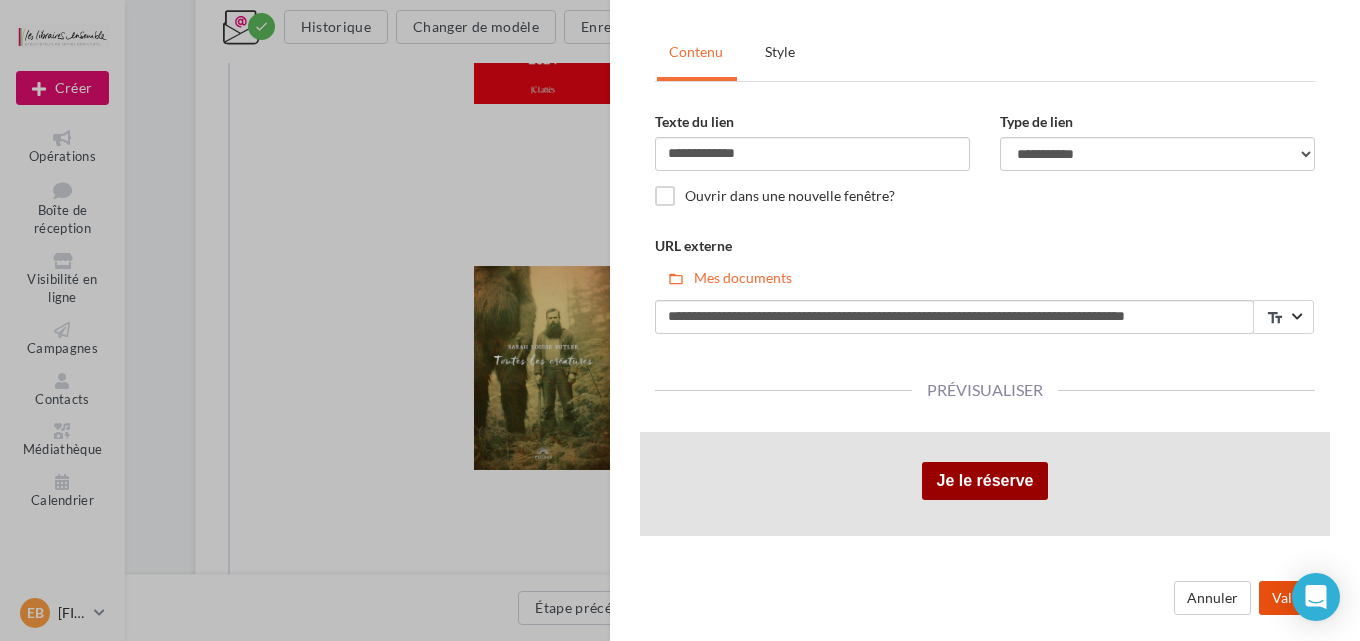 click on "Valider" at bounding box center [1294, 598] 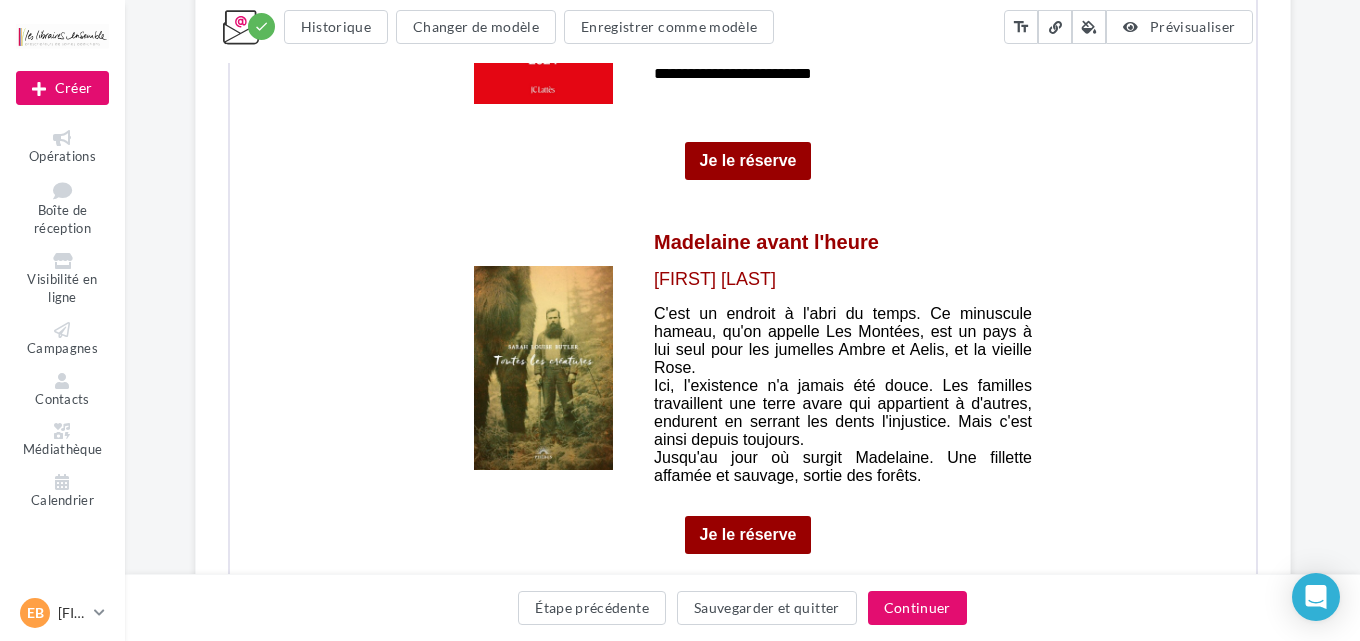 click on "**********" at bounding box center [680, 320] 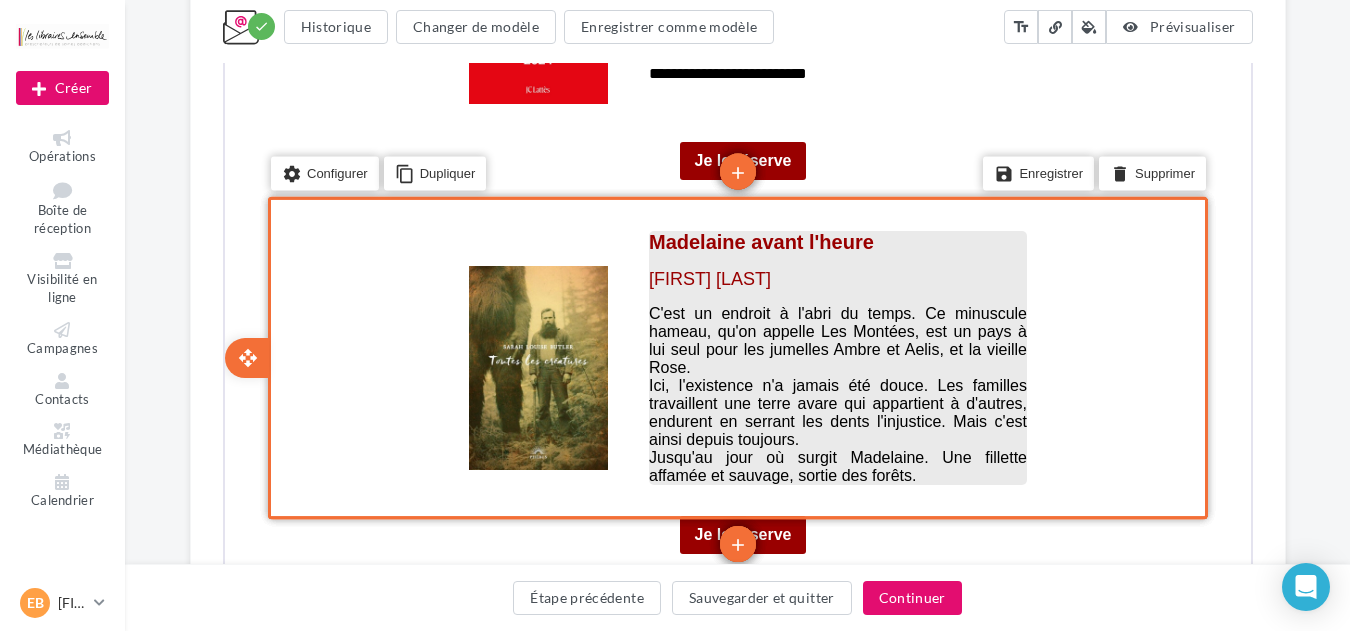 click on "Madelaine avant l'heure" at bounding box center [835, 240] 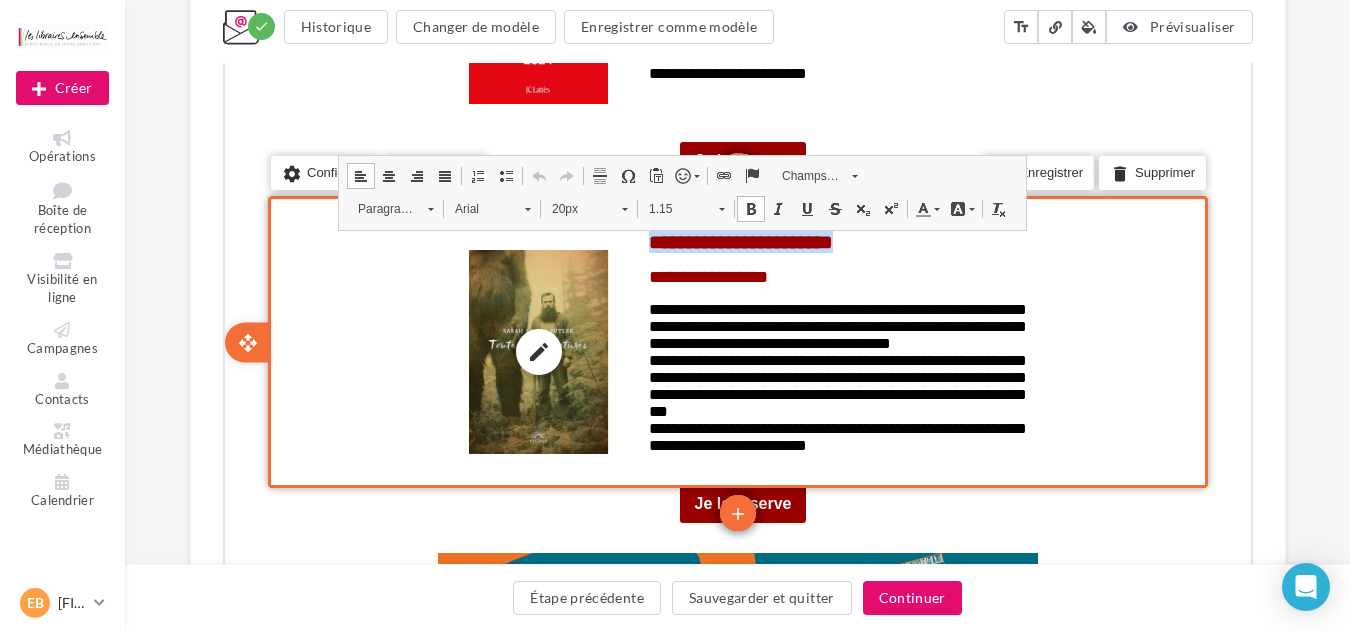 drag, startPoint x: 906, startPoint y: 240, endPoint x: 611, endPoint y: 240, distance: 295 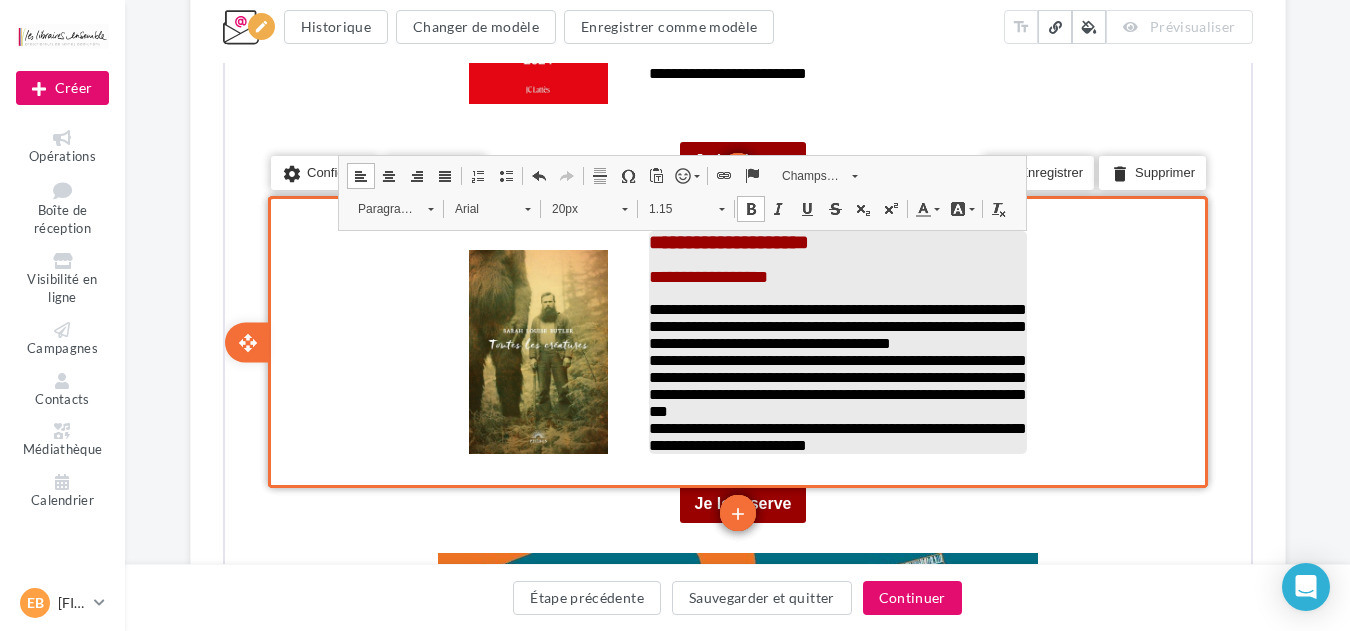 click on "**********" at bounding box center (835, 275) 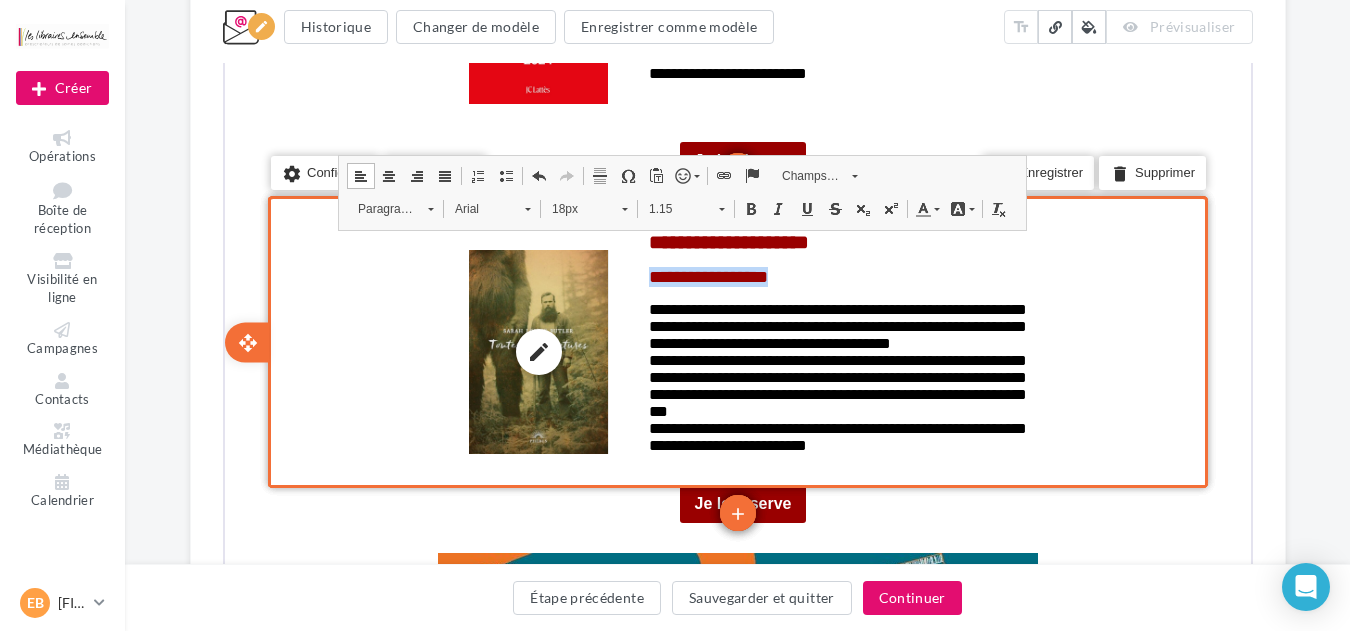 drag, startPoint x: 813, startPoint y: 277, endPoint x: 629, endPoint y: 275, distance: 184.01086 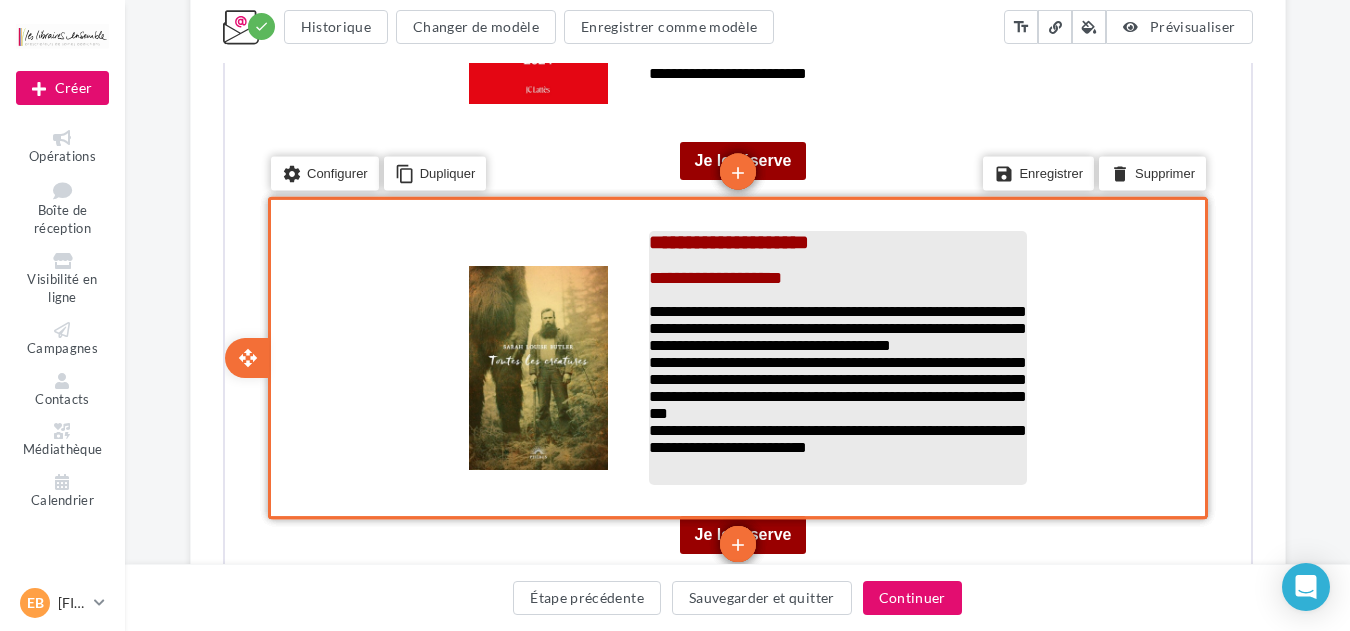 click on "**********" at bounding box center (835, 360) 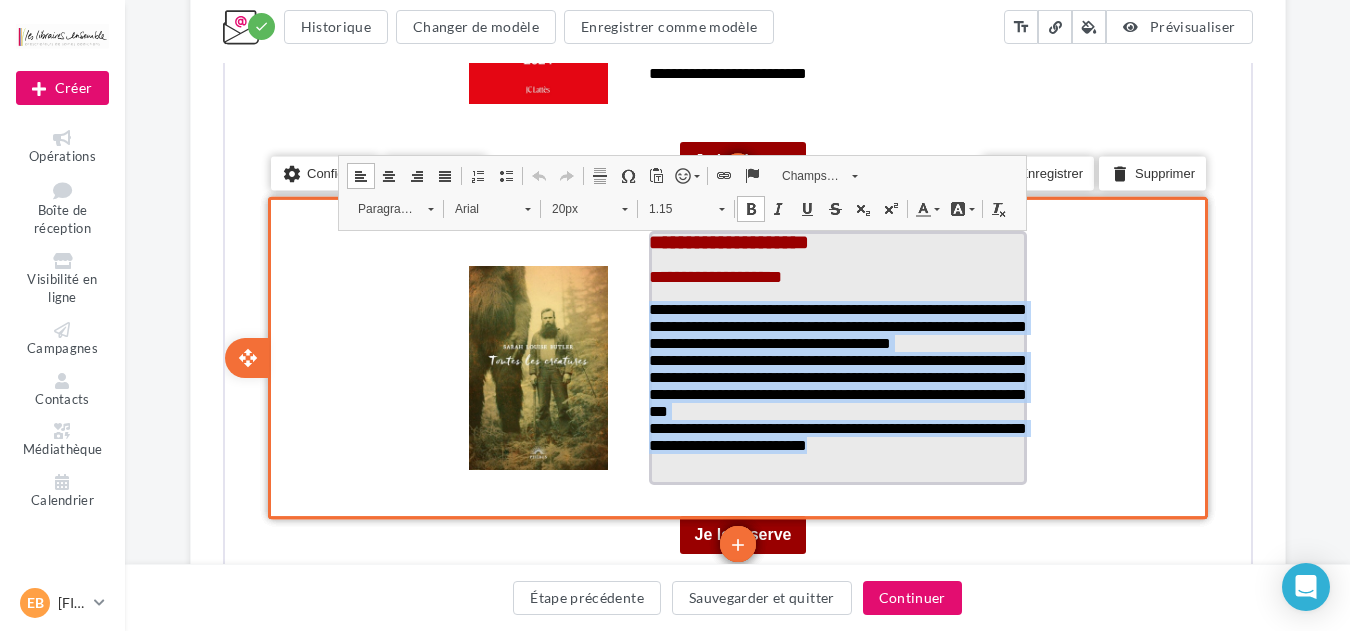 drag, startPoint x: 956, startPoint y: 467, endPoint x: 635, endPoint y: 307, distance: 358.6656 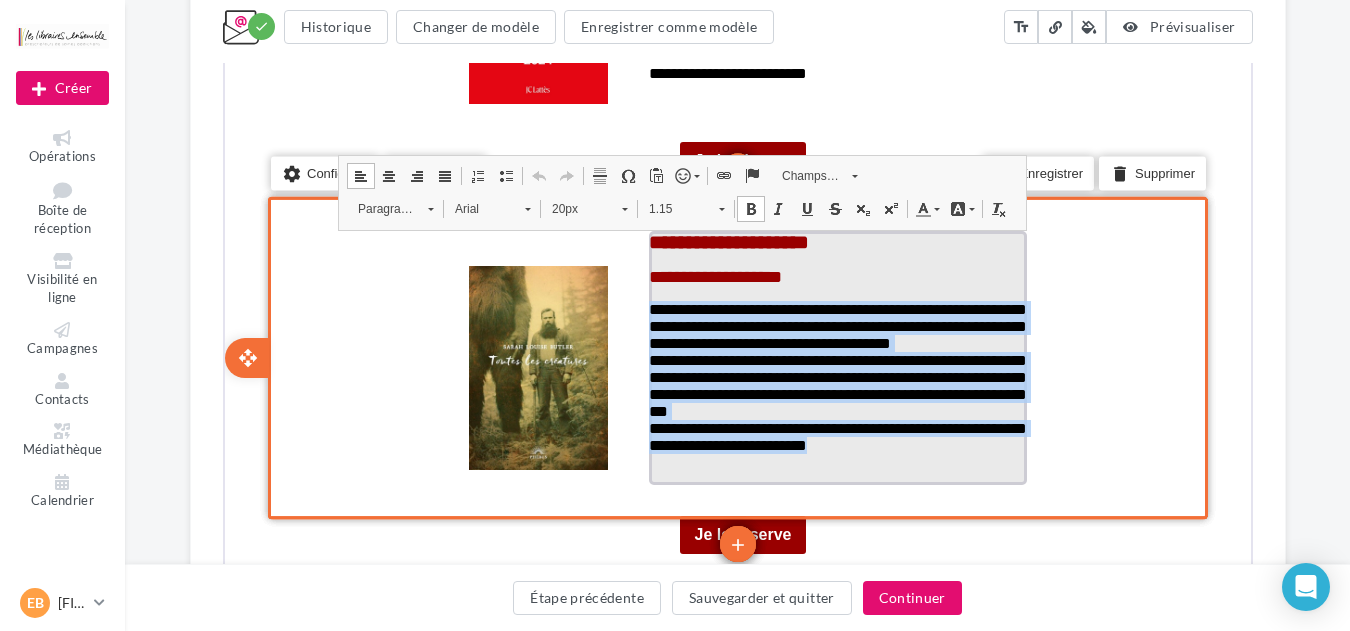 click on "**********" at bounding box center (835, 366) 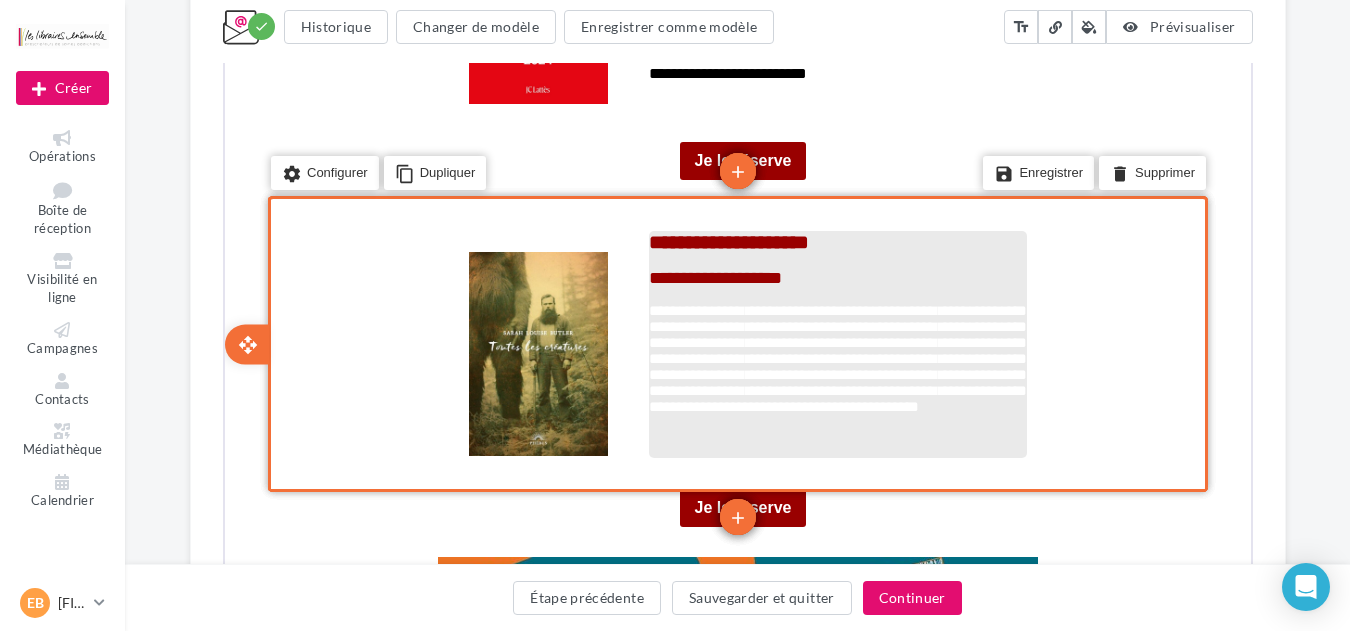 click on "**********" at bounding box center [835, 369] 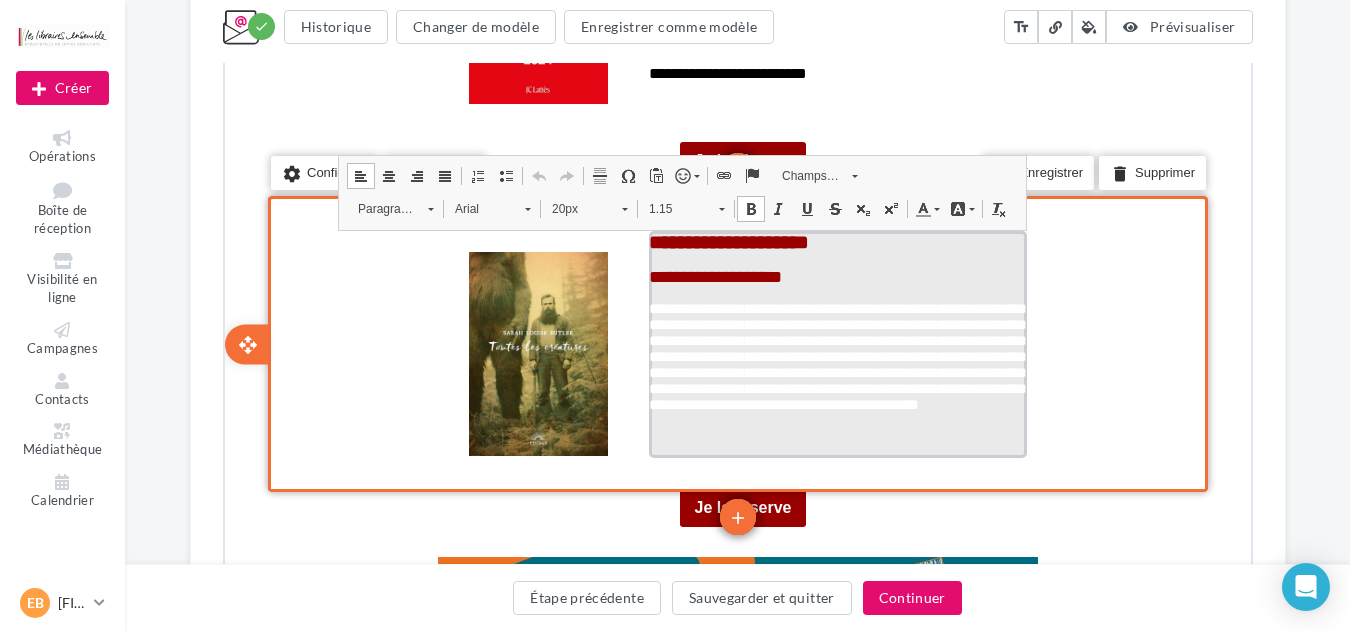 click at bounding box center (835, 443) 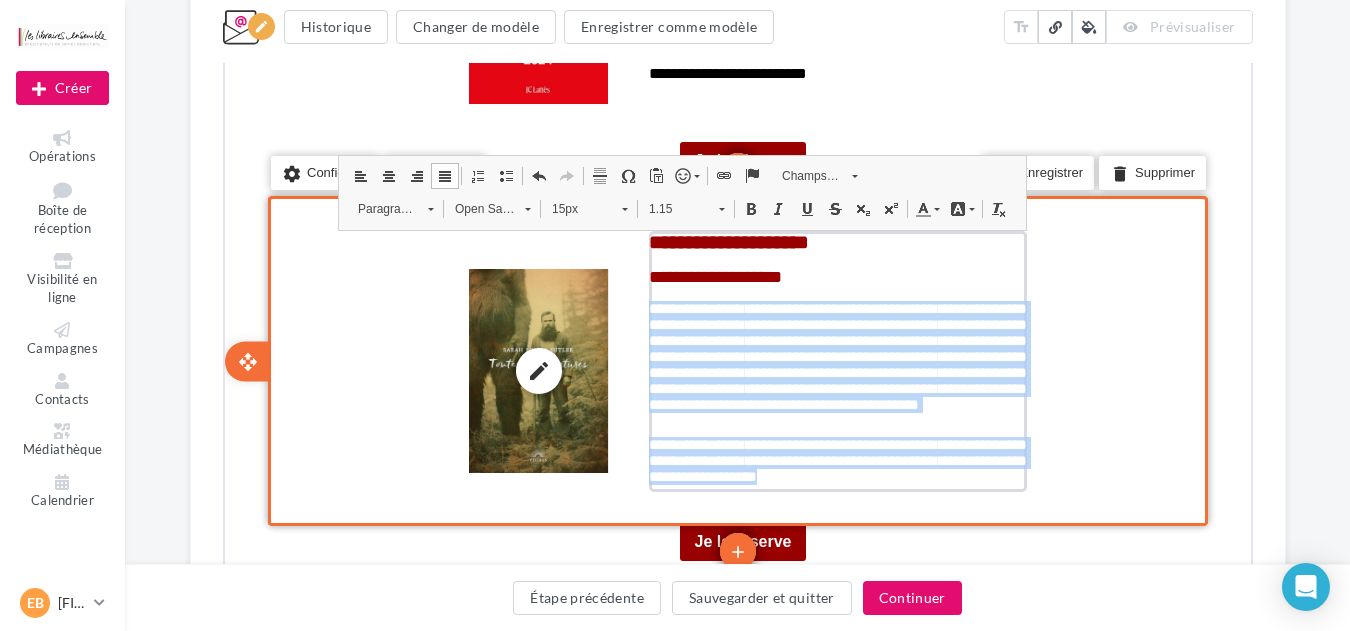 drag, startPoint x: 879, startPoint y: 477, endPoint x: 627, endPoint y: 310, distance: 302.31274 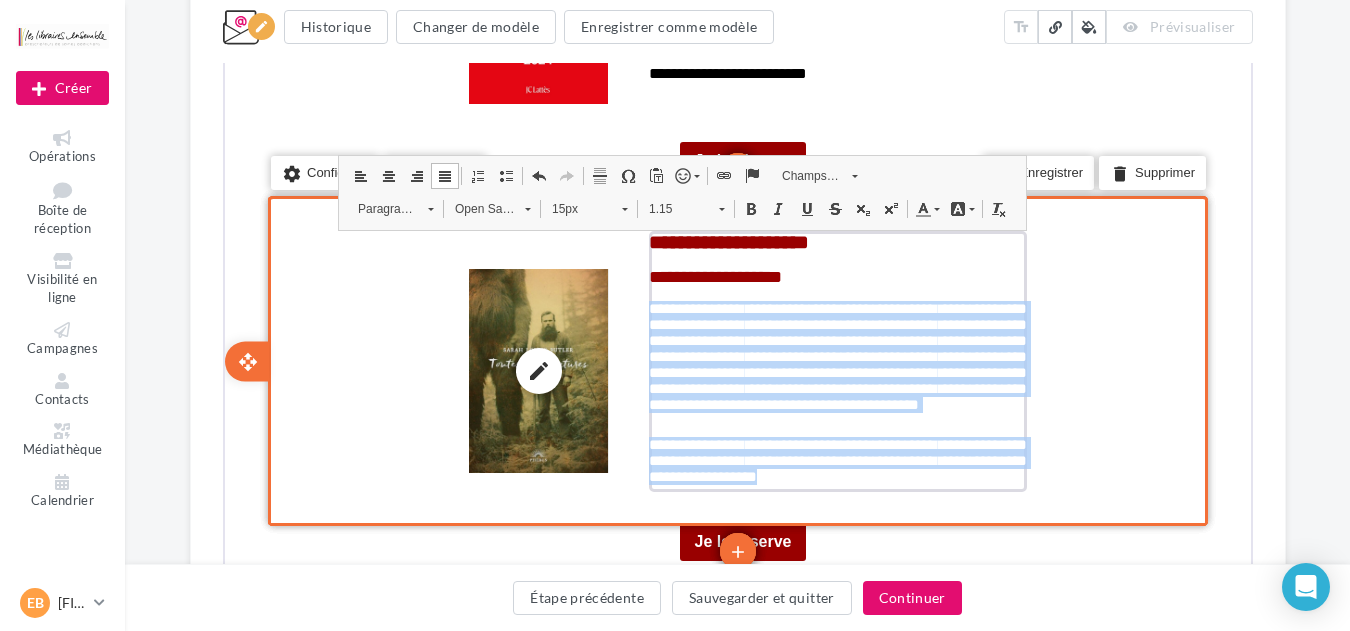 click on "edit               photo_library           rounded_corner      crop      link      style [PII] [PII] [PII]  [PII] [PII]" at bounding box center [735, 369] 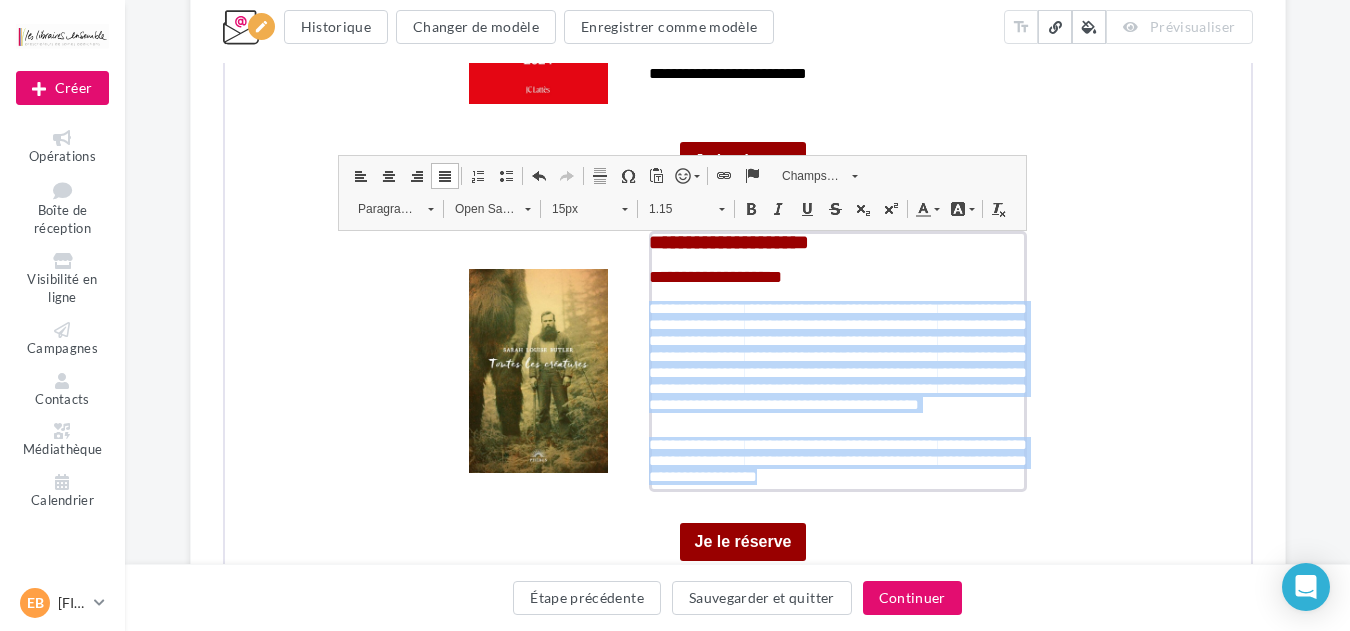 click on "Open Sans" at bounding box center (477, 207) 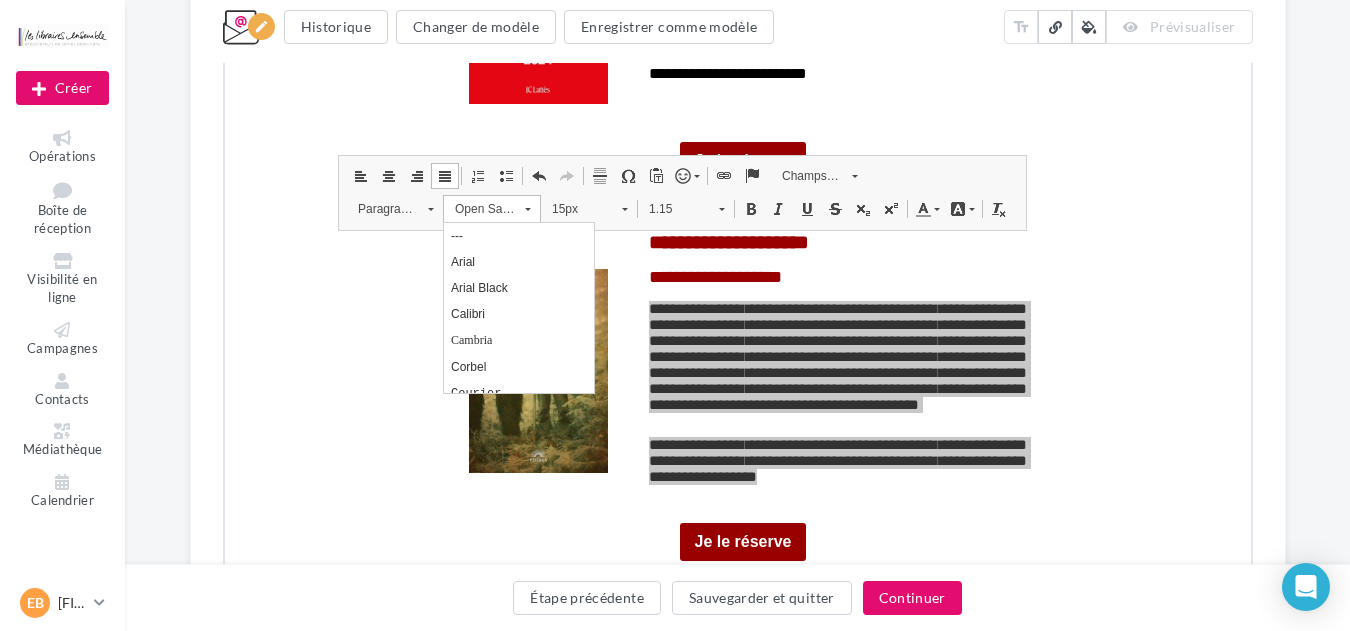 scroll, scrollTop: 0, scrollLeft: 0, axis: both 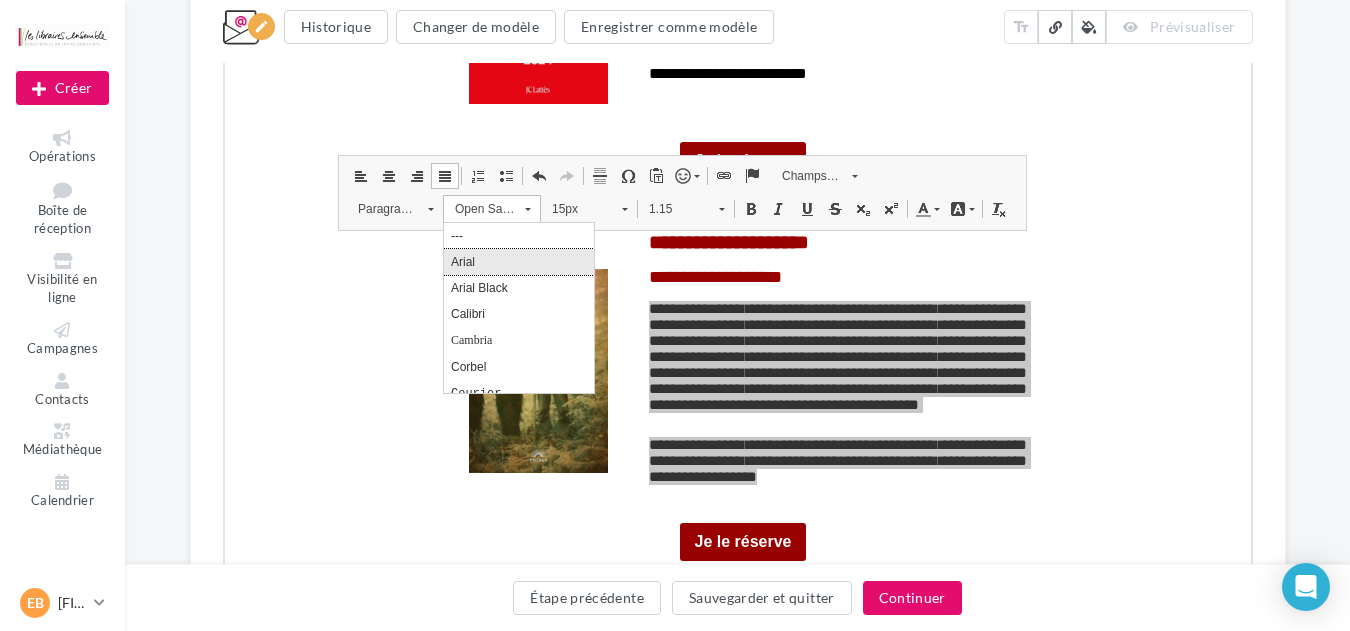 click on "Arial" at bounding box center (518, 261) 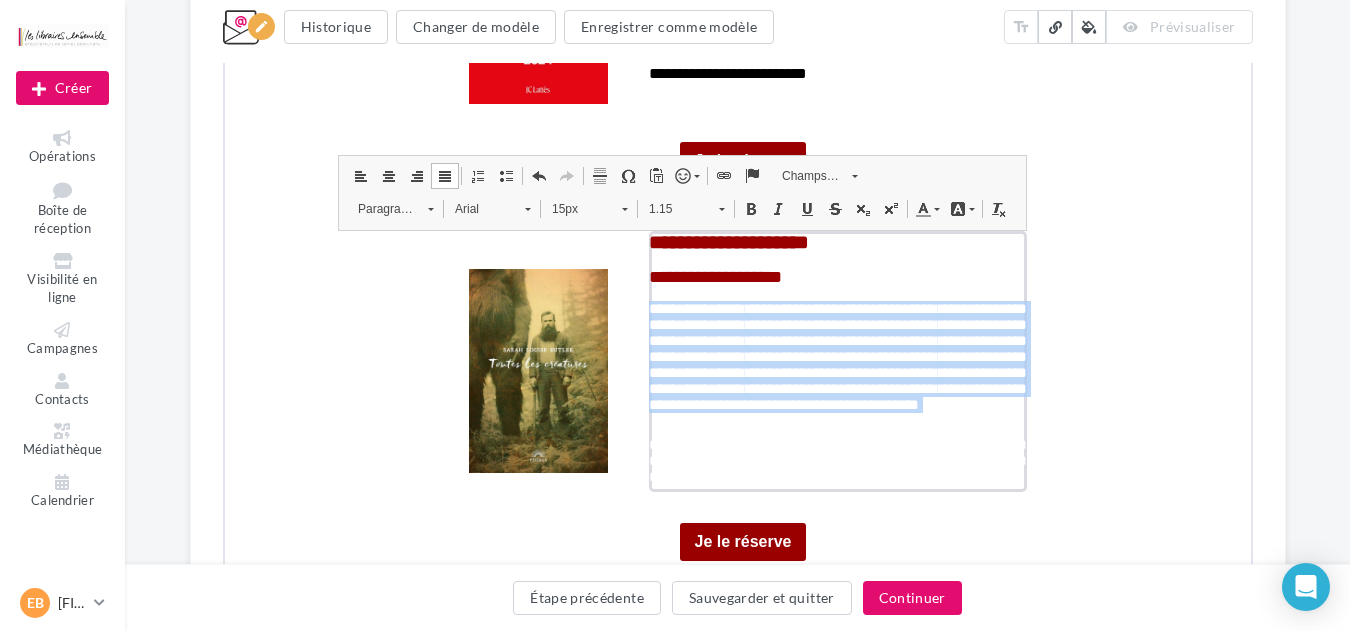 click on "15px" at bounding box center (574, 207) 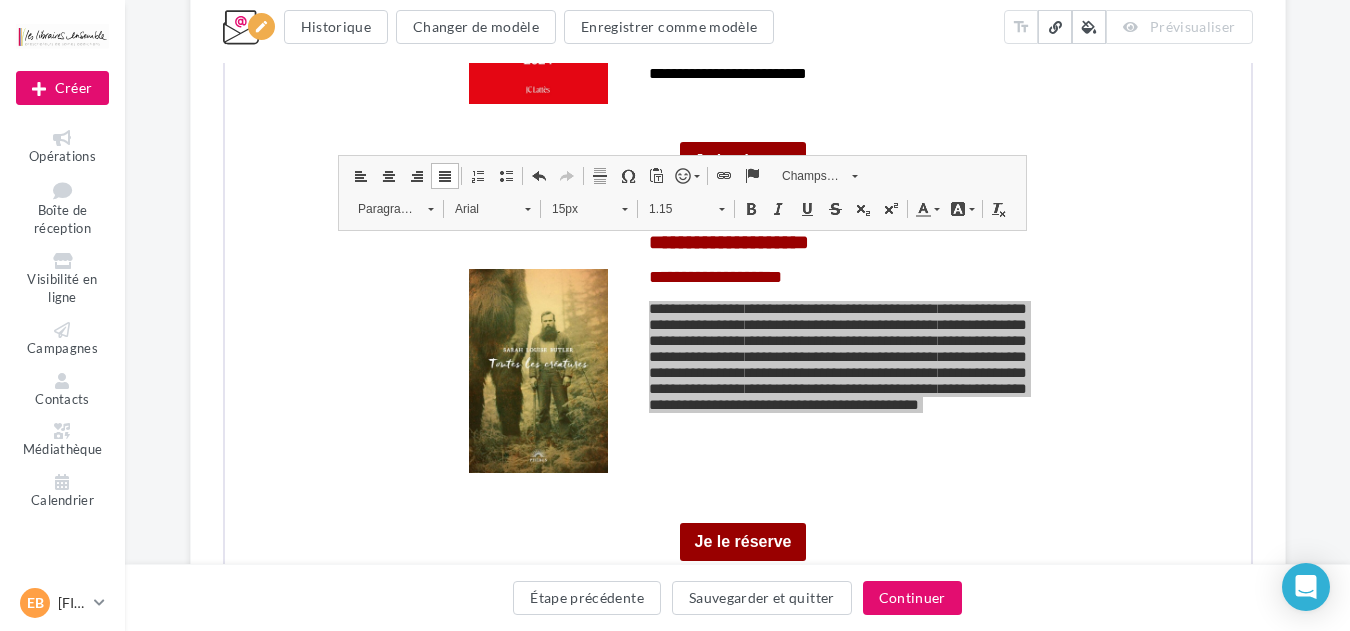 scroll, scrollTop: 136, scrollLeft: 0, axis: vertical 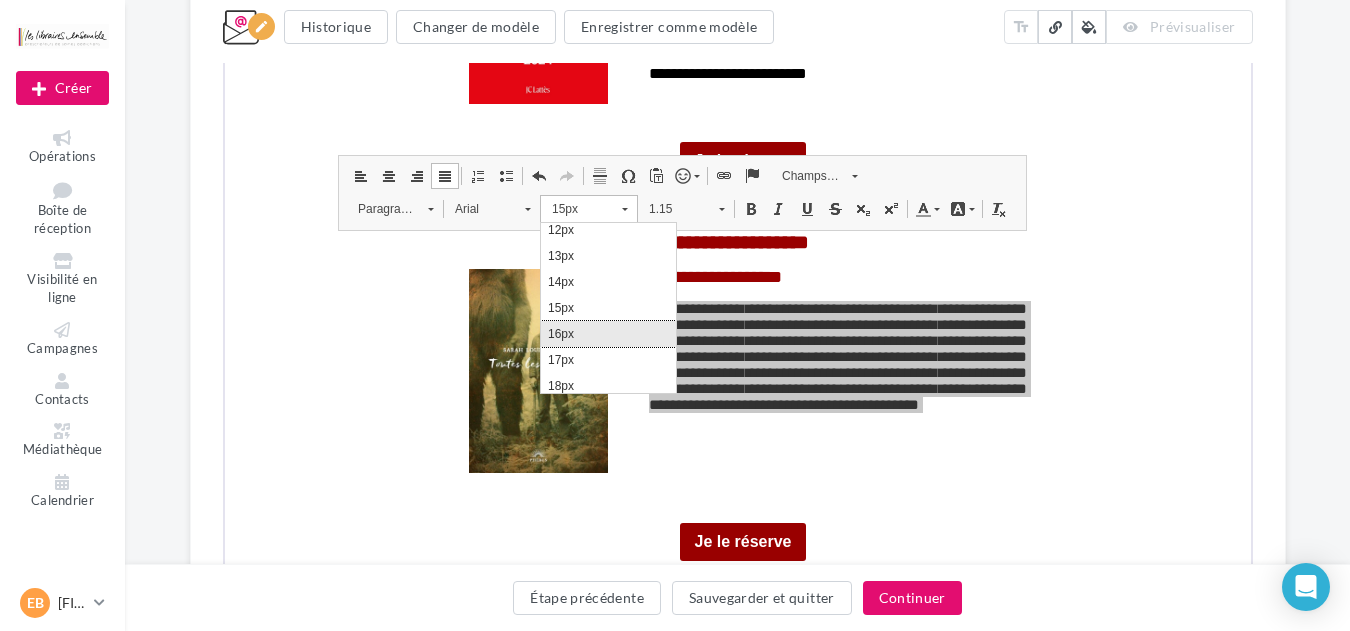 click on "16px" at bounding box center (607, 333) 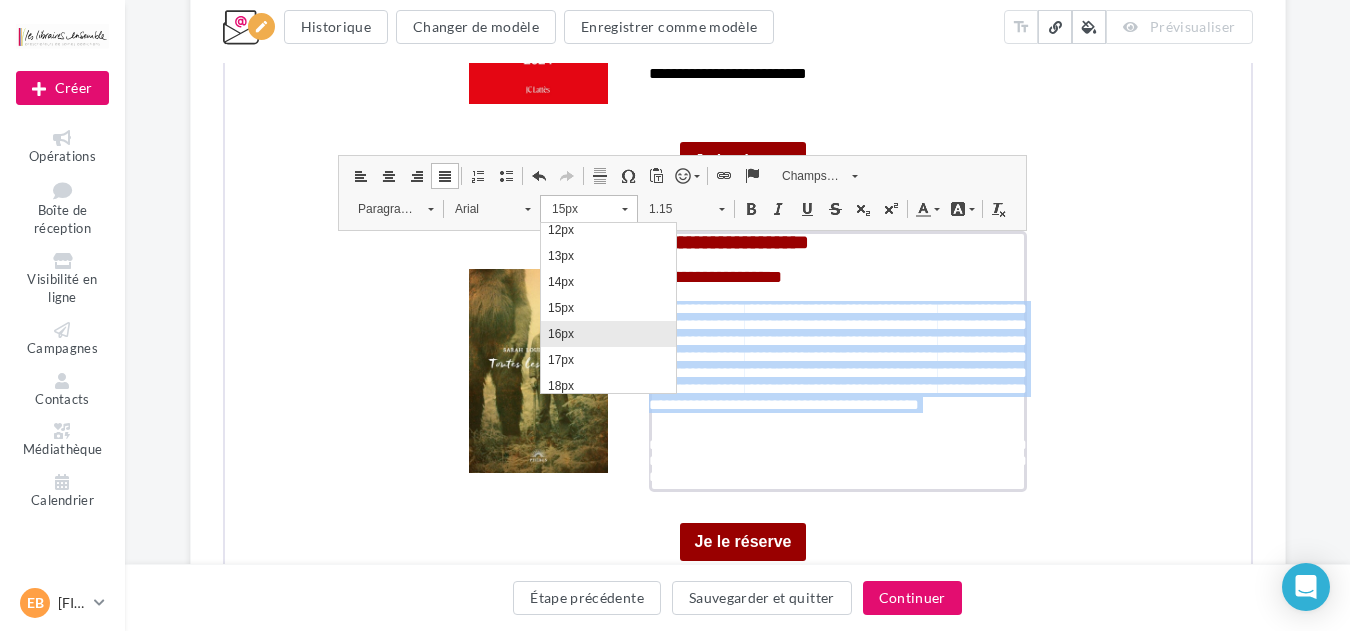 scroll, scrollTop: 0, scrollLeft: 0, axis: both 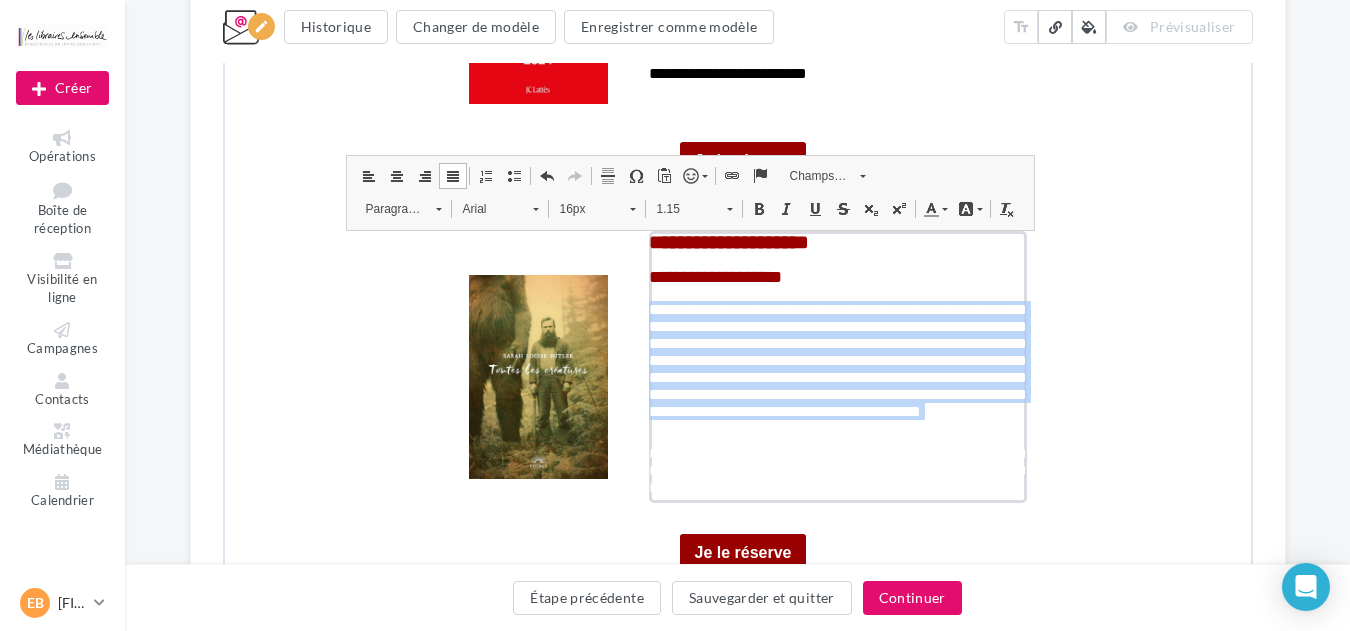 click on "Couleur du texte" at bounding box center (932, 207) 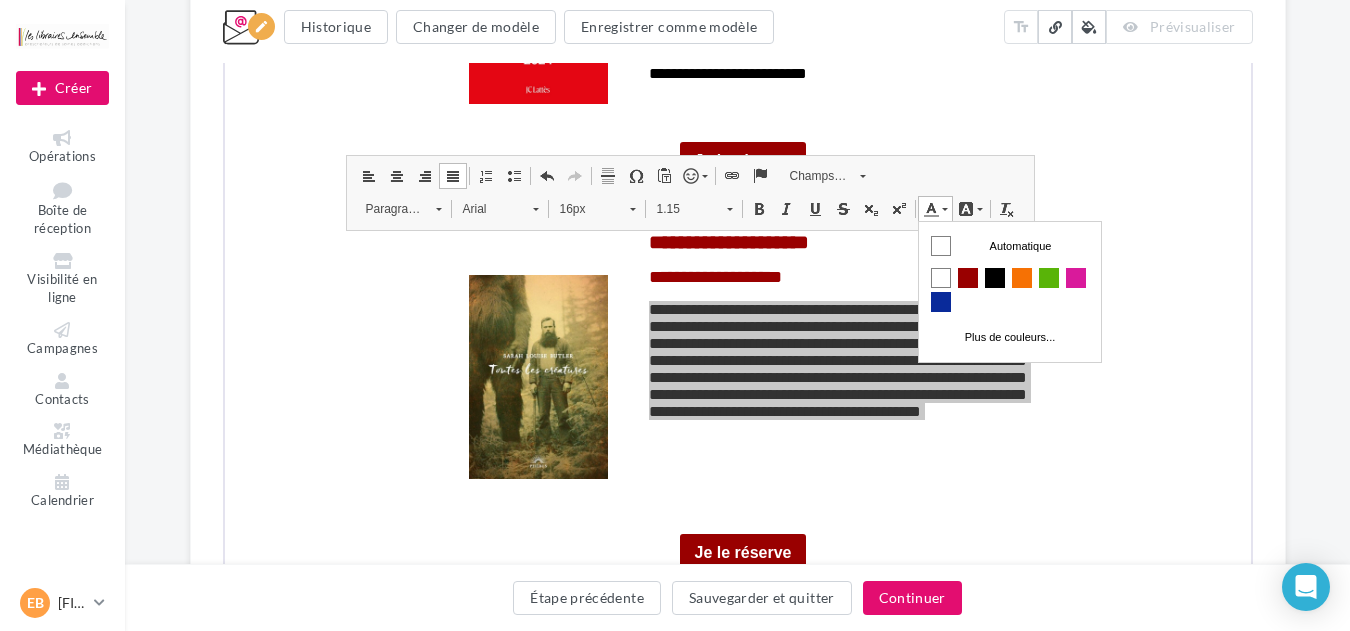 scroll, scrollTop: 0, scrollLeft: 0, axis: both 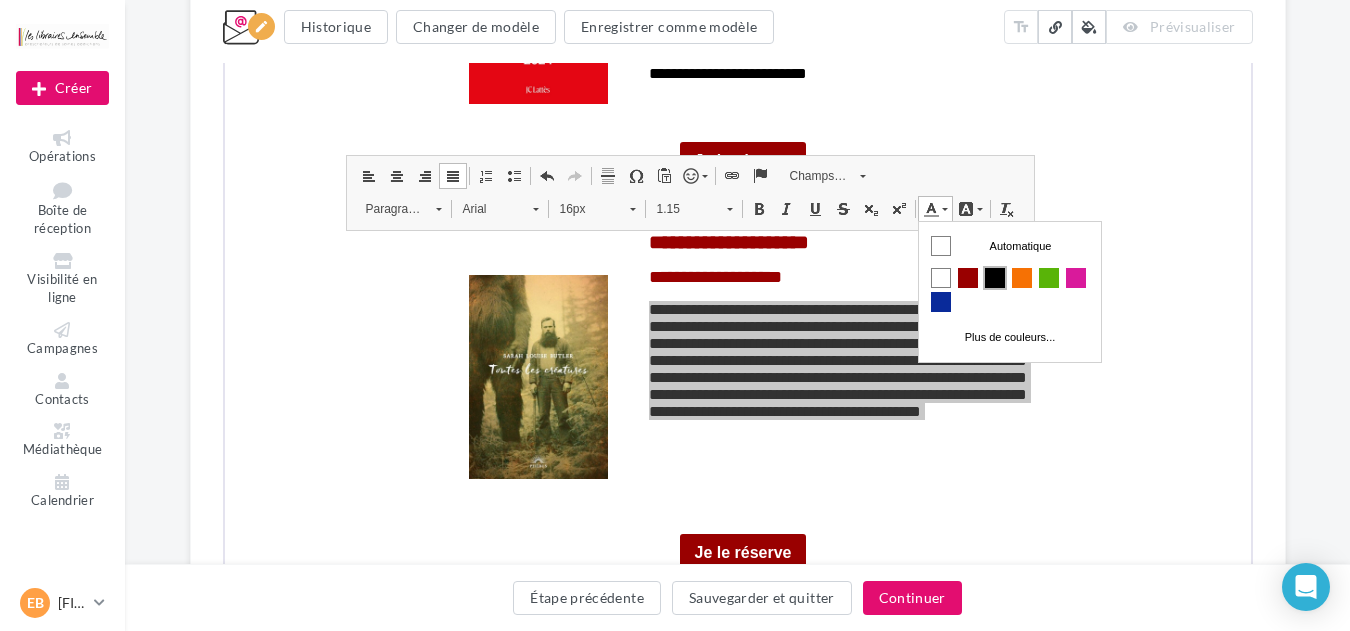 click at bounding box center [994, 277] 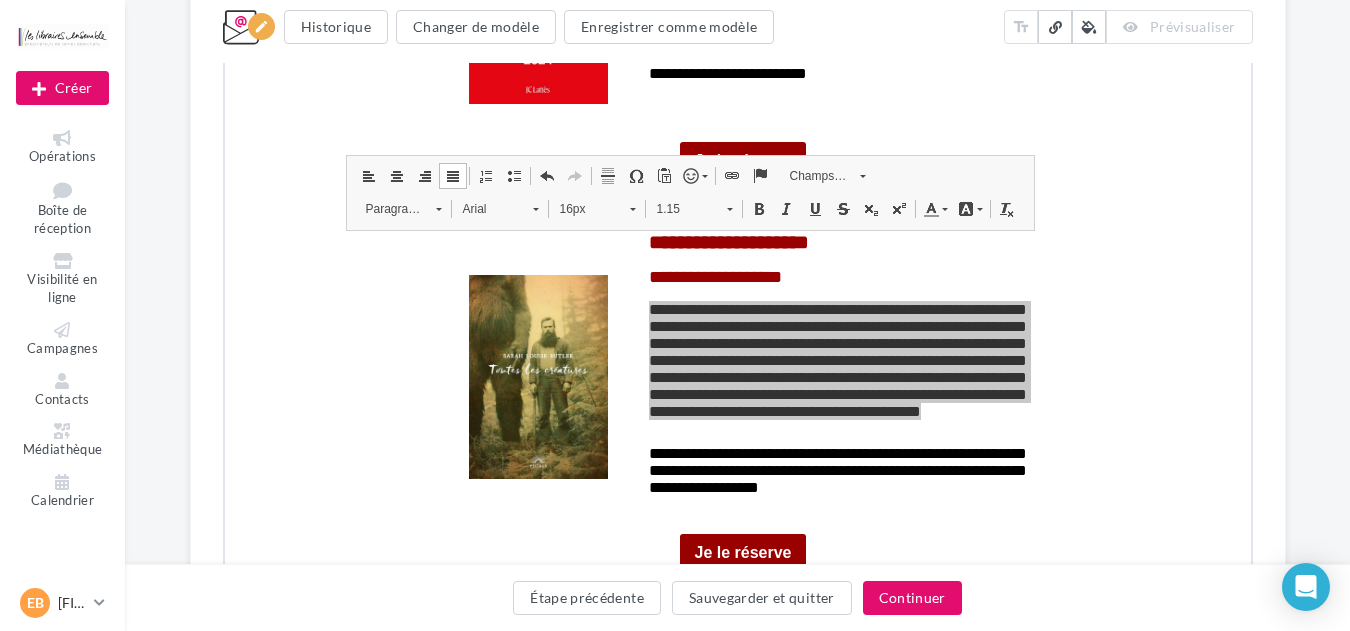 click on "**********" at bounding box center (738, -768) 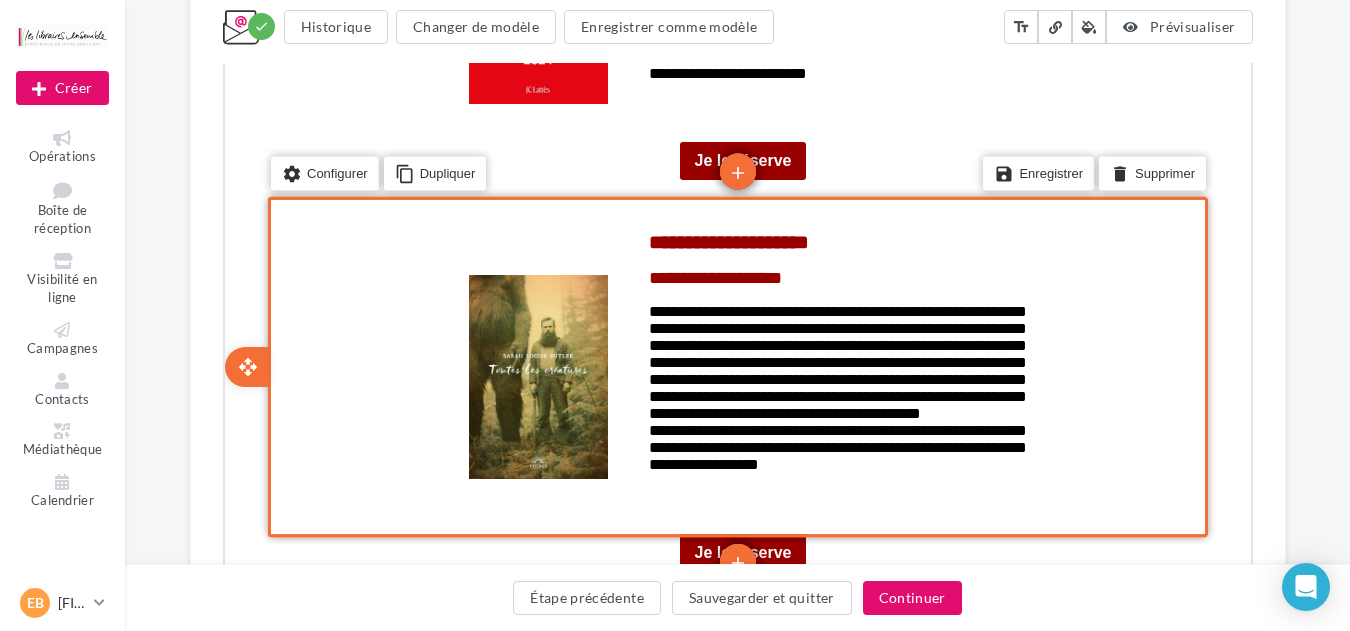 scroll, scrollTop: 2782, scrollLeft: 0, axis: vertical 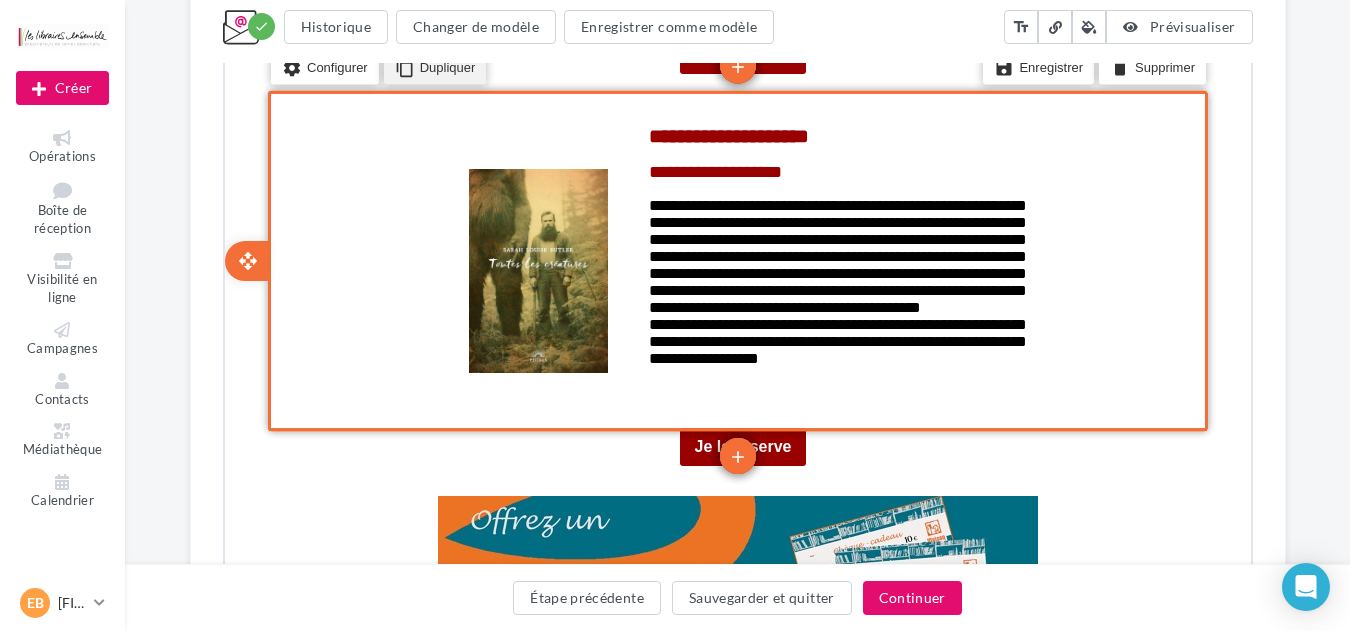 click on "content_copy Dupliquer" at bounding box center [432, 65] 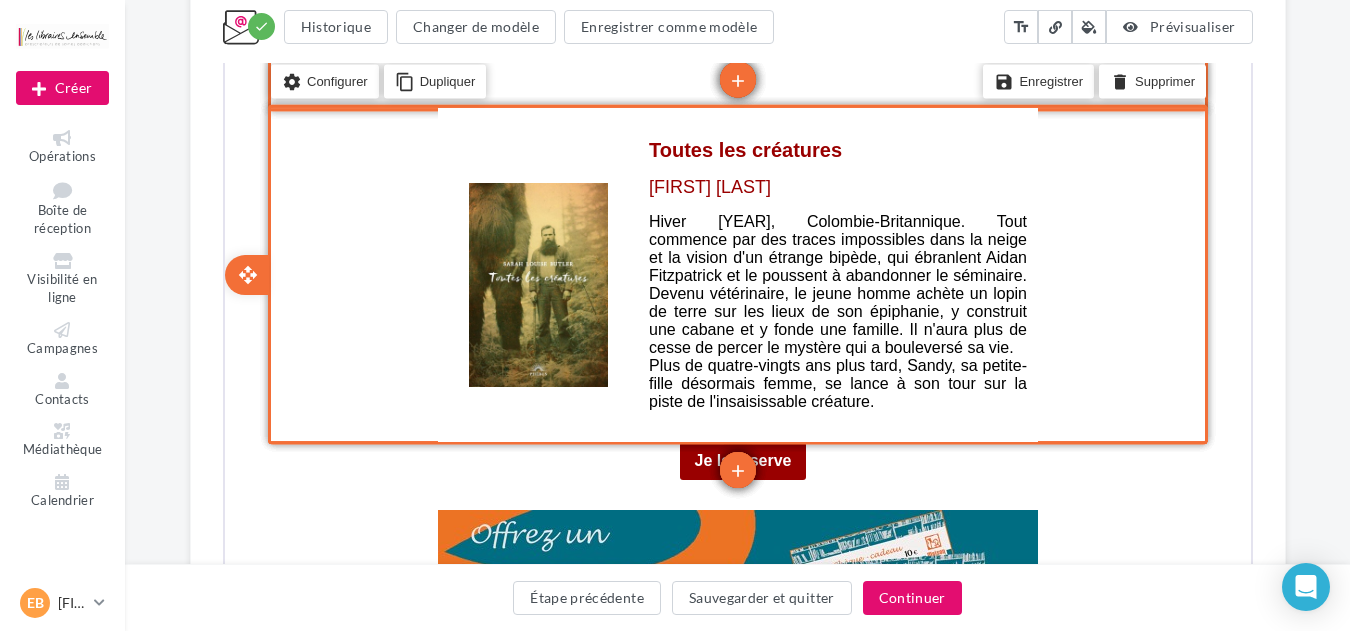 scroll, scrollTop: 3209, scrollLeft: 0, axis: vertical 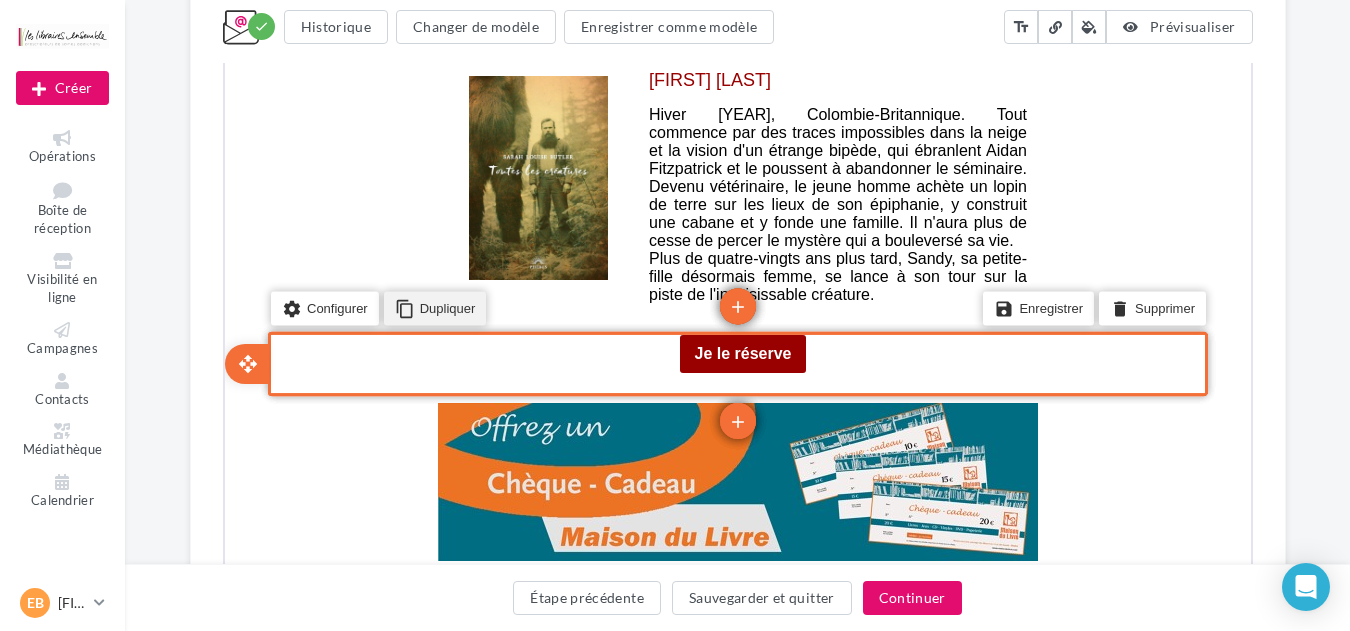 click on "content_copy Dupliquer" at bounding box center (432, 306) 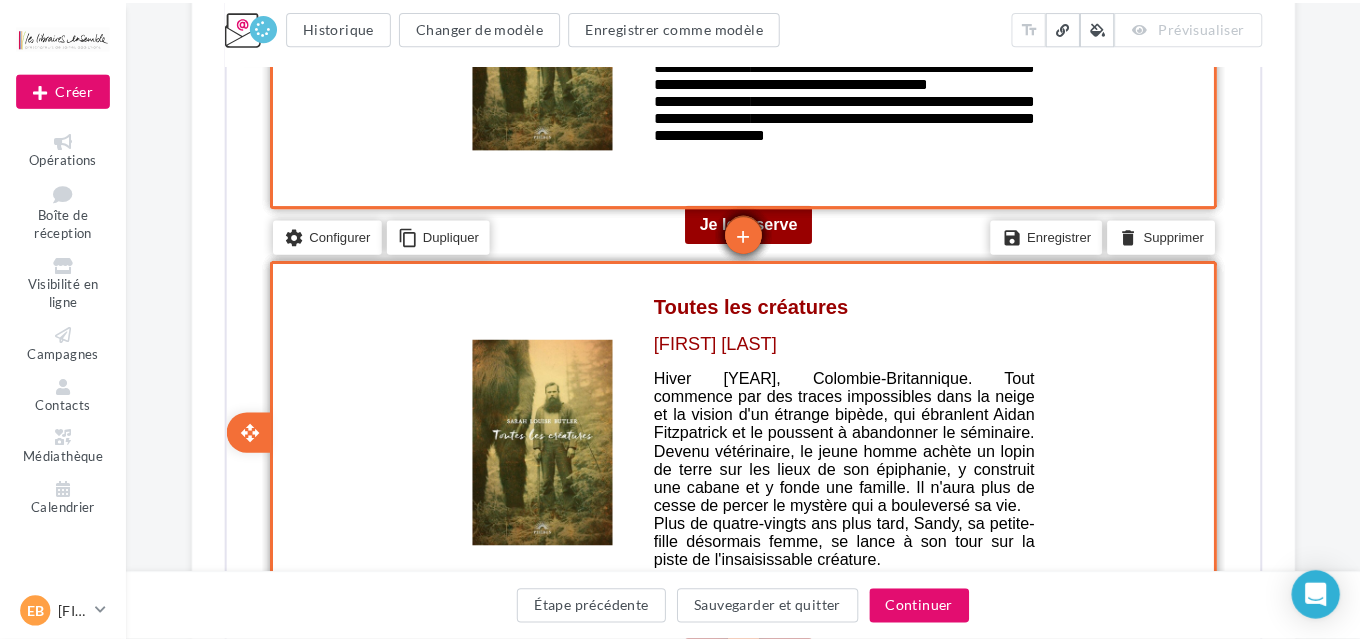 scroll, scrollTop: 3116, scrollLeft: 0, axis: vertical 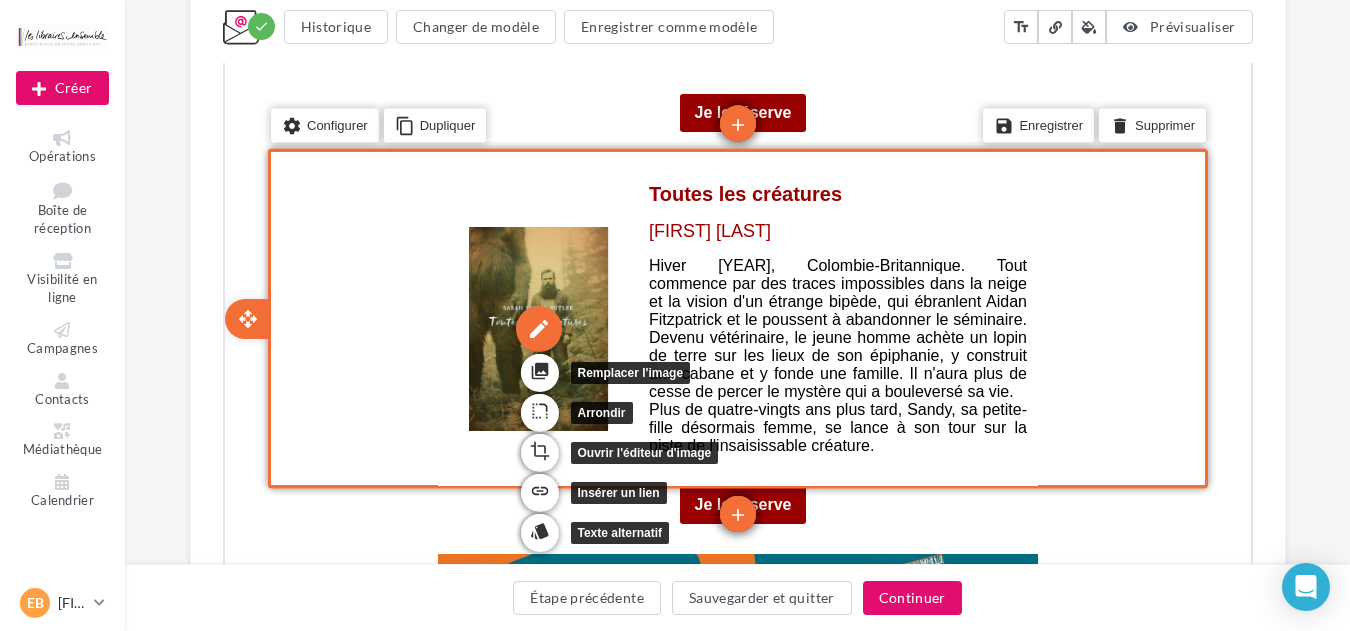 click on "edit" at bounding box center [536, 327] 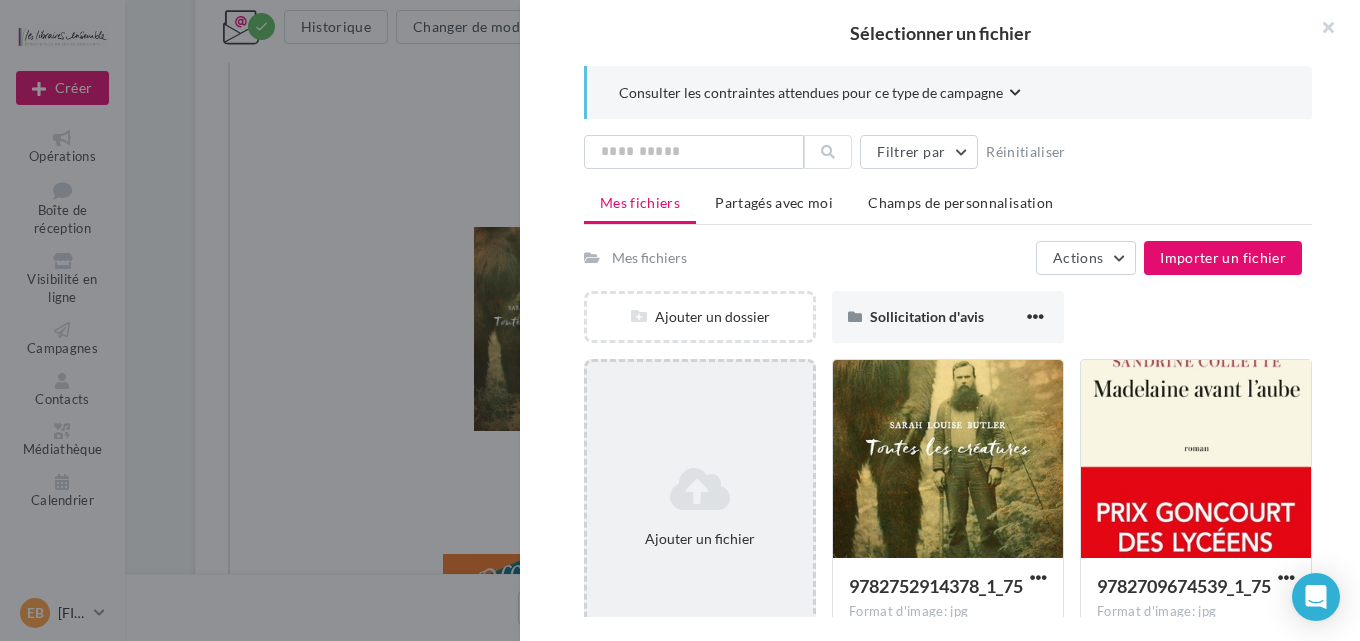 click at bounding box center [700, 489] 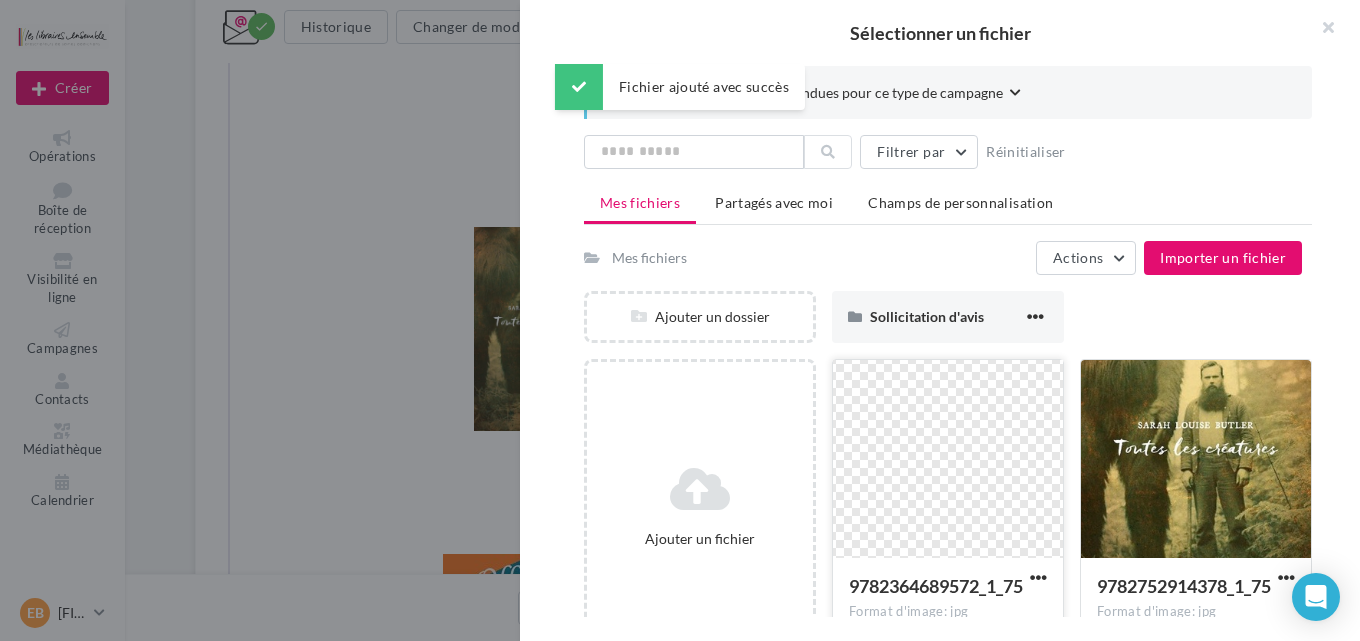 click at bounding box center (948, 460) 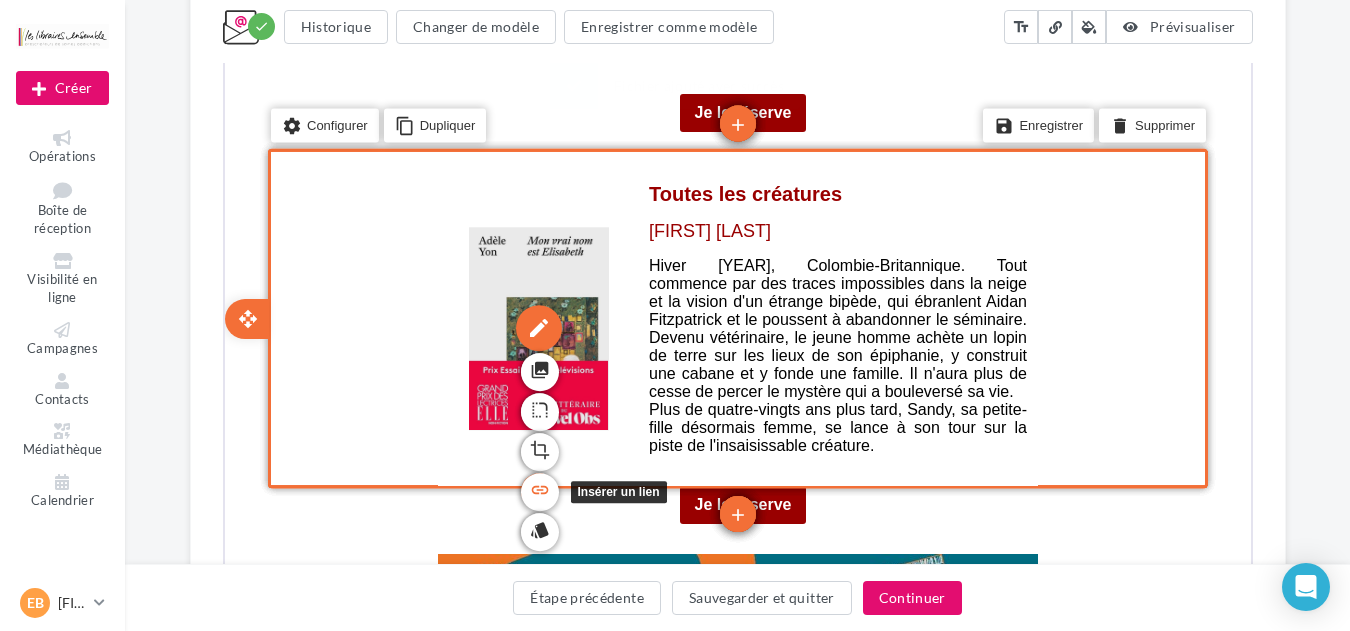 click on "link" at bounding box center (537, 489) 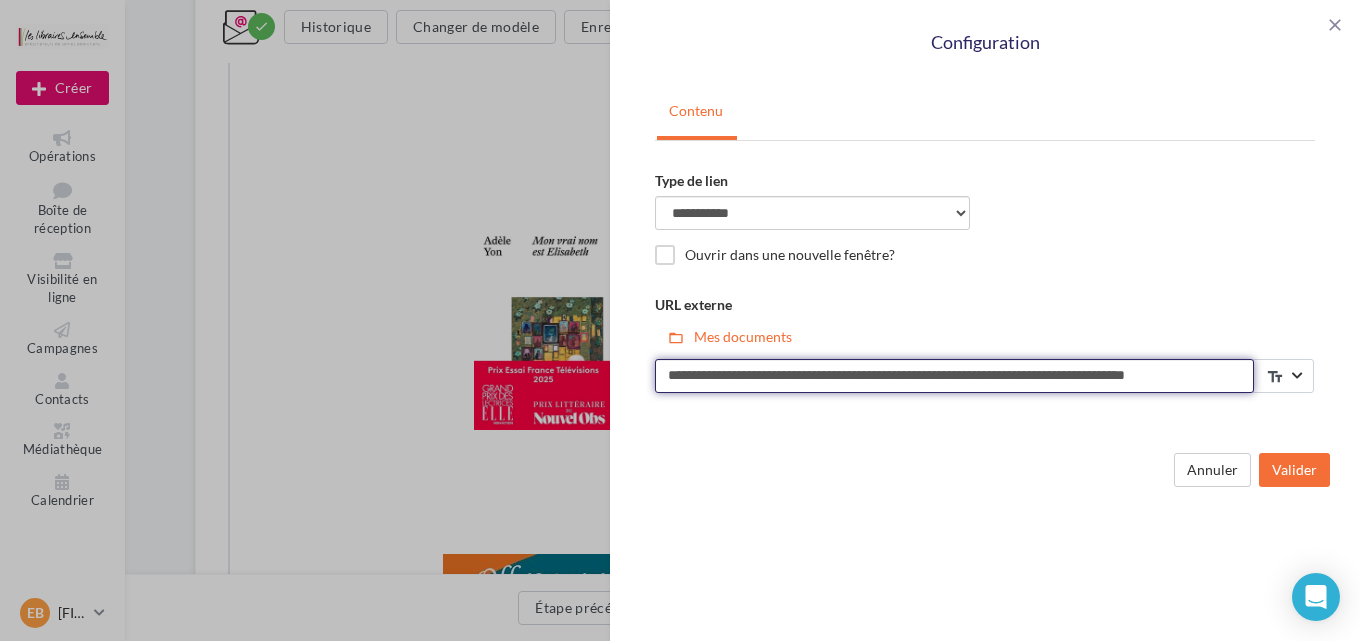 click on "**********" at bounding box center [954, 376] 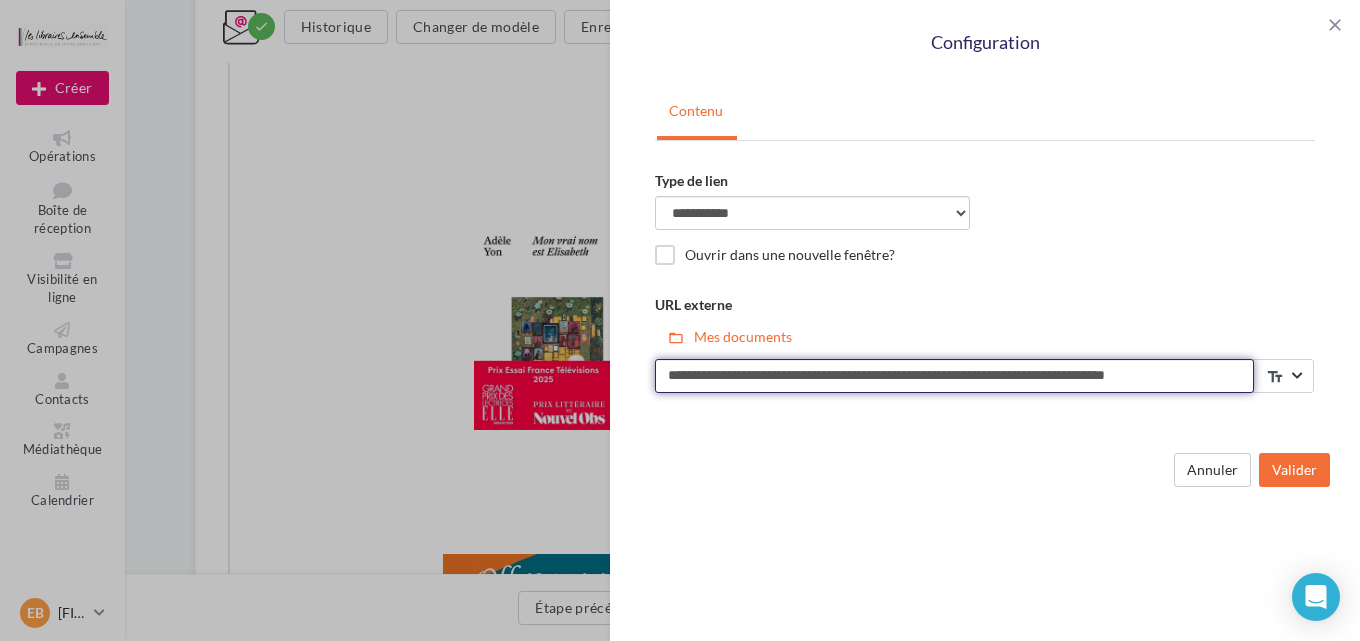 scroll, scrollTop: 0, scrollLeft: 12, axis: horizontal 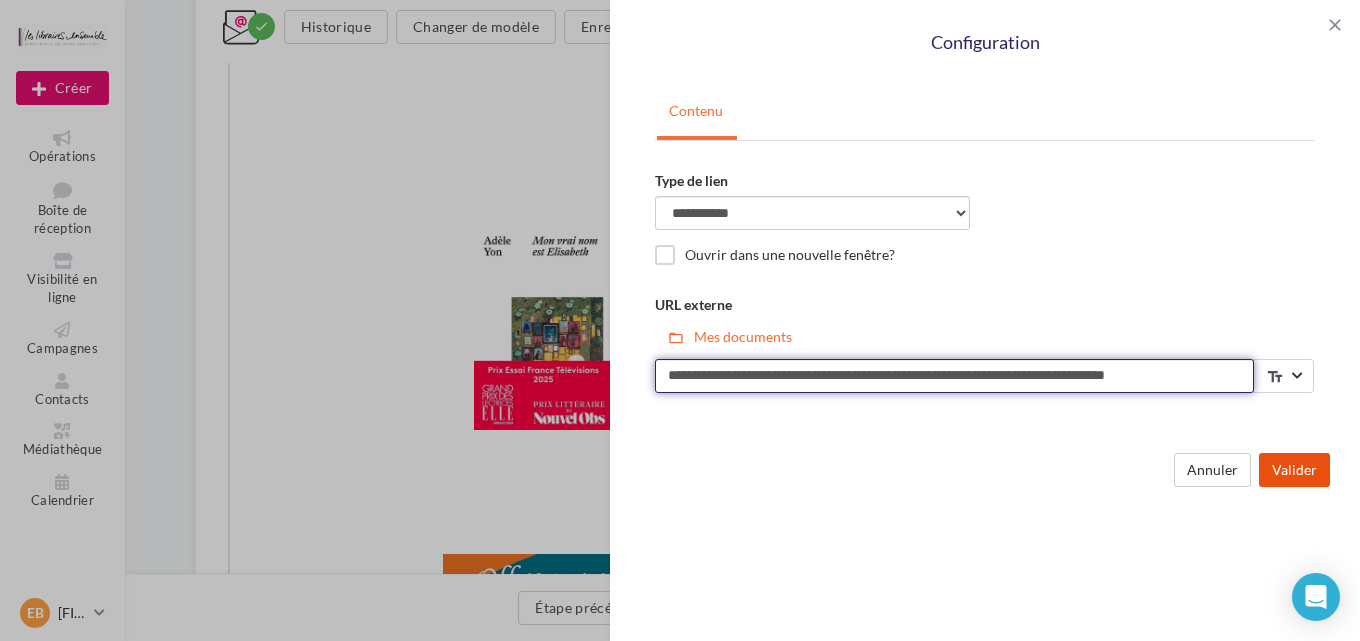 type on "**********" 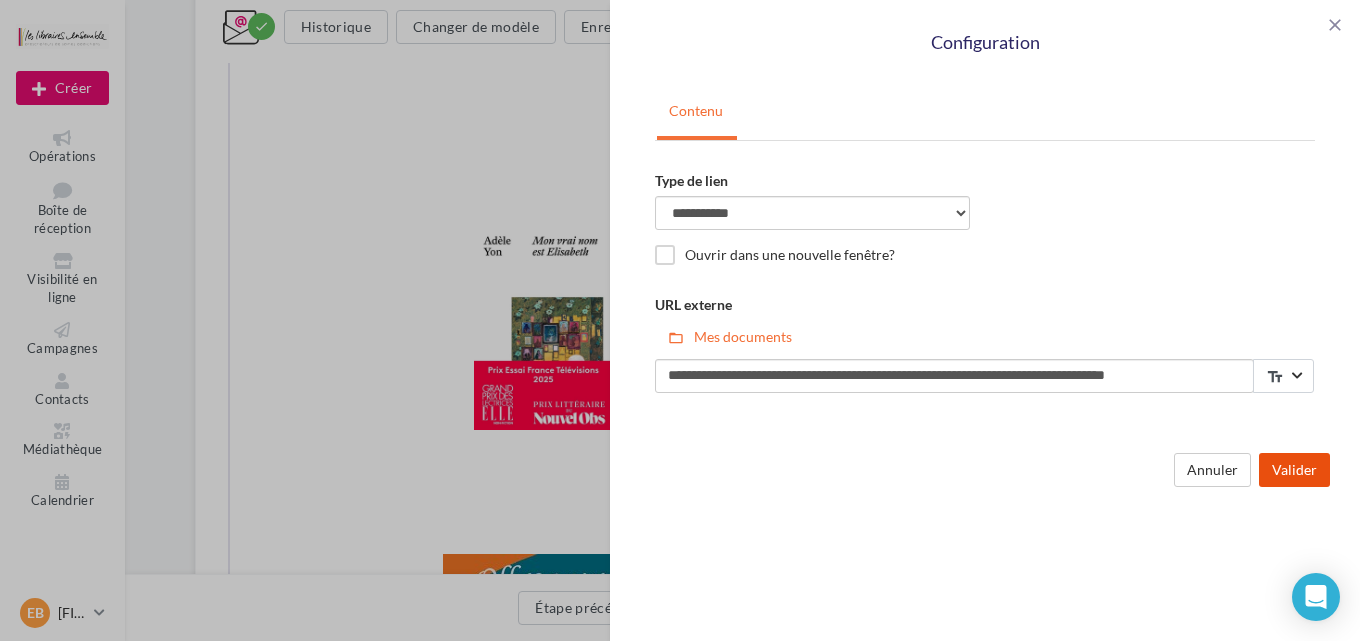 scroll, scrollTop: 0, scrollLeft: 0, axis: both 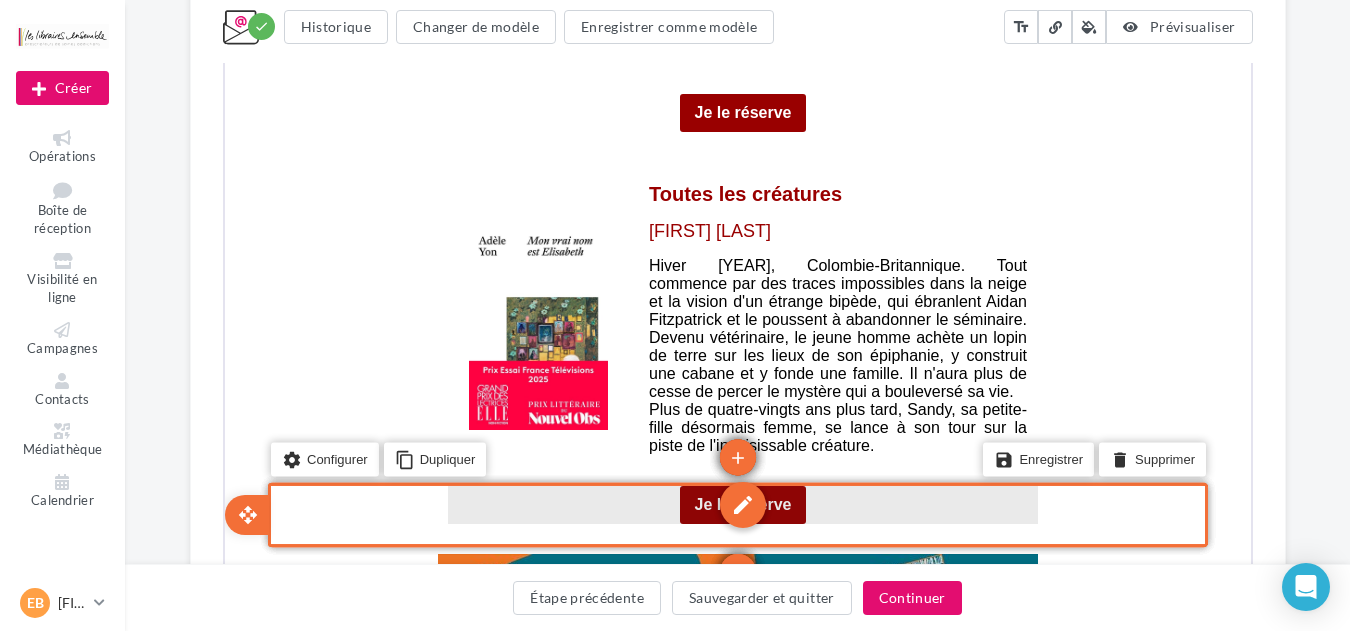 click on "edit" at bounding box center (740, 503) 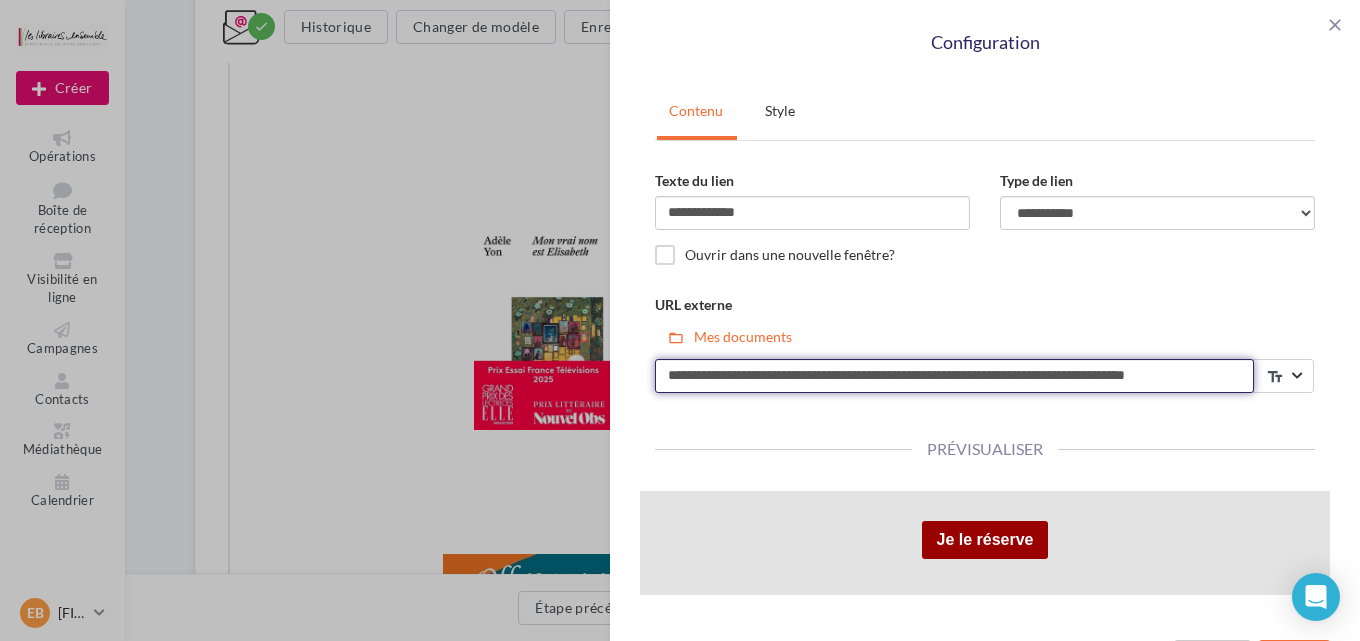 click on "**********" at bounding box center [954, 376] 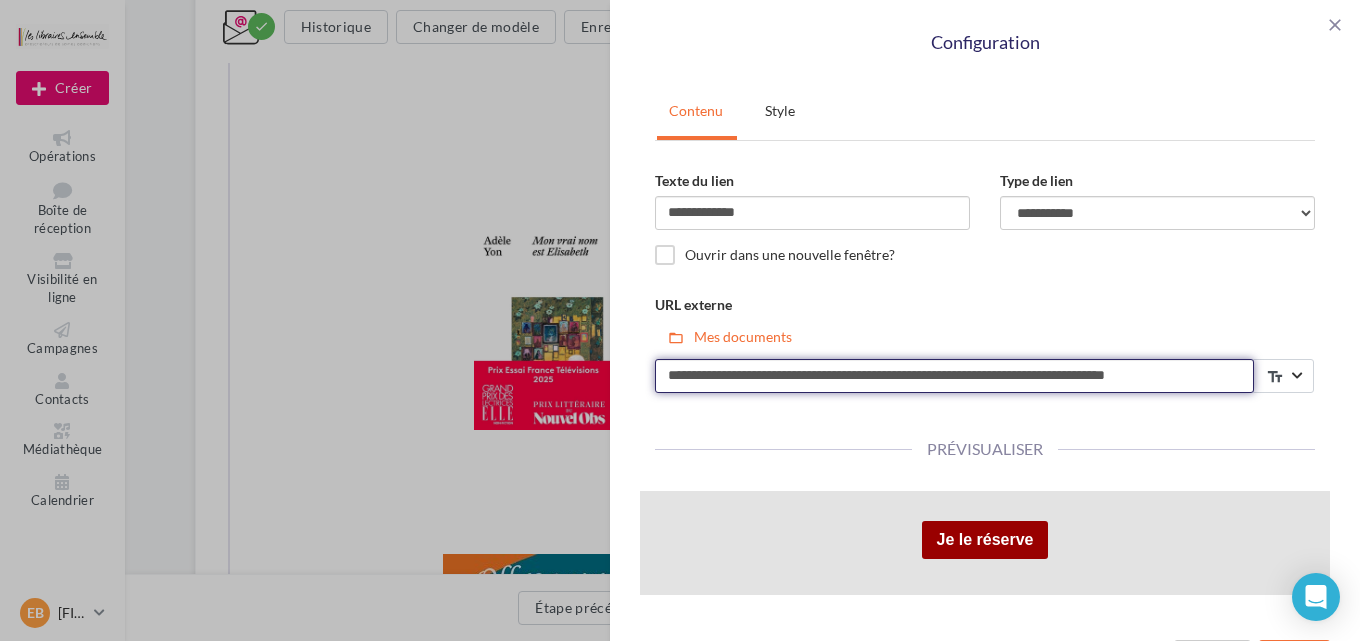 scroll, scrollTop: 0, scrollLeft: 12, axis: horizontal 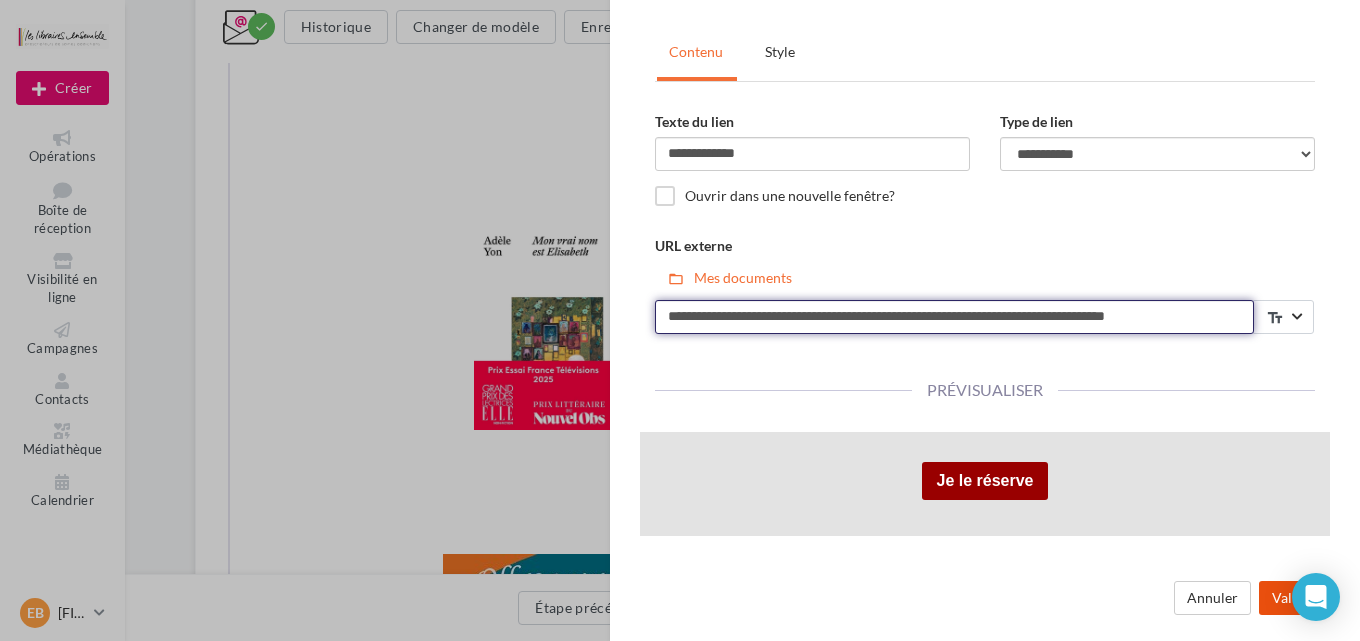 type on "**********" 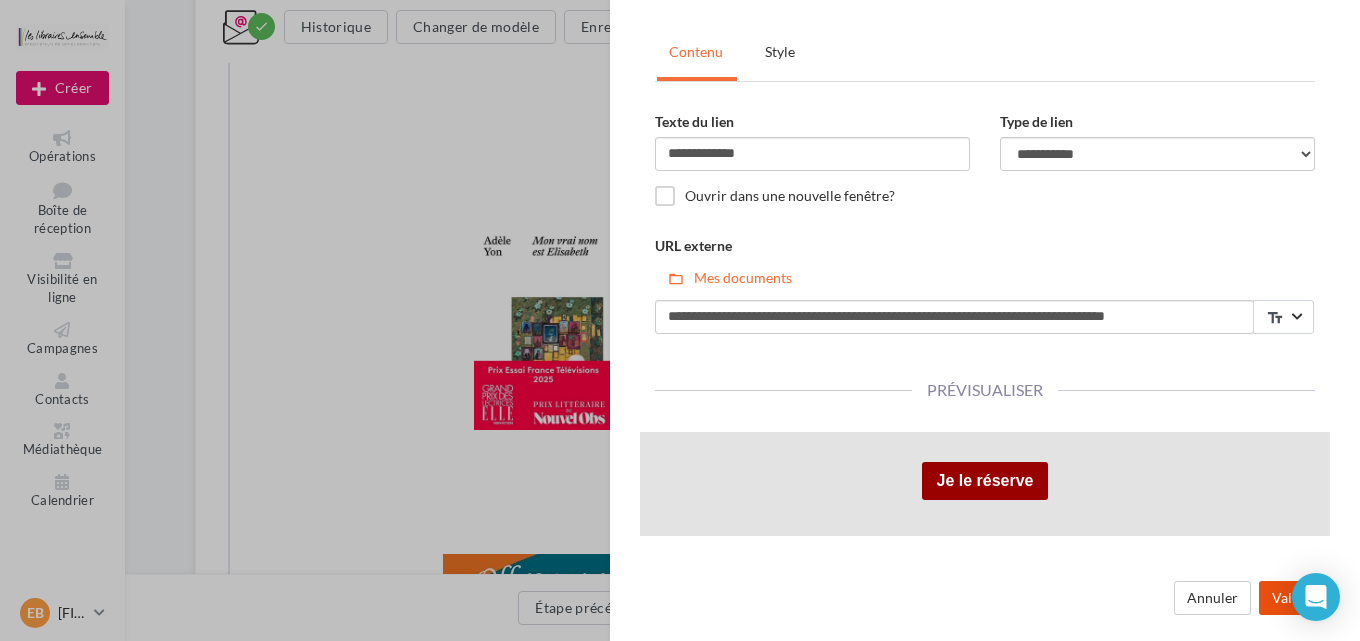 click on "Valider" at bounding box center [1294, 598] 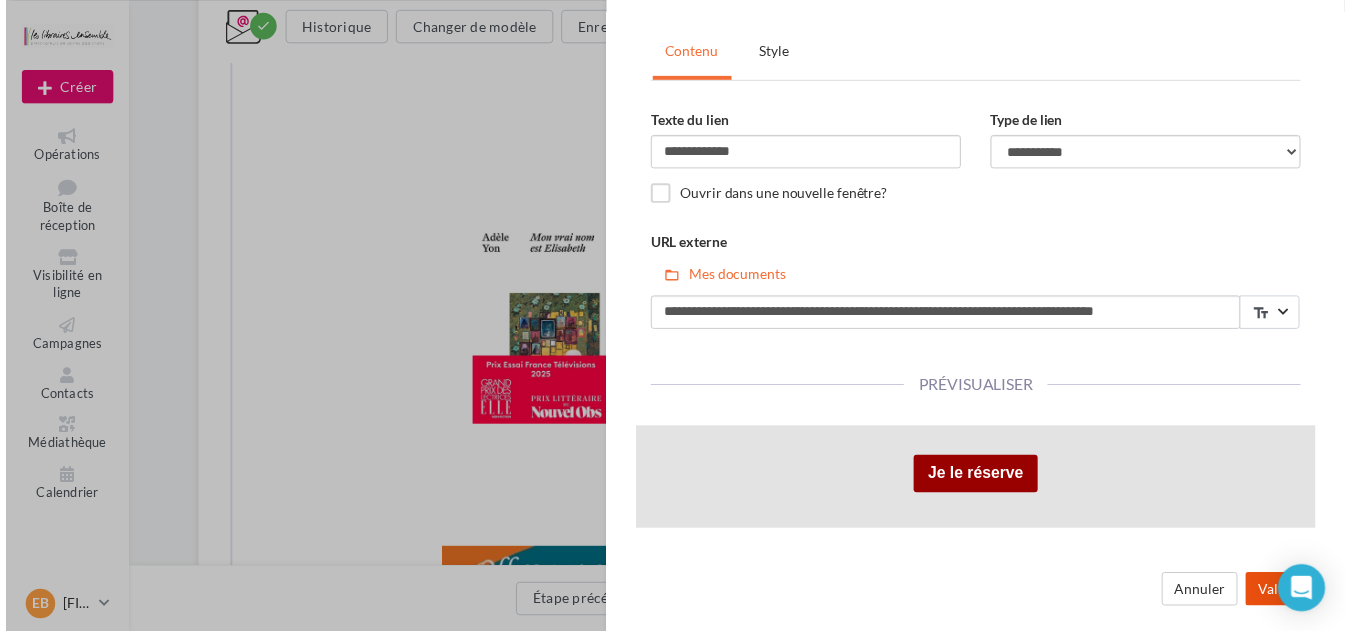 scroll, scrollTop: 0, scrollLeft: 0, axis: both 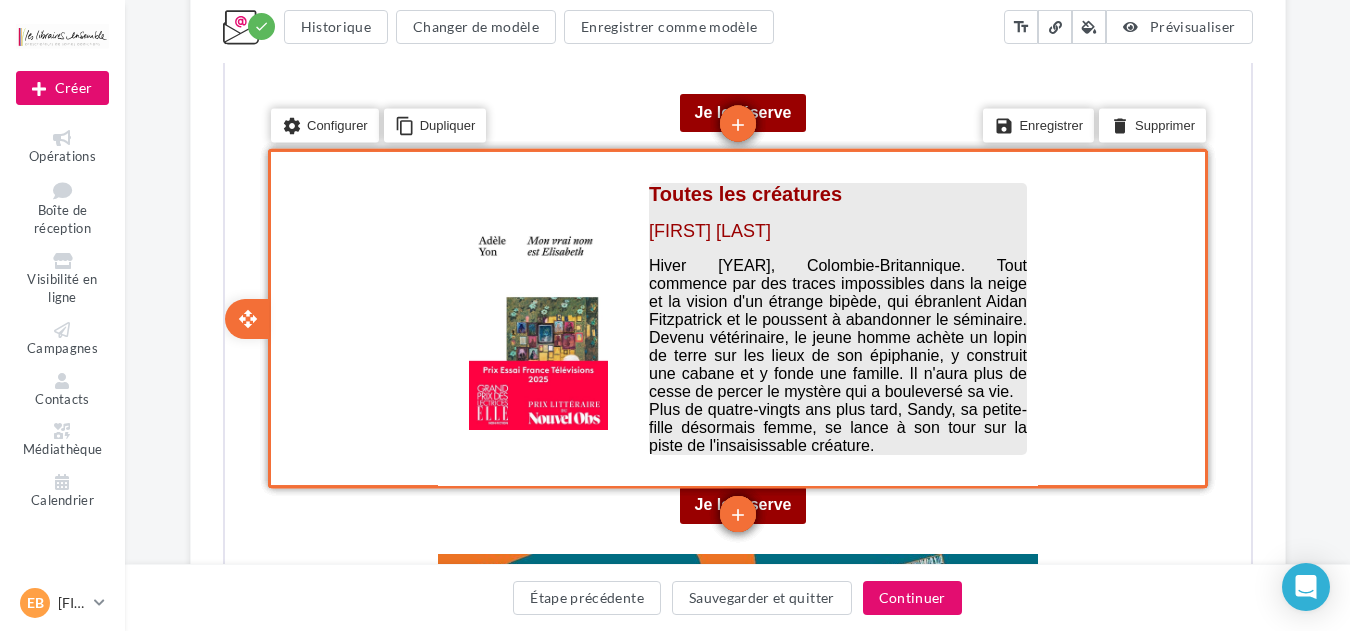 click on "Toutes les créatures" at bounding box center [742, 192] 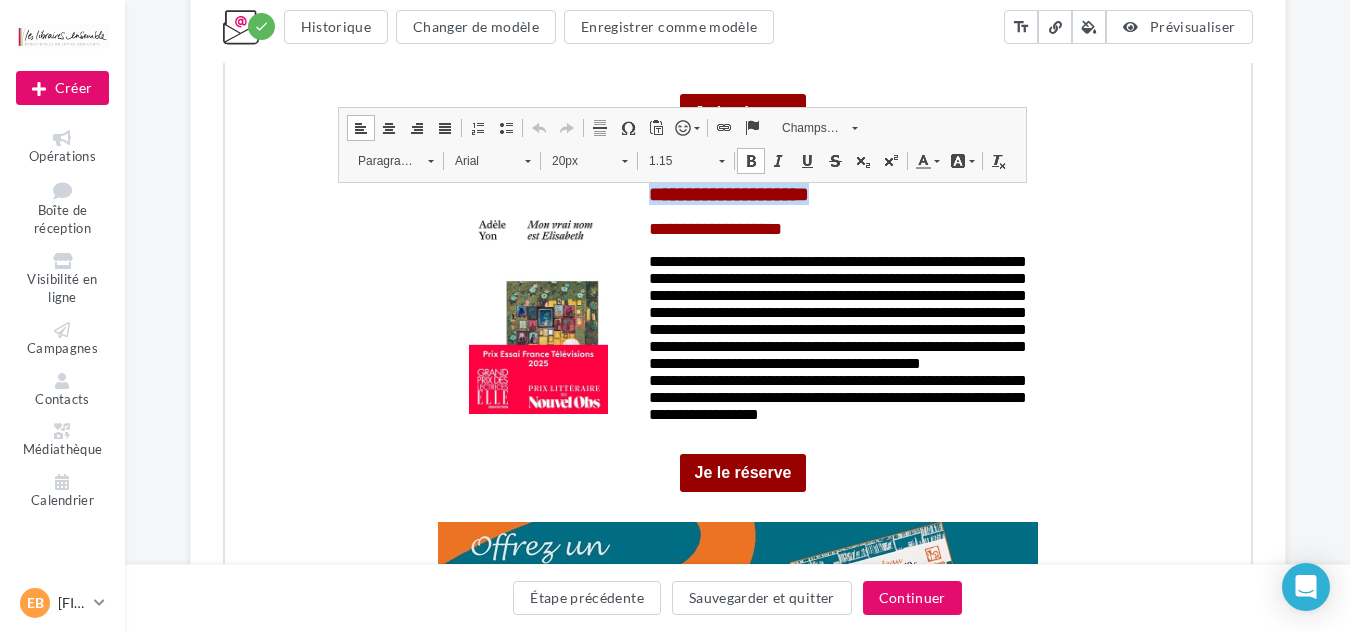 drag, startPoint x: 904, startPoint y: 187, endPoint x: 609, endPoint y: 179, distance: 295.10846 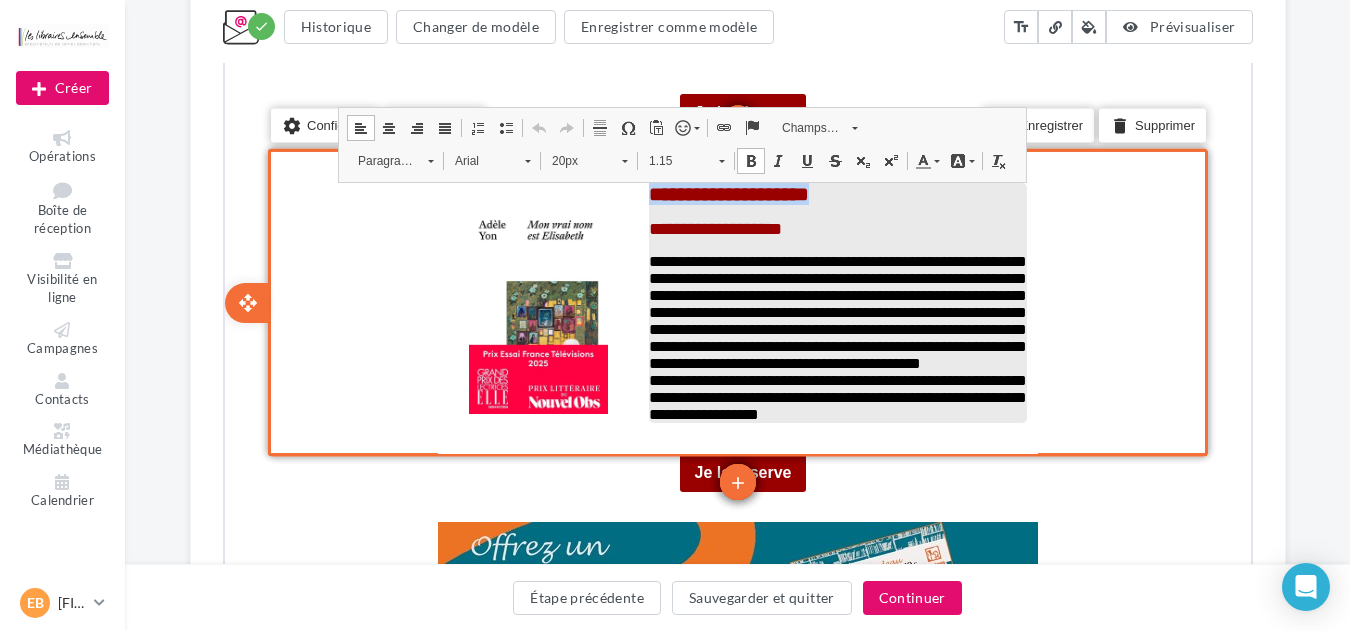 type 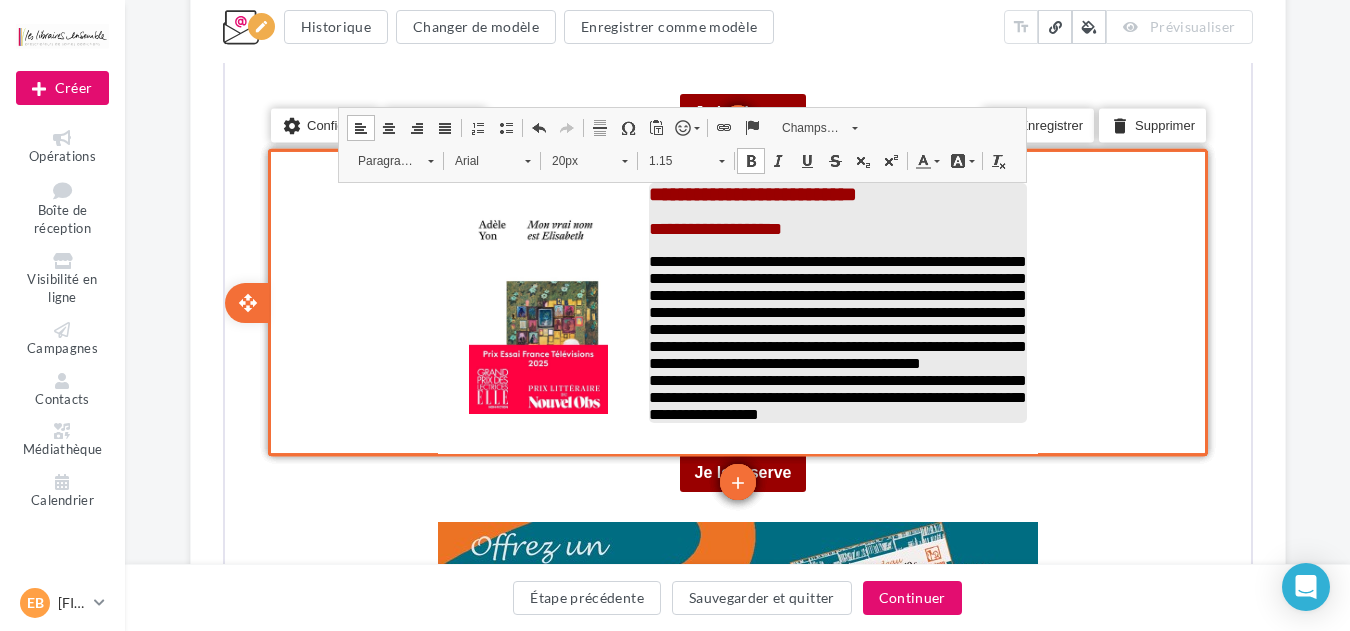 click on "**********" at bounding box center (835, 227) 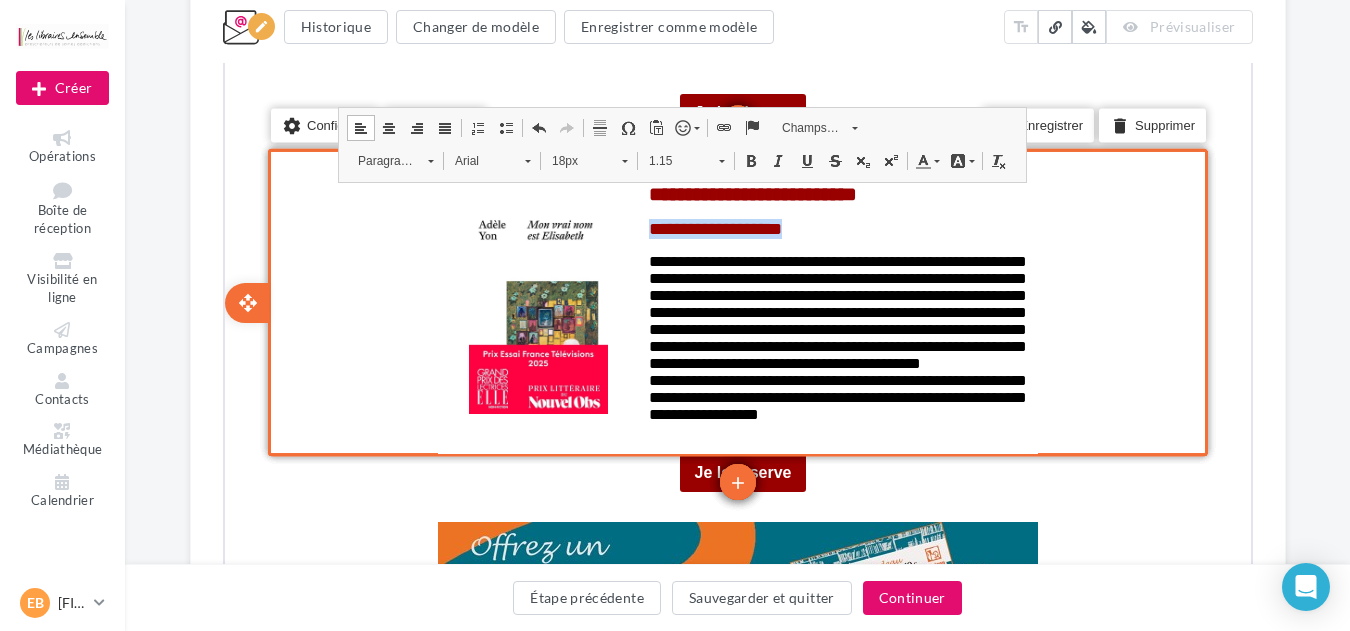 drag, startPoint x: 847, startPoint y: 231, endPoint x: 643, endPoint y: 223, distance: 204.1568 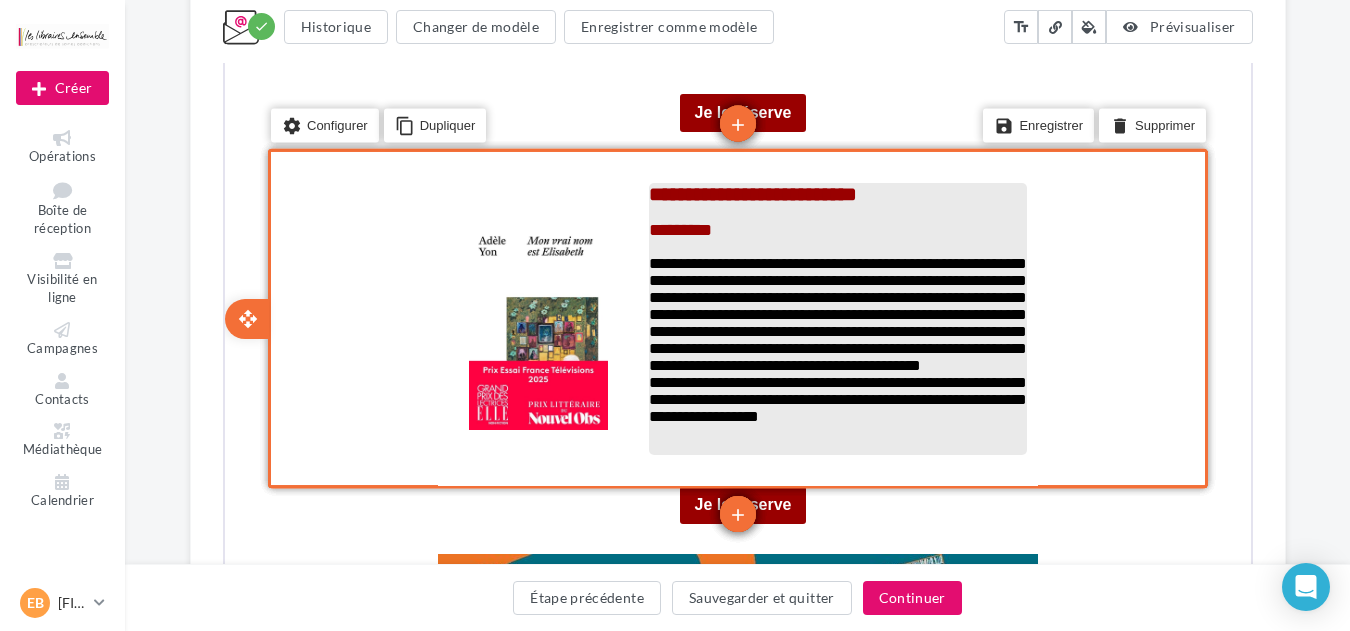 click on "**********" at bounding box center [835, 312] 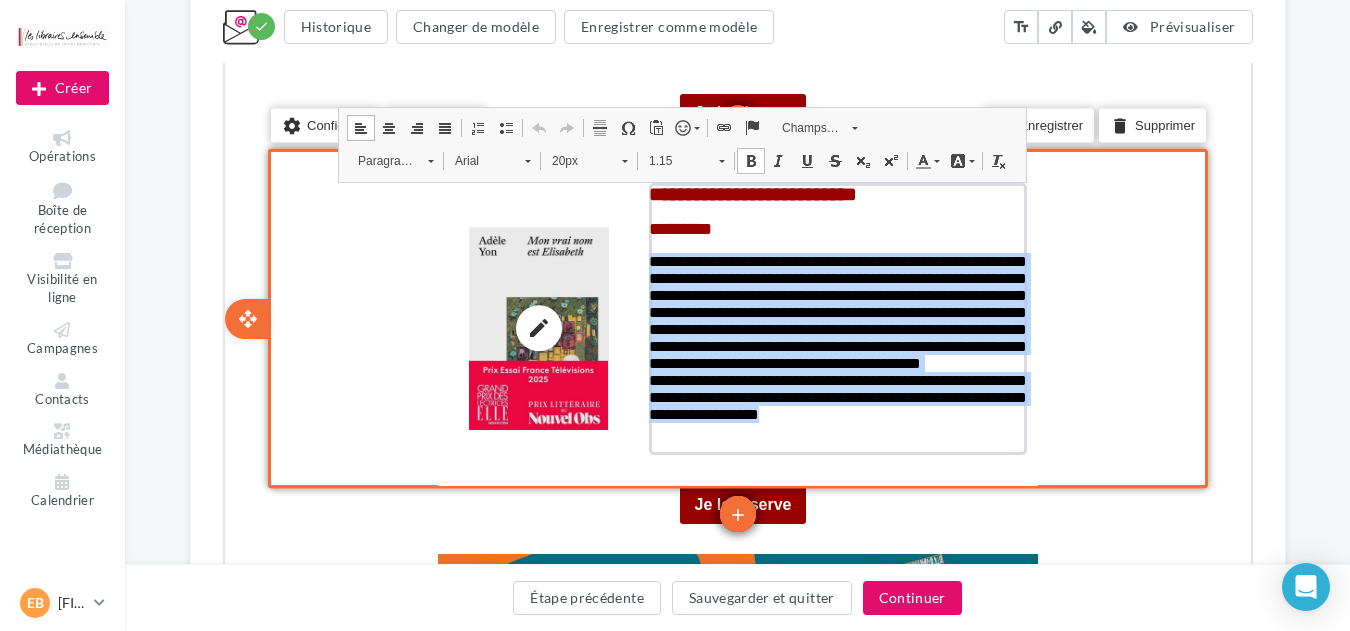 drag, startPoint x: 898, startPoint y: 442, endPoint x: 625, endPoint y: 270, distance: 322.66547 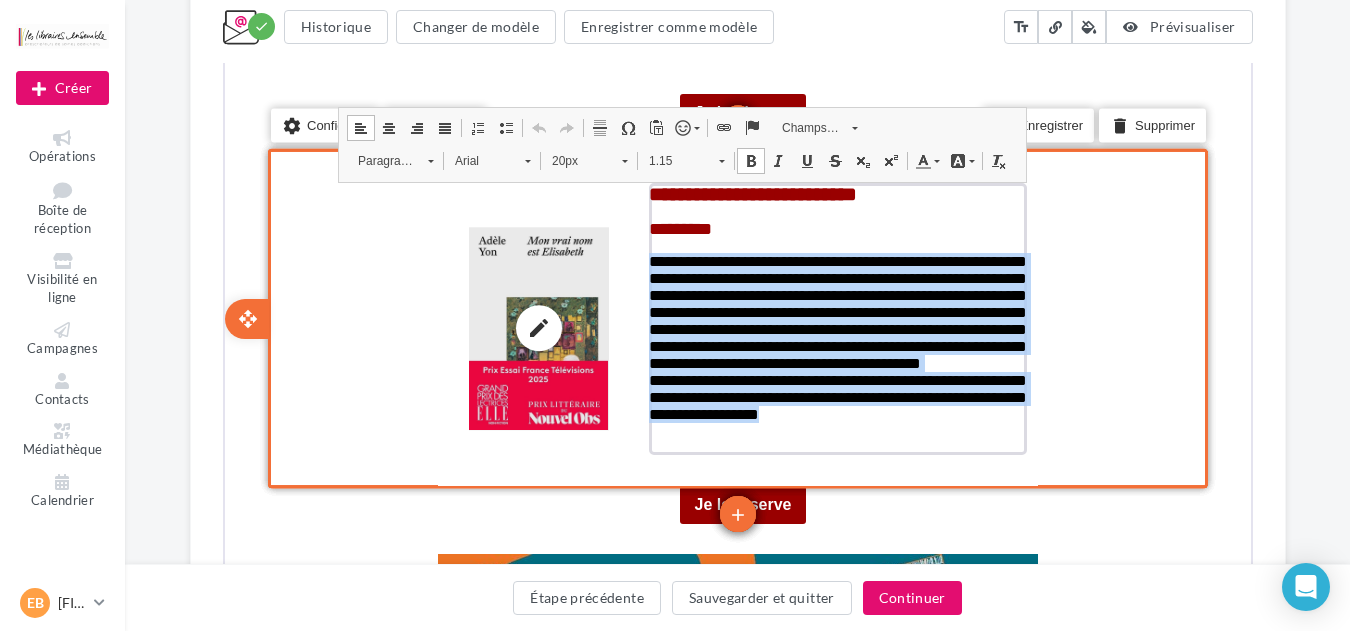 click on "**********" at bounding box center [735, 327] 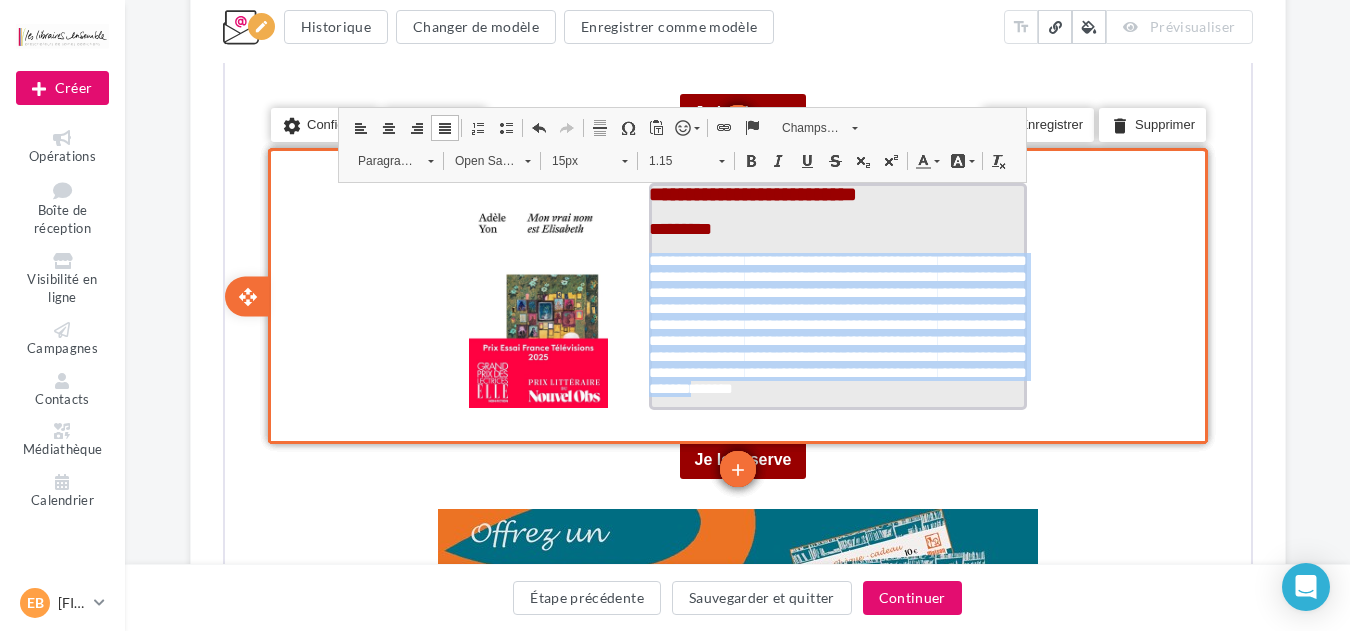 drag, startPoint x: 1022, startPoint y: 400, endPoint x: 646, endPoint y: 266, distance: 399.16412 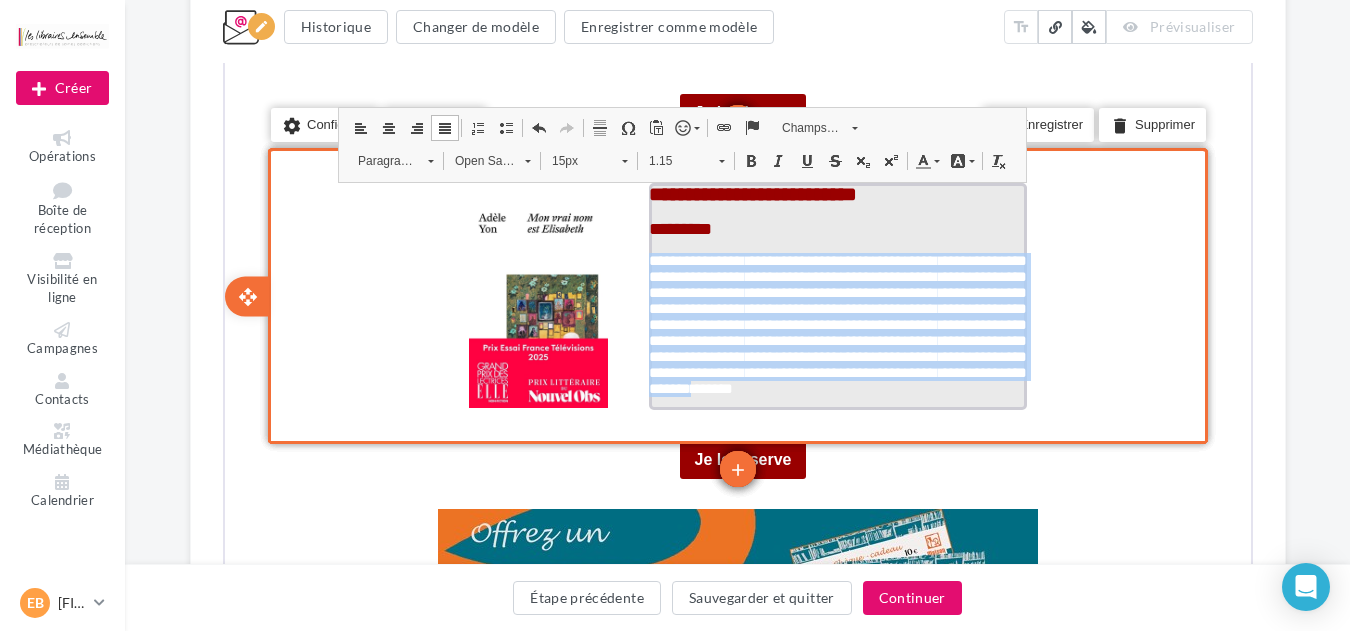 click on "**********" at bounding box center [835, 327] 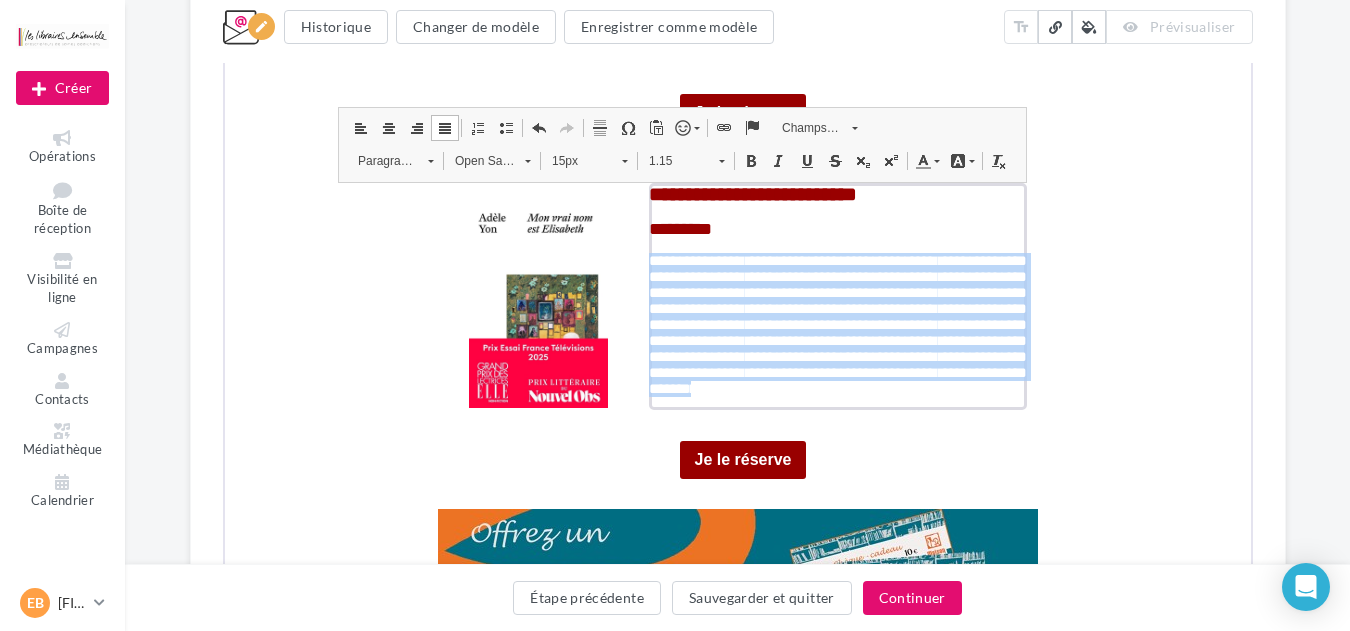 click on "Open Sans" at bounding box center [477, 159] 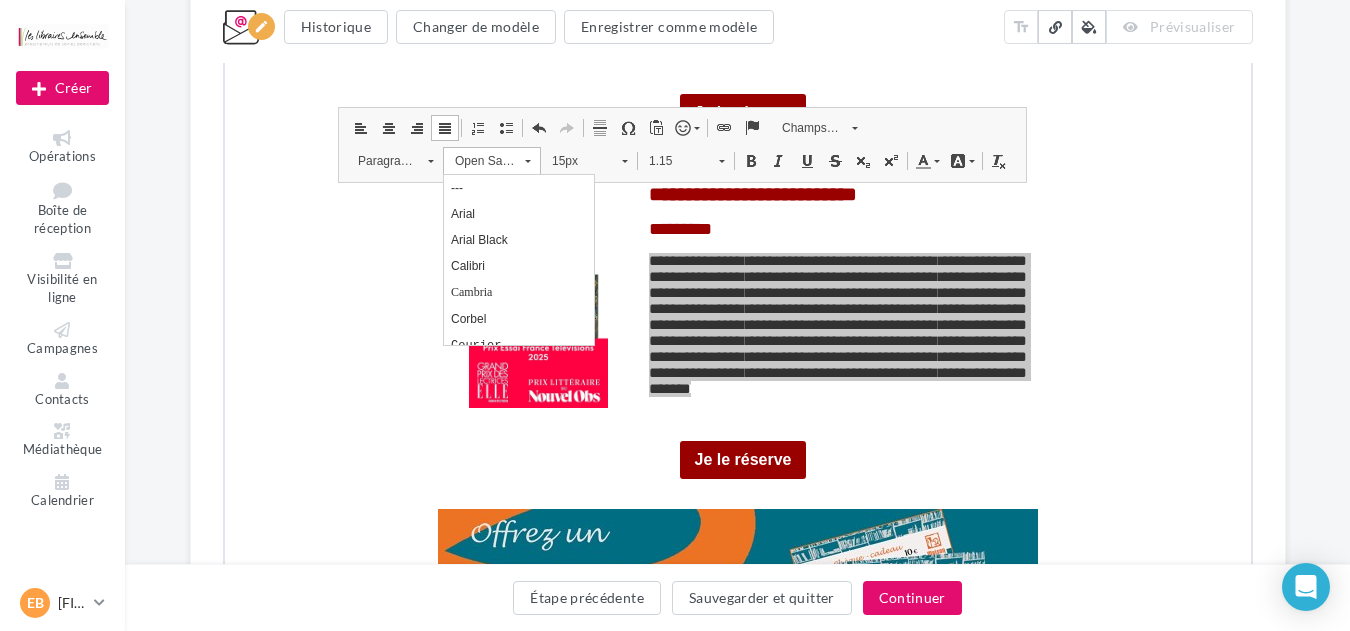 scroll, scrollTop: 0, scrollLeft: 0, axis: both 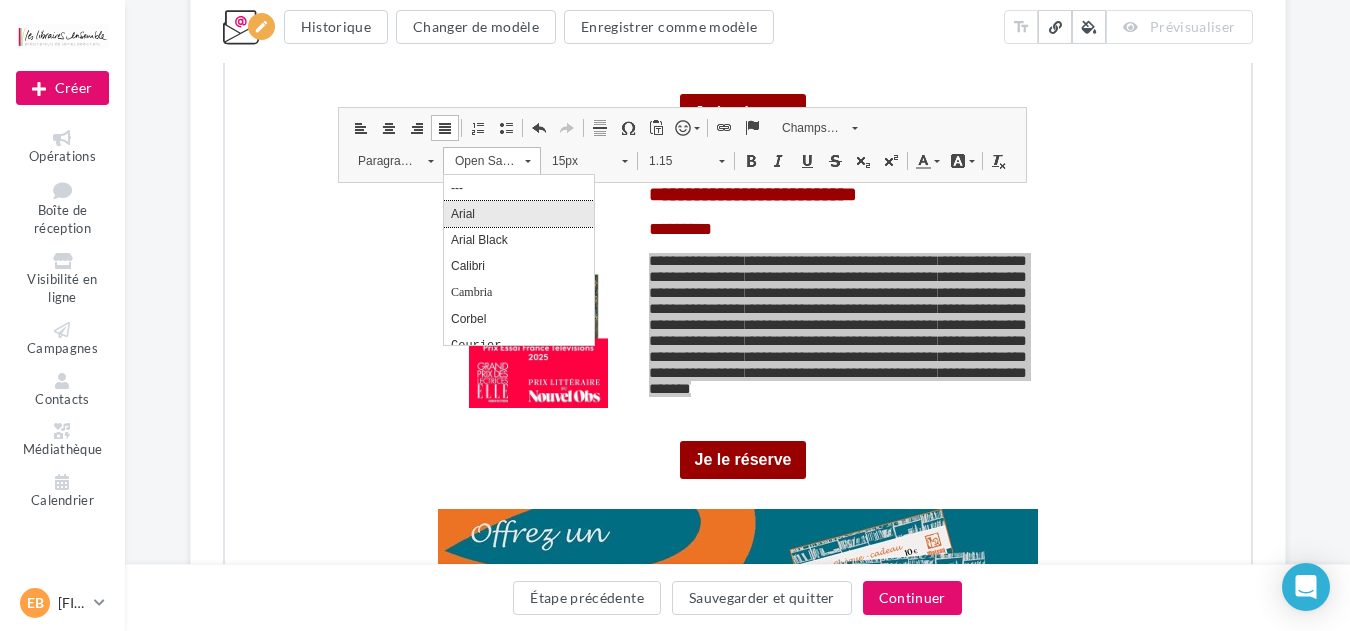 click on "Arial" at bounding box center [518, 213] 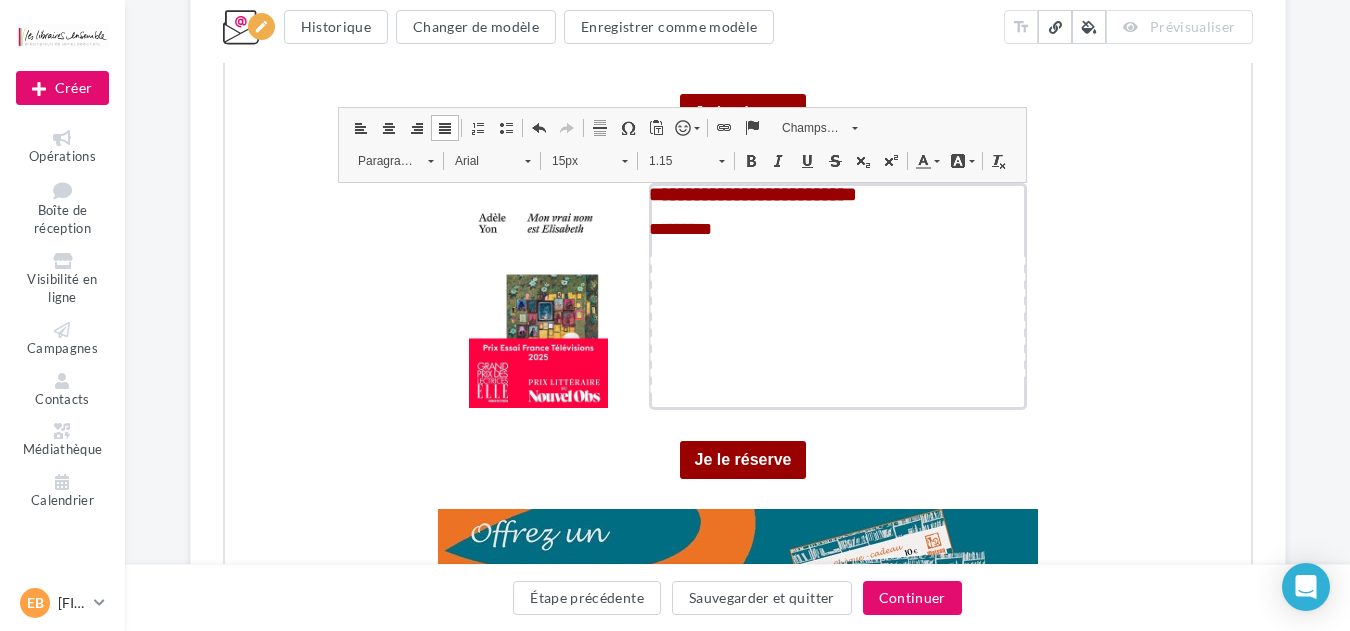 click on "15px" at bounding box center [574, 159] 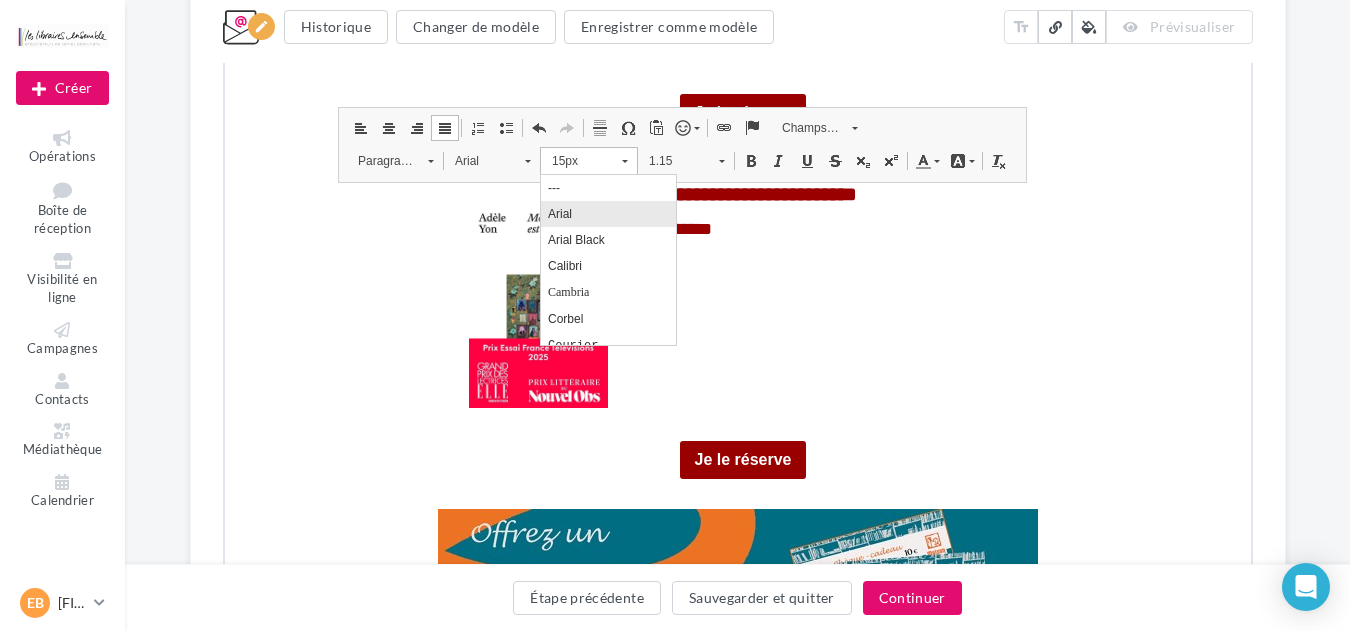 scroll, scrollTop: 136, scrollLeft: 0, axis: vertical 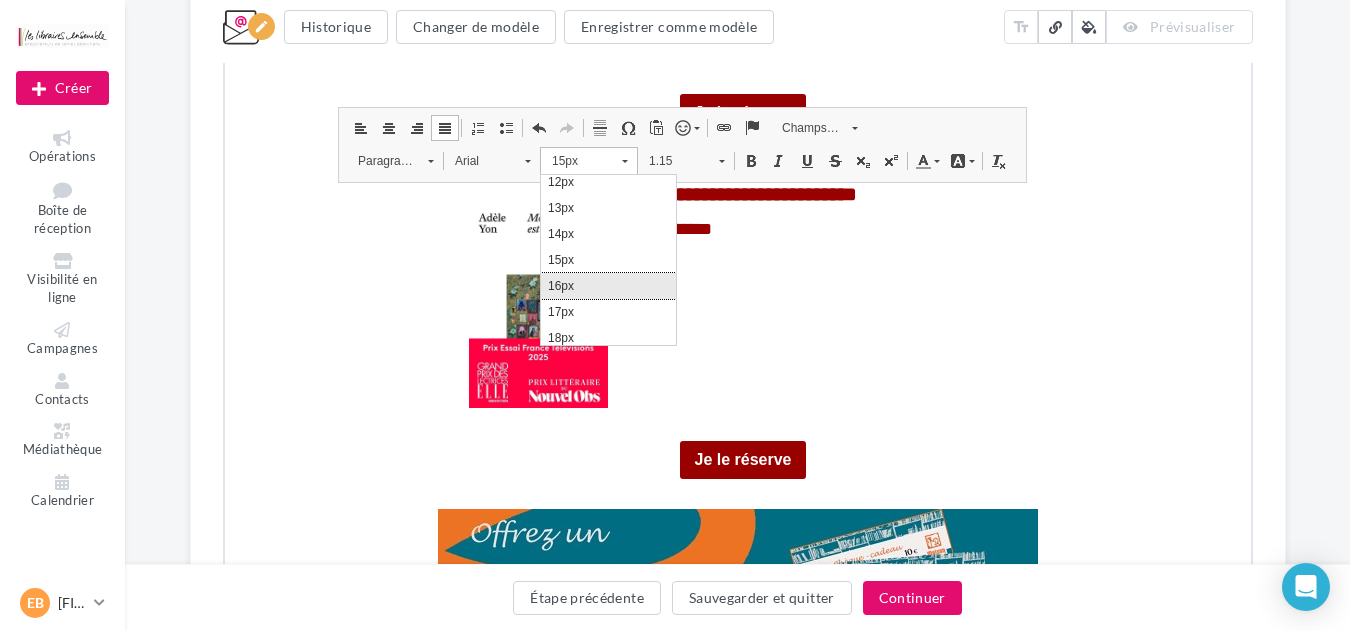 click on "16px" at bounding box center [607, 285] 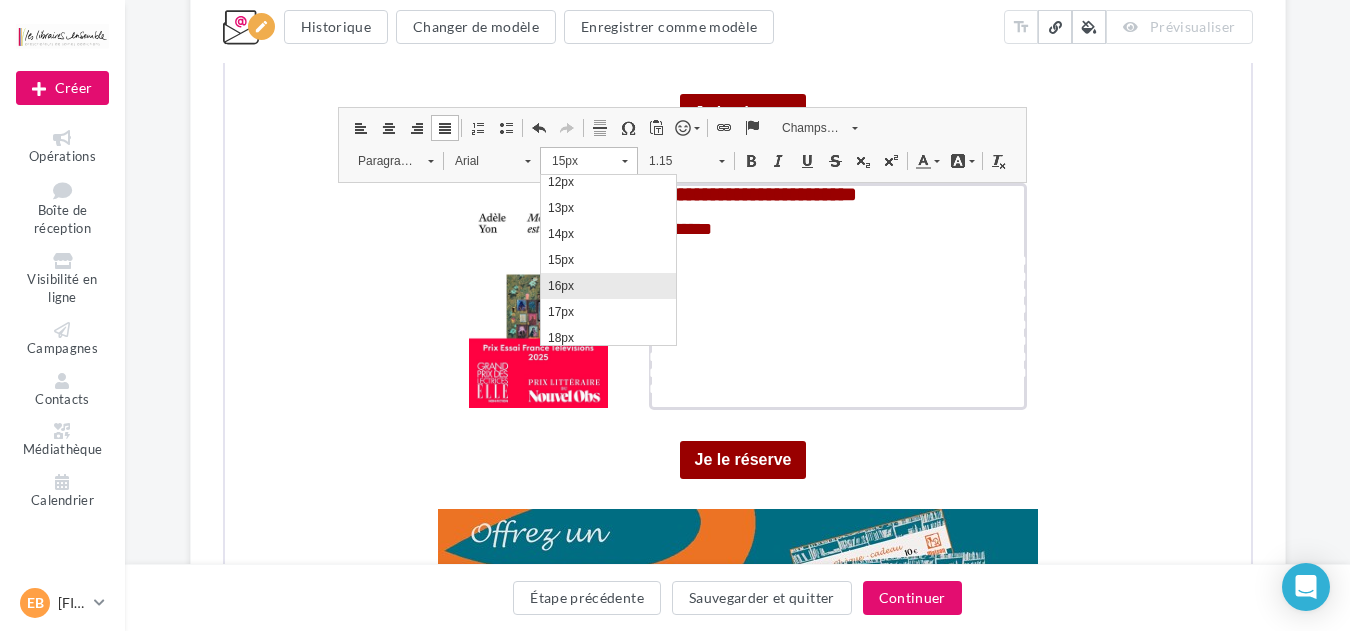 scroll, scrollTop: 0, scrollLeft: 0, axis: both 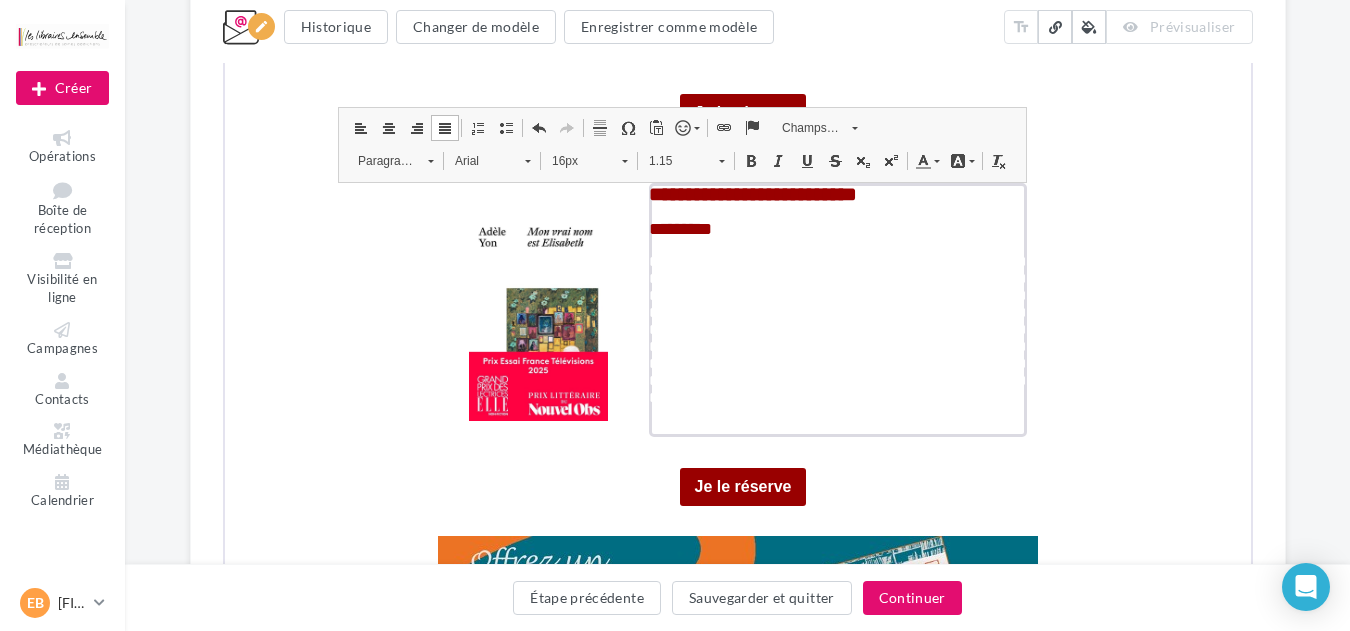click at bounding box center [920, 159] 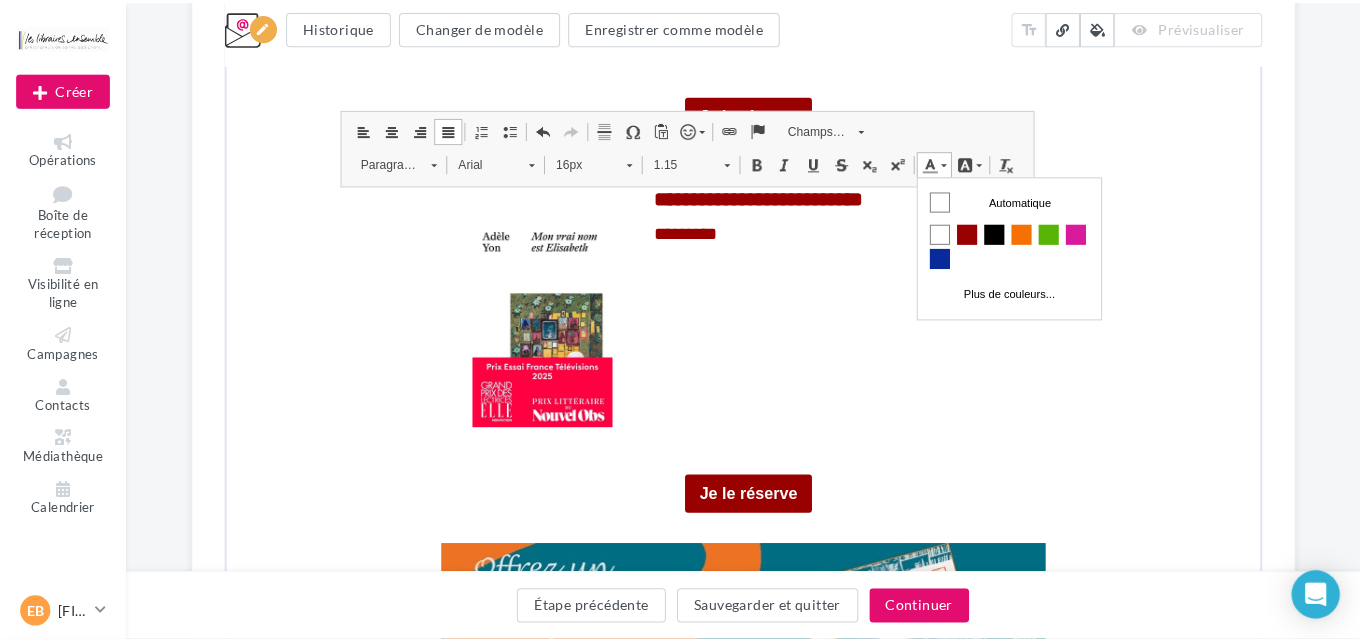 scroll, scrollTop: 0, scrollLeft: 0, axis: both 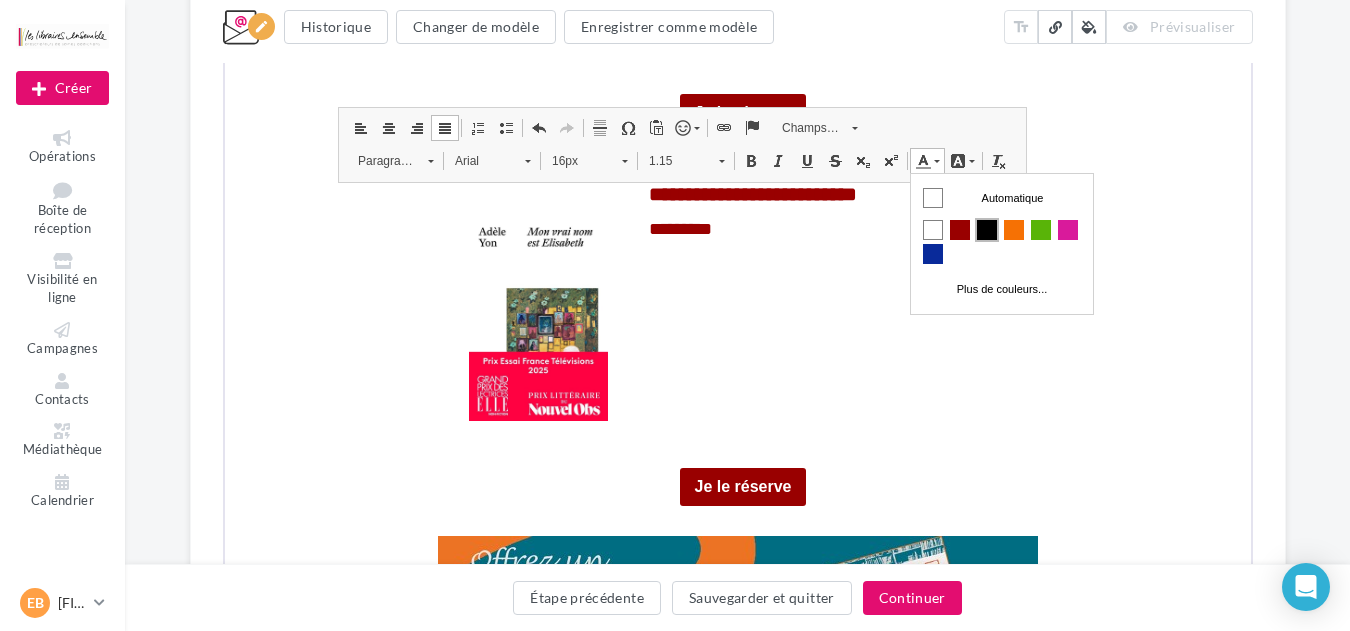 click at bounding box center [986, 229] 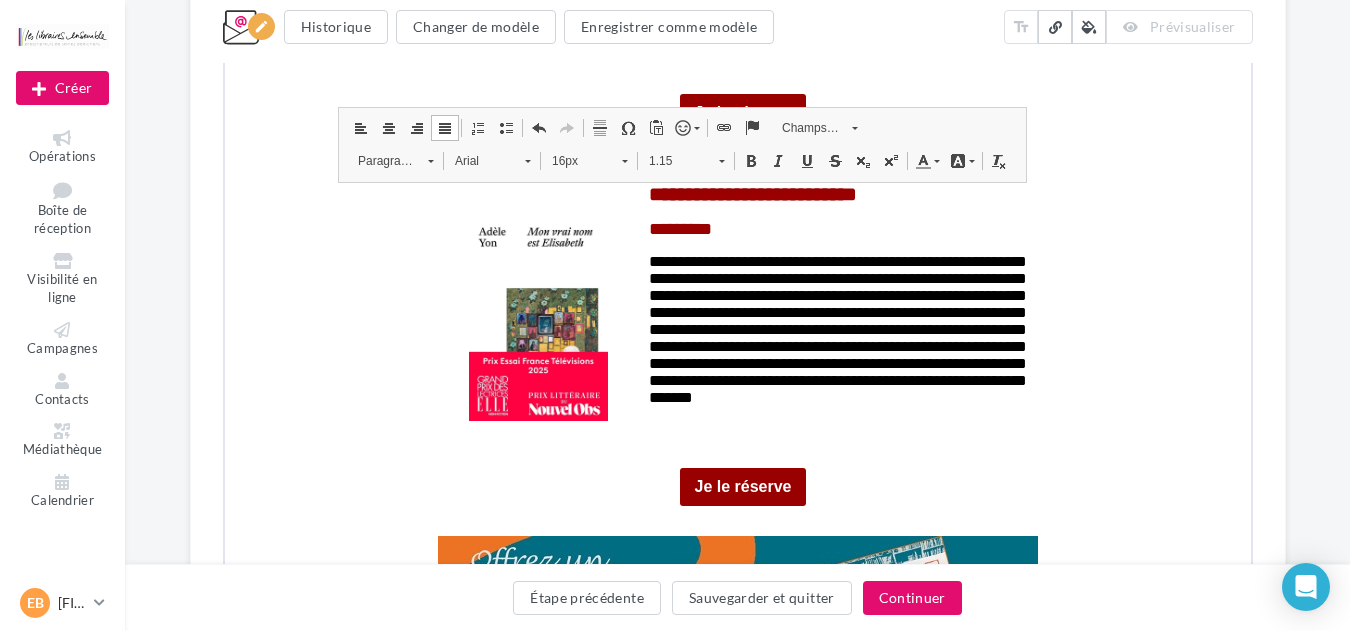 click on "**********" at bounding box center [737, -958] 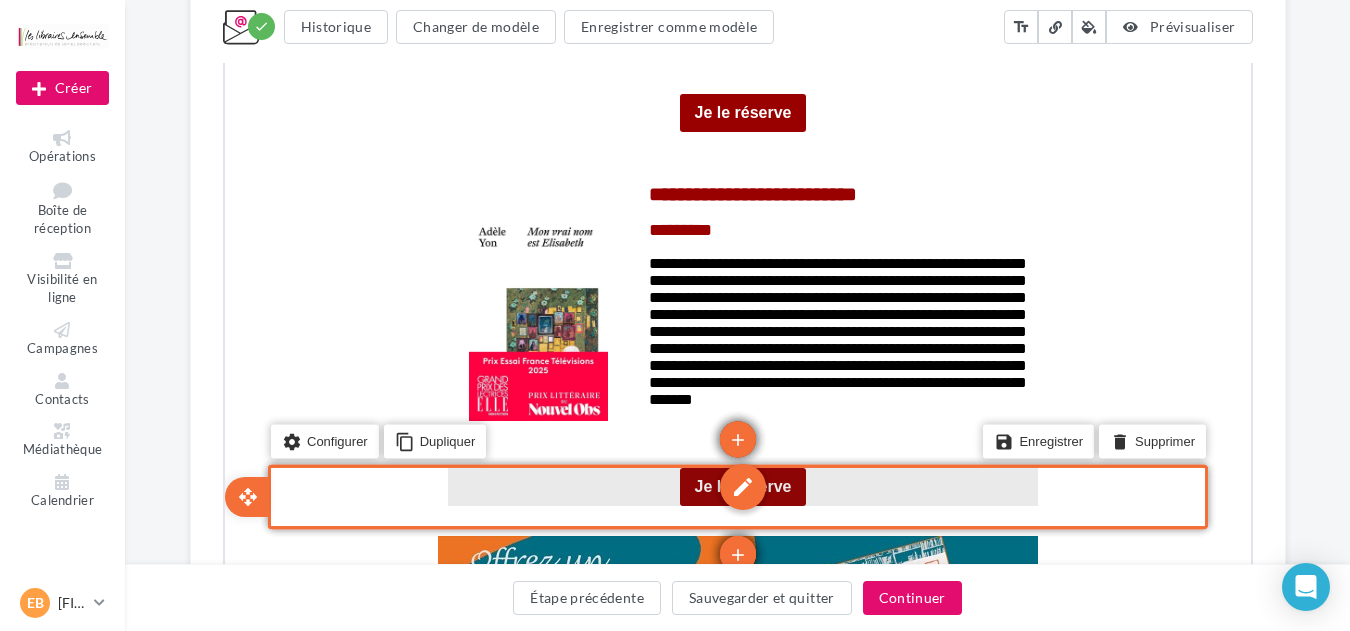 click on "edit" at bounding box center [740, 485] 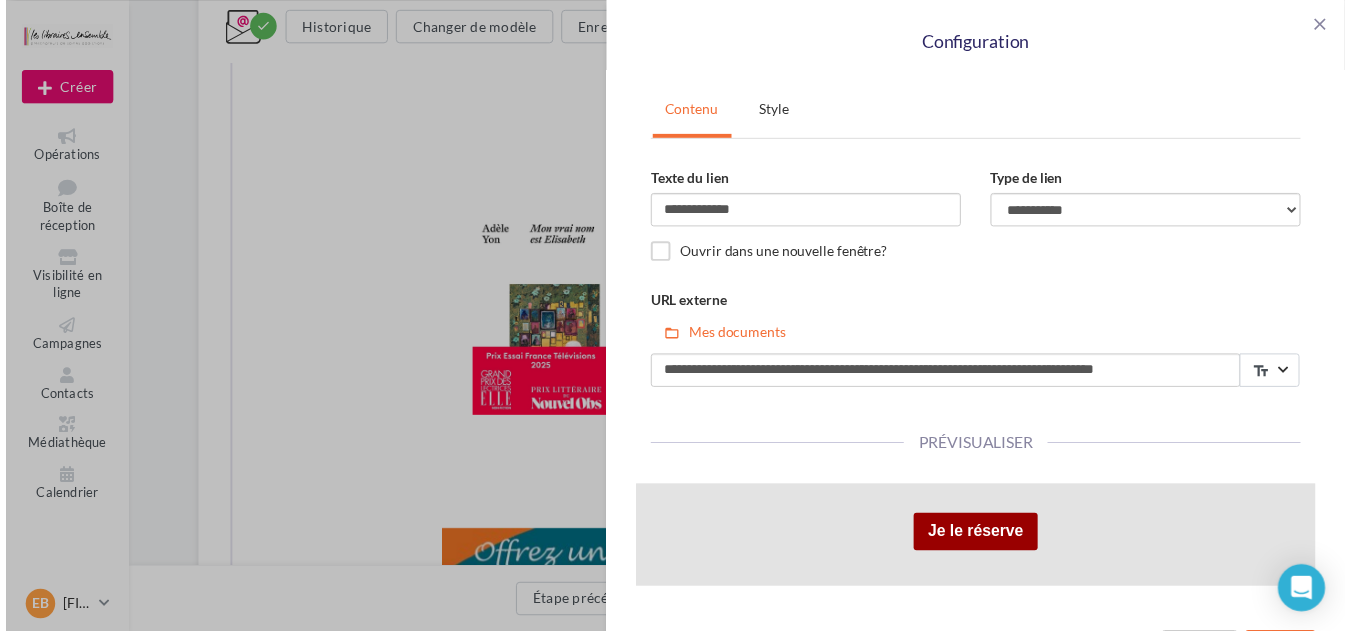 scroll, scrollTop: 59, scrollLeft: 0, axis: vertical 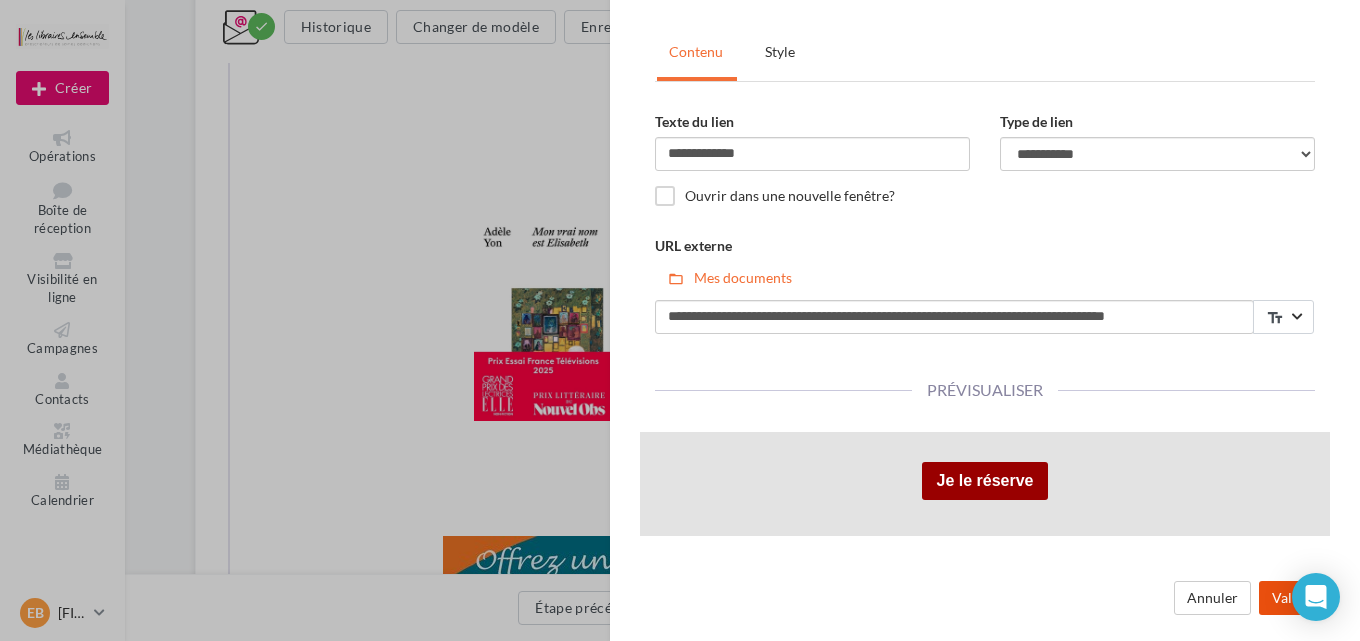 click on "Valider" at bounding box center [1294, 598] 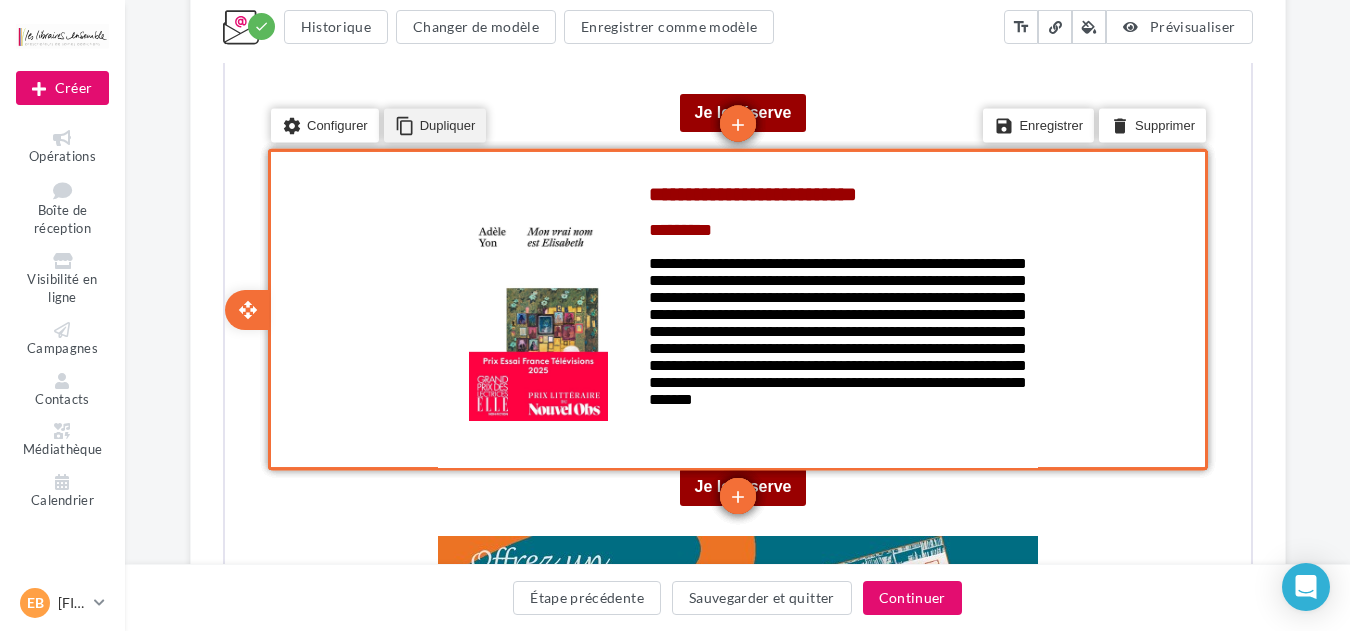 click on "content_copy Dupliquer" at bounding box center [432, 123] 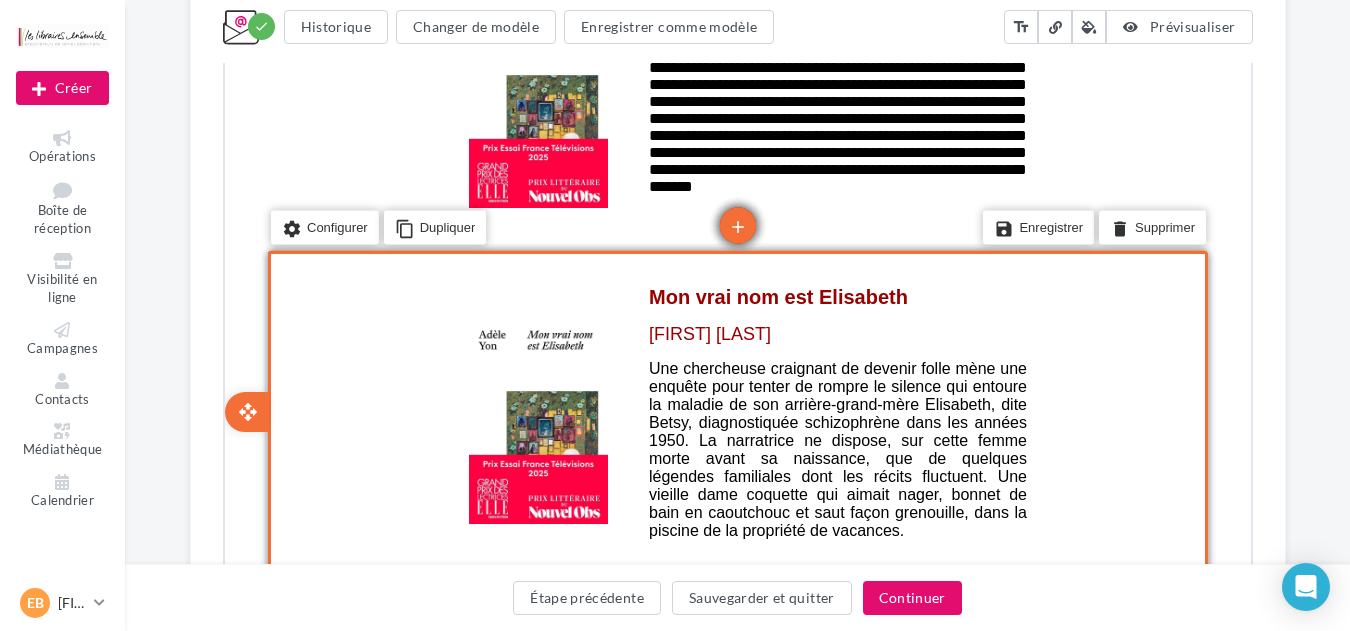 scroll, scrollTop: 3436, scrollLeft: 0, axis: vertical 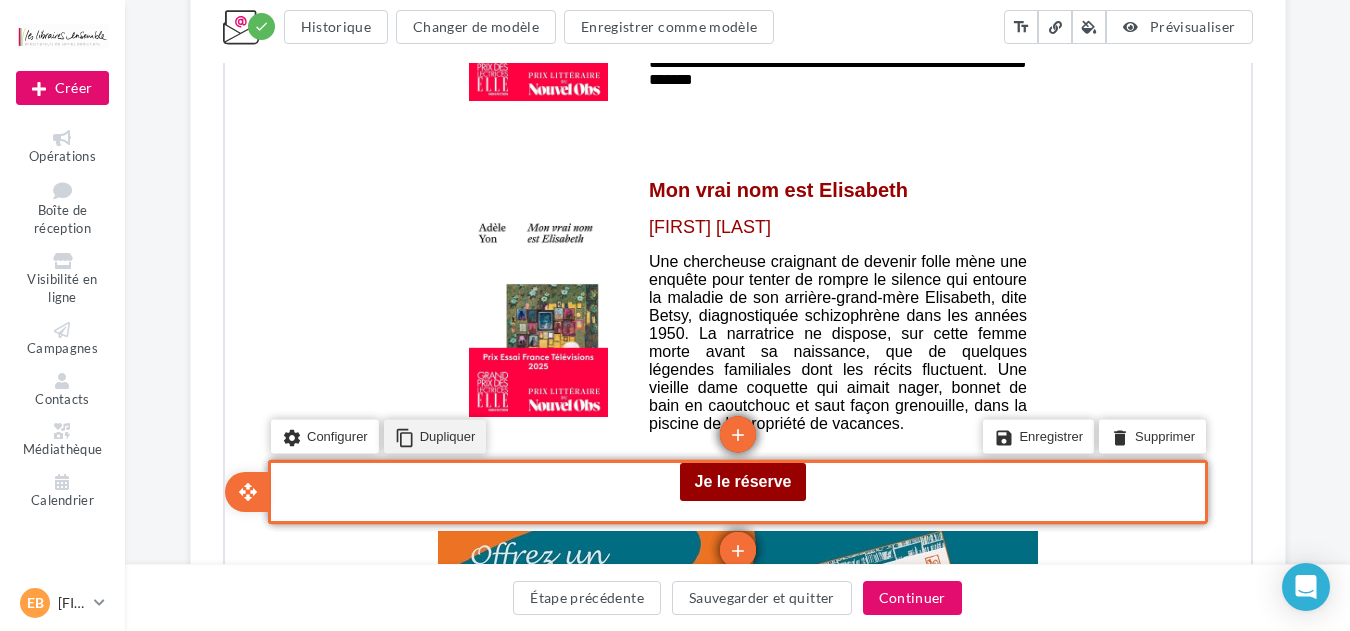 click on "content_copy Dupliquer" at bounding box center (432, 435) 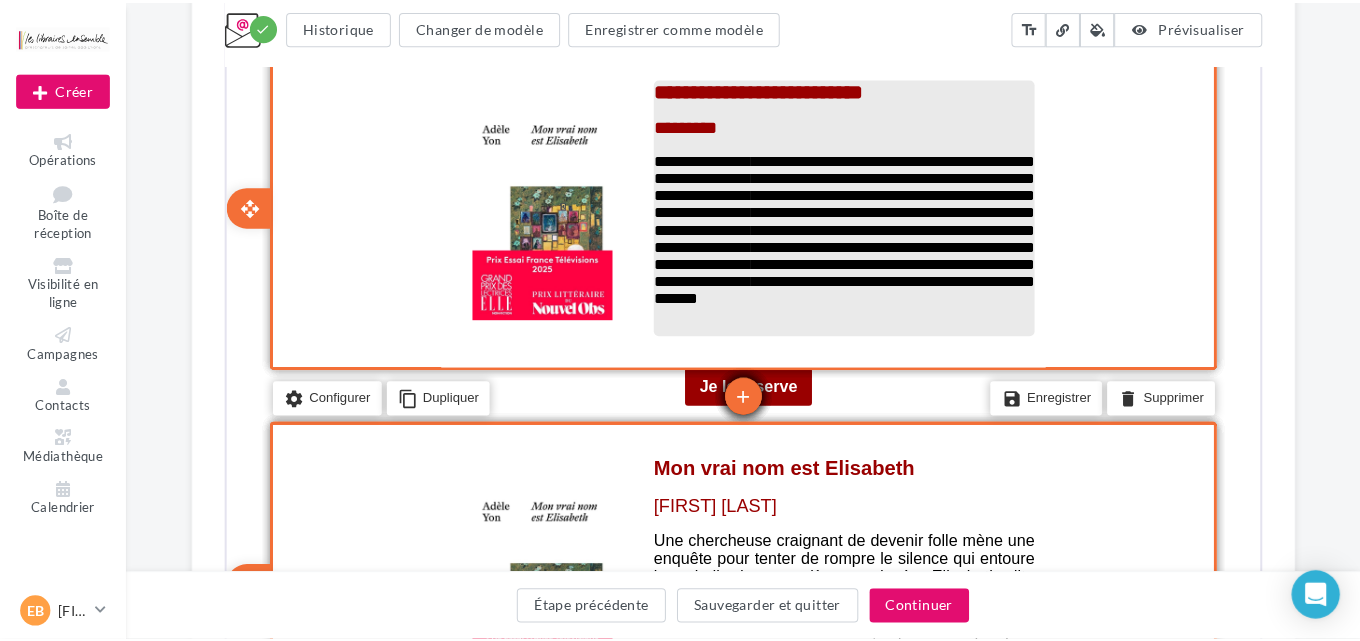 scroll, scrollTop: 3542, scrollLeft: 0, axis: vertical 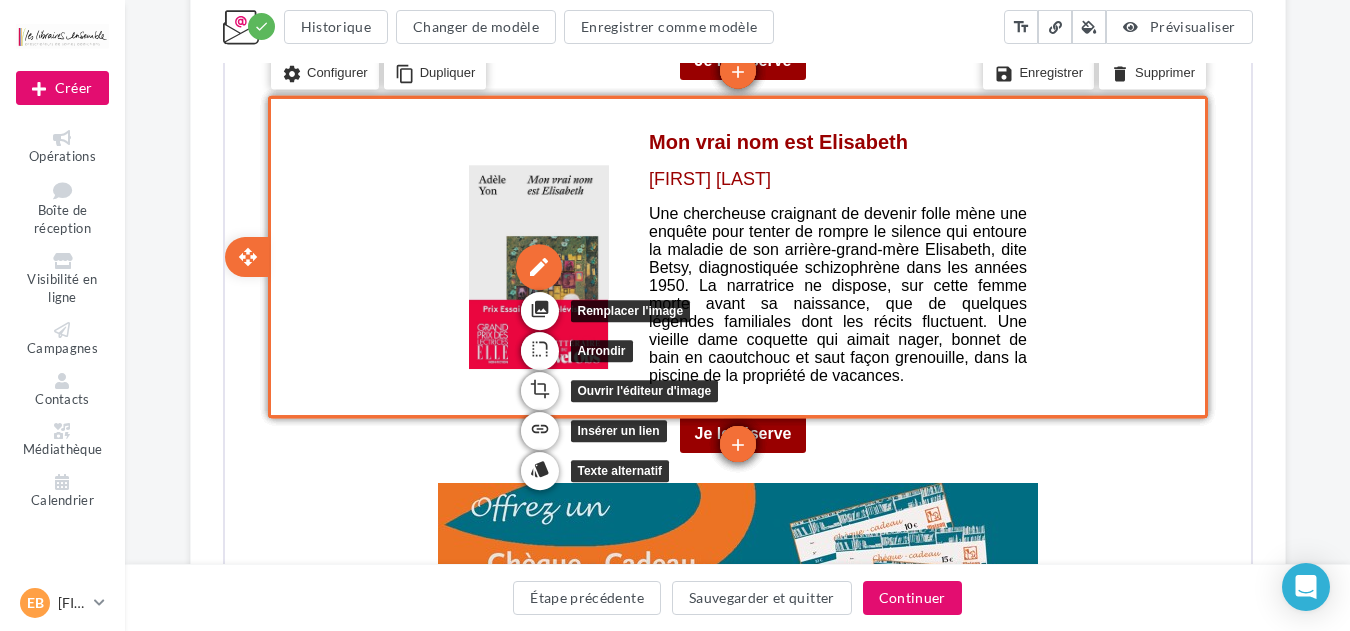 click on "edit" at bounding box center (536, 265) 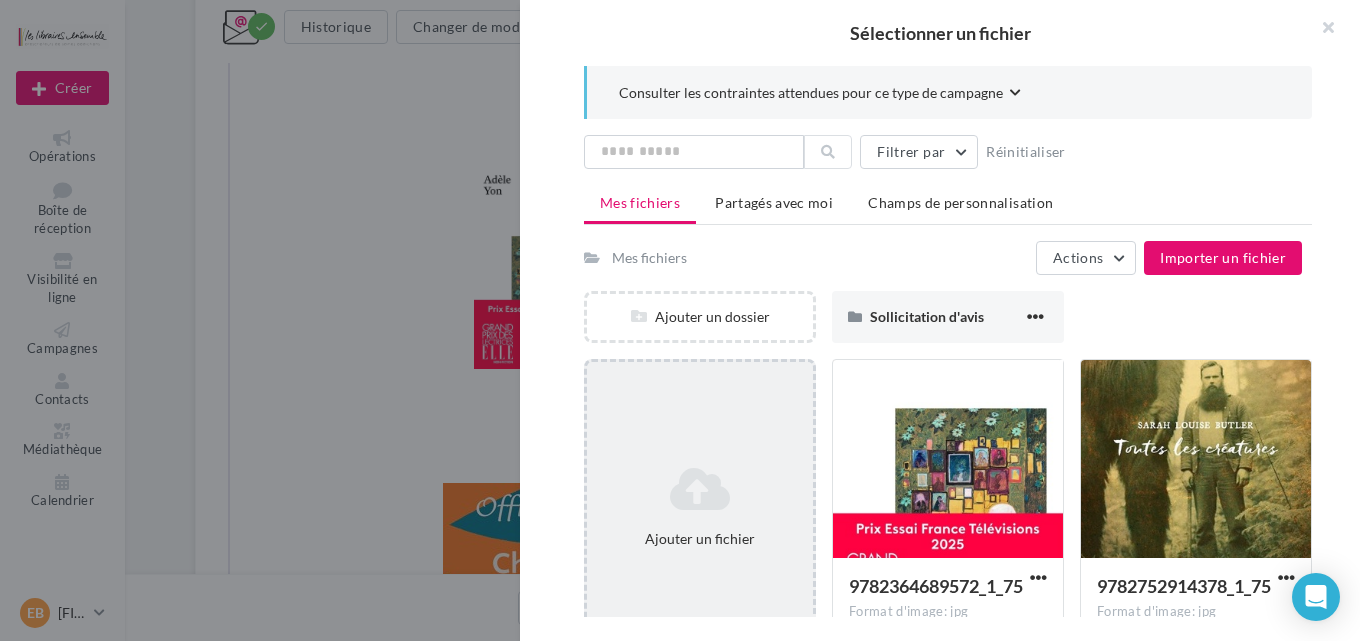 click on "Ajouter un fichier" at bounding box center [700, 507] 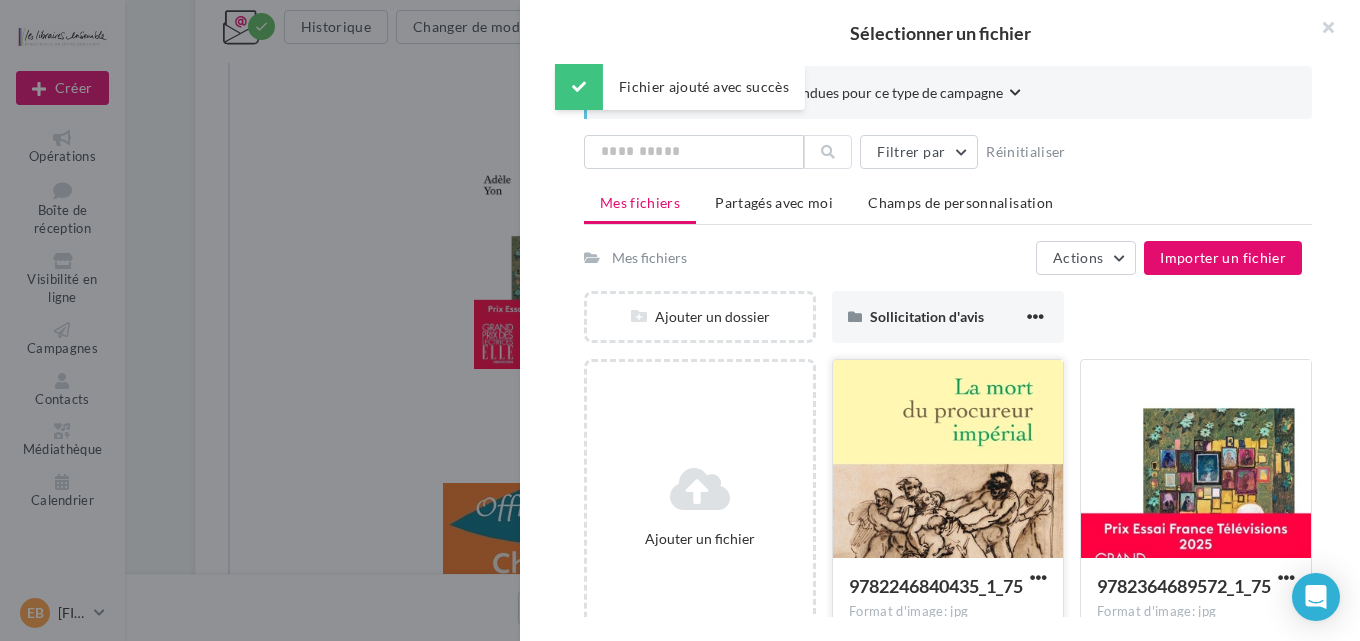 click at bounding box center (948, 460) 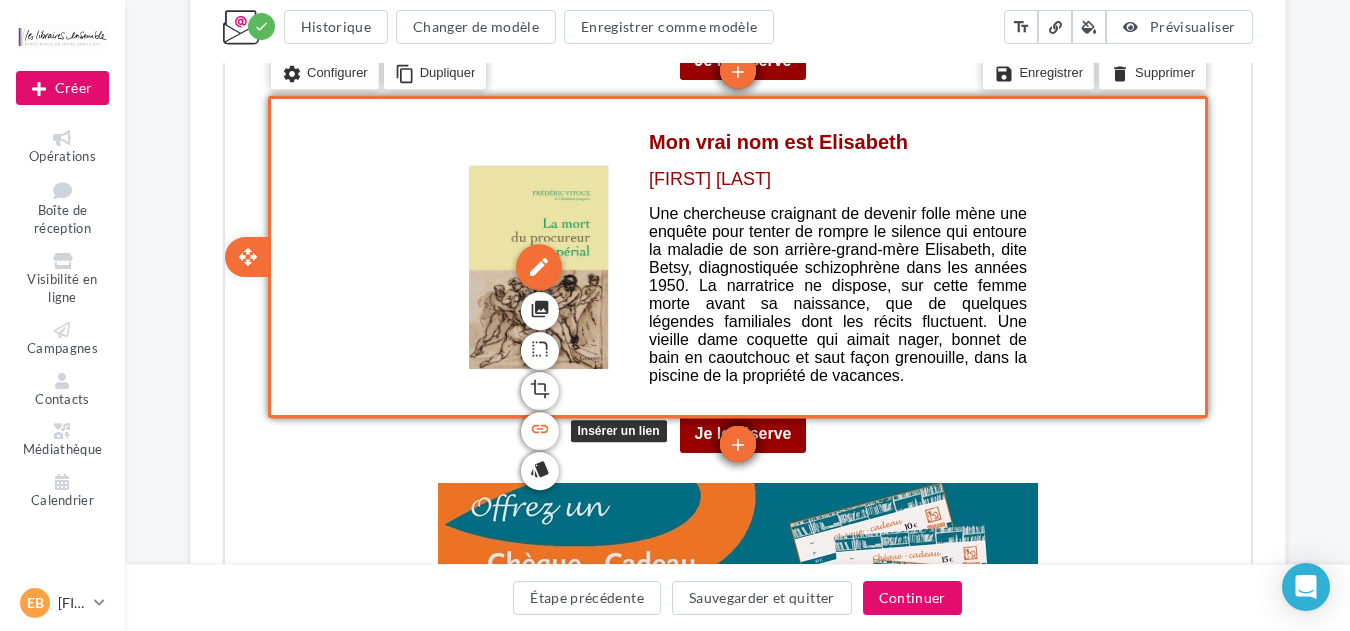 click on "link" at bounding box center (537, 427) 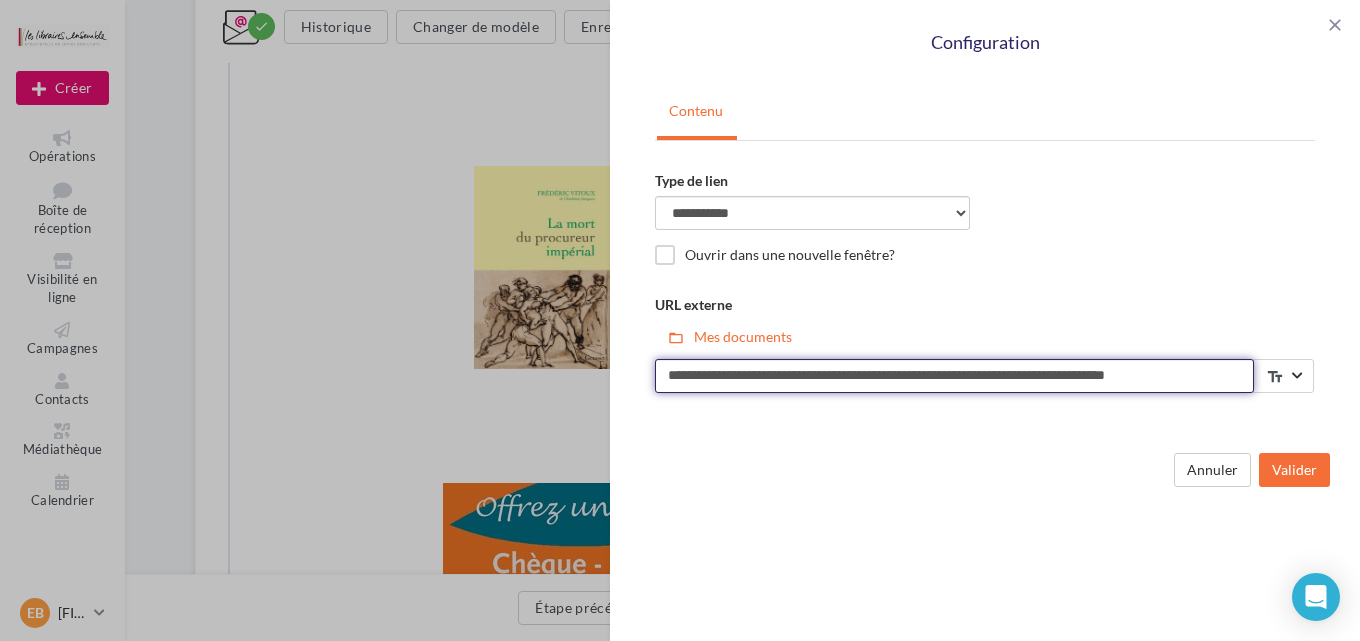 click on "**********" at bounding box center [954, 376] 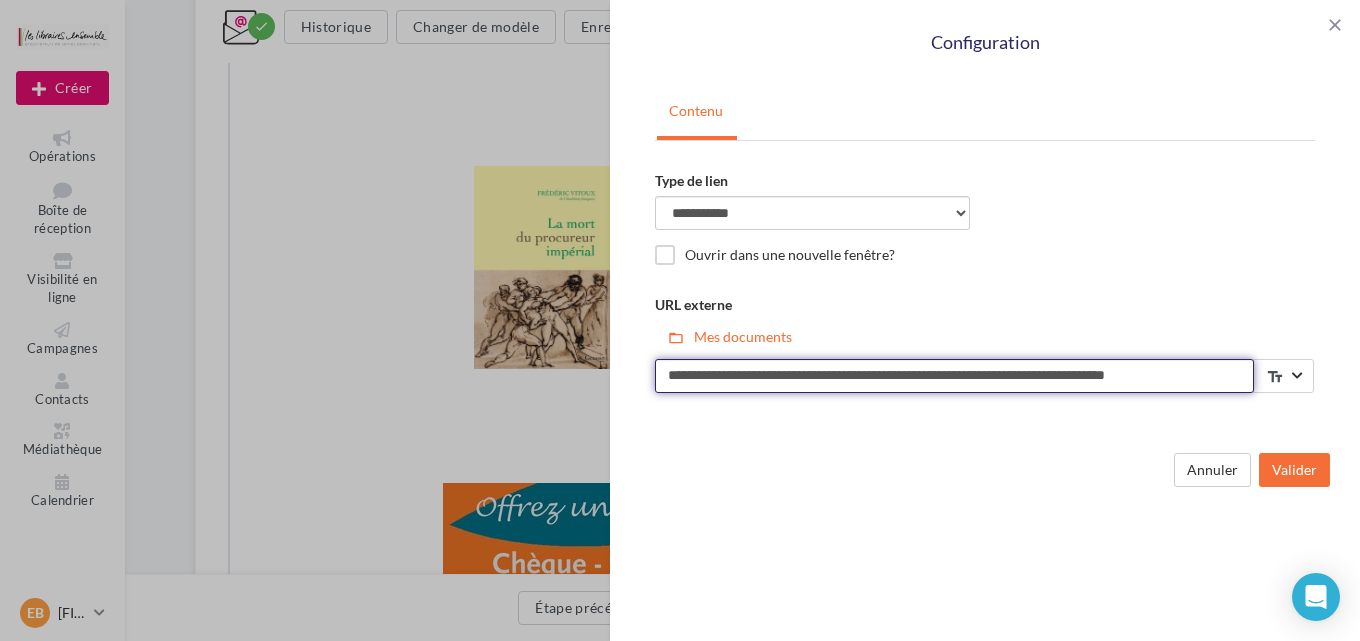 paste on "**********" 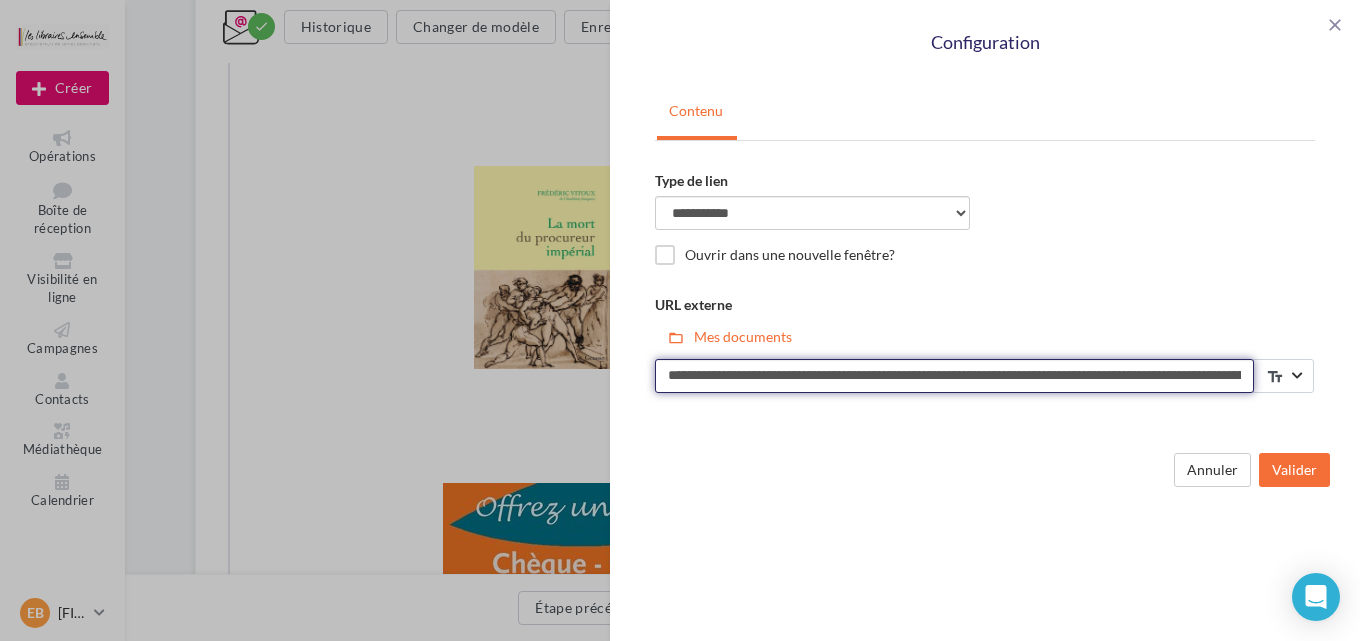 scroll, scrollTop: 0, scrollLeft: 313, axis: horizontal 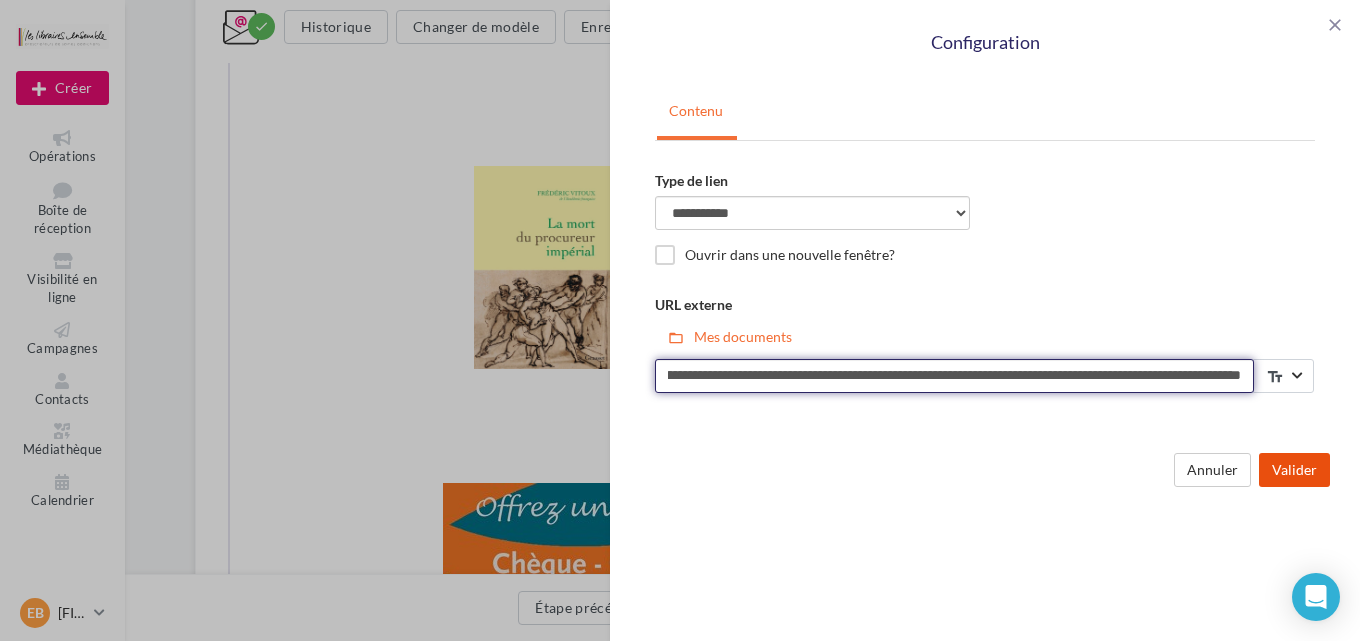 type on "**********" 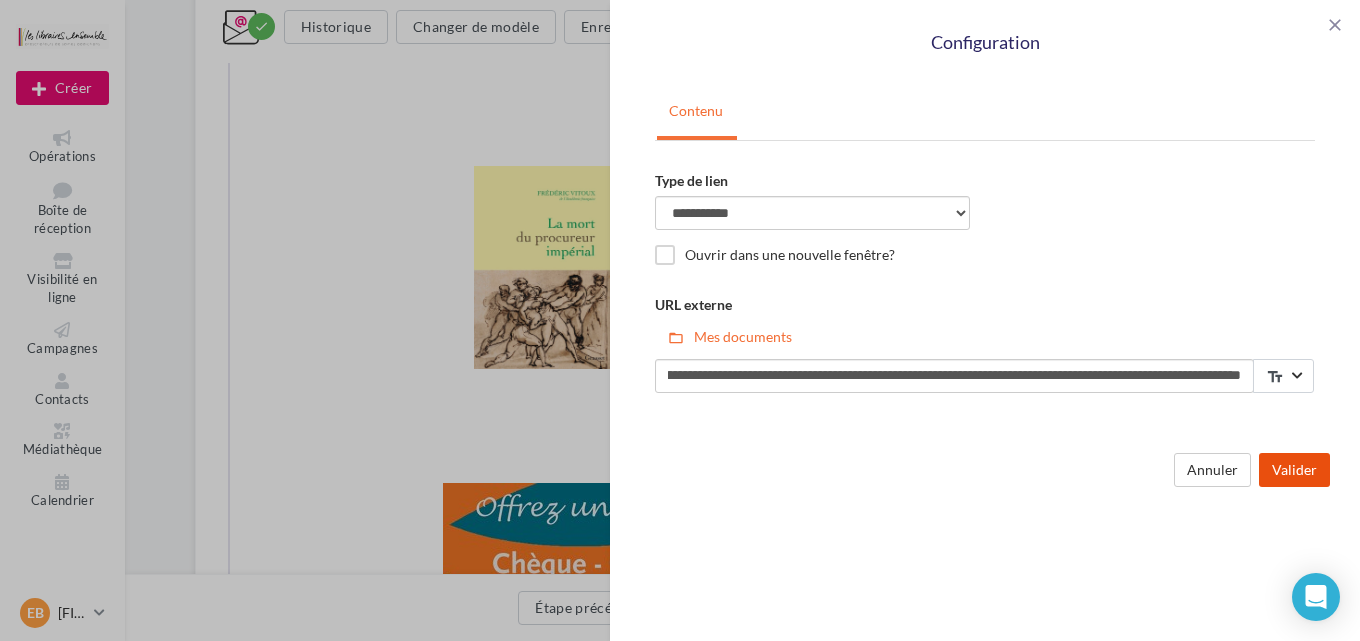 click on "Valider" at bounding box center [1294, 470] 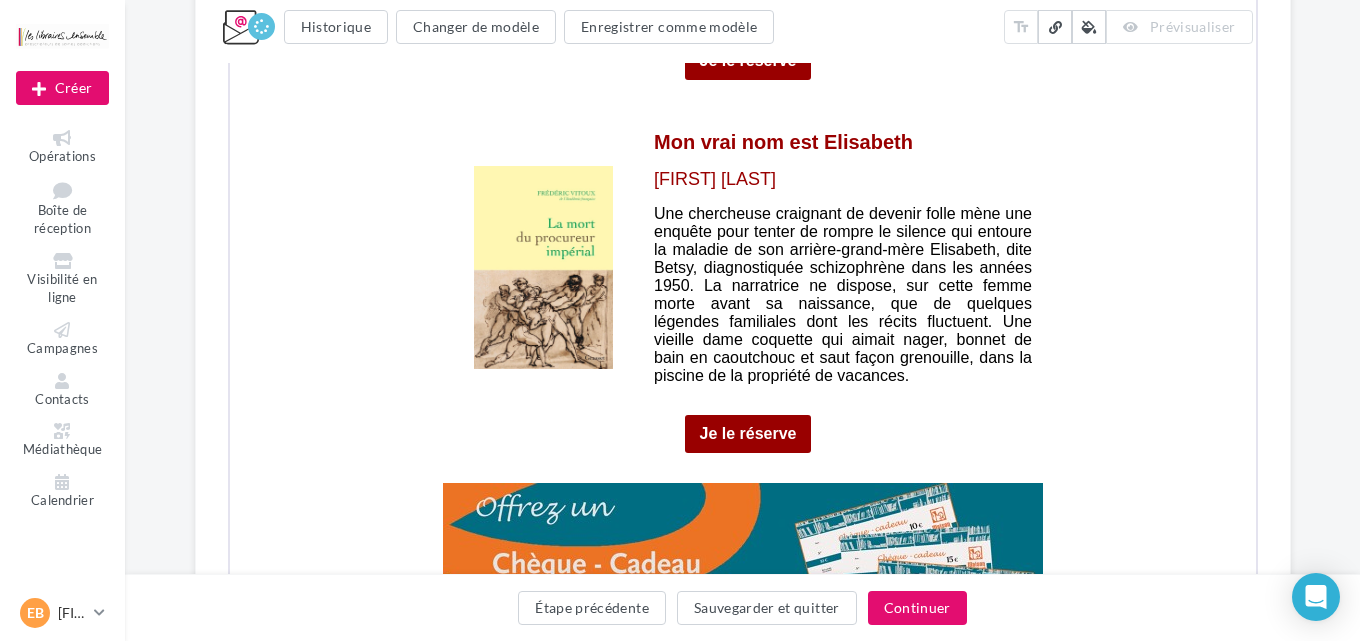 scroll, scrollTop: 0, scrollLeft: 0, axis: both 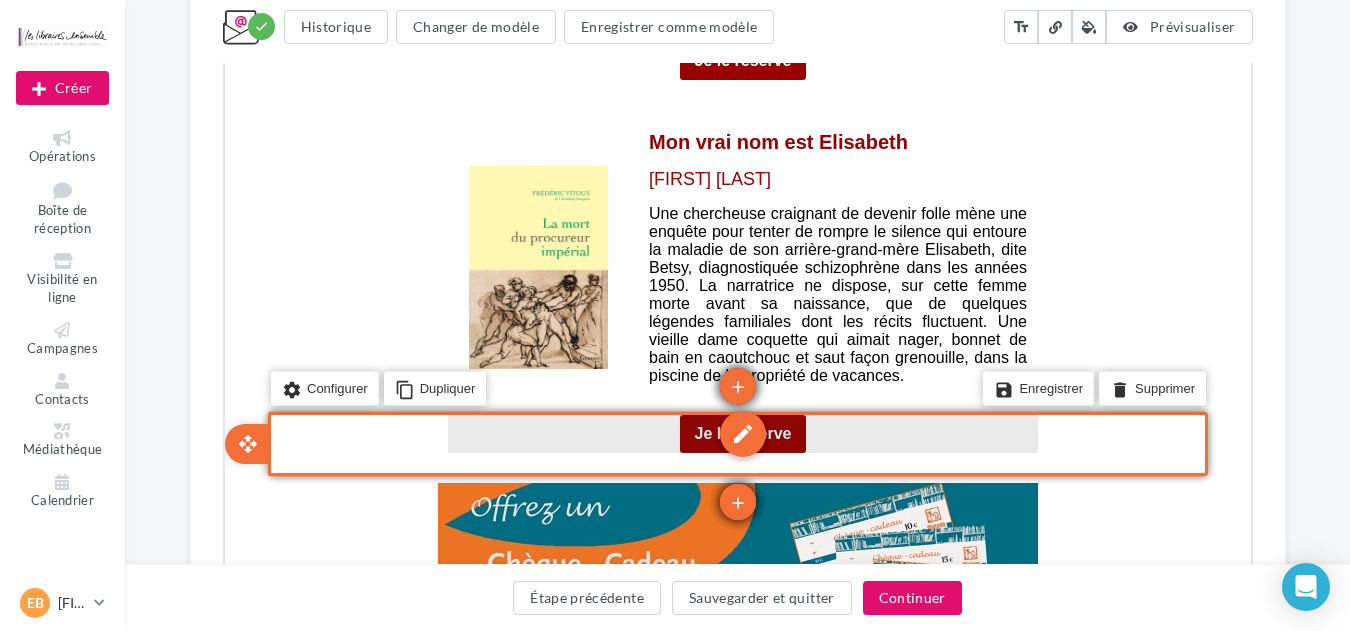 click on "edit" at bounding box center (740, 432) 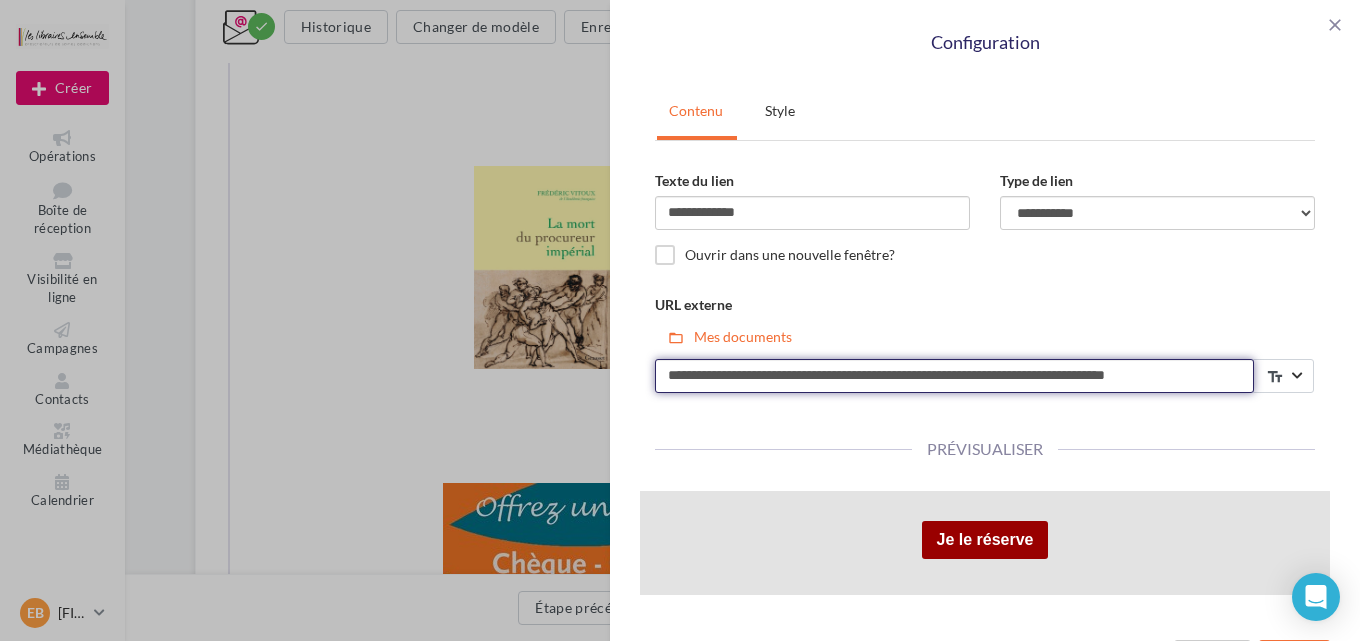 click on "**********" at bounding box center [954, 376] 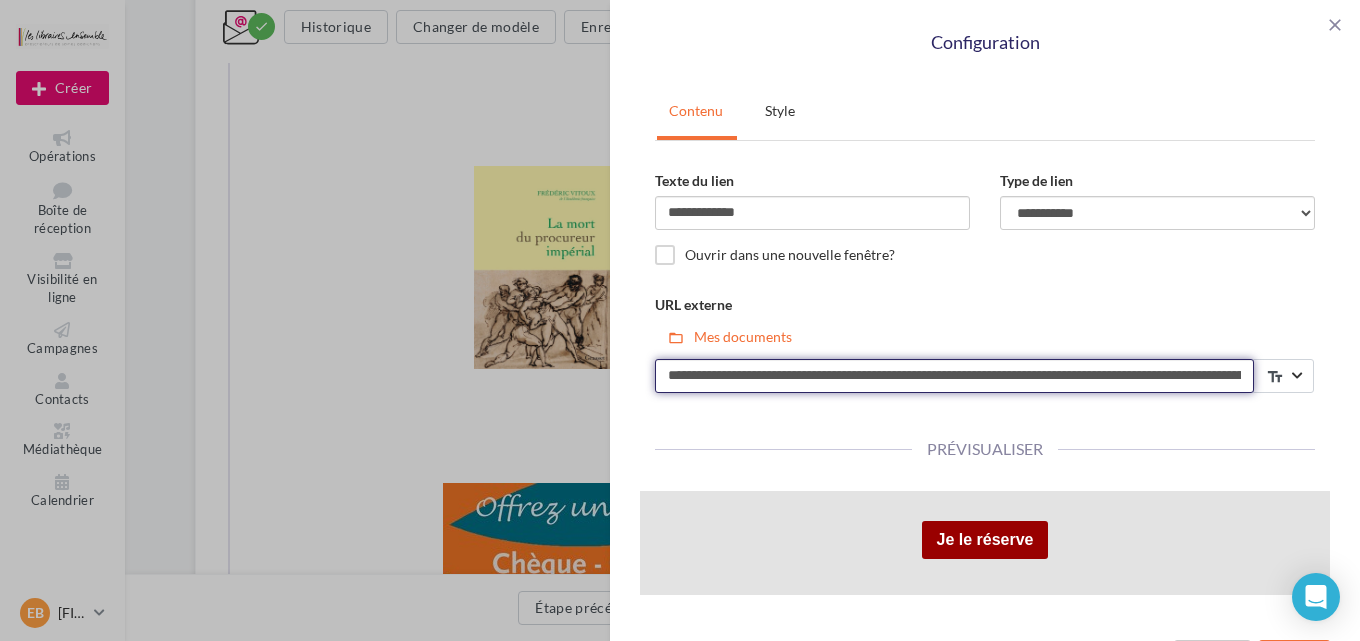 scroll, scrollTop: 0, scrollLeft: 313, axis: horizontal 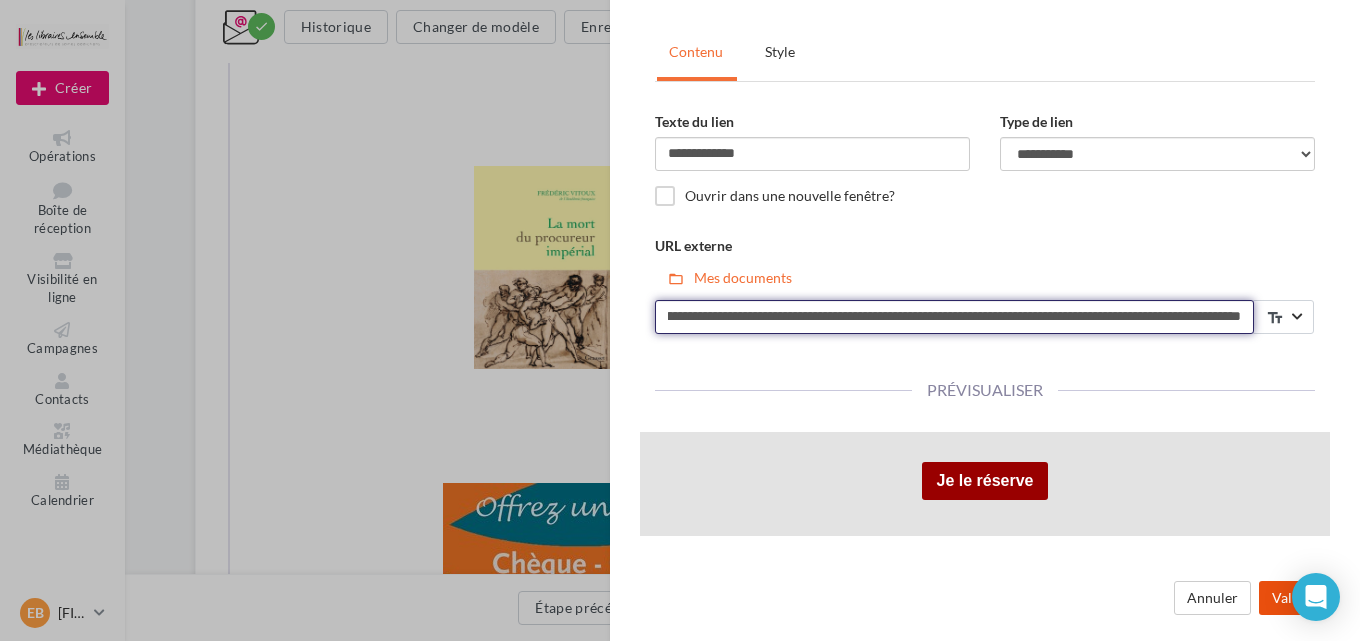 type on "**********" 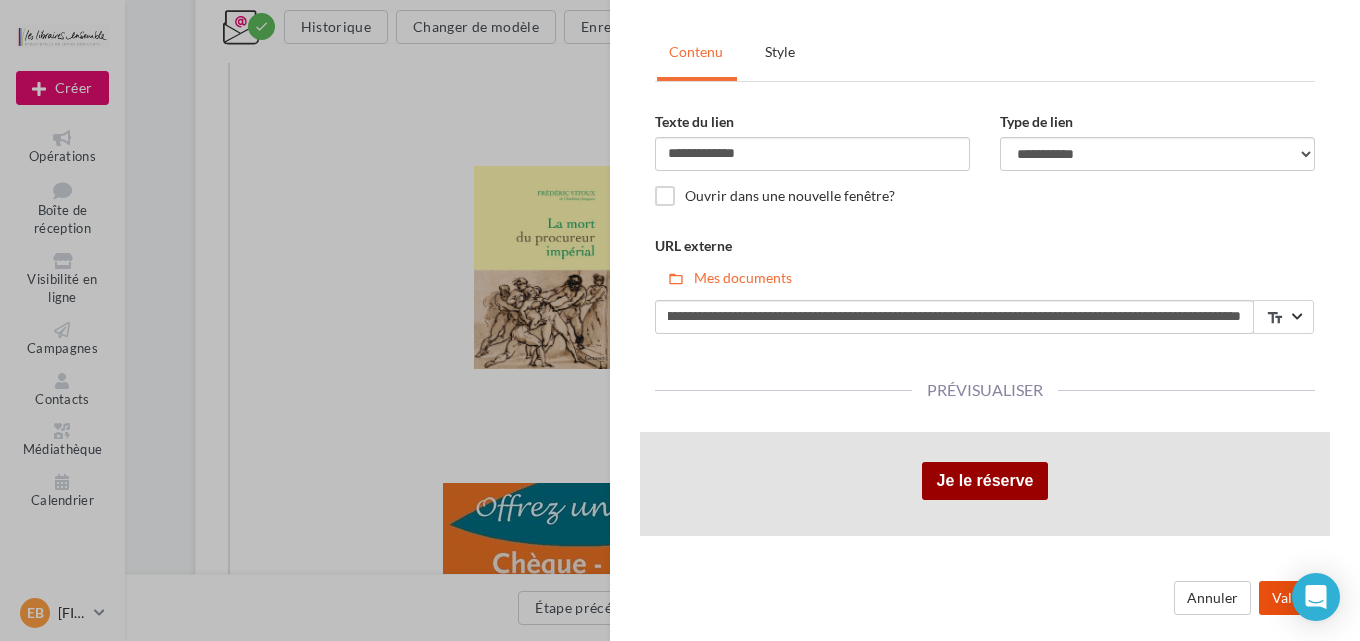 click on "Valider" at bounding box center (1294, 598) 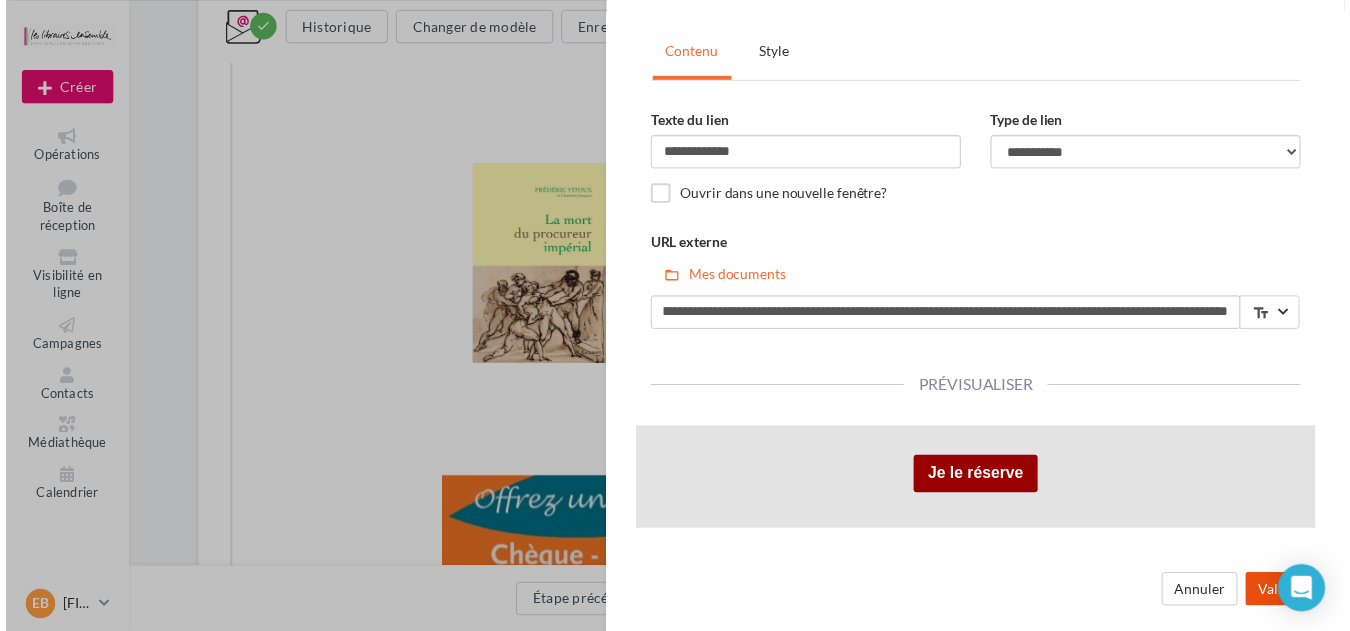 scroll, scrollTop: 0, scrollLeft: 0, axis: both 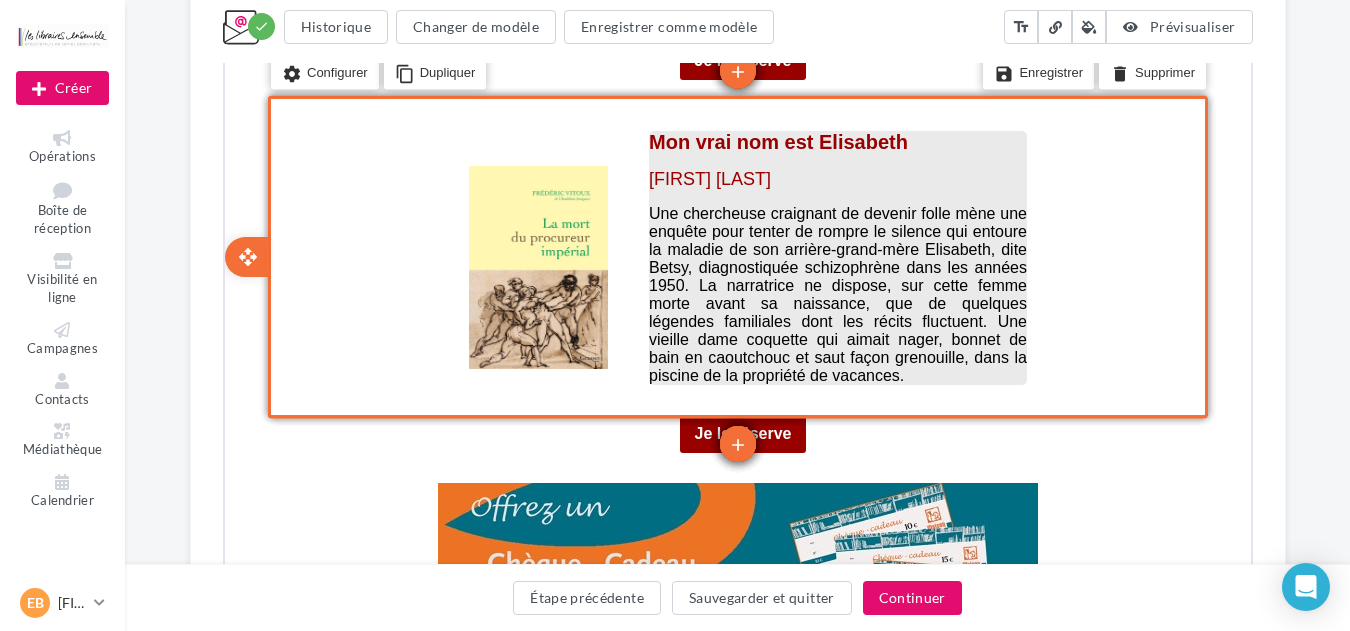 click at bounding box center (835, 159) 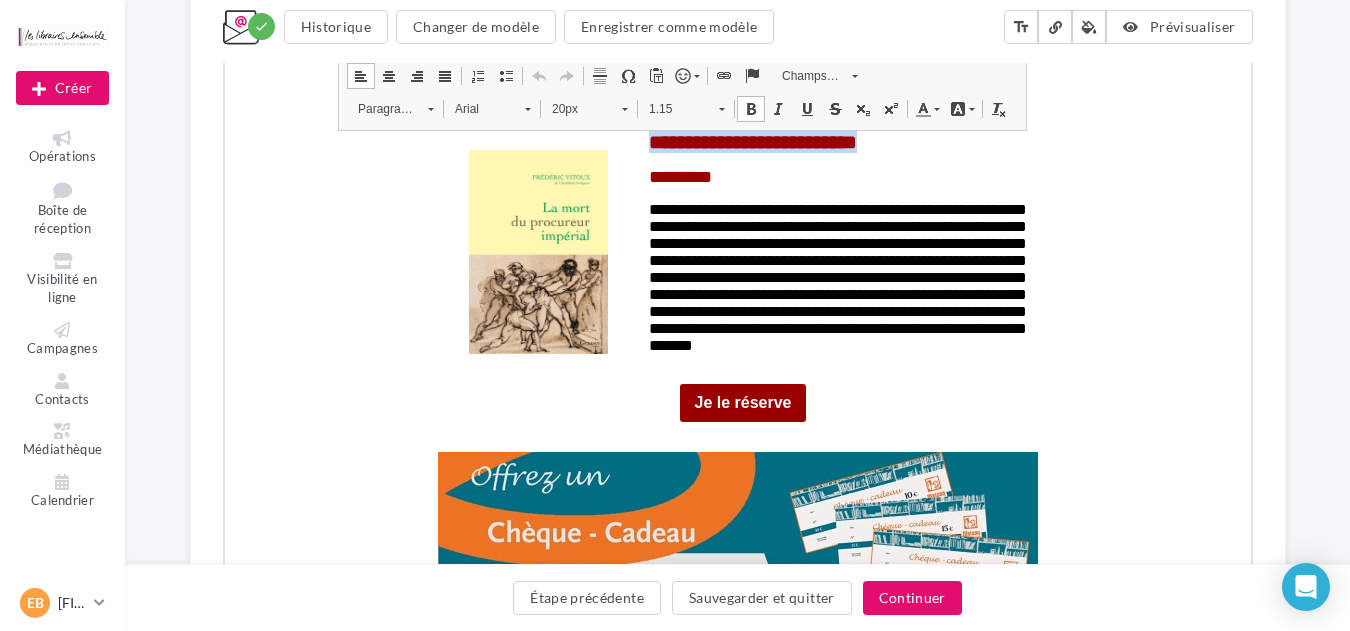 drag, startPoint x: 917, startPoint y: 137, endPoint x: 620, endPoint y: 124, distance: 297.28436 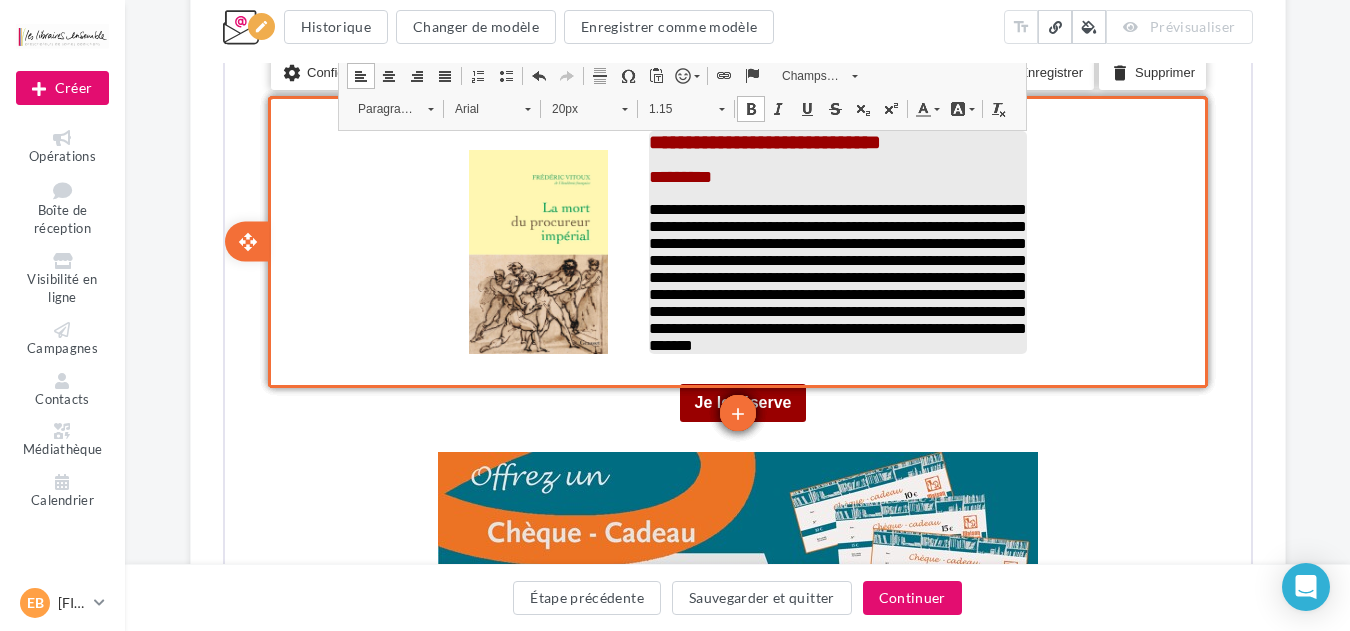 click on "*********" at bounding box center (677, 175) 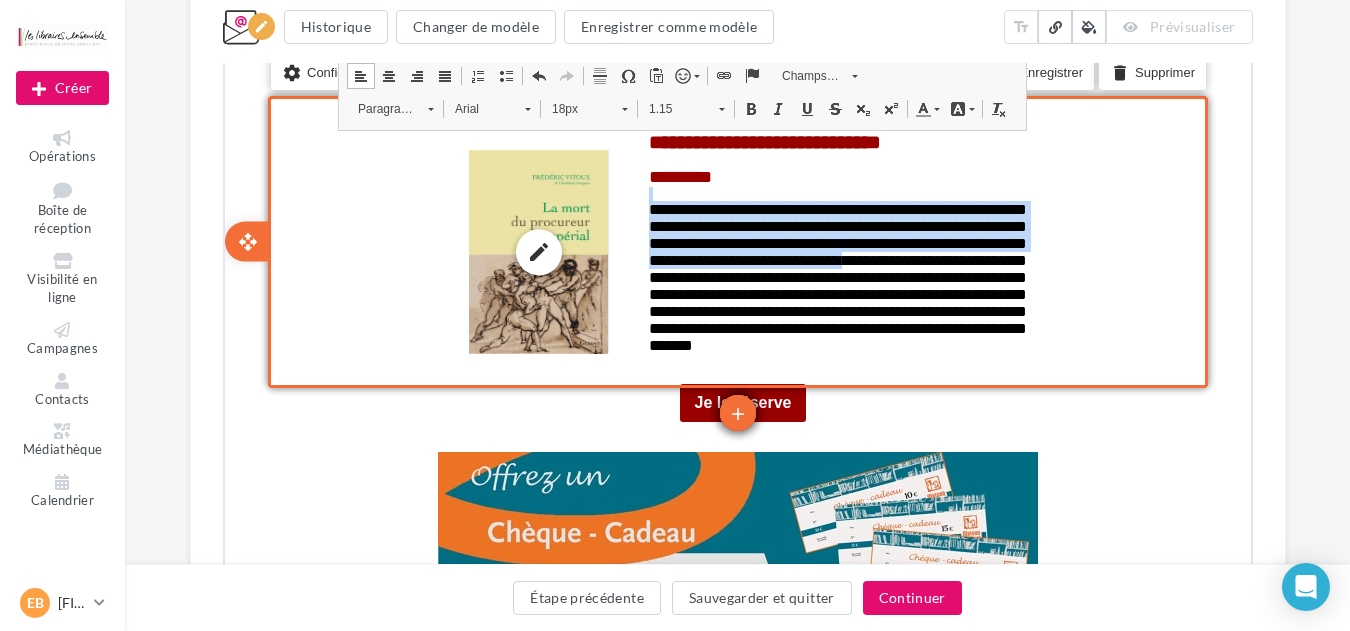 drag, startPoint x: 739, startPoint y: 177, endPoint x: 603, endPoint y: 187, distance: 136.36716 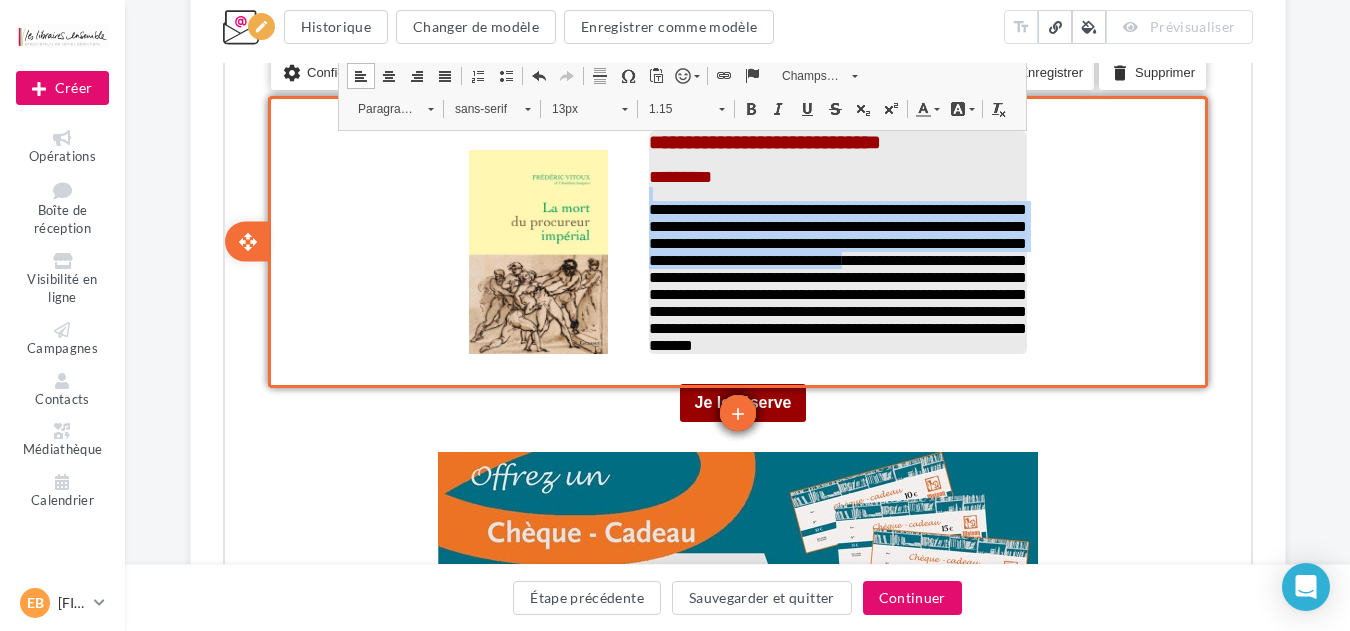 click on "**********" at bounding box center (835, 275) 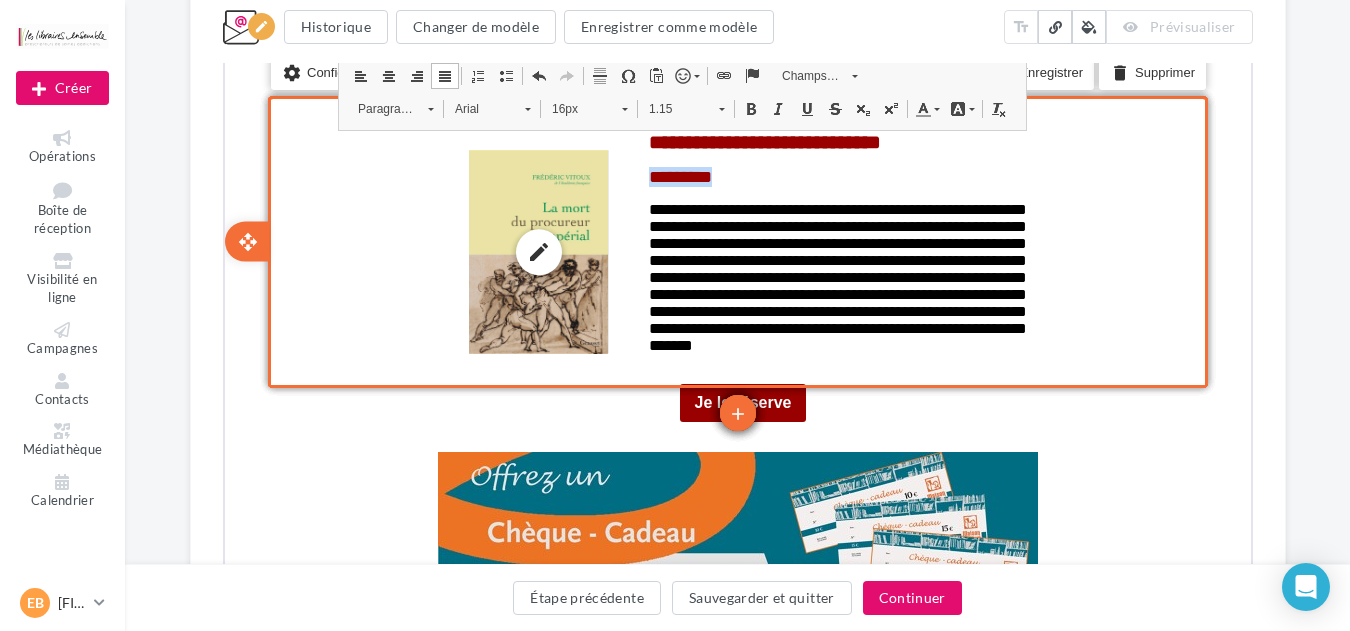 drag, startPoint x: 756, startPoint y: 180, endPoint x: 631, endPoint y: 181, distance: 125.004 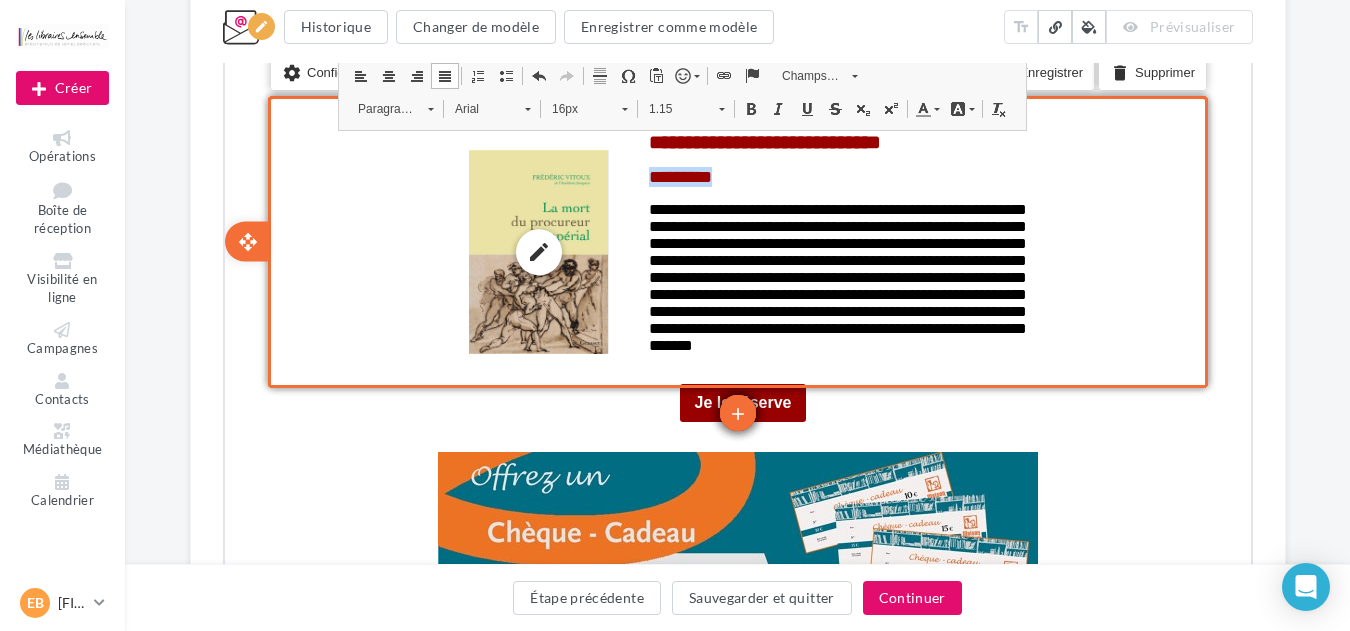 click on "**********" at bounding box center (735, 250) 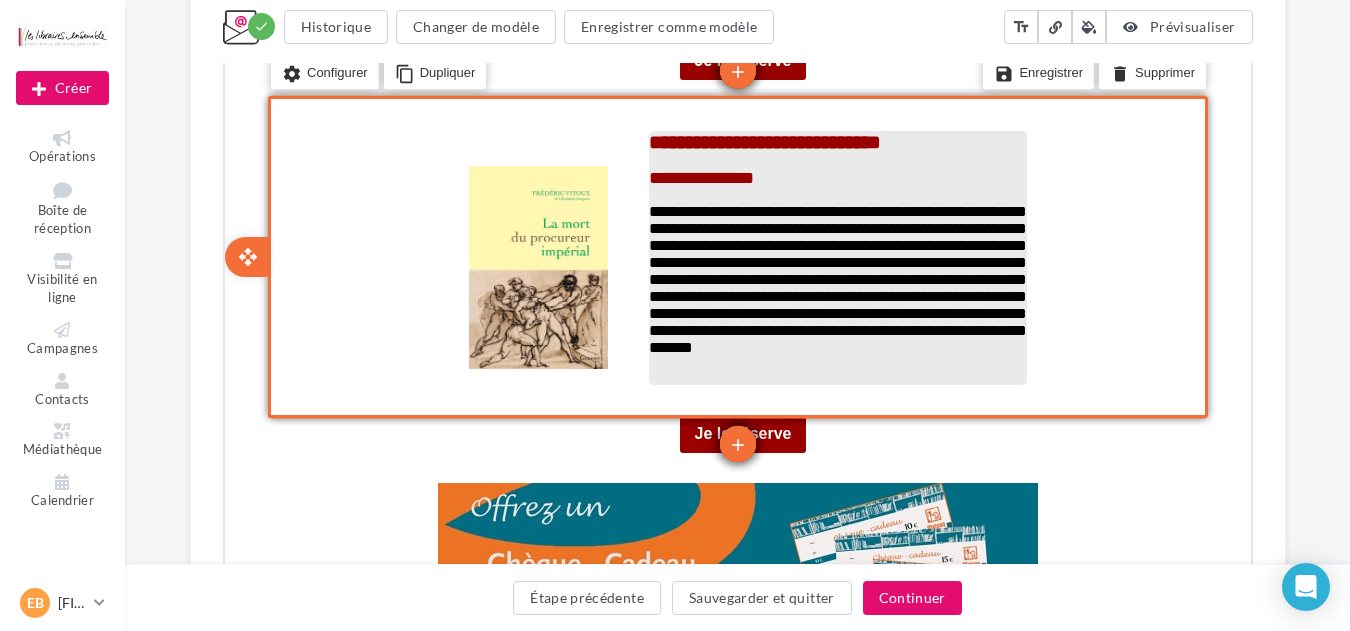 click on "**********" at bounding box center [835, 277] 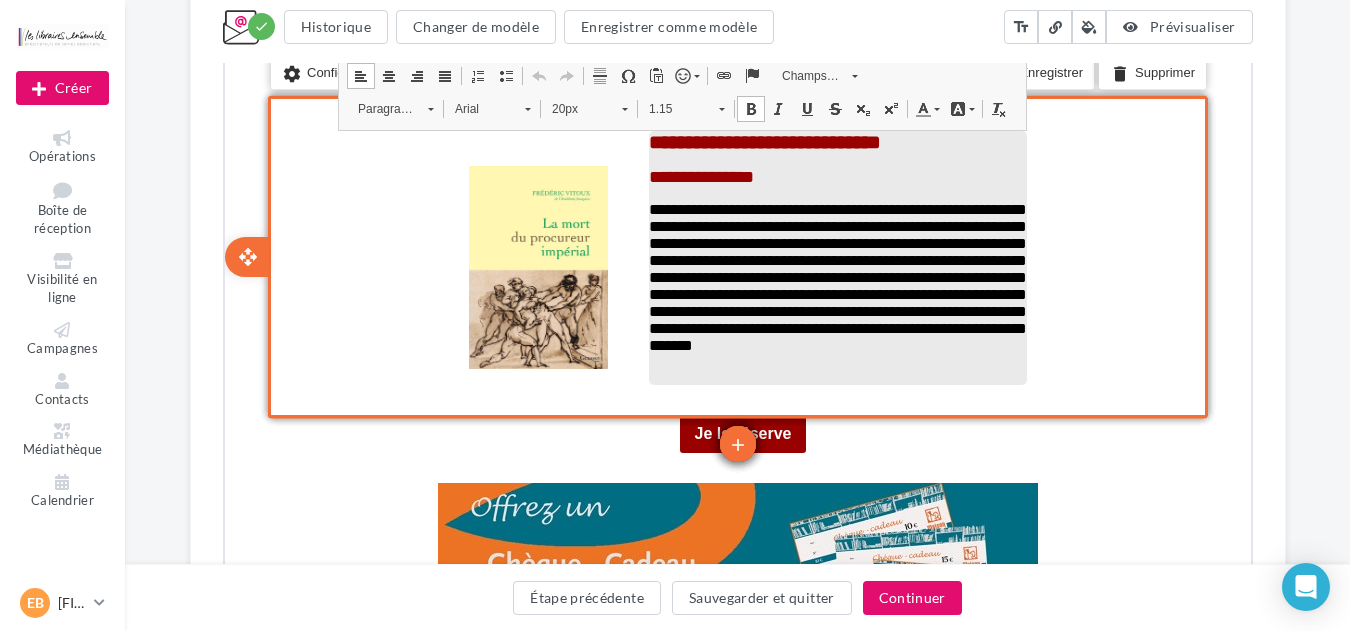 click at bounding box center [835, 384] 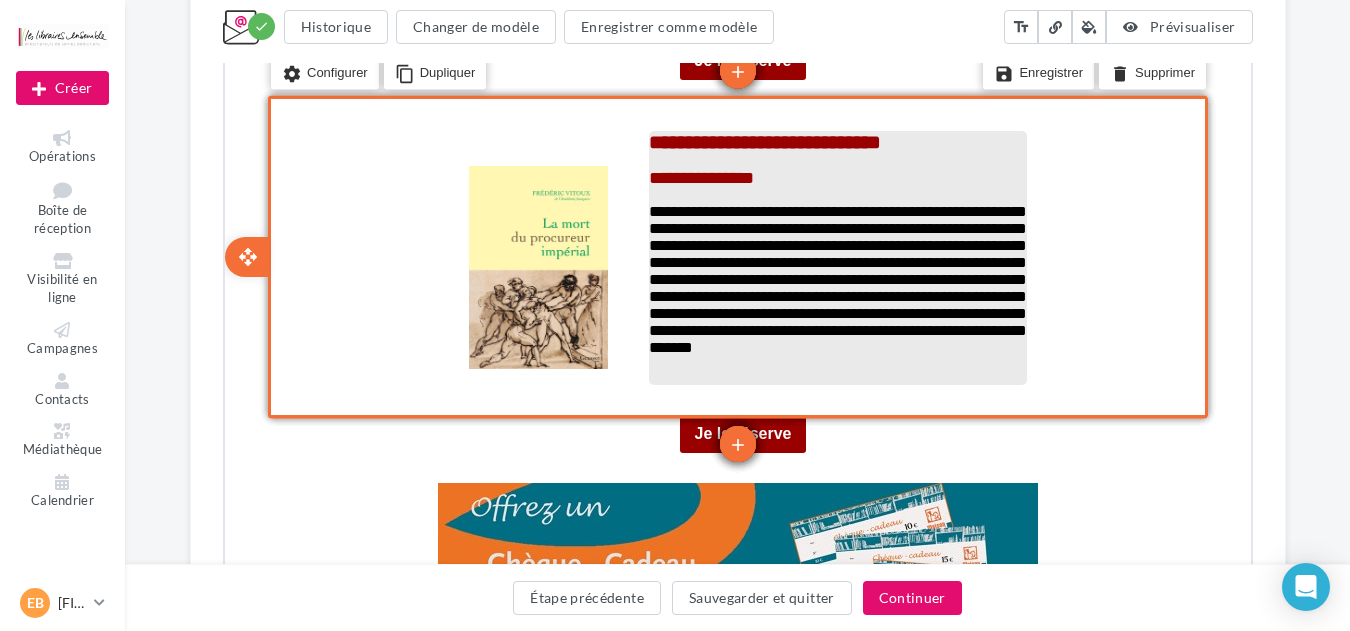 click on "**********" at bounding box center [835, 277] 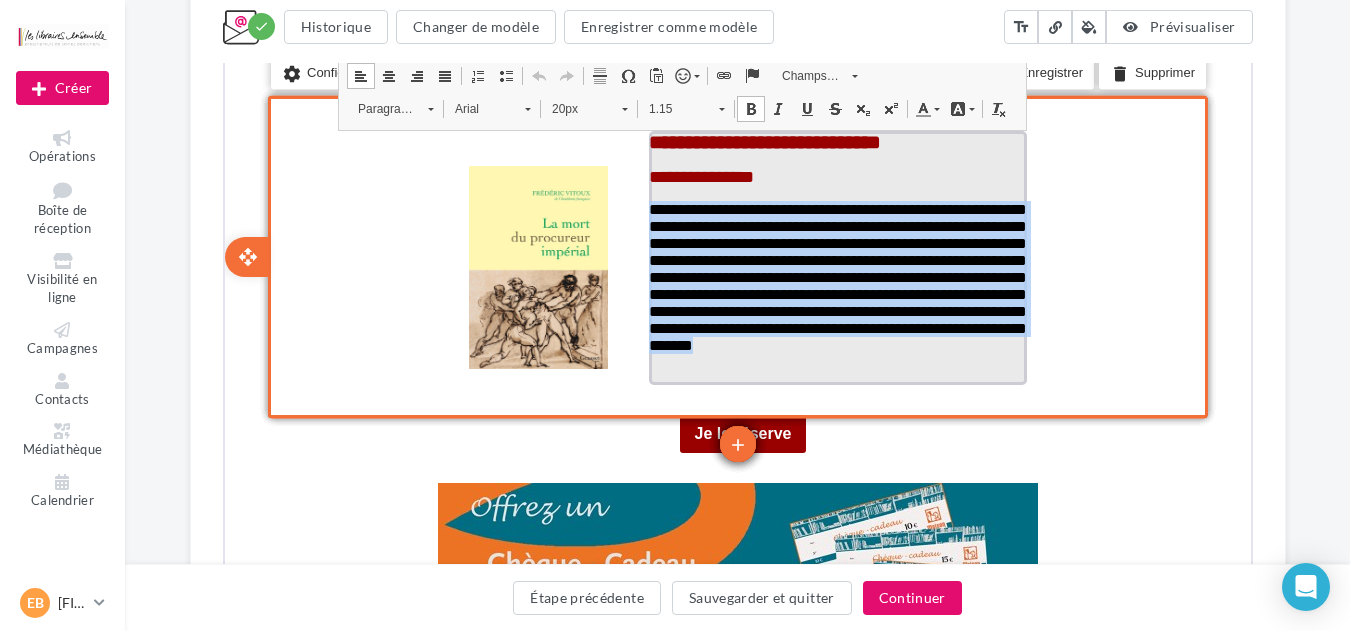 drag, startPoint x: 921, startPoint y: 377, endPoint x: 635, endPoint y: 214, distance: 329.1884 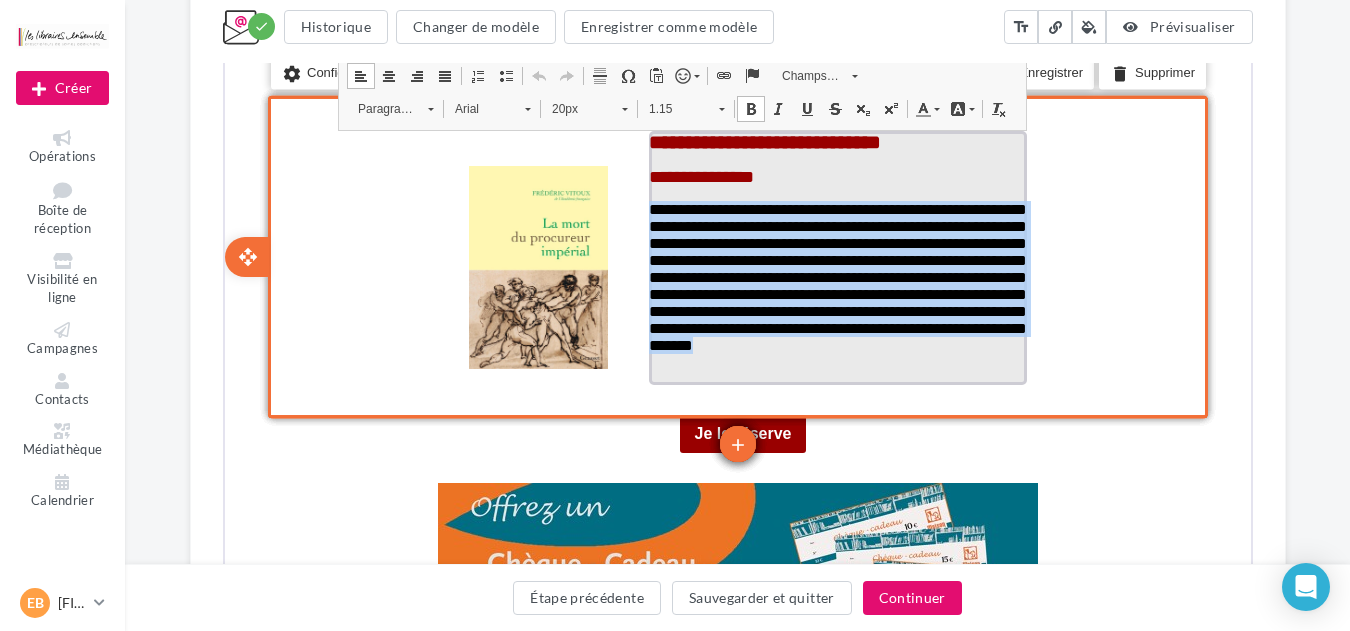 click on "**********" at bounding box center (835, 266) 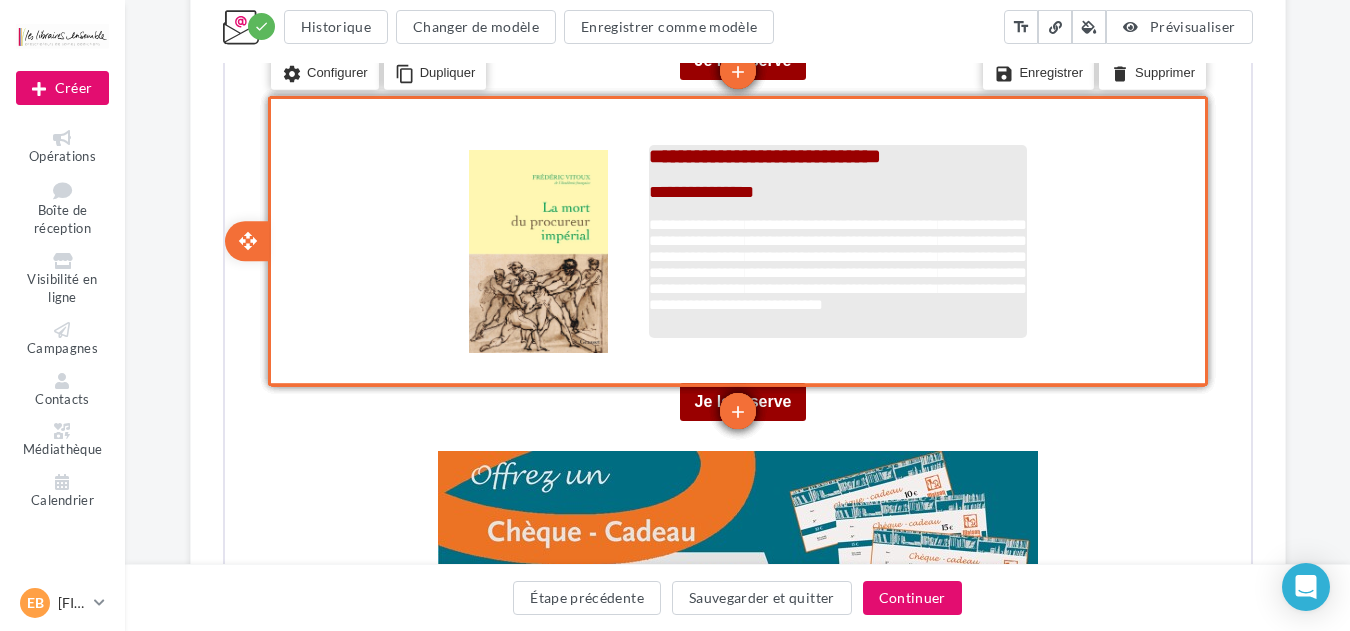click on "**********" at bounding box center [835, 274] 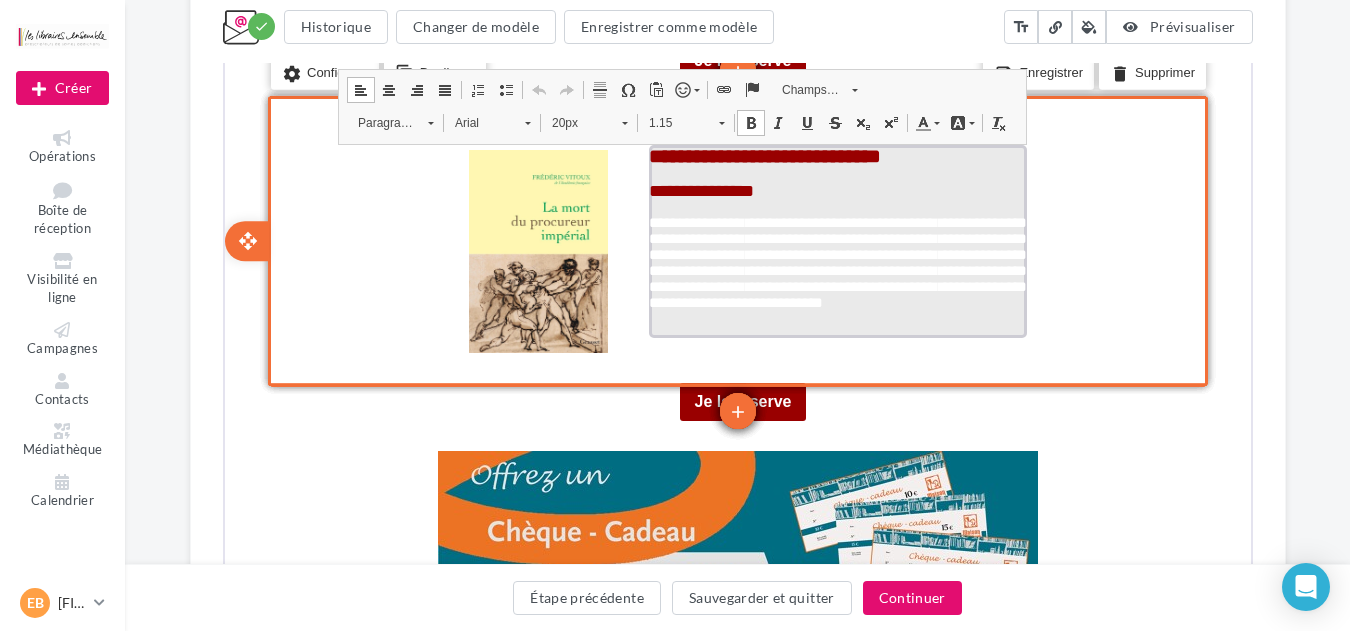 click on "**********" at bounding box center [835, 272] 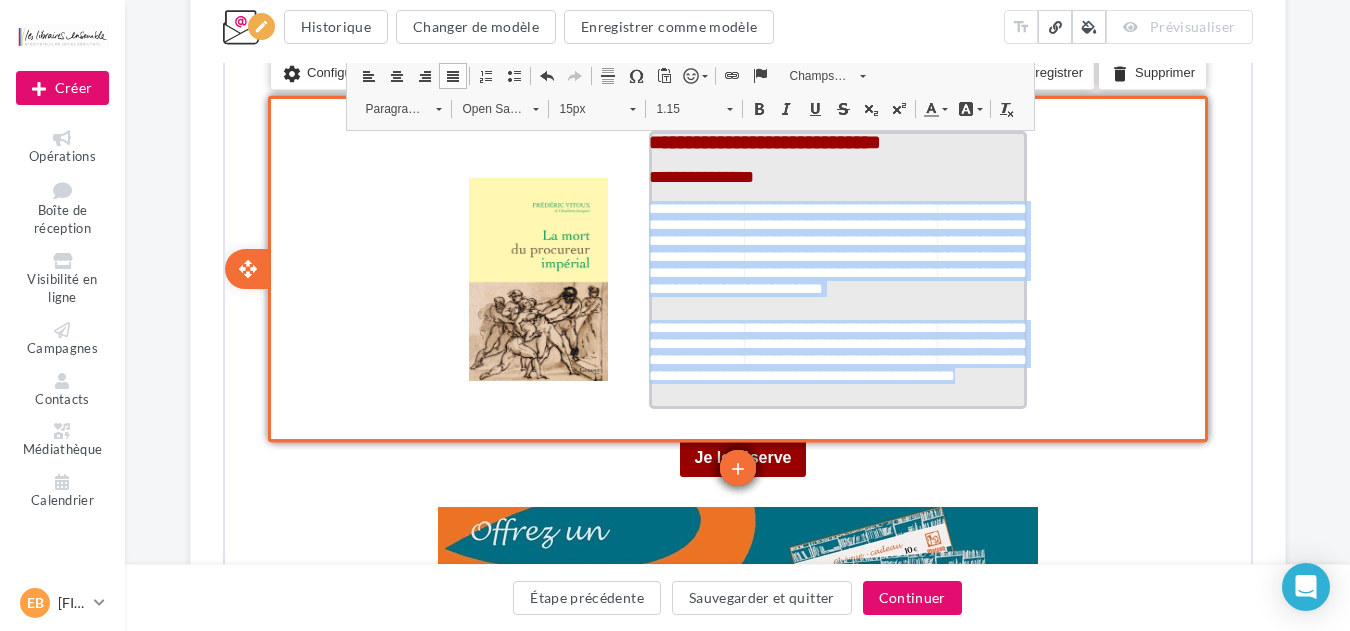 drag, startPoint x: 792, startPoint y: 396, endPoint x: 638, endPoint y: 218, distance: 235.37204 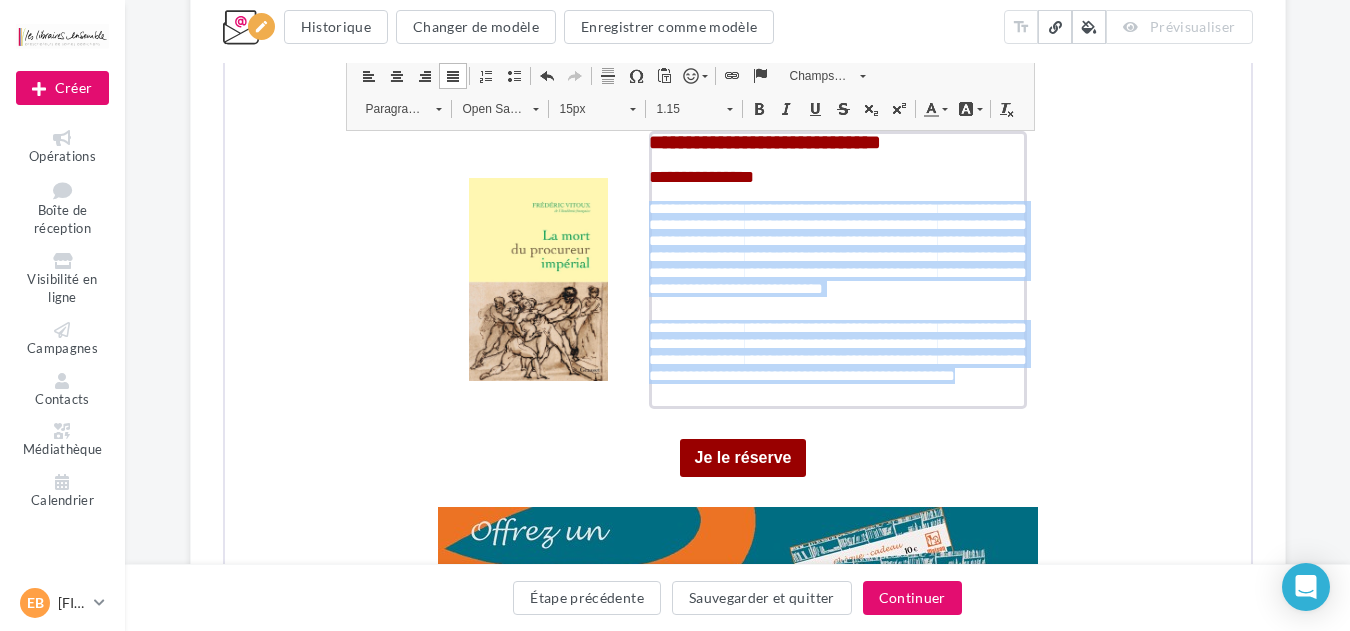 click on "Open Sans" at bounding box center [485, 107] 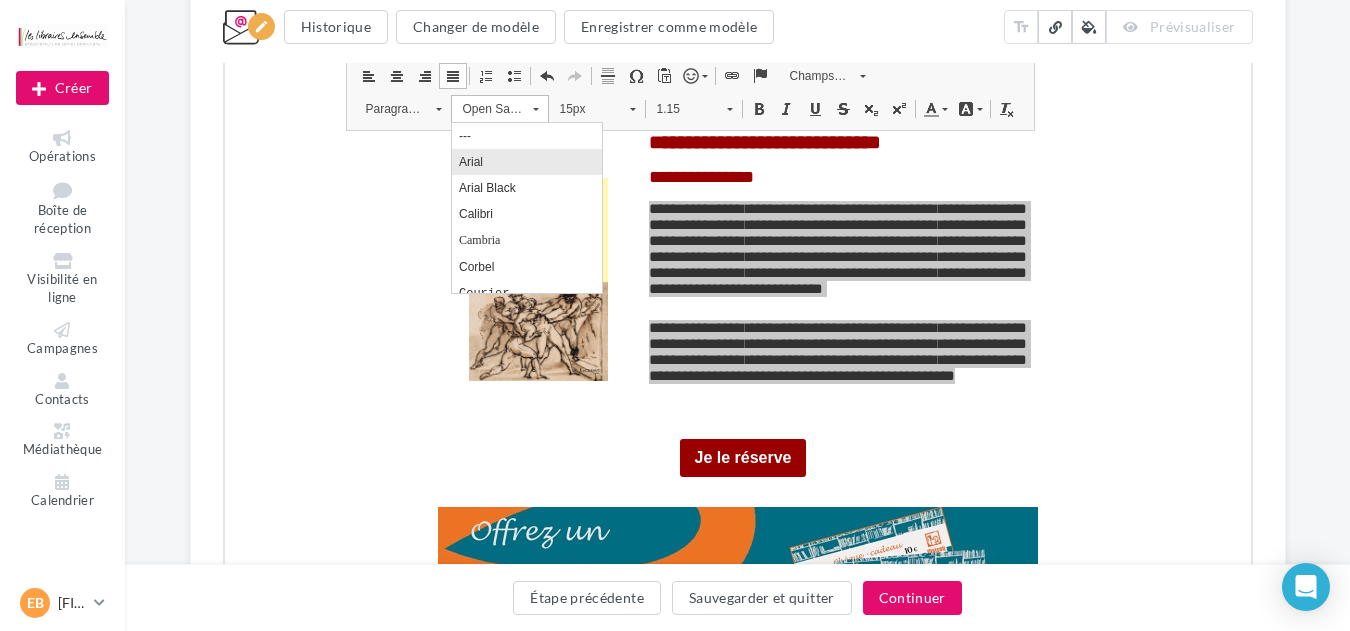 scroll, scrollTop: 0, scrollLeft: 0, axis: both 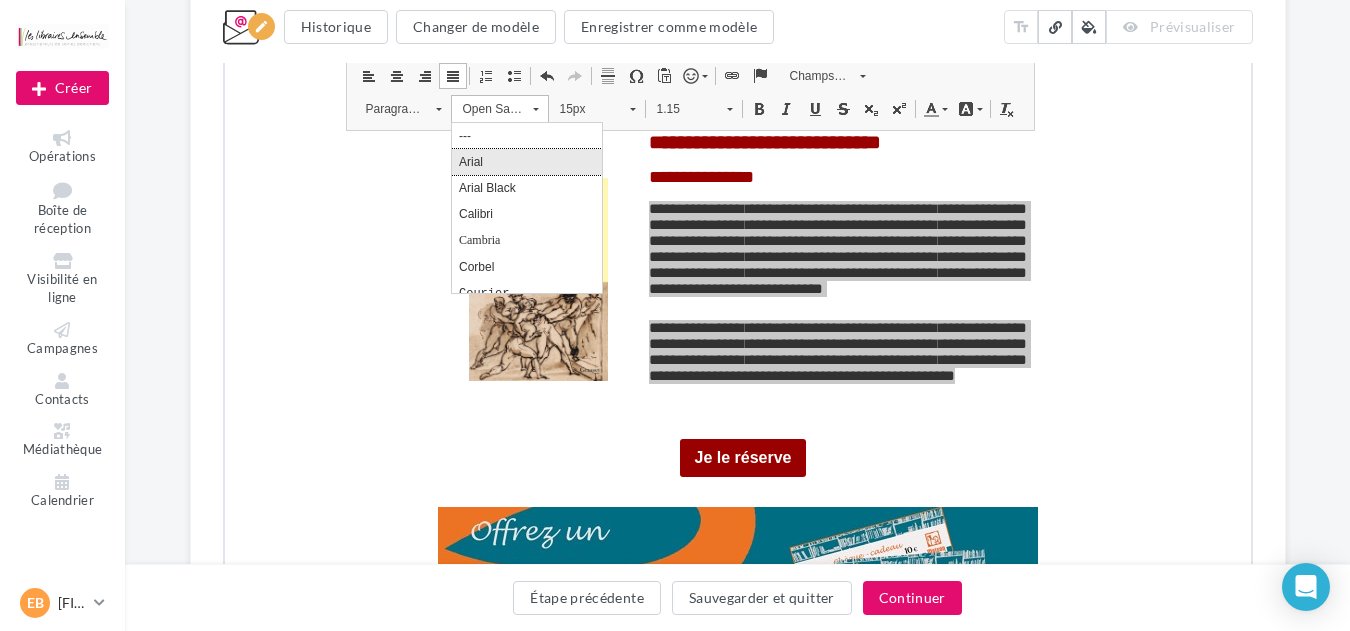 click on "Arial" at bounding box center (526, 161) 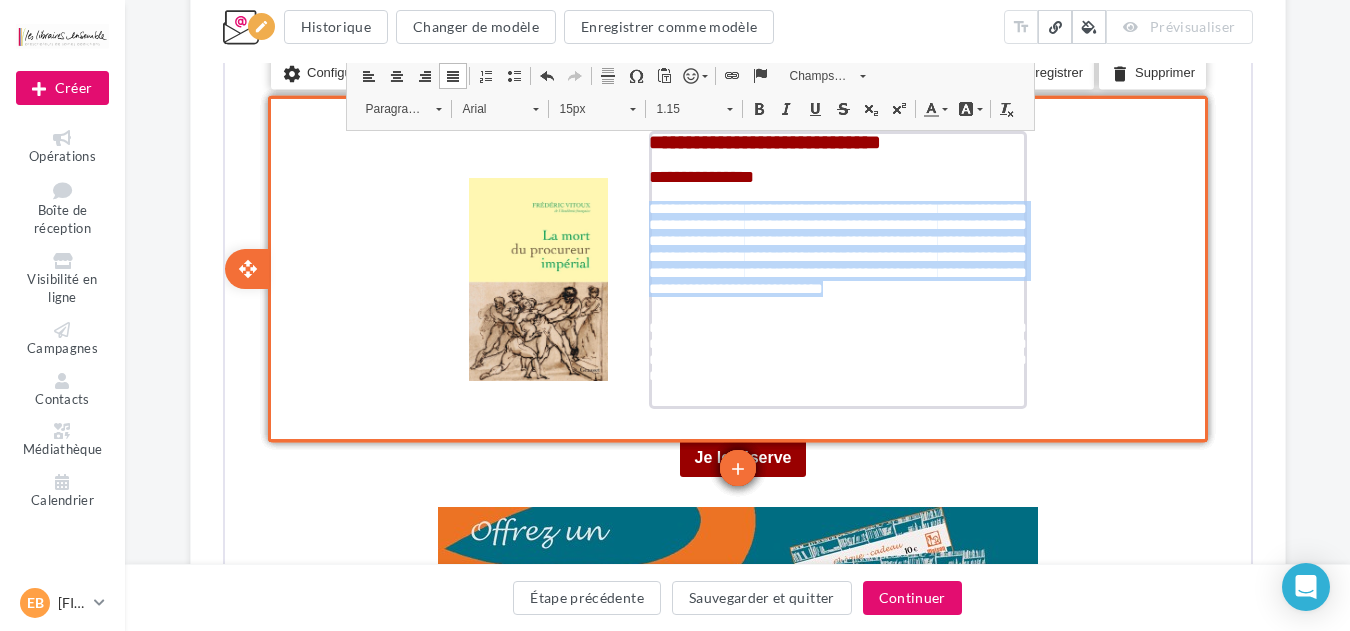 click on "15px" at bounding box center [582, 107] 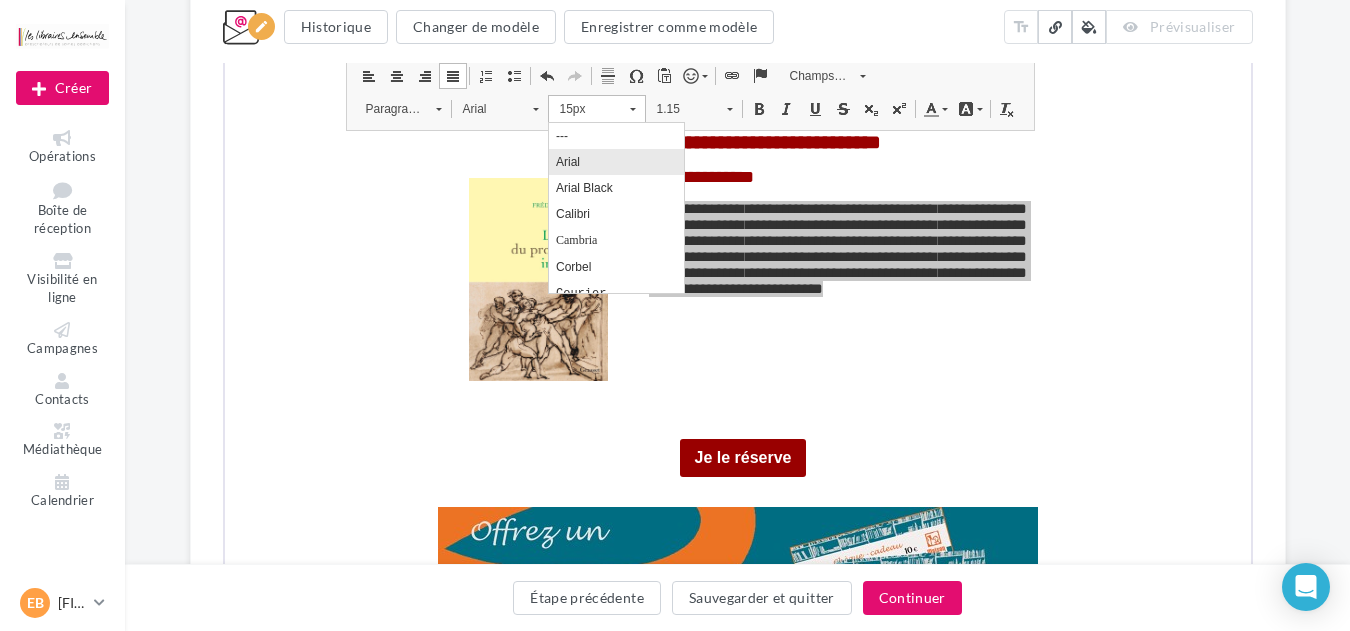 scroll, scrollTop: 136, scrollLeft: 0, axis: vertical 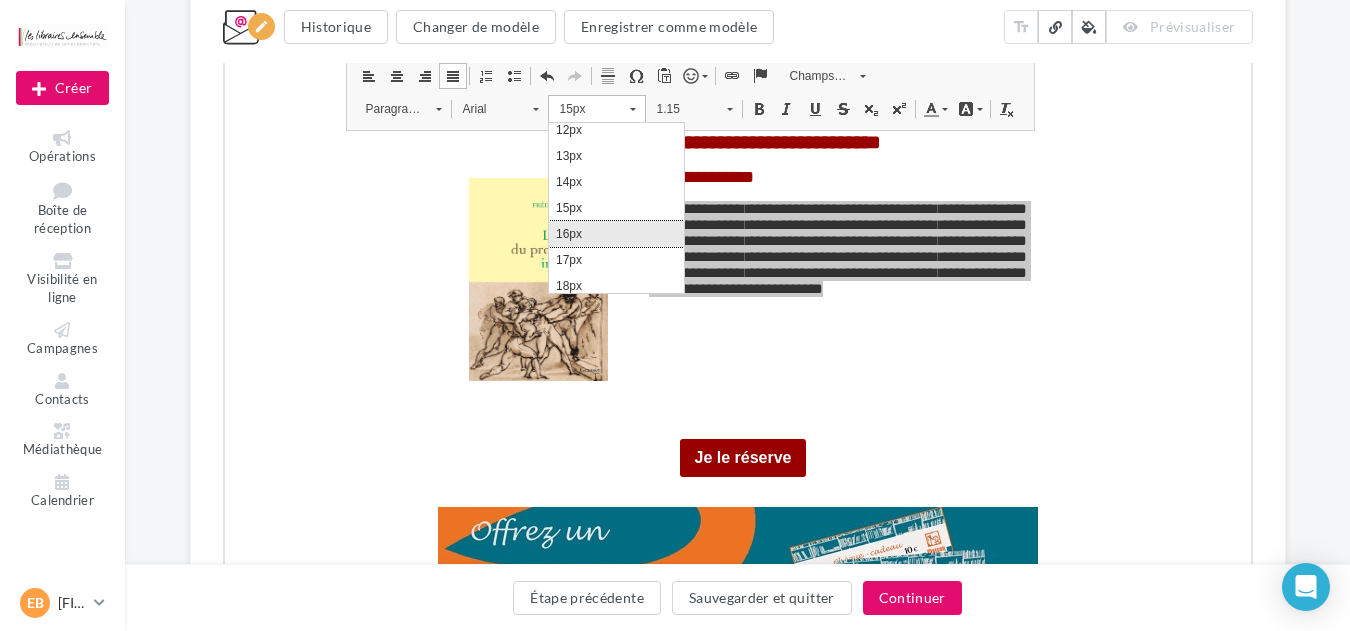 click on "16px" at bounding box center [615, 233] 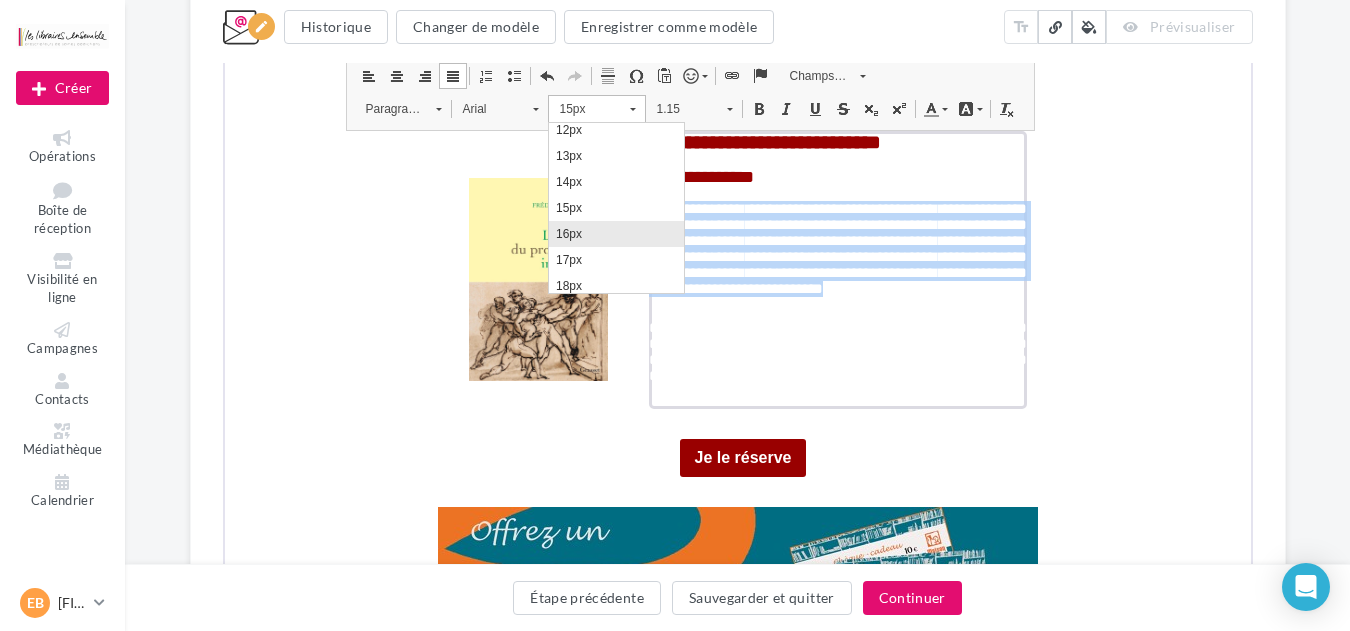 scroll, scrollTop: 0, scrollLeft: 0, axis: both 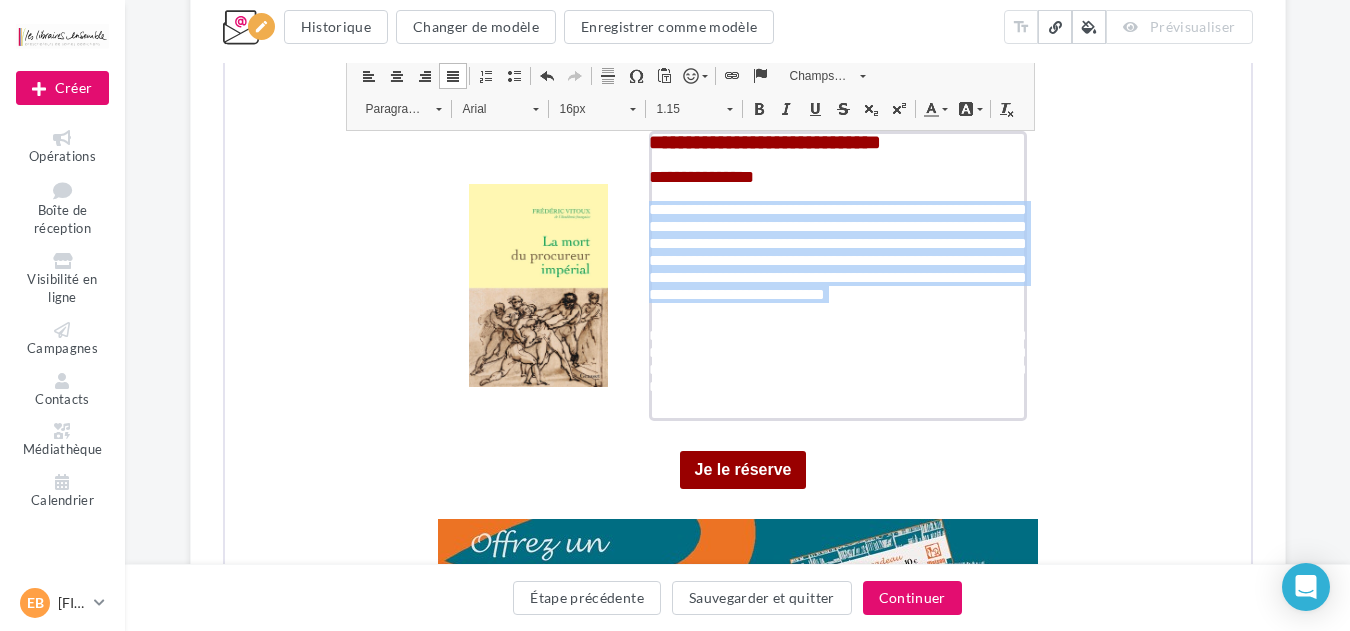 click at bounding box center (928, 107) 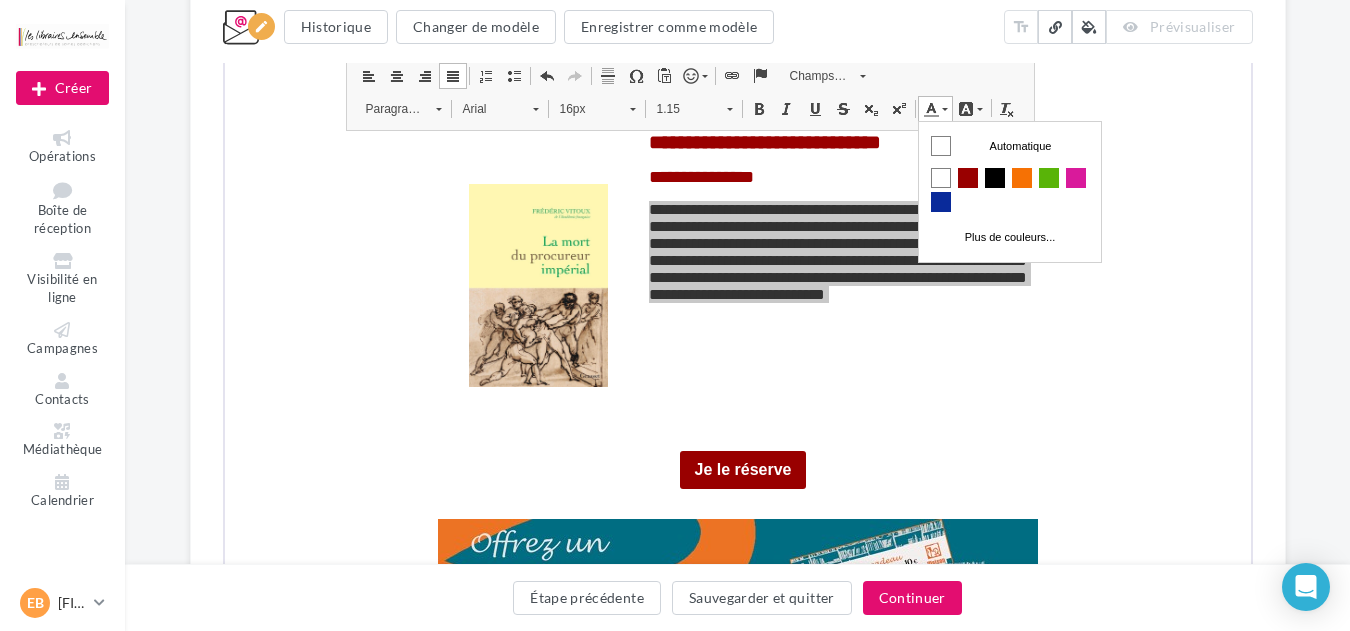 scroll, scrollTop: 0, scrollLeft: 0, axis: both 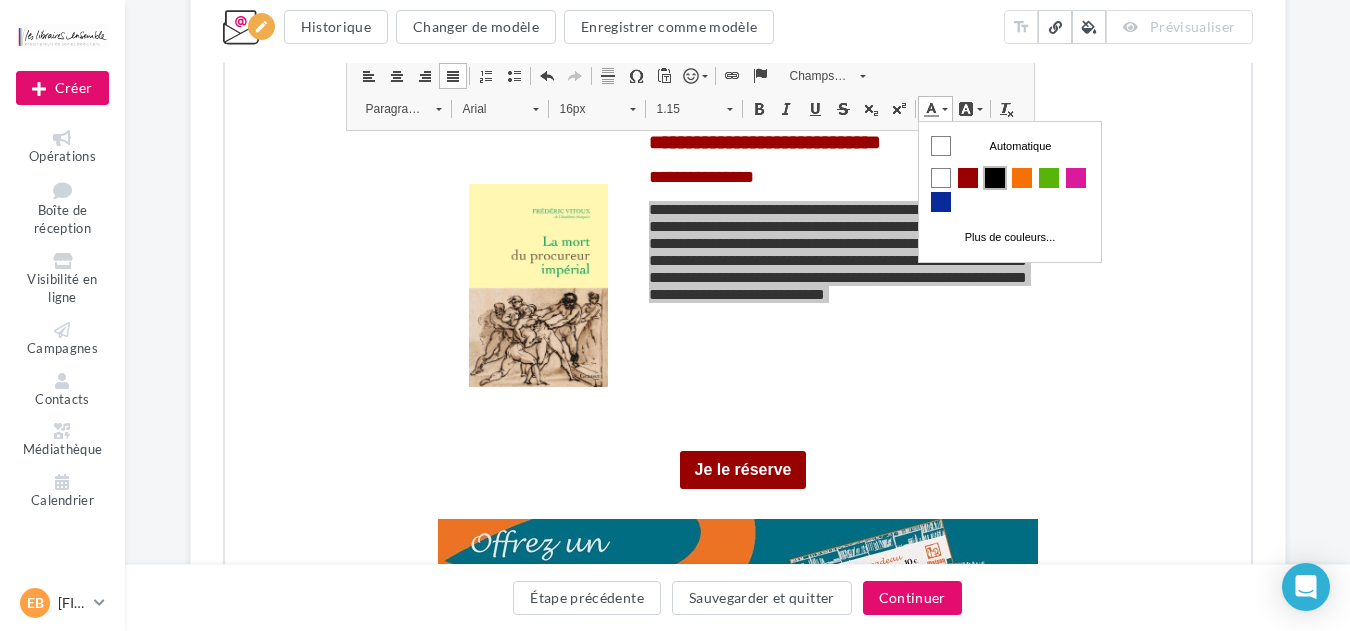 click at bounding box center [994, 177] 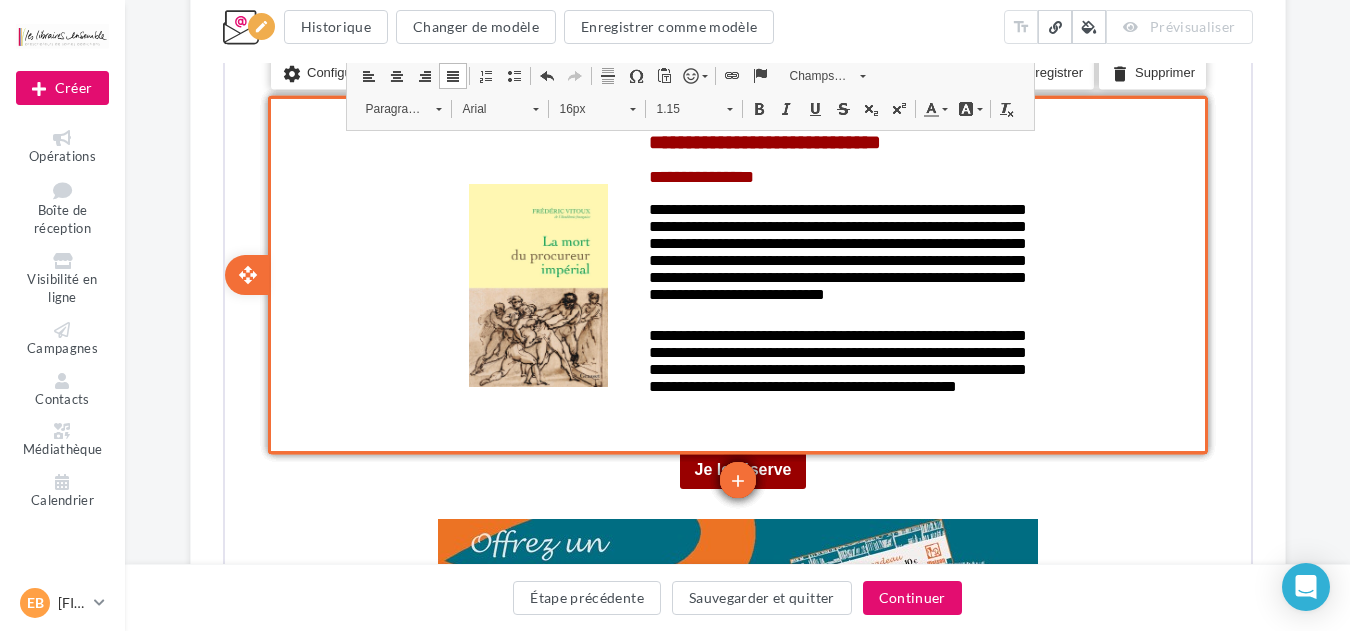 click on "**********" at bounding box center [835, 284] 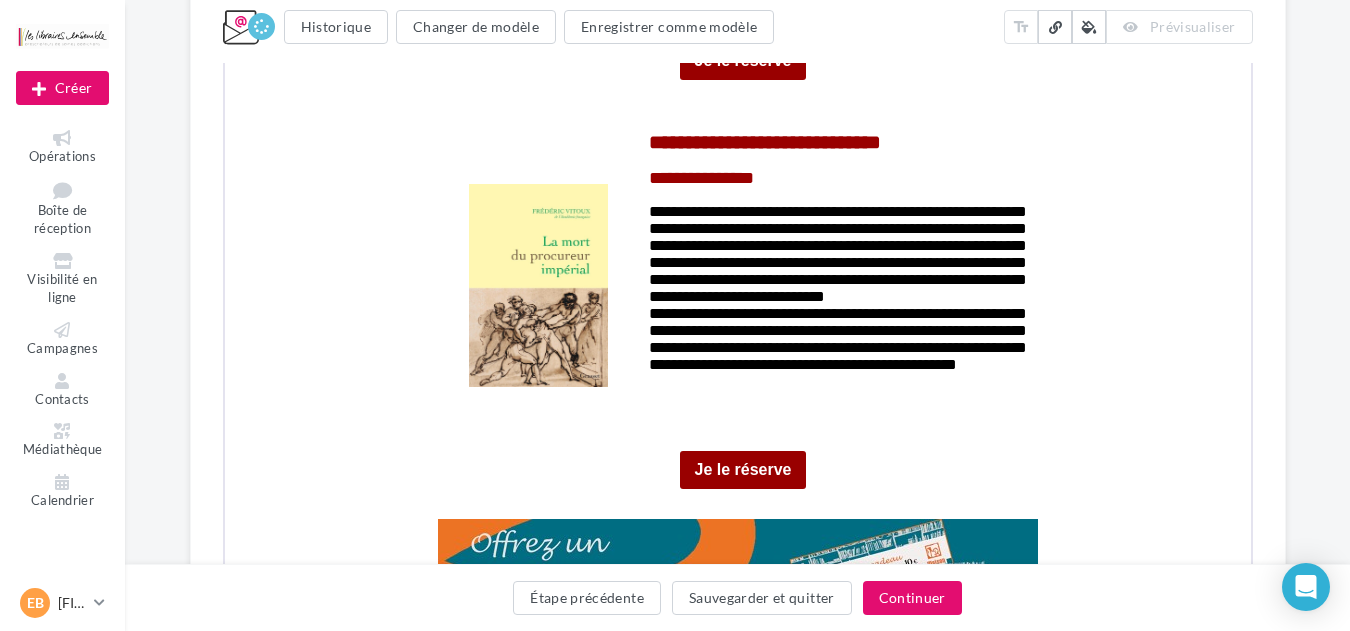 click on "**********" at bounding box center (737, -1188) 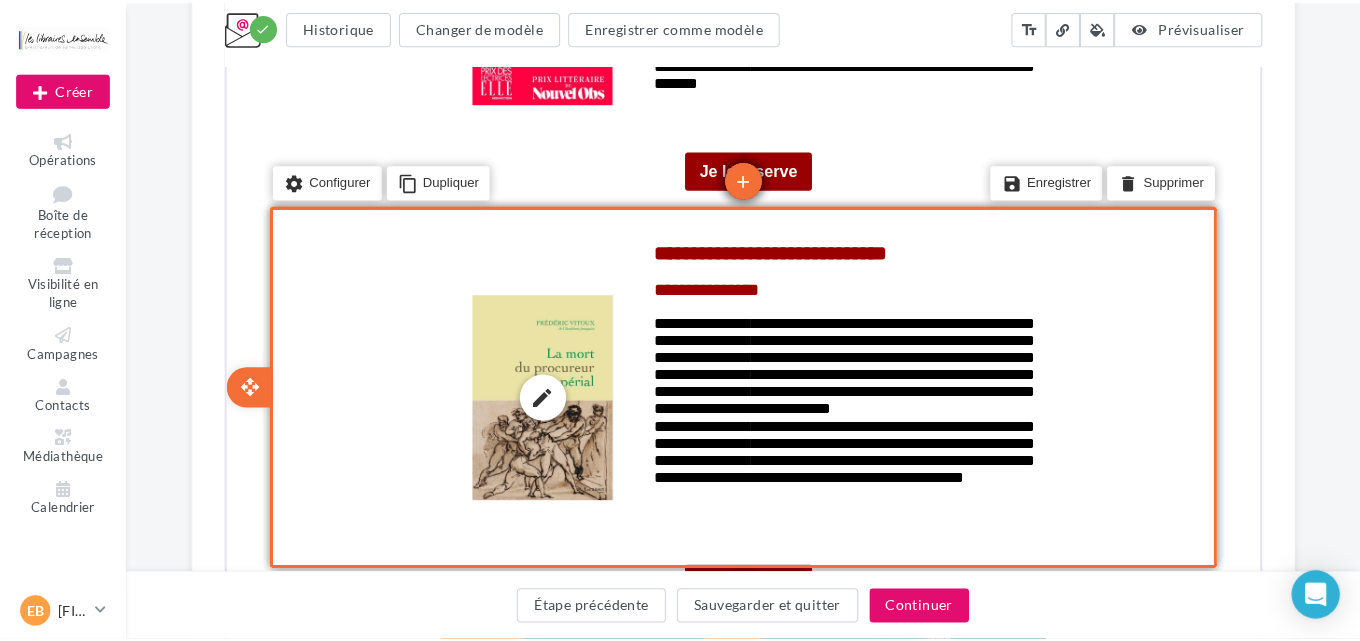 scroll, scrollTop: 3542, scrollLeft: 0, axis: vertical 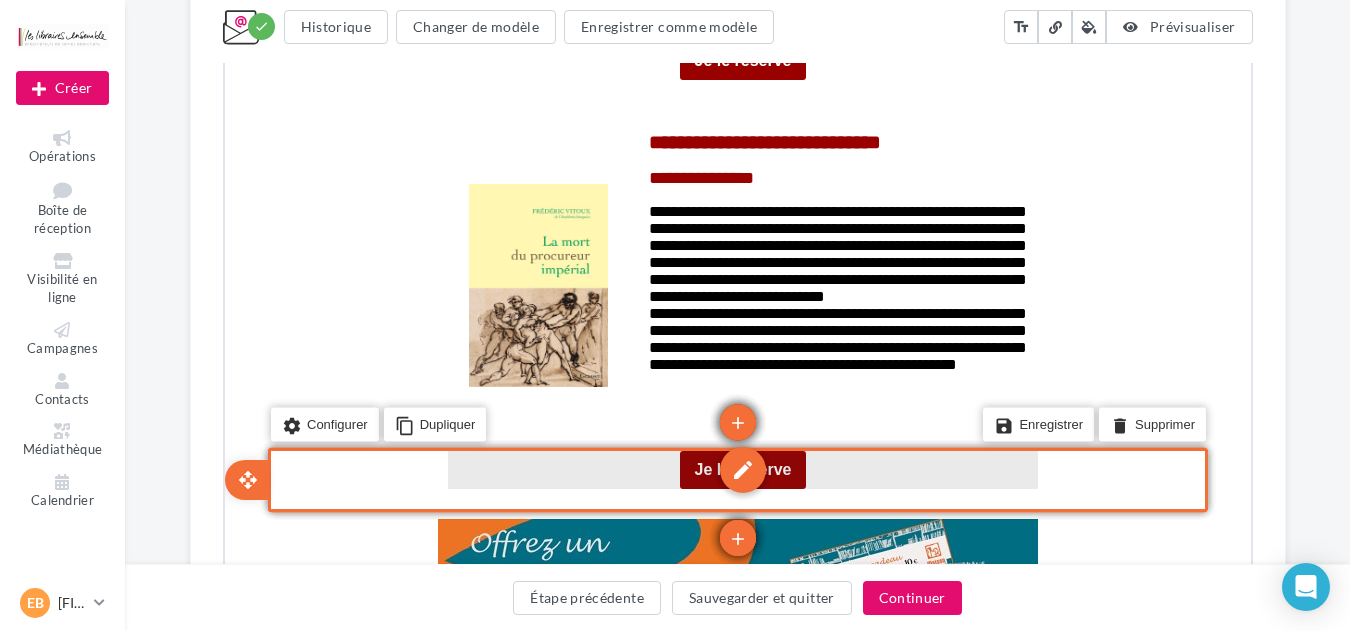 click on "edit" at bounding box center [740, 468] 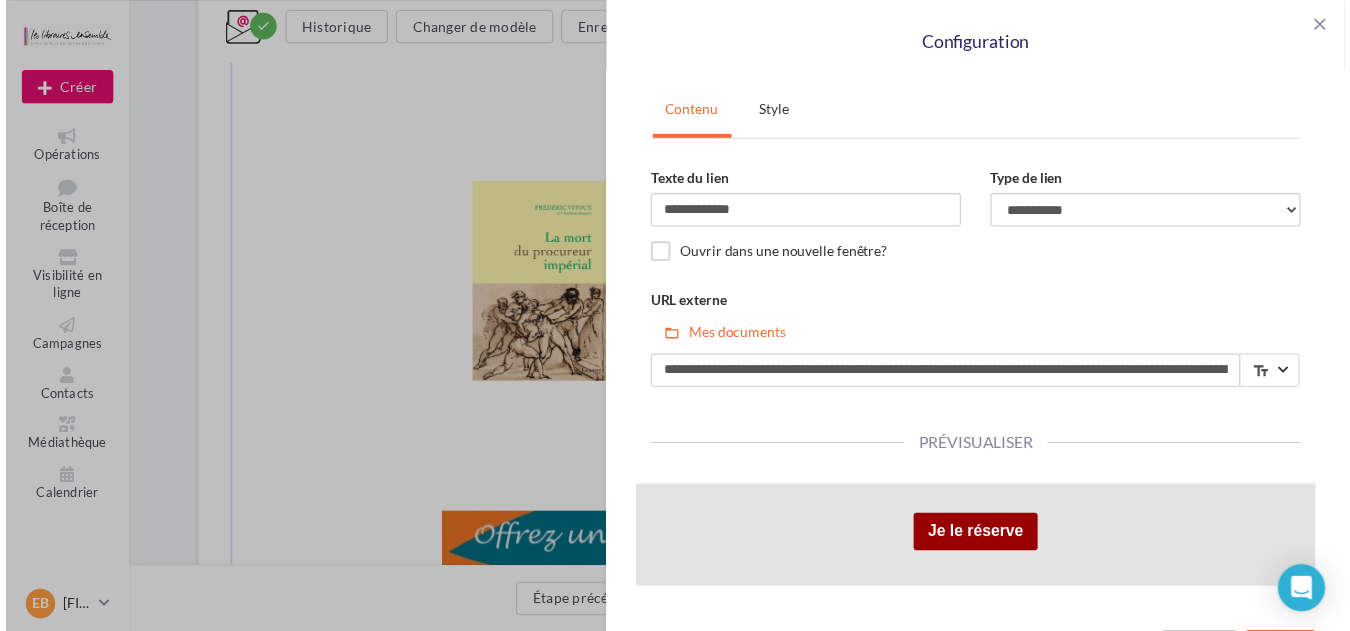 scroll, scrollTop: 59, scrollLeft: 0, axis: vertical 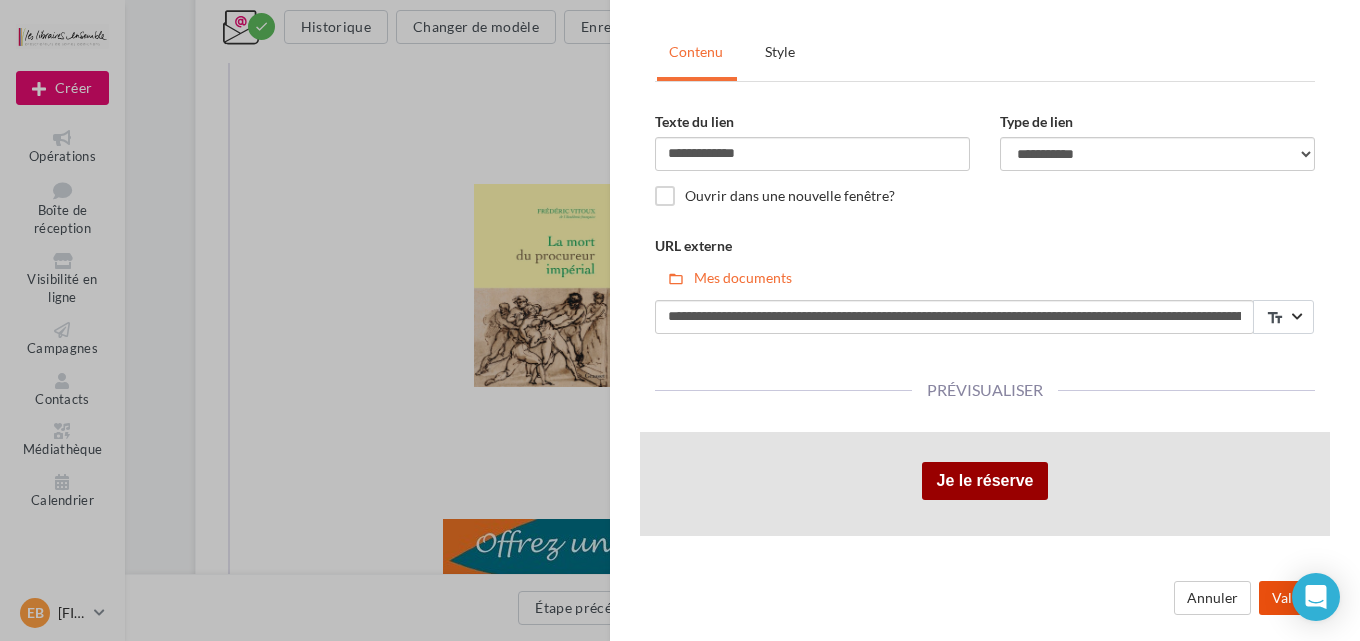 click on "Valider" at bounding box center (1294, 598) 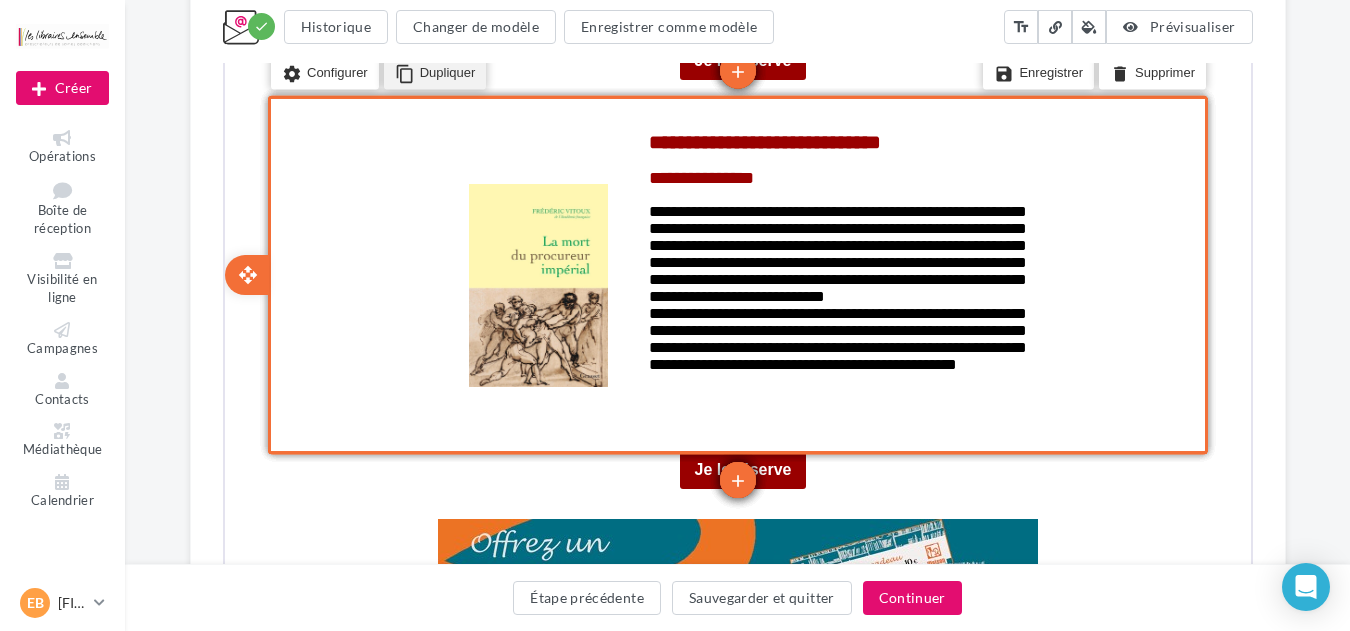 click on "content_copy Dupliquer" at bounding box center (432, 71) 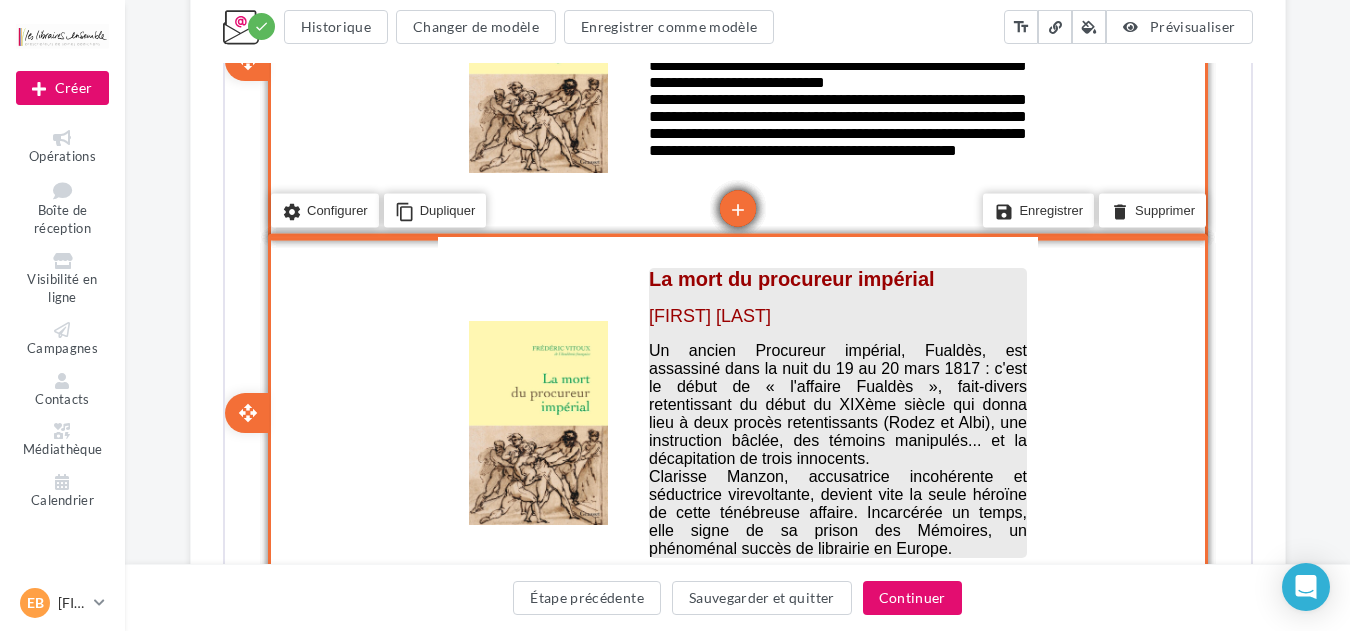 scroll, scrollTop: 3969, scrollLeft: 0, axis: vertical 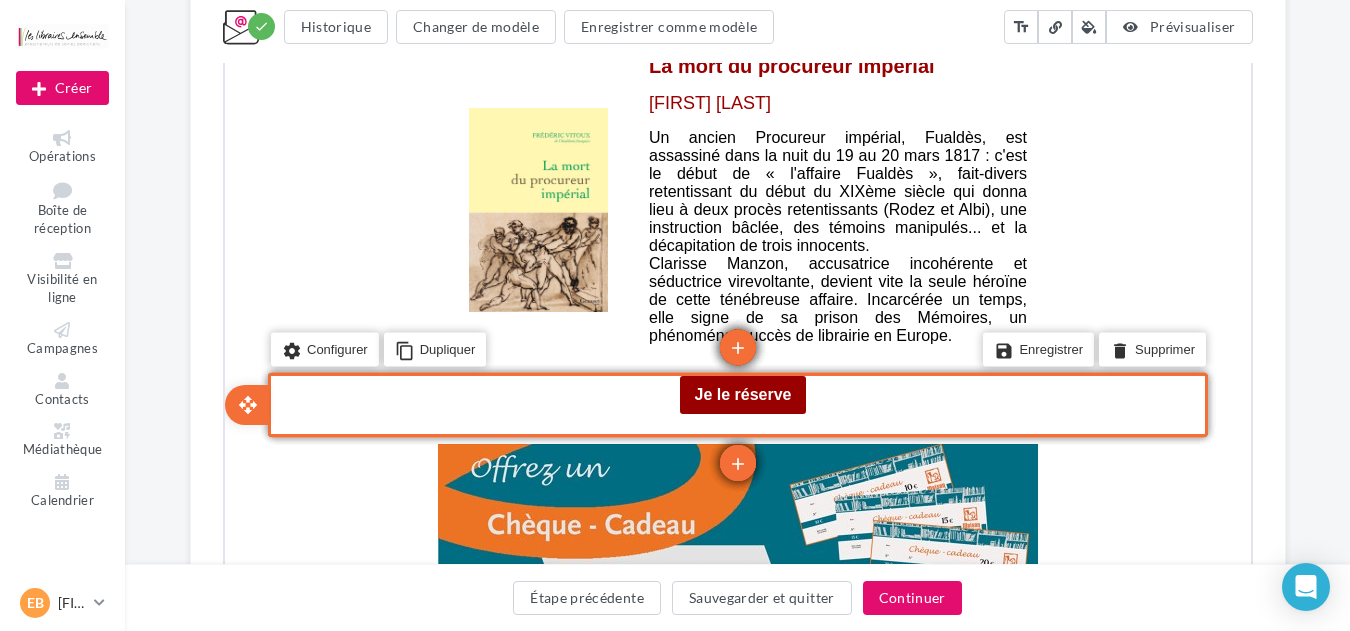 click on "settings Configurer content_copy Dupliquer" at bounding box center (378, 362) 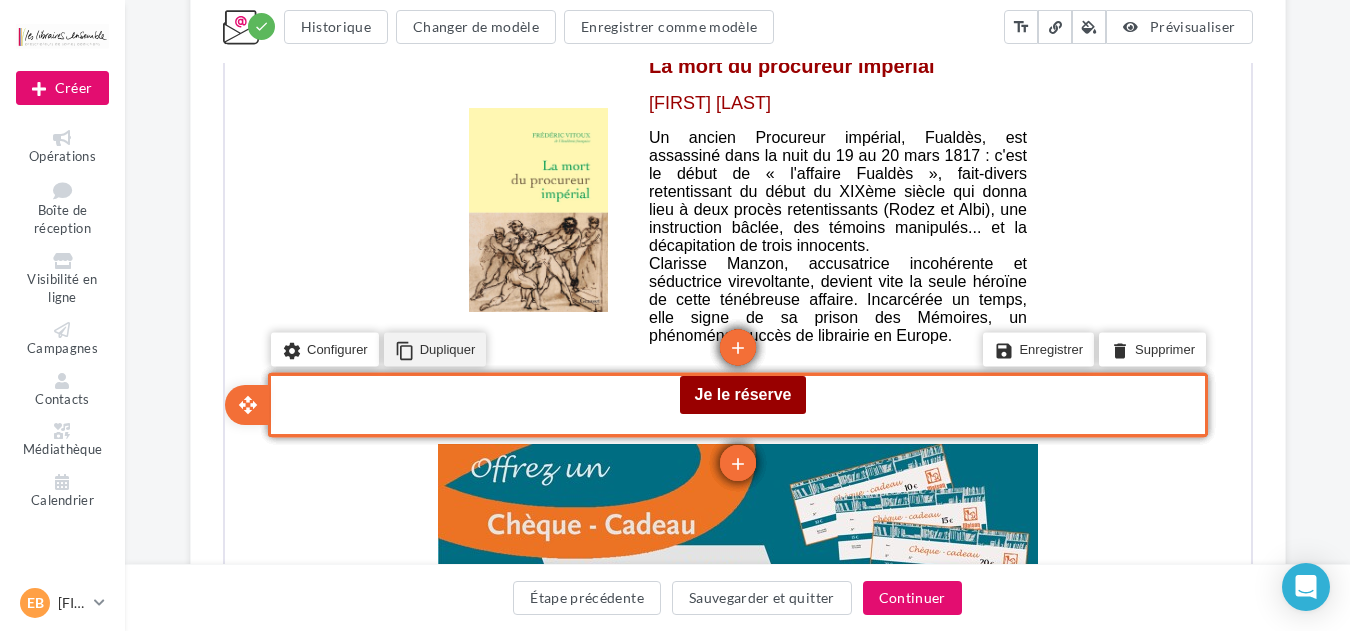 click on "content_copy Dupliquer" at bounding box center [432, 348] 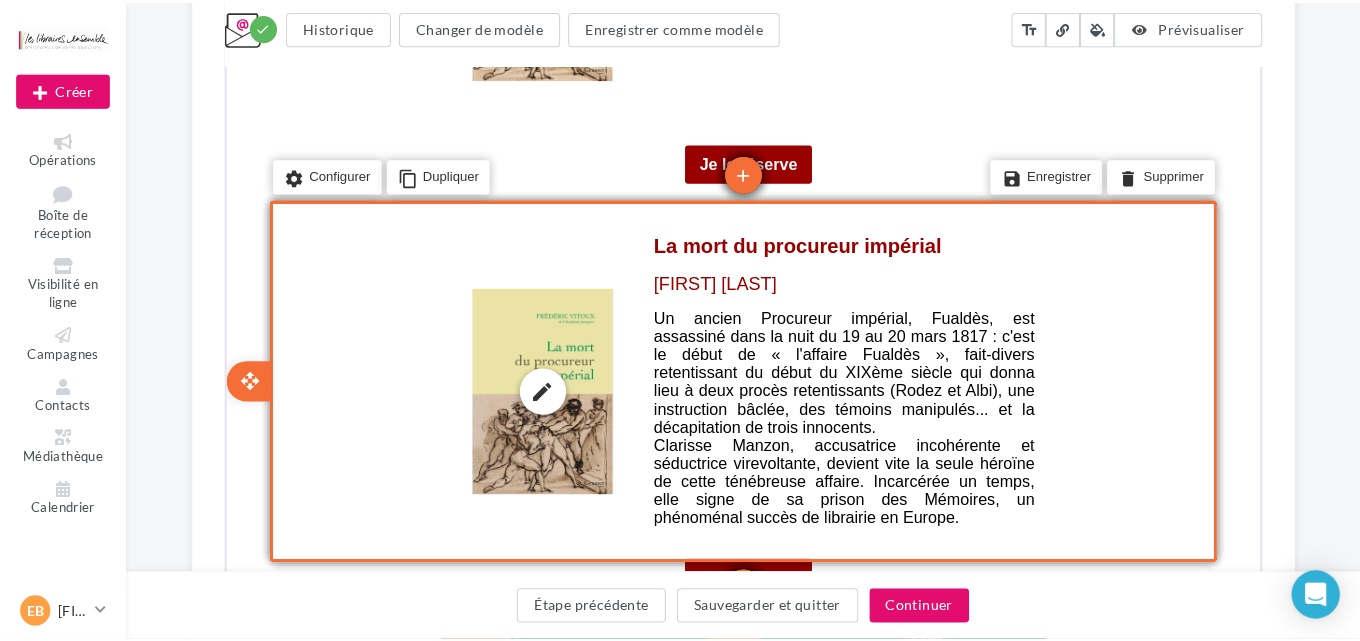 scroll, scrollTop: 3957, scrollLeft: 0, axis: vertical 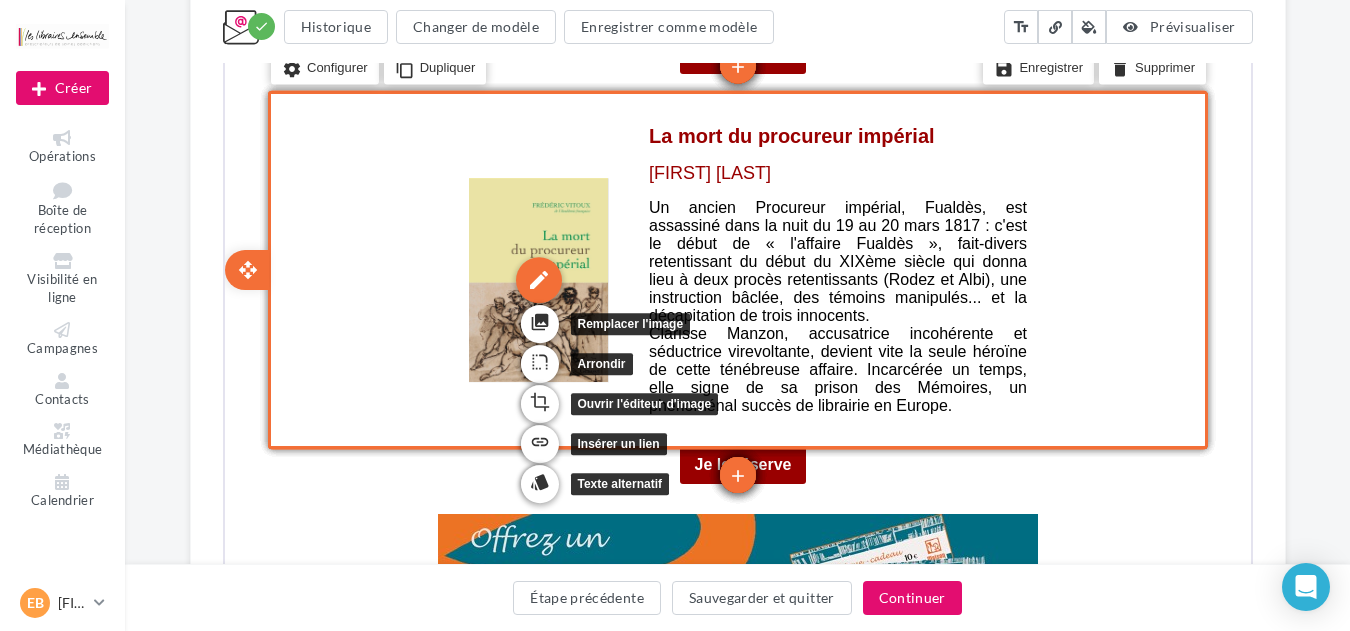 click on "edit" at bounding box center (536, 278) 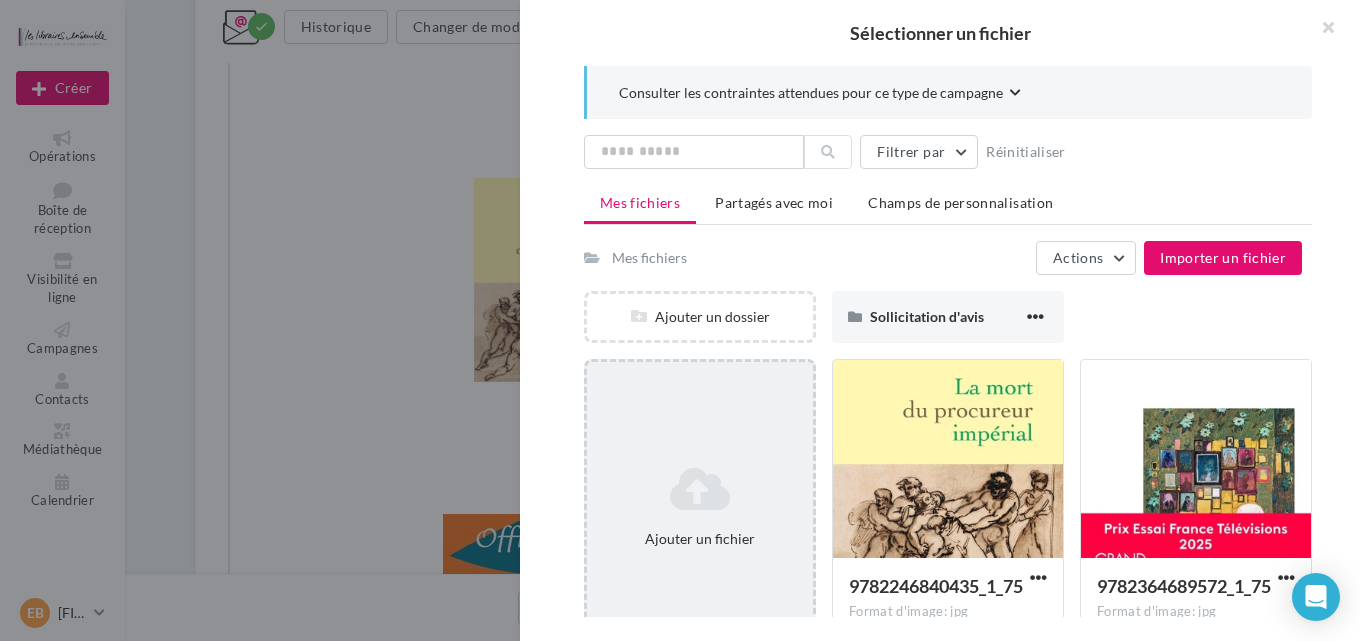 click on "Ajouter un fichier" at bounding box center [700, 507] 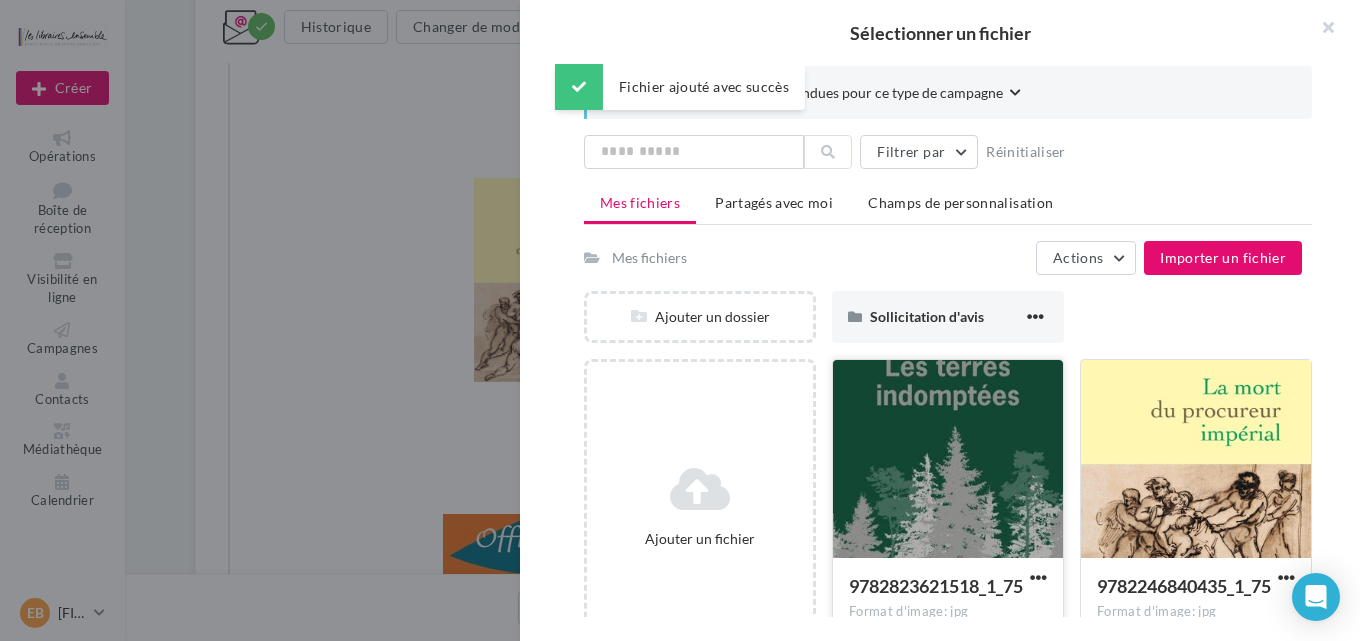 click at bounding box center [948, 460] 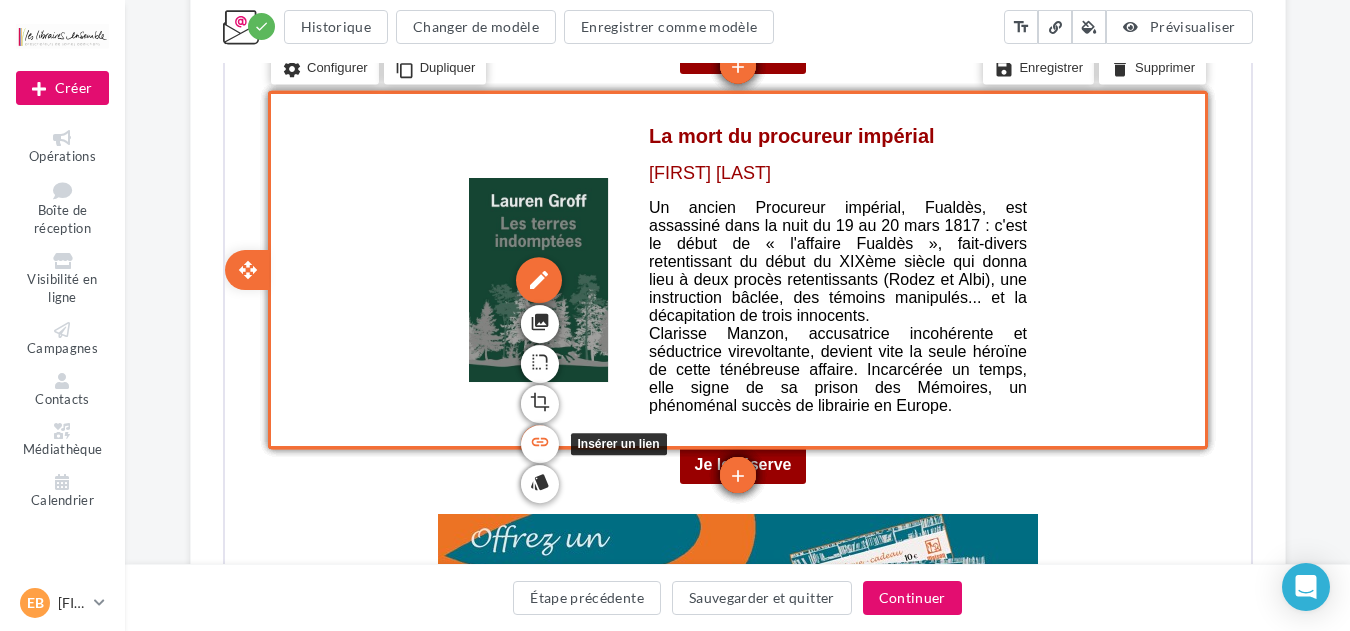 click on "link" at bounding box center [537, 440] 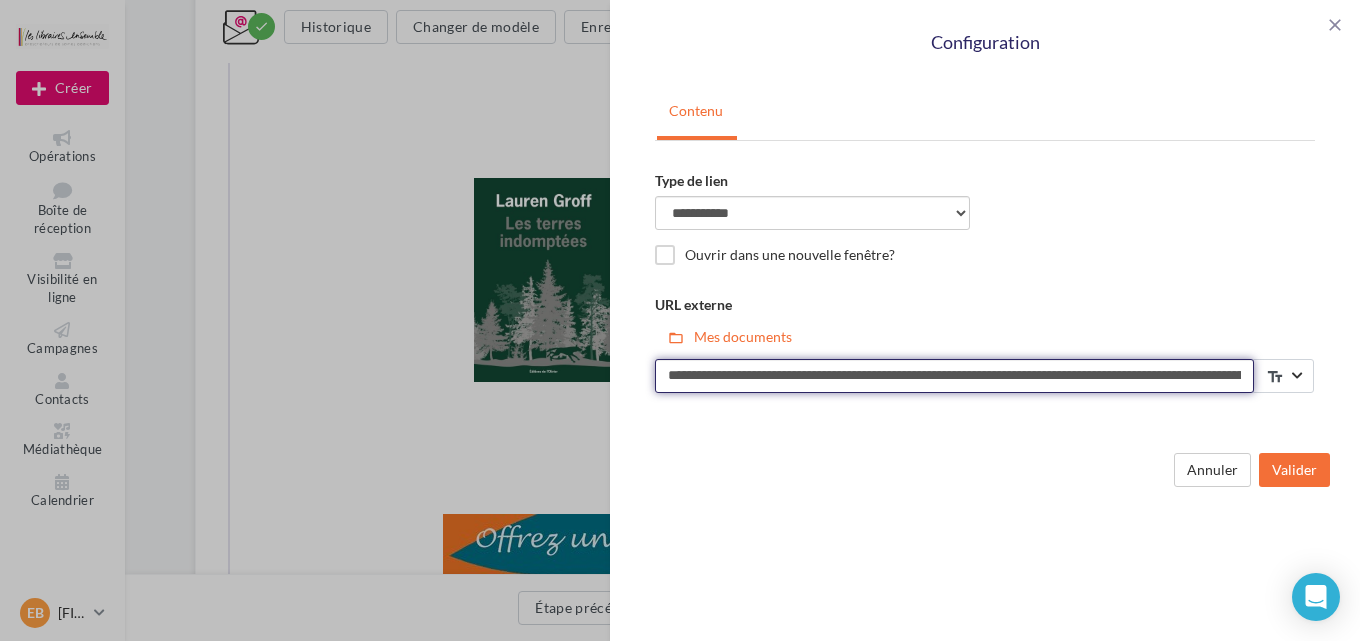 click on "**********" at bounding box center (954, 376) 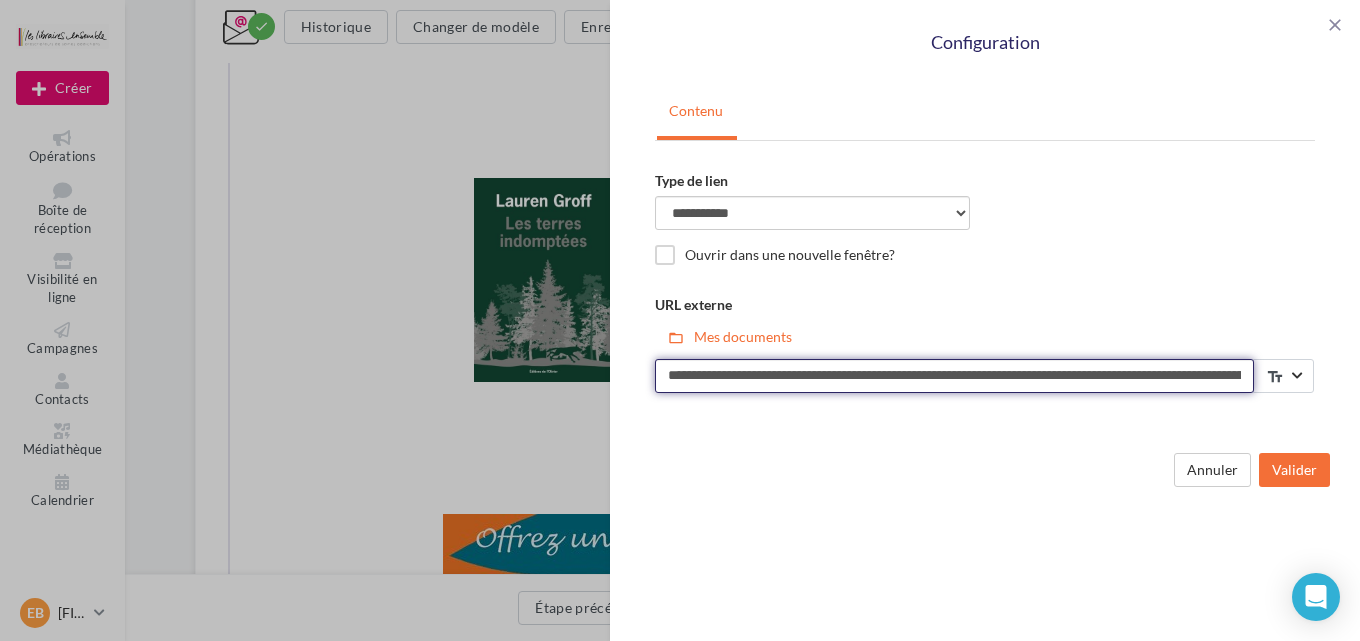 drag, startPoint x: 872, startPoint y: 371, endPoint x: 738, endPoint y: 380, distance: 134.3019 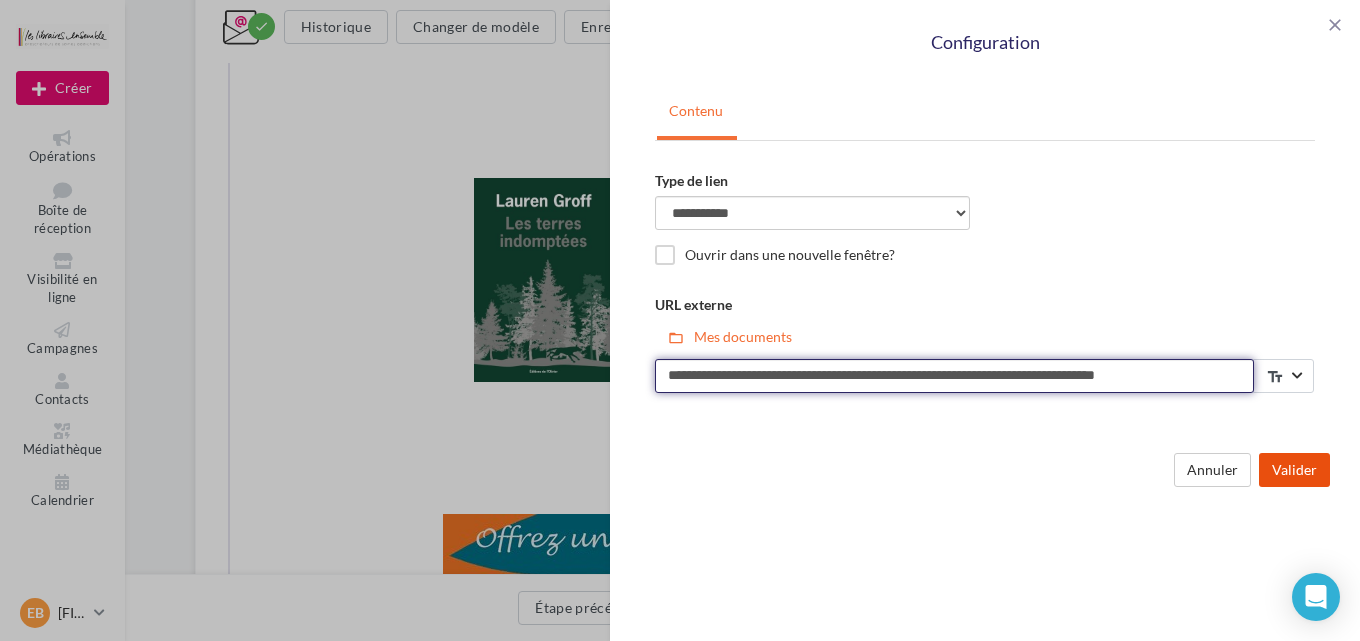 type on "**********" 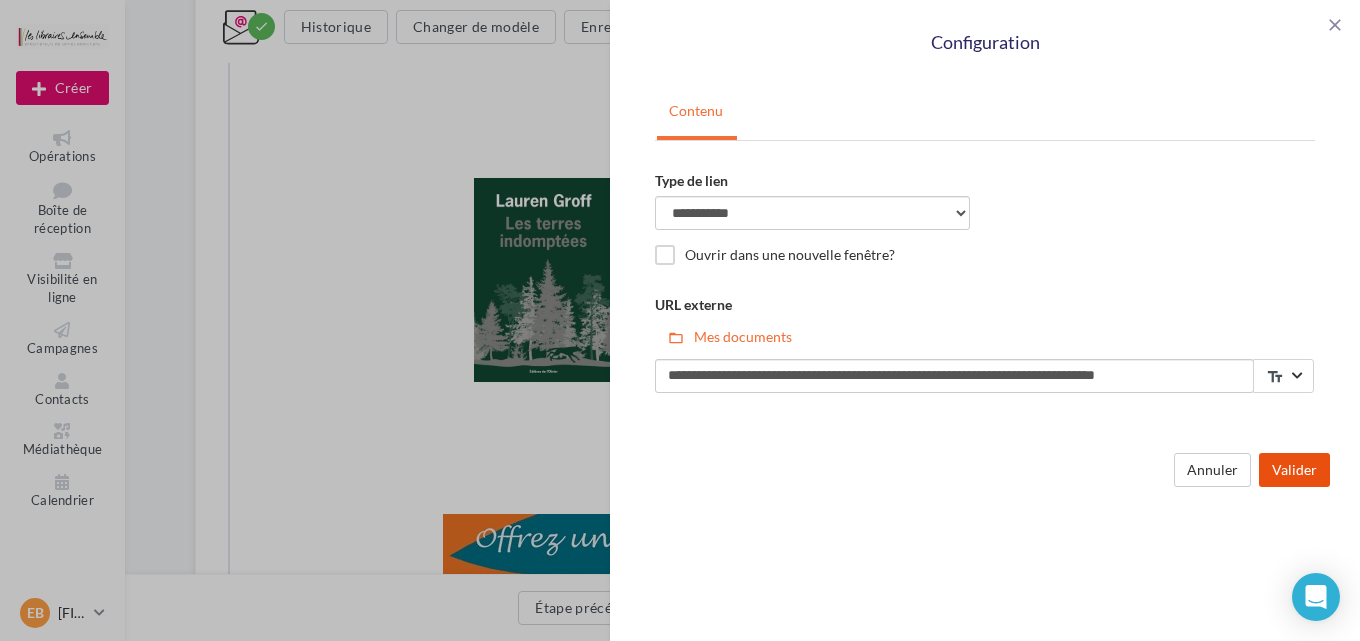 click on "Valider" at bounding box center (1294, 470) 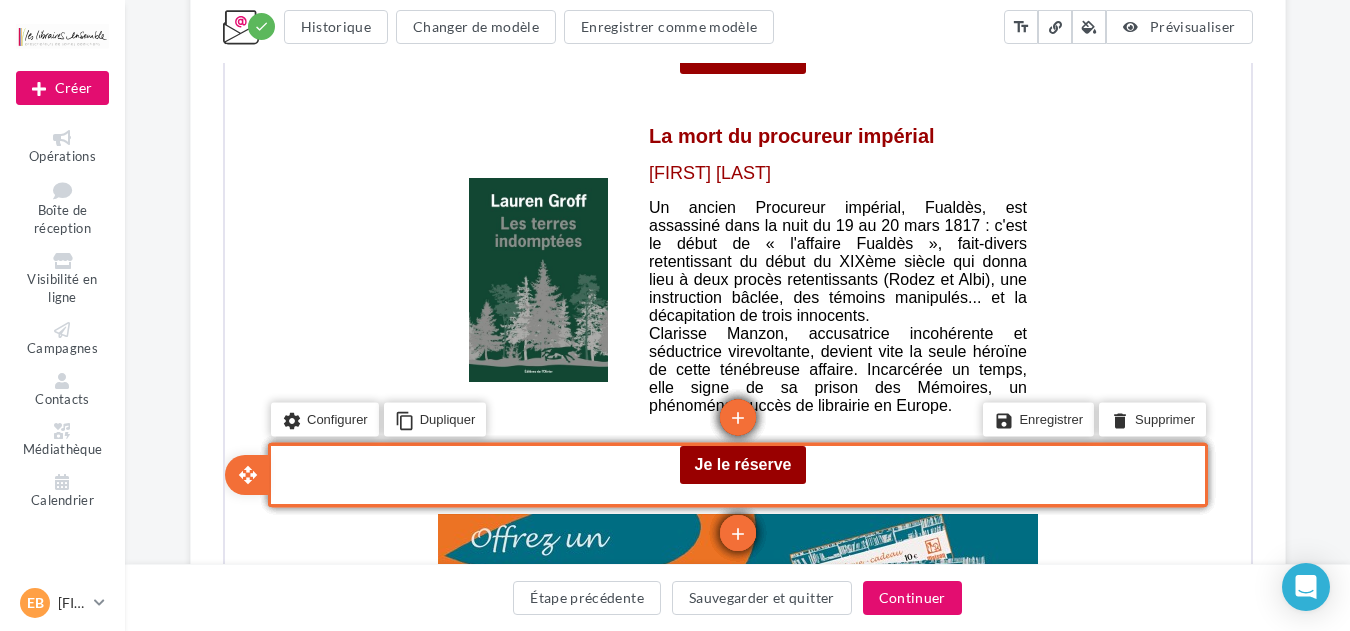 click on "edit" at bounding box center (222, -3452) 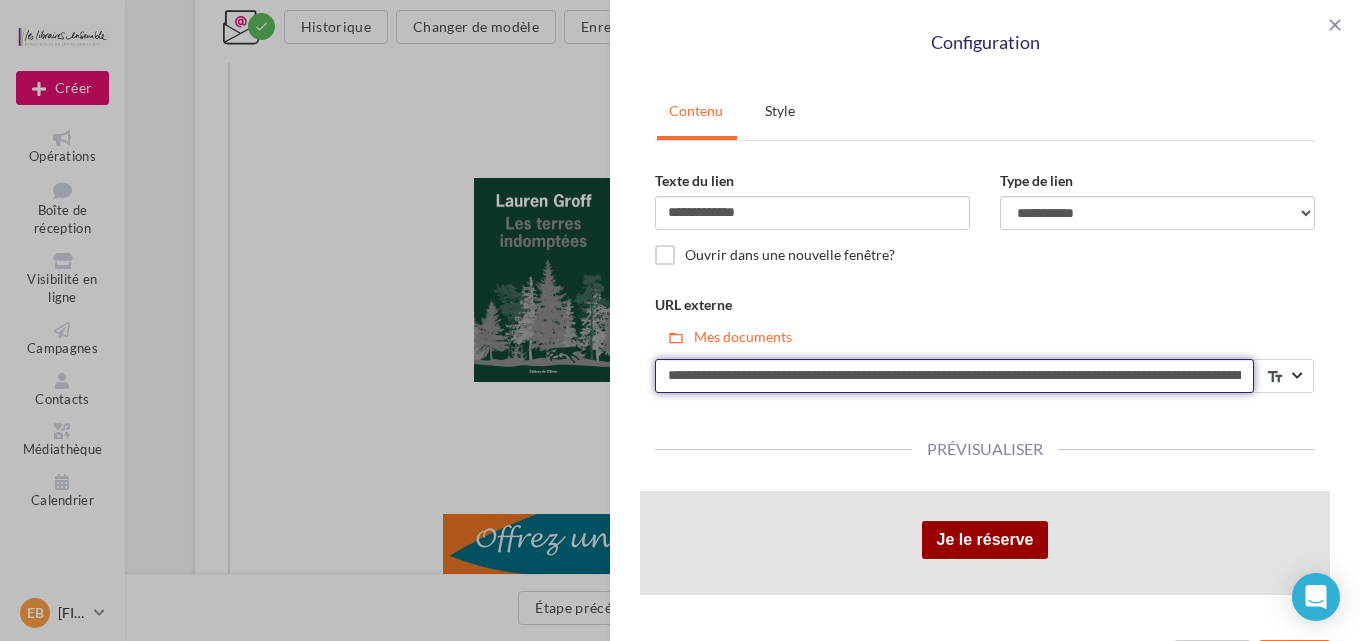click on "**********" at bounding box center (954, 376) 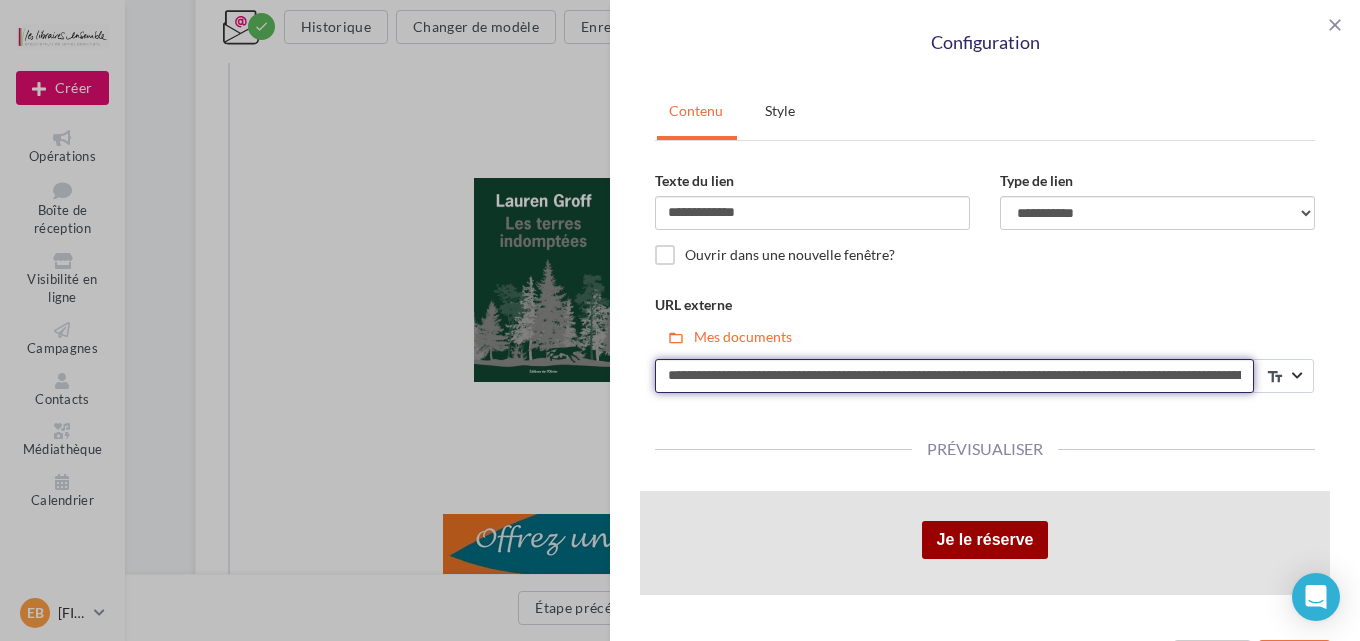 paste 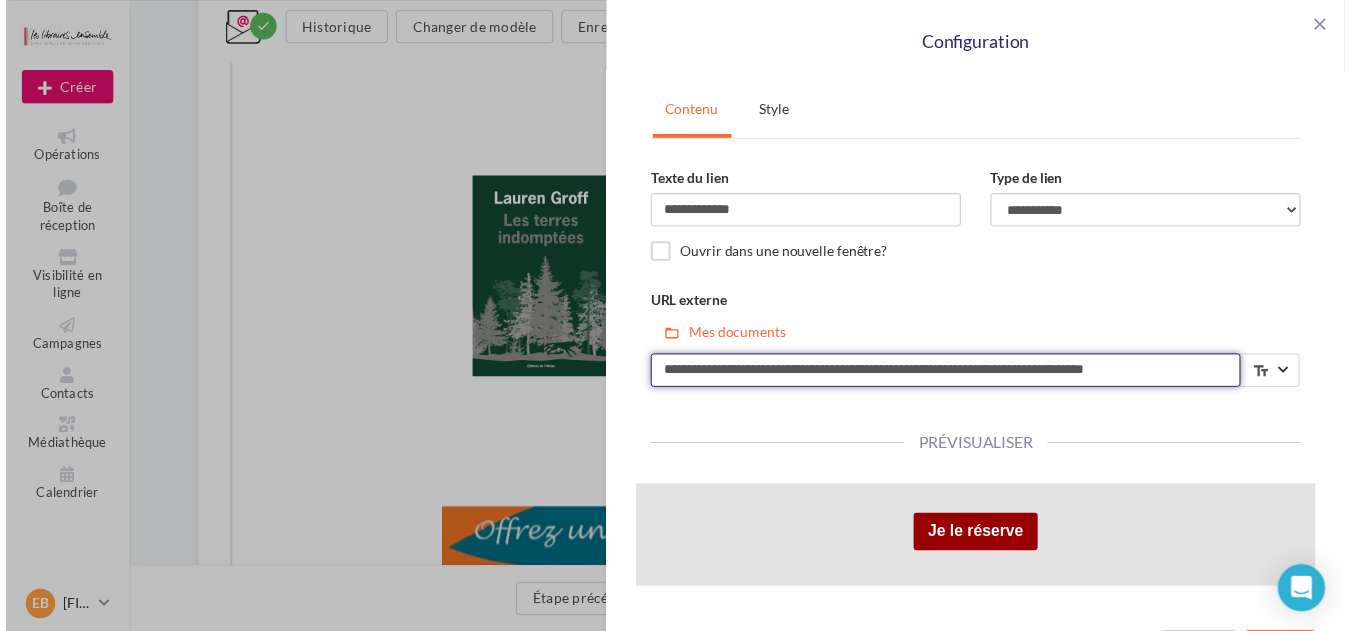 scroll, scrollTop: 59, scrollLeft: 0, axis: vertical 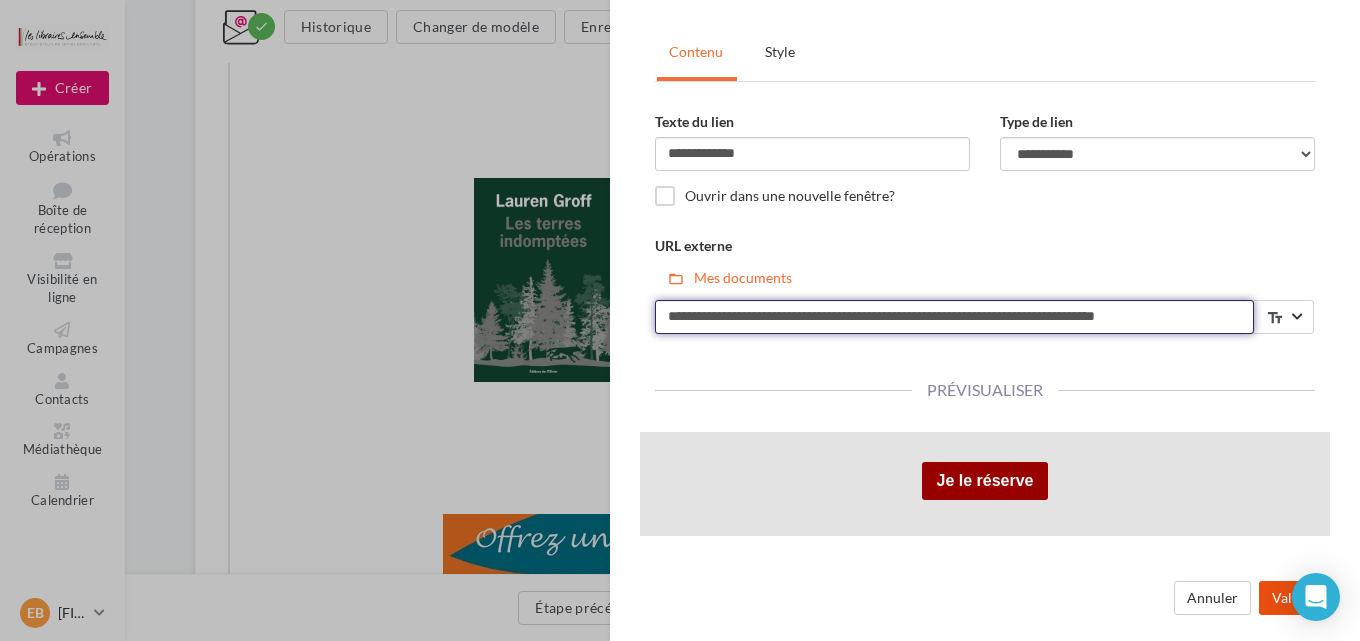 type on "**********" 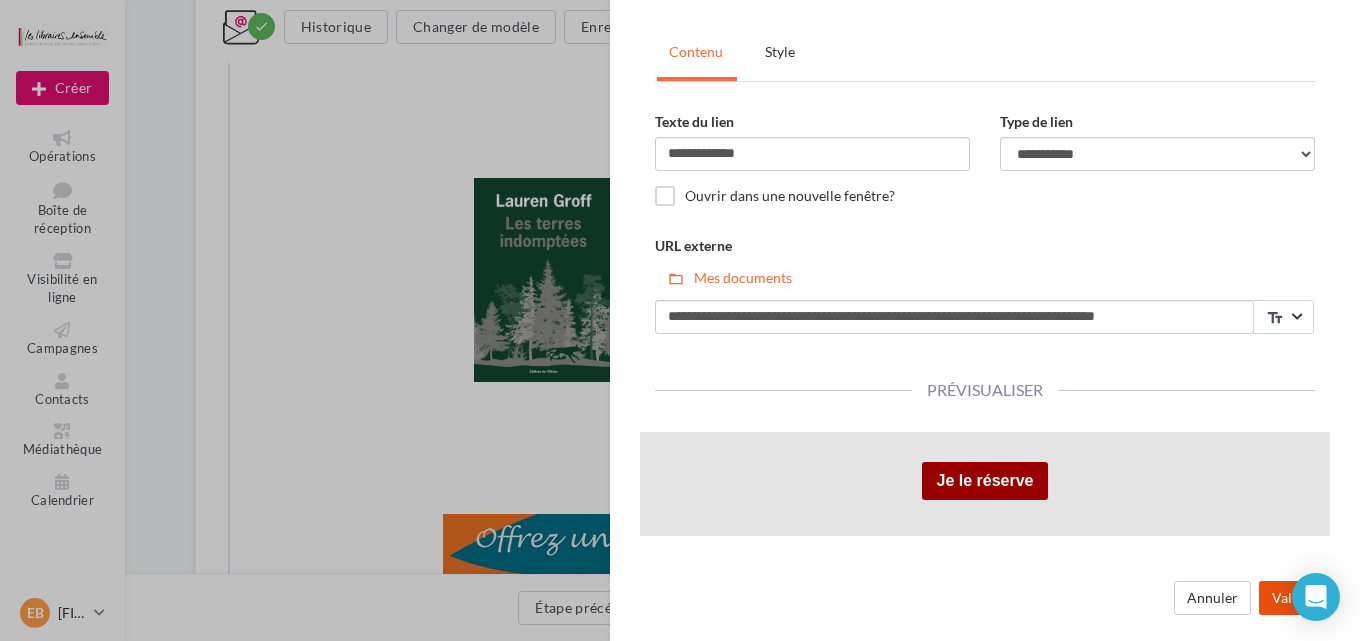 click on "Valider" at bounding box center (1294, 598) 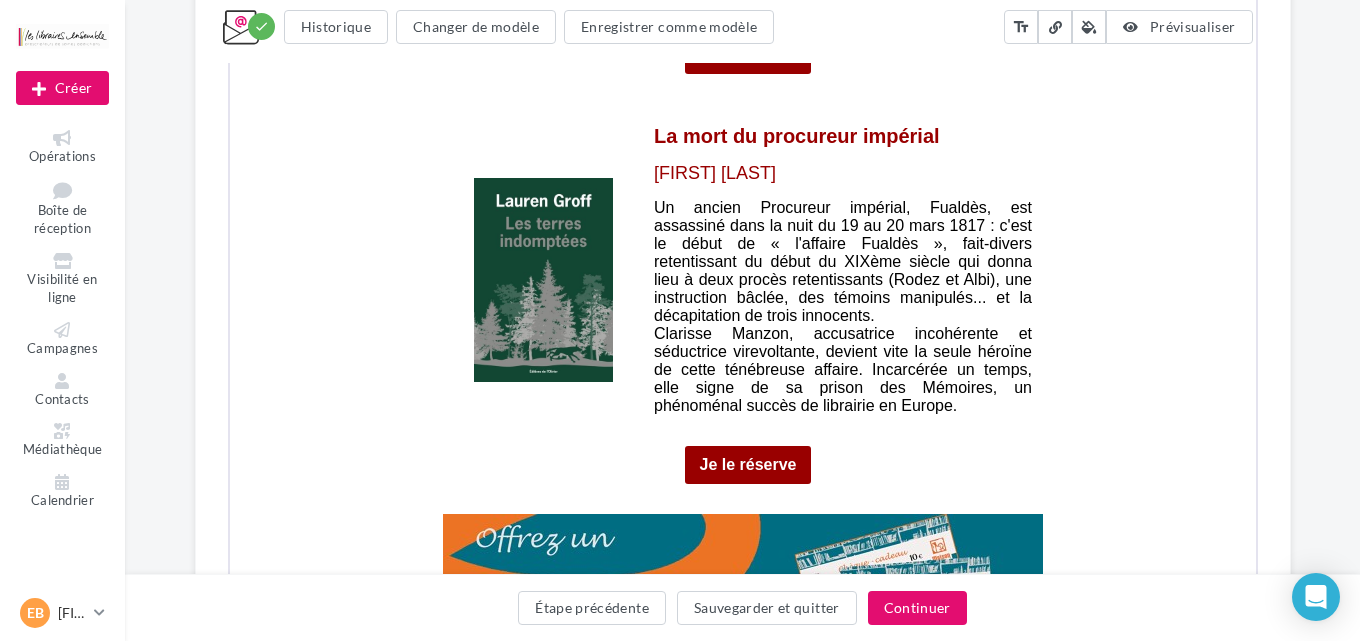 click on "close Configuration
Contenu
Style
Texte du lien [PII] Type de lien [PII] [PII] [PII] [PII] [PII] [PII] Ouvrir dans une nouvelle fenêtre? URL externe folder_open Mes documents   [PII] Rechercher   text_fields       Données de la société Données des contacts
Couleur de fond [PII]   Couleur du texte [PII]   Police du texte [PII] [PII] [PII] [PII] [PII] [PII] [PII] [PII] [PII] [PII] [PII] [PII] [PII] [PII] [PII] [PII] [PII] [PII] [PII] [PII] [PII] [PII] [PII] Taille de la police 16 ** 12 px 40 px Largeur du bouton 100 *** 100 px 300 px Pleine largeur Hauteur du bouton 35 ** 35 px 150 px Style du texte format_bold Gras format_italic Italique format_underlined Souligné Alignement format_align_left format_align_center format_align_right 0 *" at bounding box center (680, 320) 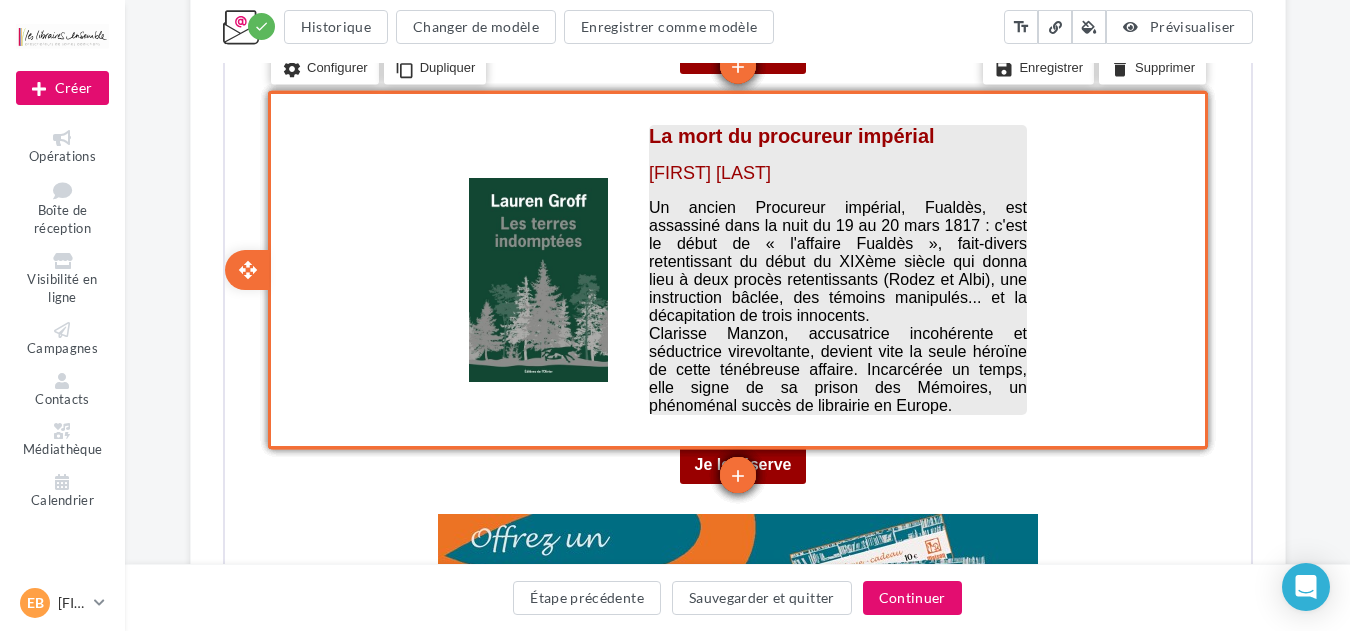 click on "La mort du procureur impérial" at bounding box center [789, 134] 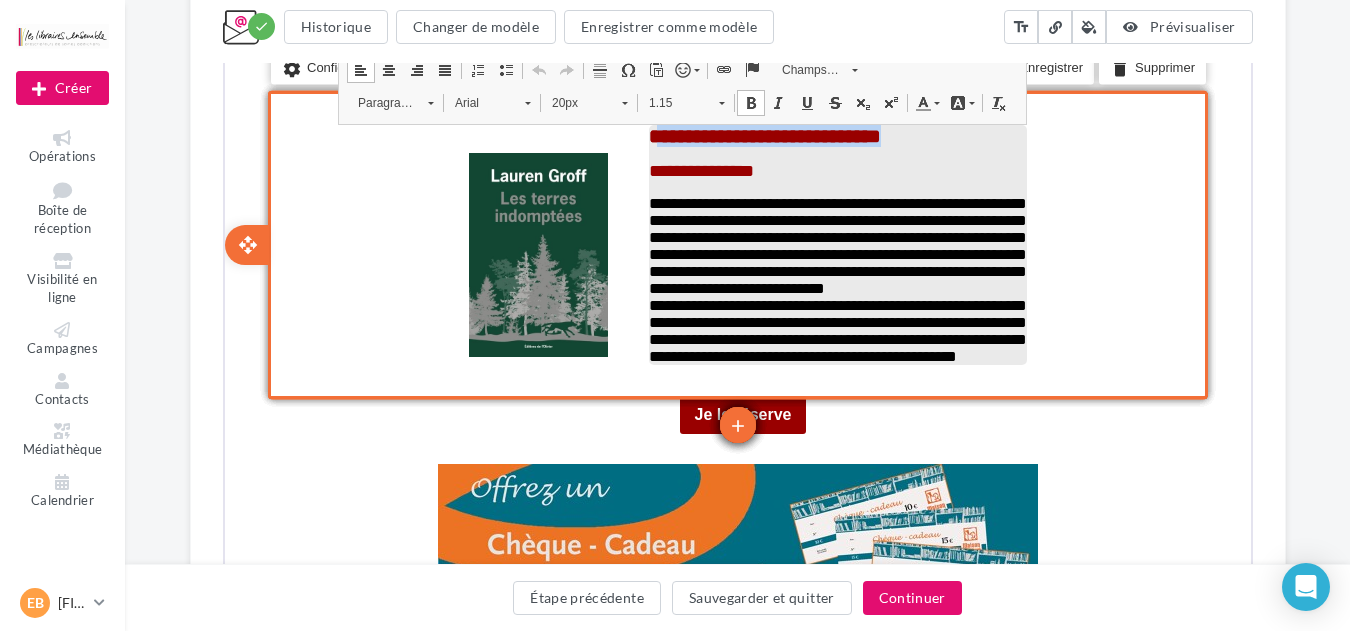 drag, startPoint x: 956, startPoint y: 135, endPoint x: 662, endPoint y: 128, distance: 294.0833 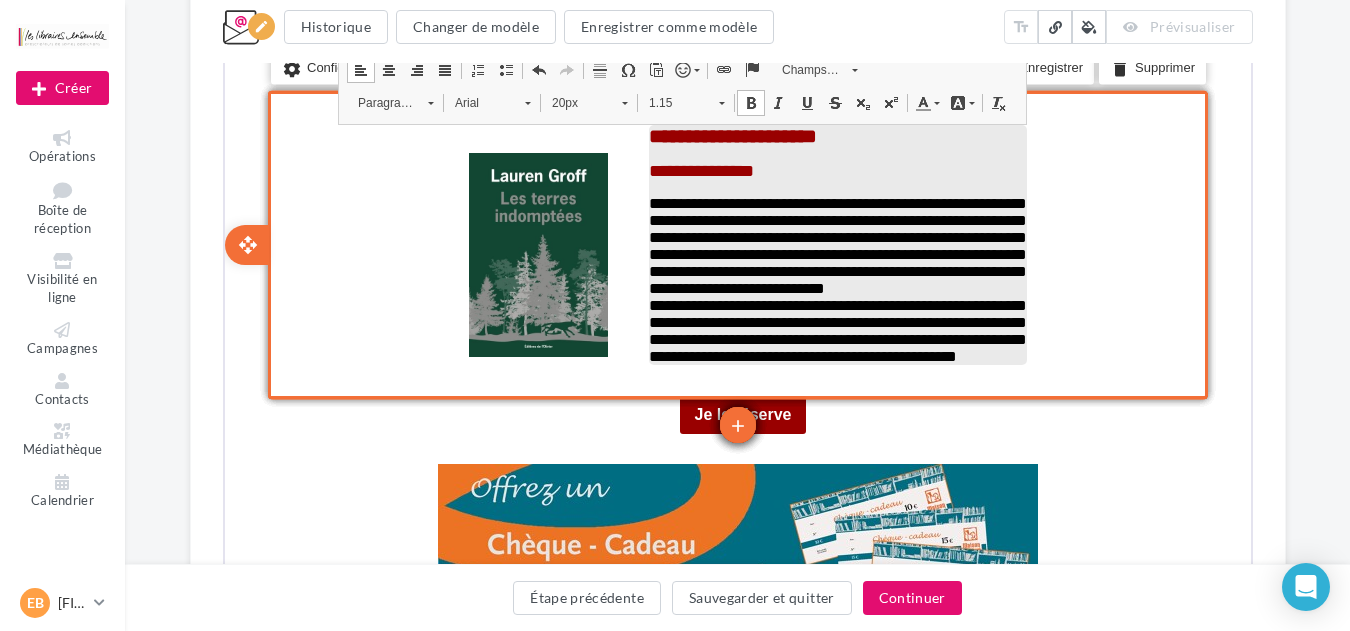 click on "**********" at bounding box center [835, 169] 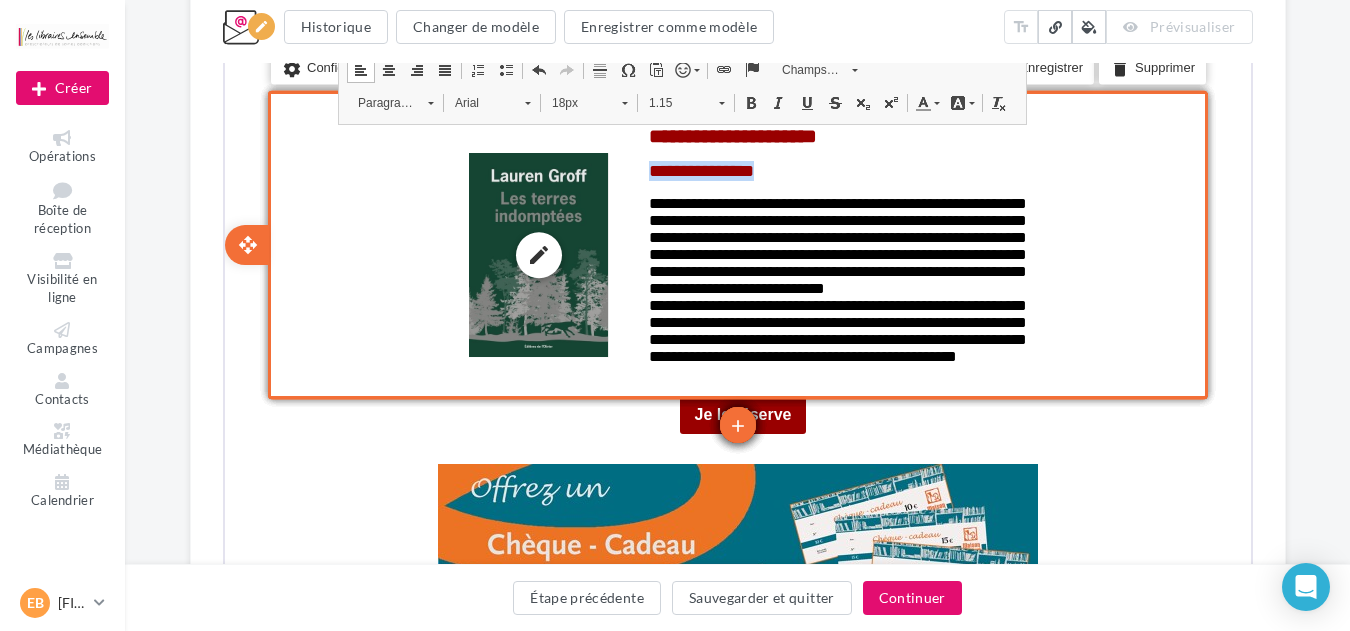 drag, startPoint x: 783, startPoint y: 175, endPoint x: 631, endPoint y: 166, distance: 152.26622 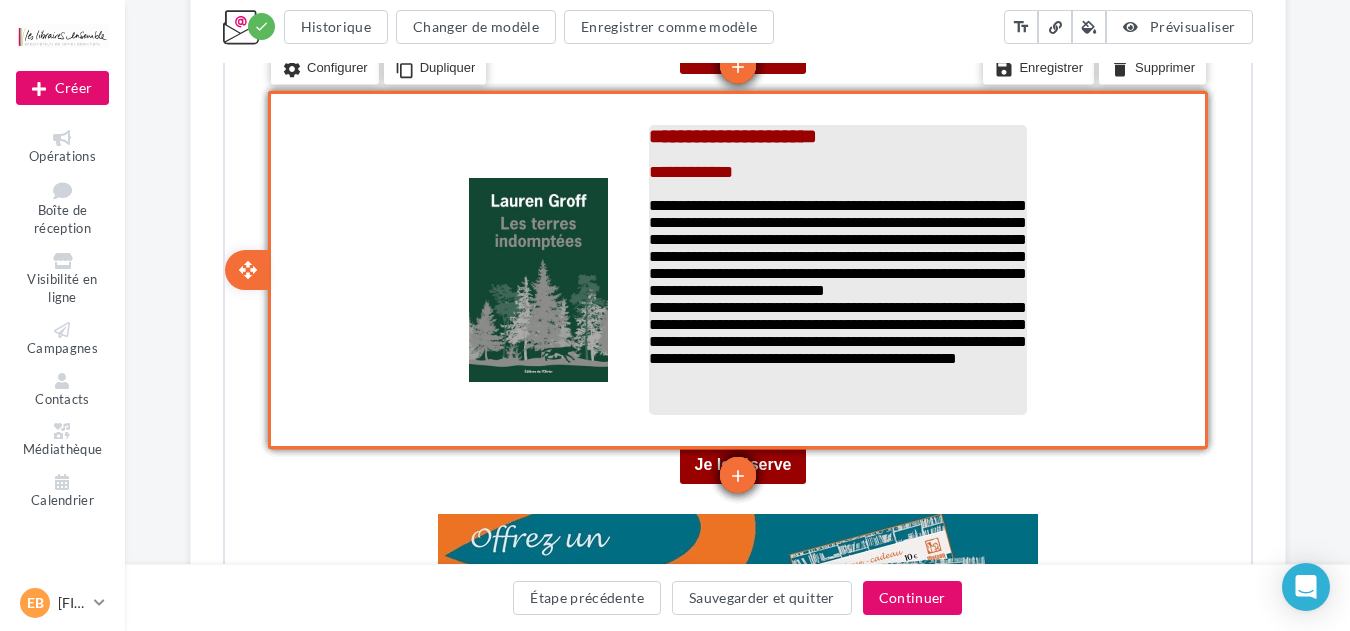 click on "**********" at bounding box center [835, 331] 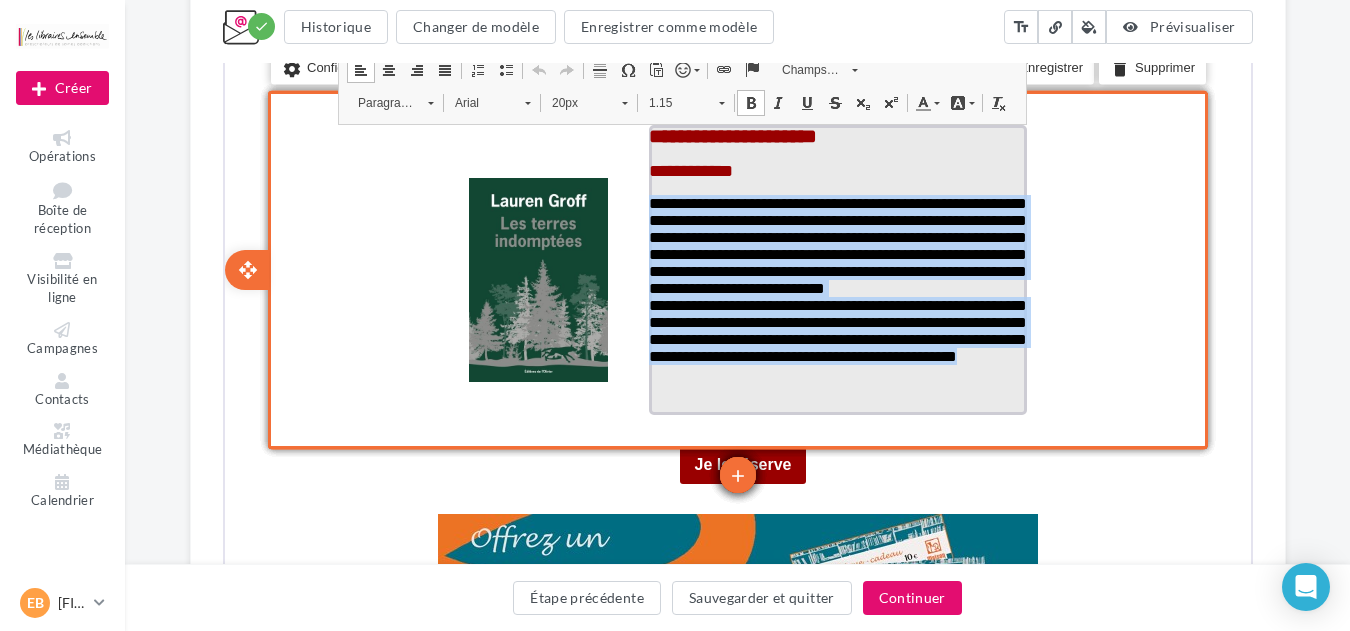 drag, startPoint x: 969, startPoint y: 406, endPoint x: 638, endPoint y: 205, distance: 387.24927 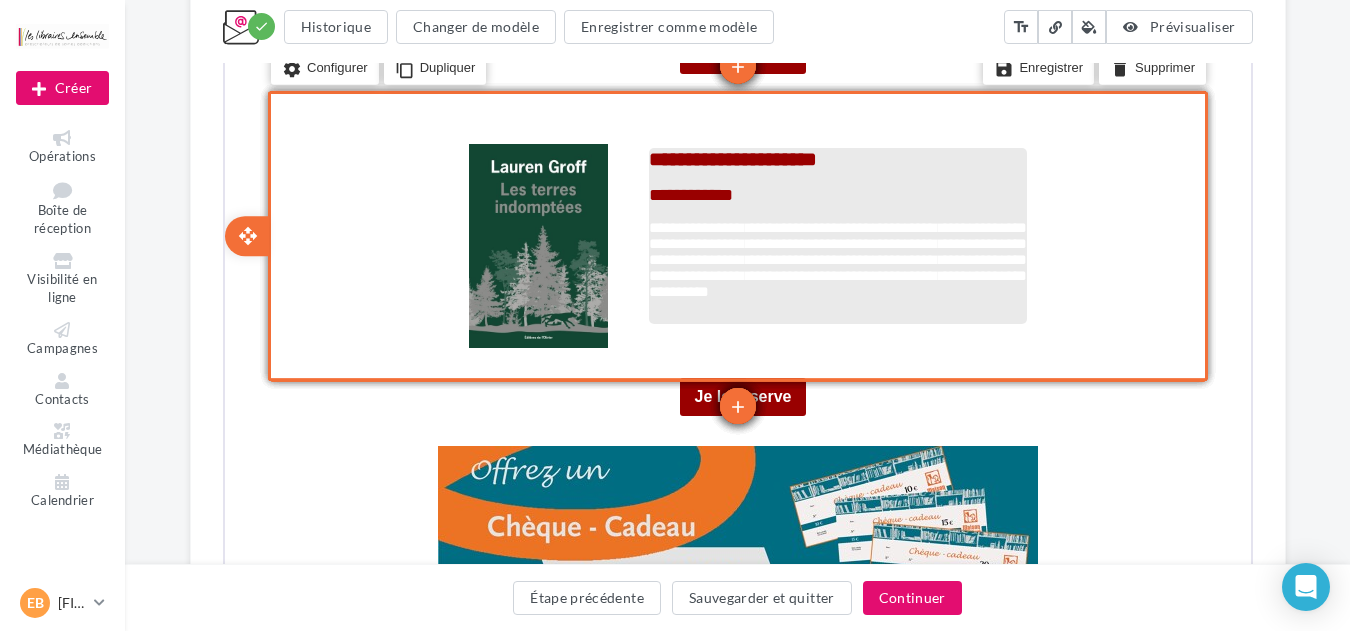 click at bounding box center [835, 340] 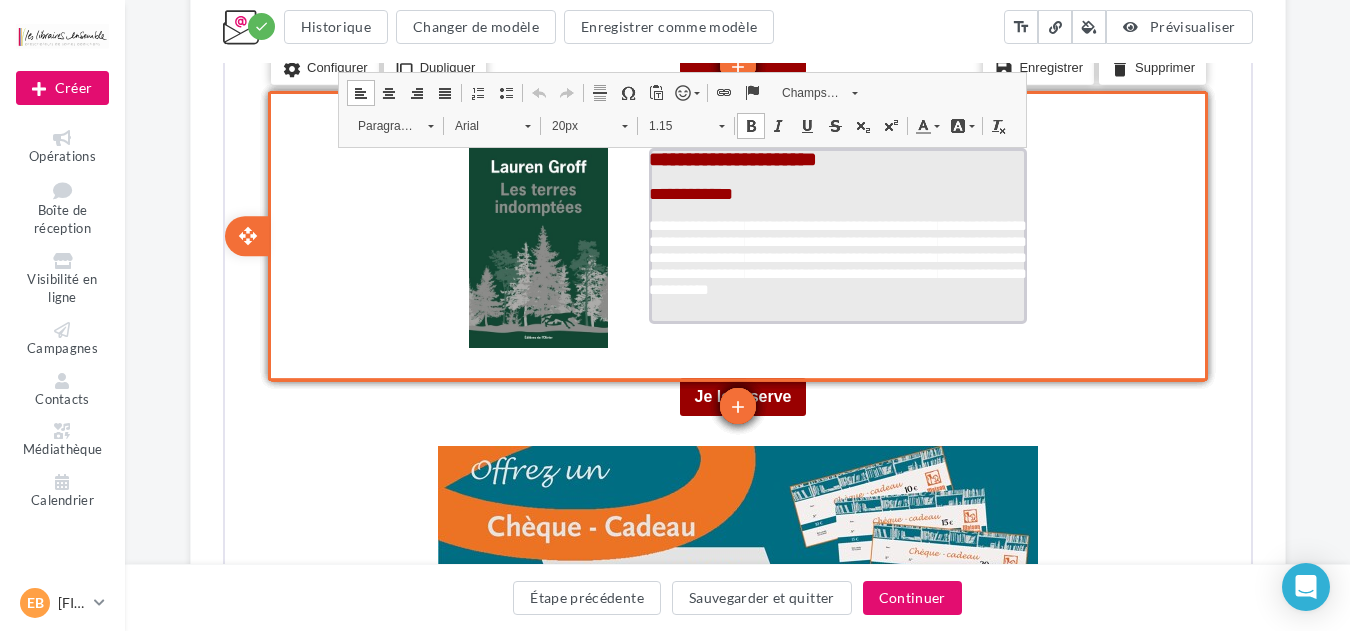 click on "**********" at bounding box center (835, 267) 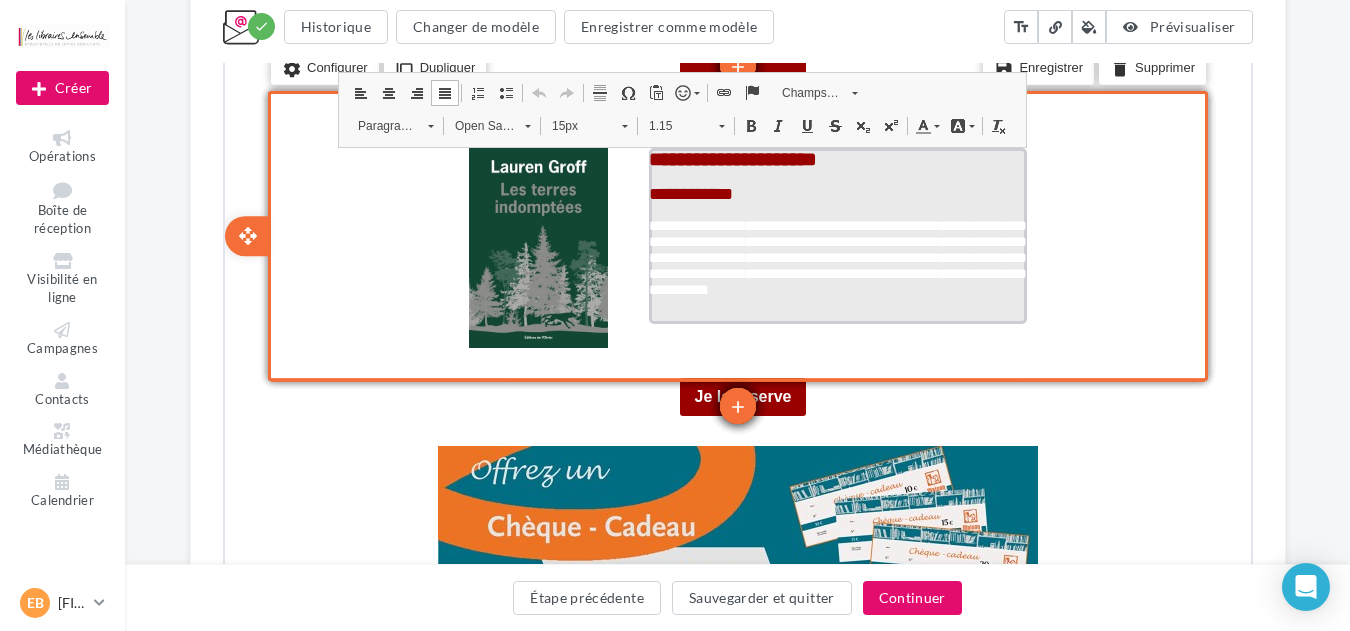 click on "**********" at bounding box center (835, 267) 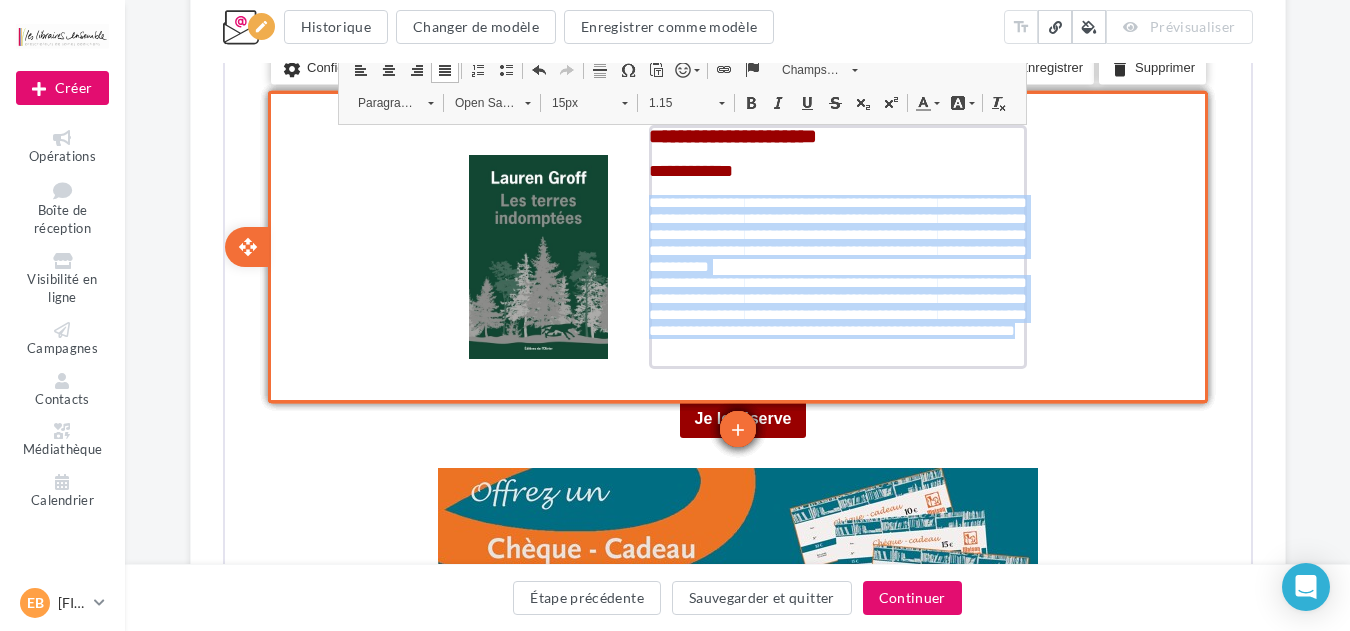 drag, startPoint x: 846, startPoint y: 360, endPoint x: 640, endPoint y: 200, distance: 260.83713 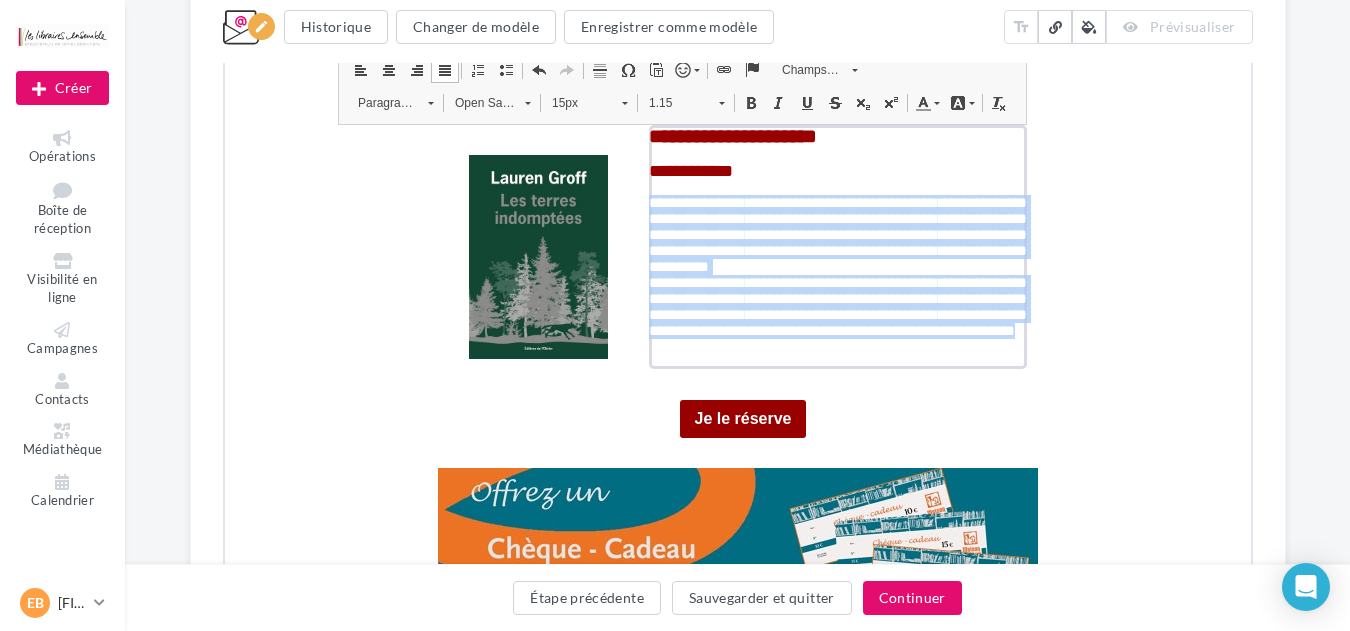 click on "Open Sans" at bounding box center (477, 101) 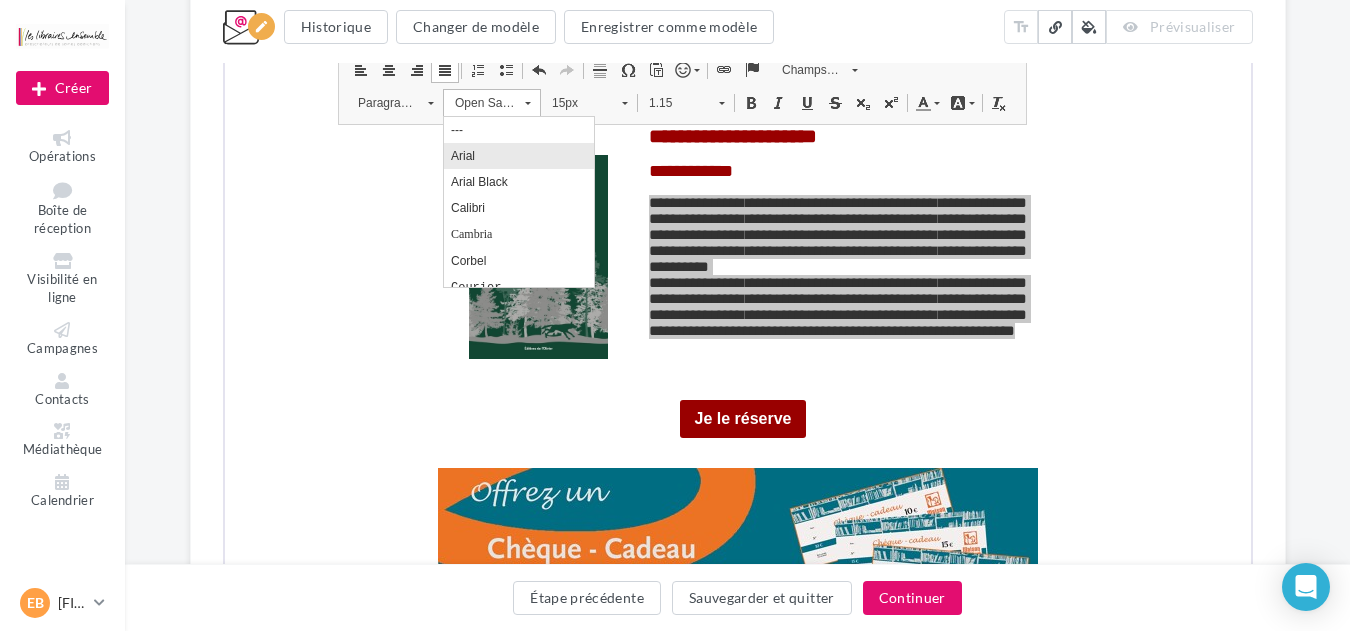 scroll, scrollTop: 0, scrollLeft: 0, axis: both 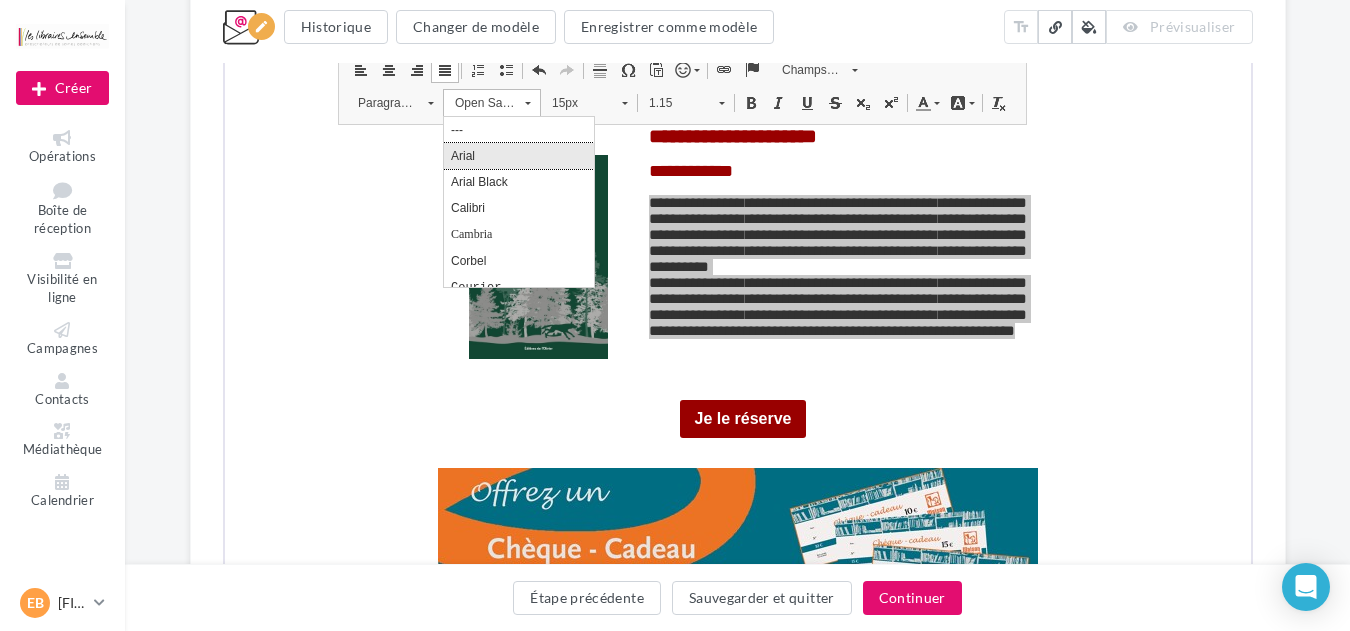 click on "Arial" at bounding box center (518, 156) 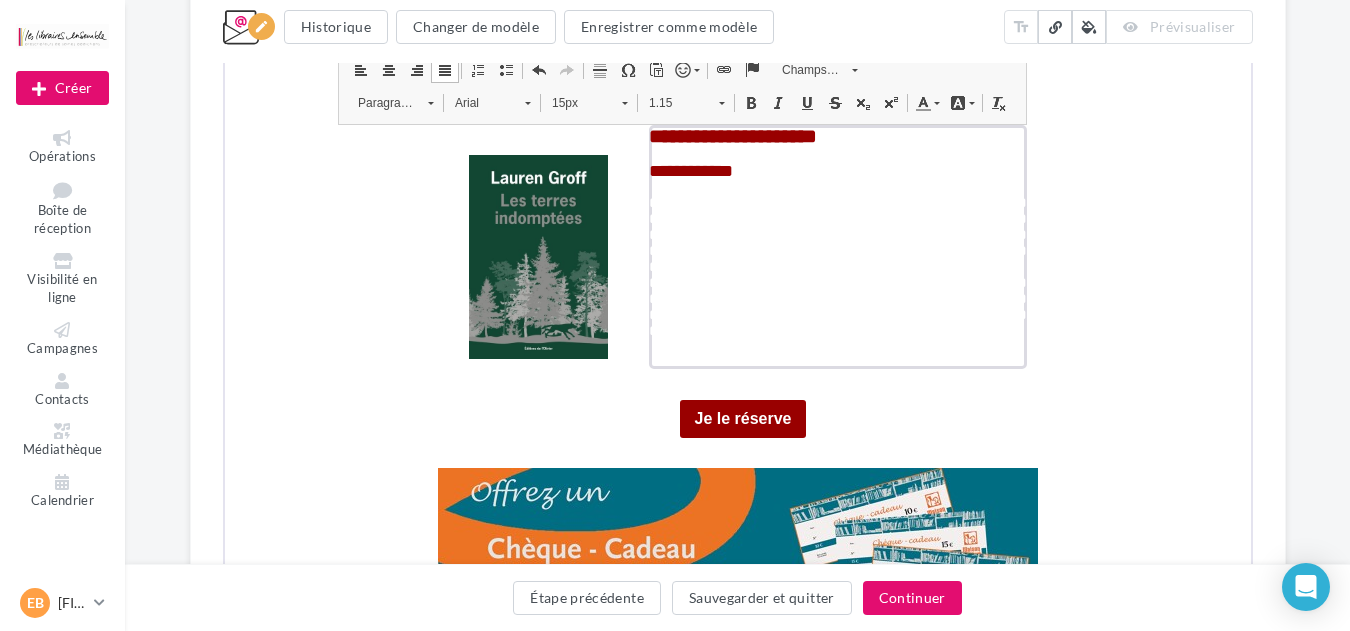 click on "15px" at bounding box center (574, 101) 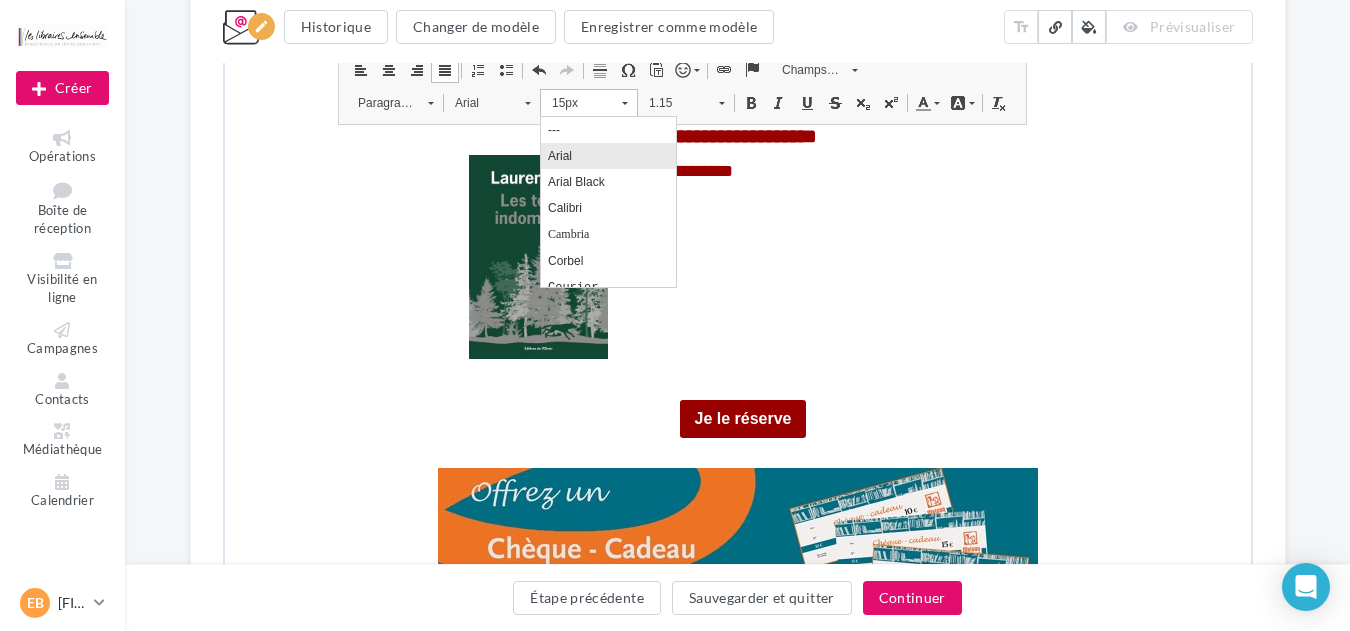 scroll, scrollTop: 136, scrollLeft: 0, axis: vertical 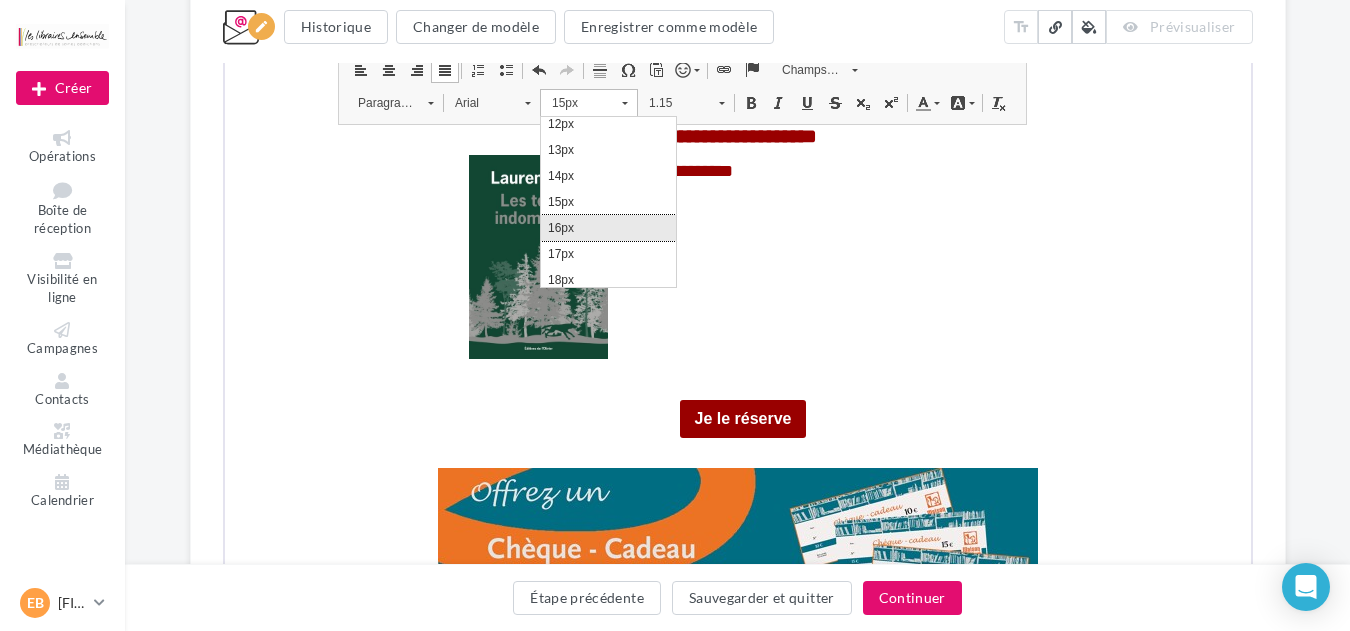 click on "16px" at bounding box center (607, 228) 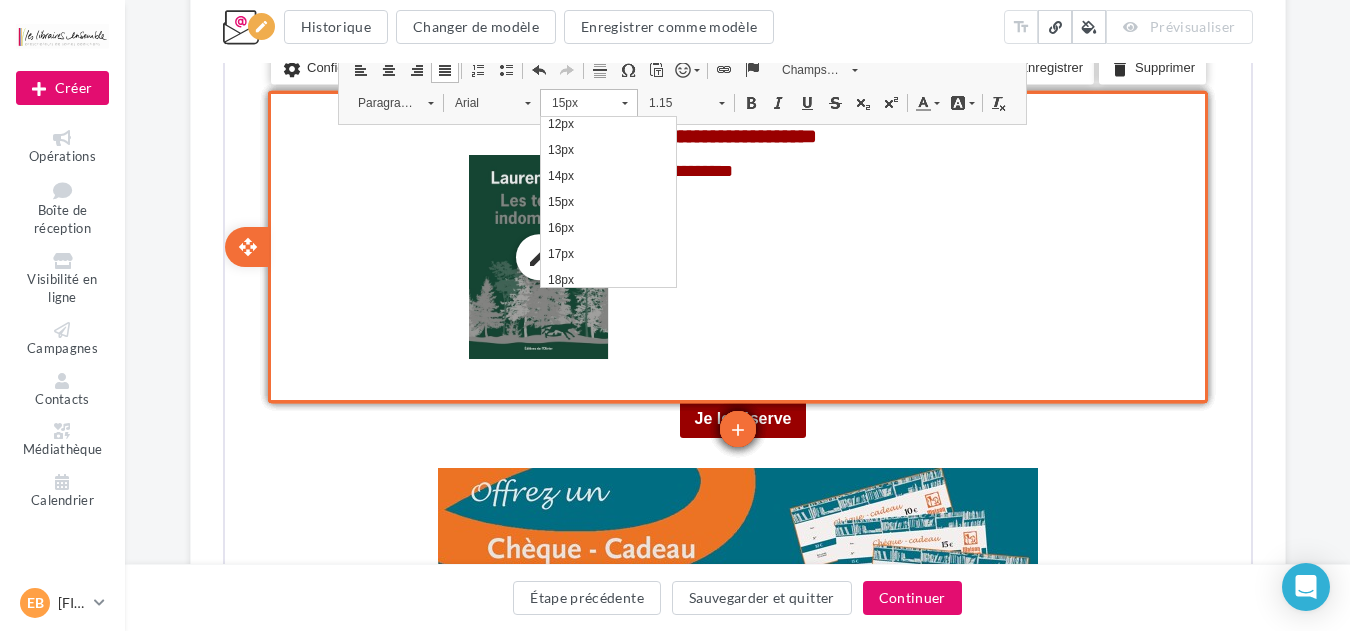 scroll, scrollTop: 0, scrollLeft: 0, axis: both 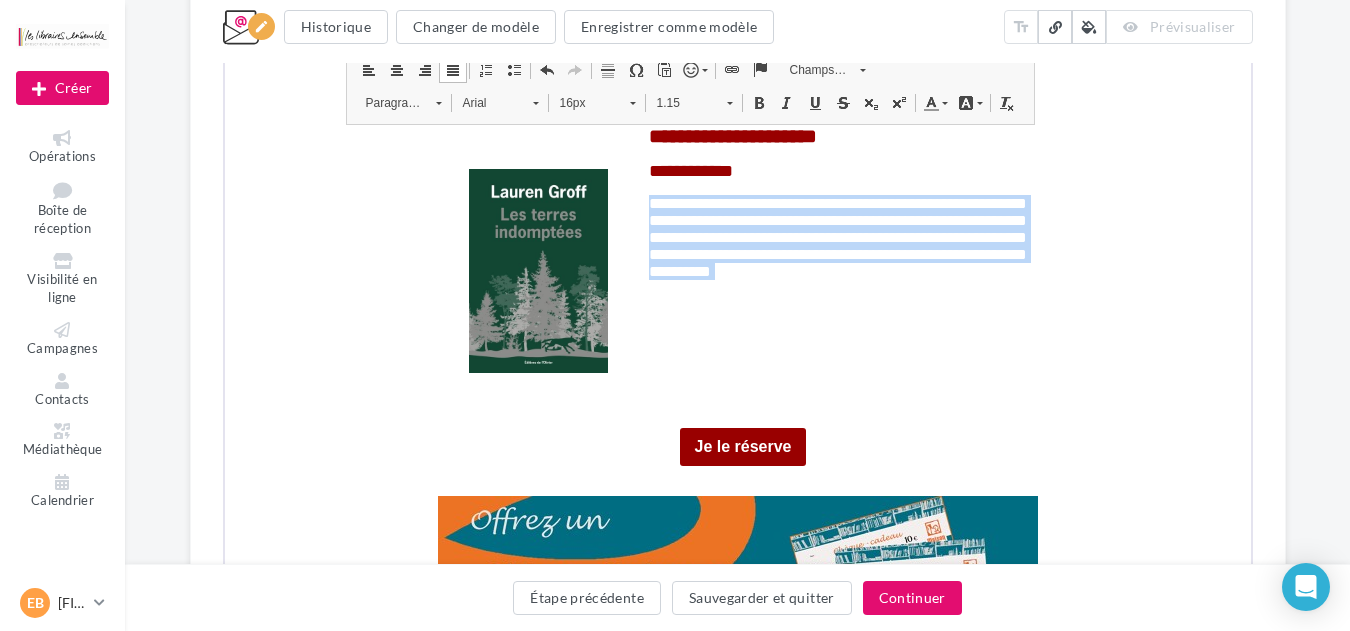 click on "Couleur du texte" at bounding box center (932, 101) 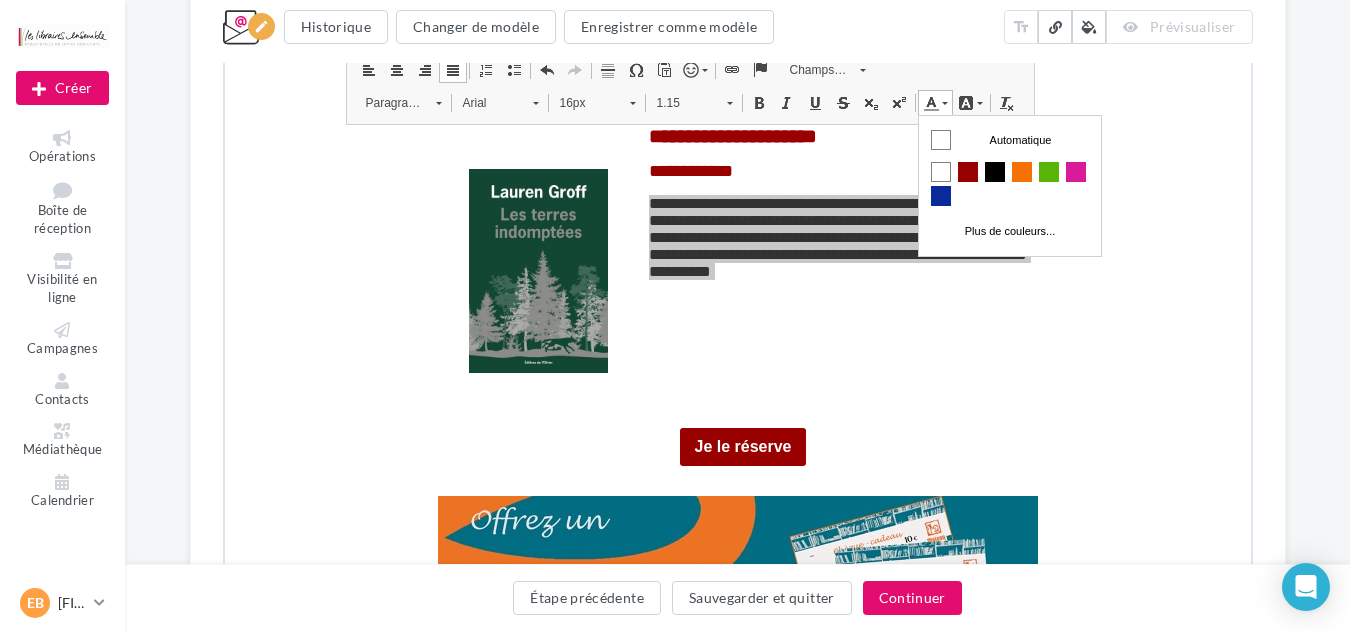 scroll, scrollTop: 0, scrollLeft: 0, axis: both 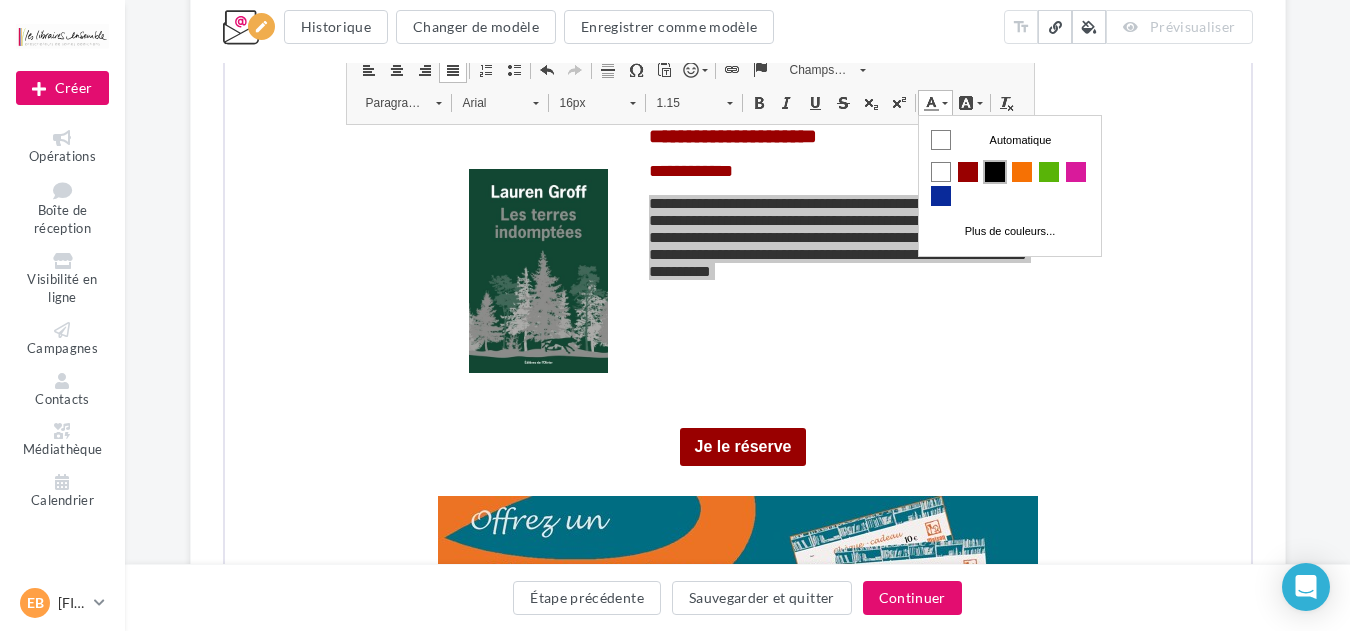 click at bounding box center [994, 172] 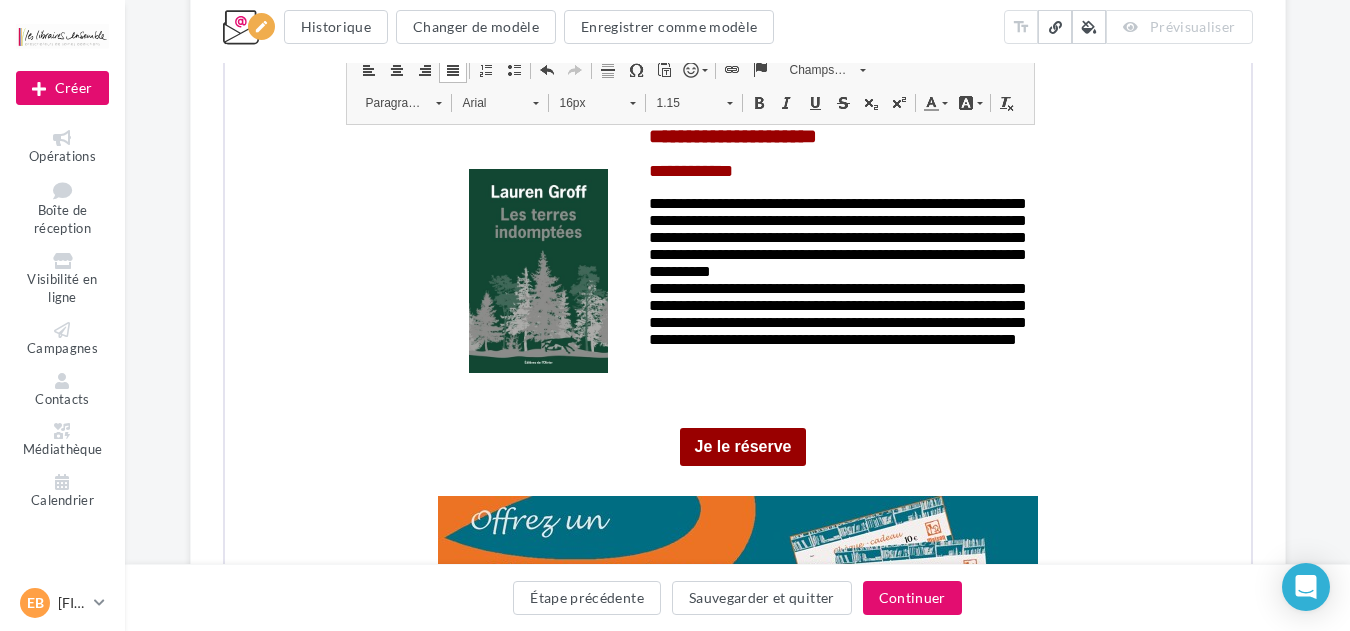 click on "**********" at bounding box center [738, -1464] 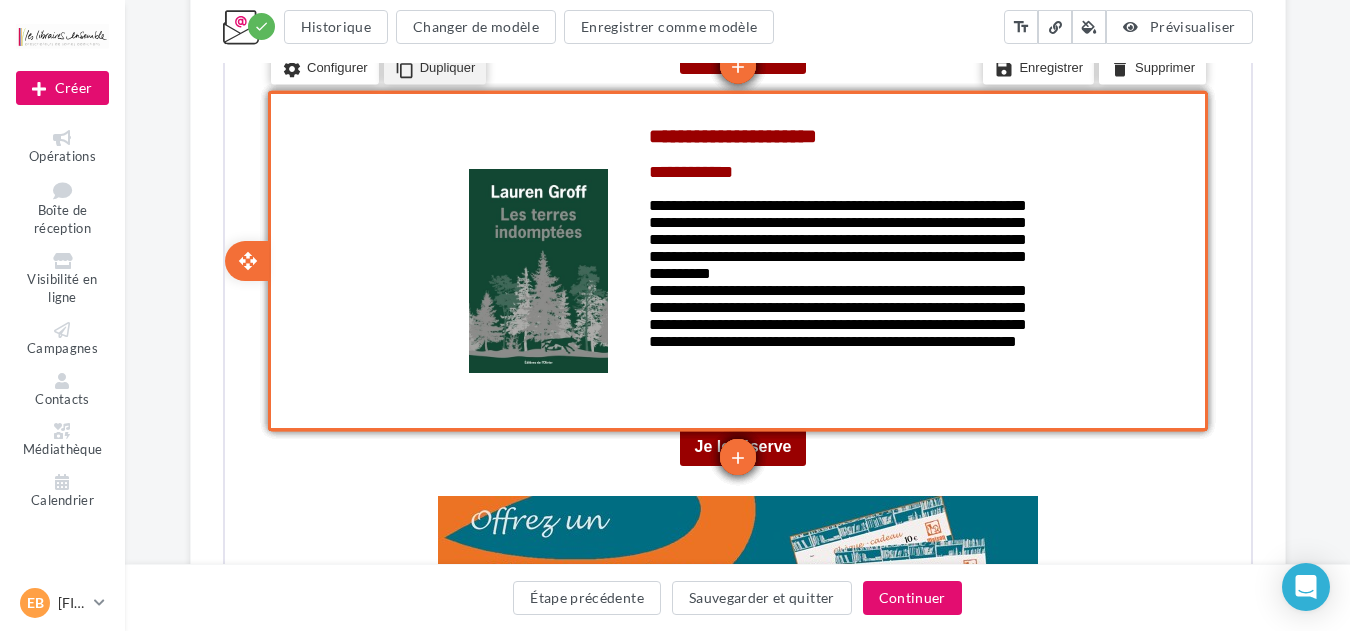 click on "content_copy" at bounding box center (402, 66) 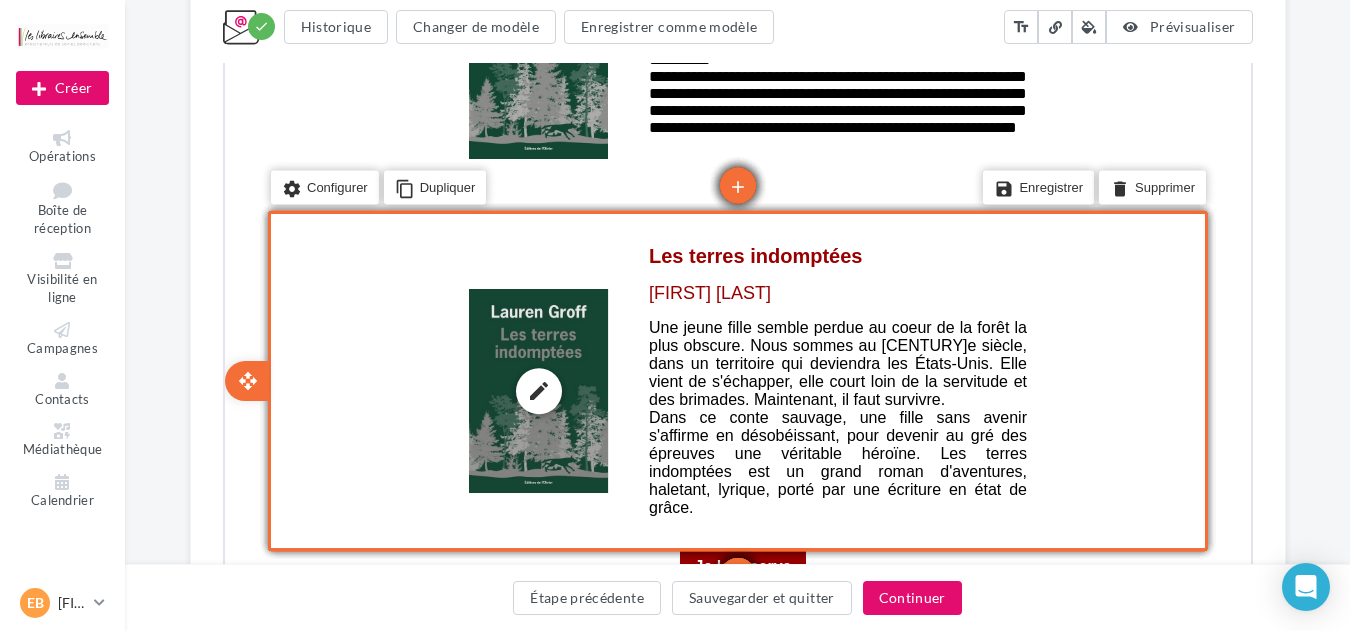 scroll, scrollTop: 4277, scrollLeft: 0, axis: vertical 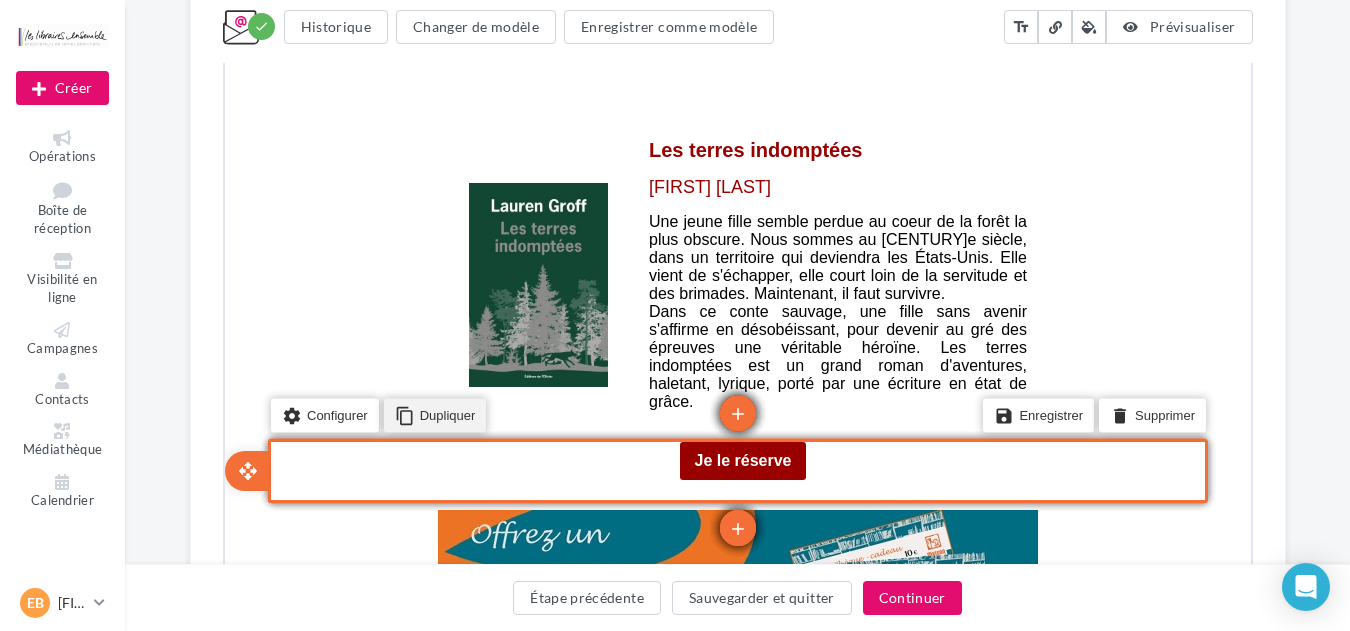 click on "content_copy Dupliquer" at bounding box center (432, 413) 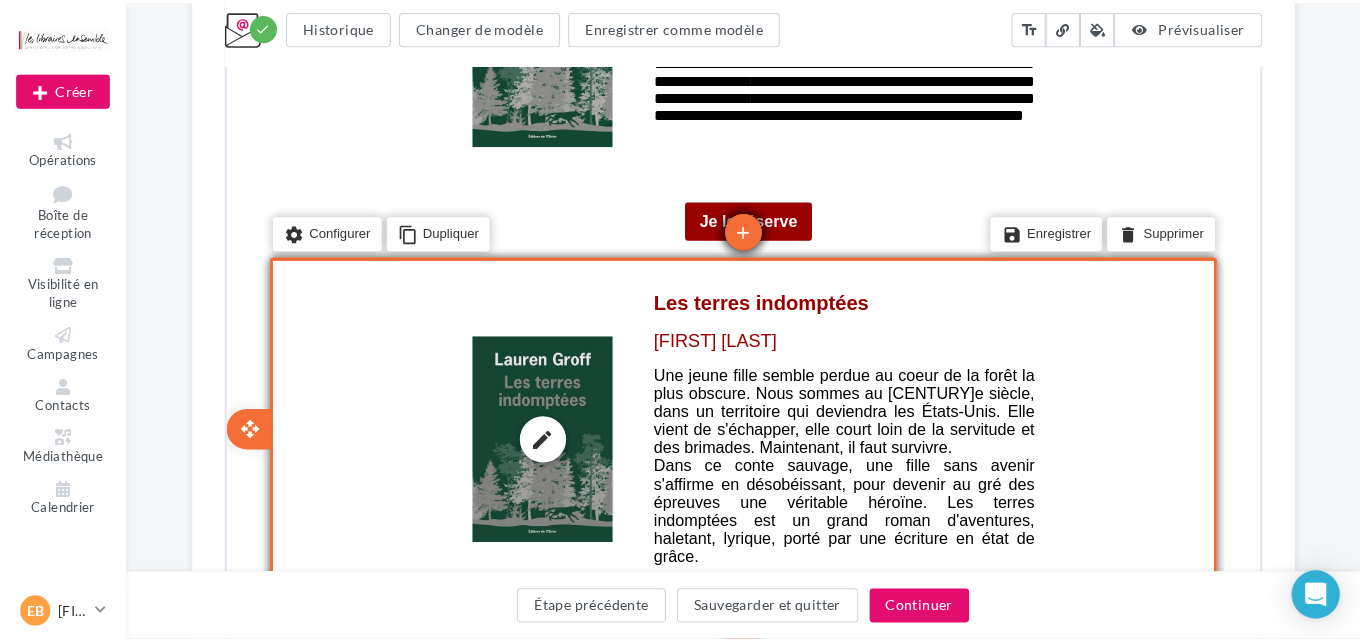 scroll, scrollTop: 4294, scrollLeft: 0, axis: vertical 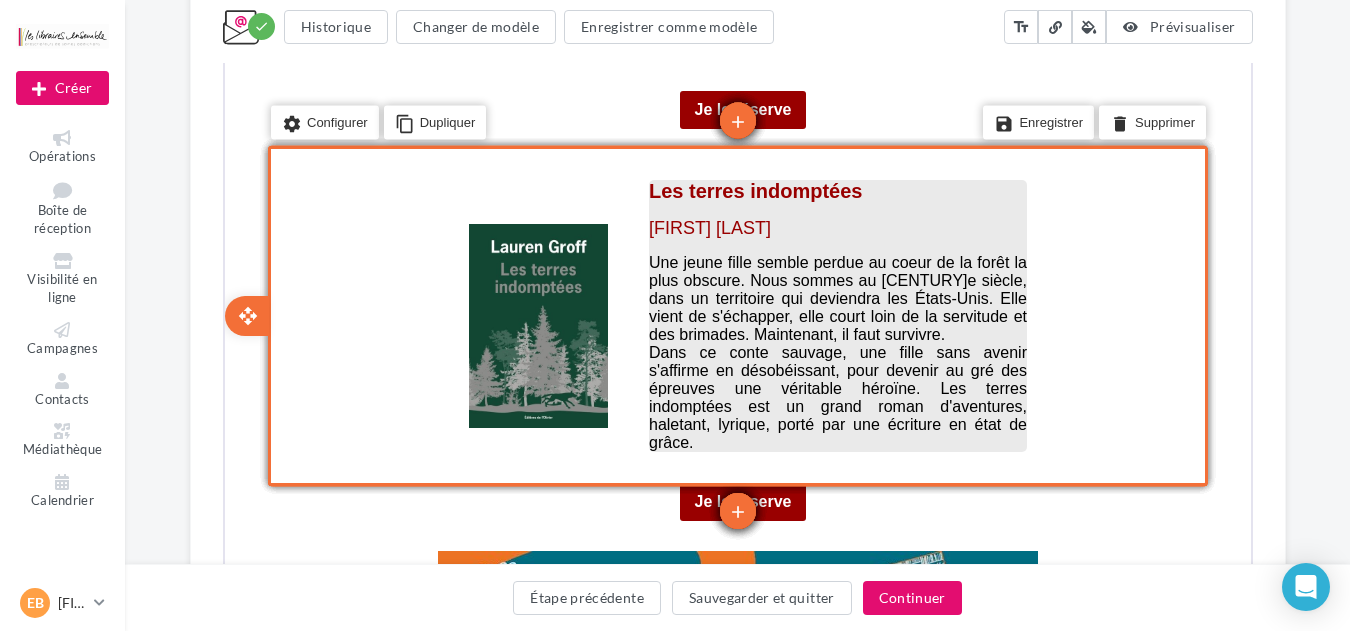 click on "Une jeune fille semble perdue au coeur de la forêt la plus obscure. Nous sommes au XVIIe siècle, dans un territoire qui deviendra les États-Unis. Elle vient de s'échapper, elle court loin de la servitude et des brimades. Maintenant, il faut survivre.
Dans ce conte sauvage, une fille sans avenir s'affirme en désobéissant, pour devenir au gré des épreuves une véritable héroïne. Les terres indomptées est un grand roman d'aventures, haletant, lyrique, porté par une écriture en état de grâce." at bounding box center [835, 350] 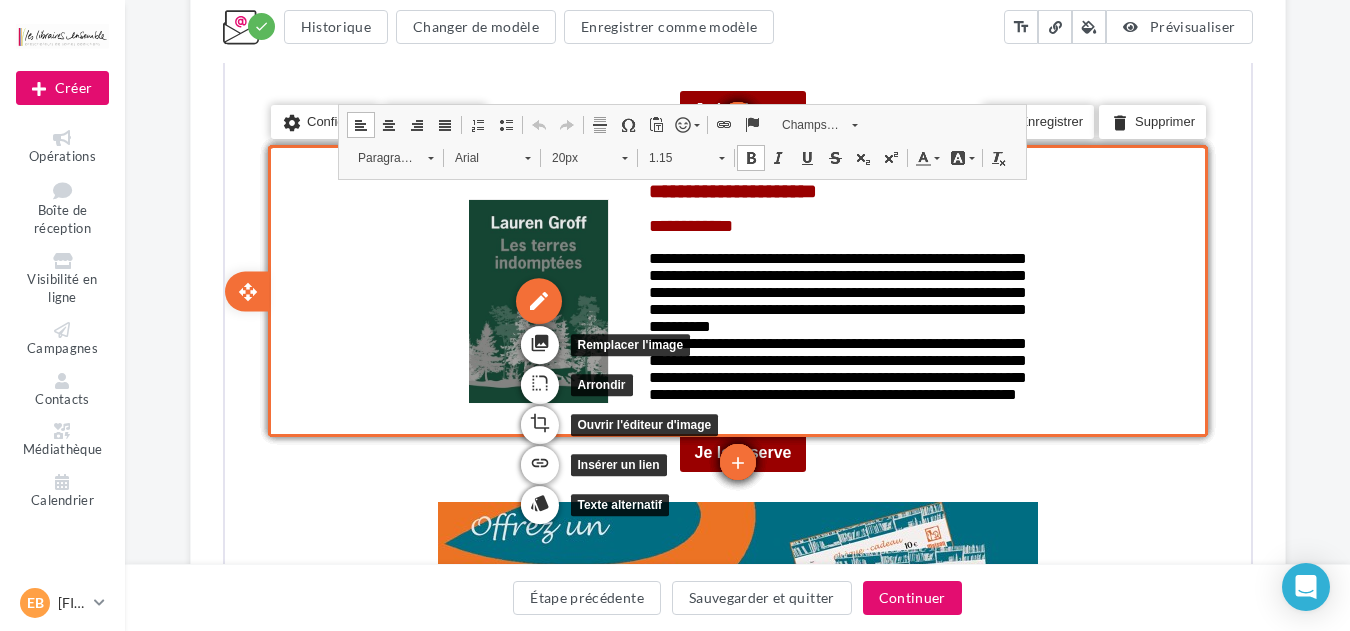 click on "edit" at bounding box center [536, 299] 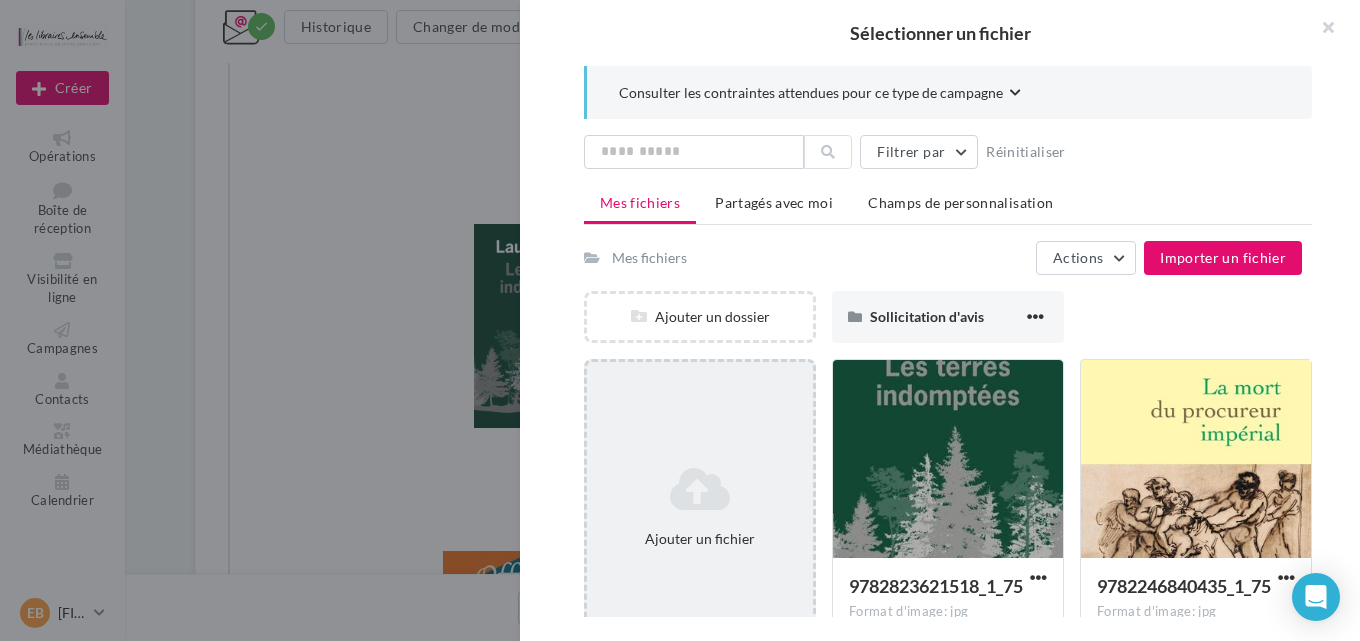 click on "Ajouter un fichier" at bounding box center (700, 507) 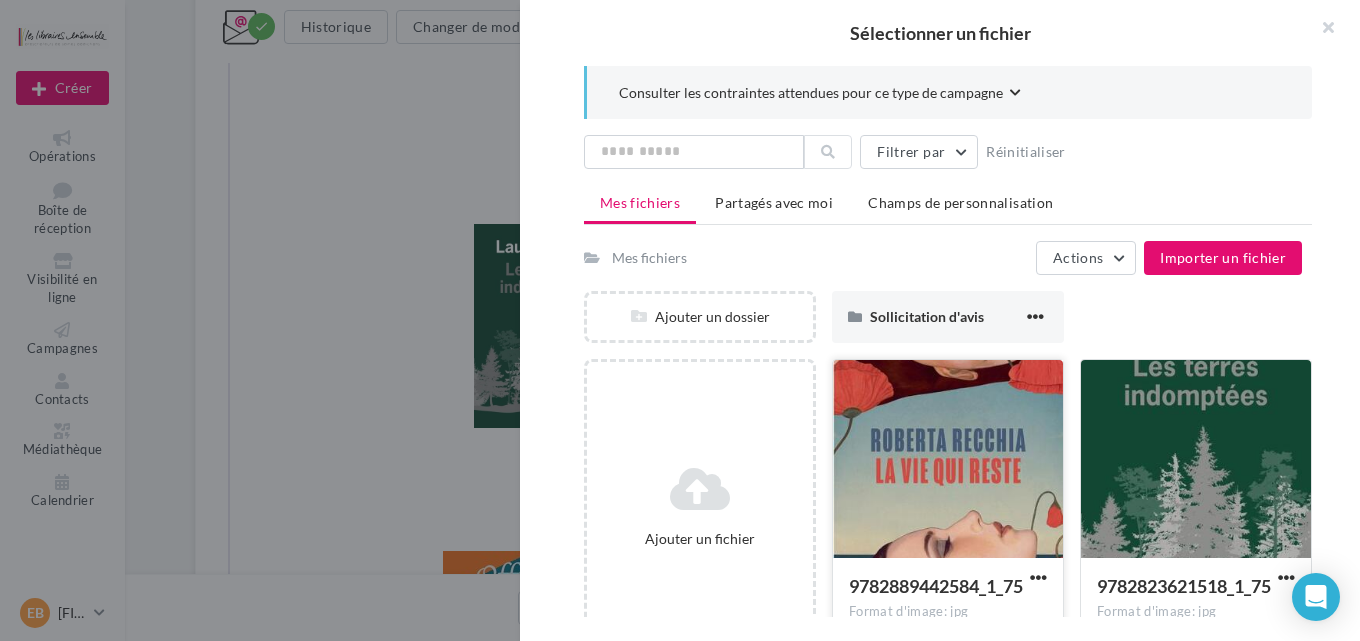 click at bounding box center (948, 460) 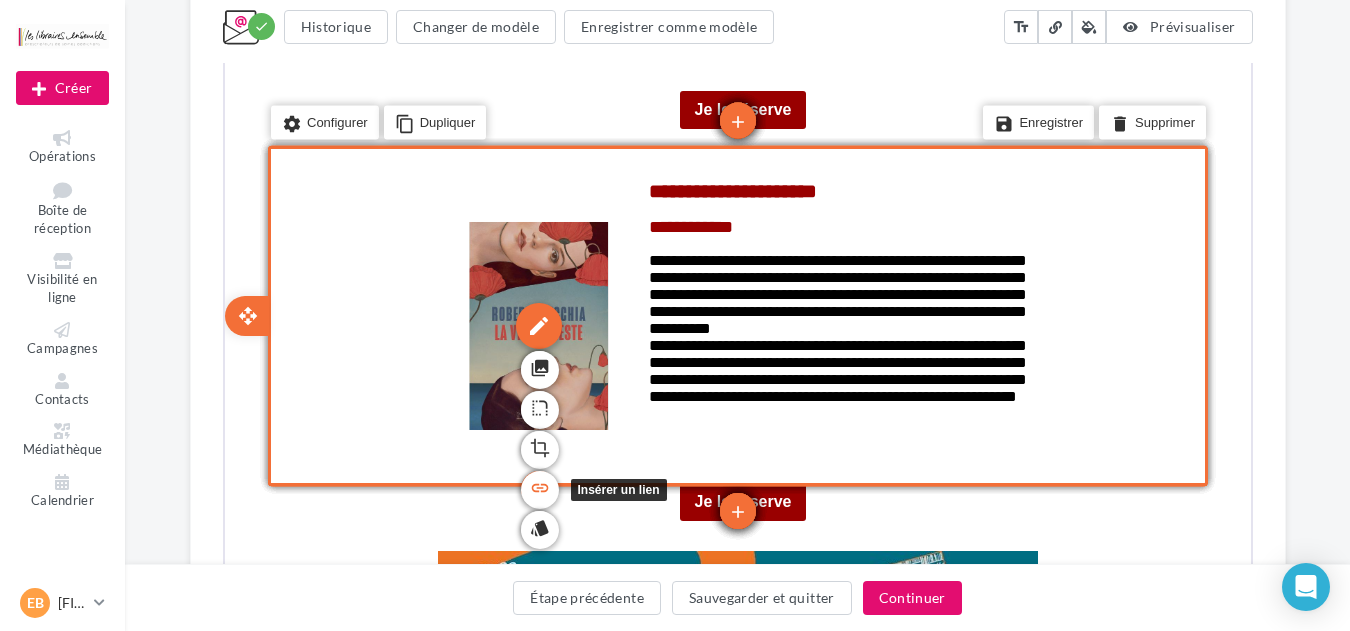click on "link" at bounding box center (537, 486) 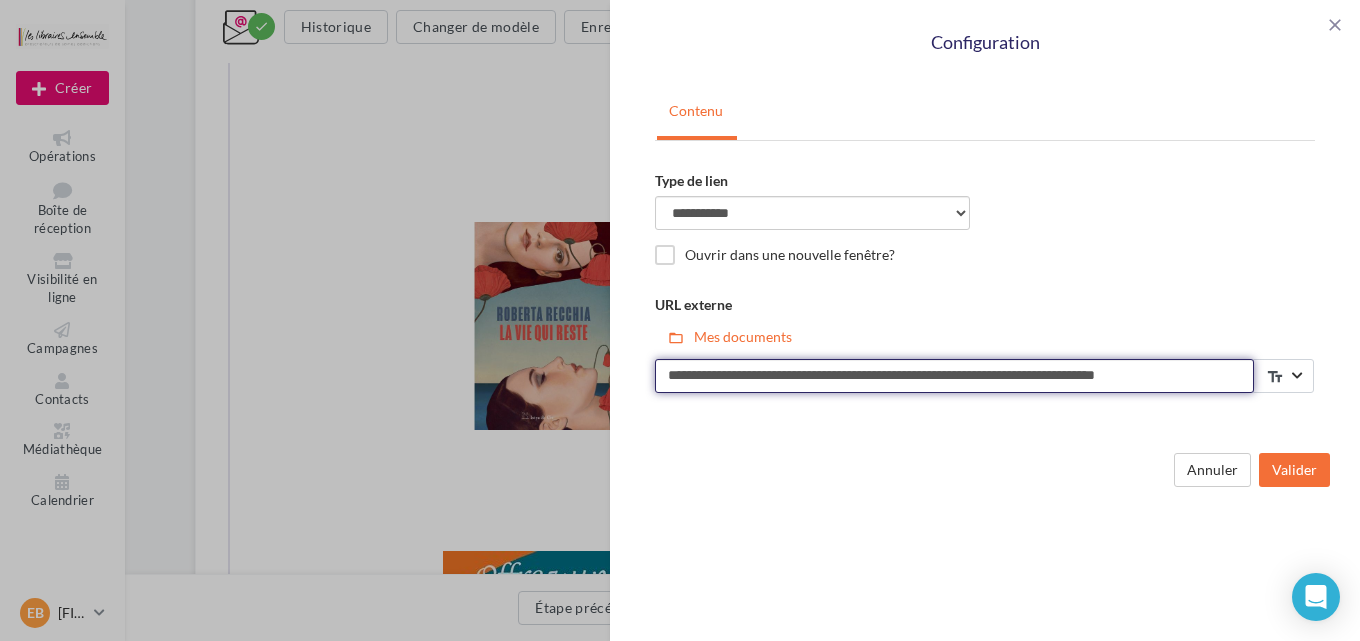 click on "**********" at bounding box center [954, 376] 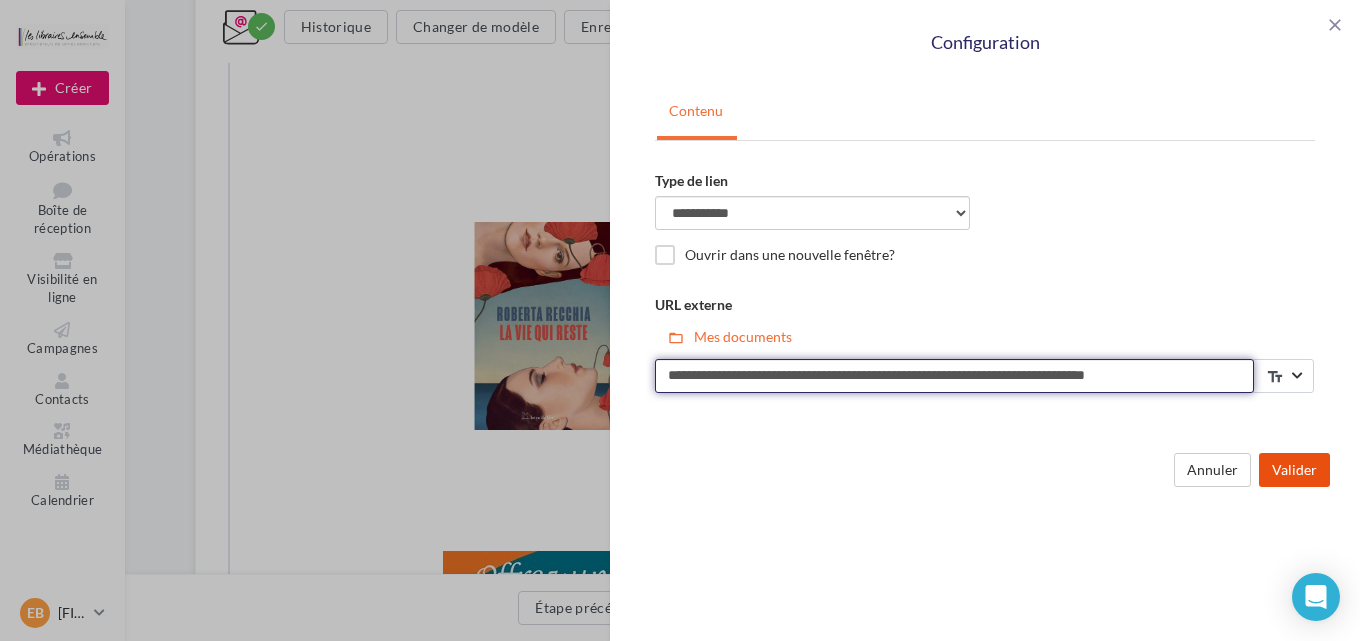 type on "**********" 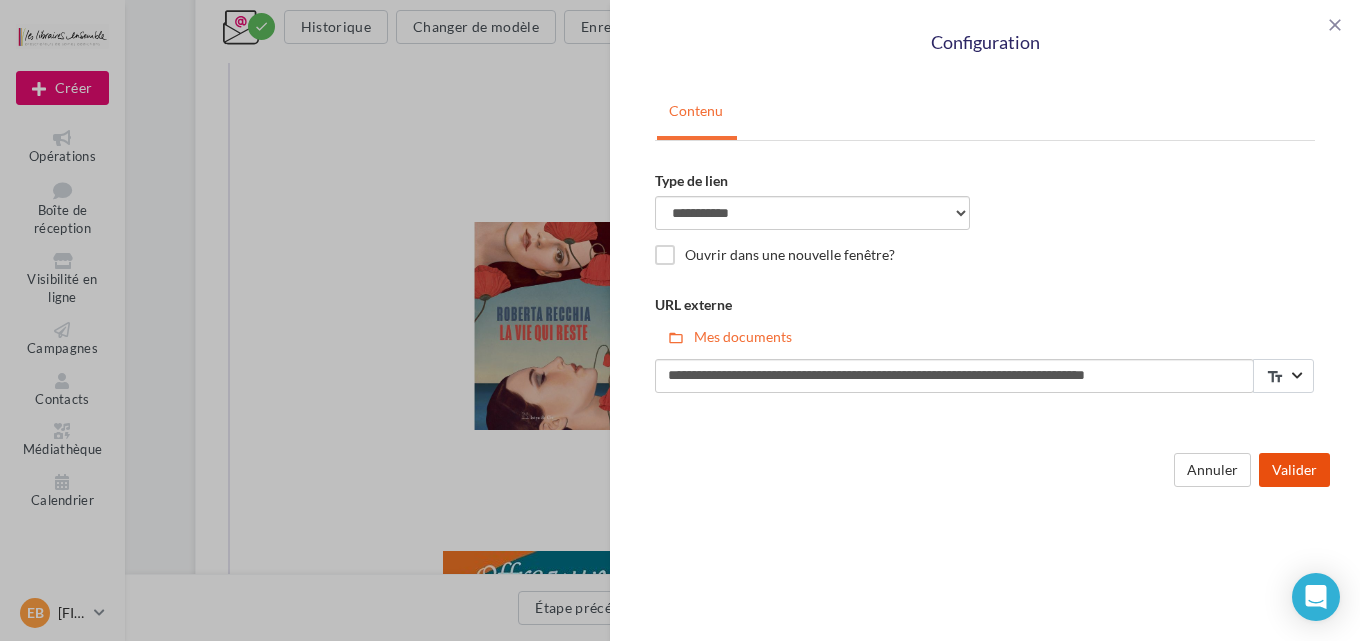 click on "Valider" at bounding box center (1294, 470) 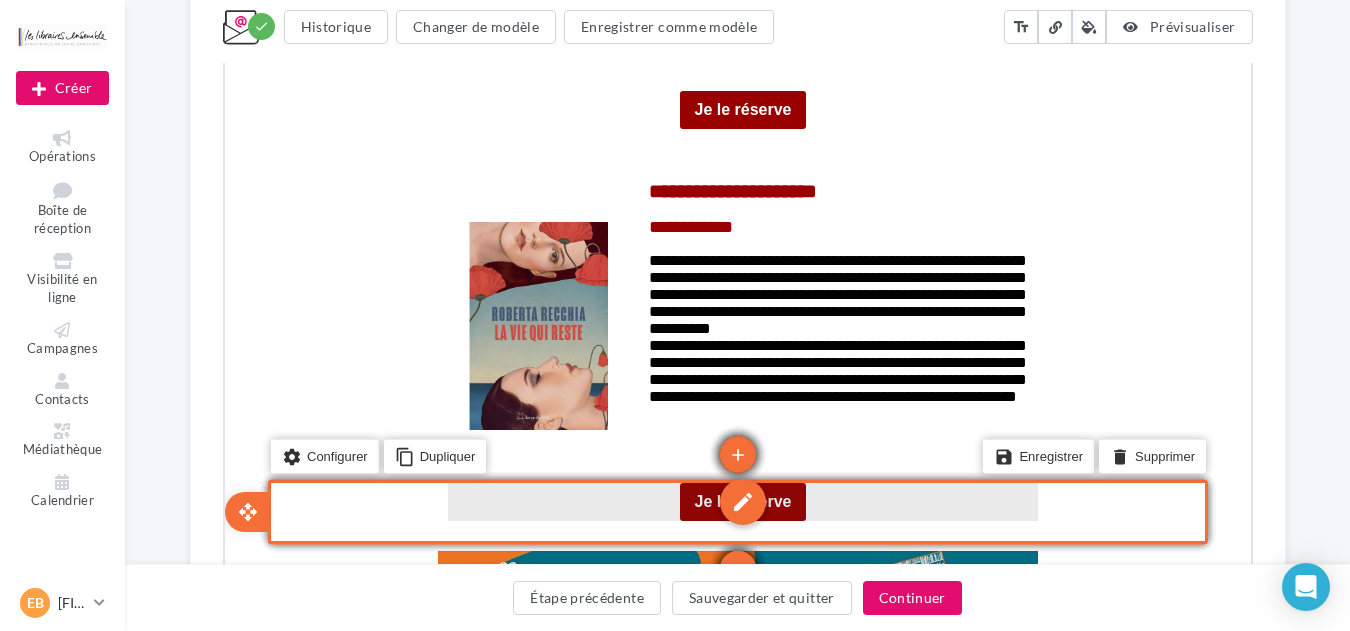 click on "edit" at bounding box center [740, 500] 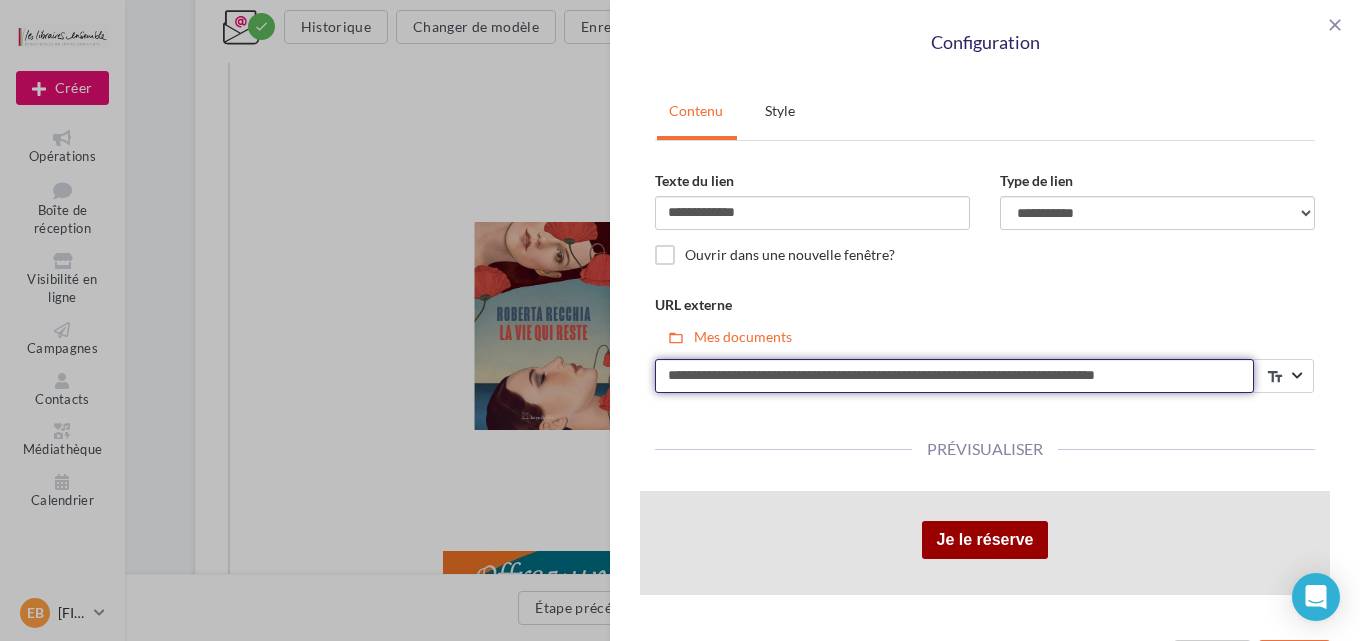 click on "**********" at bounding box center [954, 376] 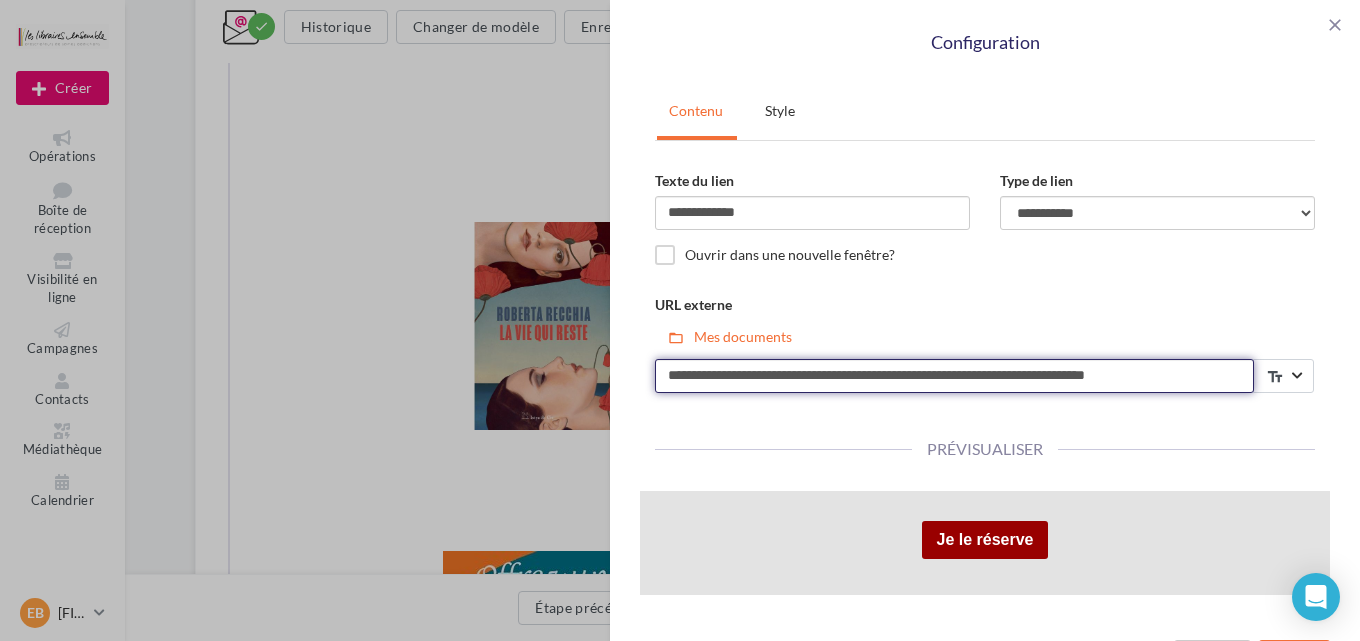 scroll, scrollTop: 59, scrollLeft: 0, axis: vertical 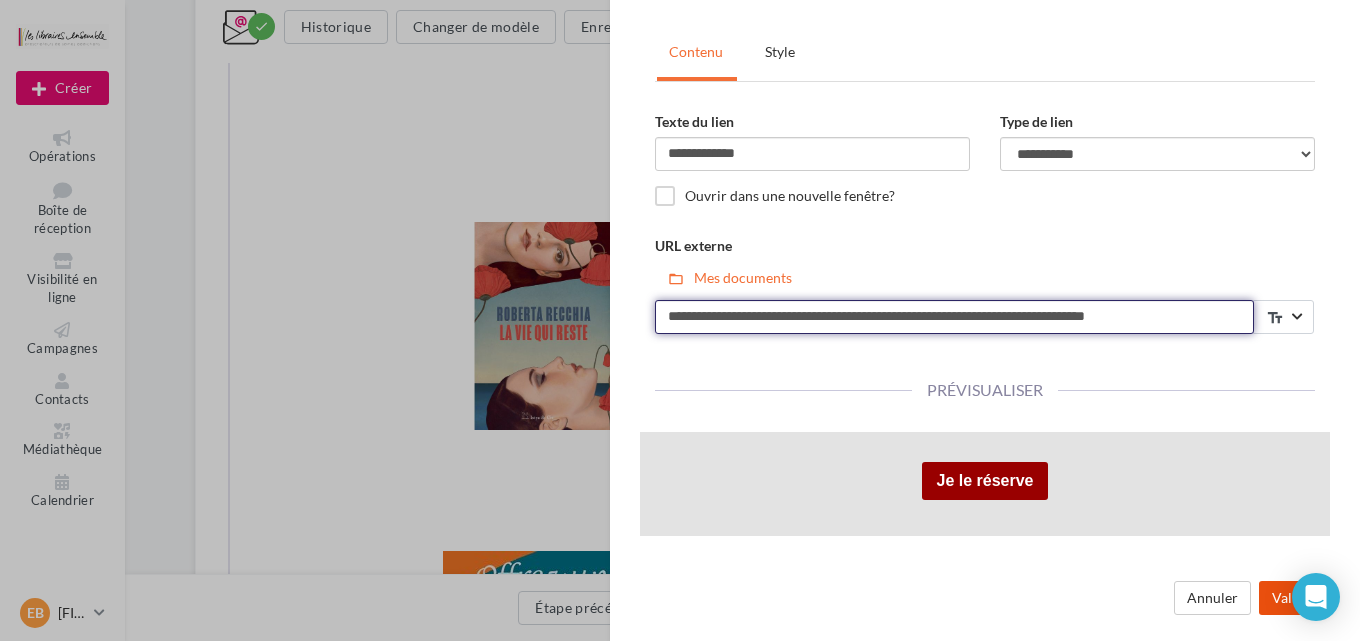 type on "**********" 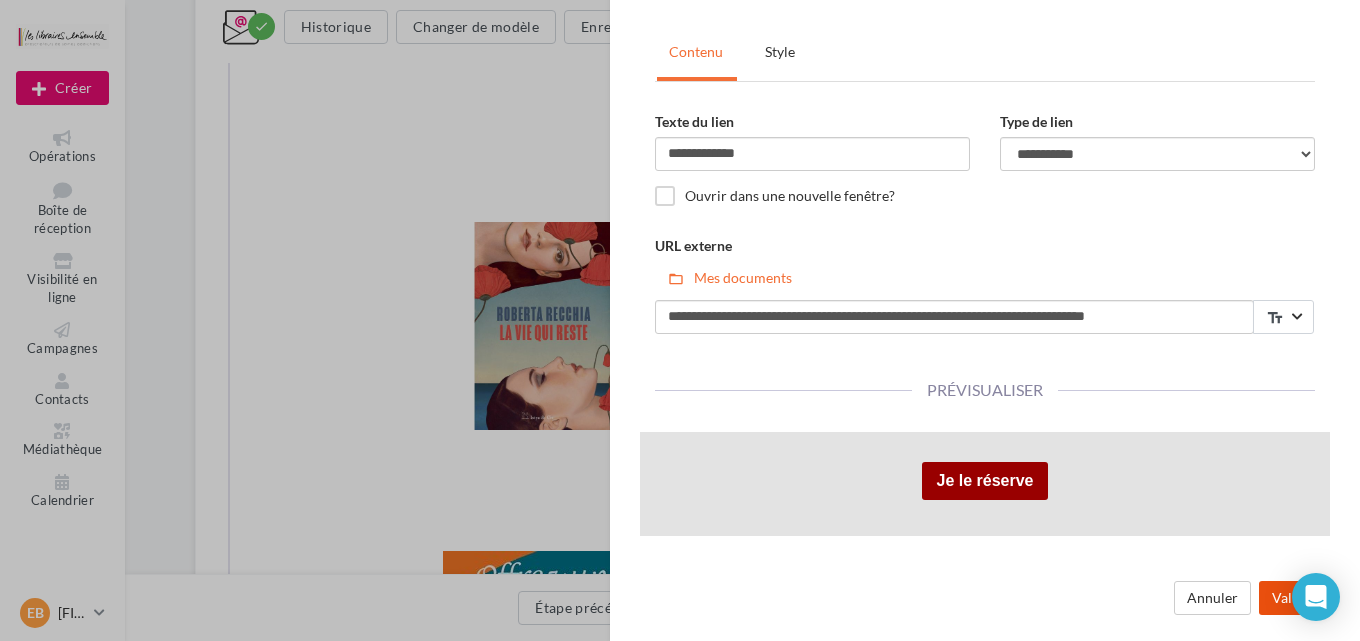 click on "Valider" at bounding box center [1294, 598] 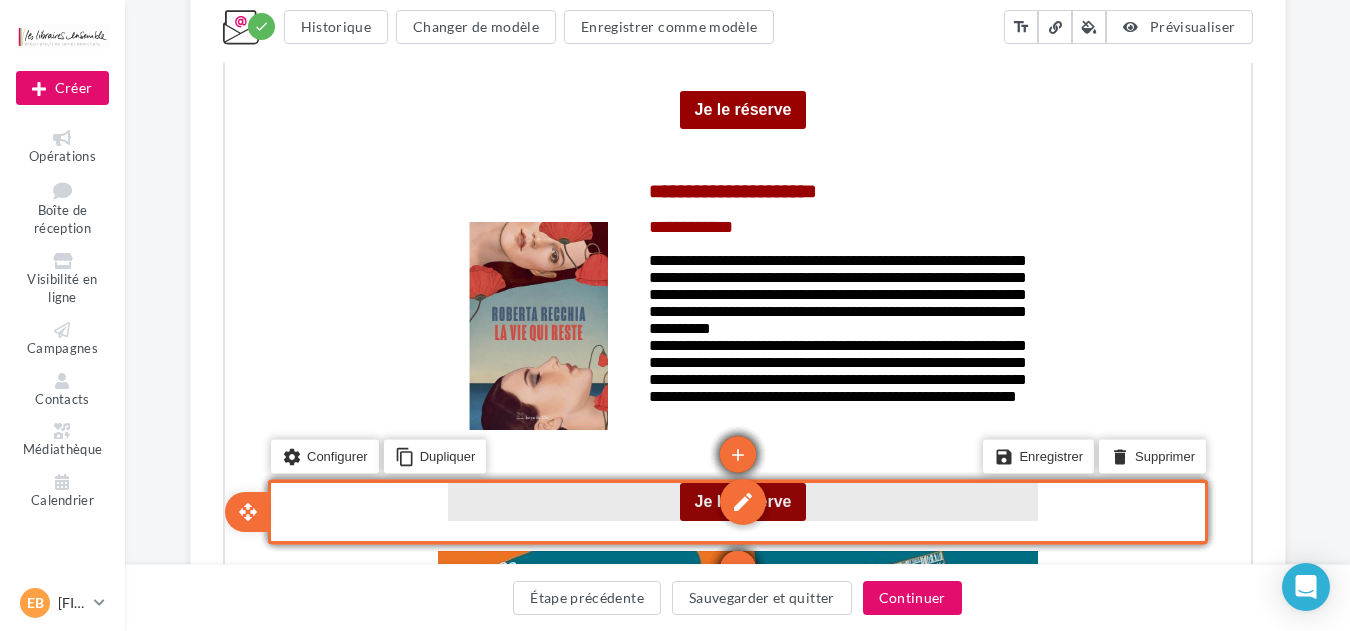click on "edit" at bounding box center [740, 500] 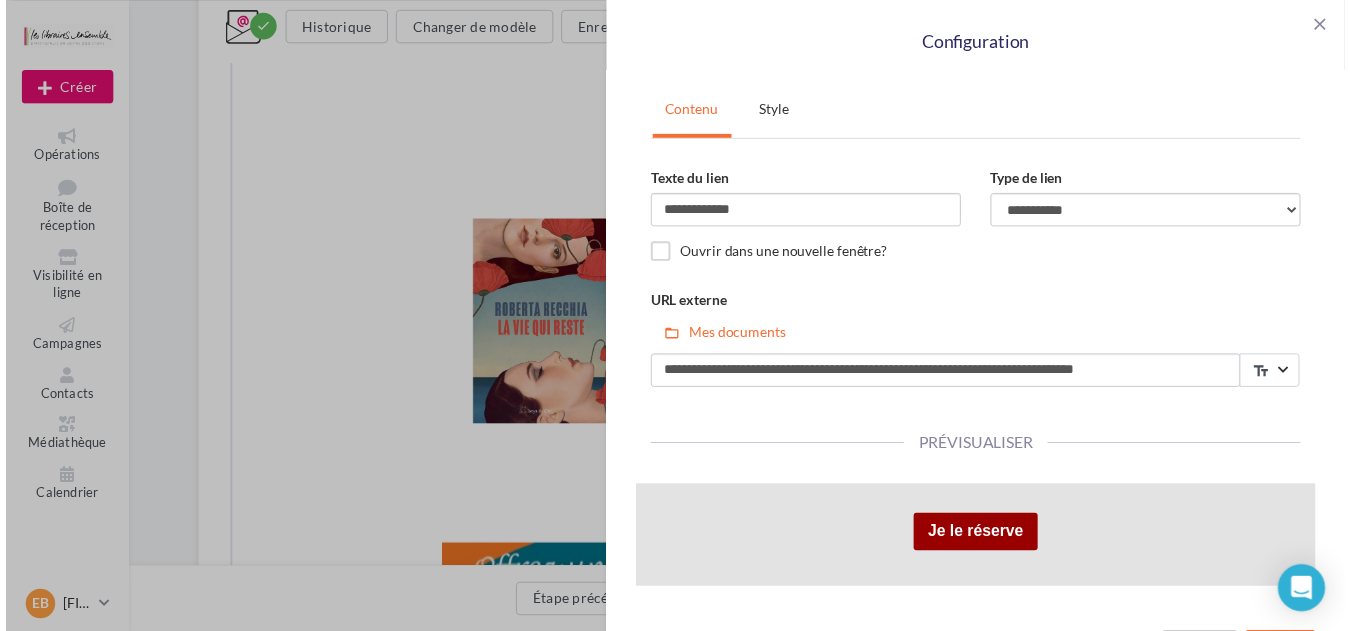 scroll, scrollTop: 59, scrollLeft: 0, axis: vertical 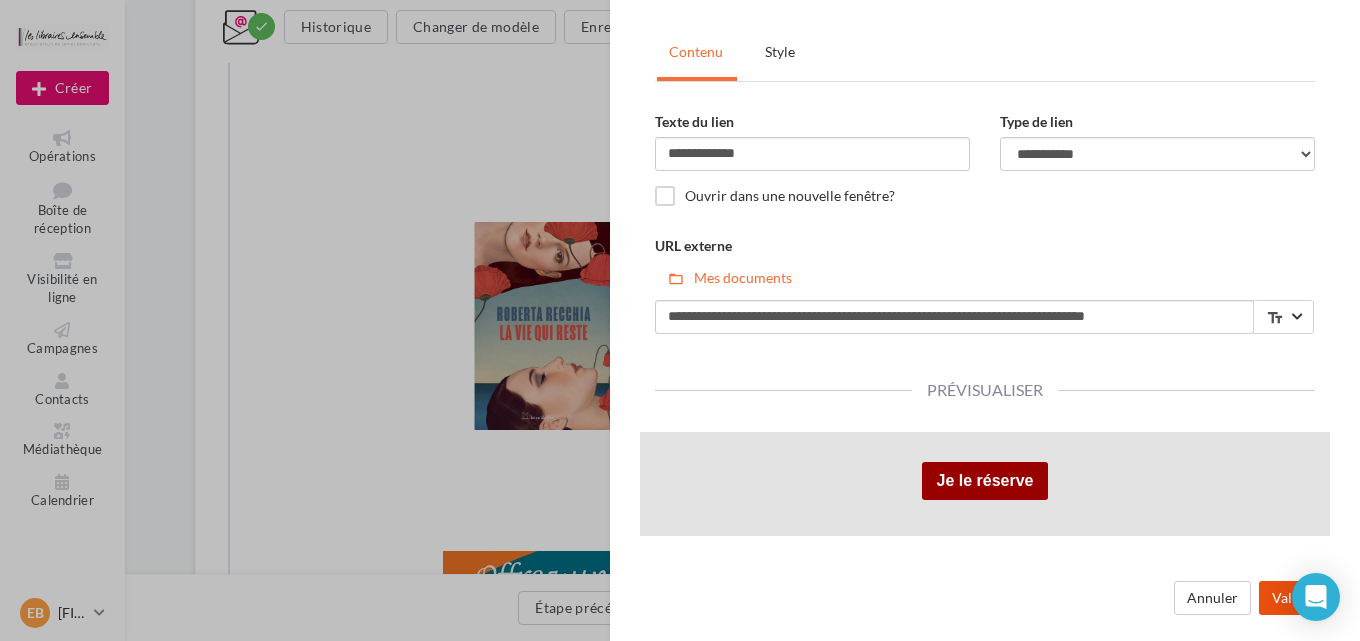 click on "Valider" at bounding box center (1294, 598) 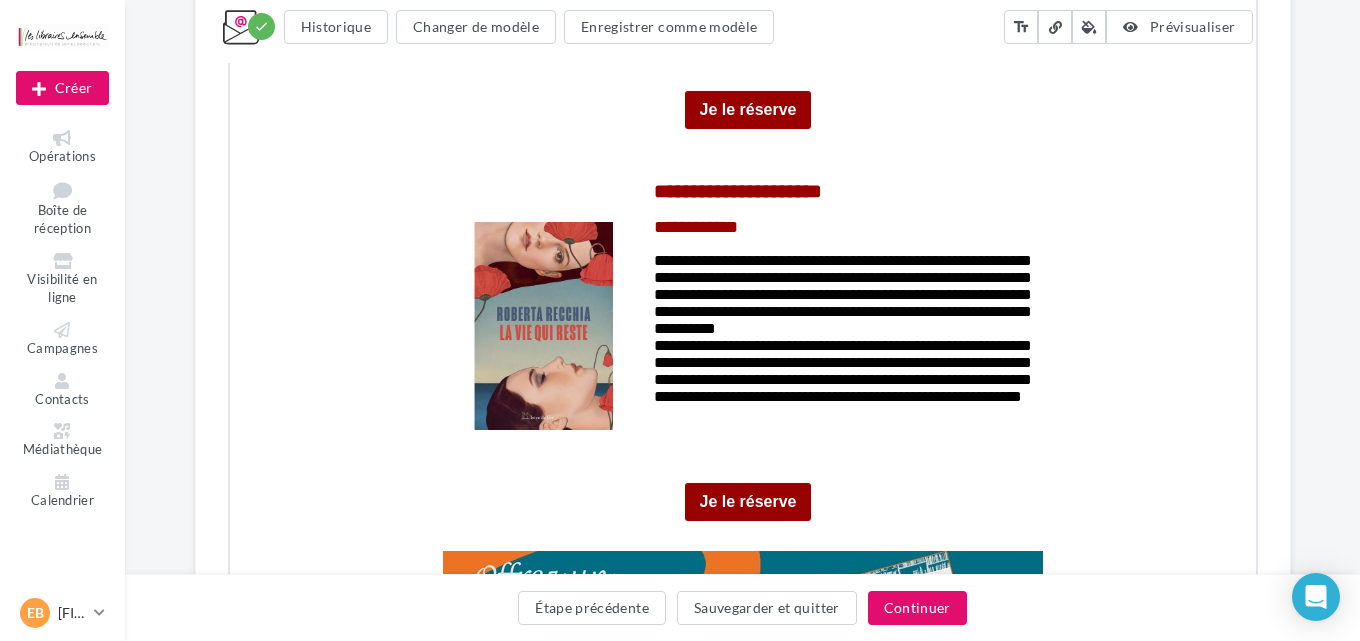 click on "close Configuration
Contenu
Style
Texte du lien [PII] Type de lien [PII] [PII] [PII] [PII] [PII] [PII] Ouvrir dans une nouvelle fenêtre? URL externe folder_open Mes documents   [PII] Rechercher   text_fields       Données de la société Données des contacts
Couleur de fond [PII]   Couleur du texte [PII]   Police du texte [PII] [PII] [PII] [PII] [PII] [PII] [PII] [PII] [PII] [PII] [PII] [PII] [PII] [PII] [PII] [PII] [PII] [PII] [PII] [PII] [PII] [PII] [PII] Taille de la police 16 ** 12 px 40 px Largeur du bouton 100 *** 100 px 300 px Pleine largeur Hauteur du bouton 35 ** 35 px 150 px Style du texte format_bold Gras format_italic Italique format_underlined Souligné Alignement format_align_left format_align_center format_align_right 0 *" at bounding box center [680, 320] 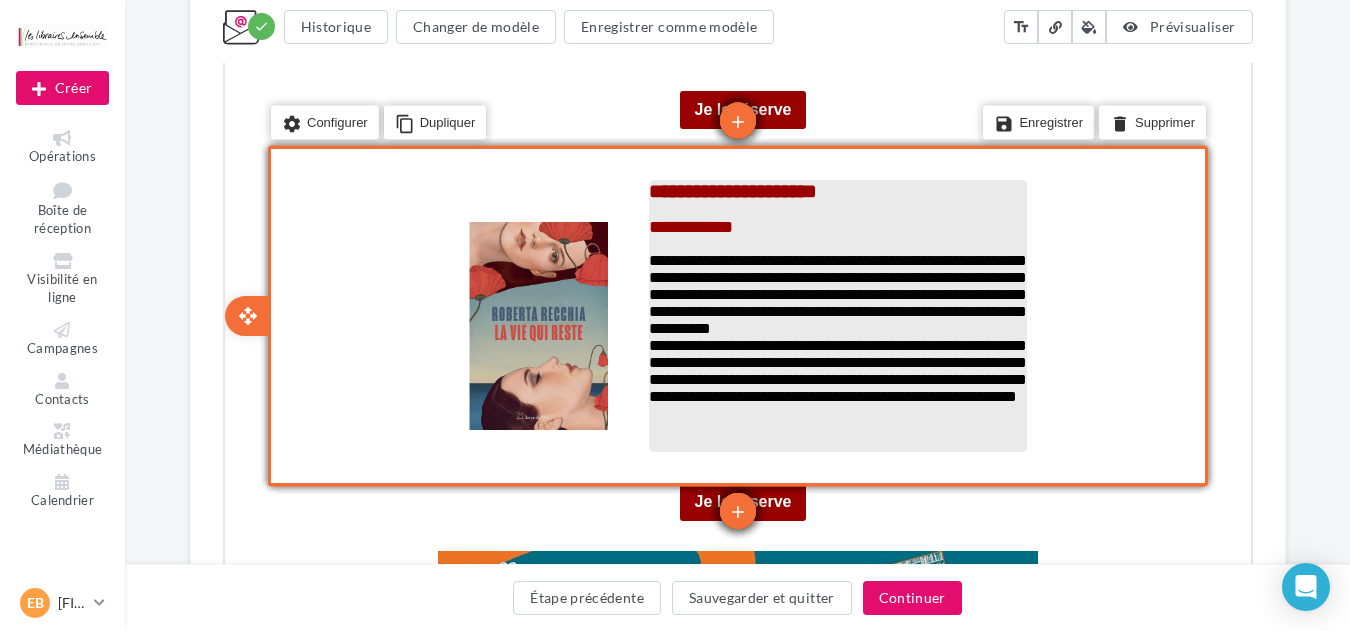 click on "**********" at bounding box center [835, 189] 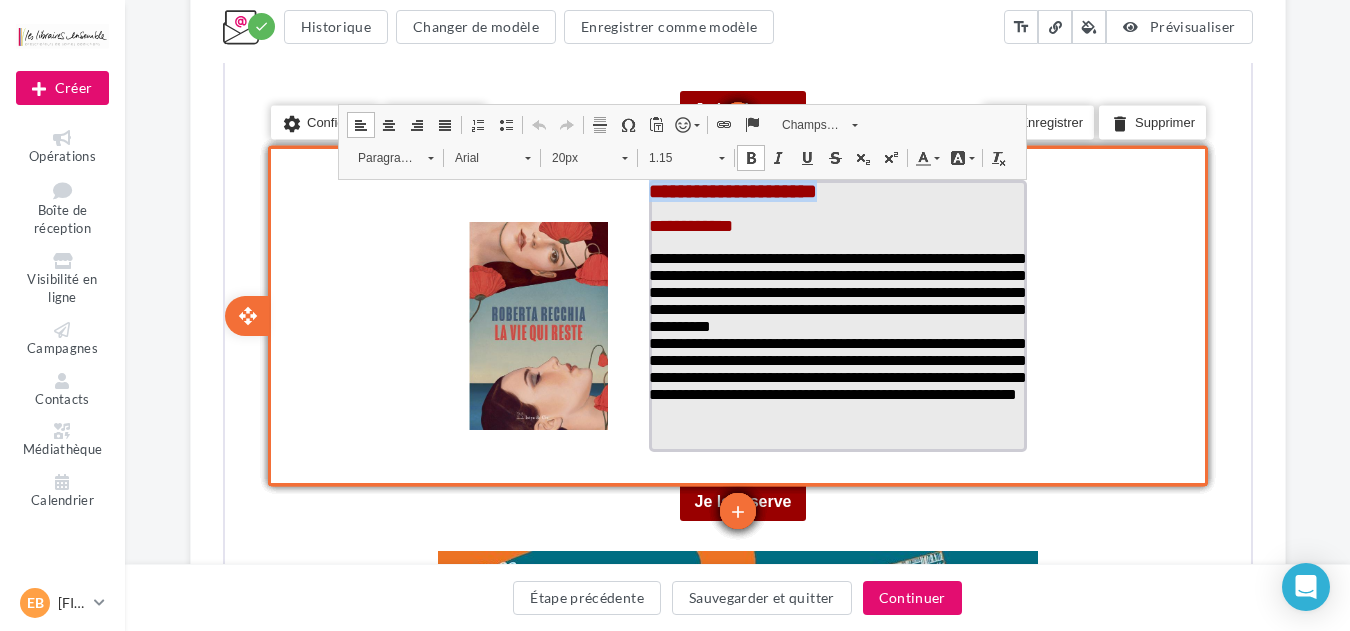 drag, startPoint x: 897, startPoint y: 181, endPoint x: 627, endPoint y: 183, distance: 270.00742 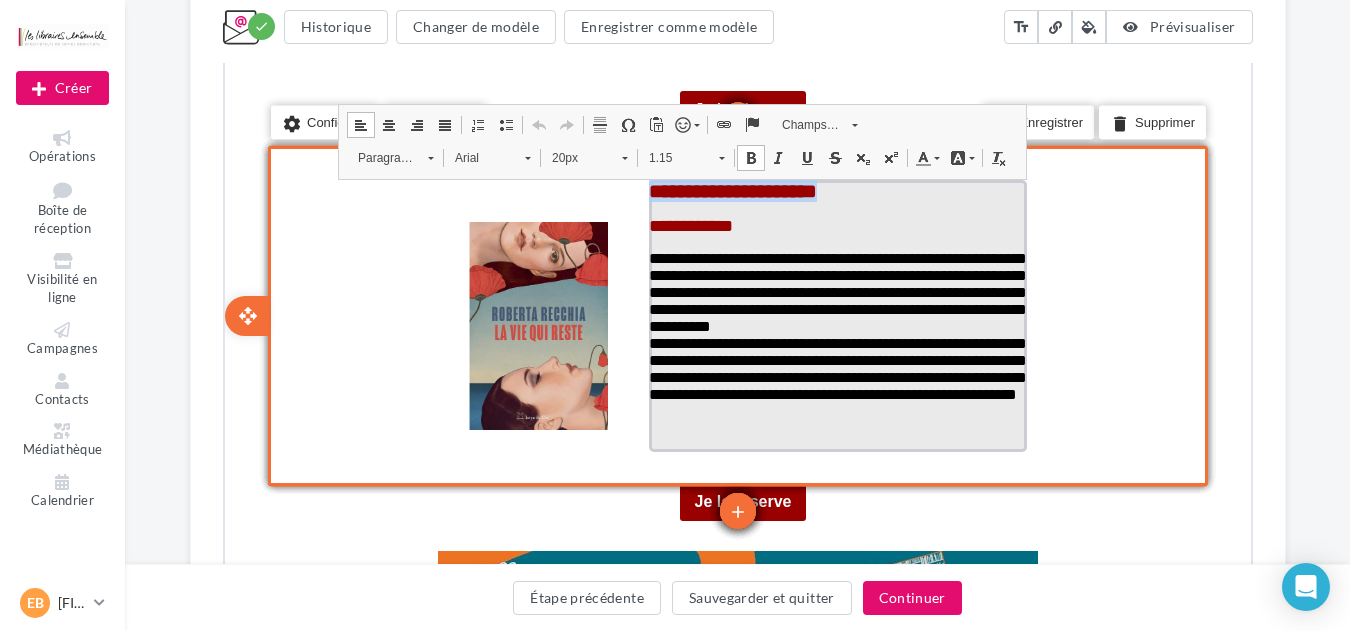 click on "**********" at bounding box center (735, 324) 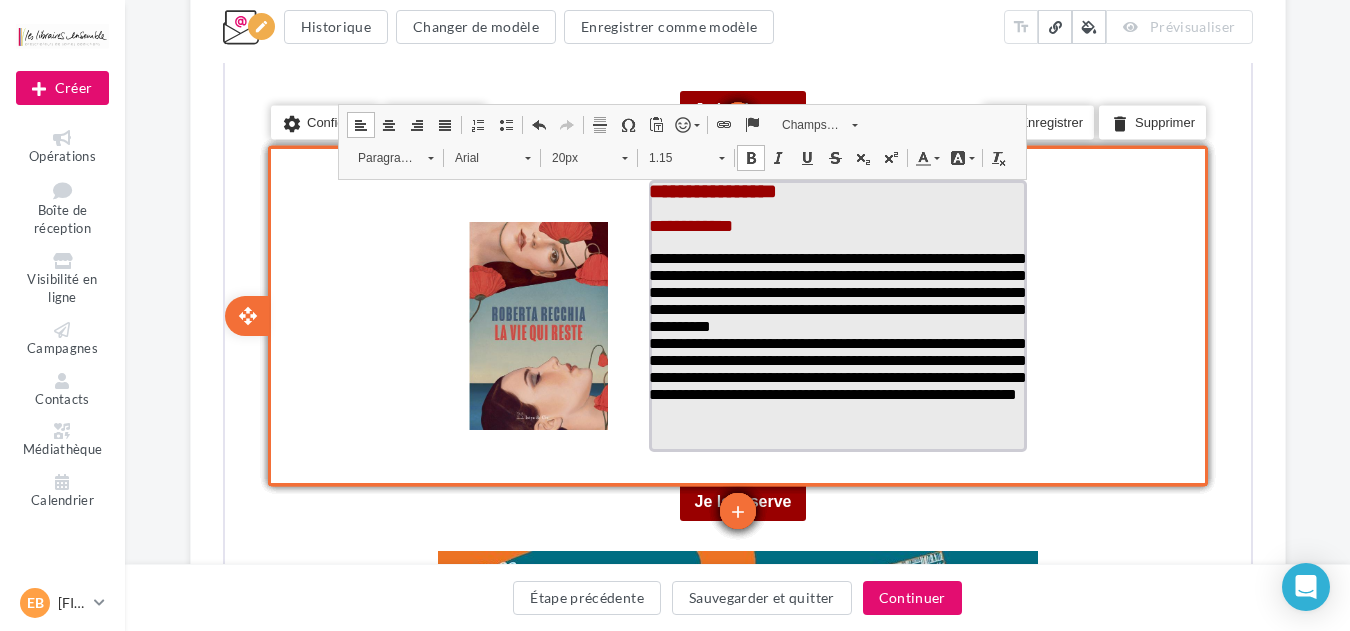 click on "**********" at bounding box center [835, 224] 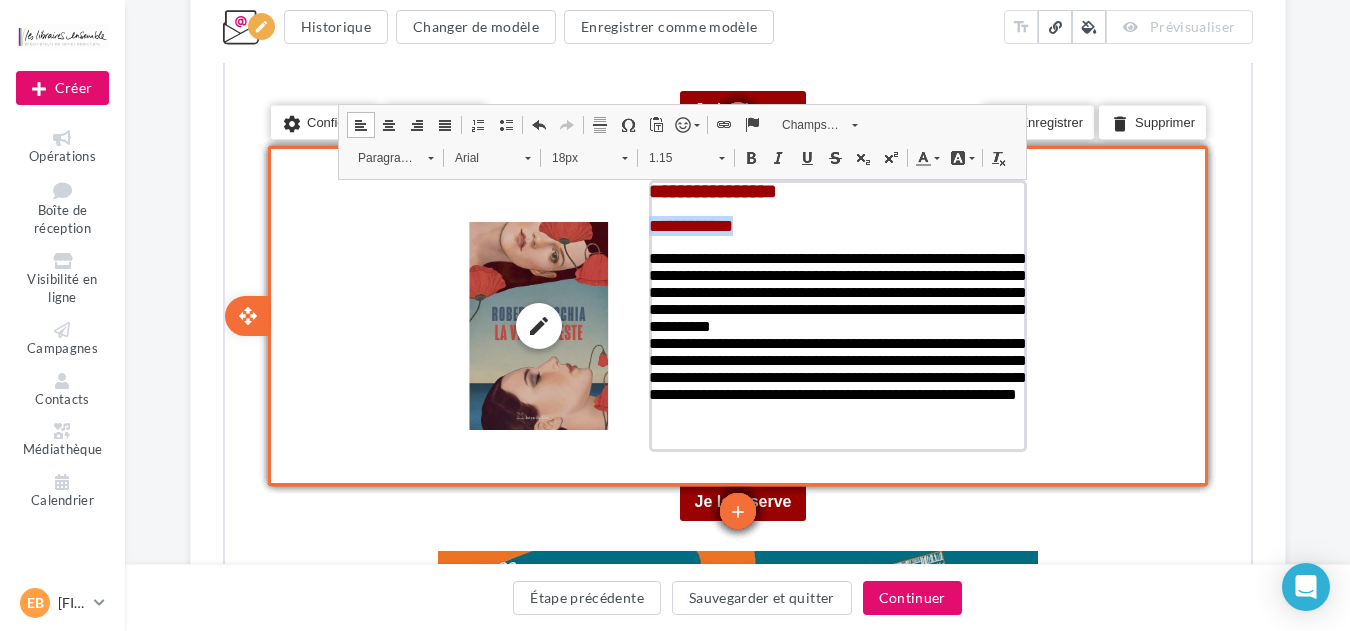 drag, startPoint x: 771, startPoint y: 221, endPoint x: 615, endPoint y: 223, distance: 156.01282 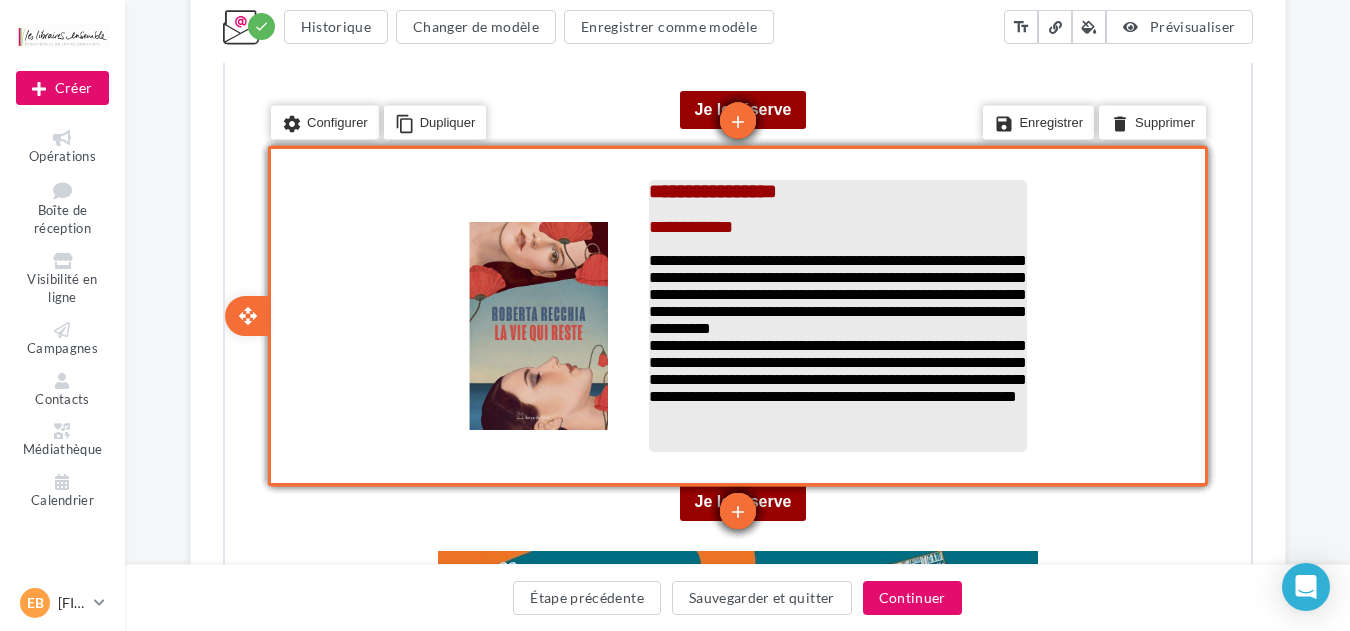 click on "**********" at bounding box center (835, 225) 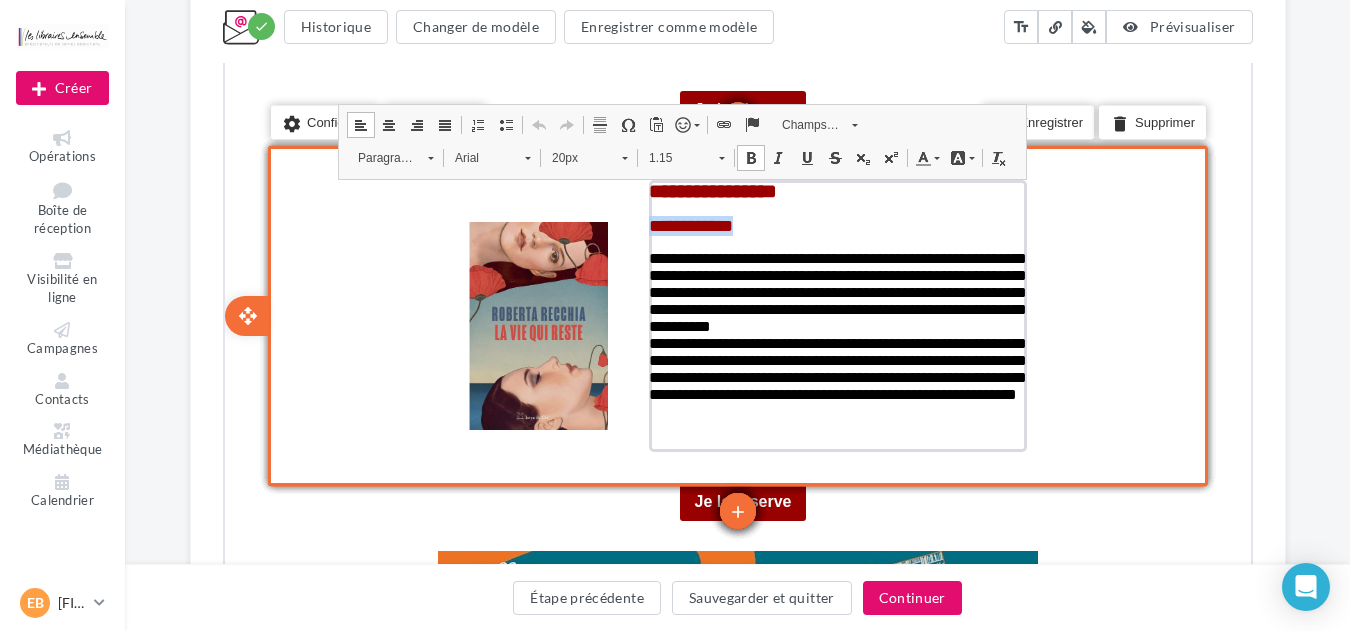 drag, startPoint x: 782, startPoint y: 227, endPoint x: 642, endPoint y: 223, distance: 140.05713 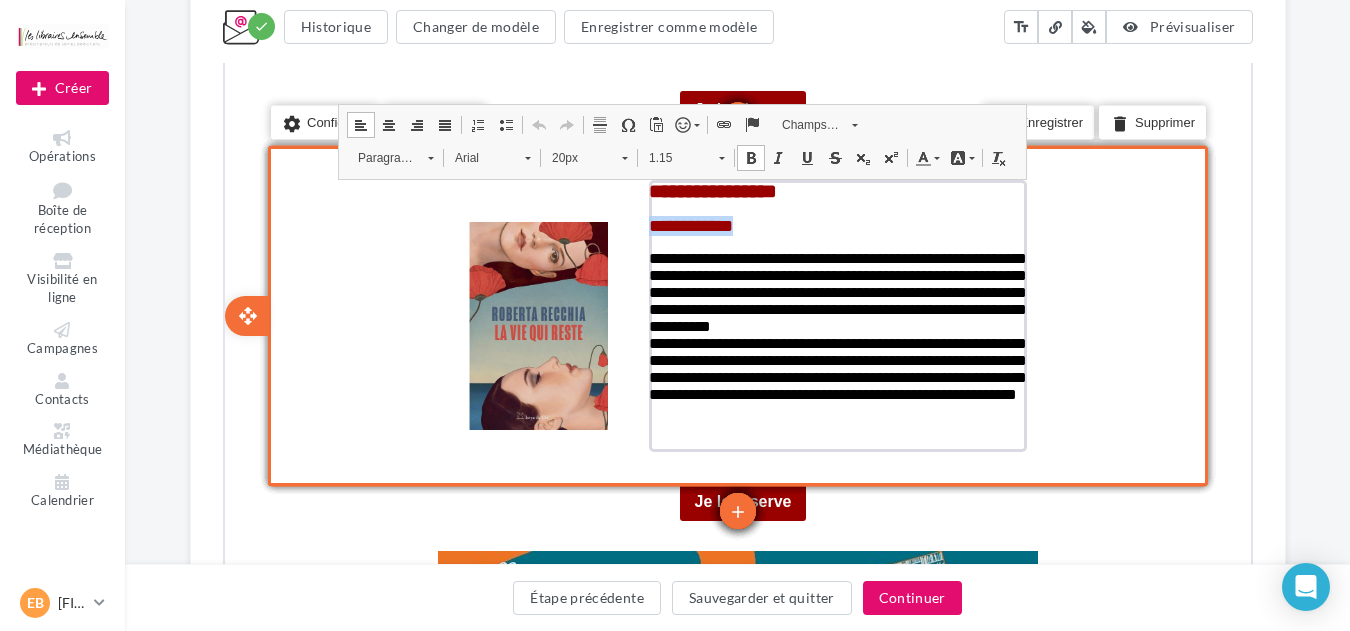 click on "**********" at bounding box center [835, 324] 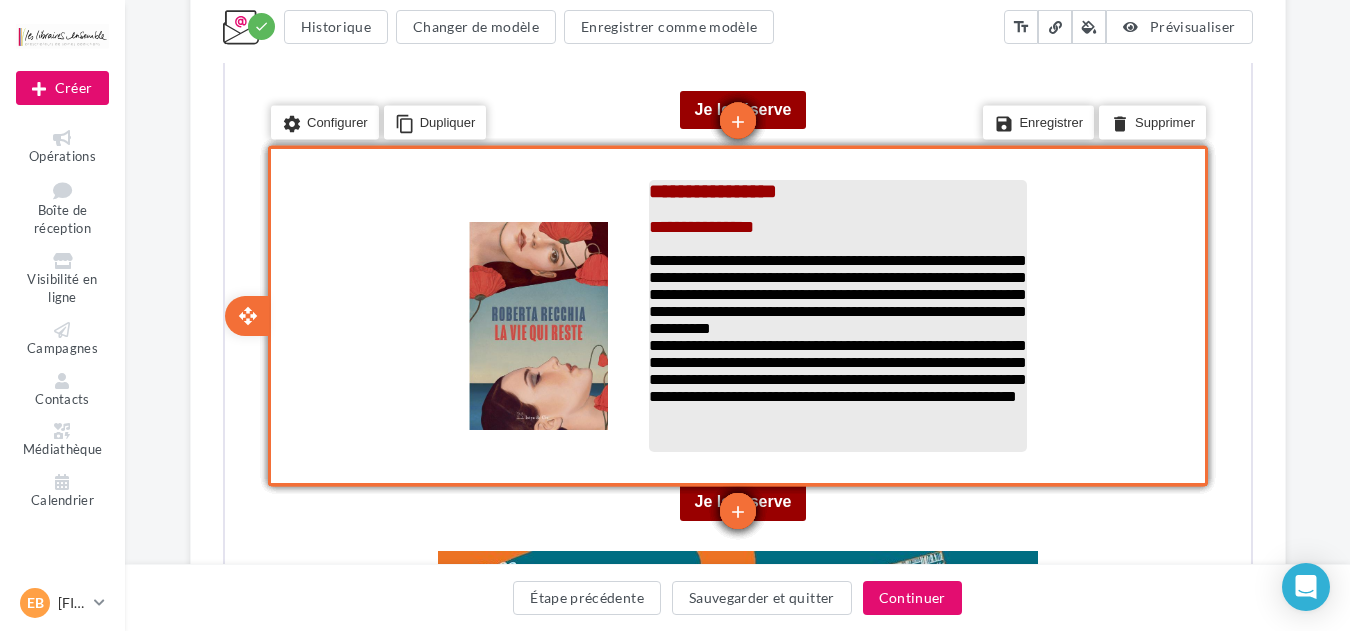 click on "[PII] [PII]" at bounding box center [835, 326] 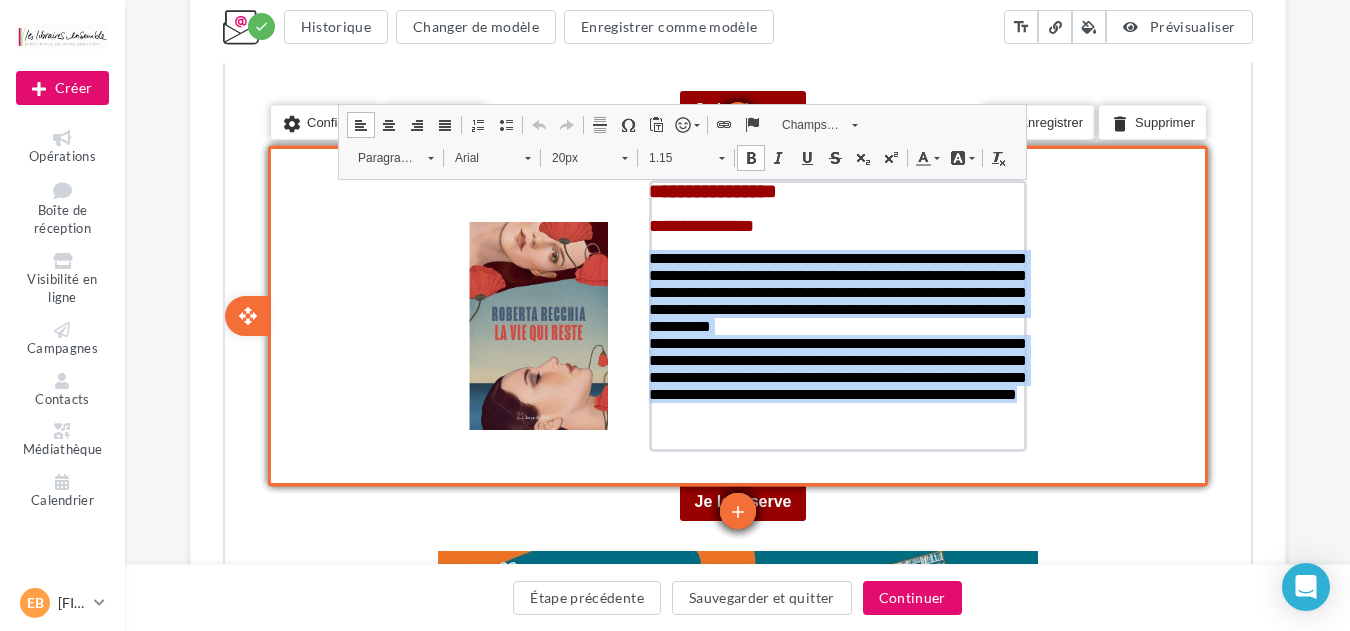 drag, startPoint x: 737, startPoint y: 444, endPoint x: 639, endPoint y: 262, distance: 206.70752 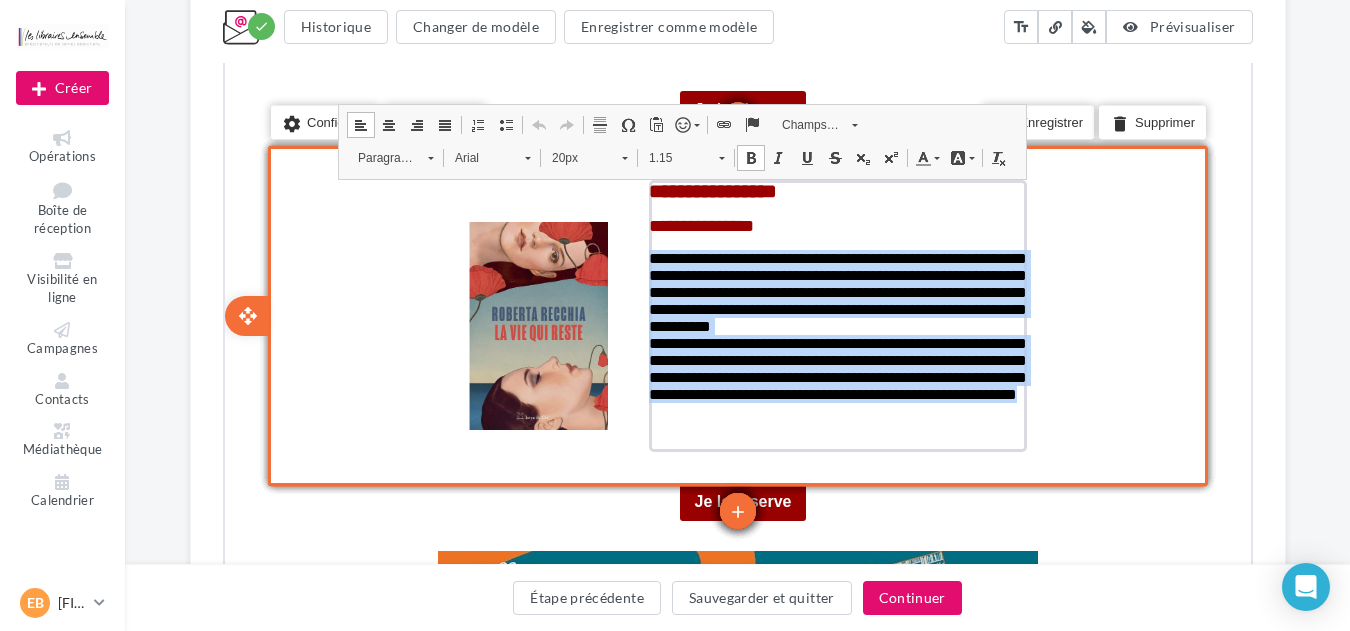click on "**********" at bounding box center (835, 324) 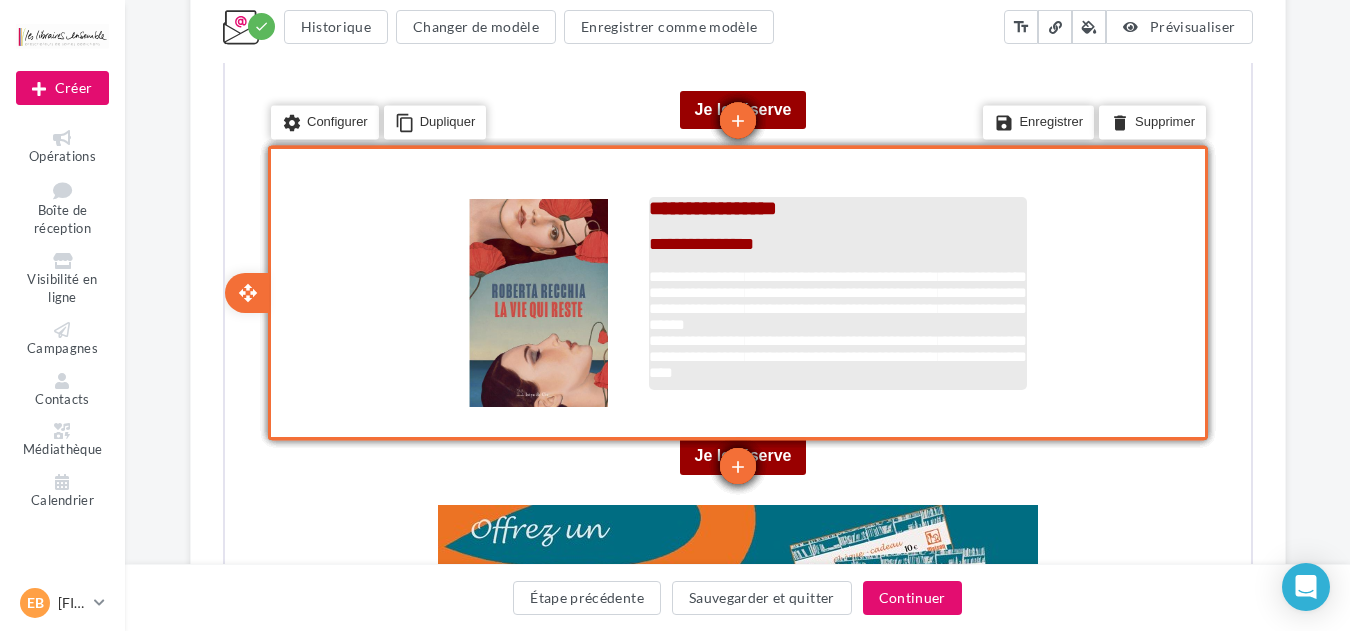 click on "[PII] [PII]" at bounding box center (835, 326) 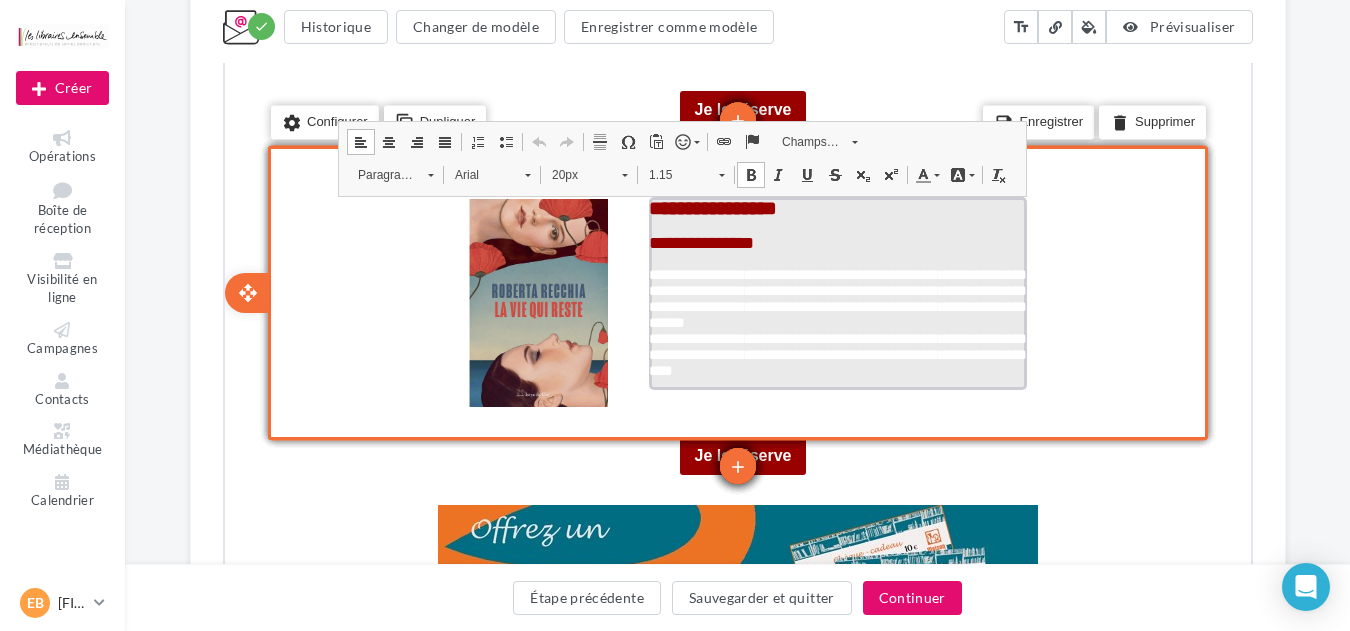 click on "[PII] [PII]" at bounding box center (835, 324) 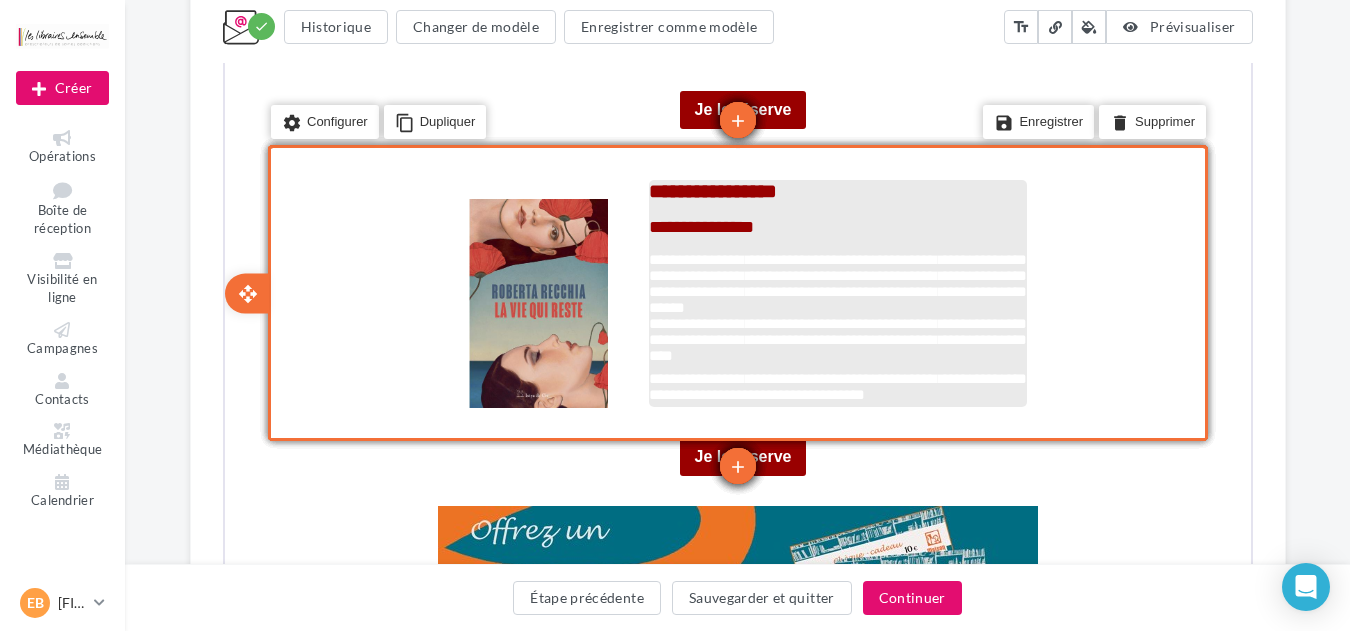 click on "[PII] [PII]" at bounding box center (835, 309) 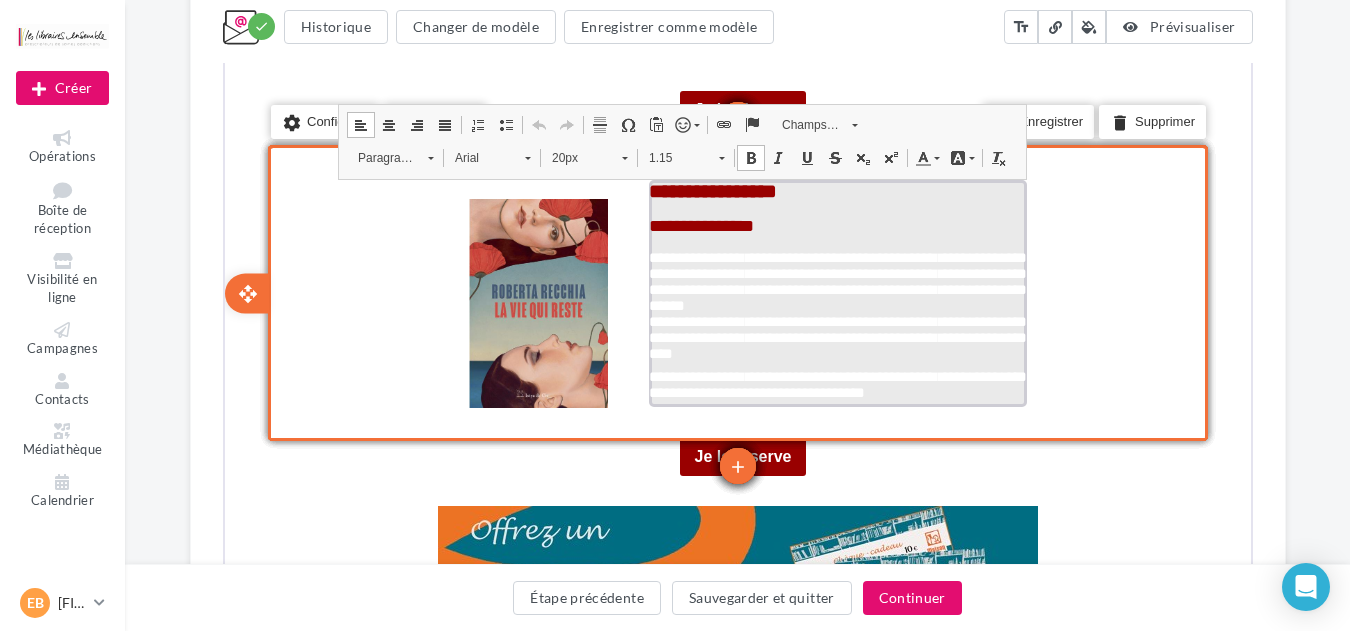 click on "**********" at bounding box center [835, 384] 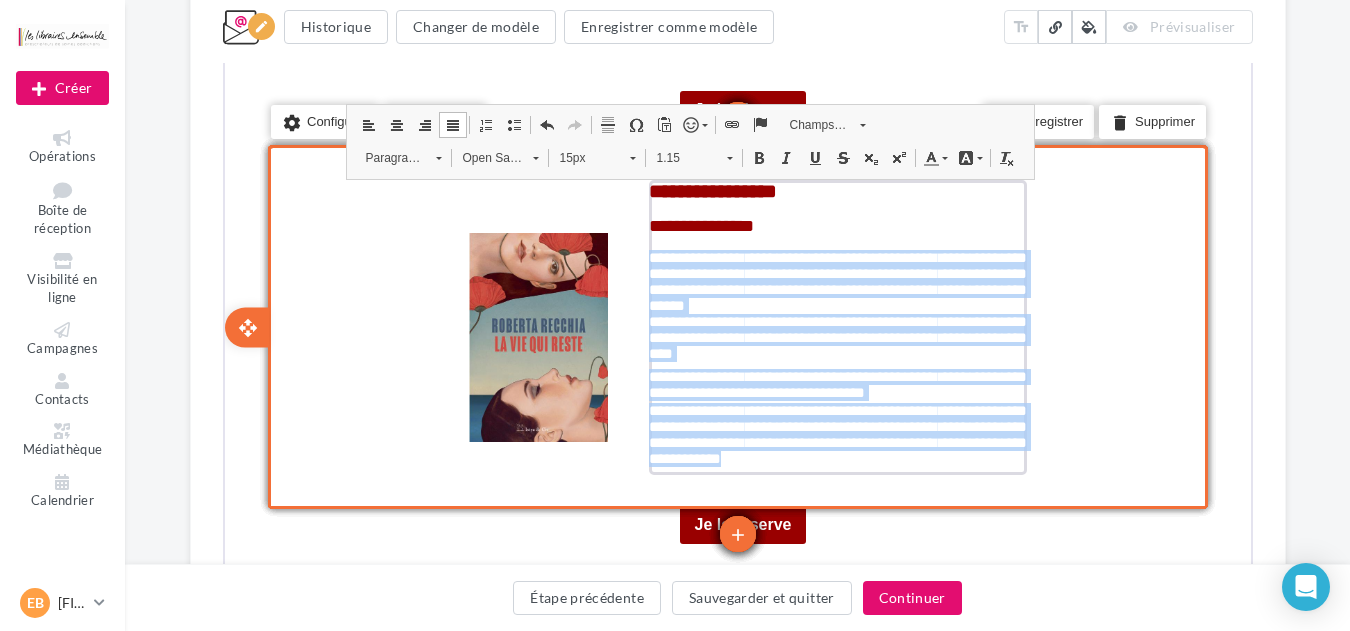 drag, startPoint x: 874, startPoint y: 465, endPoint x: 637, endPoint y: 263, distance: 311.40488 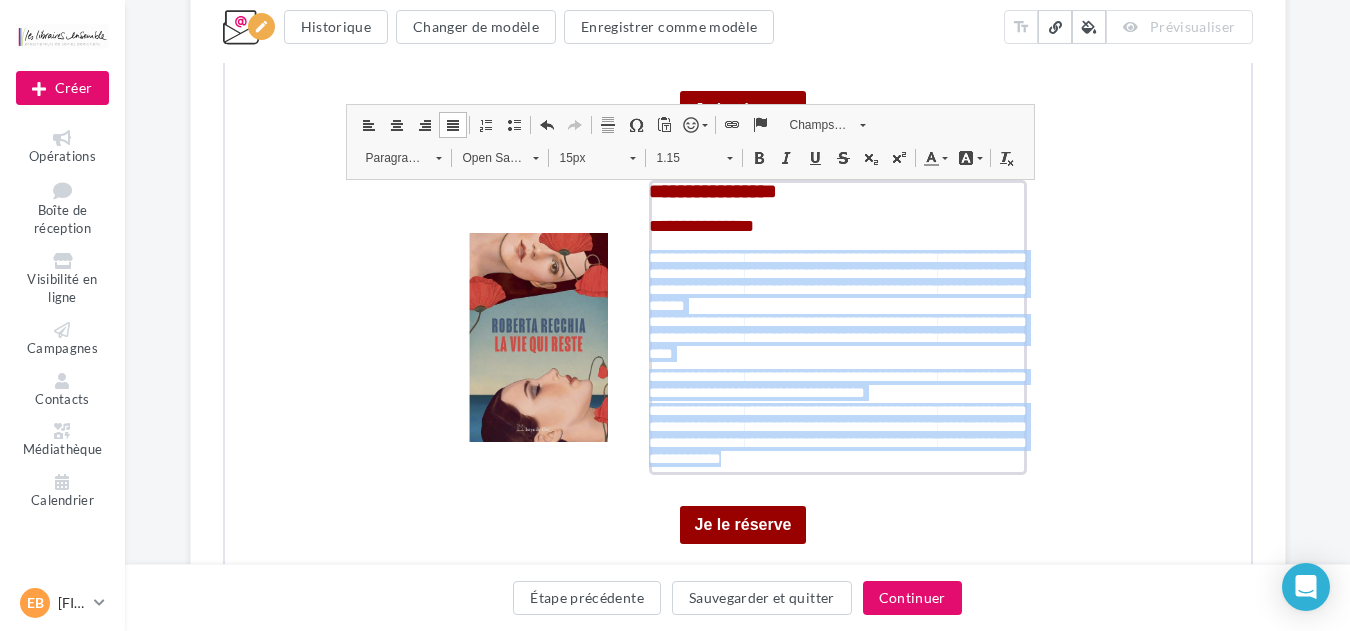 click on "Open Sans" at bounding box center (485, 156) 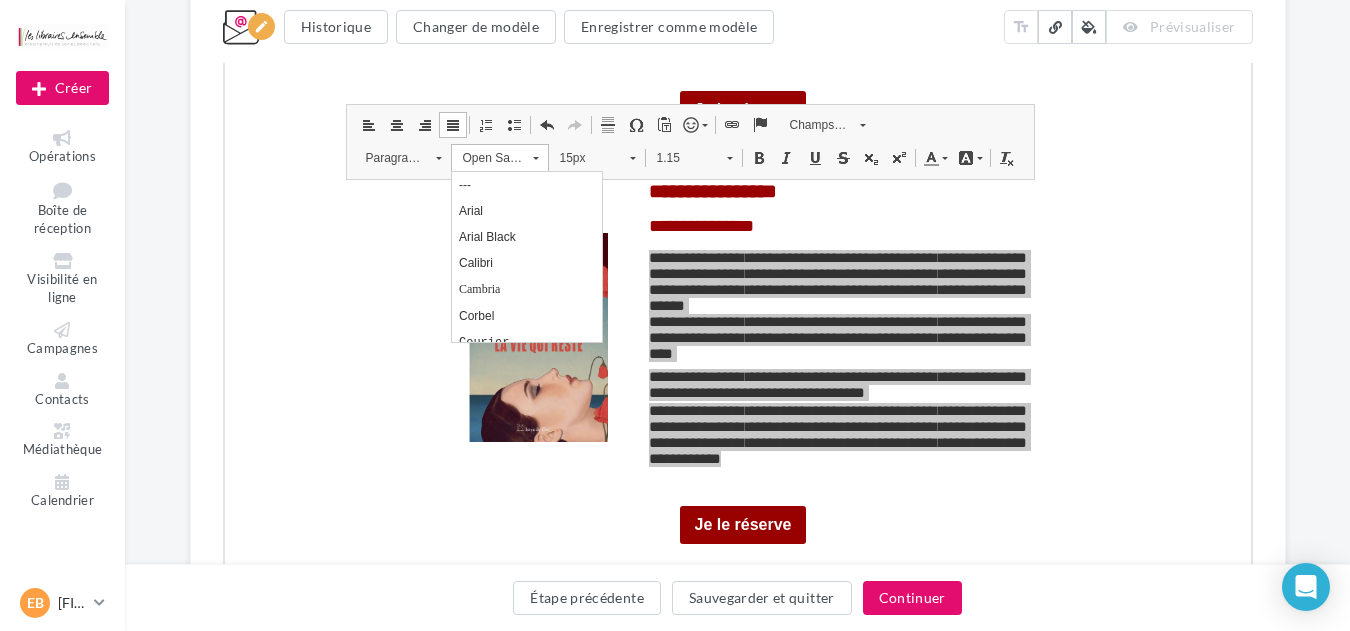 scroll, scrollTop: 0, scrollLeft: 0, axis: both 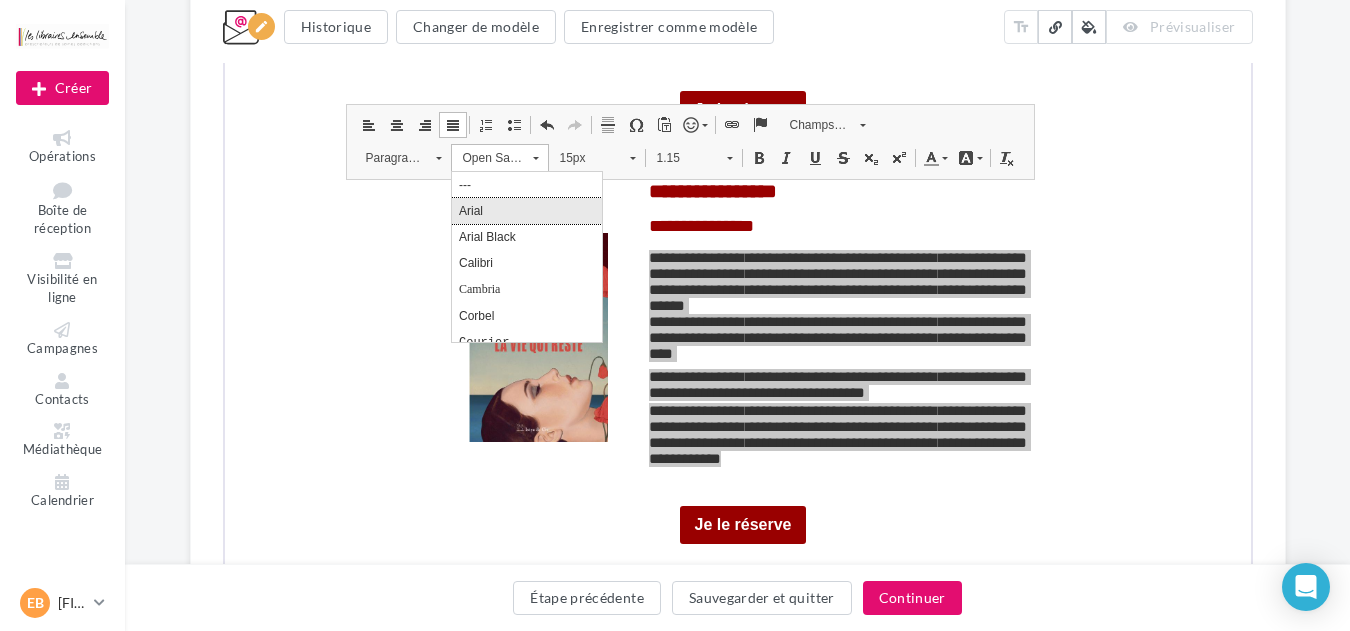 click on "Arial" at bounding box center [526, 210] 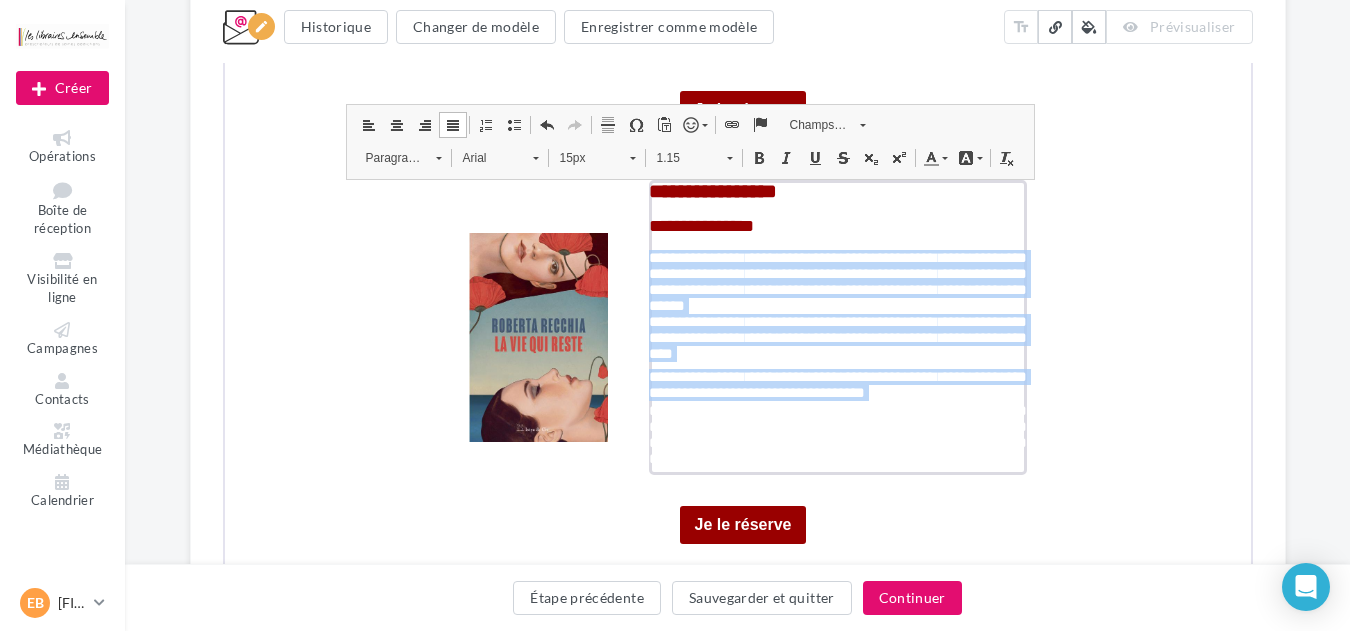 click on "15px" at bounding box center (582, 156) 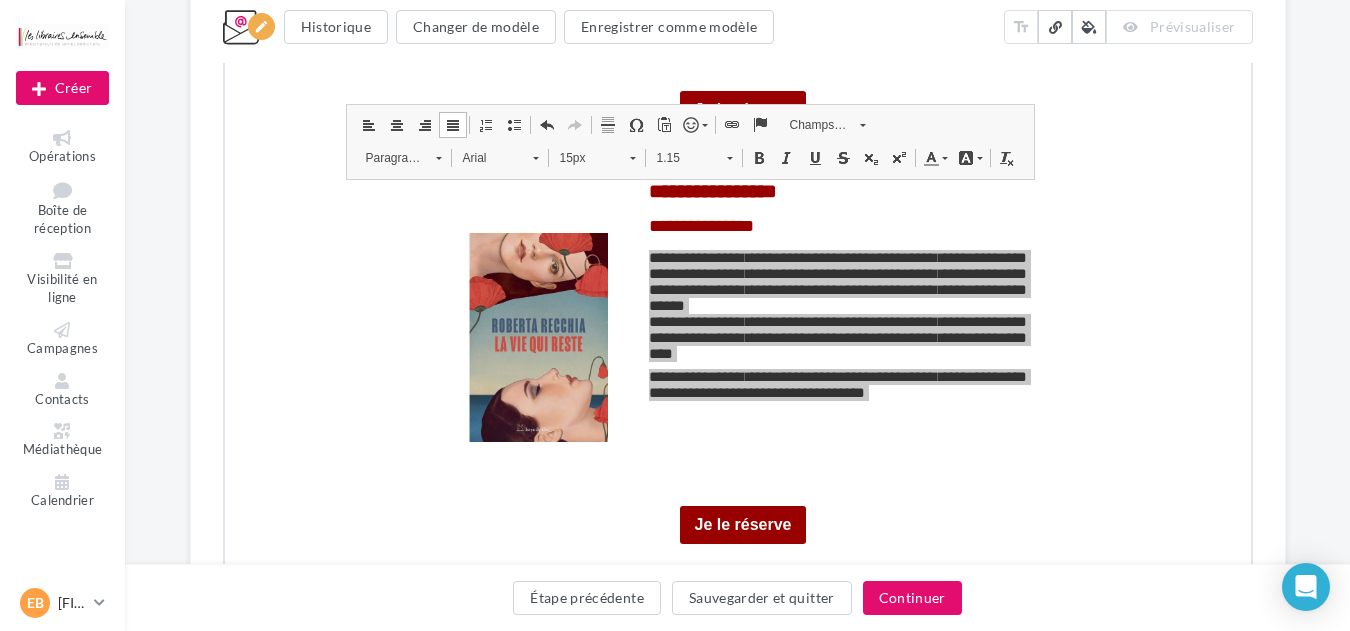 scroll, scrollTop: 136, scrollLeft: 0, axis: vertical 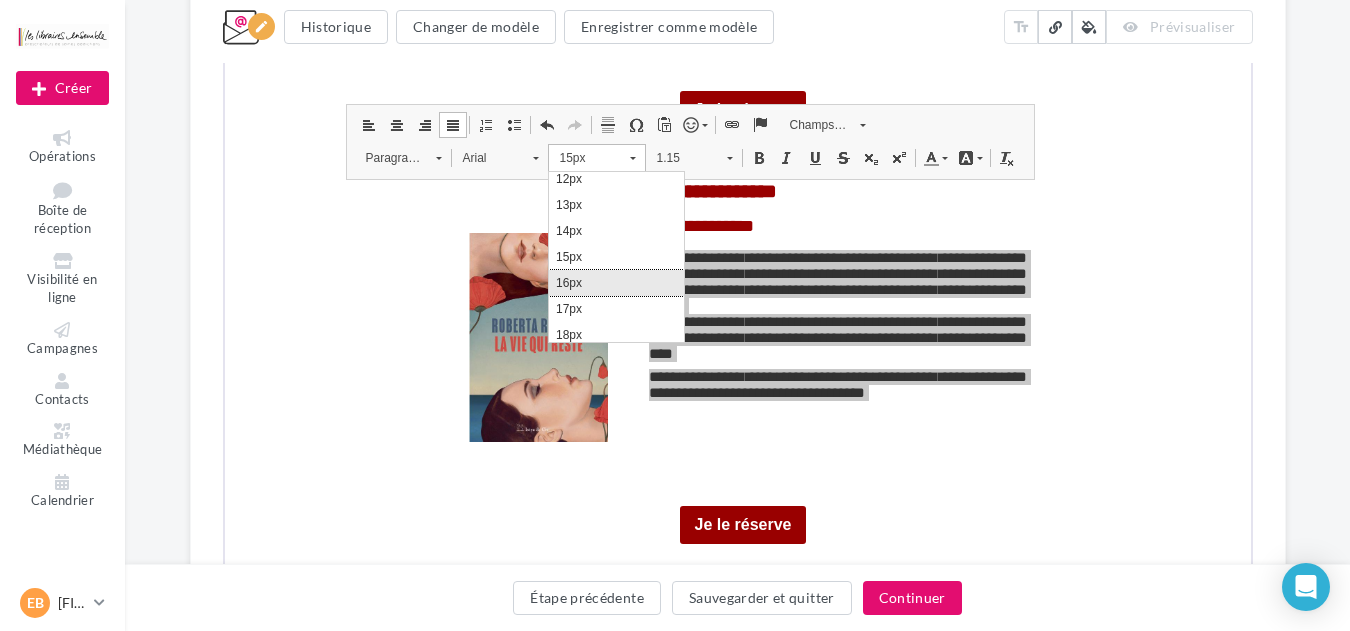 click on "16px" at bounding box center [615, 282] 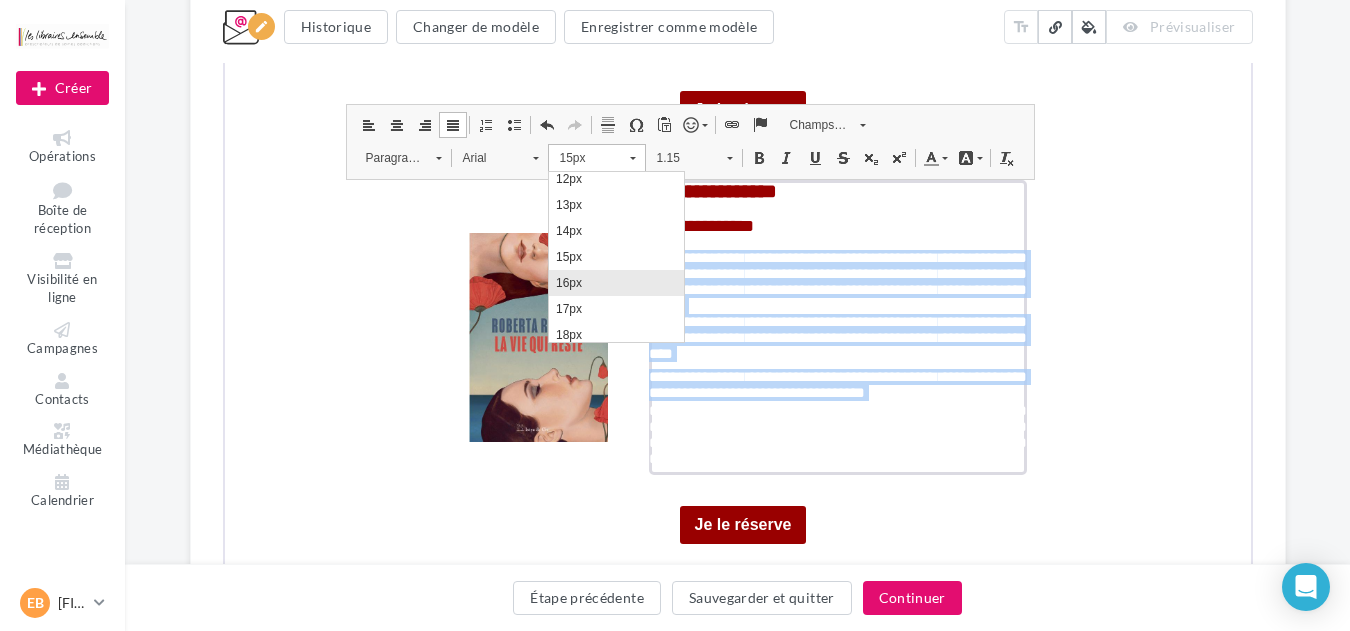 scroll, scrollTop: 0, scrollLeft: 0, axis: both 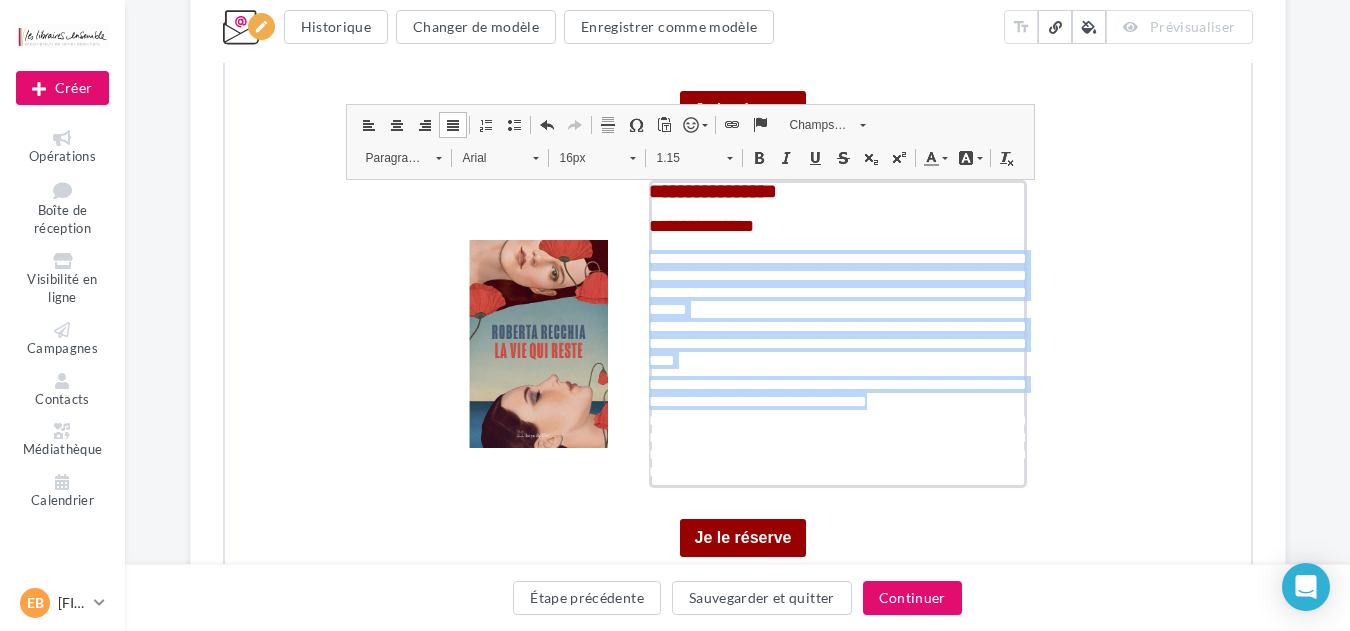 click on "Couleur du texte" at bounding box center (932, 156) 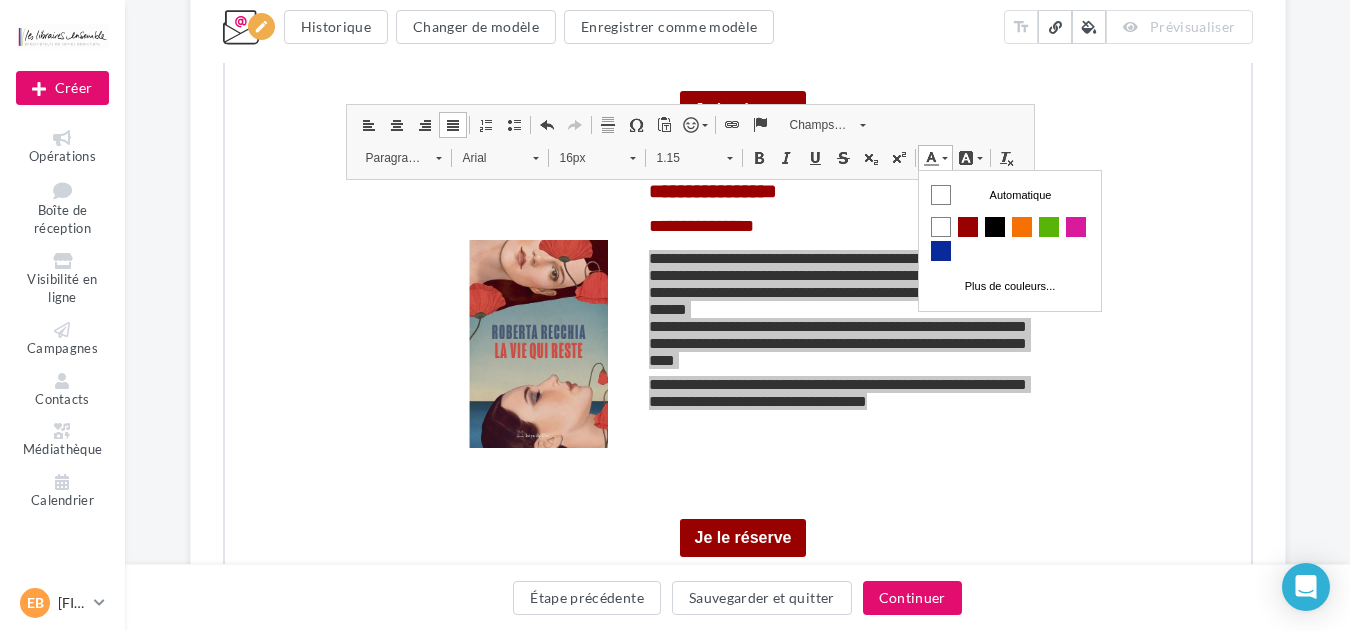 scroll, scrollTop: 0, scrollLeft: 0, axis: both 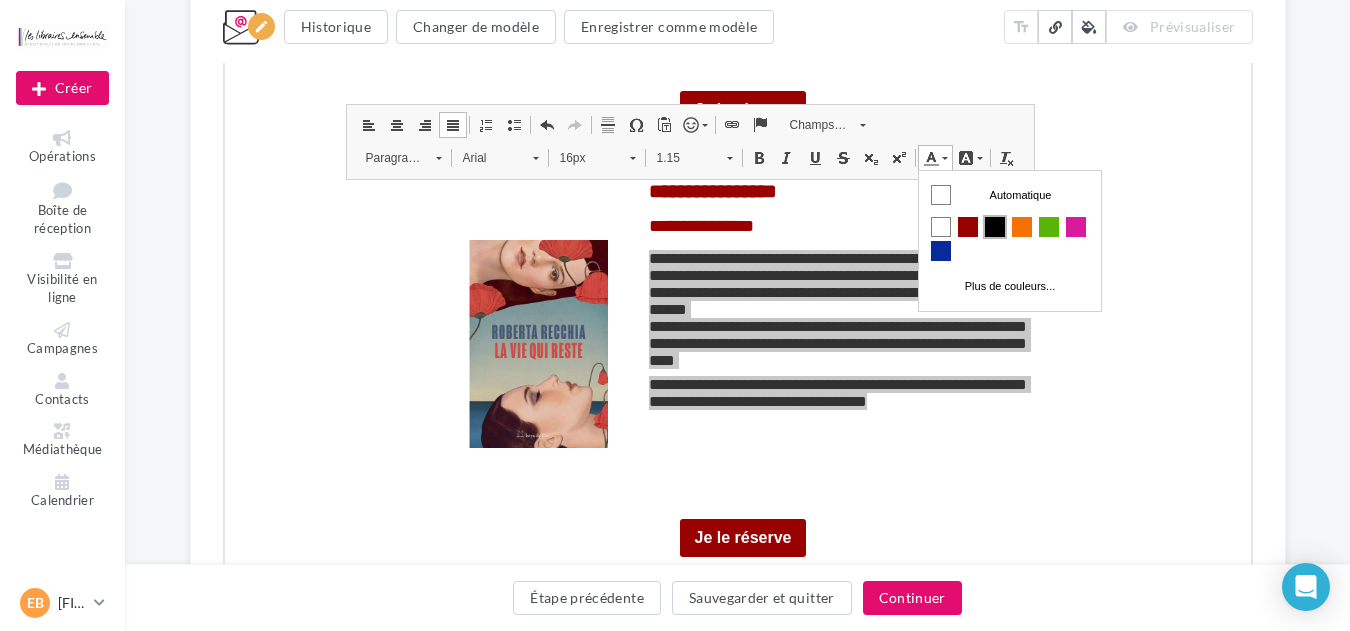 click at bounding box center [994, 226] 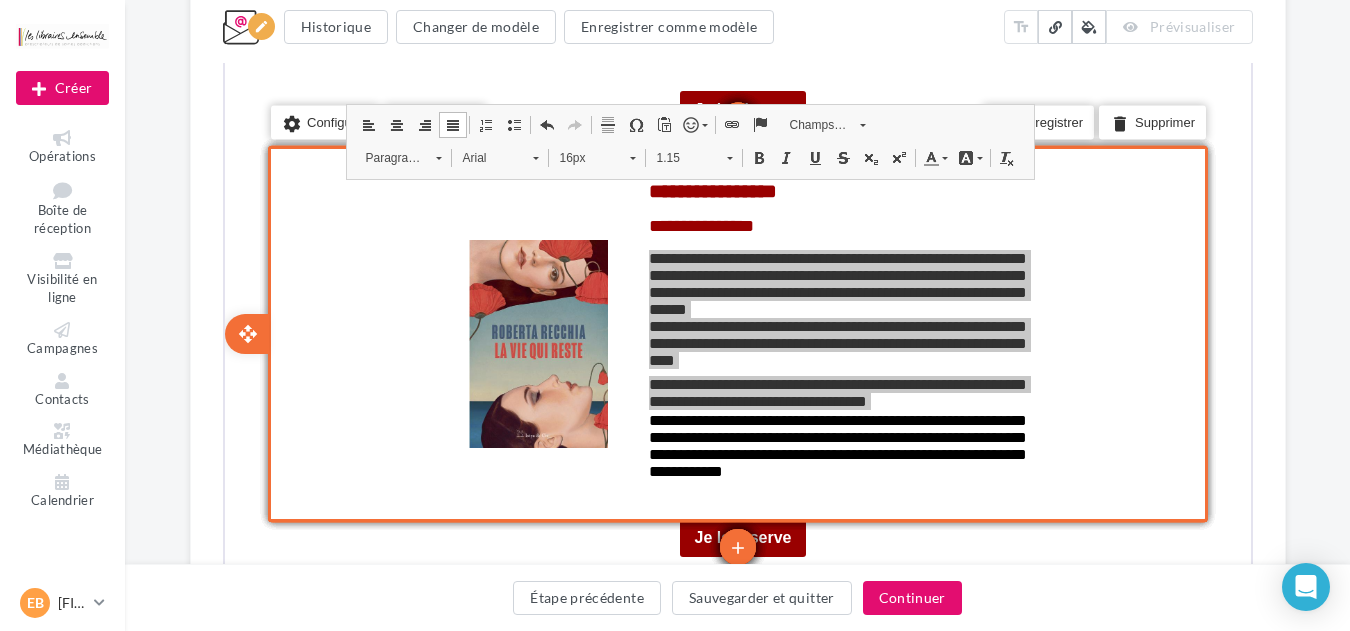 click on "Something wrong..." at bounding box center (738, -1458) 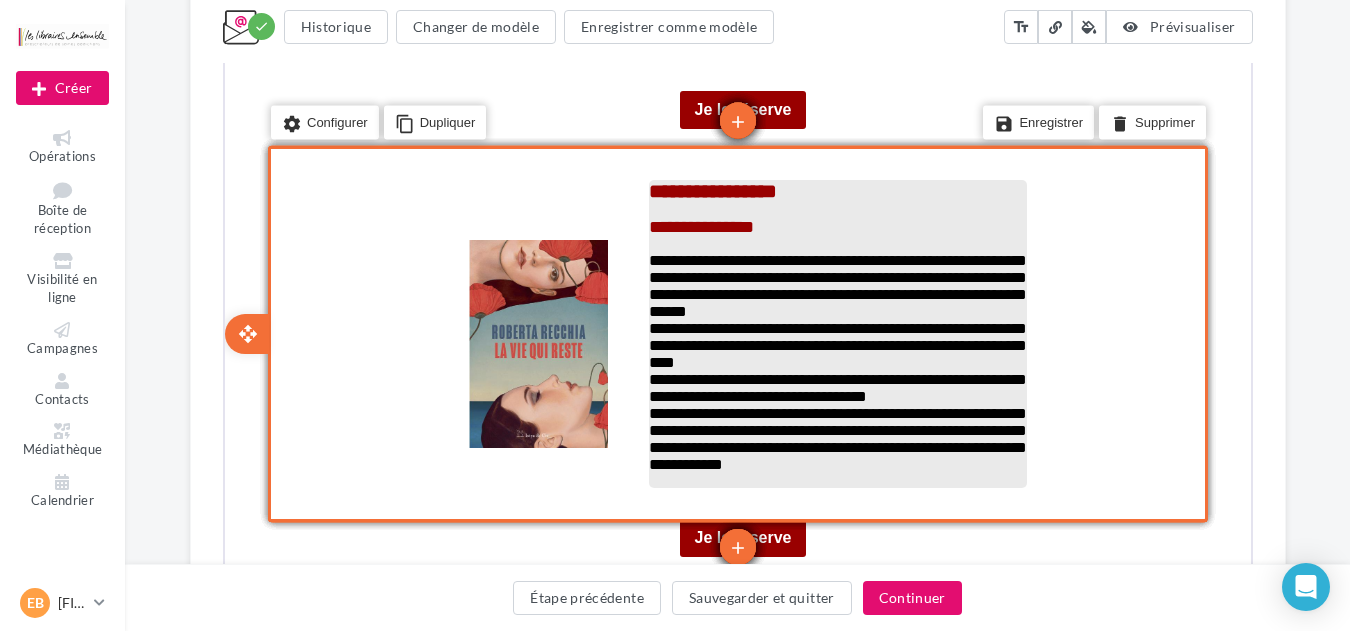 click on "**********" at bounding box center (835, 437) 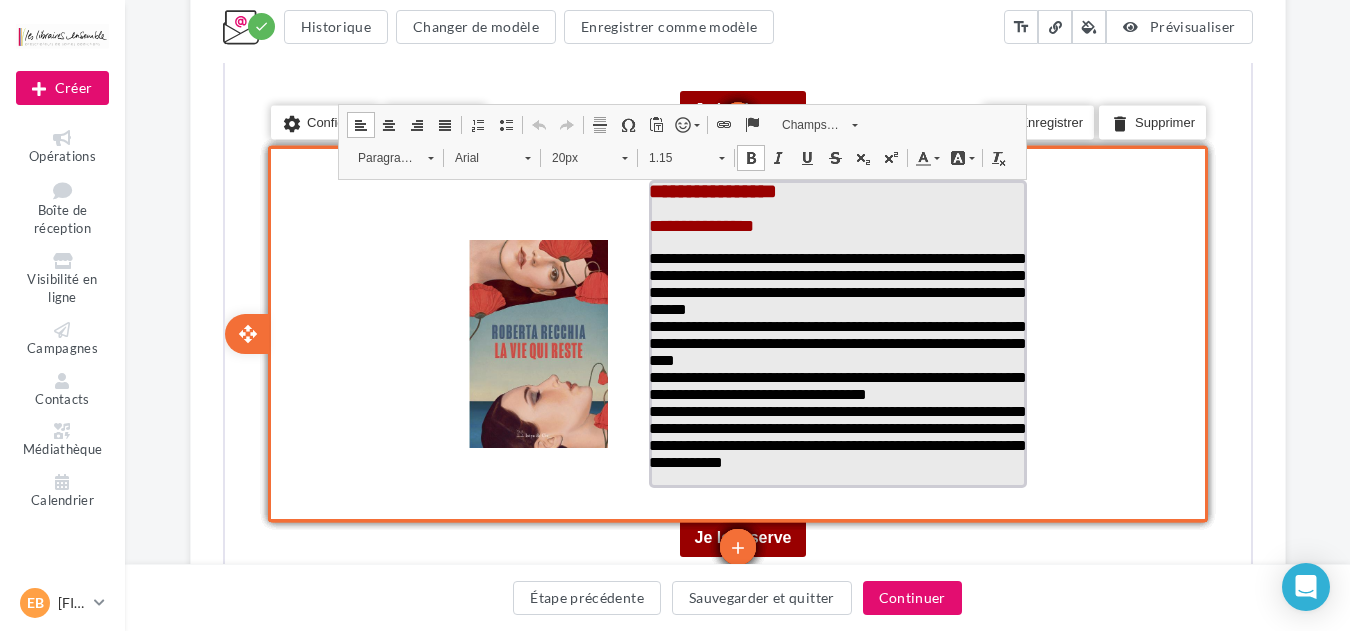 click on "**********" at bounding box center (835, 435) 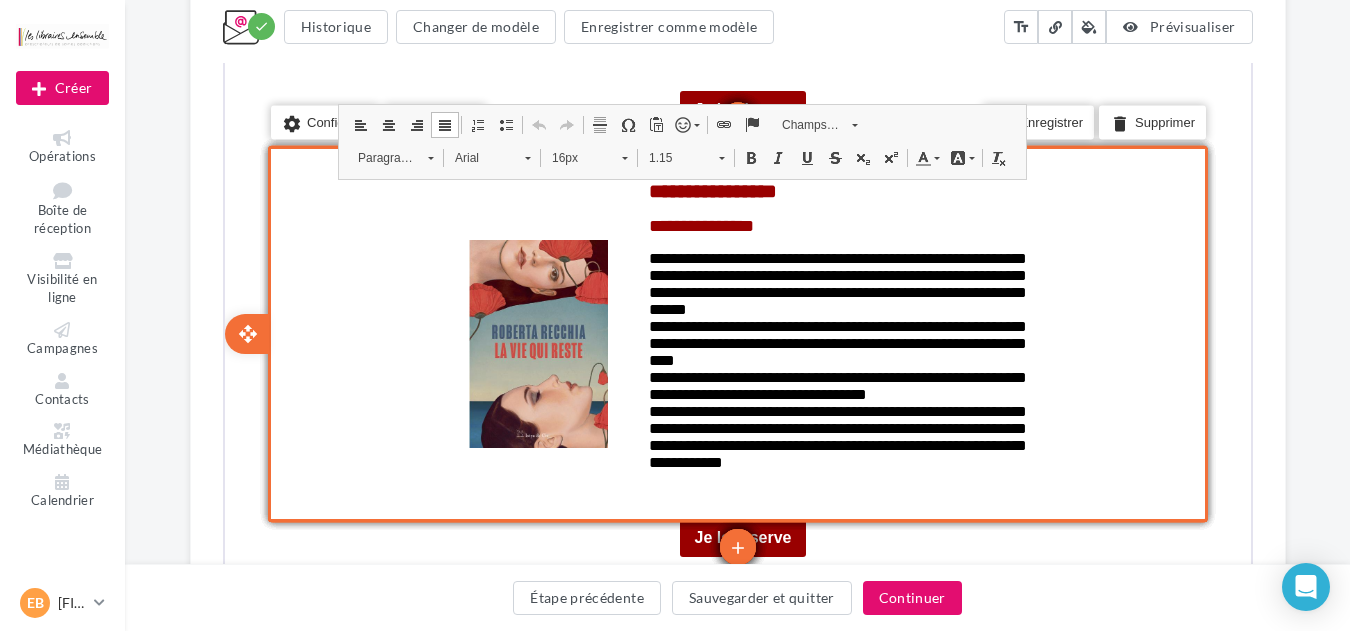 click on "**********" at bounding box center [735, 332] 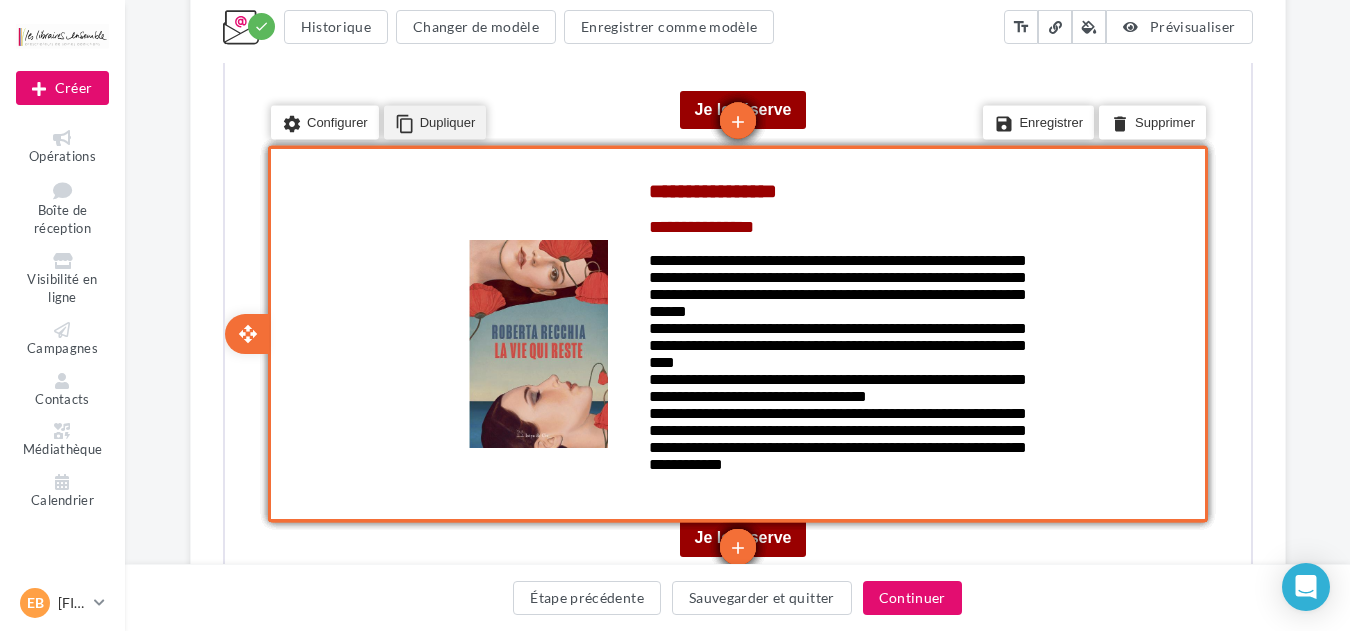 click on "content_copy Dupliquer" at bounding box center [432, 121] 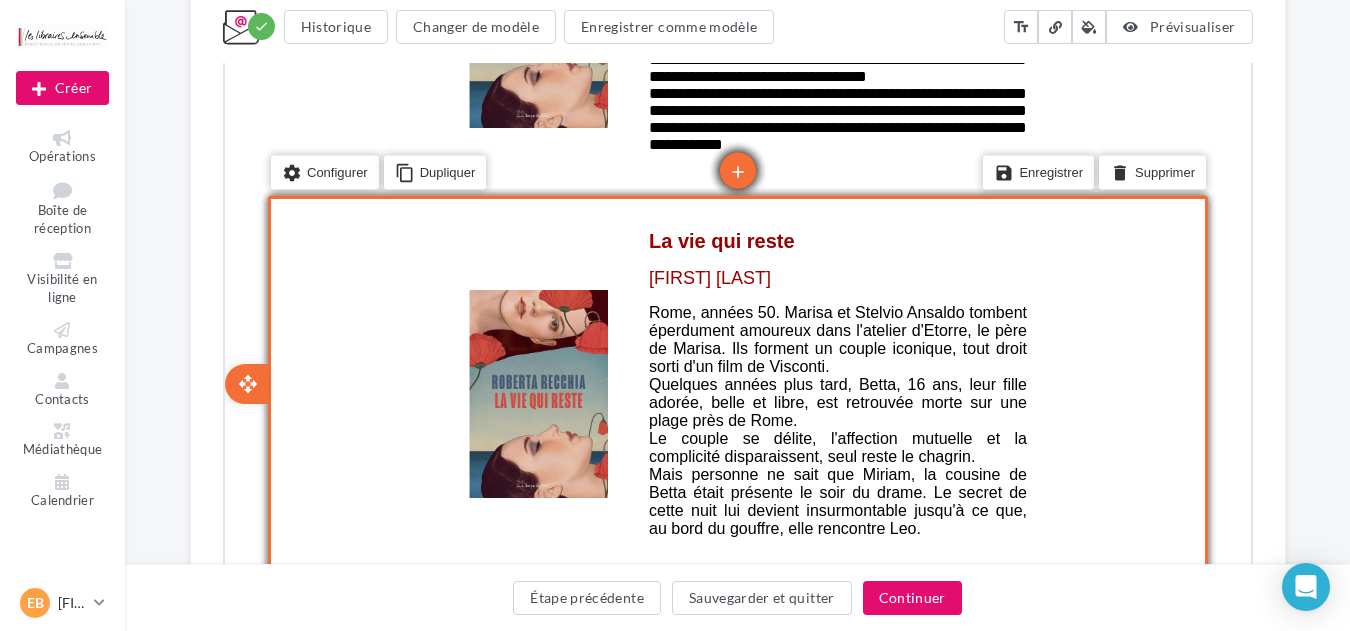 scroll, scrollTop: 4721, scrollLeft: 0, axis: vertical 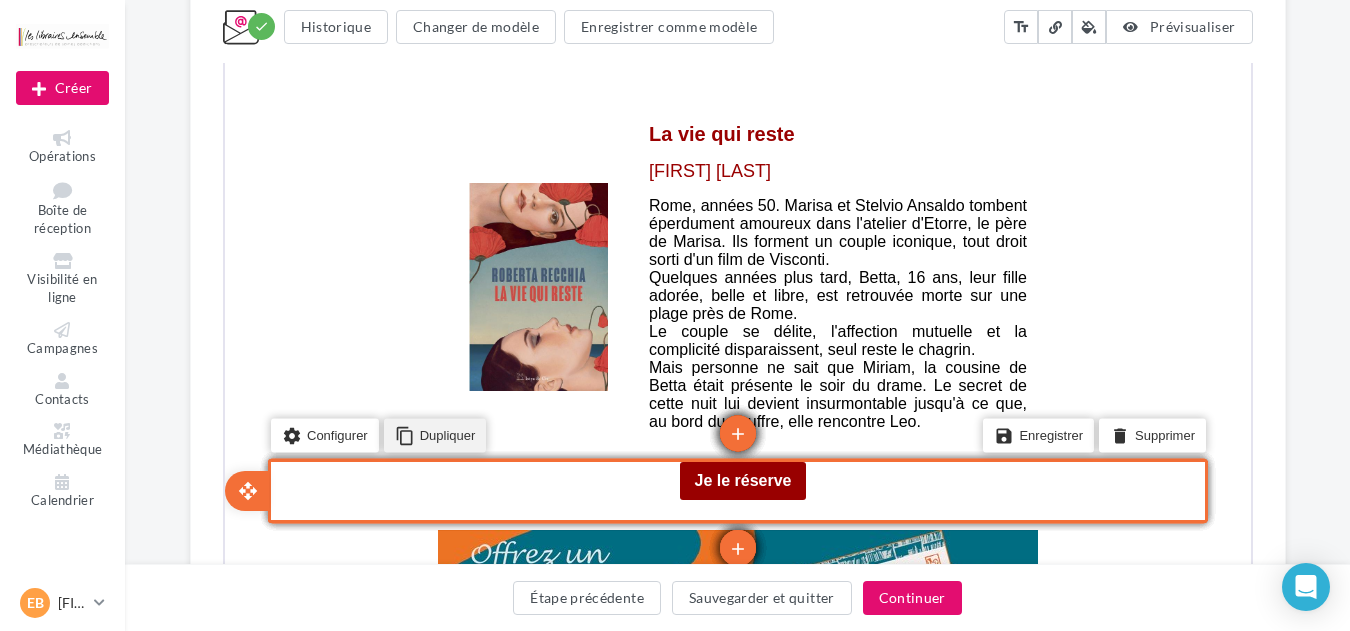 click on "content_copy Dupliquer" at bounding box center [432, 433] 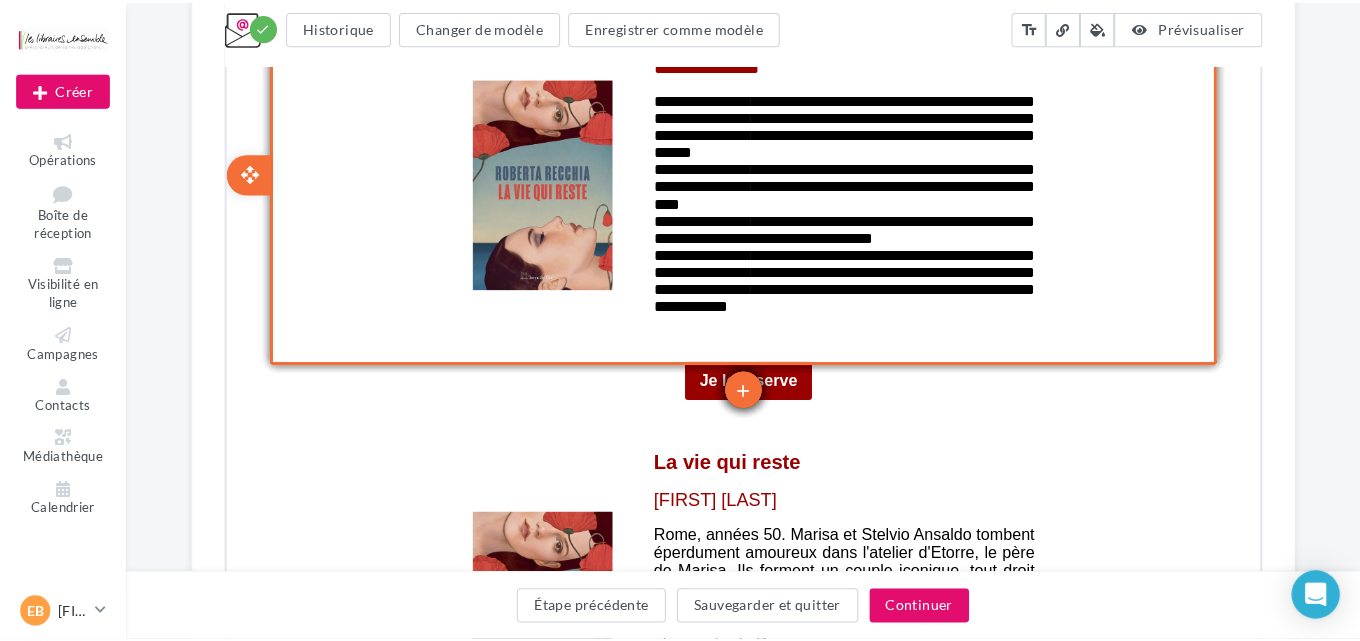 scroll, scrollTop: 4777, scrollLeft: 0, axis: vertical 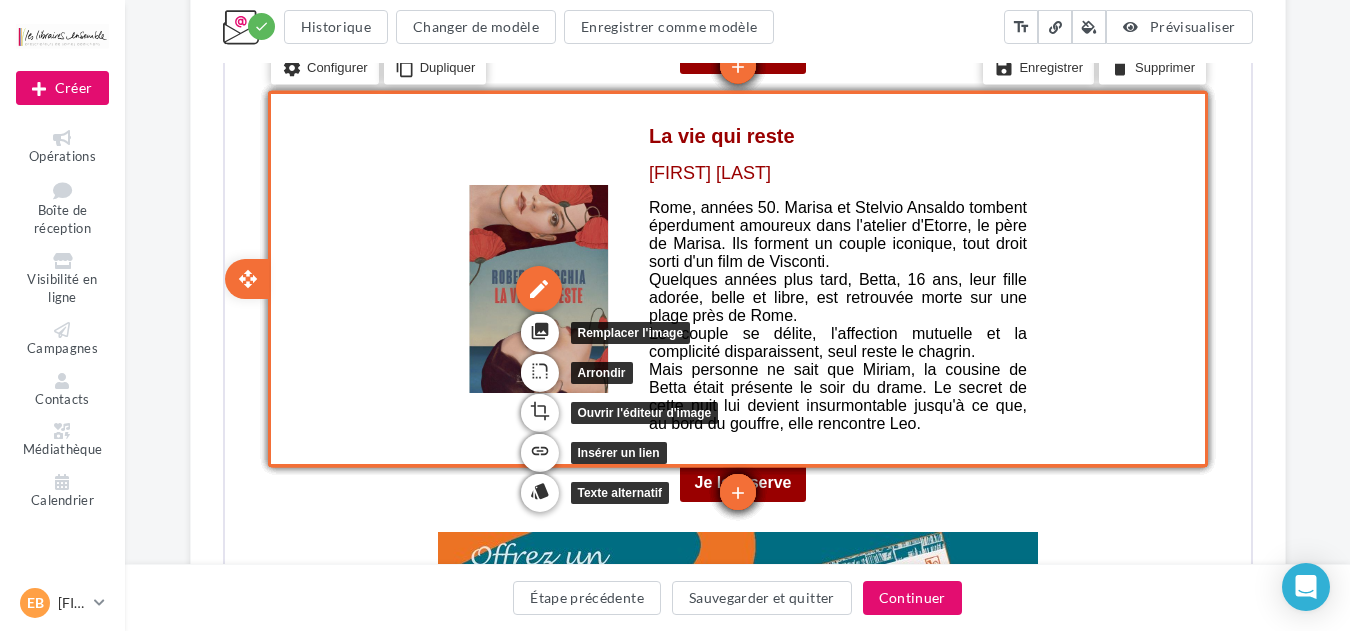 click on "edit" at bounding box center (536, 287) 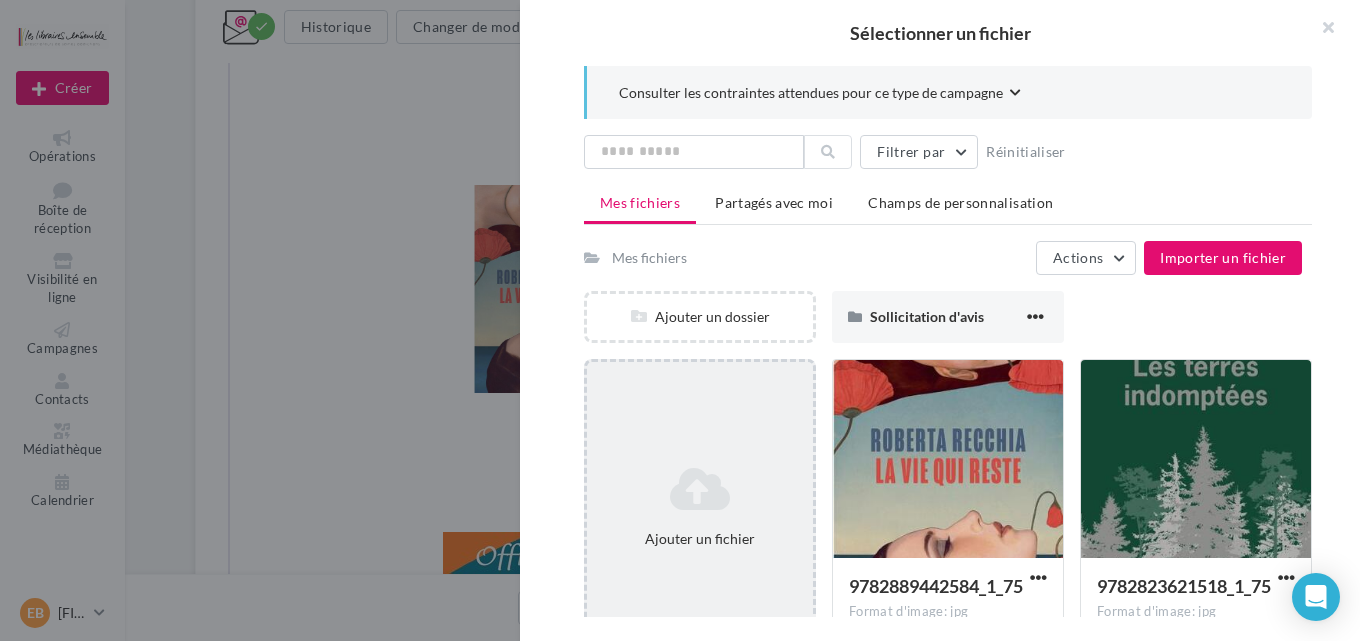 click on "Ajouter un fichier" at bounding box center (700, 507) 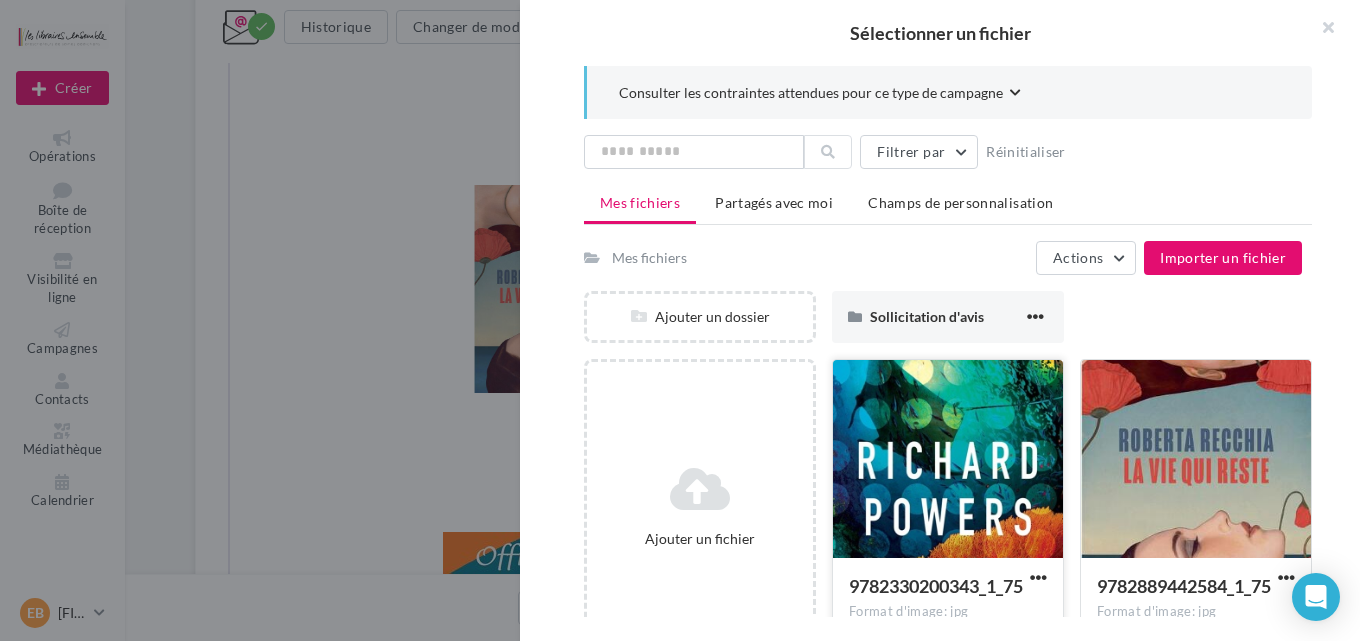 click at bounding box center (948, 460) 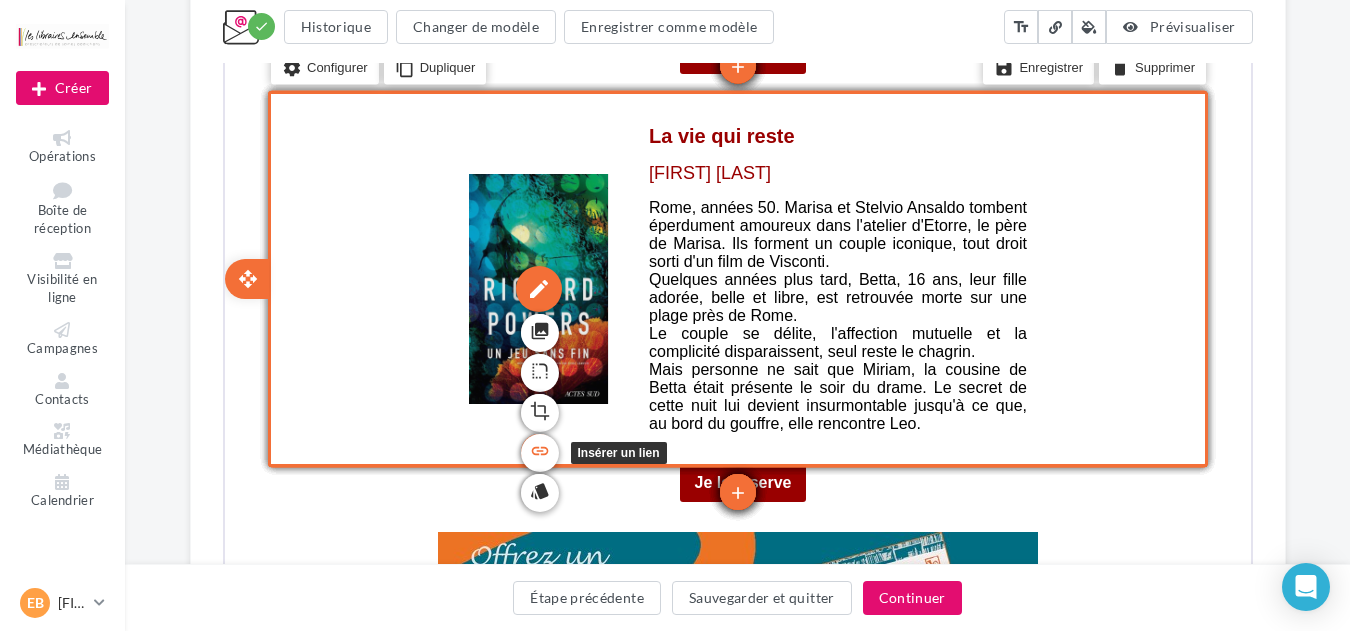 click on "link" at bounding box center [537, 449] 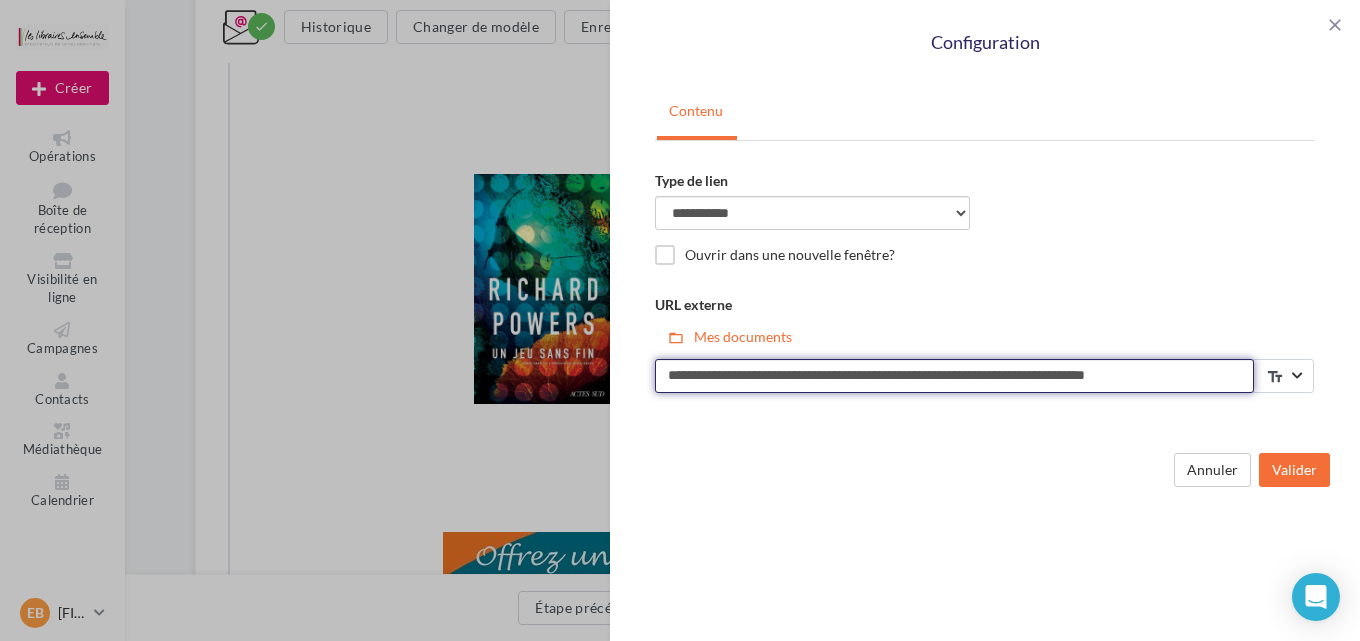 click on "**********" at bounding box center (954, 376) 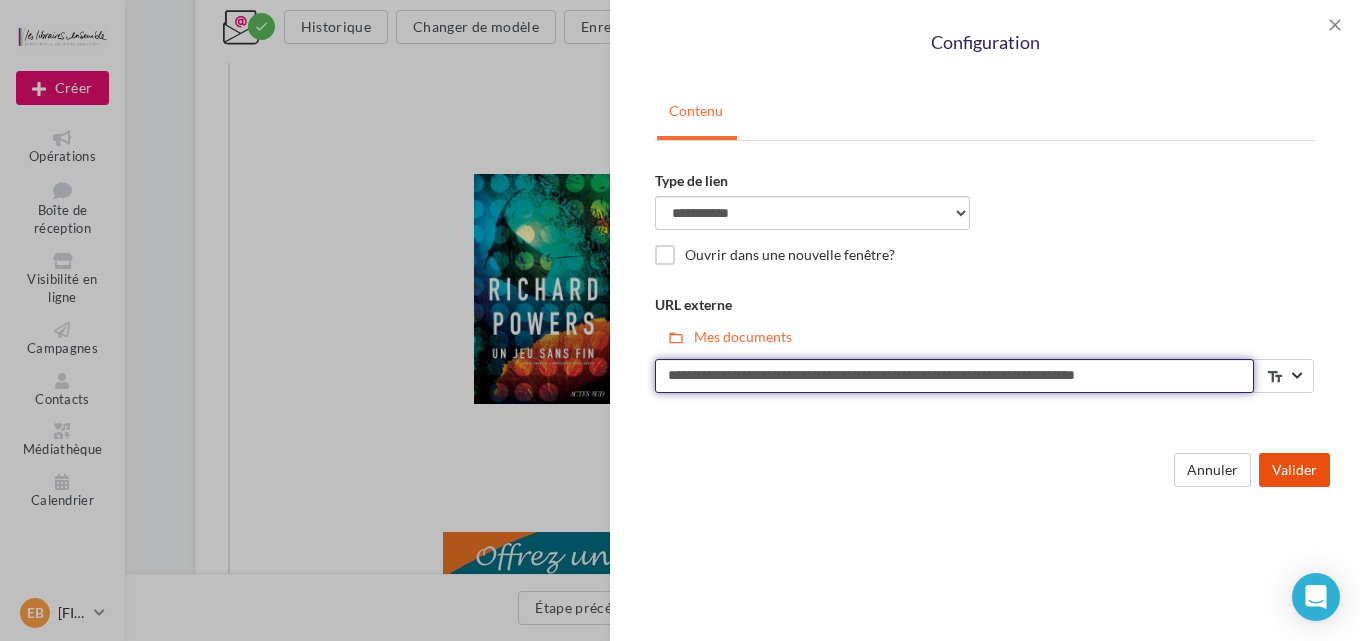 type on "**********" 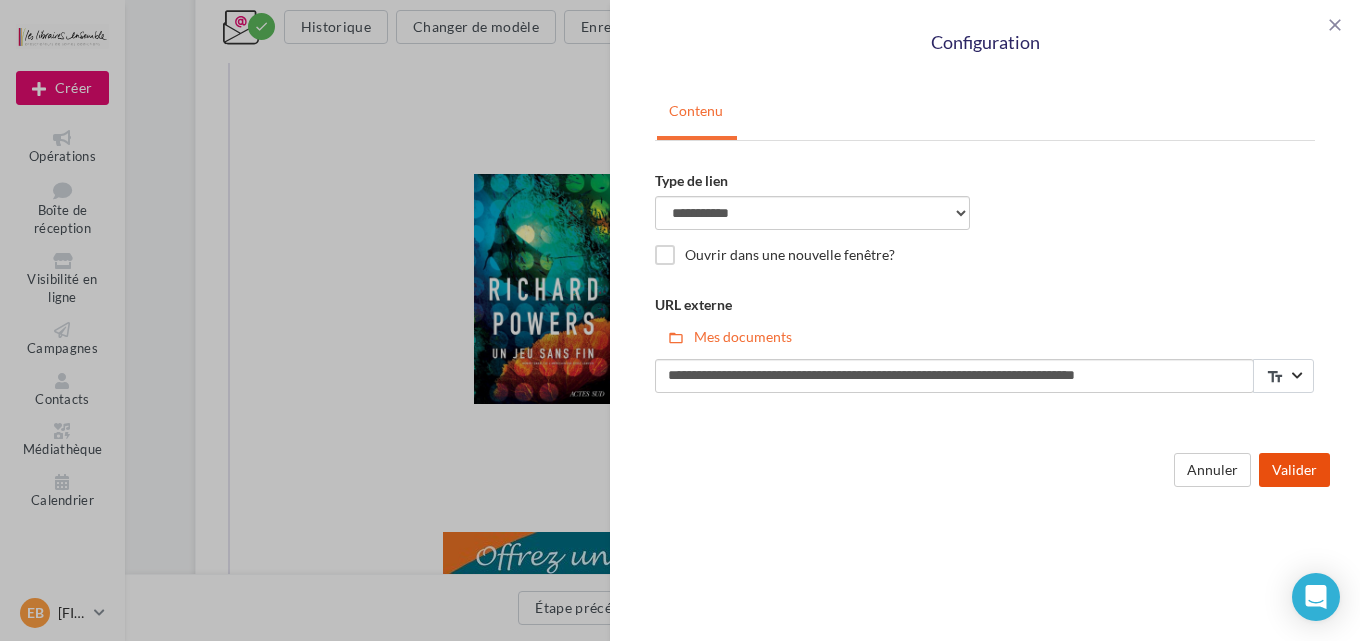 click on "Valider" at bounding box center [1294, 470] 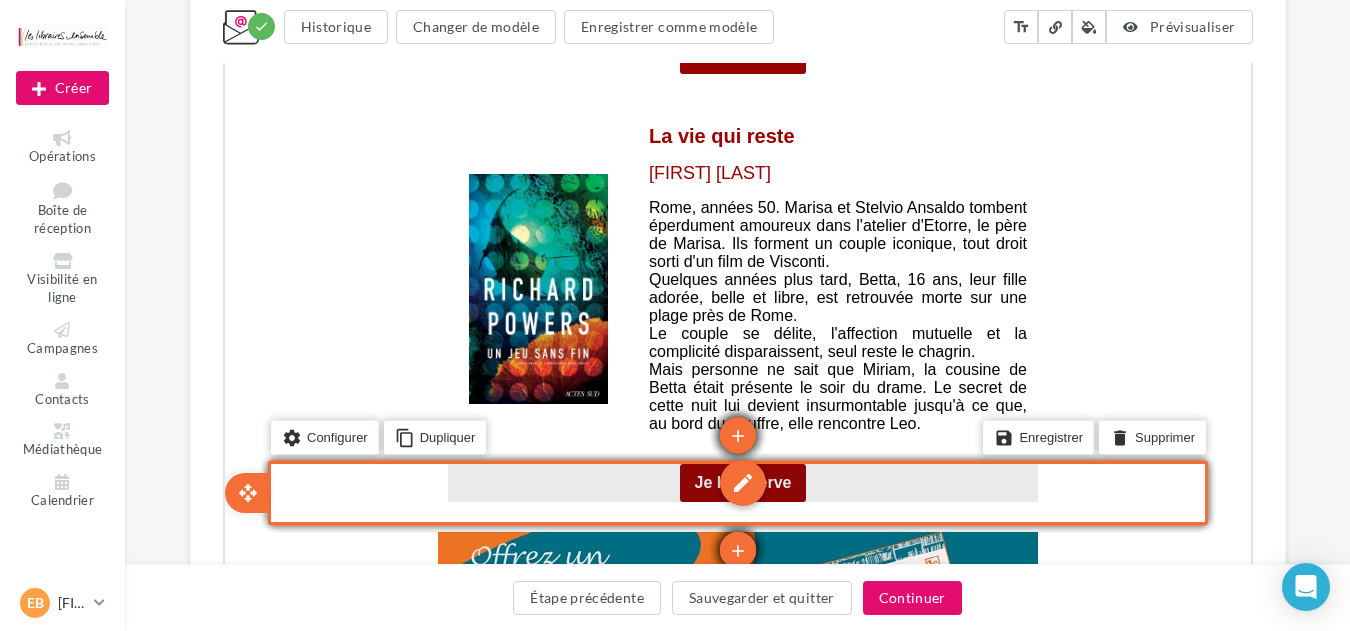 click on "edit" at bounding box center (740, 481) 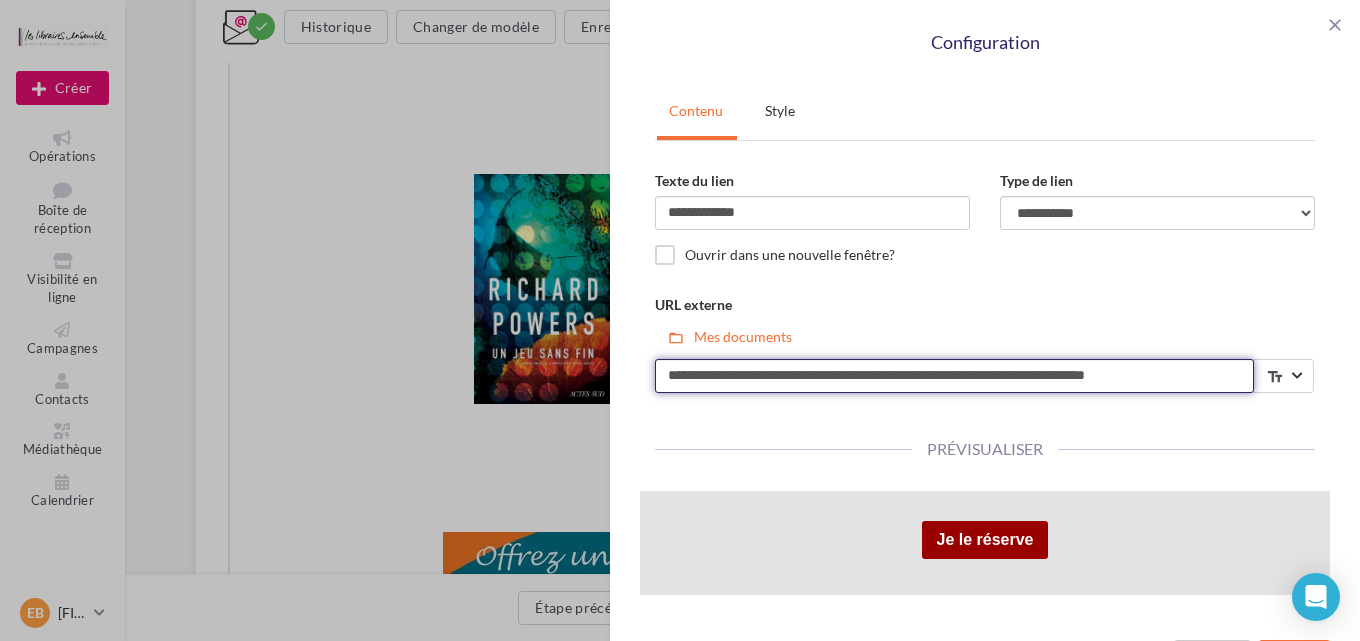 click on "**********" at bounding box center [954, 376] 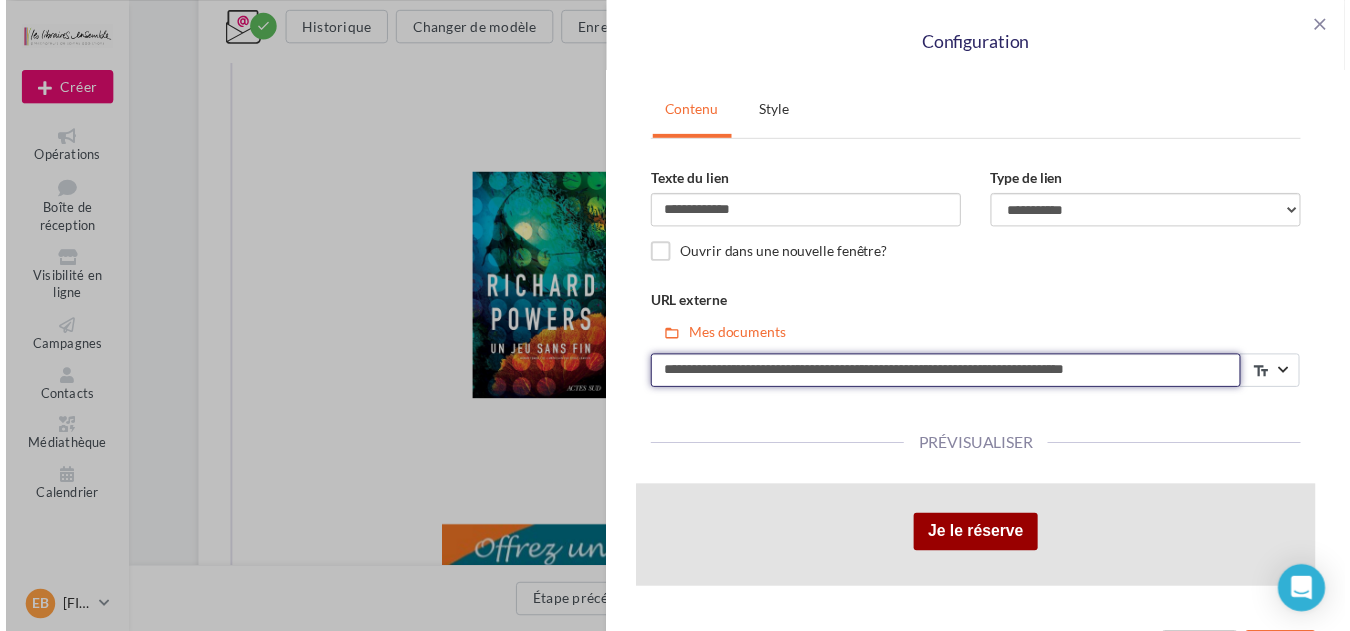 scroll, scrollTop: 59, scrollLeft: 0, axis: vertical 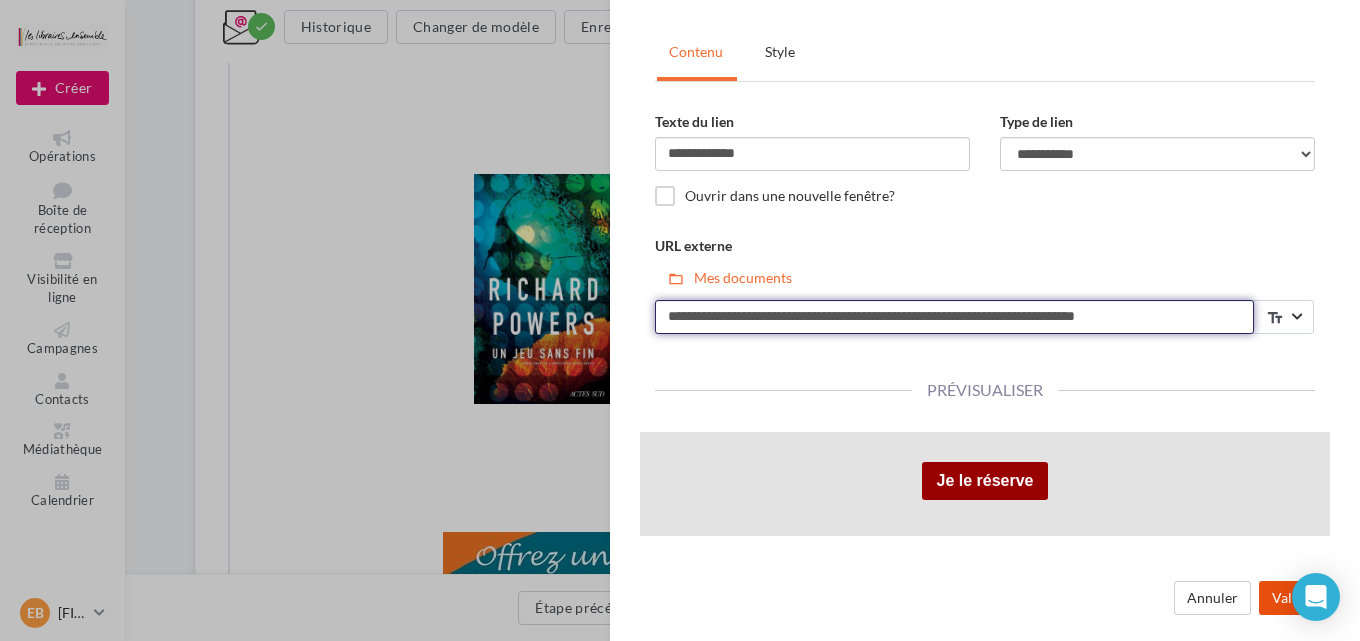 type on "**********" 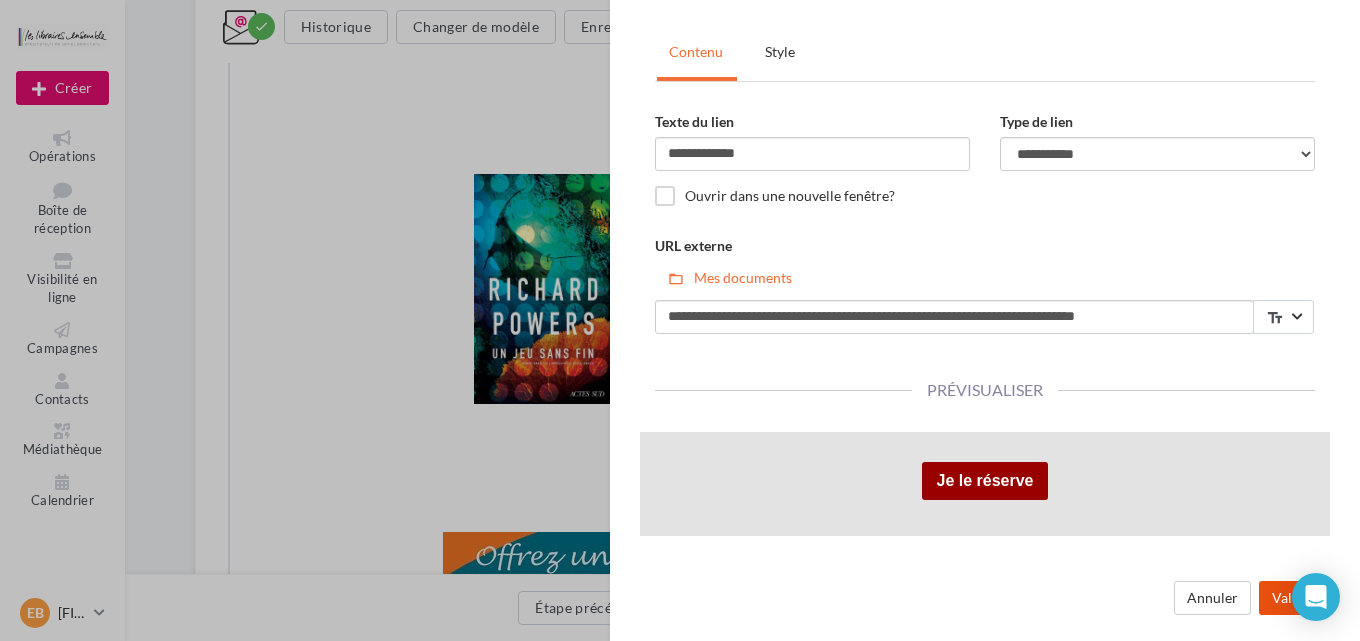 click on "Valider" at bounding box center [1294, 598] 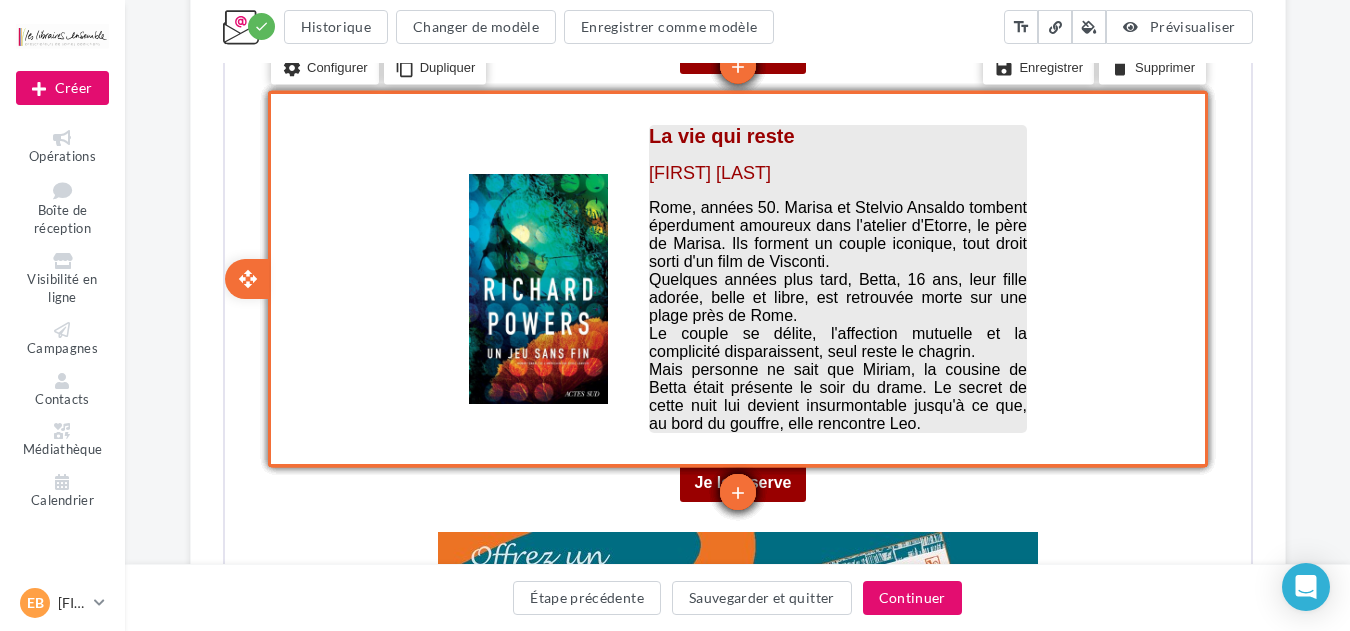 click at bounding box center (835, 153) 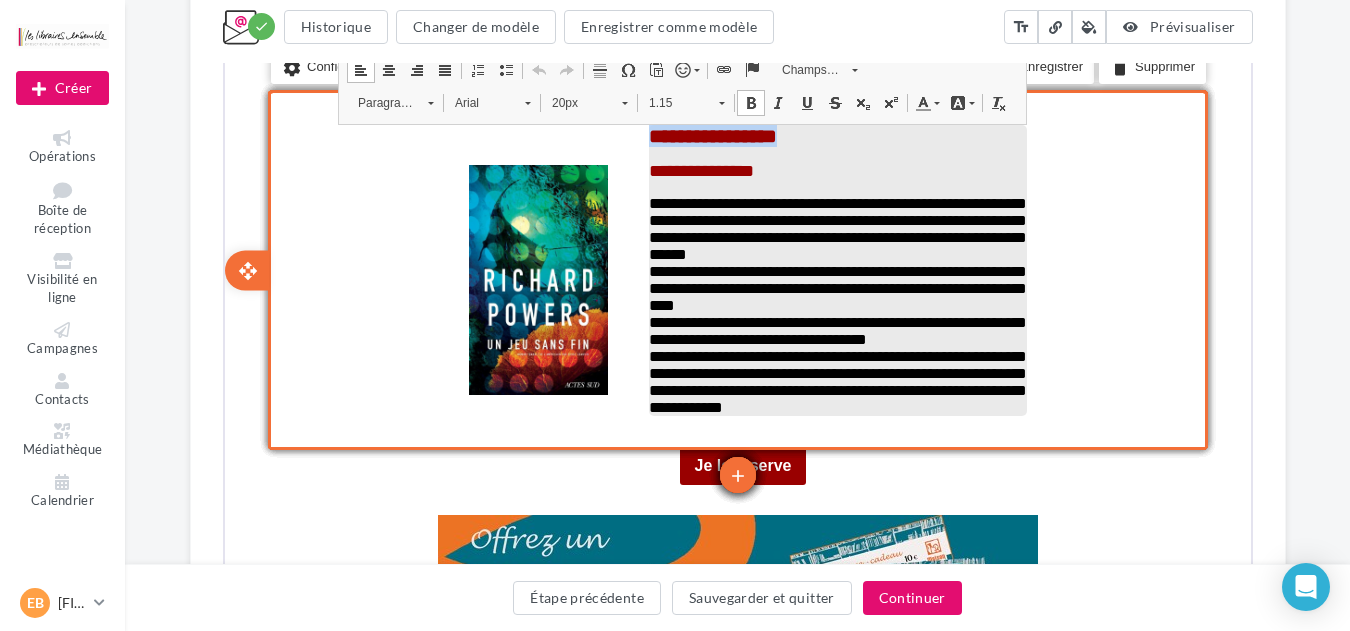 drag, startPoint x: 812, startPoint y: 129, endPoint x: 649, endPoint y: 128, distance: 163.00307 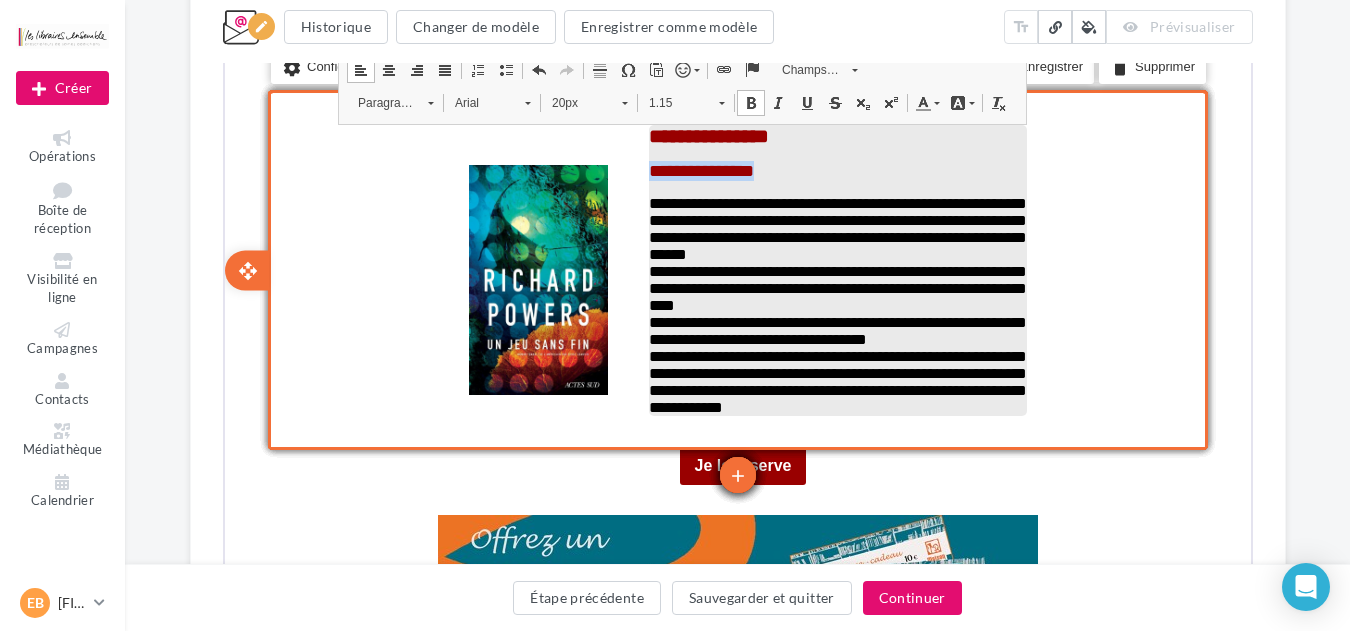 drag, startPoint x: 792, startPoint y: 171, endPoint x: 645, endPoint y: 167, distance: 147.05441 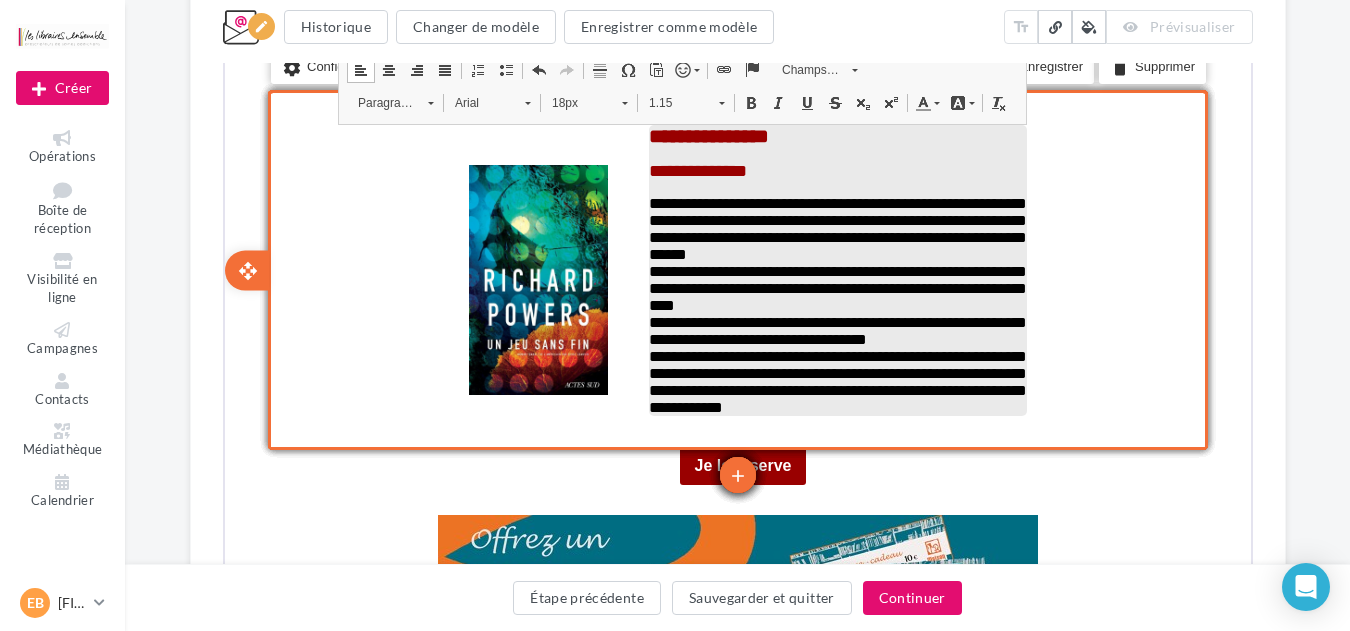 click on "[PII] [PII]" at bounding box center [835, 252] 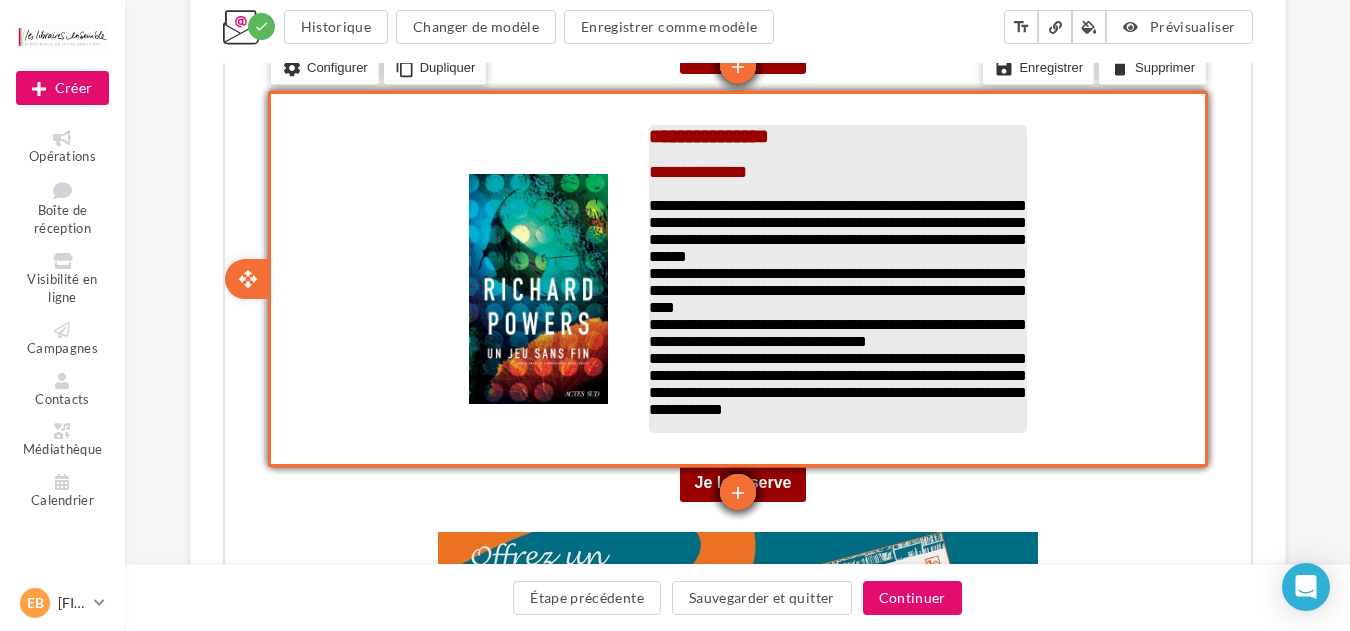 click on "**********" at bounding box center (835, 382) 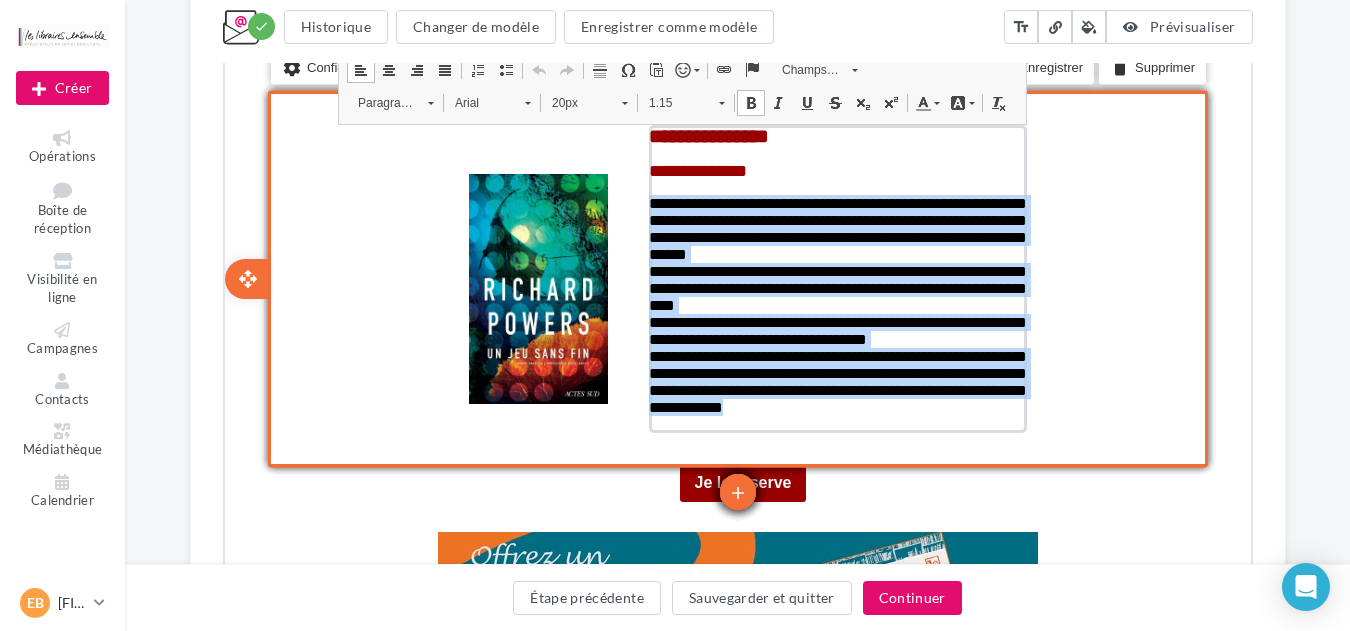 drag, startPoint x: 950, startPoint y: 428, endPoint x: 638, endPoint y: 209, distance: 381.18893 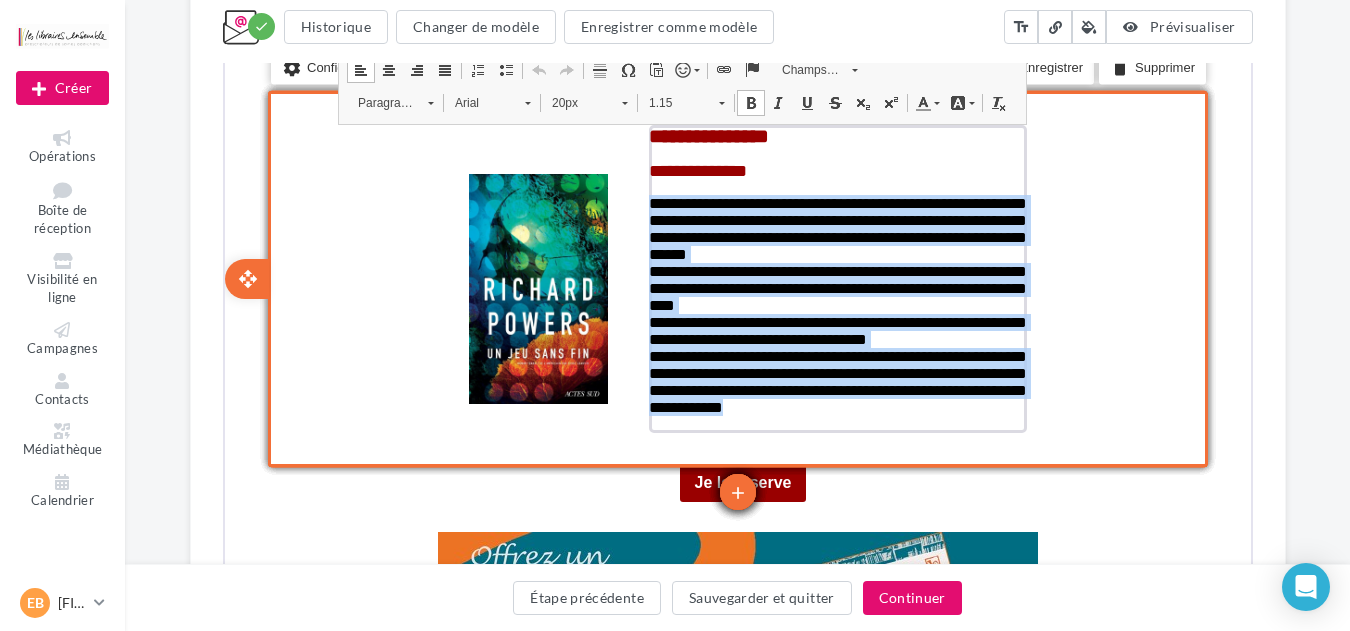 click on "**********" at bounding box center [835, 287] 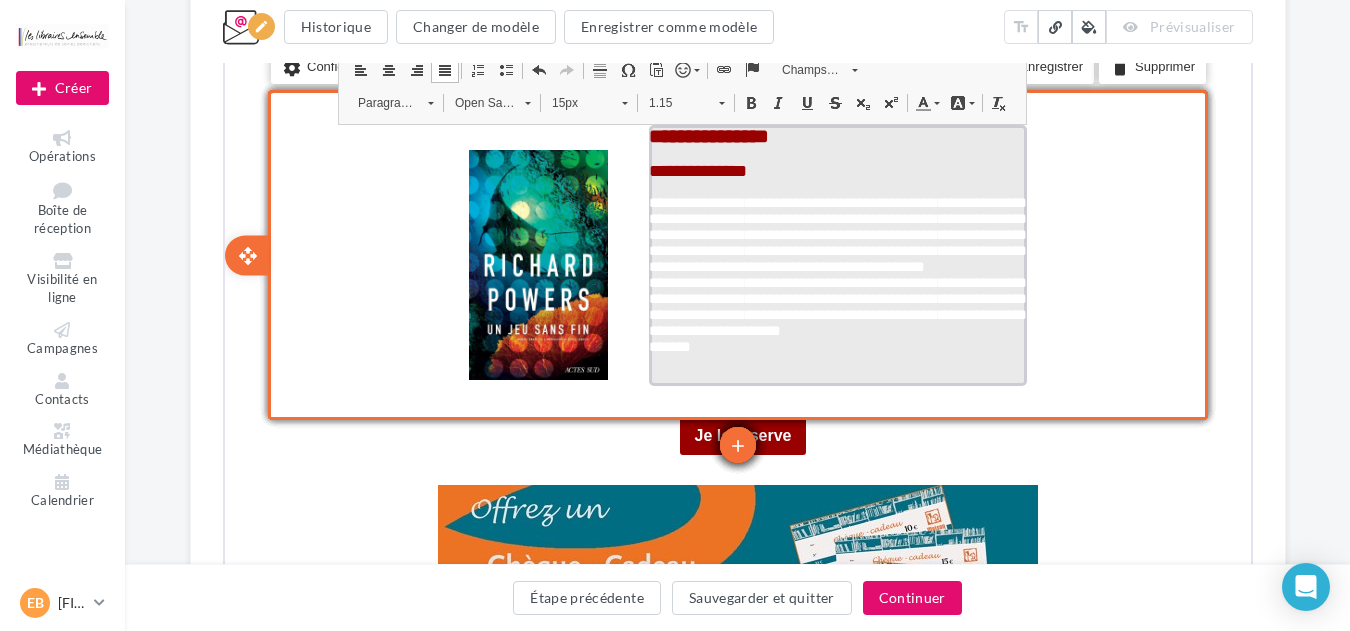 click on "**********" at bounding box center (835, 286) 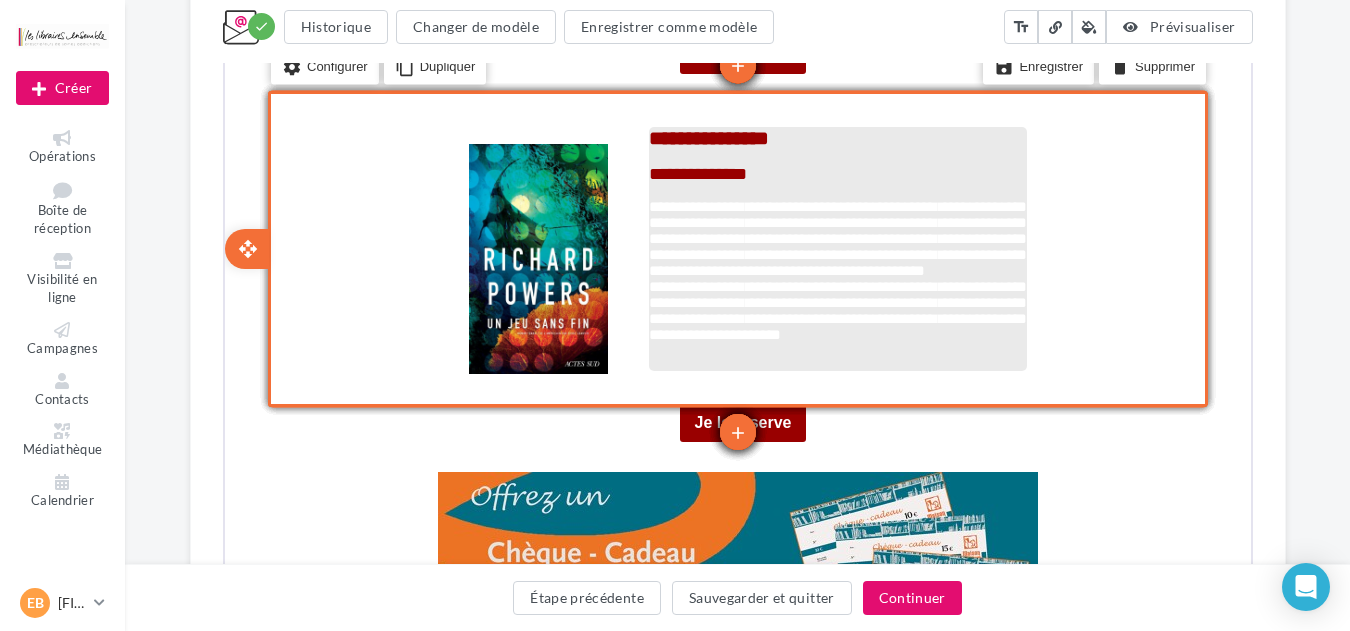 click on "**********" at bounding box center (835, 282) 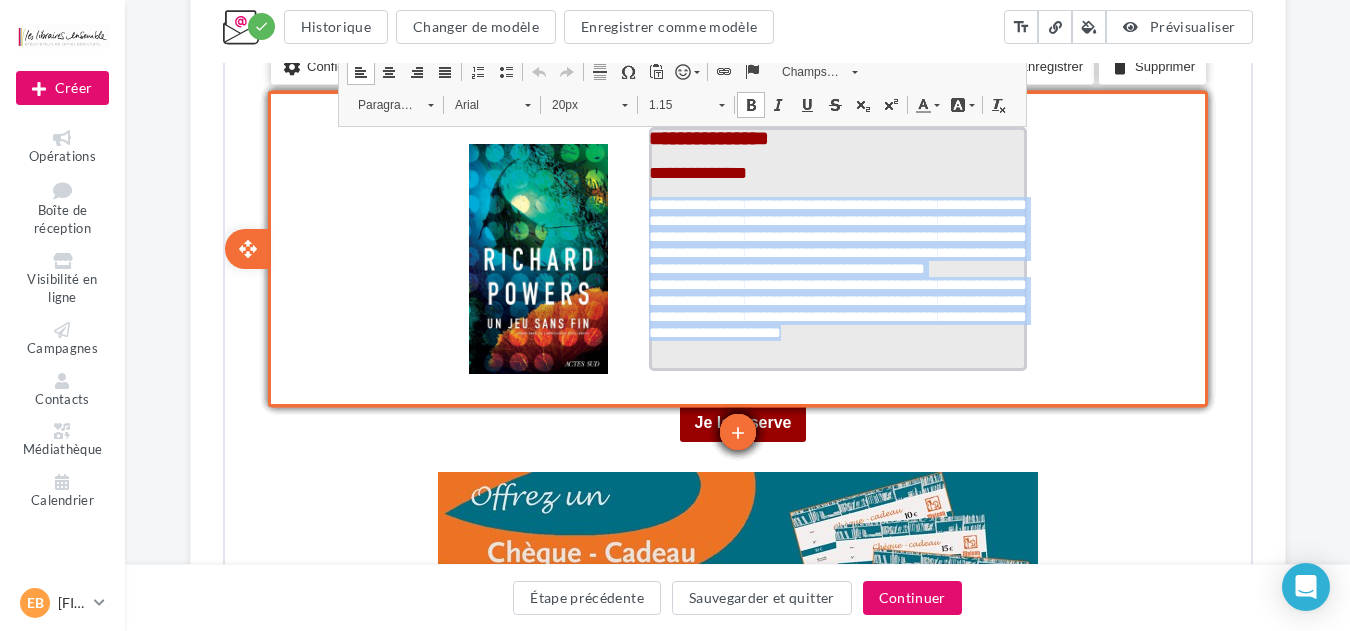 drag, startPoint x: 866, startPoint y: 361, endPoint x: 649, endPoint y: 207, distance: 266.0921 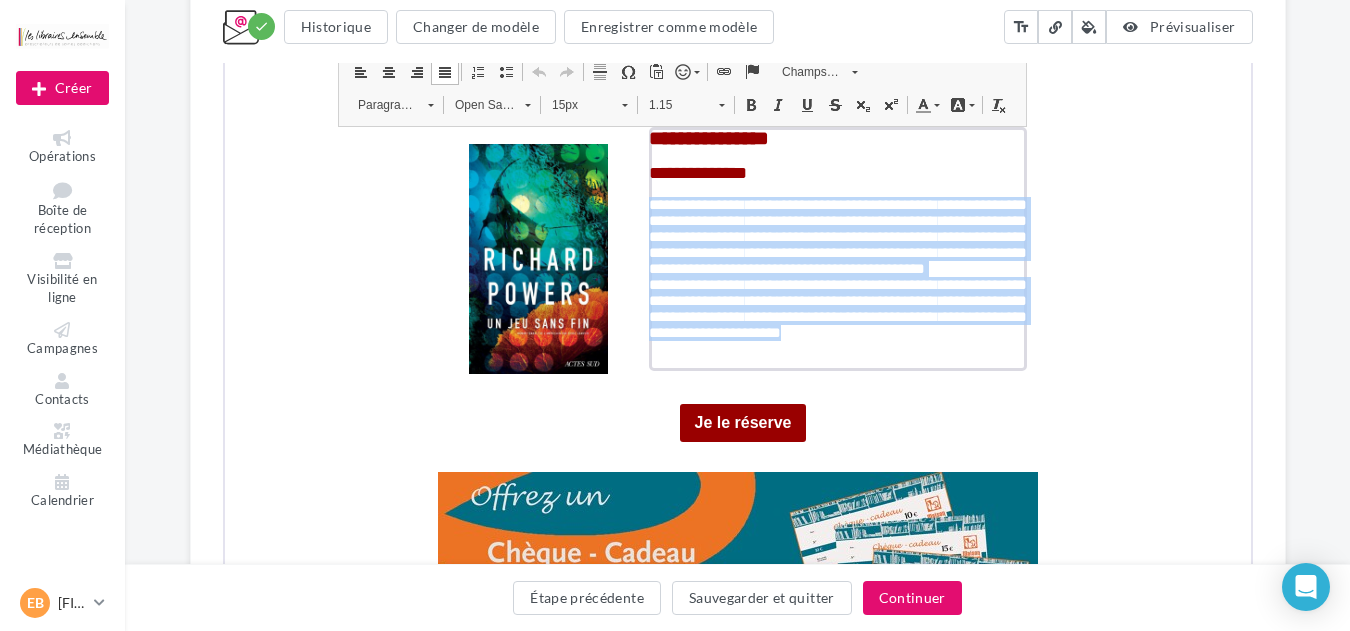 click on "Open Sans" at bounding box center (477, 103) 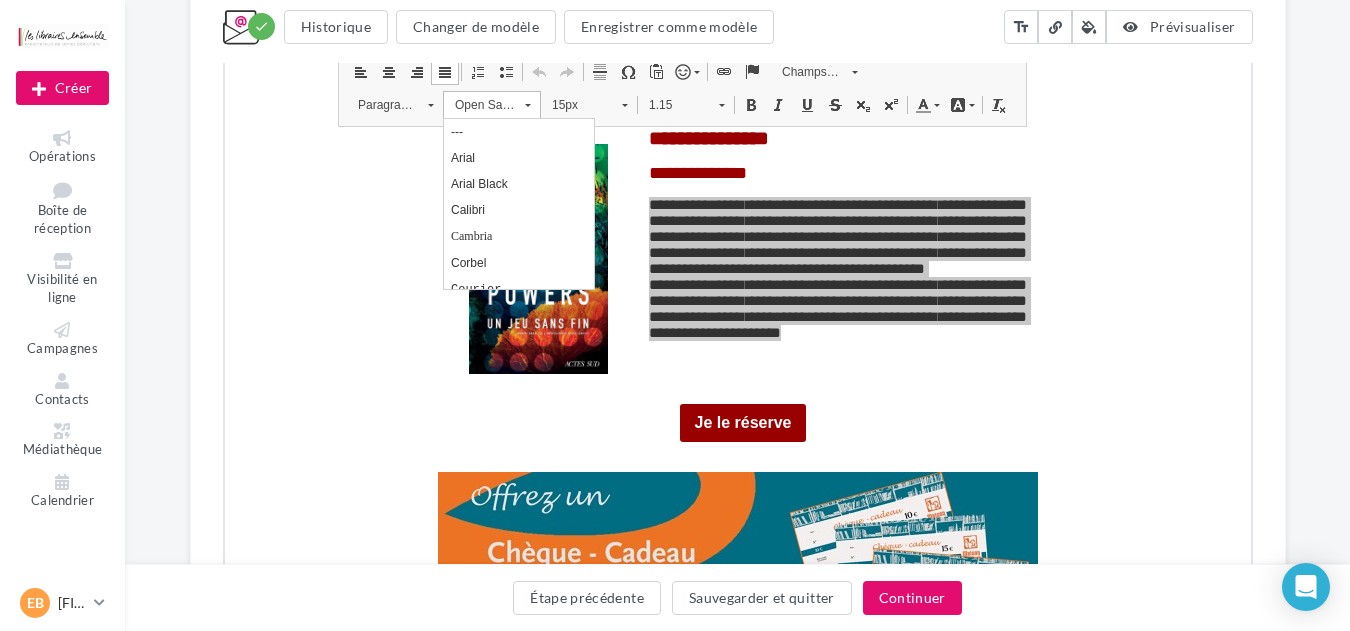 scroll, scrollTop: 0, scrollLeft: 0, axis: both 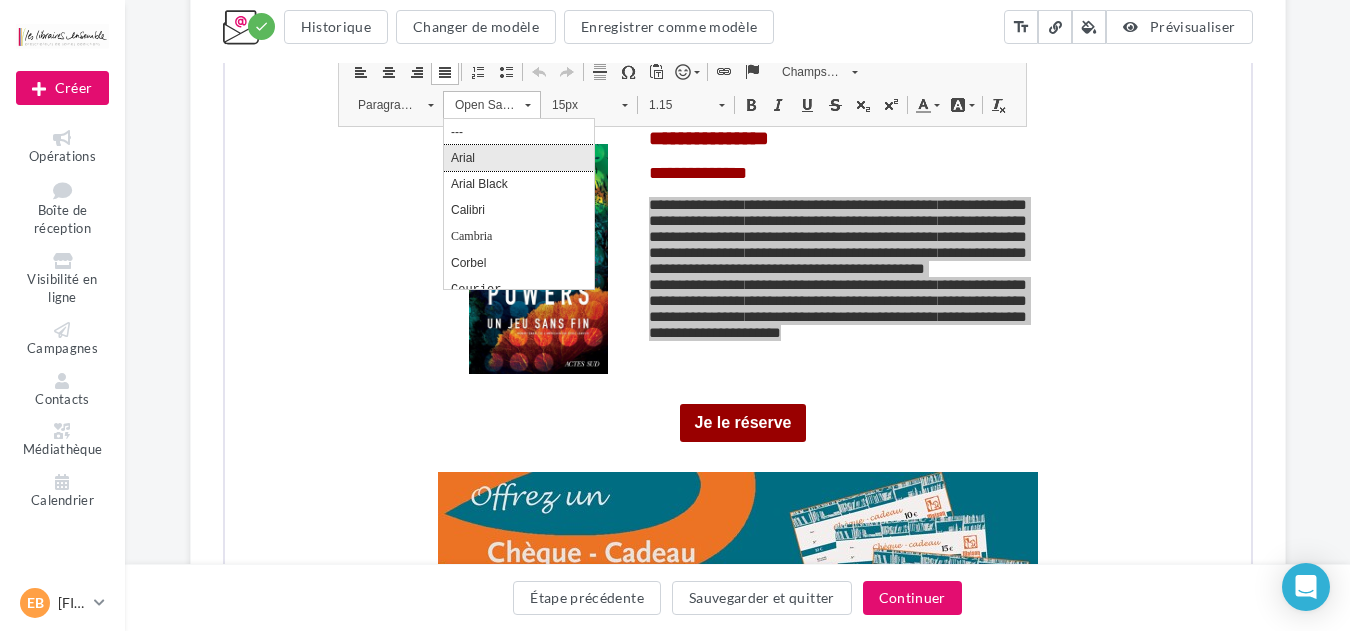 click on "Arial" at bounding box center (518, 157) 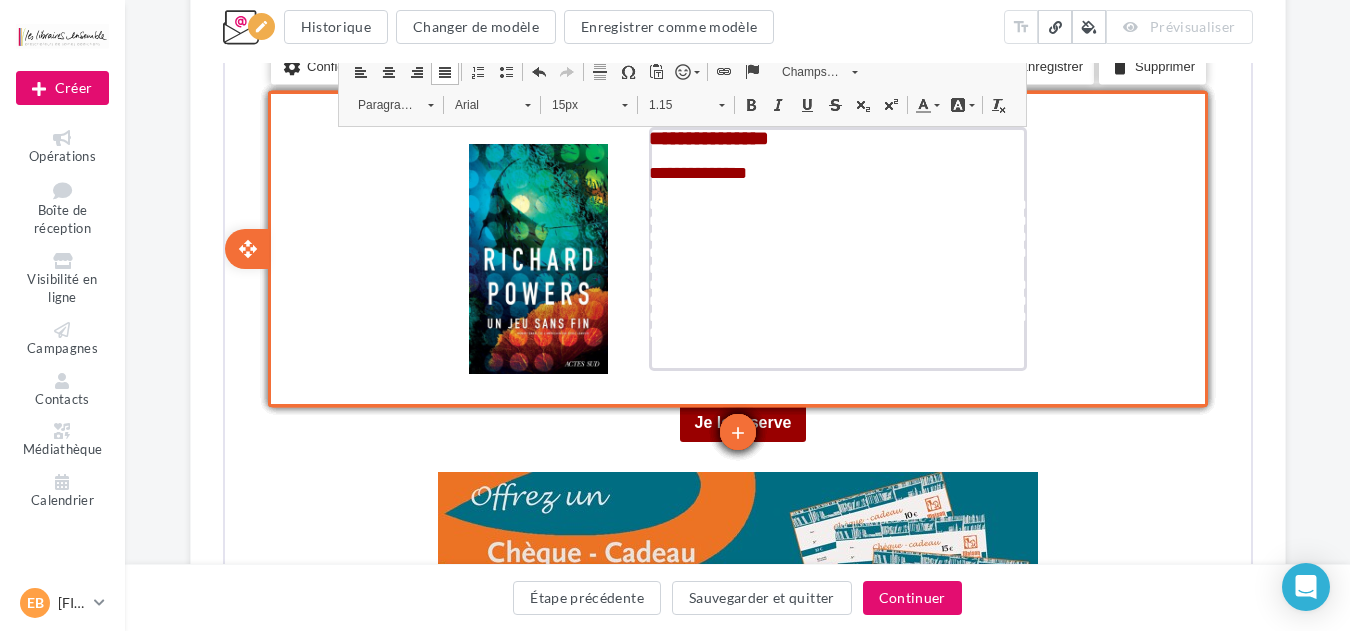 click on "15px" at bounding box center (574, 103) 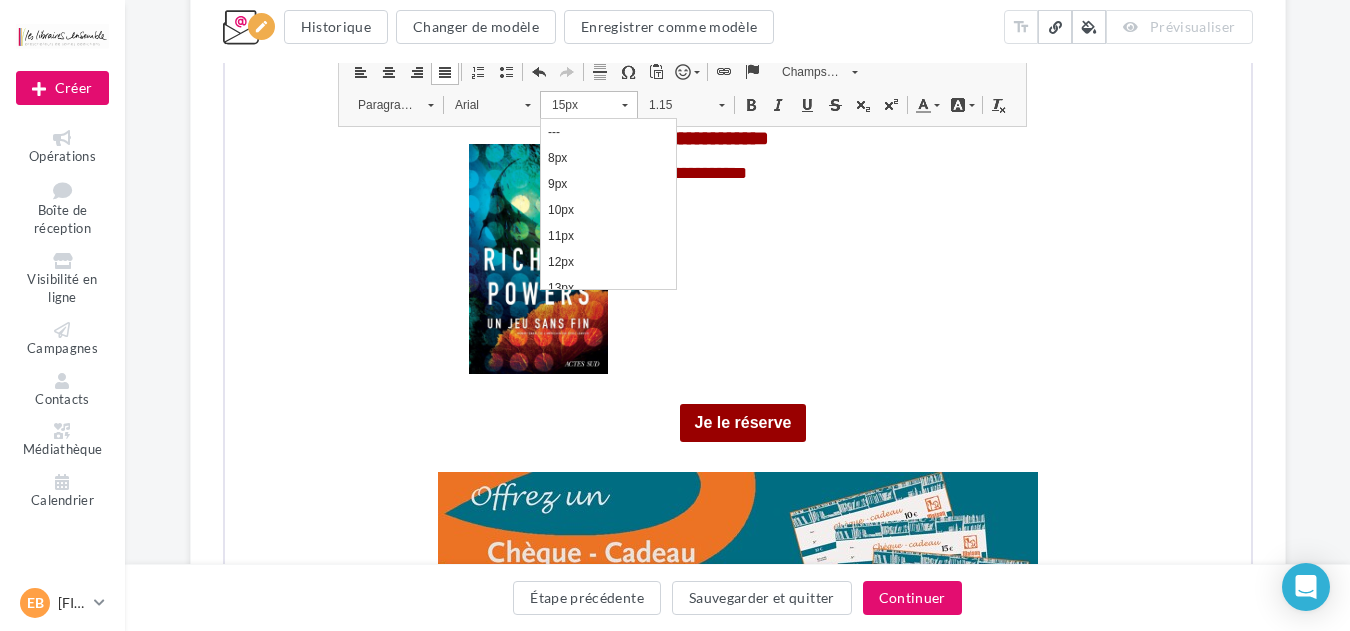 scroll, scrollTop: 136, scrollLeft: 0, axis: vertical 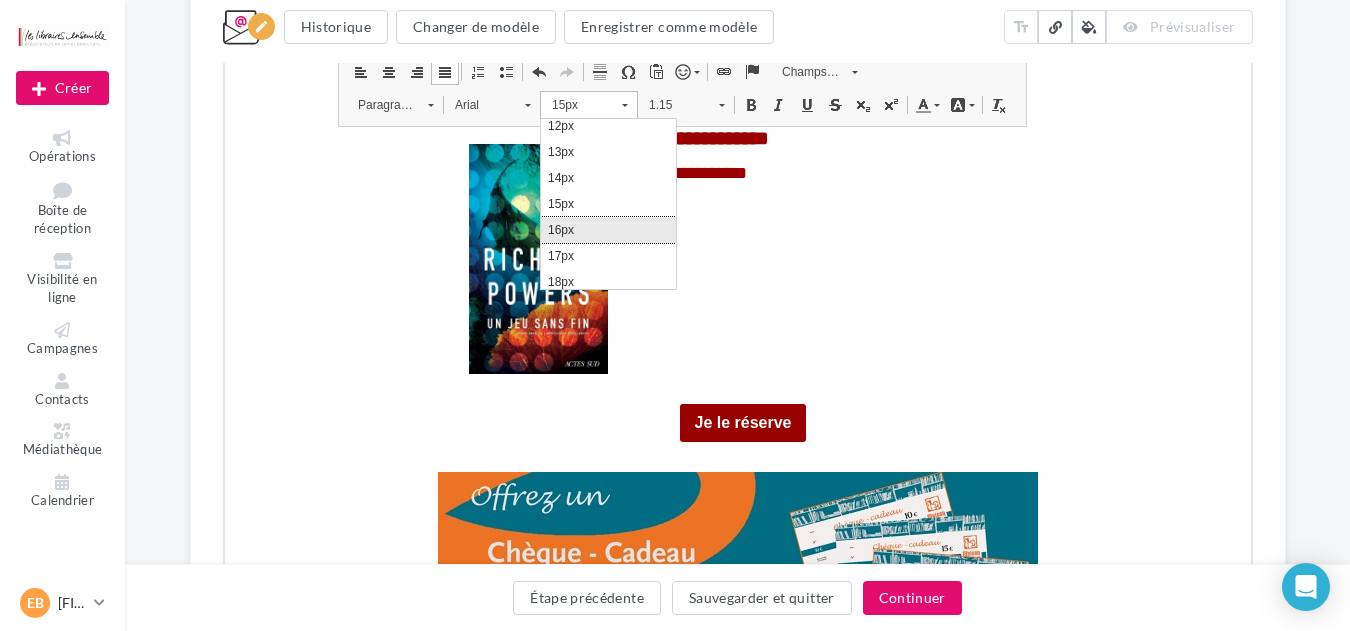 click on "16px" at bounding box center (607, 229) 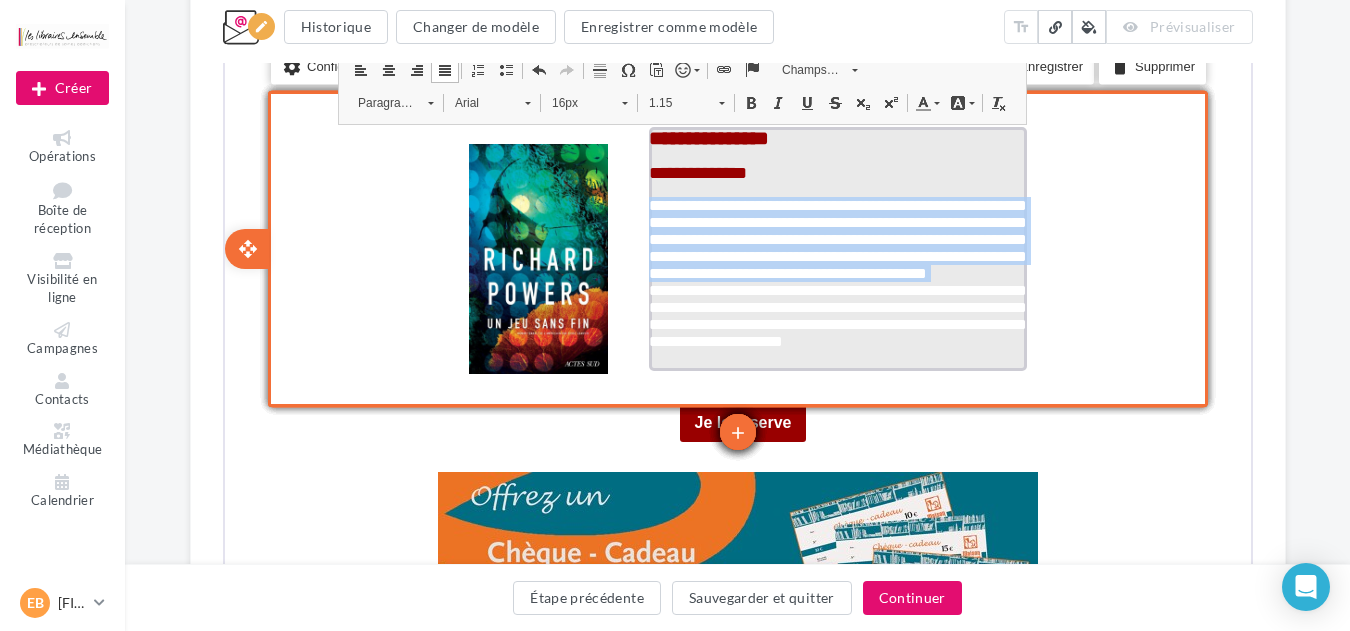 scroll, scrollTop: 0, scrollLeft: 0, axis: both 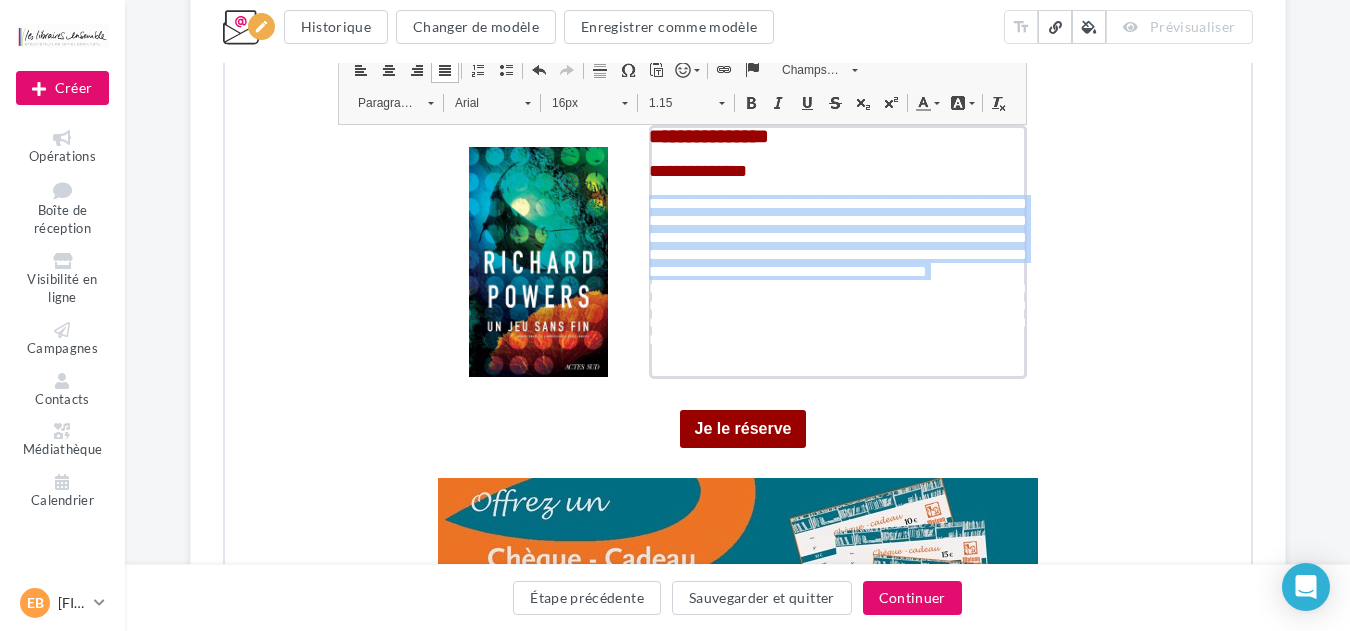 click at bounding box center (920, 101) 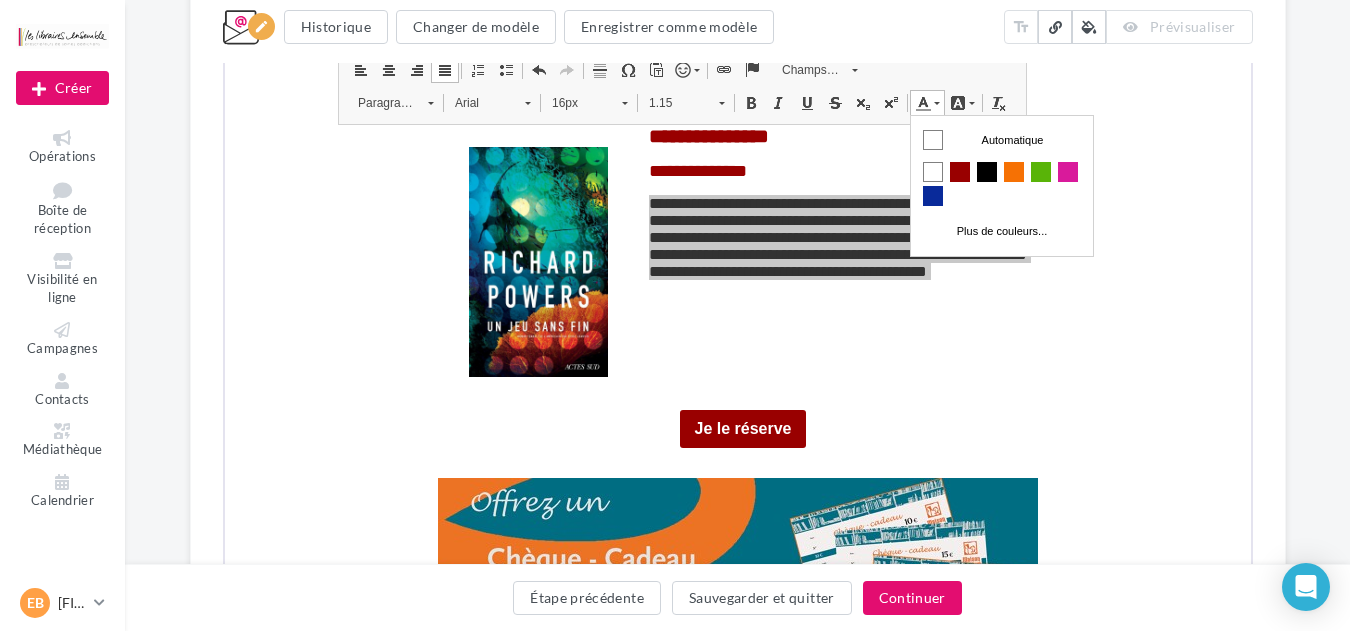 scroll, scrollTop: 0, scrollLeft: 0, axis: both 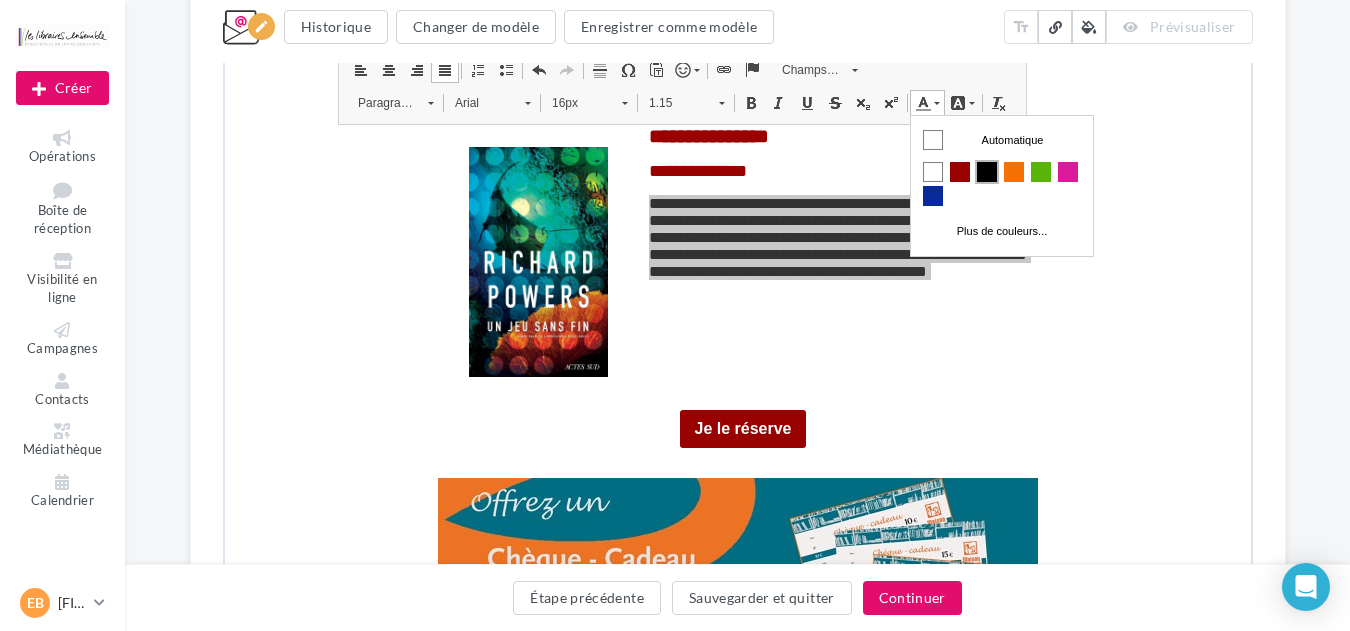 click at bounding box center (986, 171) 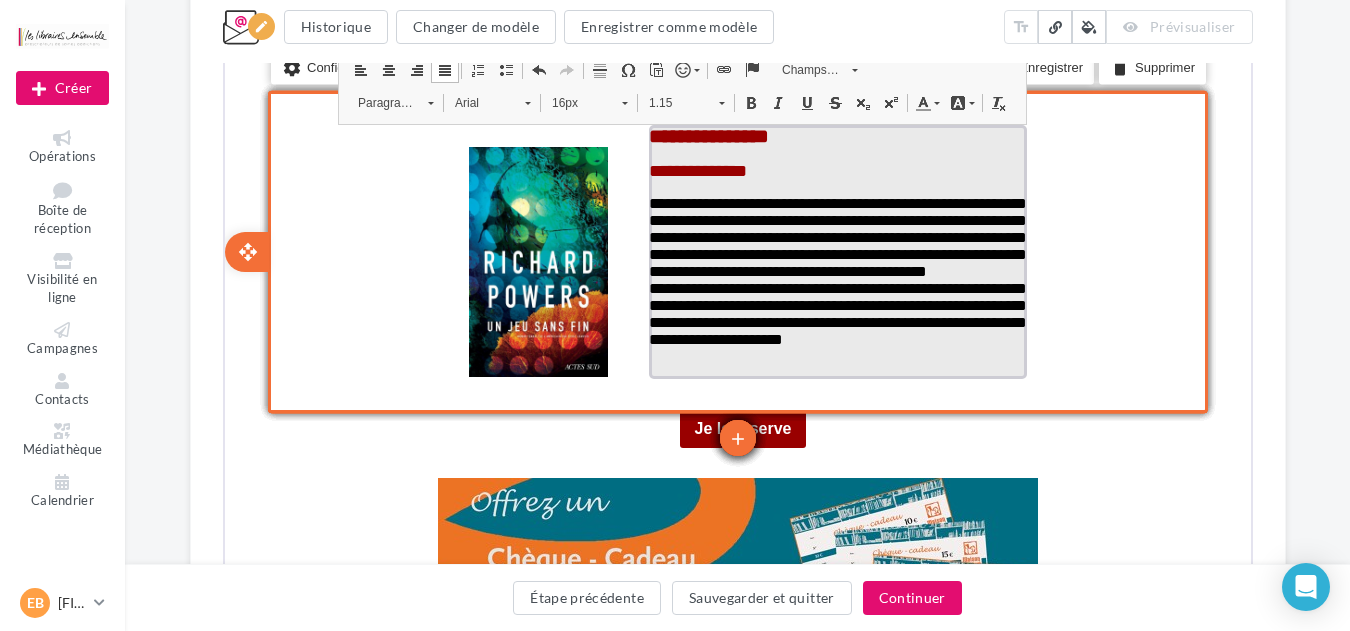 click on "**********" at bounding box center [835, 269] 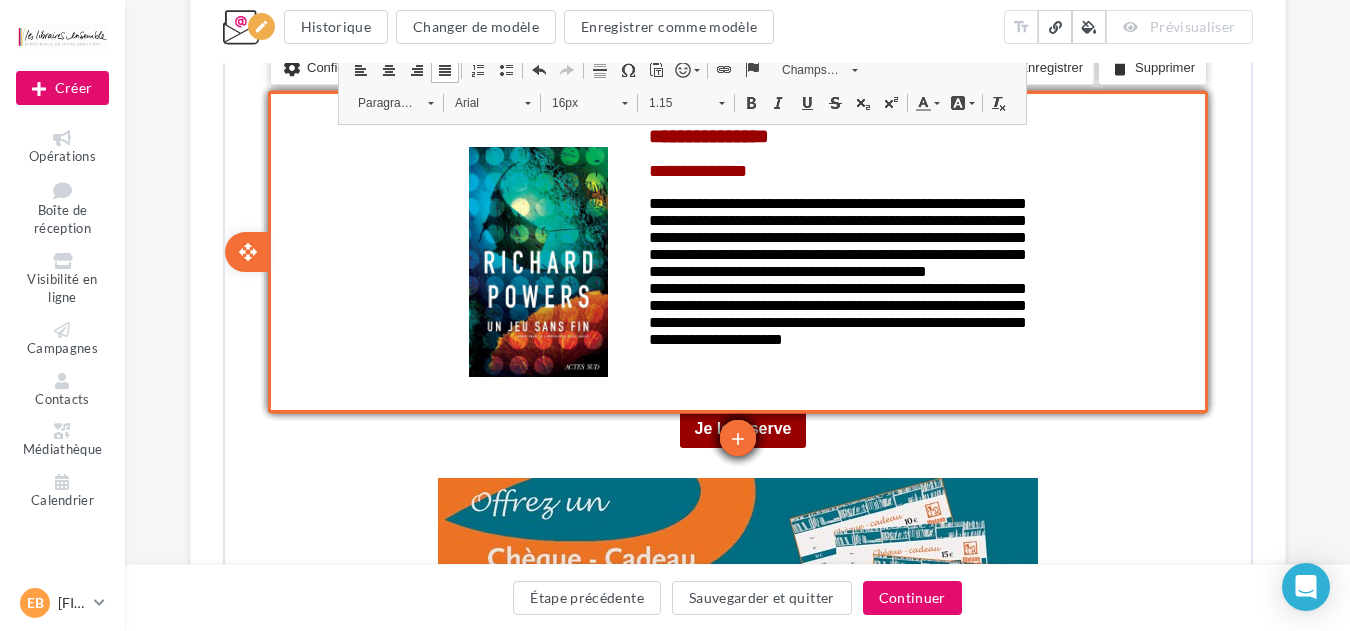click on "Something wrong..." at bounding box center (738, -1717) 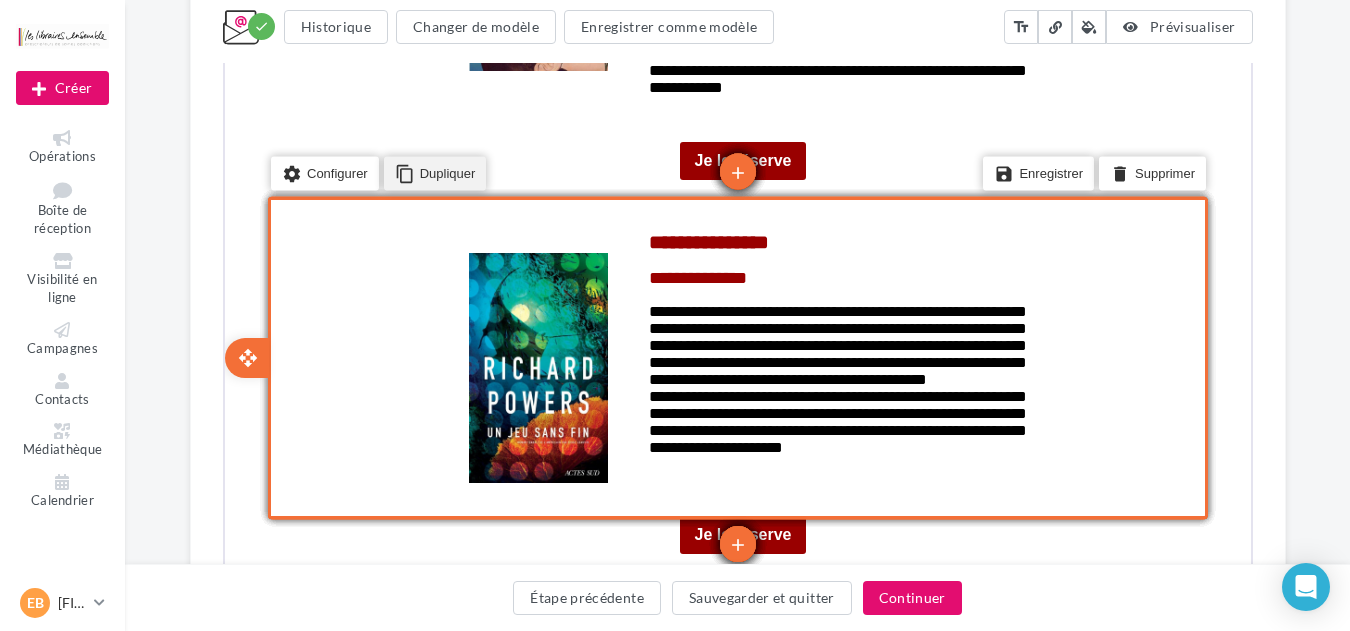 click on "content_copy Dupliquer" at bounding box center [432, 171] 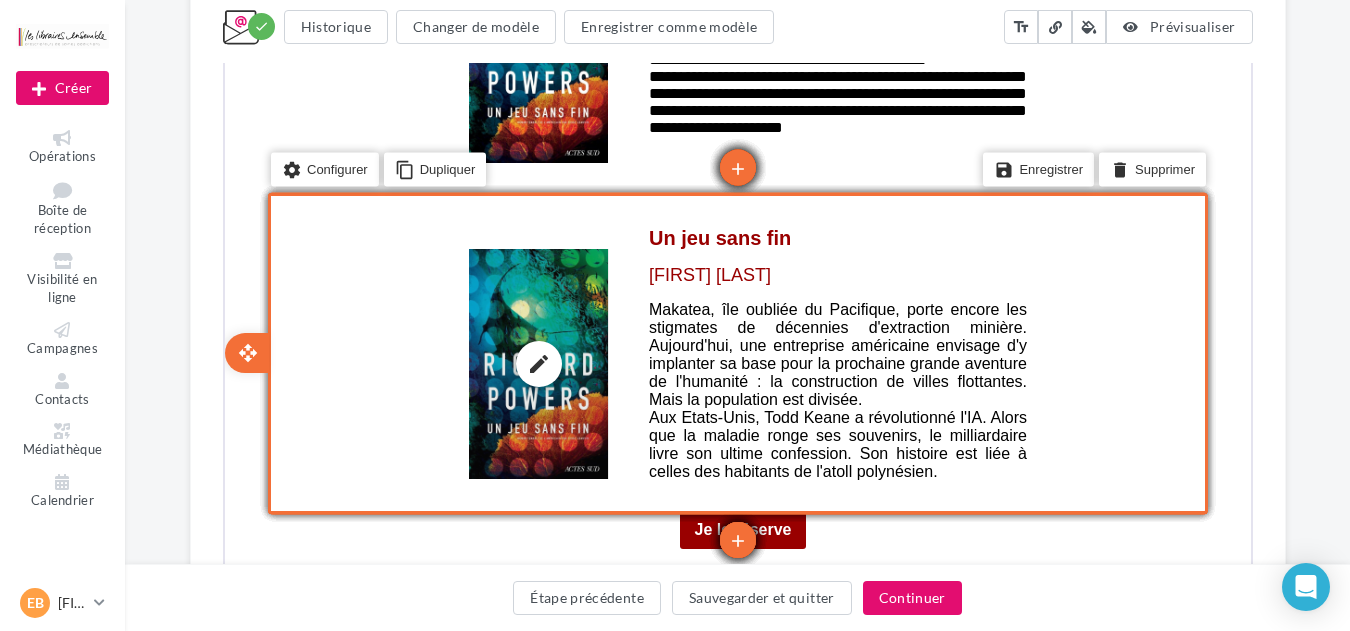 scroll, scrollTop: 5097, scrollLeft: 0, axis: vertical 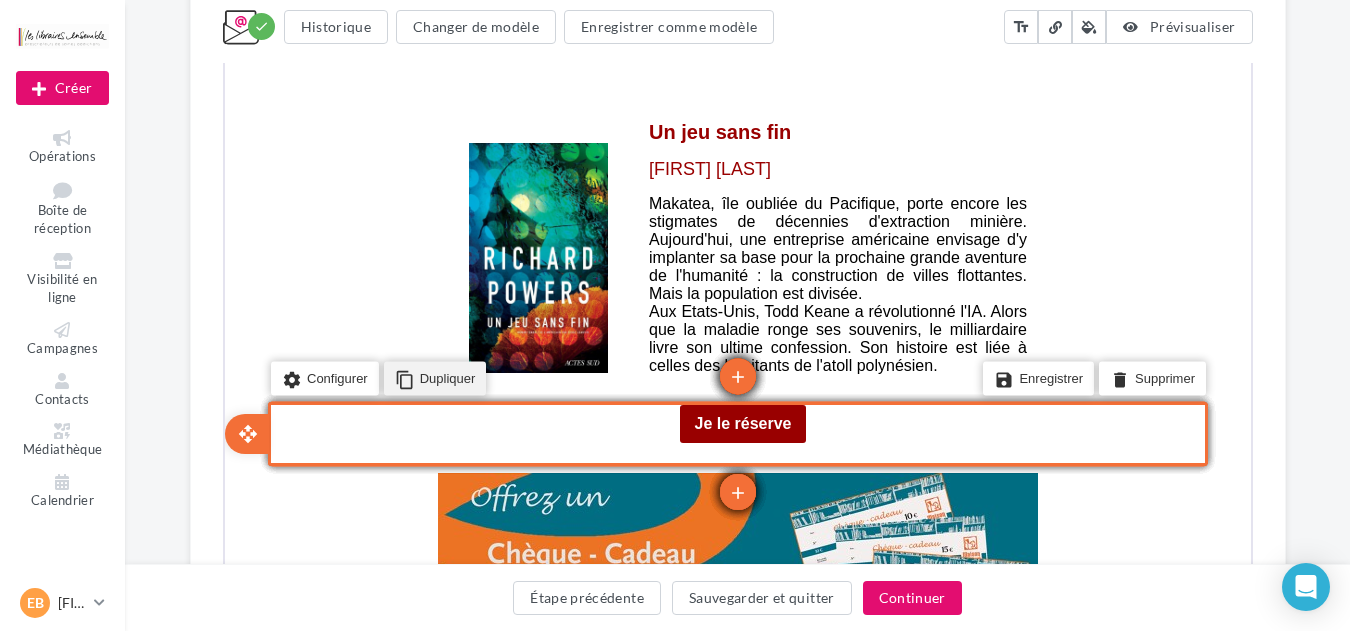 click on "content_copy Dupliquer" at bounding box center [432, 377] 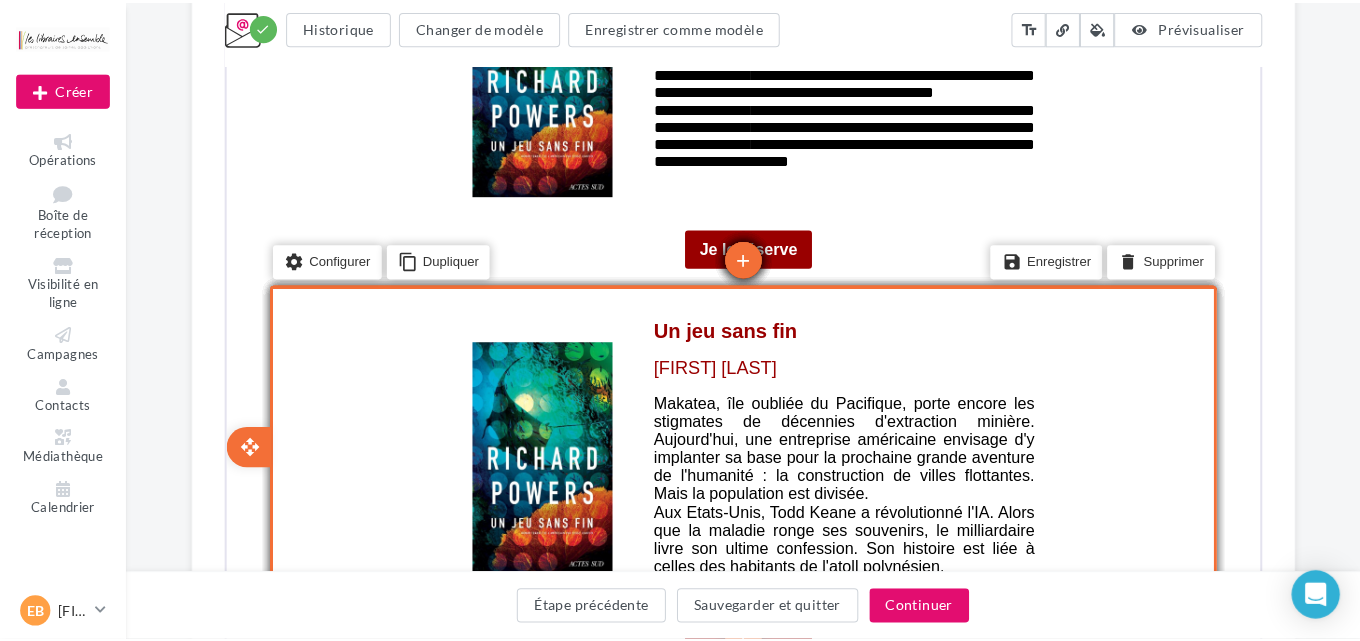 scroll, scrollTop: 5067, scrollLeft: 0, axis: vertical 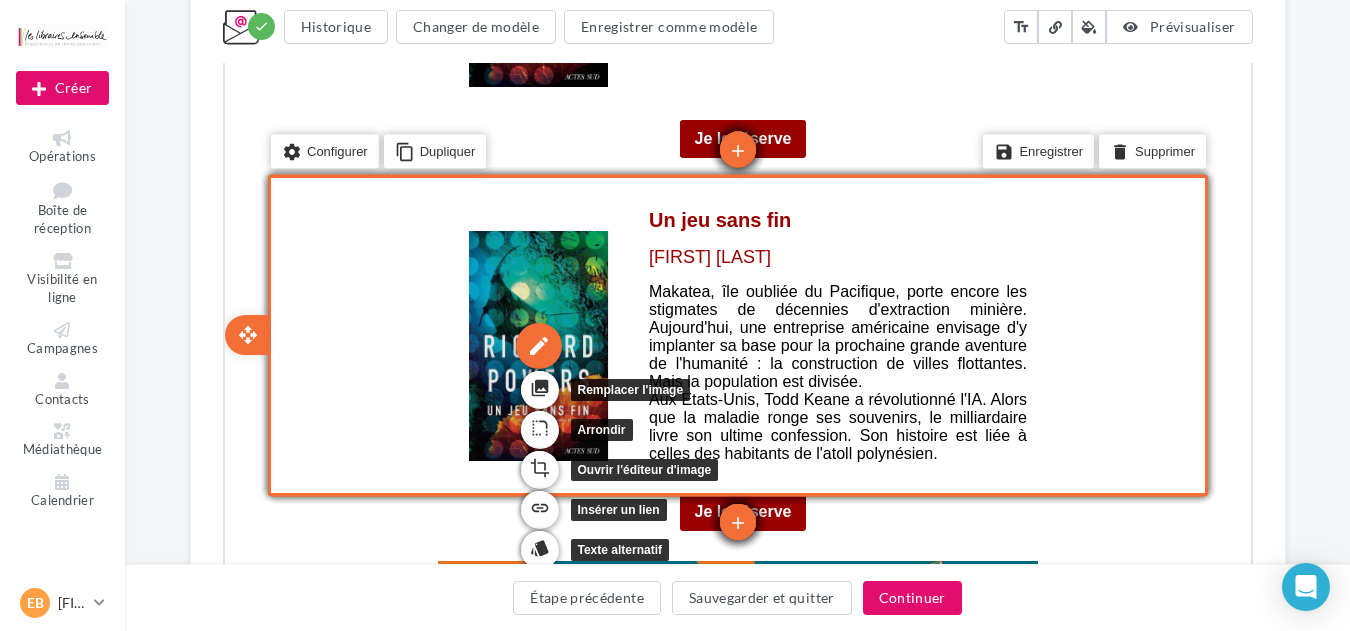 click on "edit" at bounding box center [536, 344] 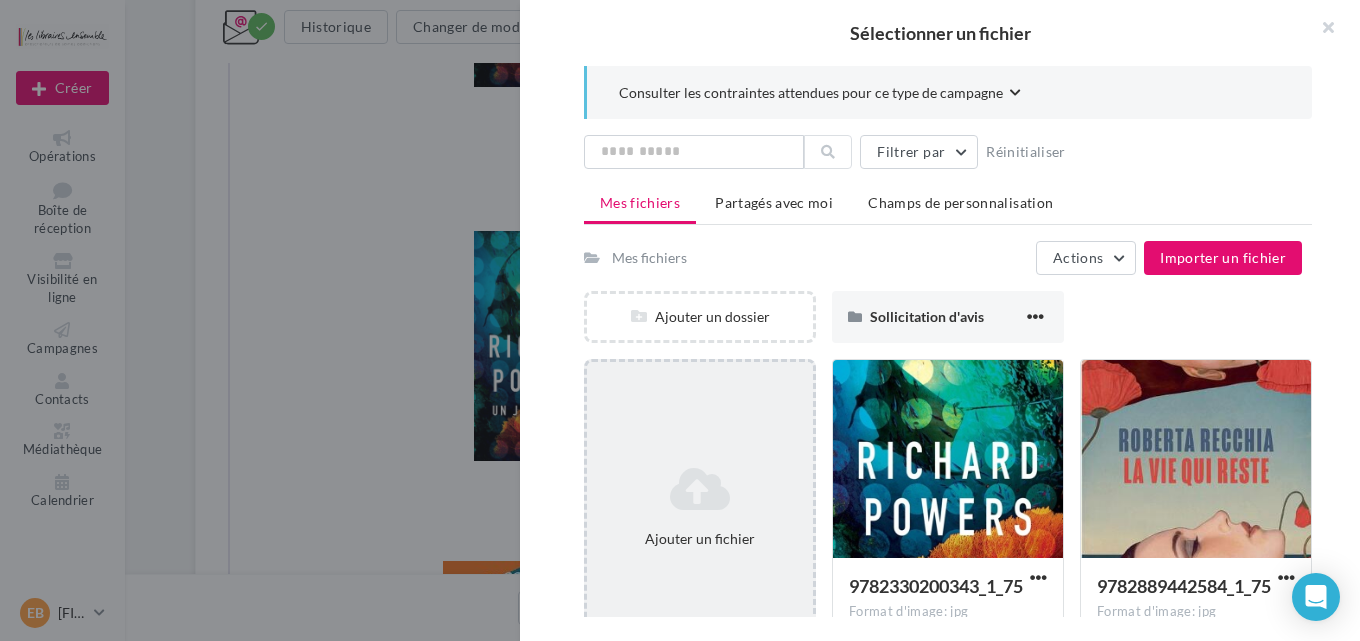 click on "Ajouter un fichier" at bounding box center (700, 507) 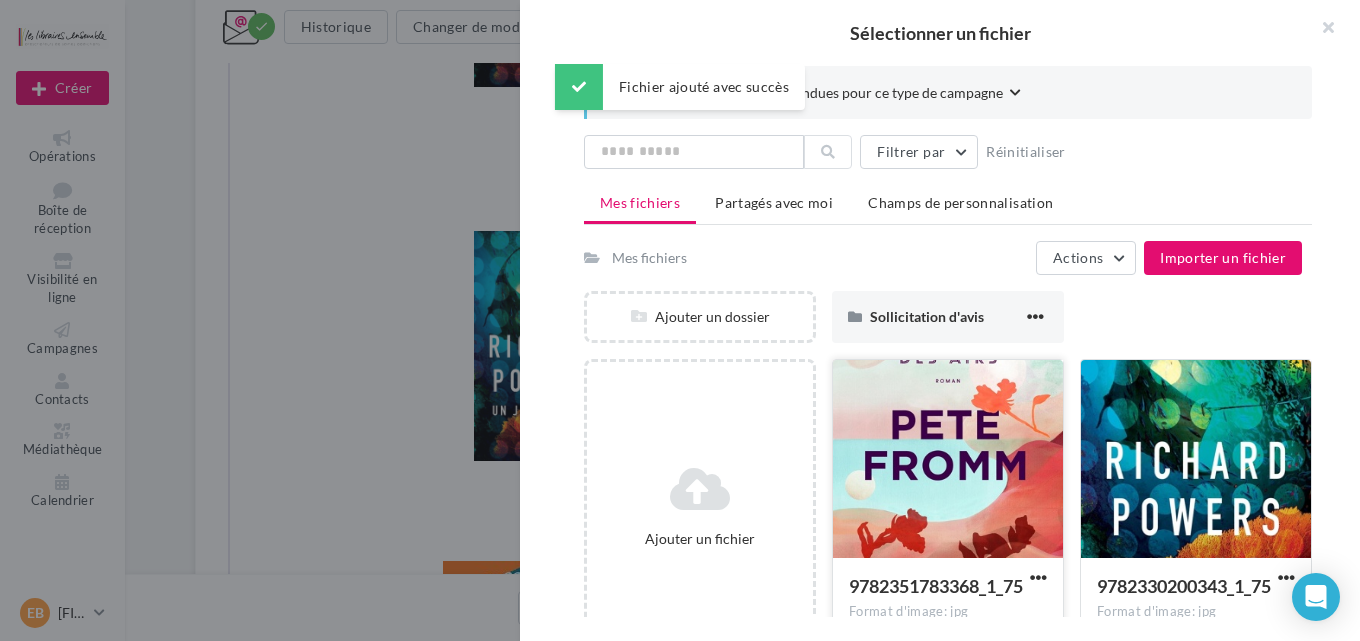 click at bounding box center (948, 460) 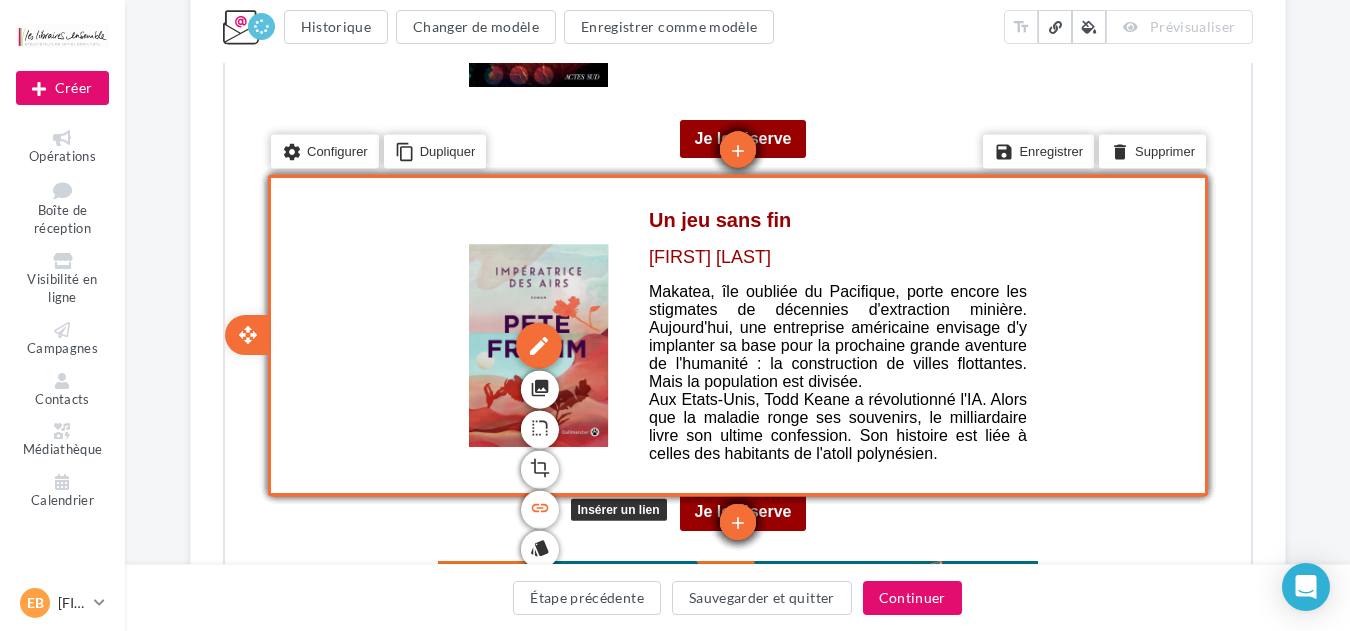 click on "link" at bounding box center (537, 506) 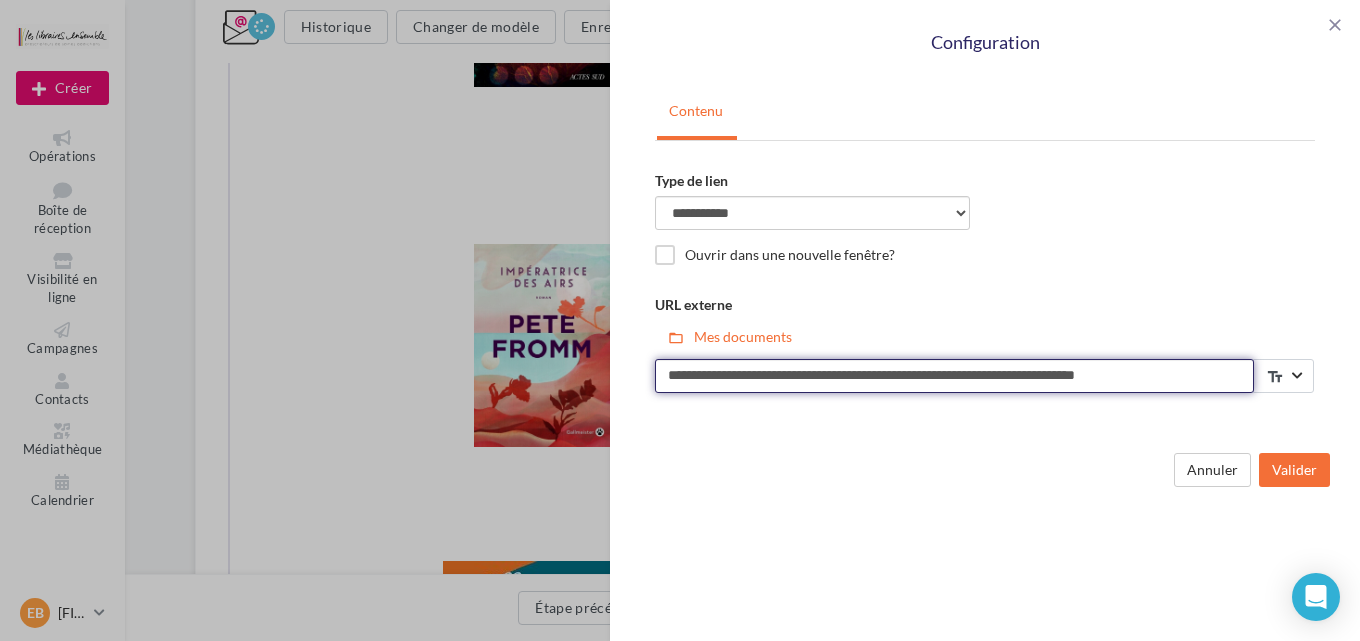 click on "**********" at bounding box center (954, 376) 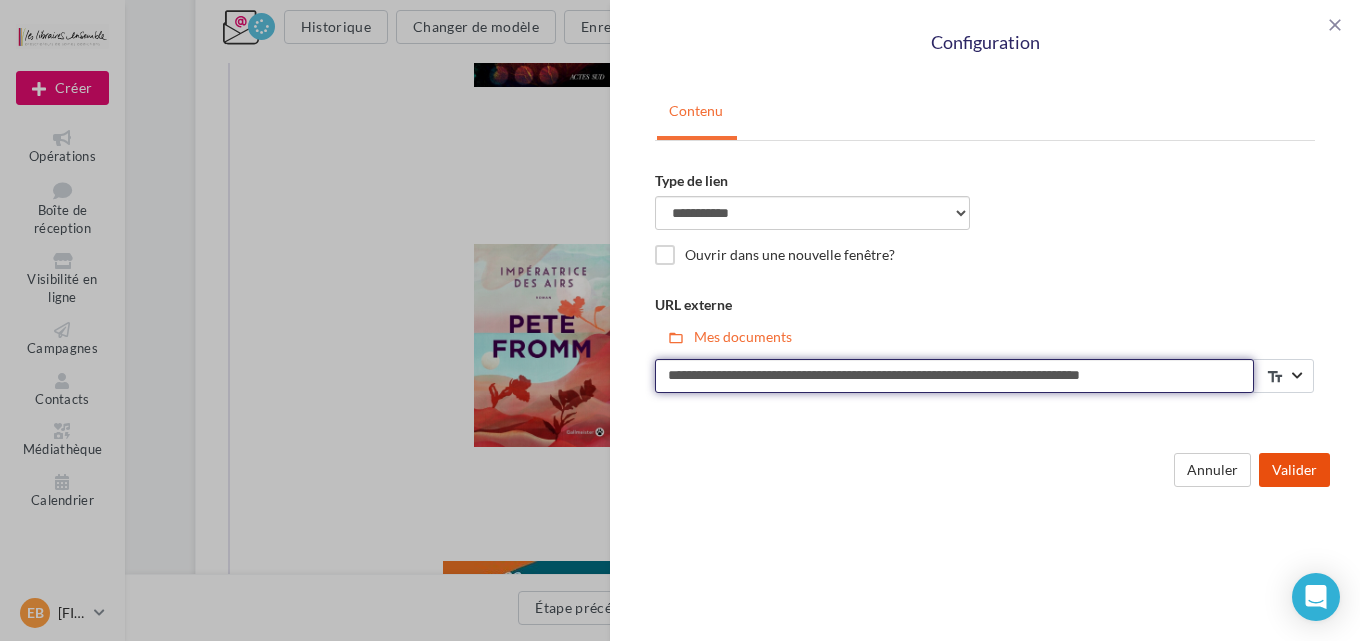 type on "**********" 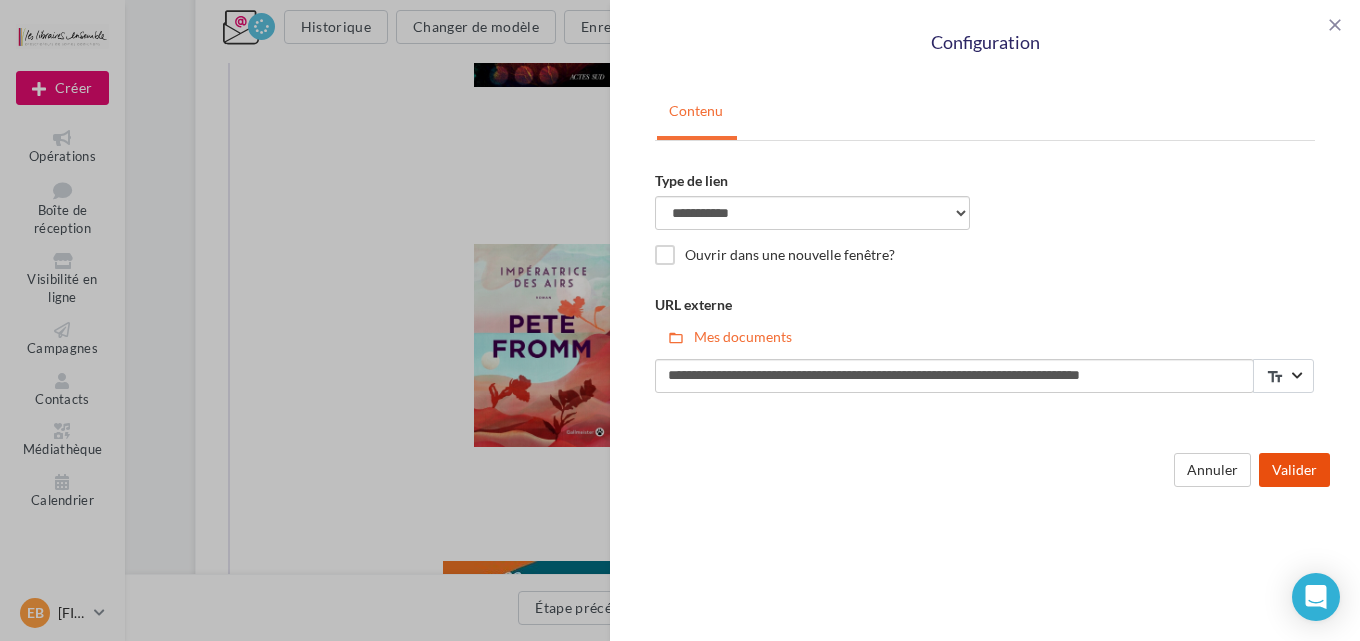 click on "Valider" at bounding box center [1294, 470] 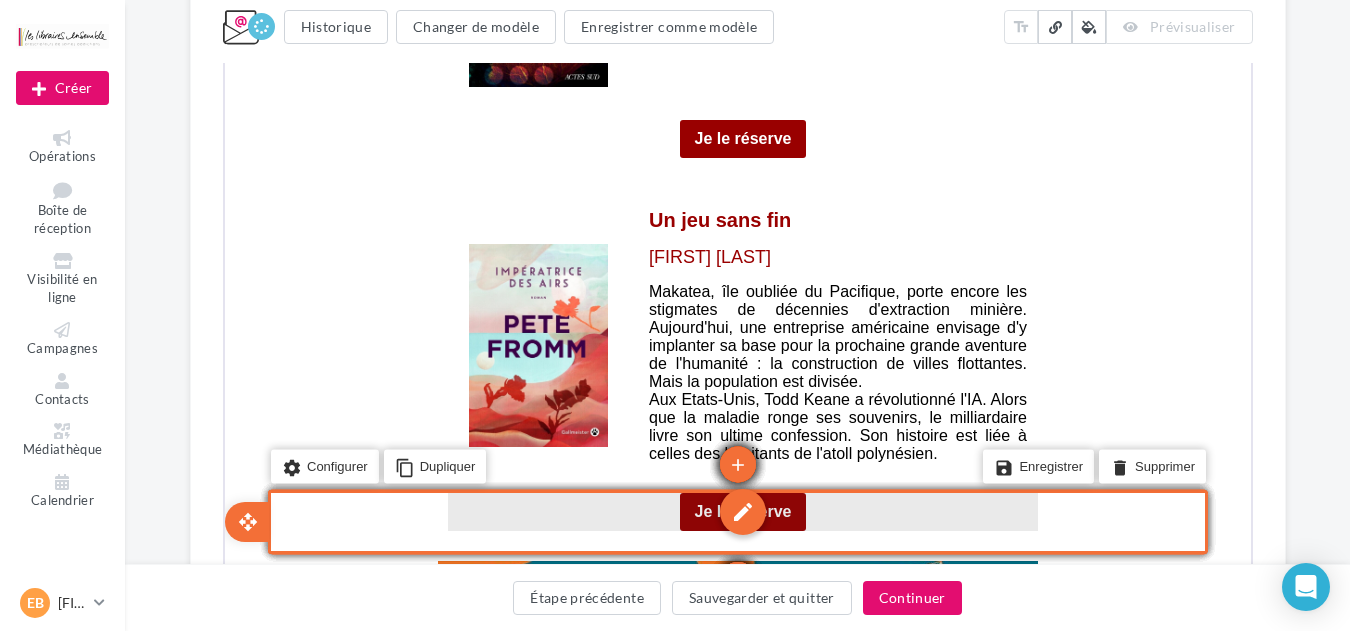 click on "edit" at bounding box center [740, 510] 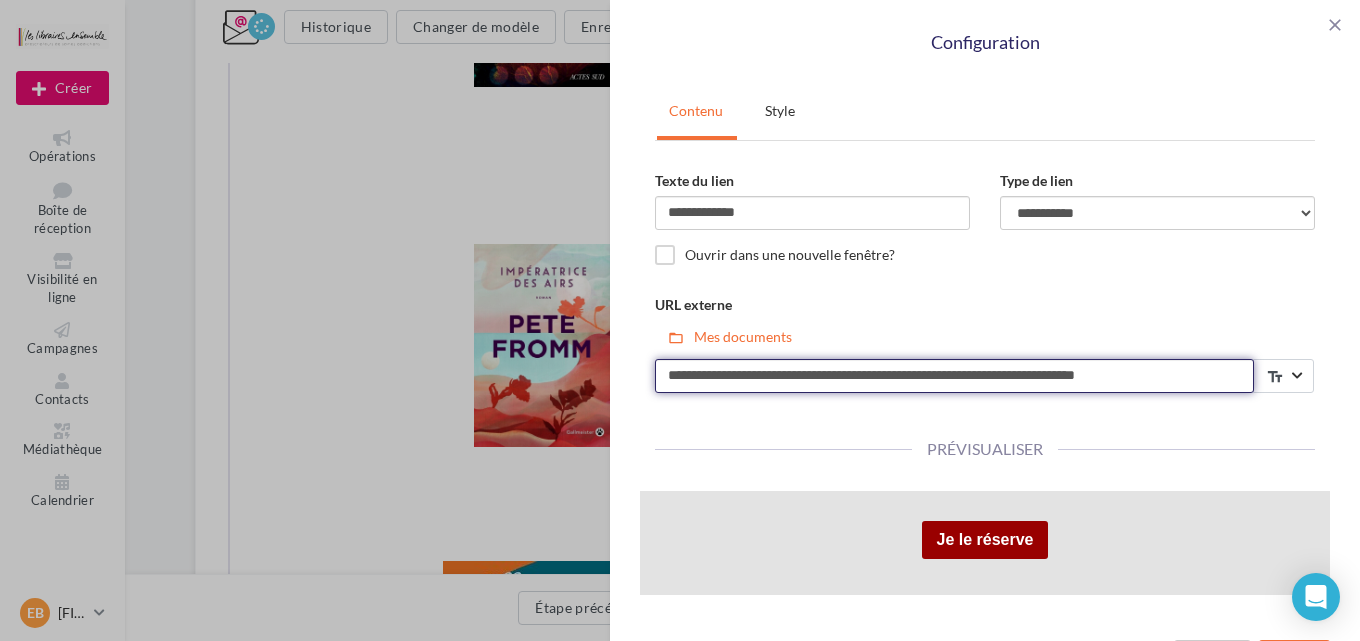 click on "**********" at bounding box center [954, 376] 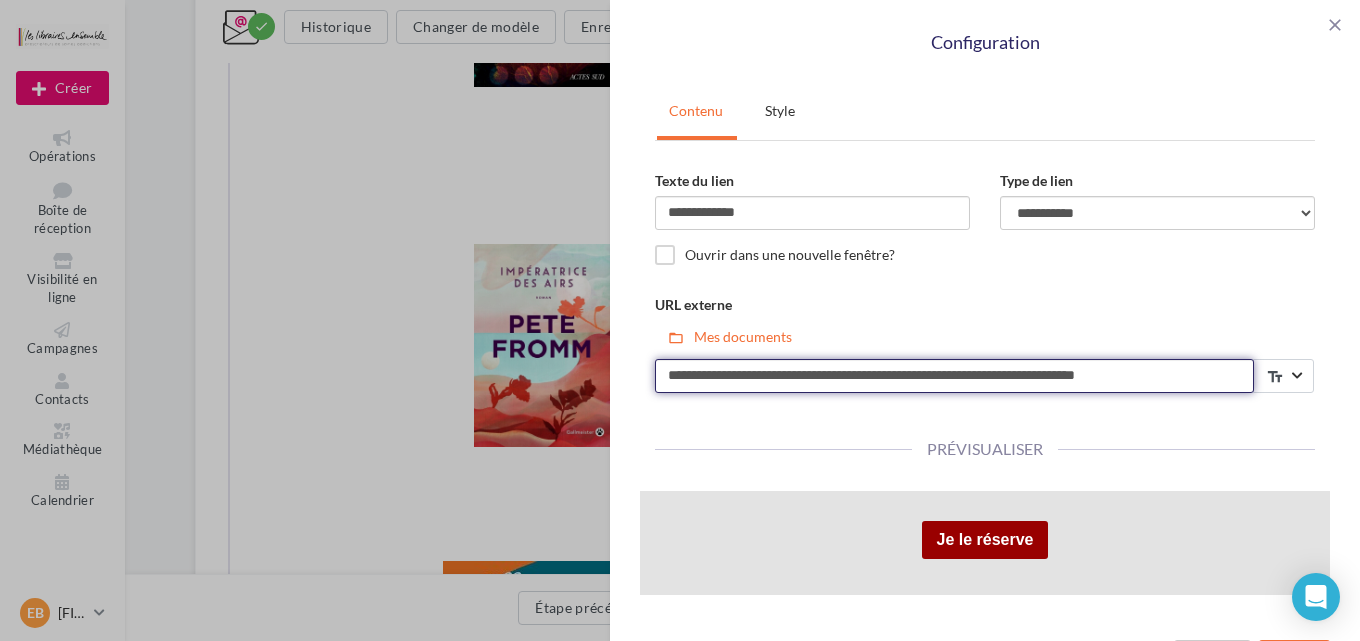 drag, startPoint x: 1221, startPoint y: 376, endPoint x: 529, endPoint y: 368, distance: 692.04626 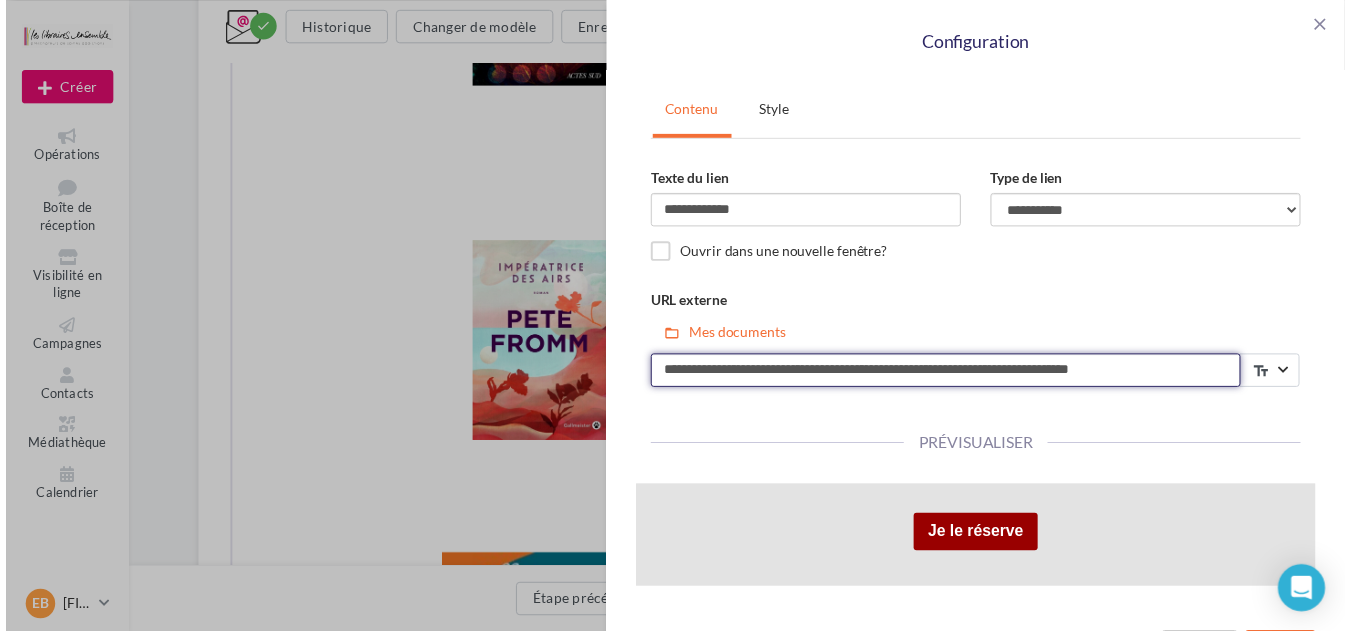 scroll, scrollTop: 59, scrollLeft: 0, axis: vertical 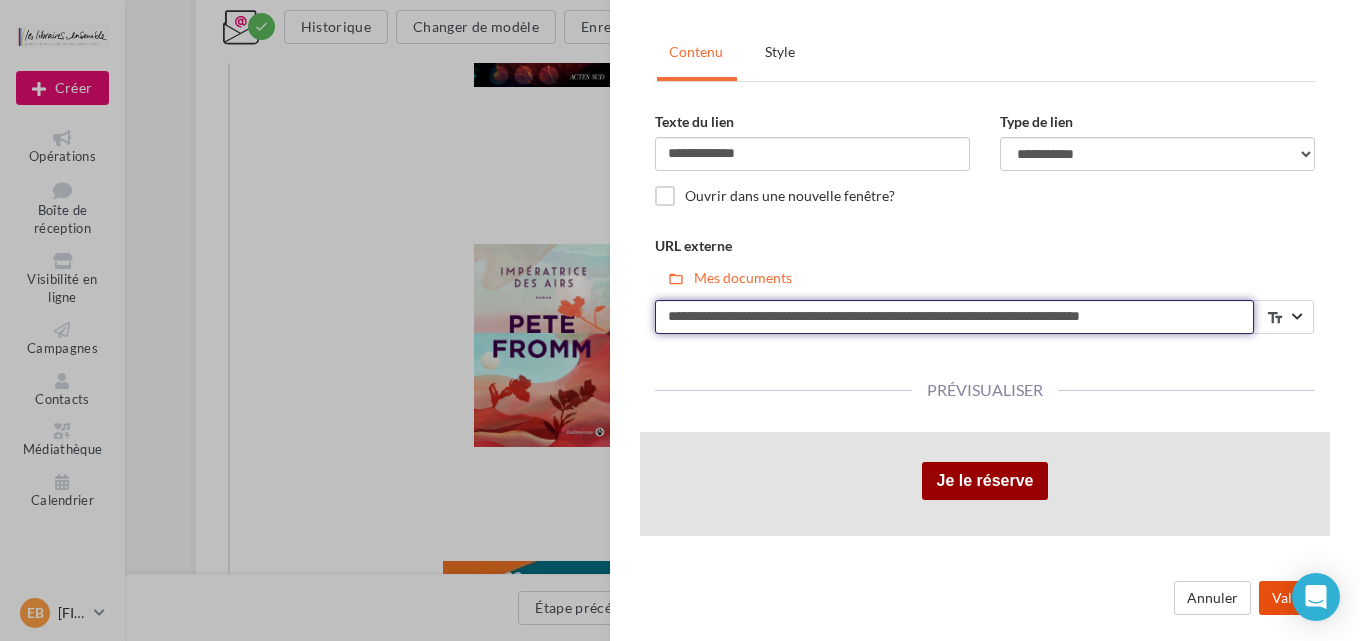 type on "**********" 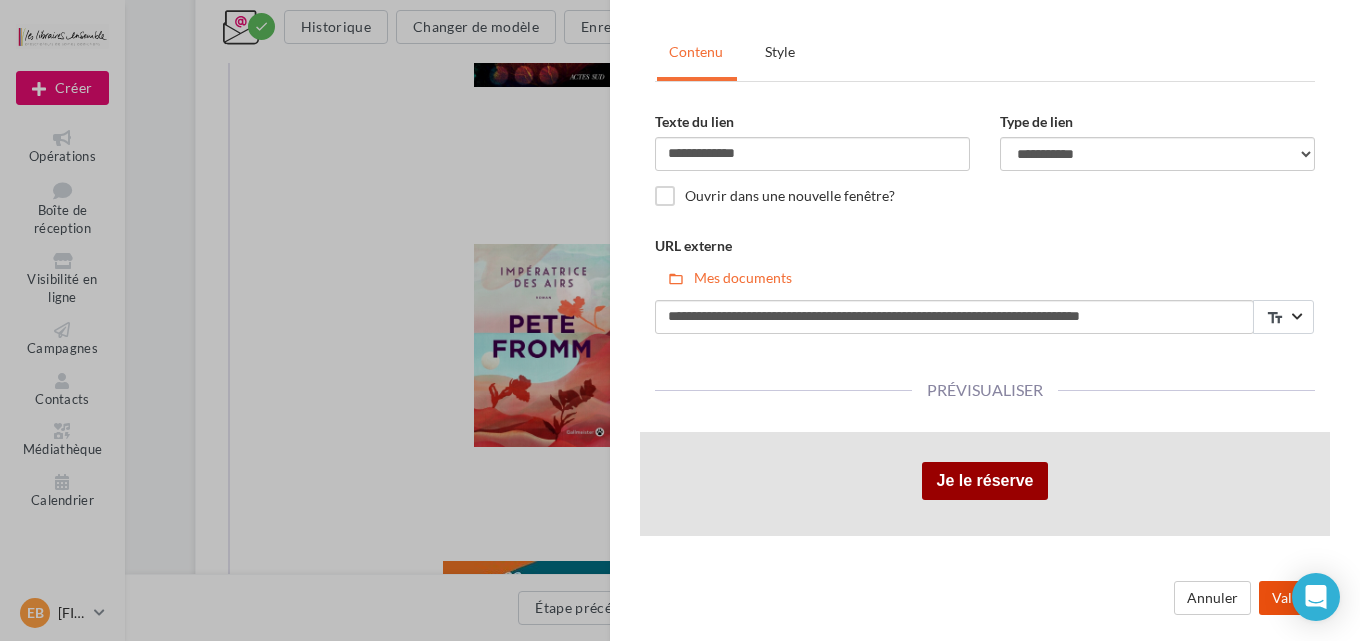 click on "Valider" at bounding box center (1294, 598) 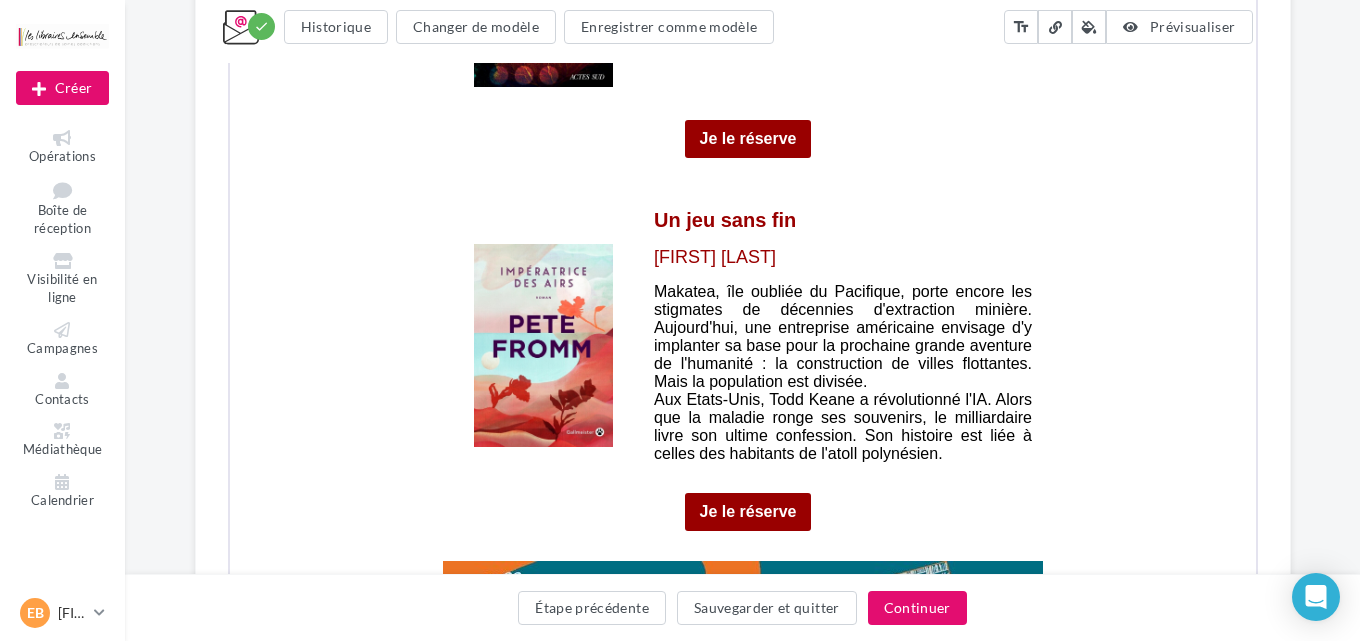 click on "**********" at bounding box center [680, 320] 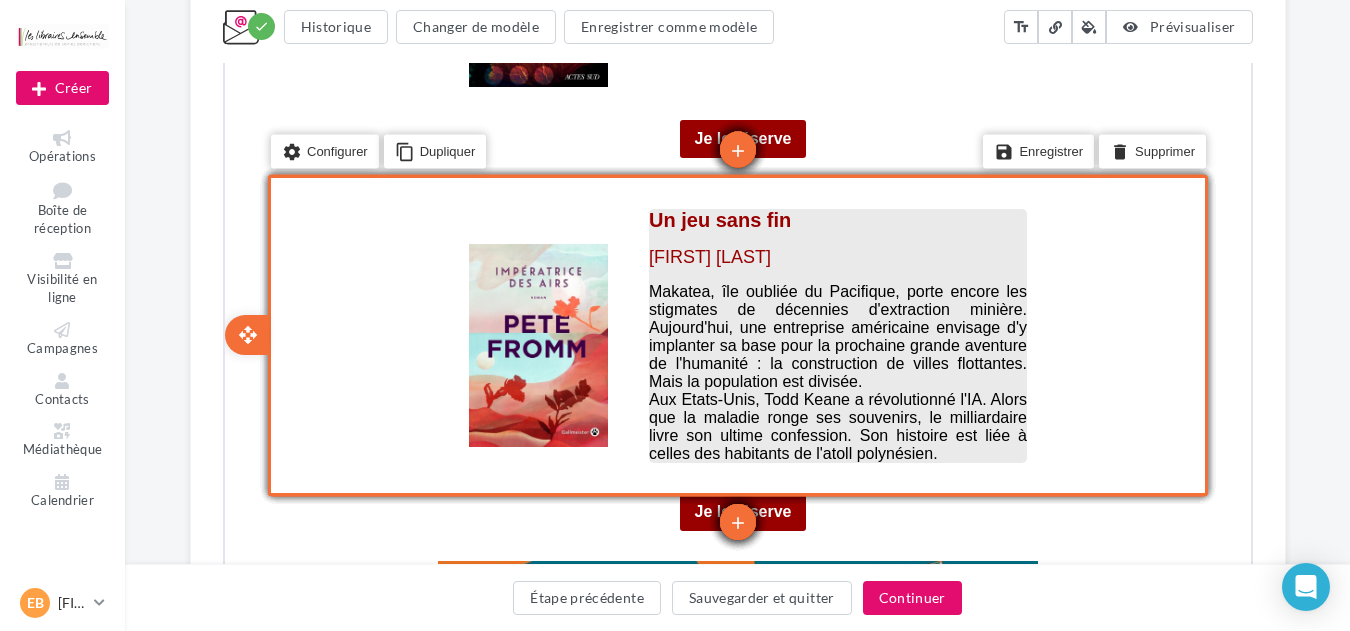 click on "Un jeu sans fin" at bounding box center [835, 218] 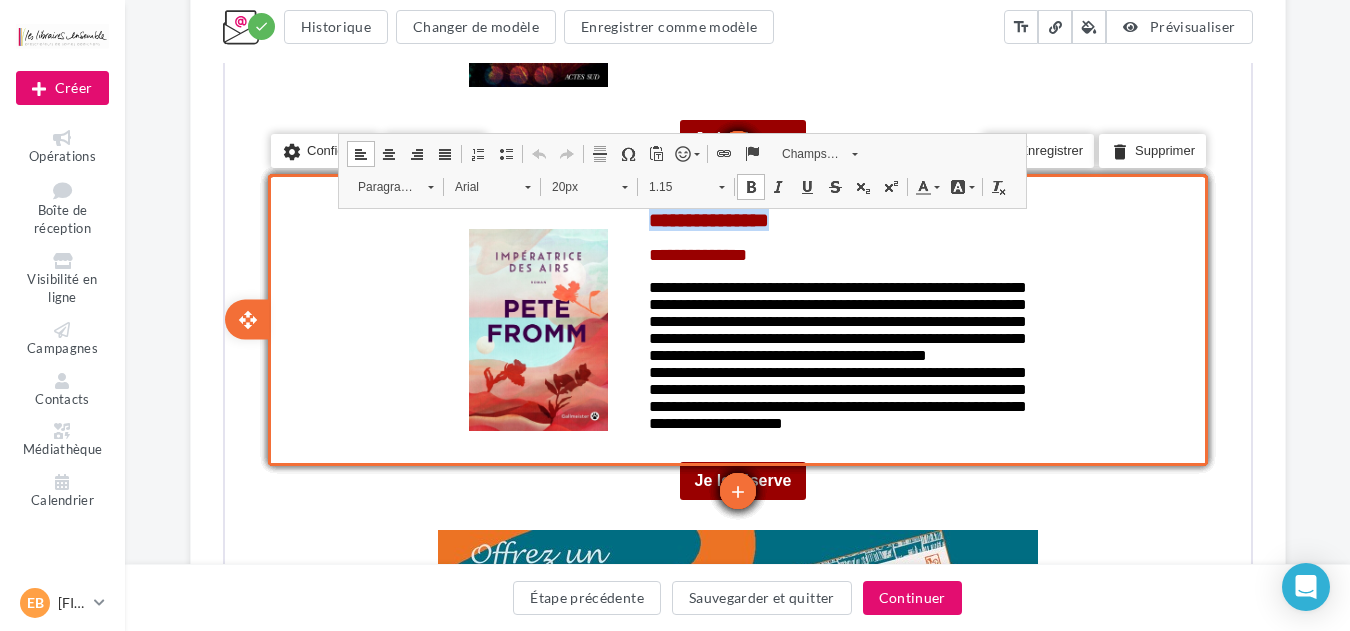 drag, startPoint x: 841, startPoint y: 217, endPoint x: 635, endPoint y: 216, distance: 206.00243 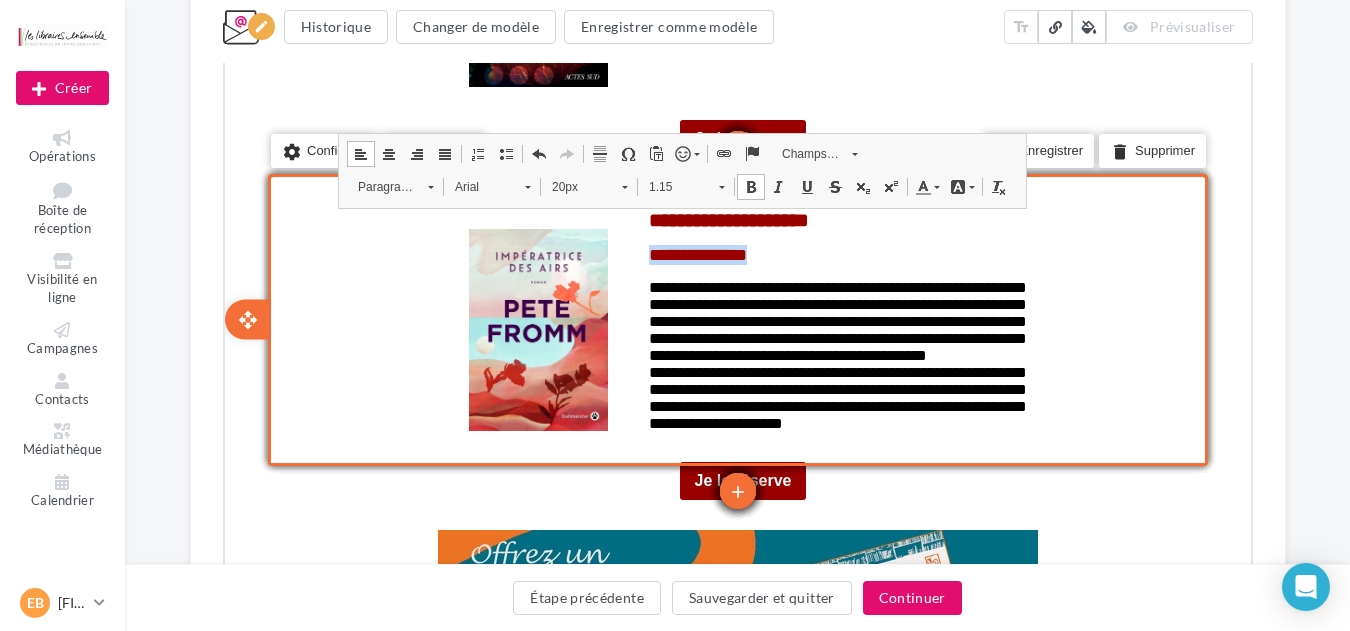 drag, startPoint x: 796, startPoint y: 257, endPoint x: 641, endPoint y: 256, distance: 155.00322 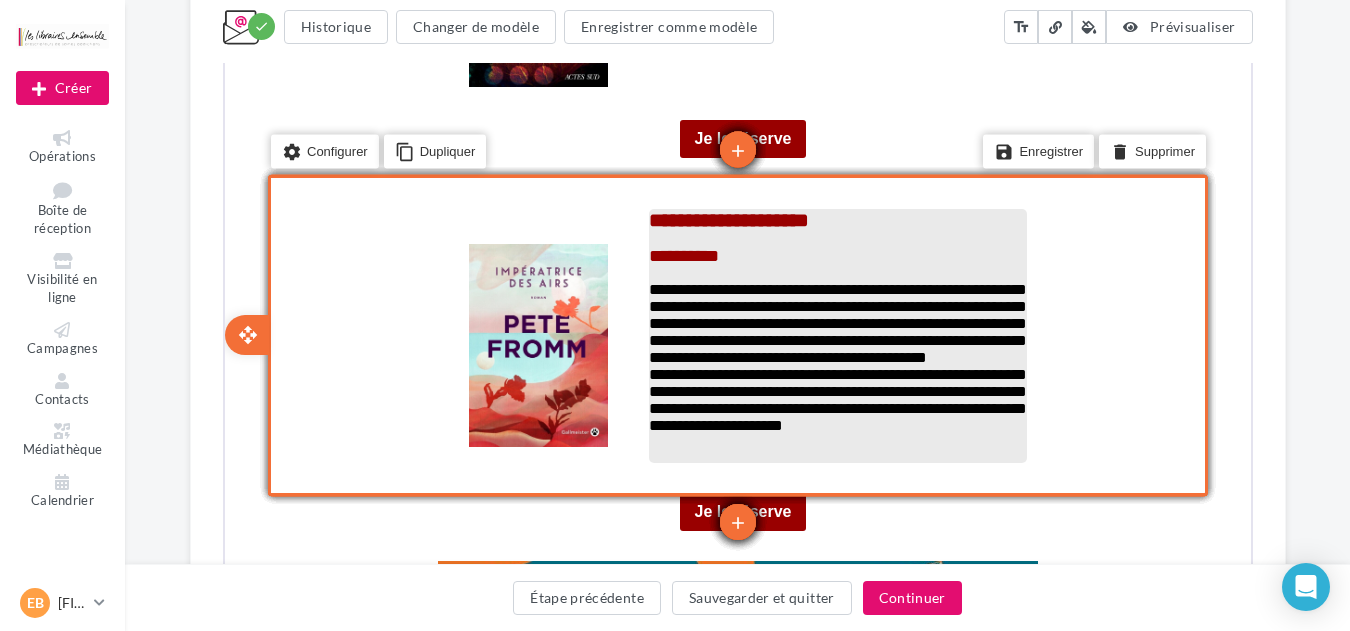 click on "**********" at bounding box center [835, 355] 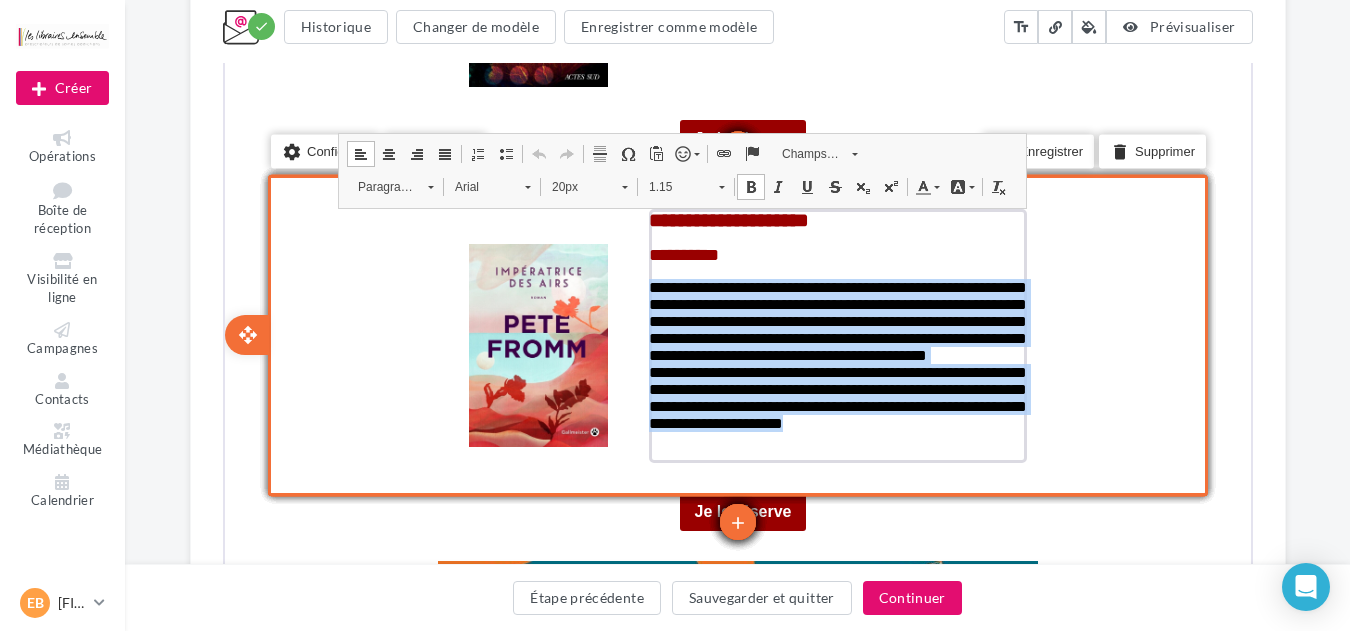 drag, startPoint x: 946, startPoint y: 449, endPoint x: 639, endPoint y: 293, distance: 344.36172 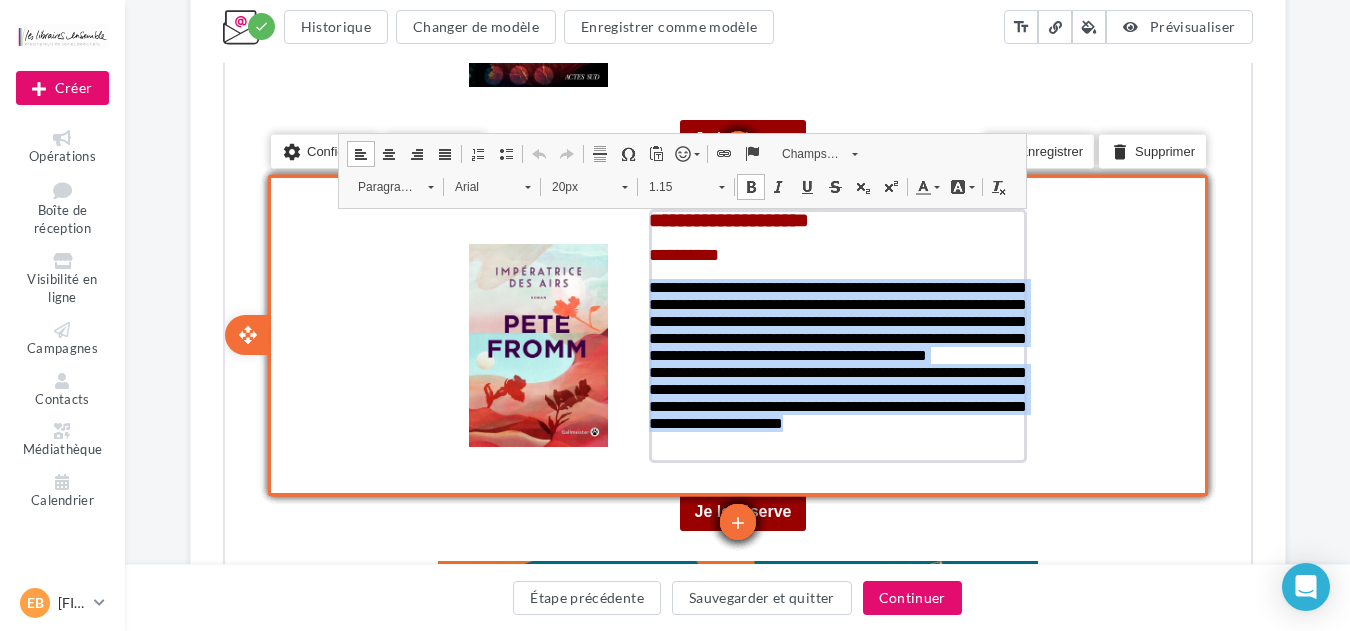 click on "**********" at bounding box center [835, 344] 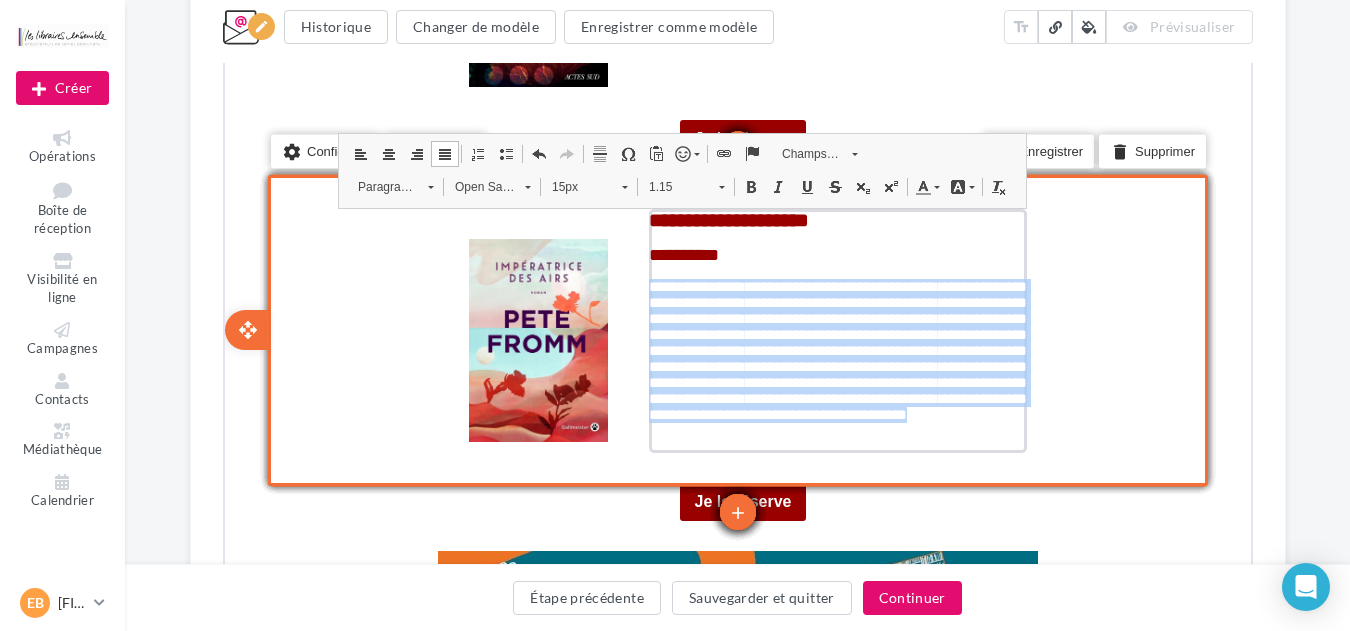 drag, startPoint x: 941, startPoint y: 444, endPoint x: 640, endPoint y: 296, distance: 335.41766 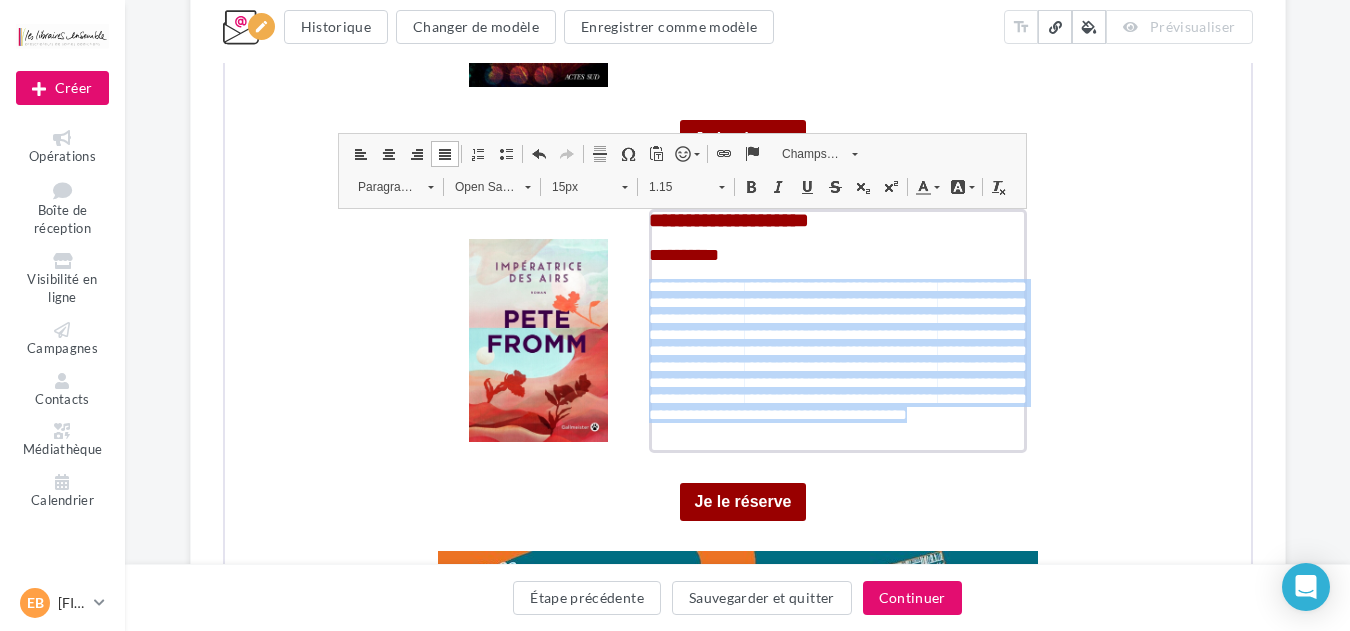 click on "Open Sans" at bounding box center [477, 185] 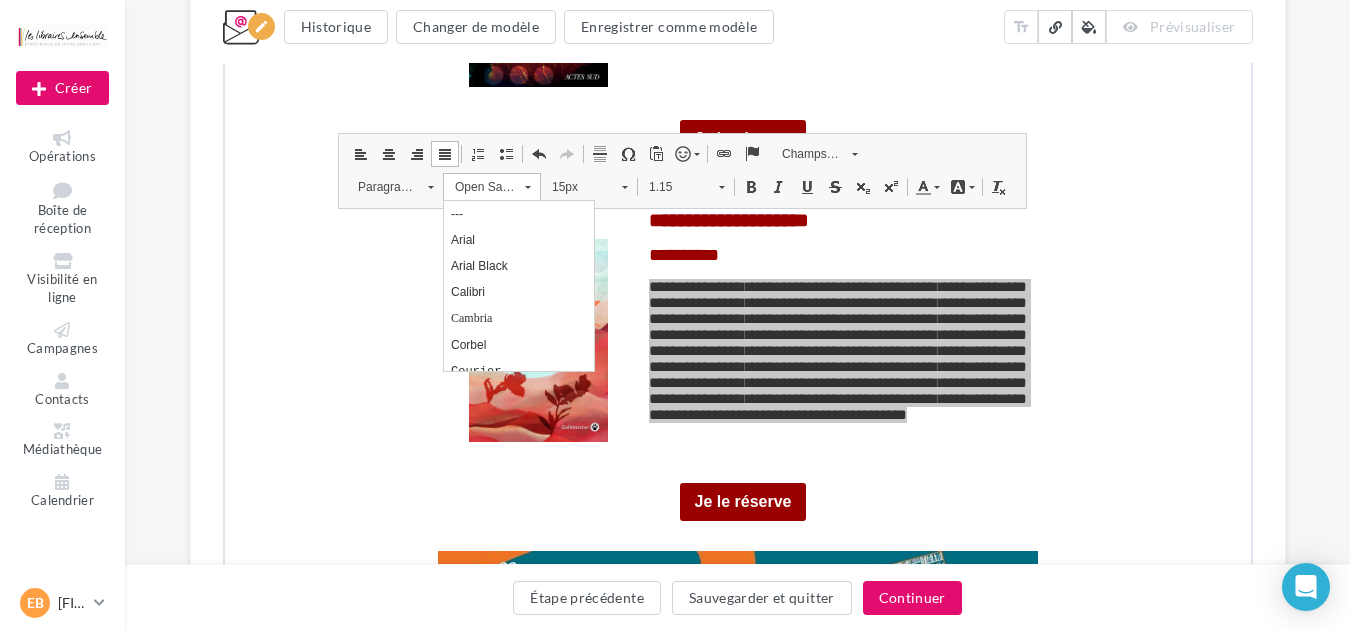 scroll, scrollTop: 0, scrollLeft: 0, axis: both 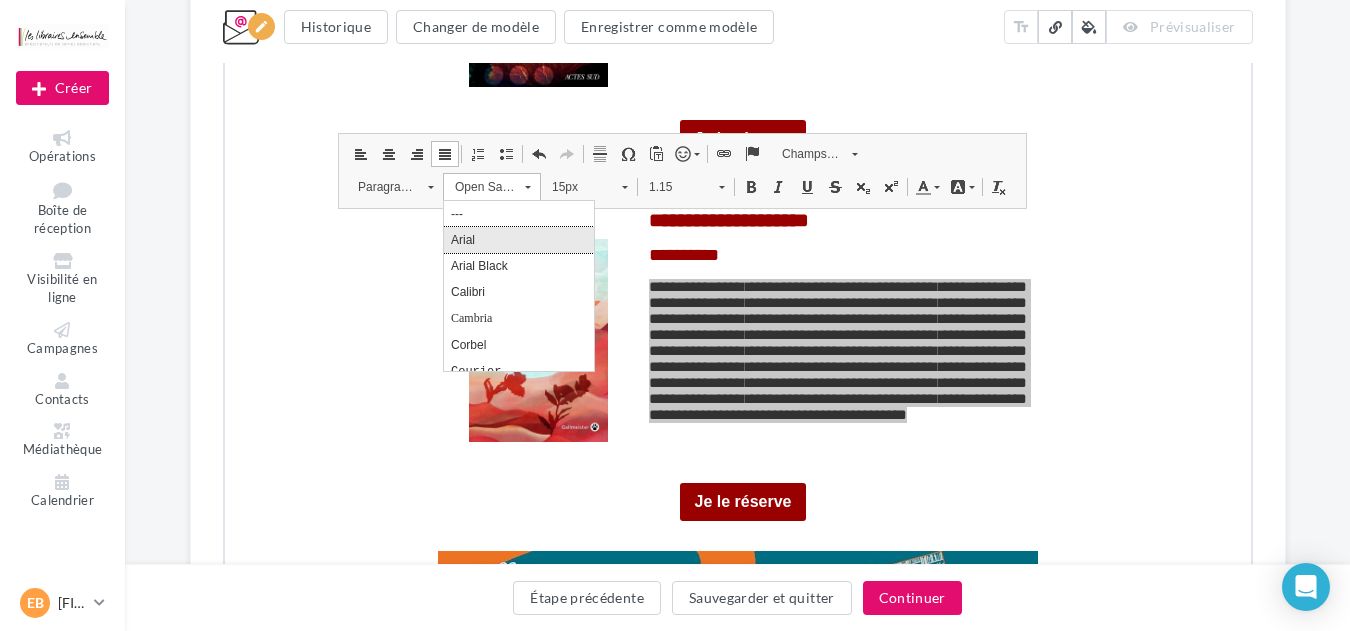 click on "Arial" at bounding box center (518, 239) 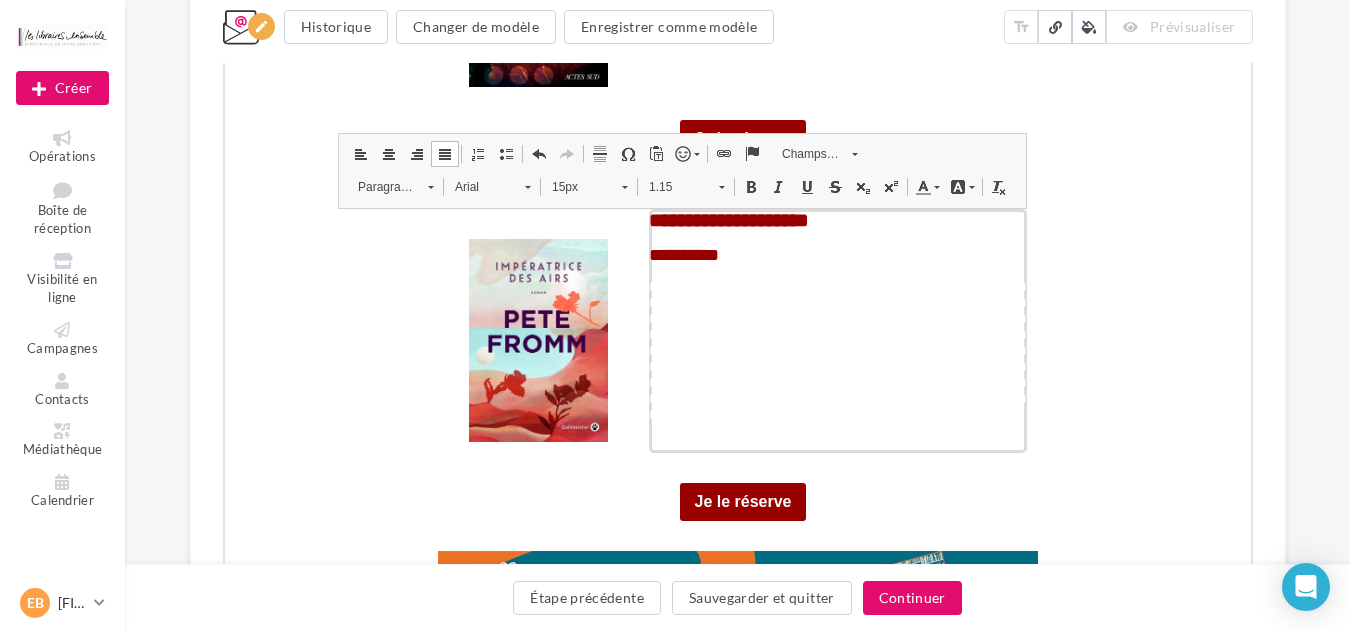 click on "15px" at bounding box center (574, 185) 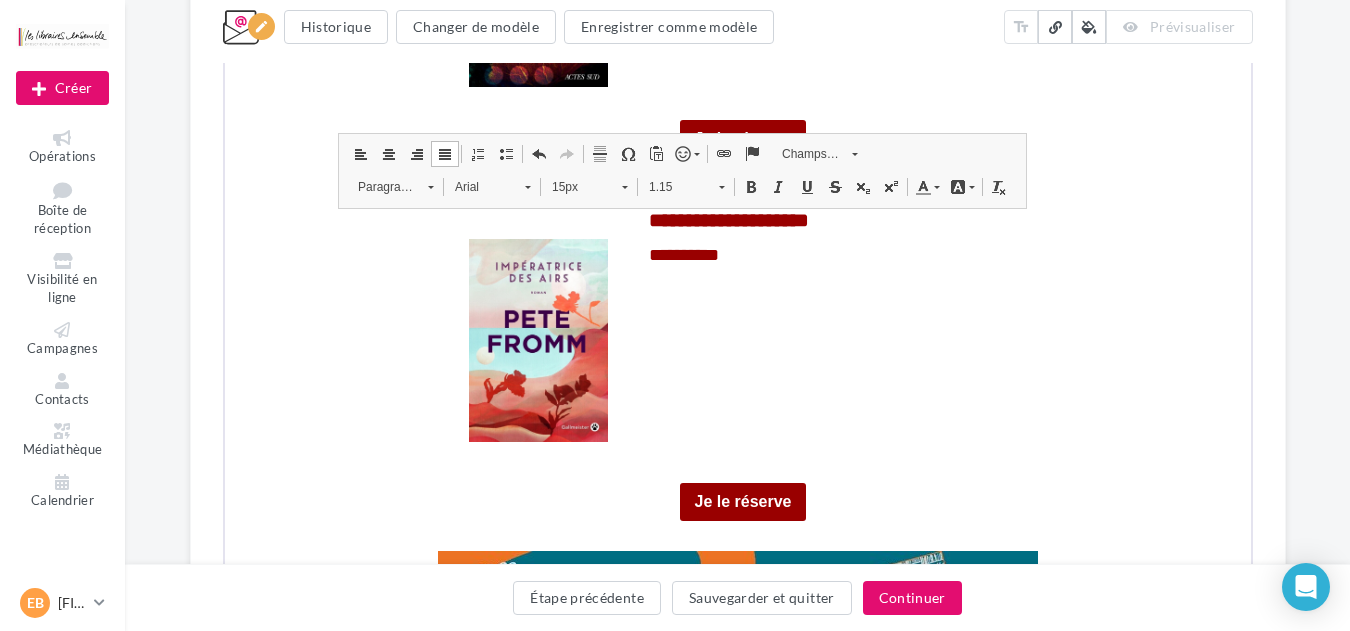 scroll, scrollTop: 136, scrollLeft: 0, axis: vertical 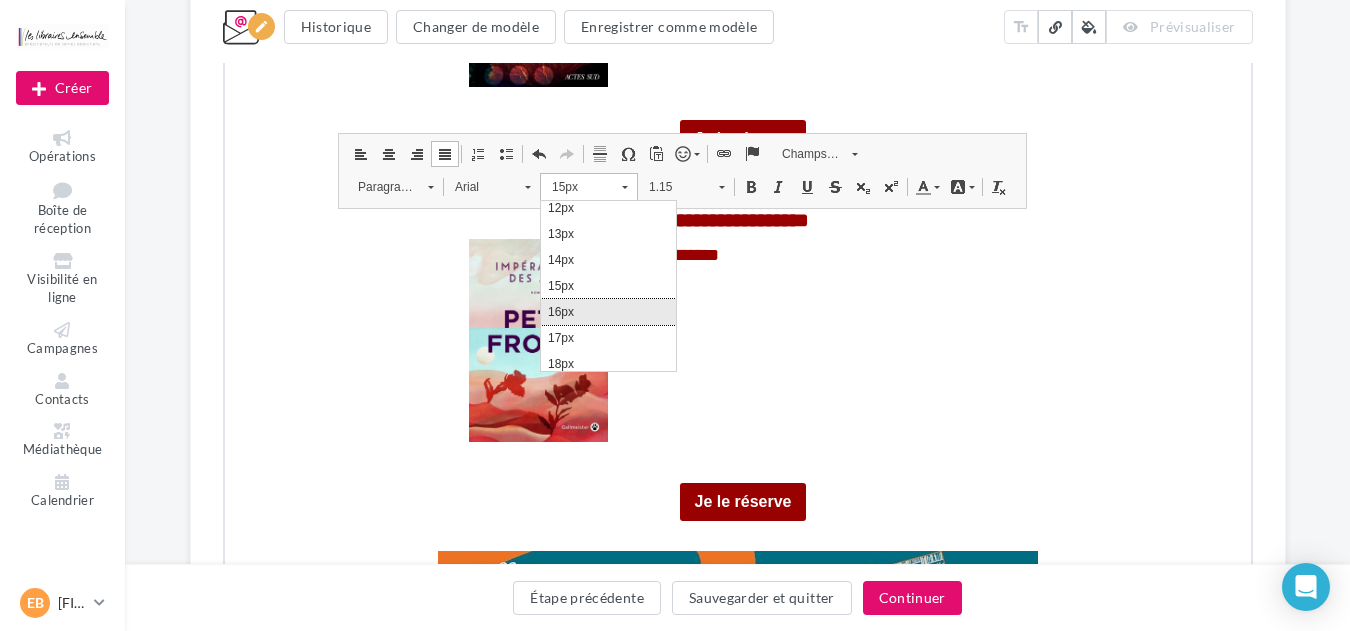 click on "16px" at bounding box center (607, 311) 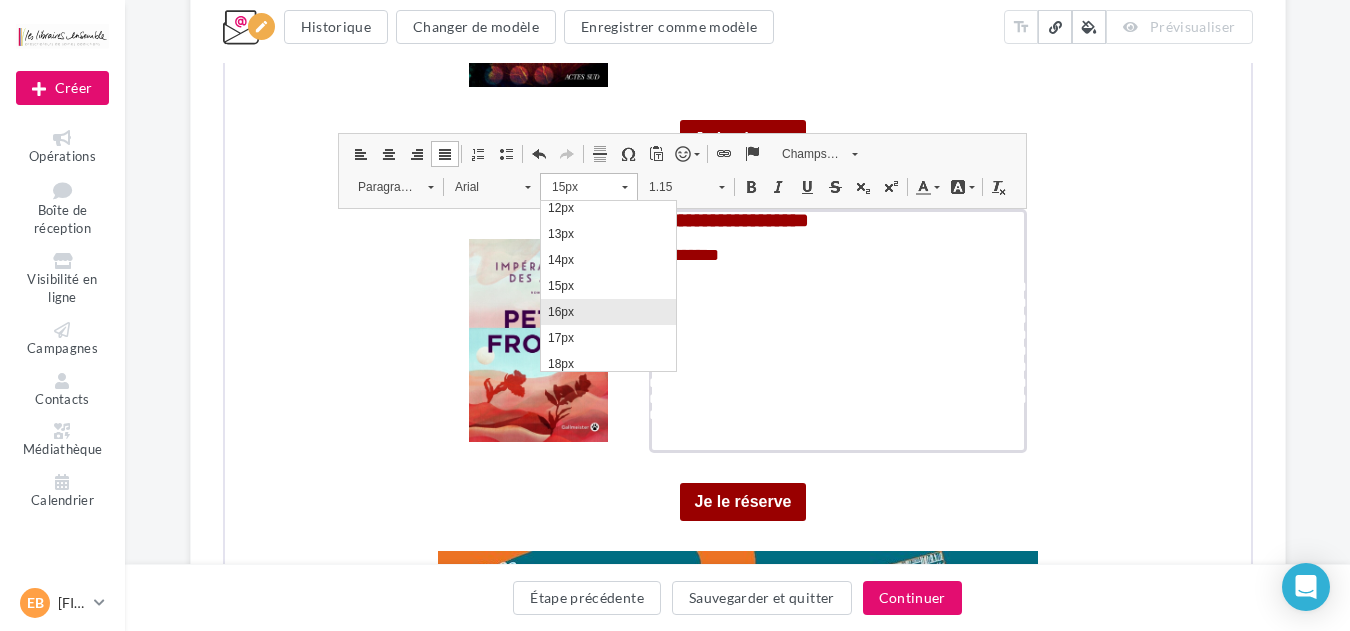 scroll, scrollTop: 0, scrollLeft: 0, axis: both 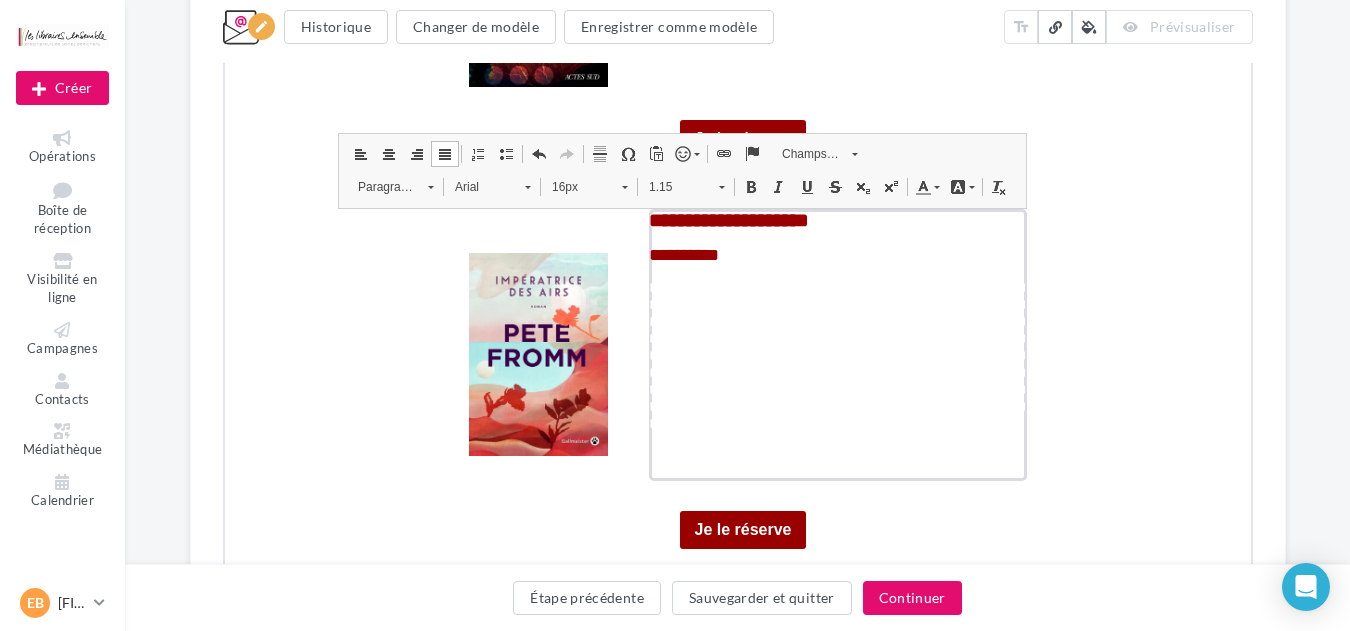 click on "Couleur du texte" at bounding box center [924, 185] 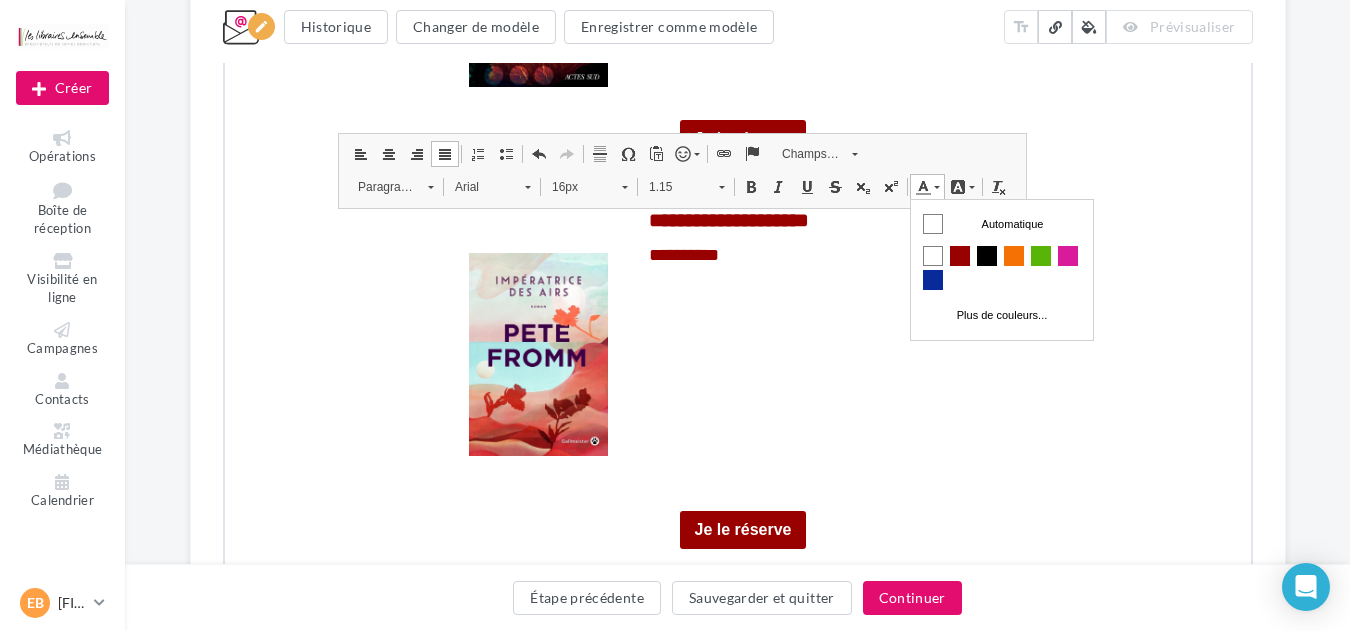 scroll, scrollTop: 0, scrollLeft: 0, axis: both 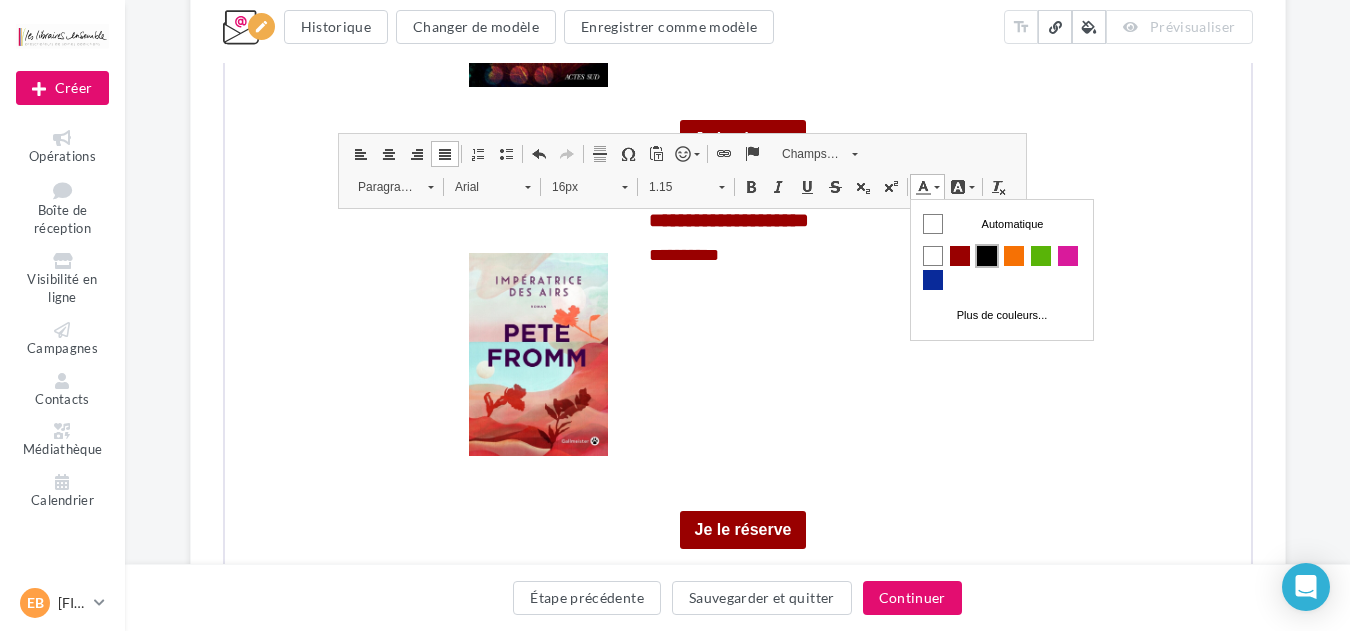 click at bounding box center [986, 255] 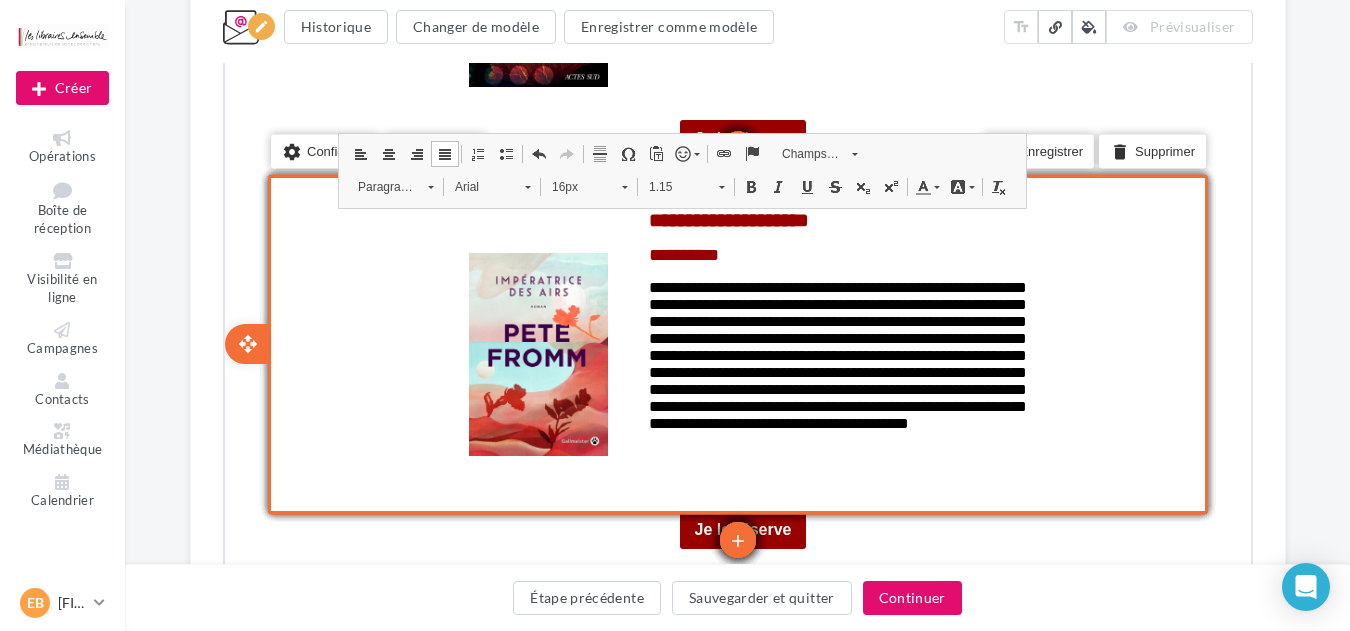 drag, startPoint x: 1264, startPoint y: 389, endPoint x: 1023, endPoint y: 4957, distance: 4574.353 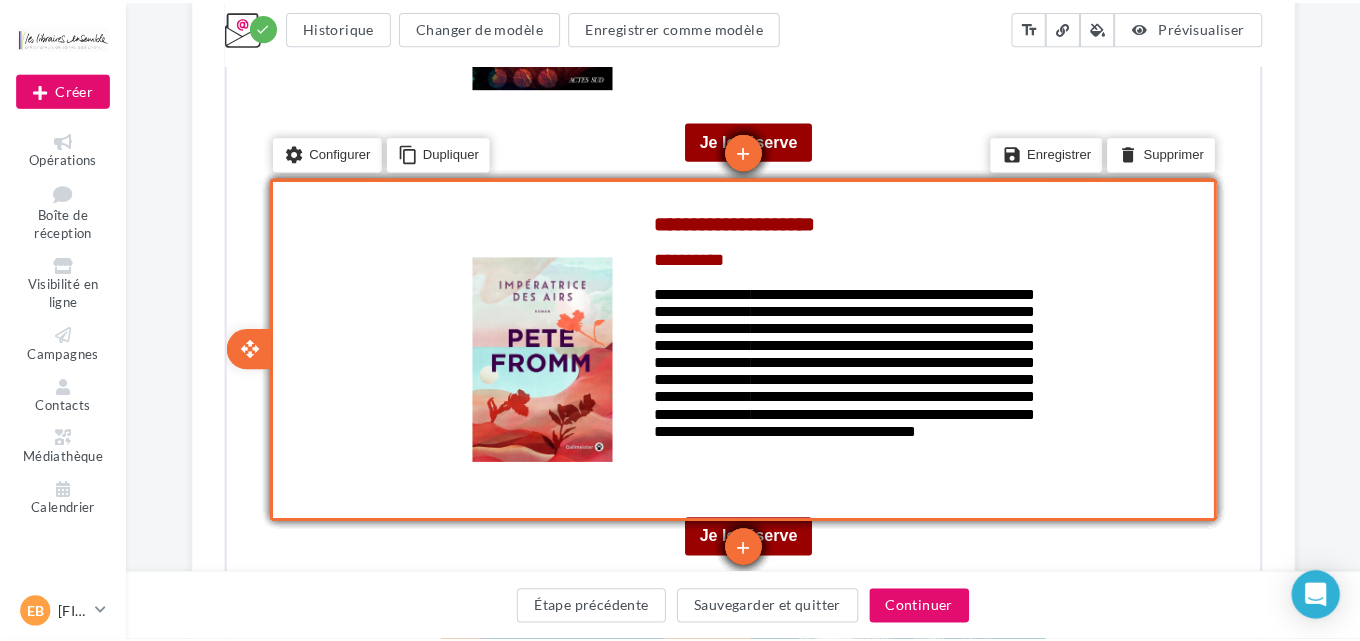 scroll, scrollTop: 5174, scrollLeft: 0, axis: vertical 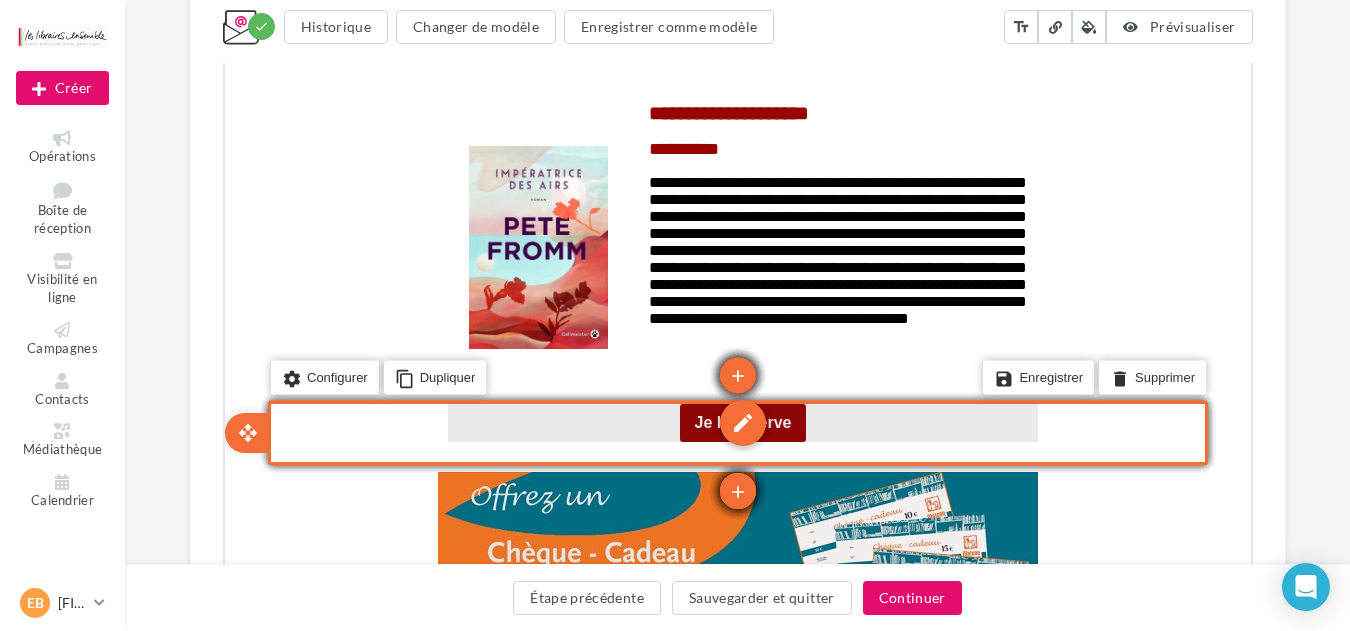 click on "edit" at bounding box center [740, 421] 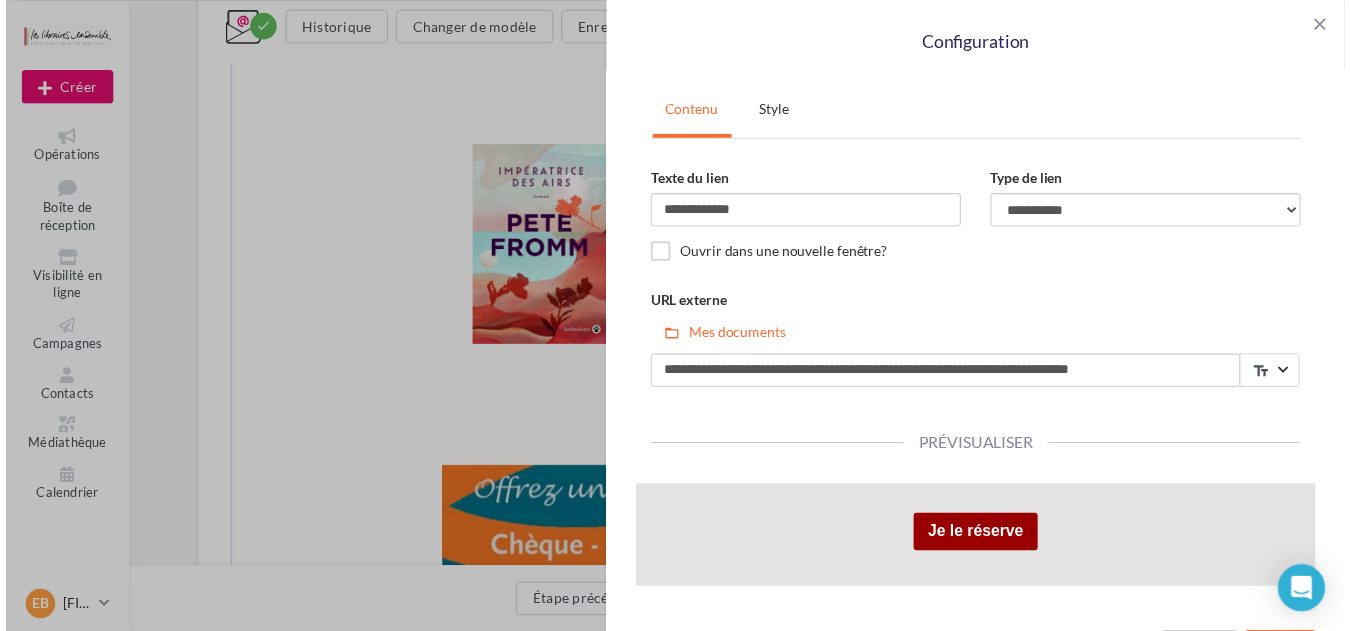 scroll, scrollTop: 59, scrollLeft: 0, axis: vertical 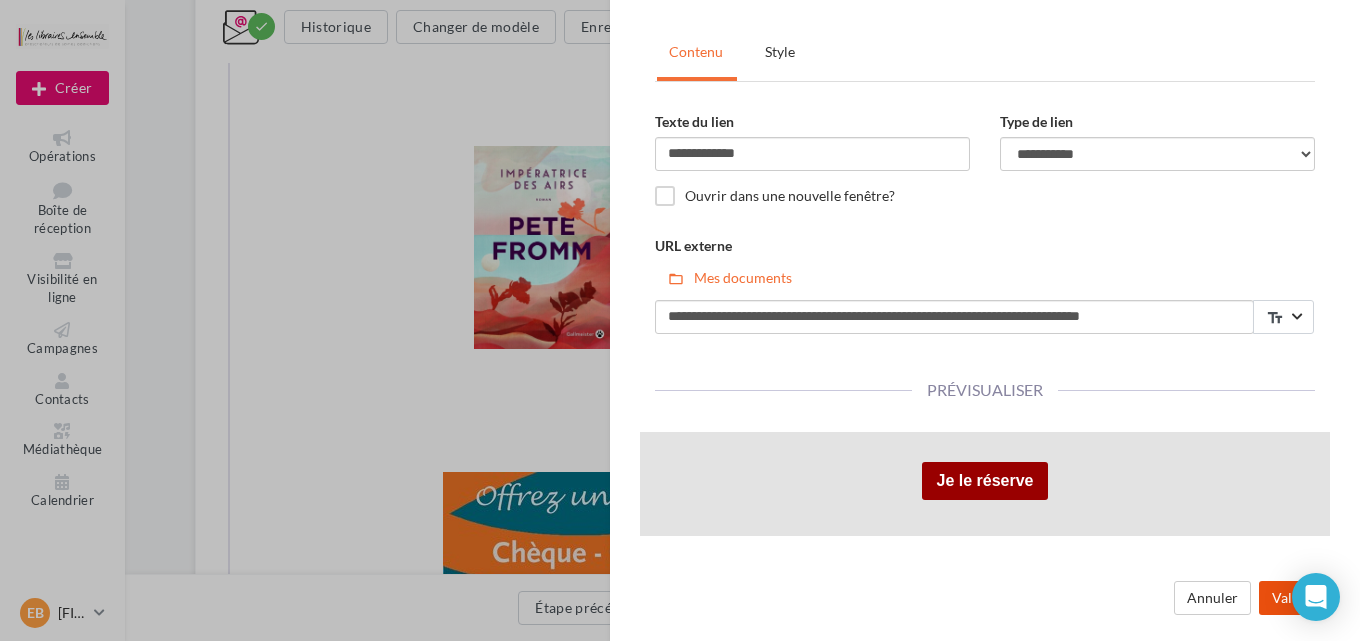 click on "Valider" at bounding box center (1294, 598) 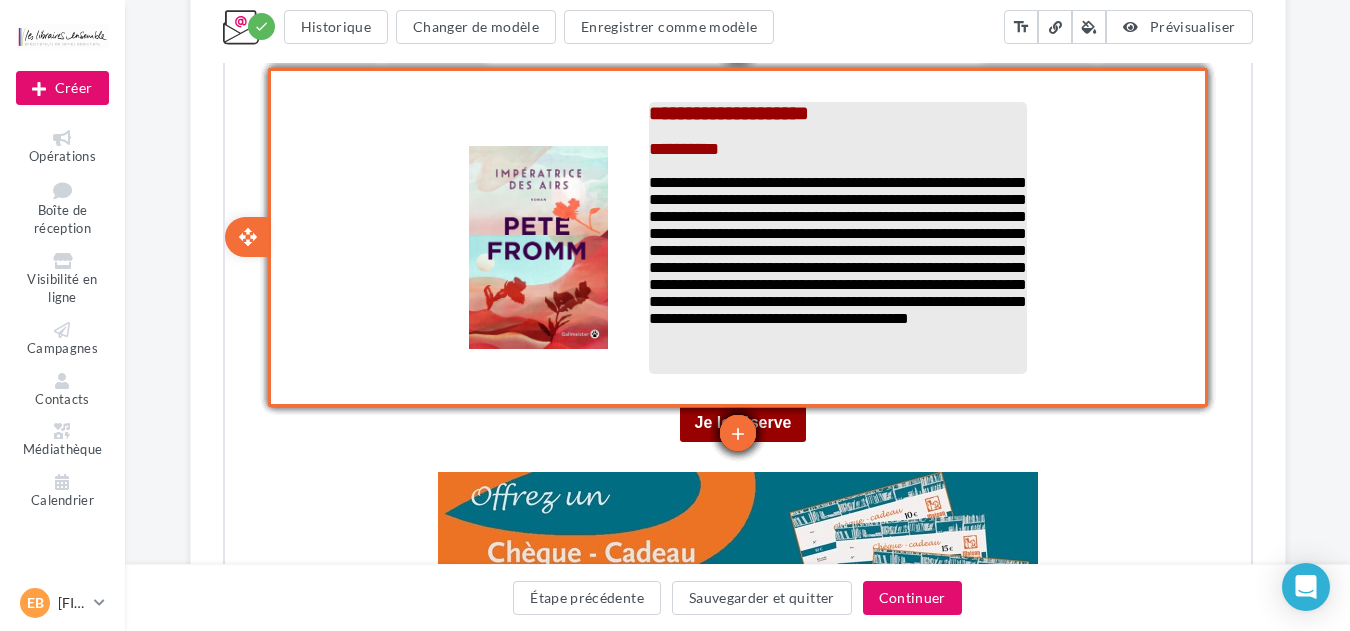 scroll, scrollTop: 5067, scrollLeft: 0, axis: vertical 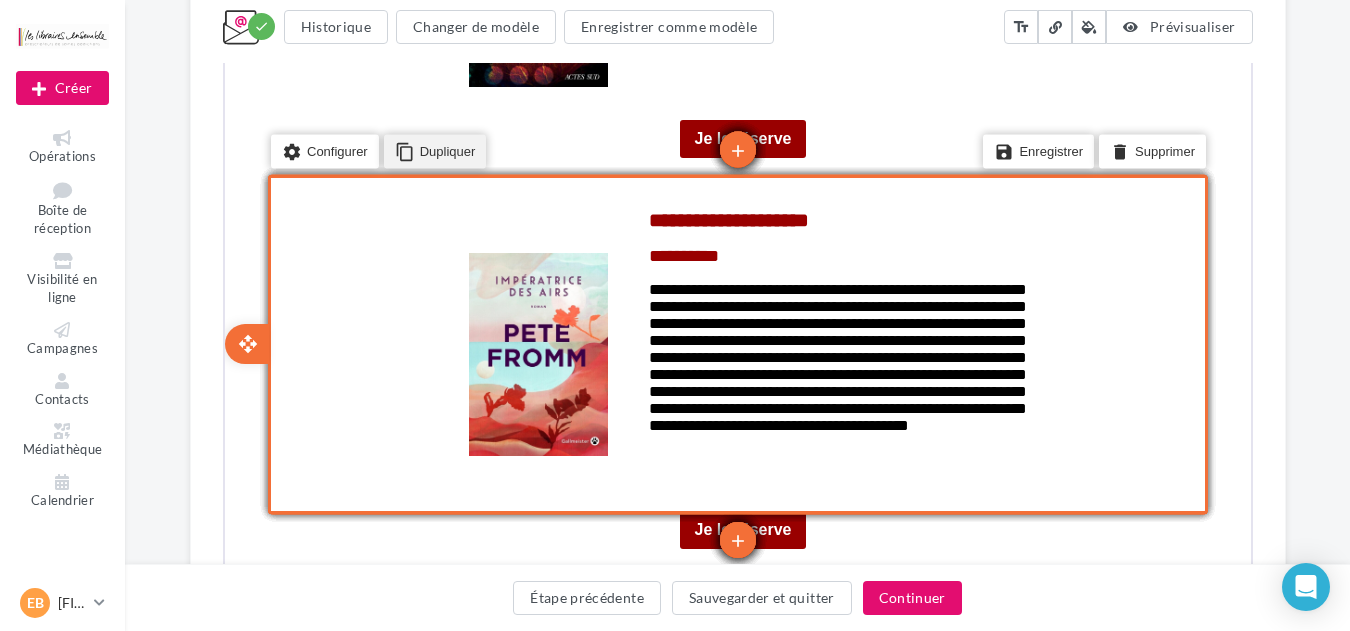click on "content_copy Dupliquer" at bounding box center (432, 149) 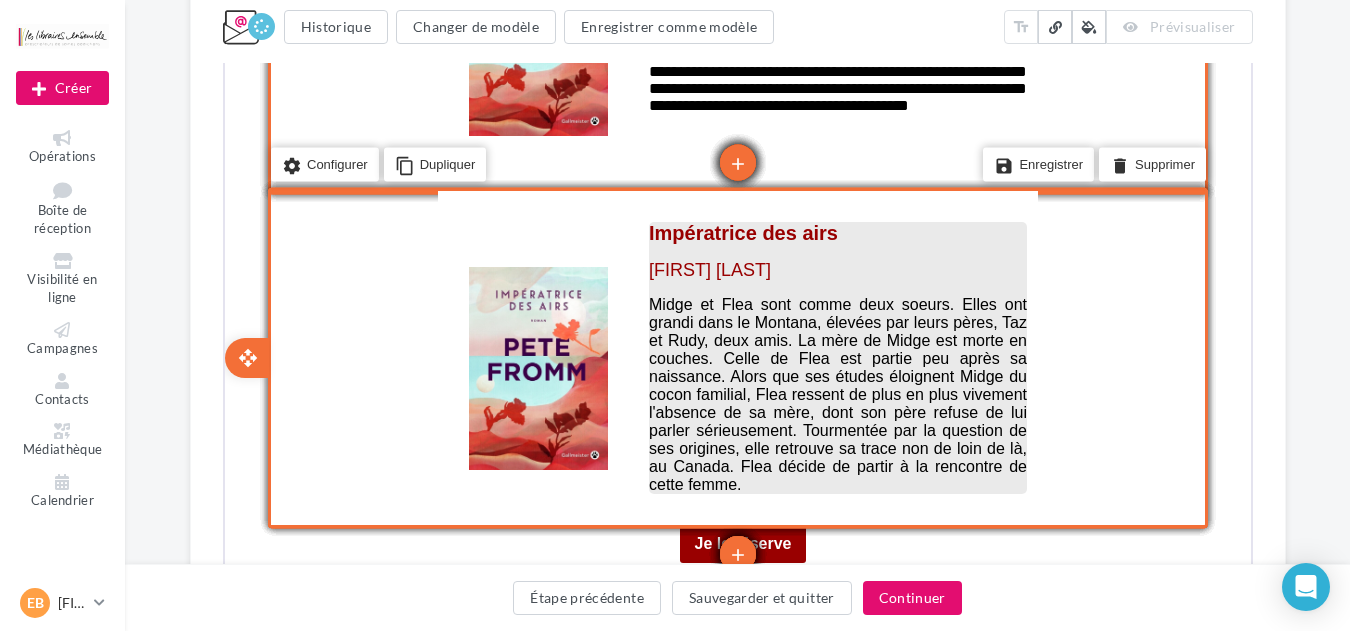 scroll, scrollTop: 5494, scrollLeft: 0, axis: vertical 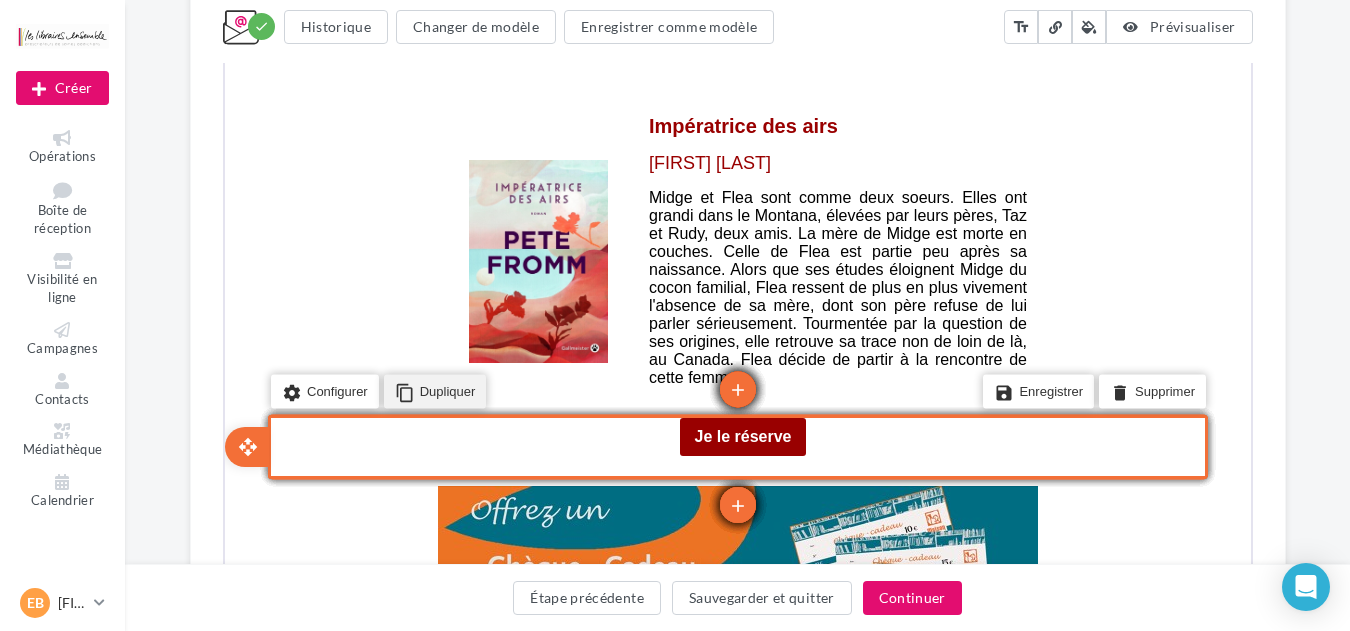 click on "content_copy Dupliquer" at bounding box center (432, 390) 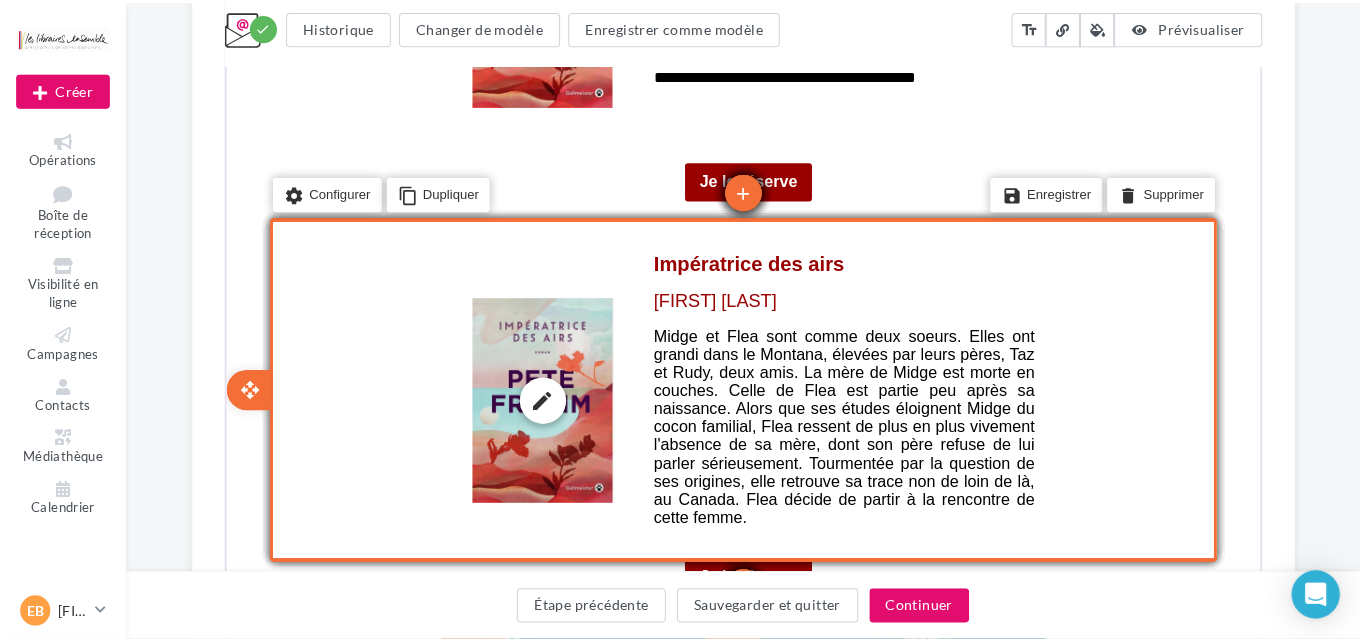 scroll, scrollTop: 5526, scrollLeft: 0, axis: vertical 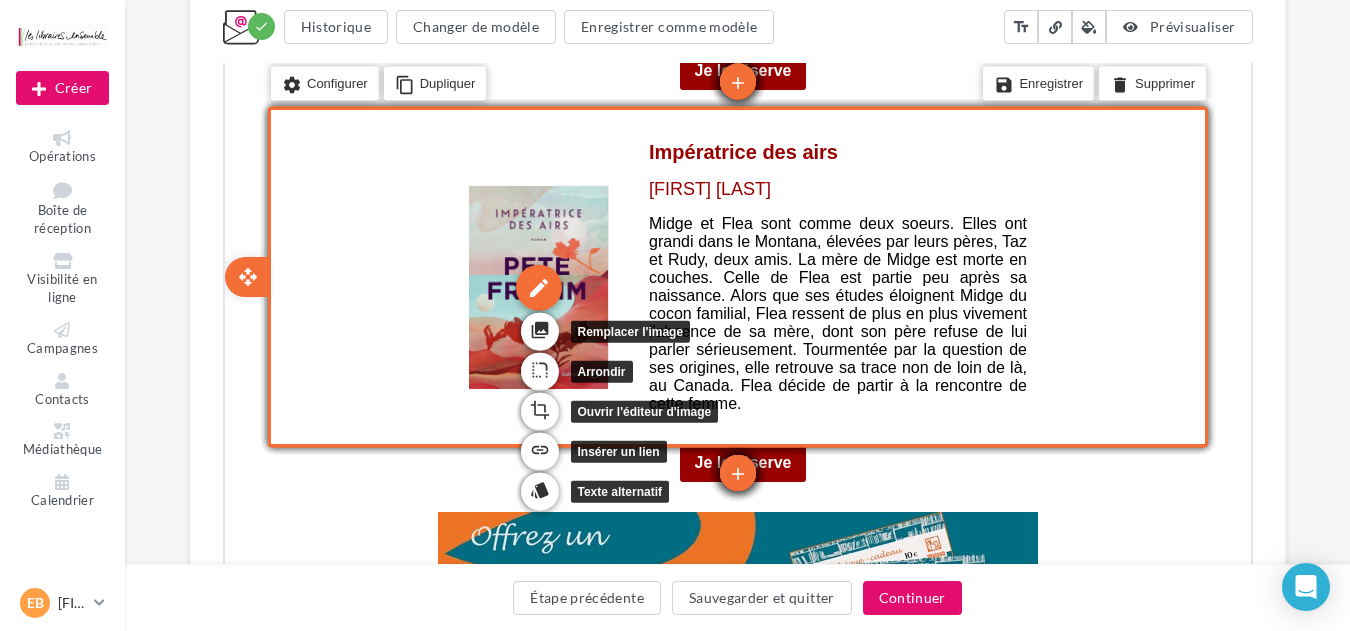 click on "edit" at bounding box center [536, 285] 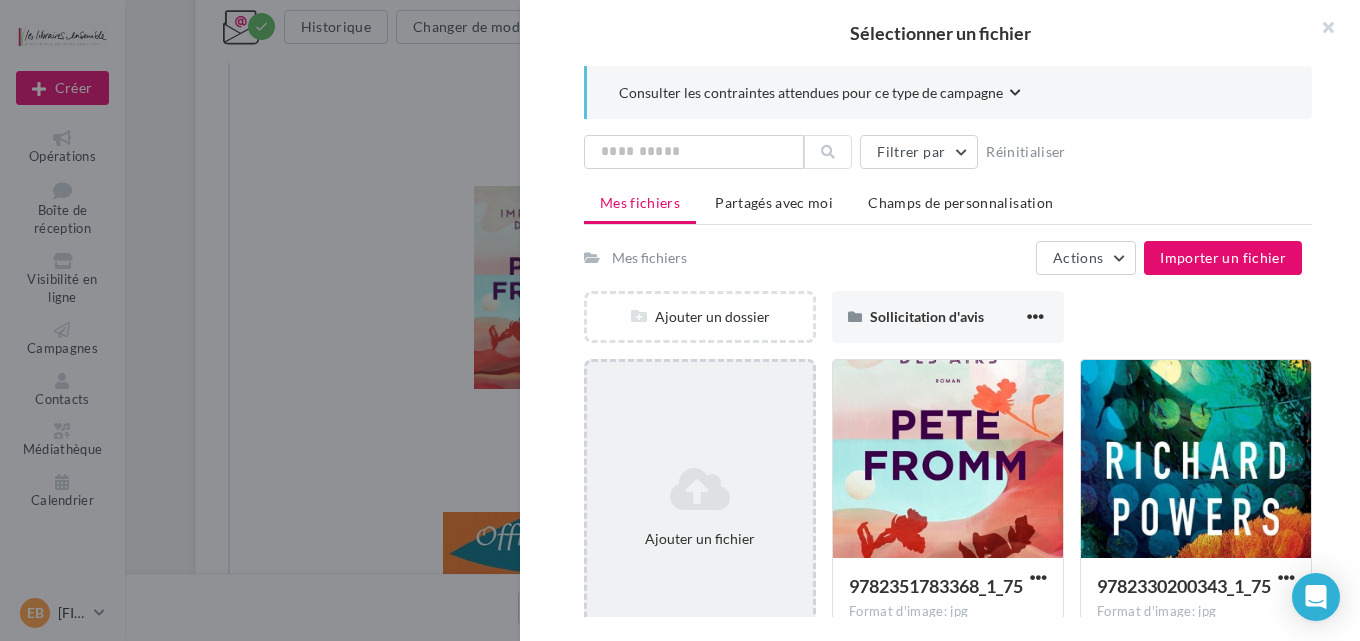 click on "Ajouter un fichier" at bounding box center (700, 507) 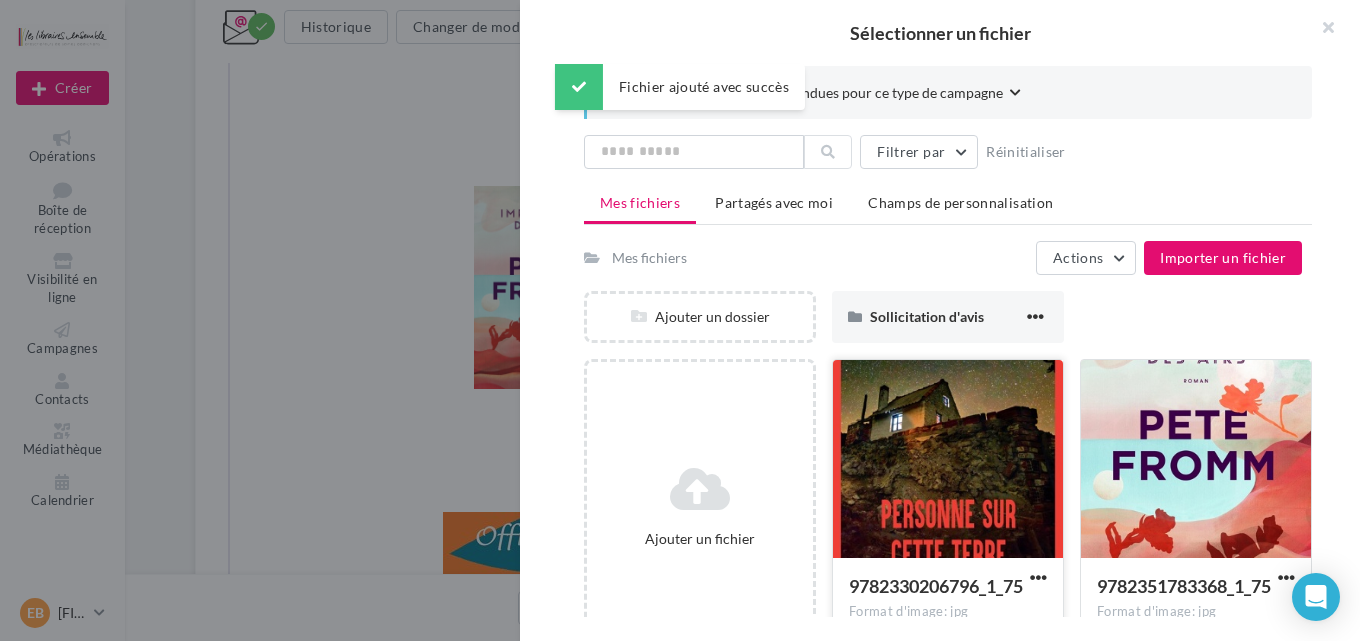 click at bounding box center (948, 460) 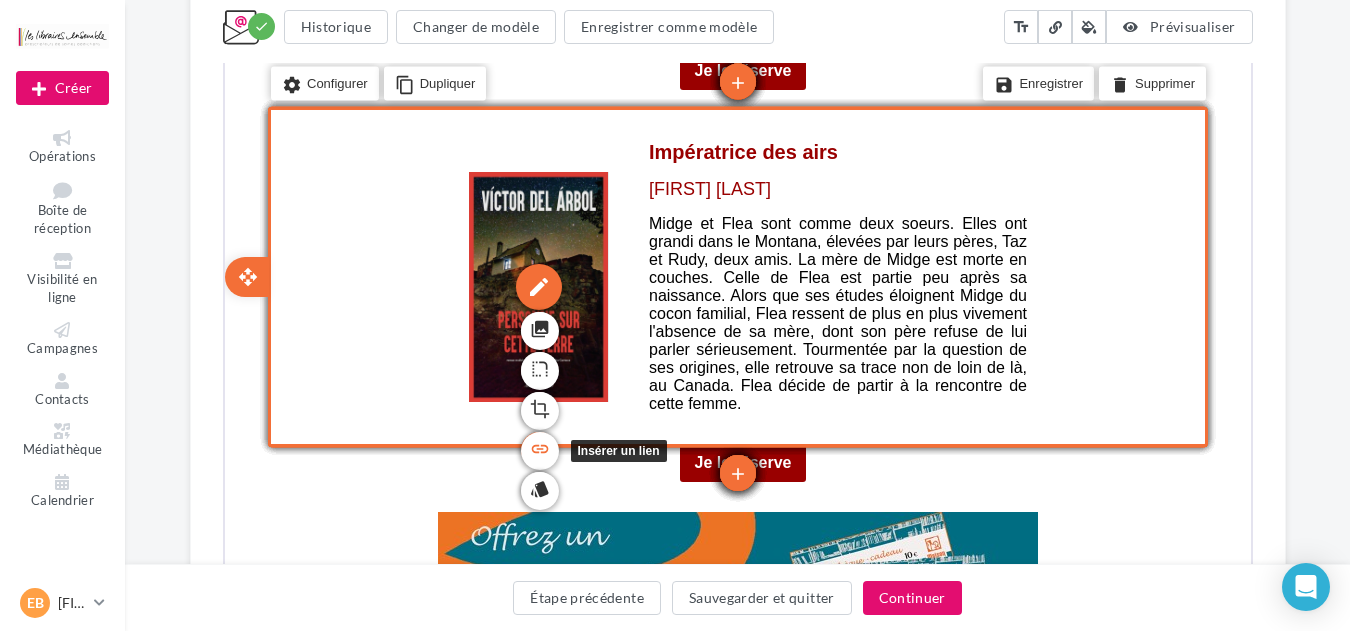 click on "link" at bounding box center (537, 447) 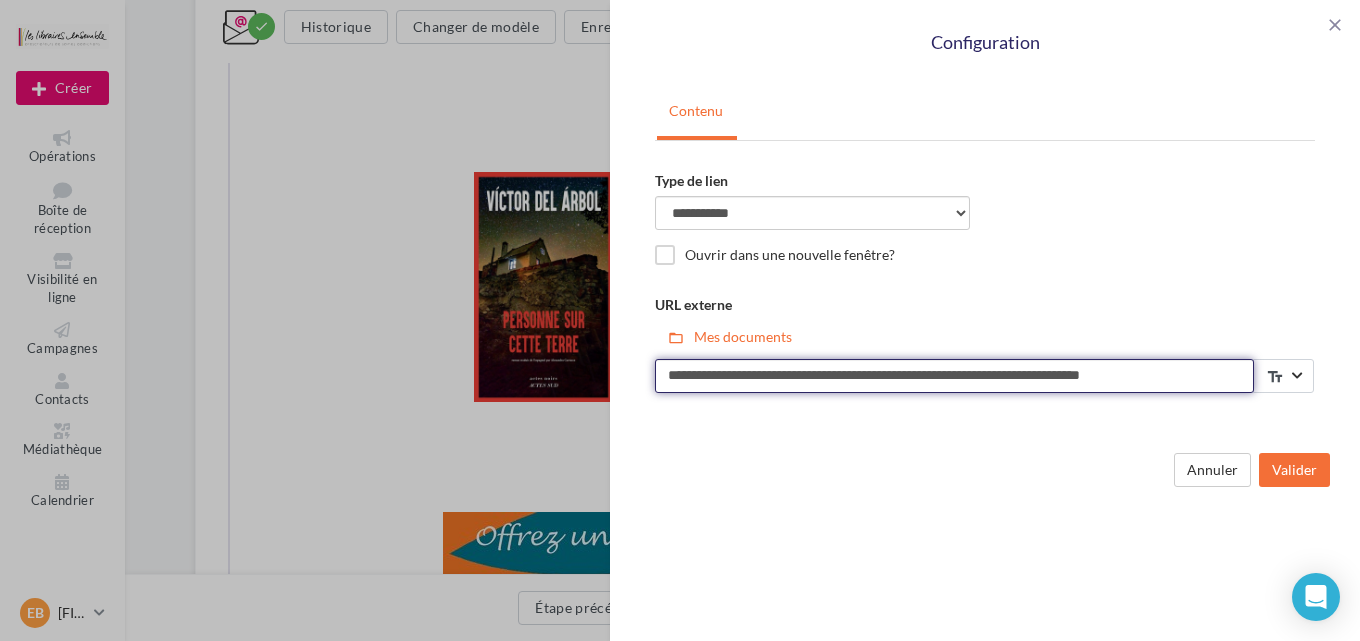 click on "**********" at bounding box center [954, 376] 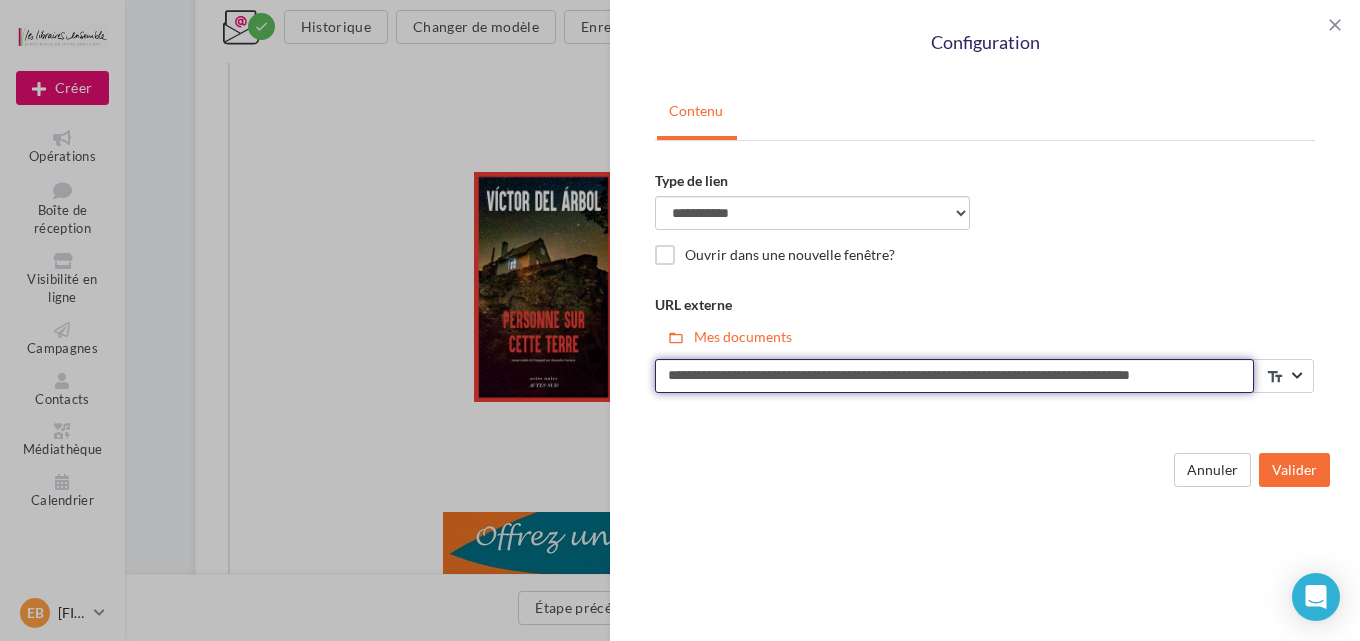scroll, scrollTop: 0, scrollLeft: 31, axis: horizontal 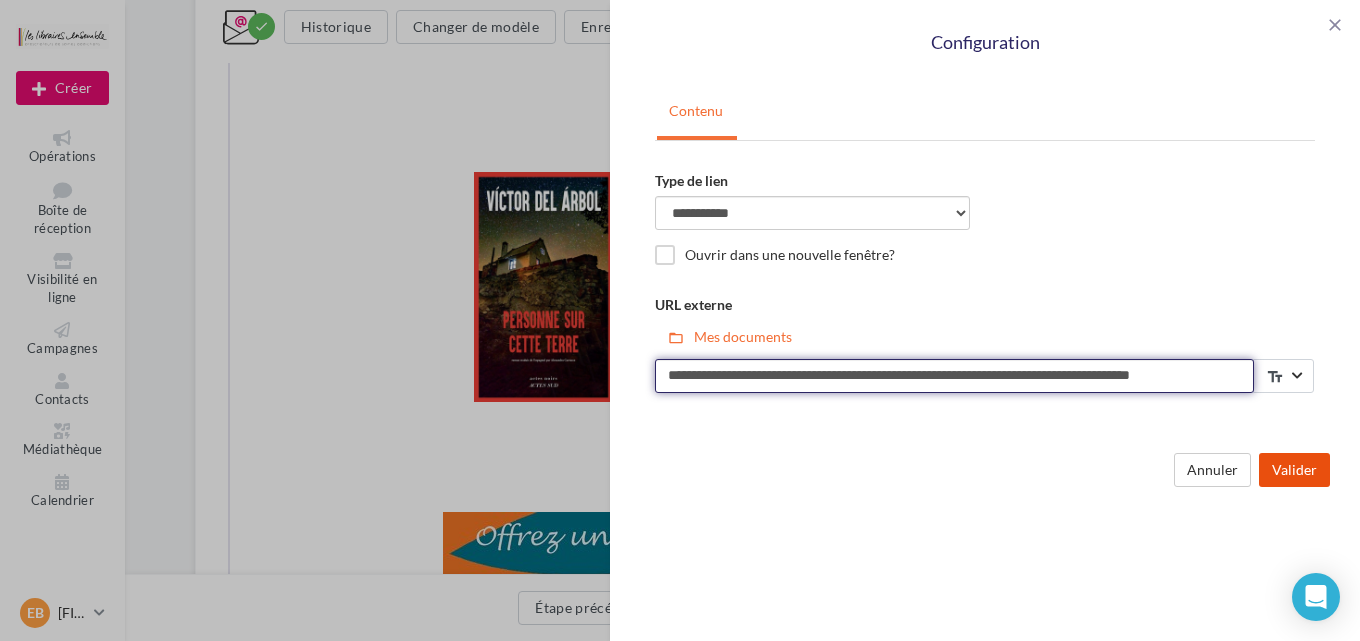 type on "**********" 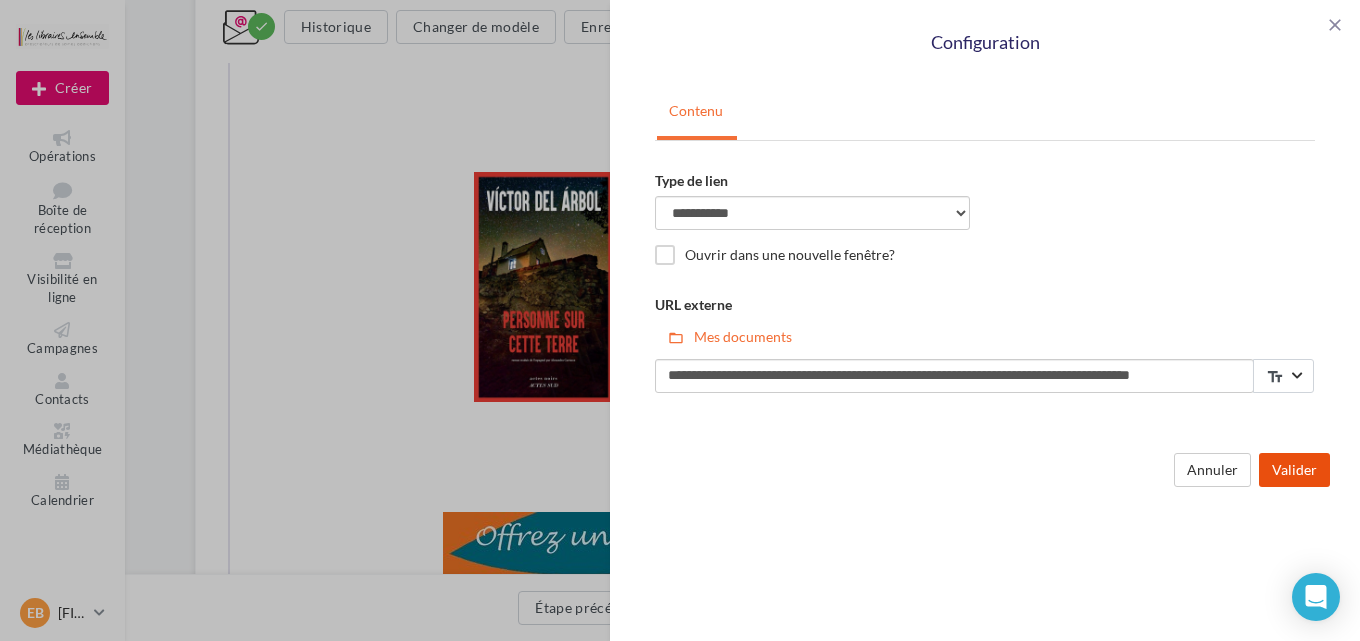 click on "Valider" at bounding box center (1294, 470) 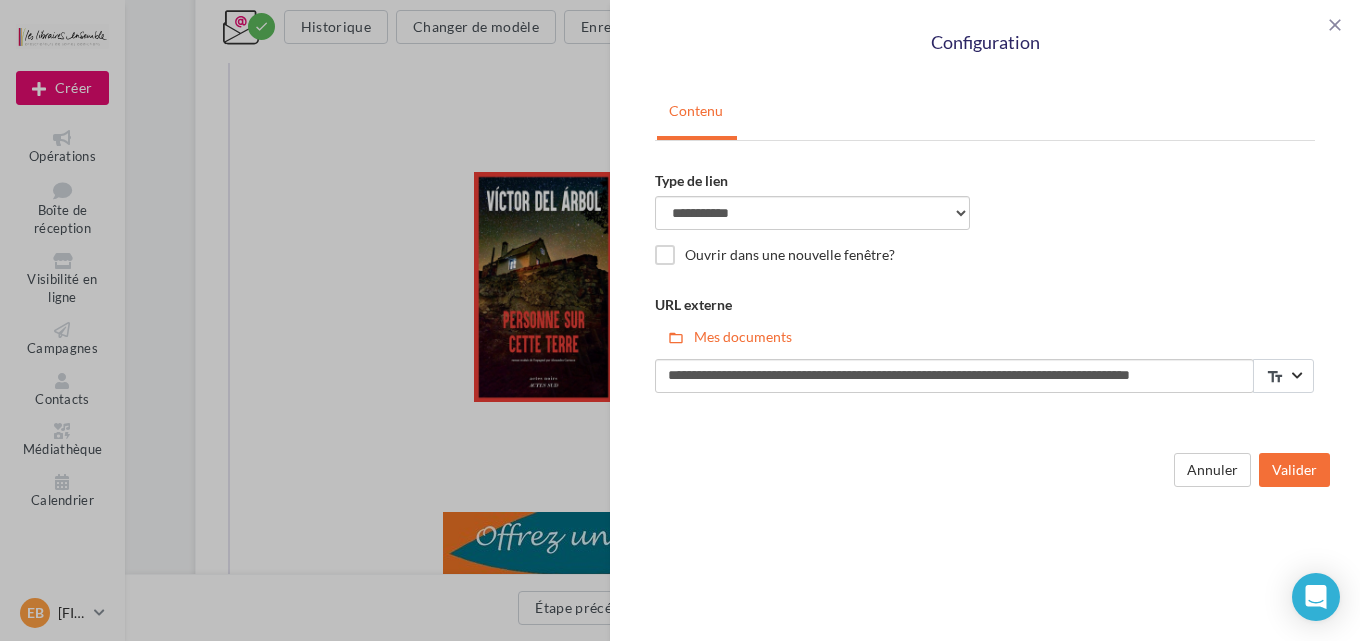 scroll, scrollTop: 0, scrollLeft: 0, axis: both 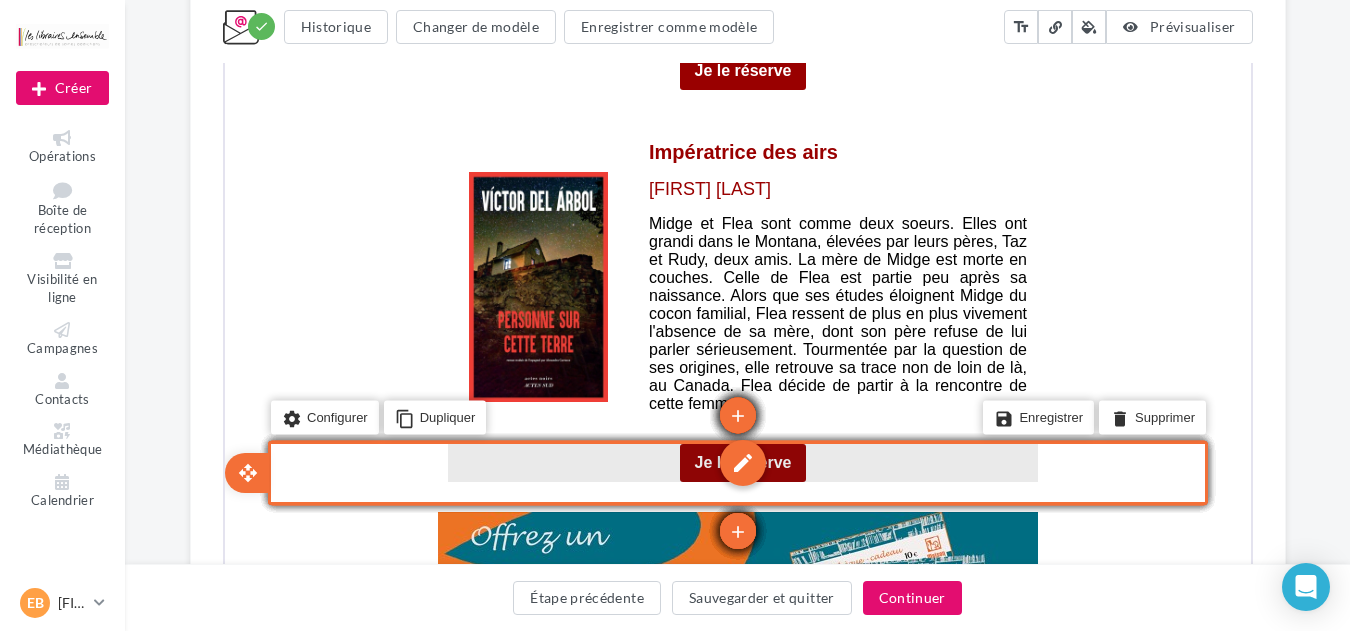 click on "edit" at bounding box center [740, 461] 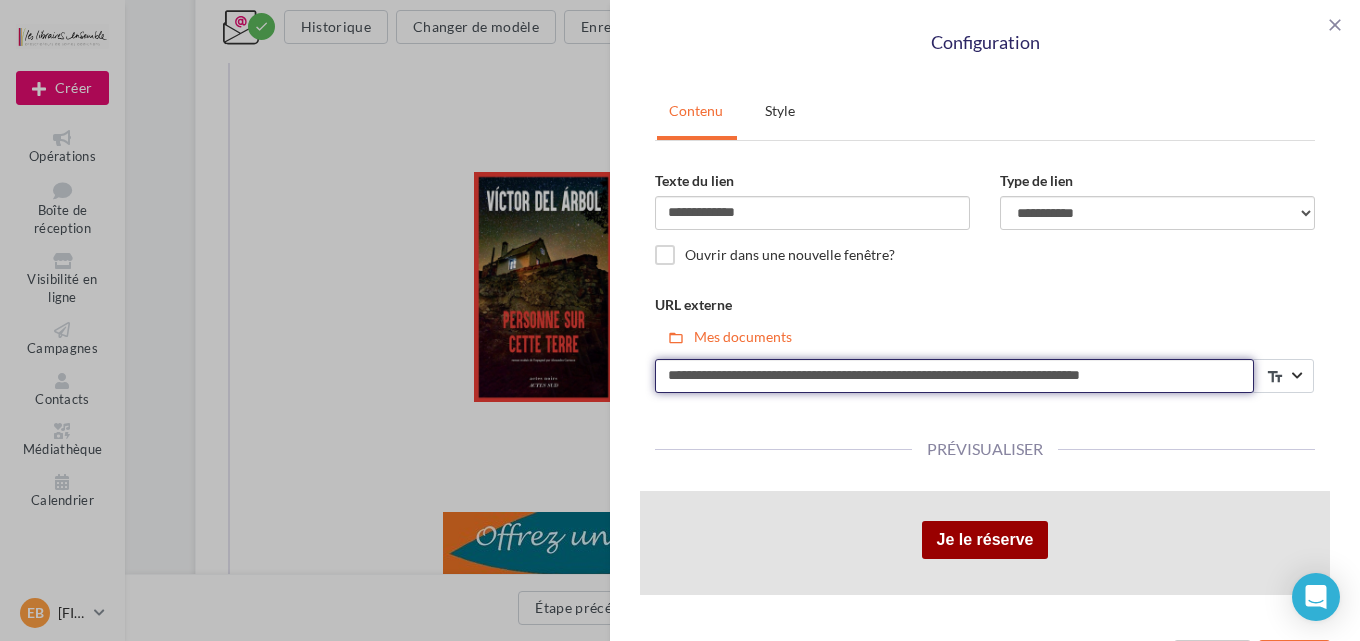 click on "**********" at bounding box center (954, 376) 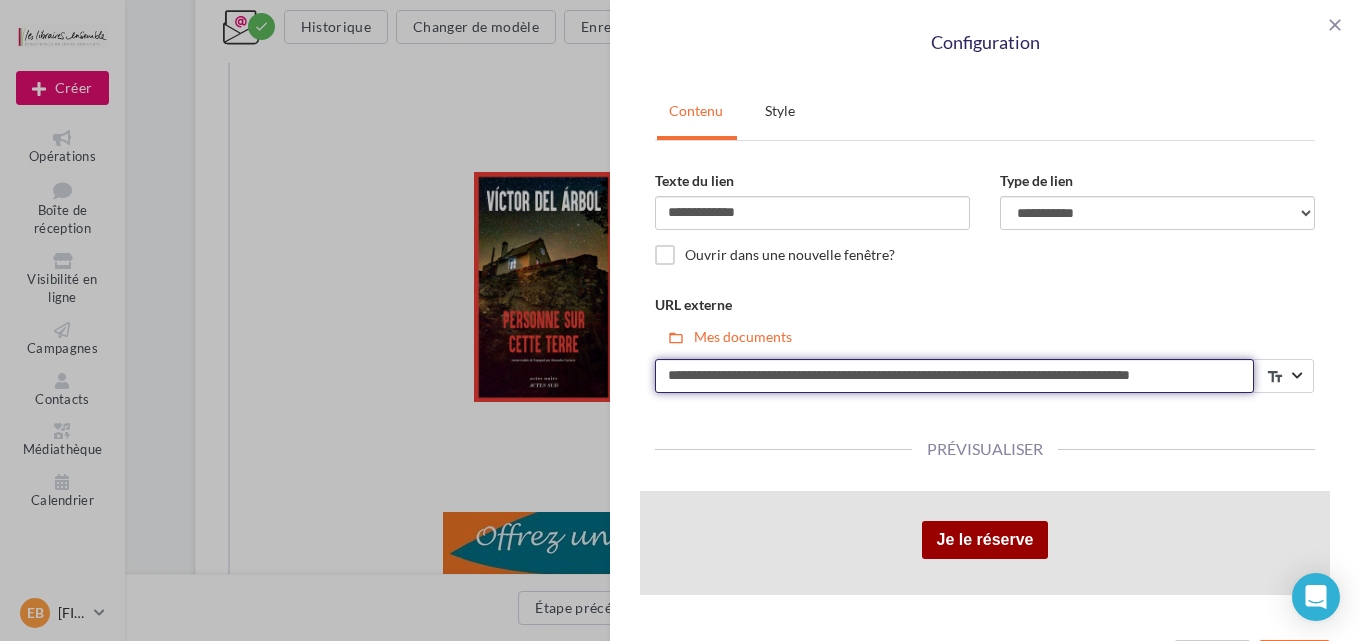 scroll, scrollTop: 0, scrollLeft: 31, axis: horizontal 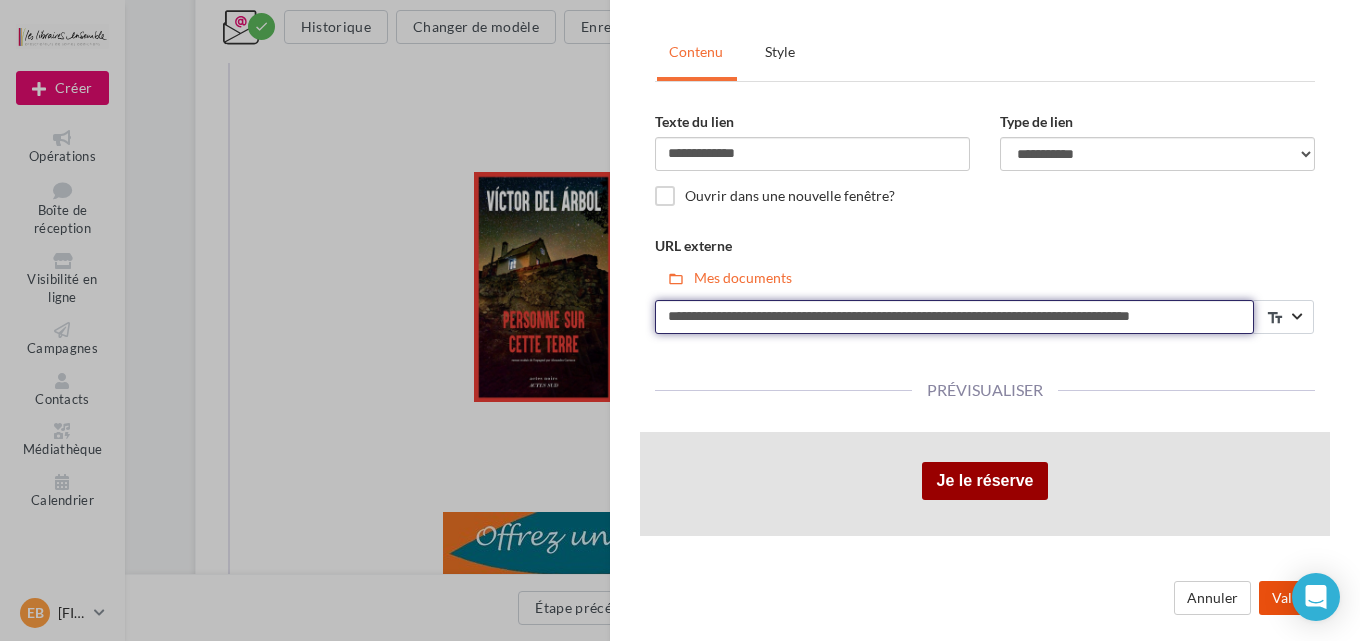 type on "**********" 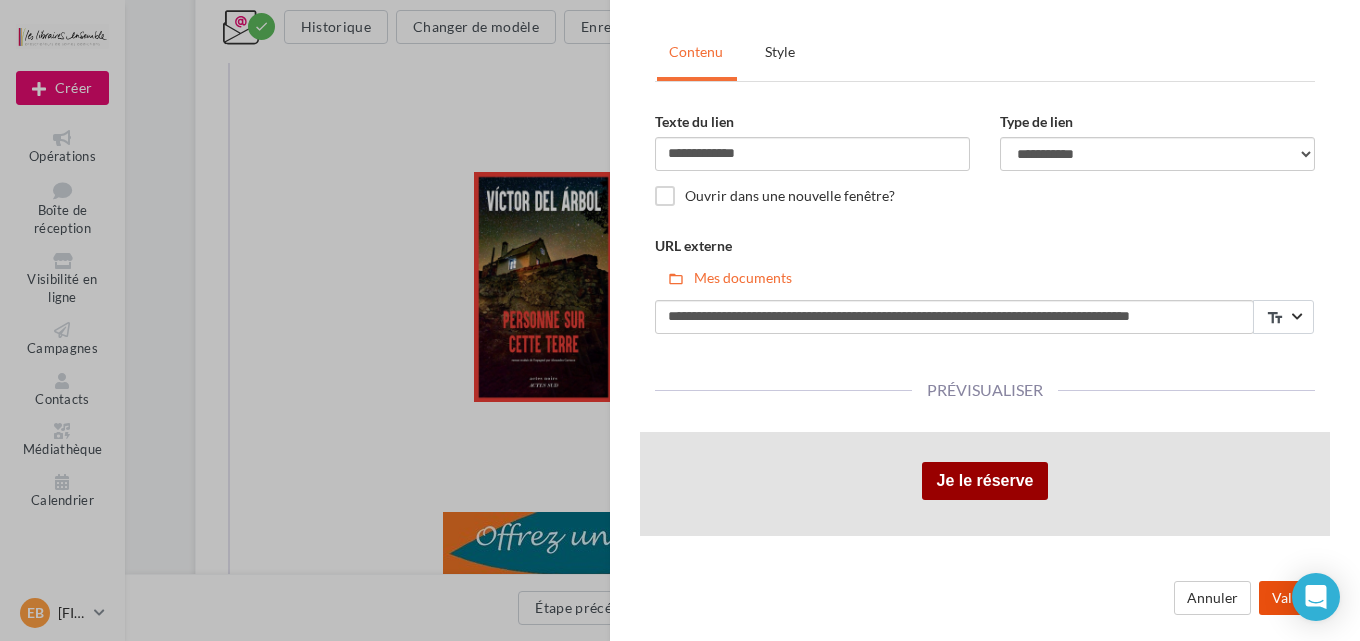click on "Valider" at bounding box center (1294, 598) 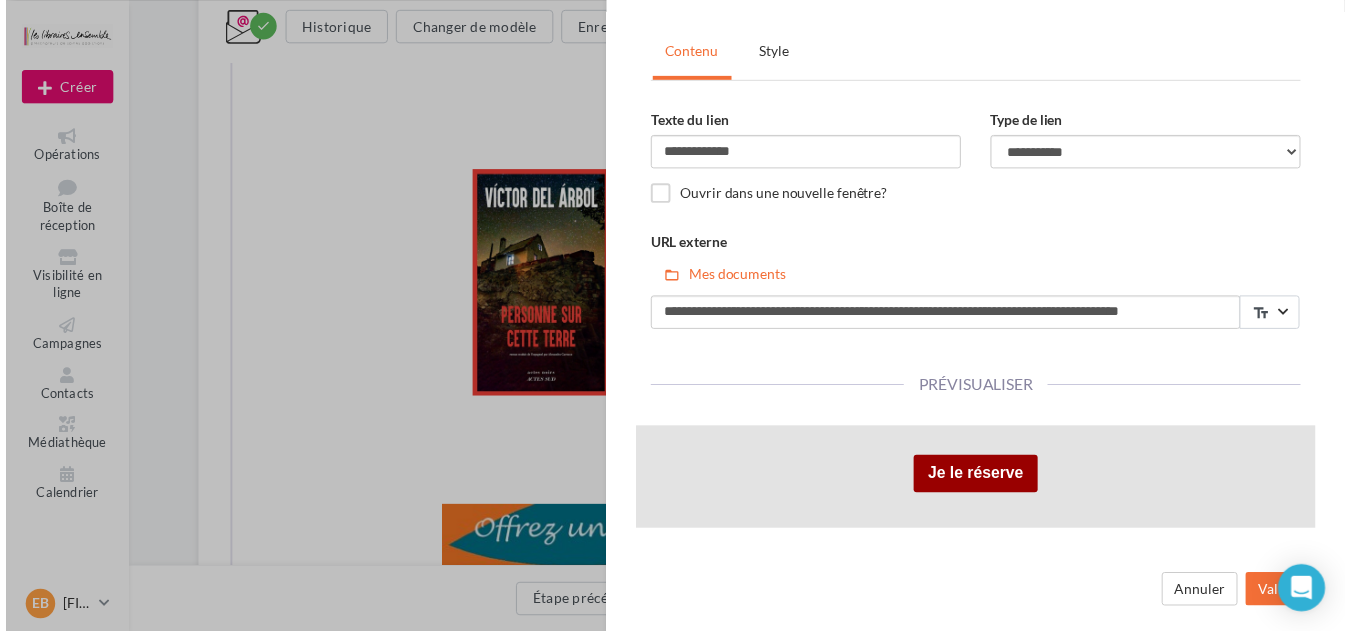 scroll, scrollTop: 0, scrollLeft: 0, axis: both 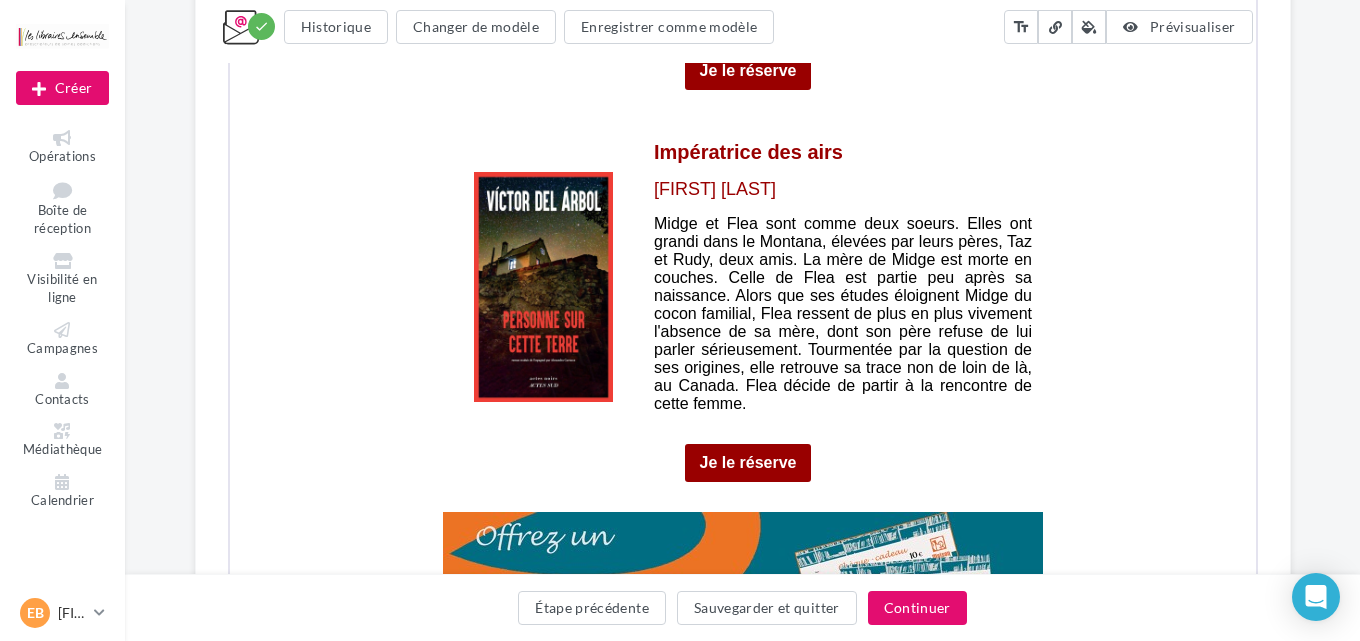 click on "**********" at bounding box center (680, 320) 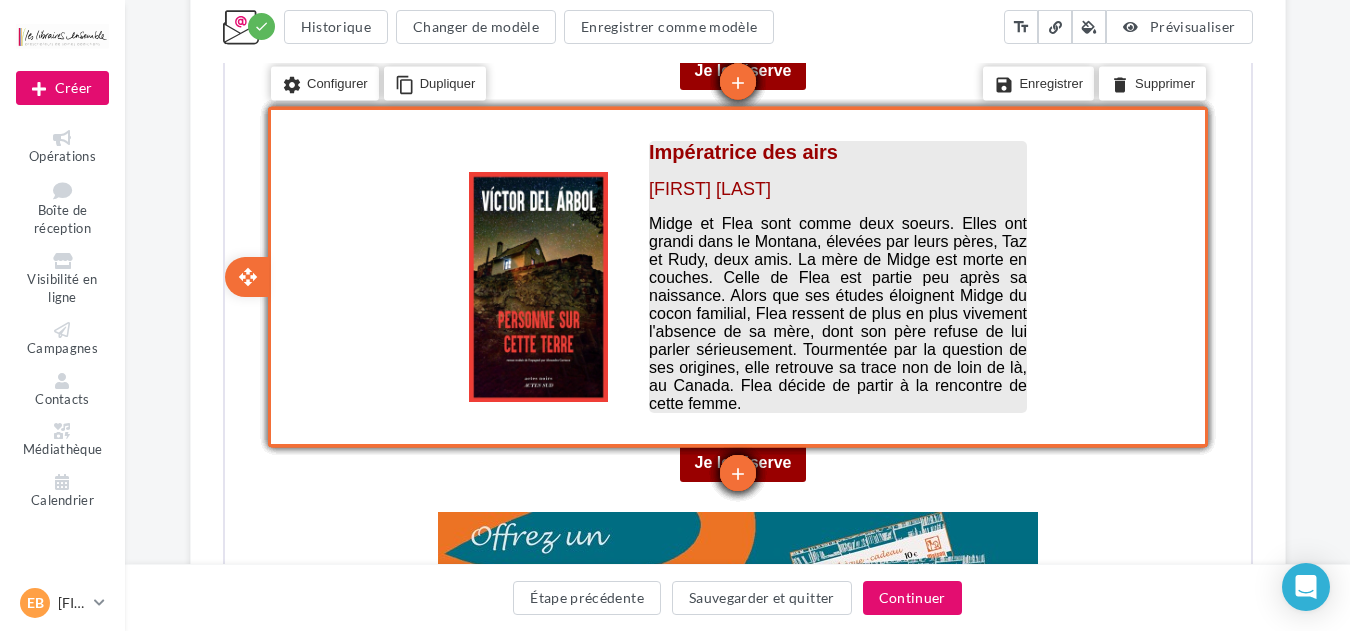 click on "Impératrice des airs" at bounding box center [835, 150] 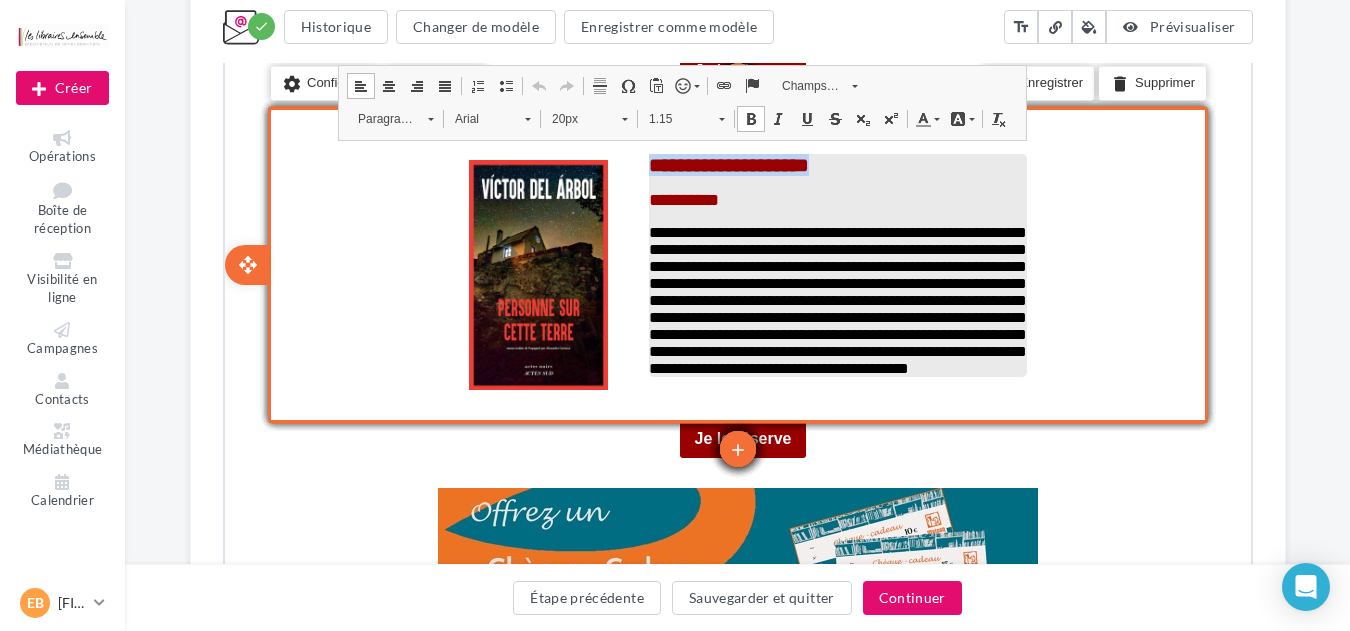 drag, startPoint x: 862, startPoint y: 156, endPoint x: 647, endPoint y: 143, distance: 215.39267 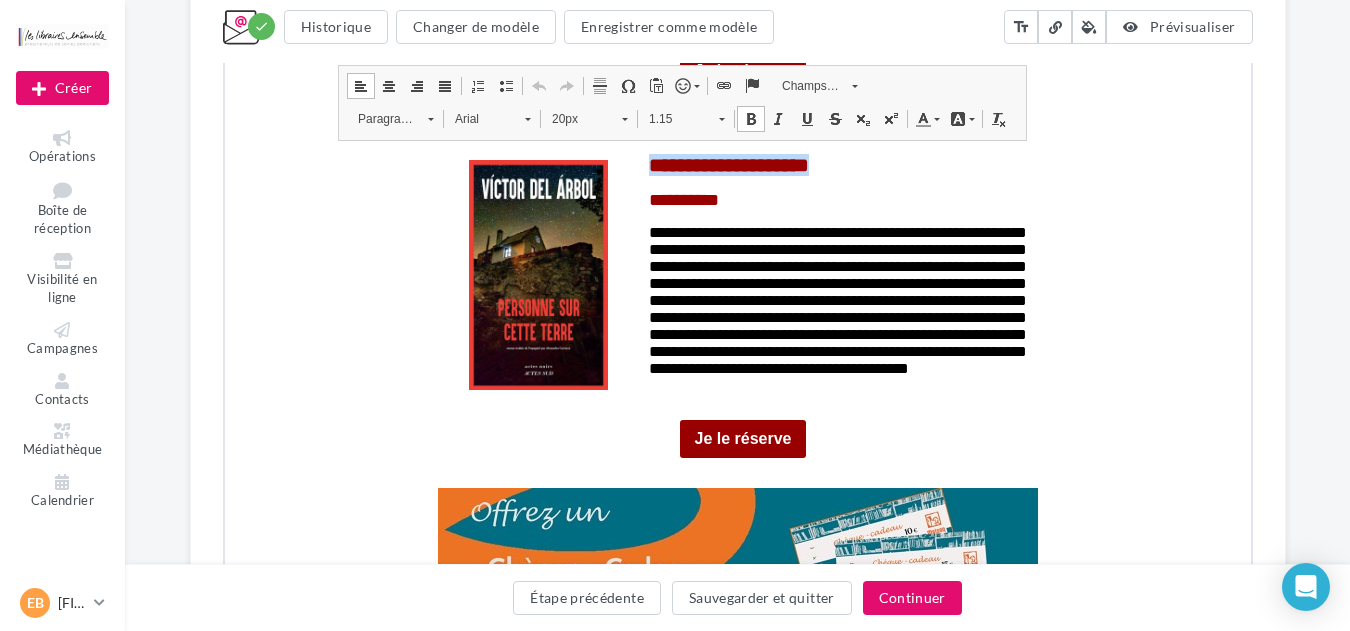type 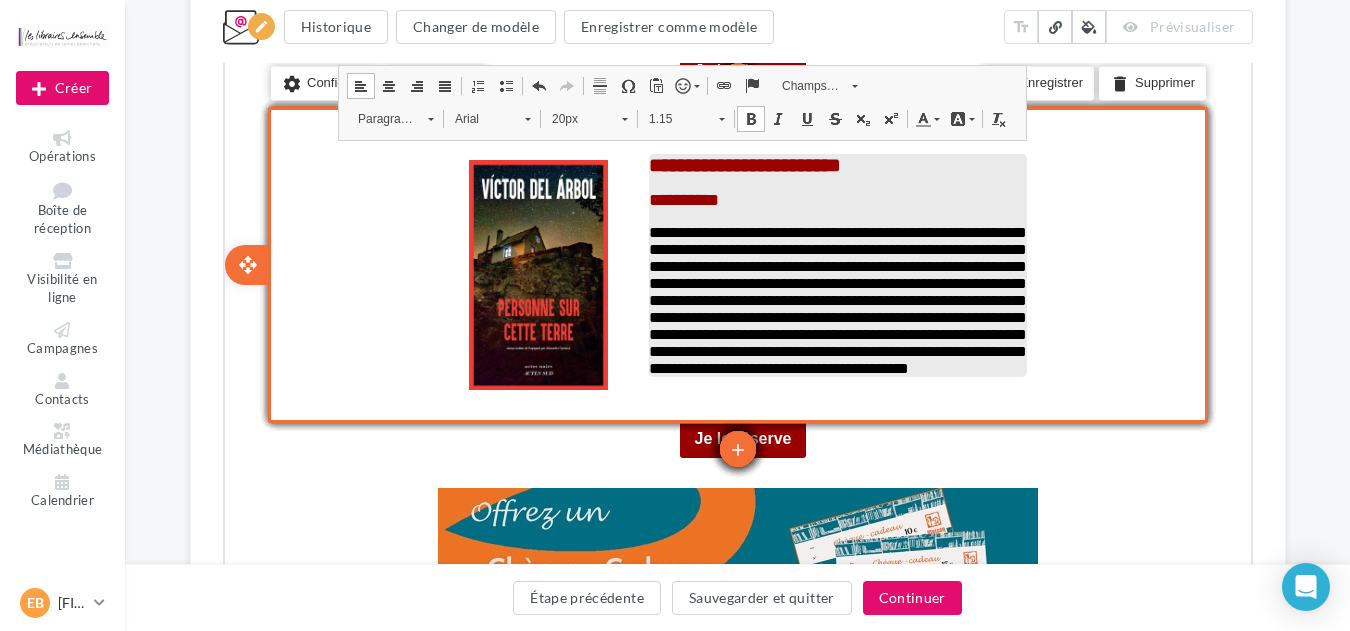 click on "**********" at bounding box center (835, 198) 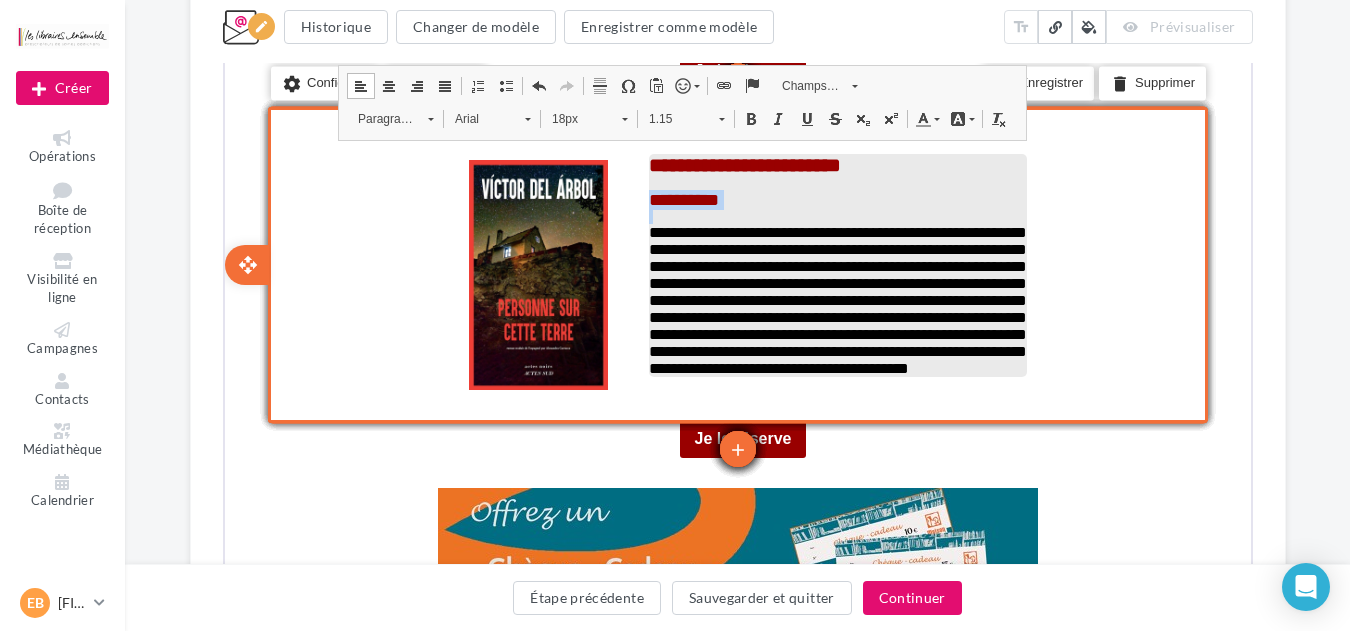 drag, startPoint x: 756, startPoint y: 190, endPoint x: 645, endPoint y: 189, distance: 111.0045 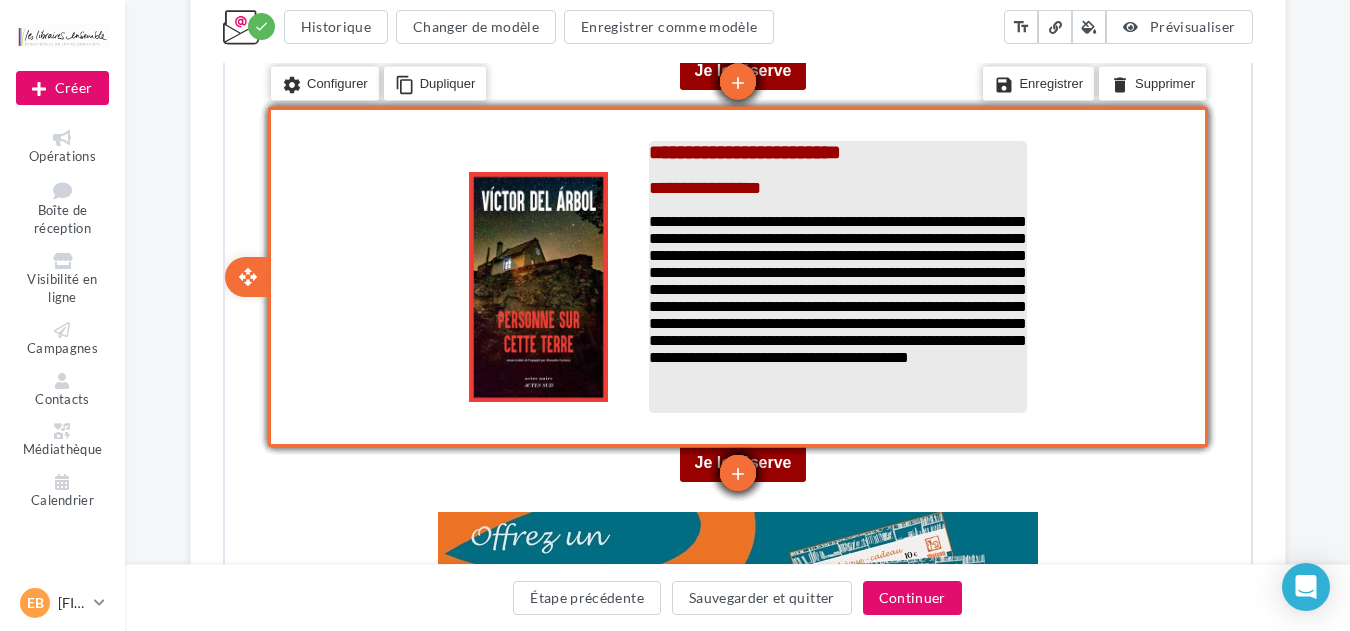 click on "**********" at bounding box center [702, 186] 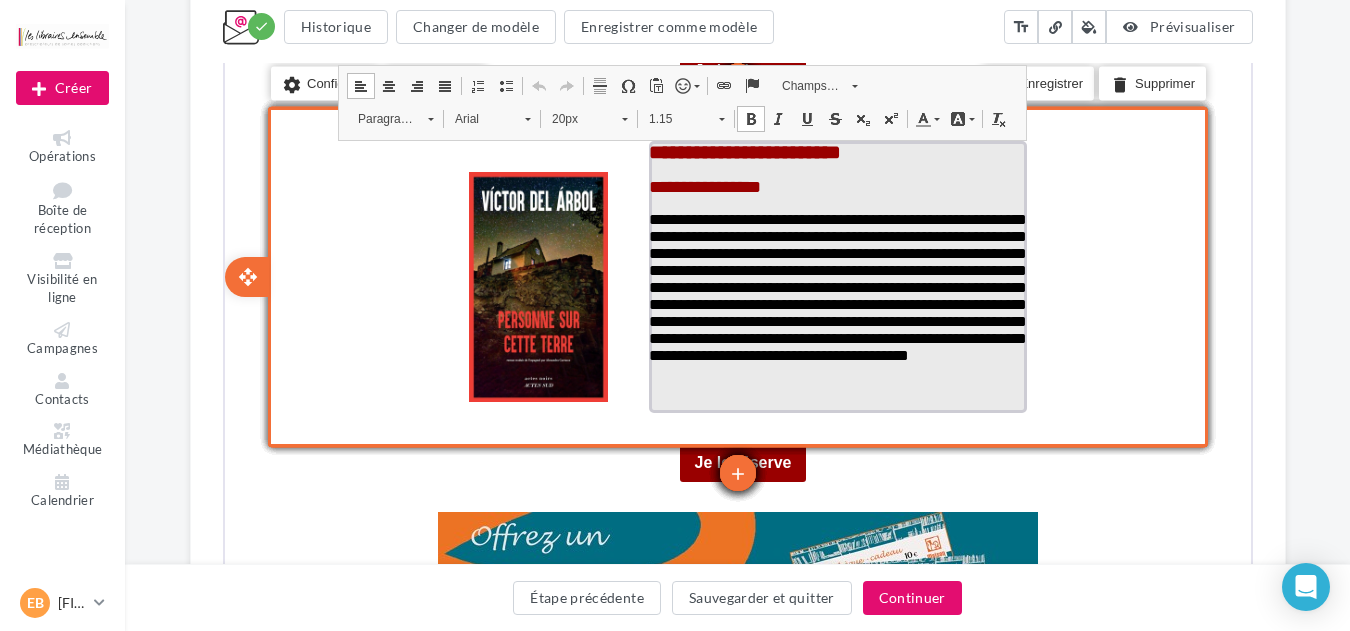 click on "**********" at bounding box center [702, 185] 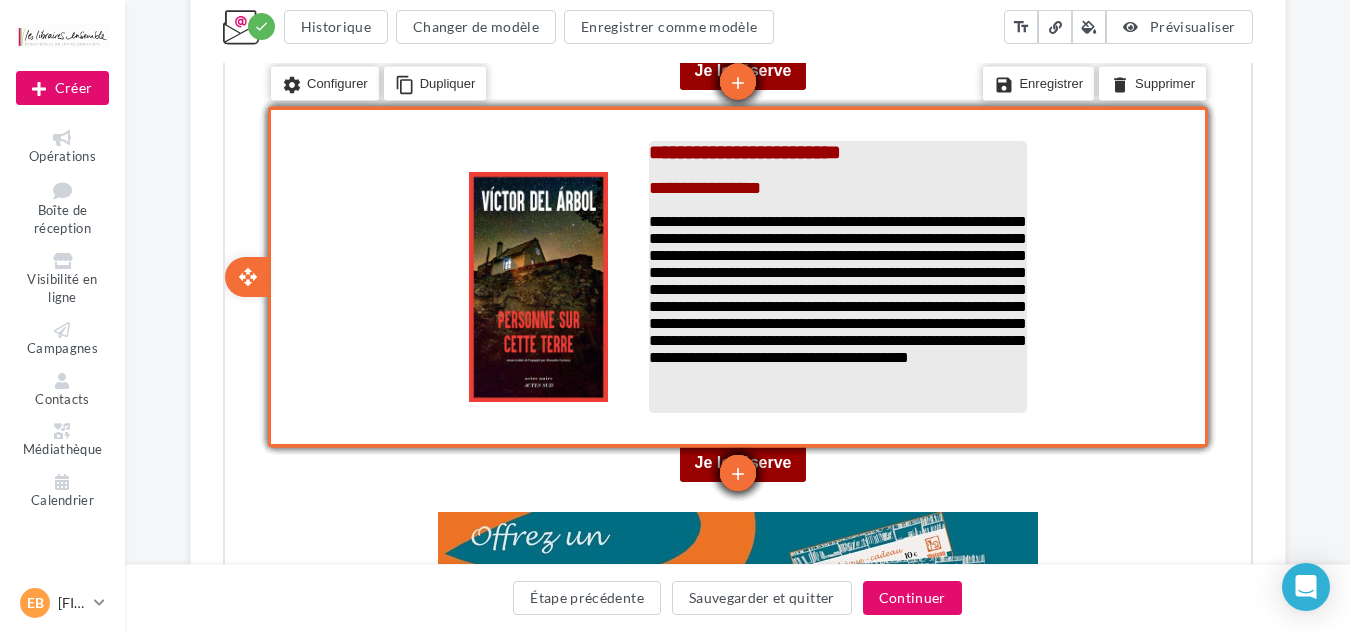 click on "**********" at bounding box center [835, 287] 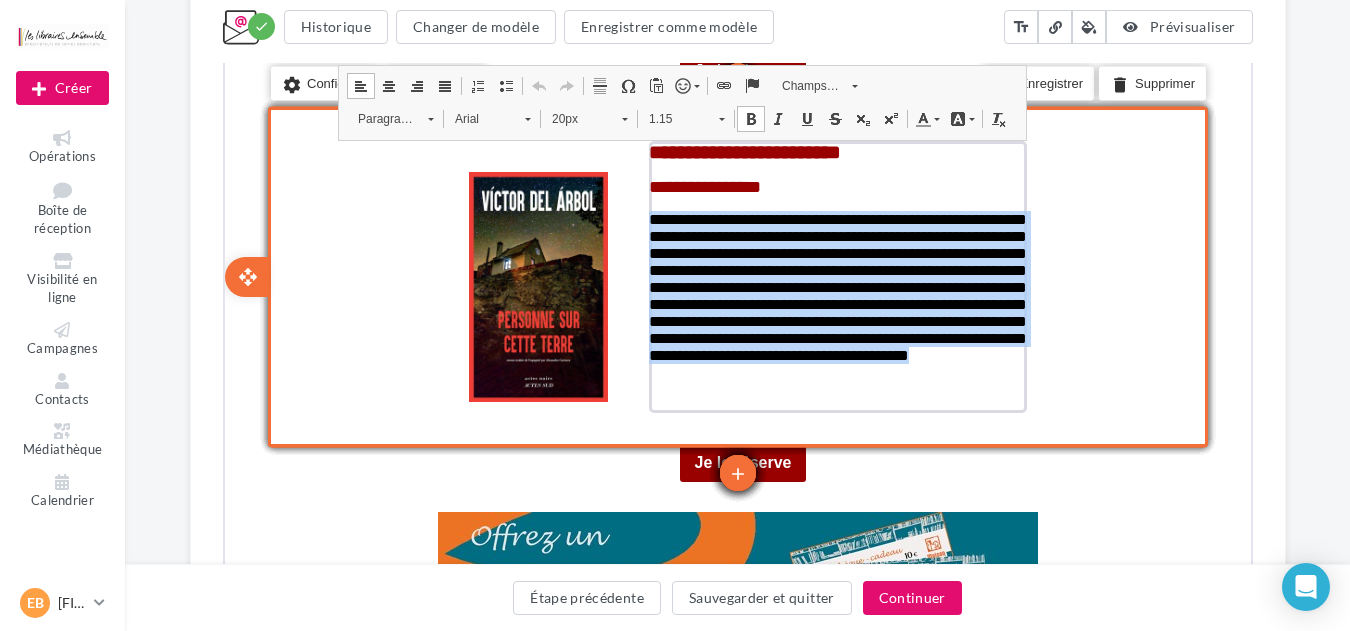 drag, startPoint x: 771, startPoint y: 396, endPoint x: 641, endPoint y: 220, distance: 218.80585 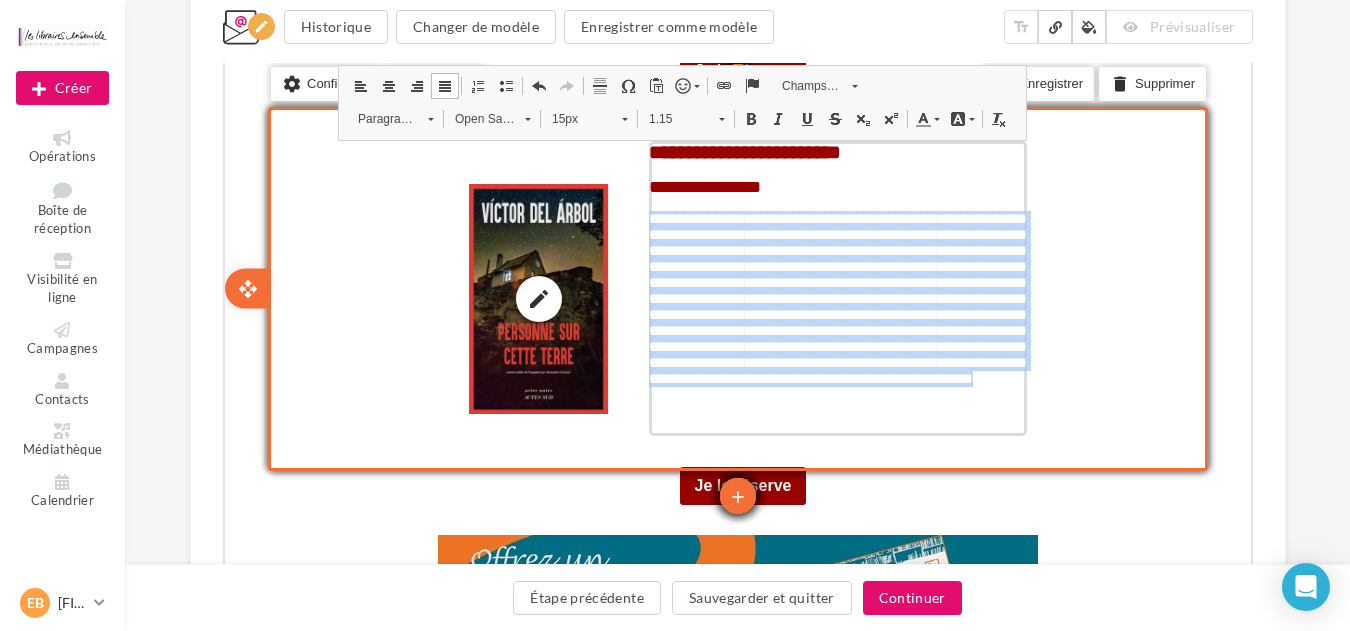 drag, startPoint x: 778, startPoint y: 431, endPoint x: 630, endPoint y: 223, distance: 255.28024 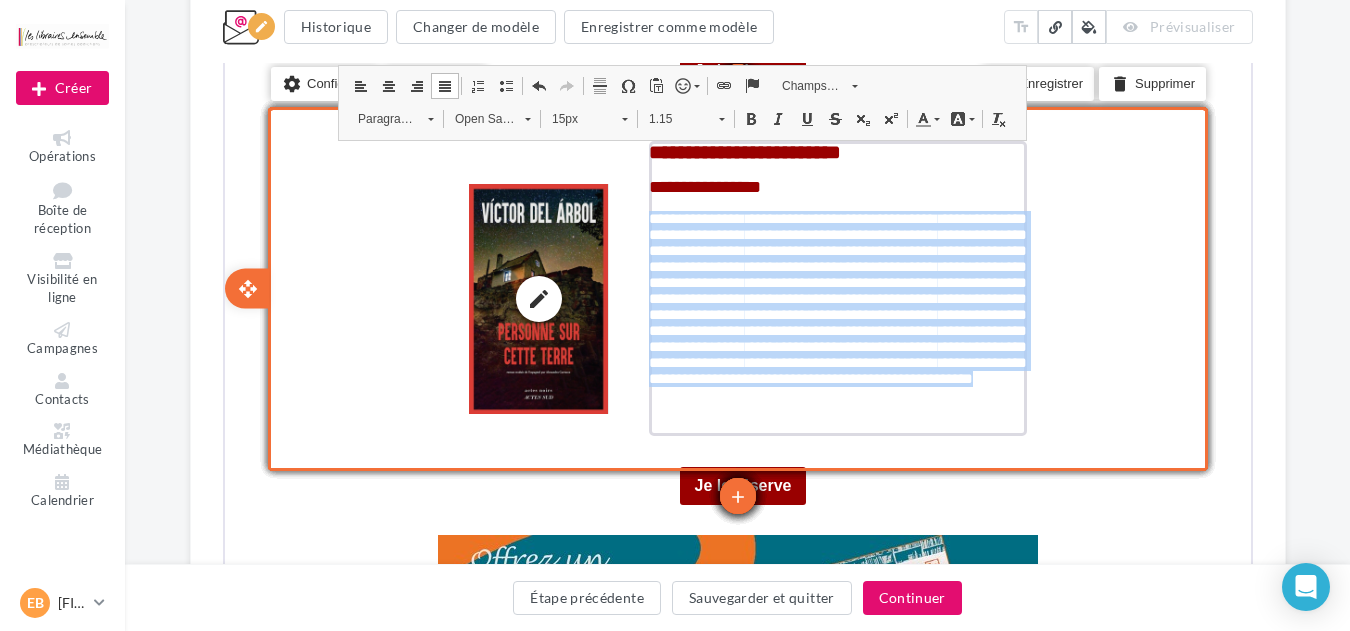 click on "**********" at bounding box center (735, 296) 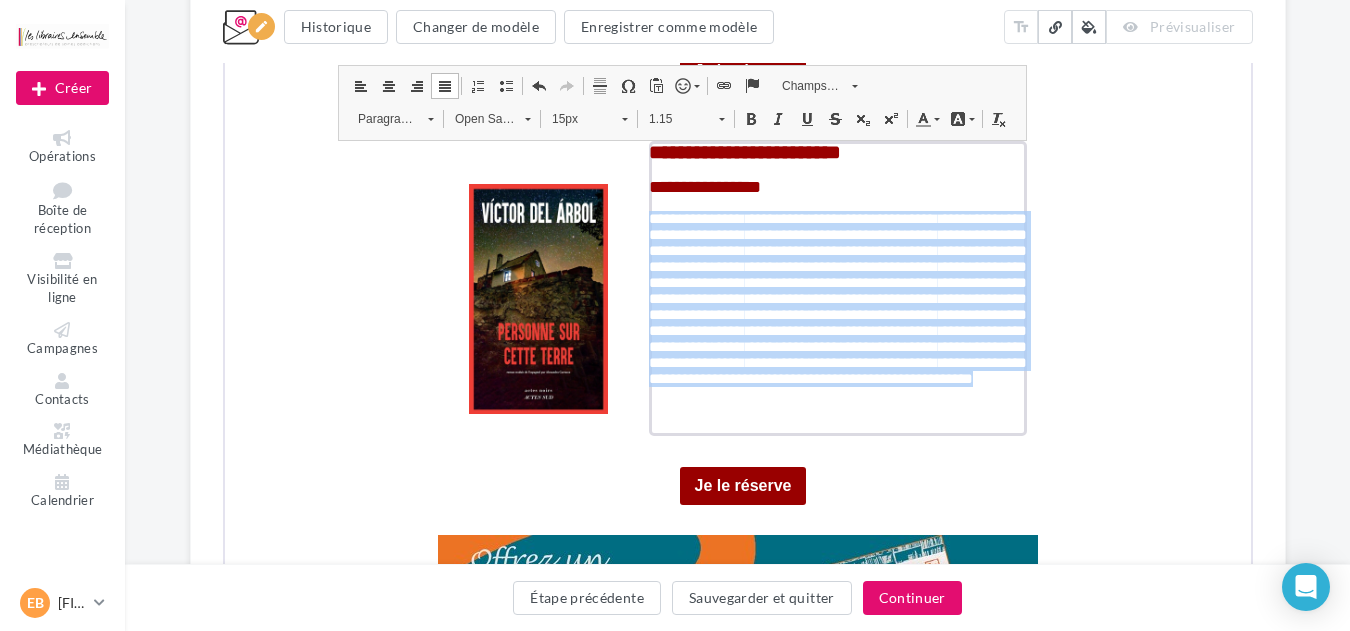 click on "Open Sans" at bounding box center [477, 117] 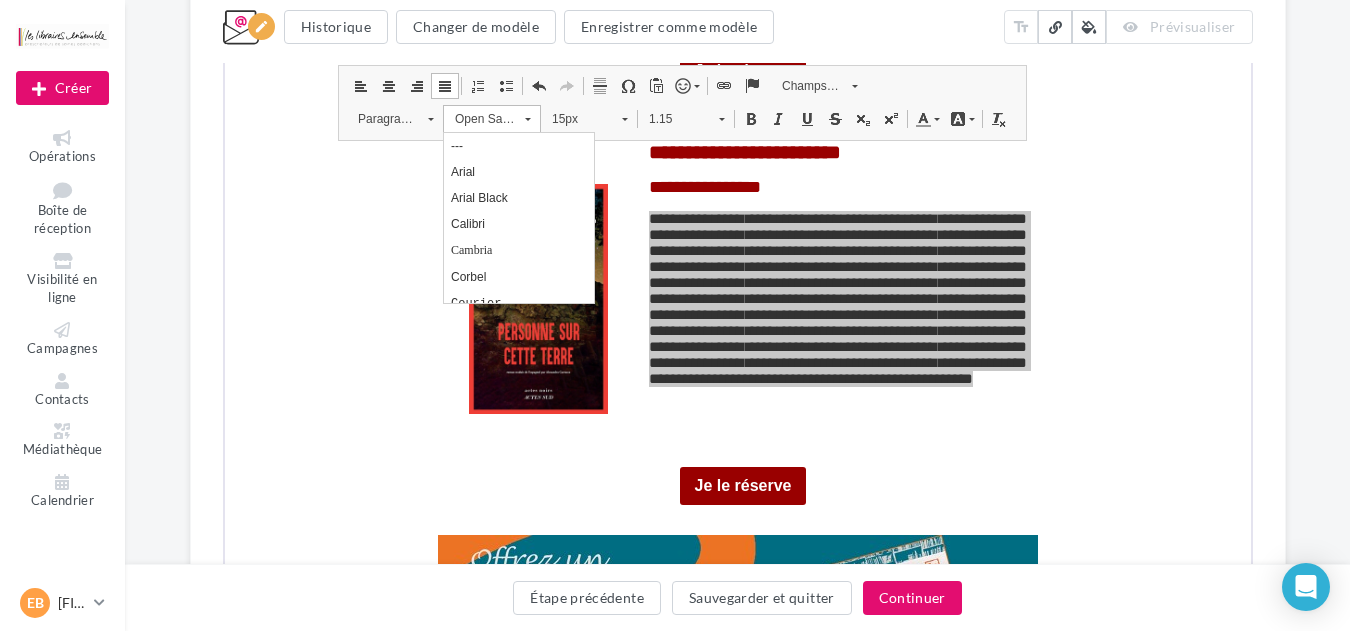 scroll, scrollTop: 0, scrollLeft: 0, axis: both 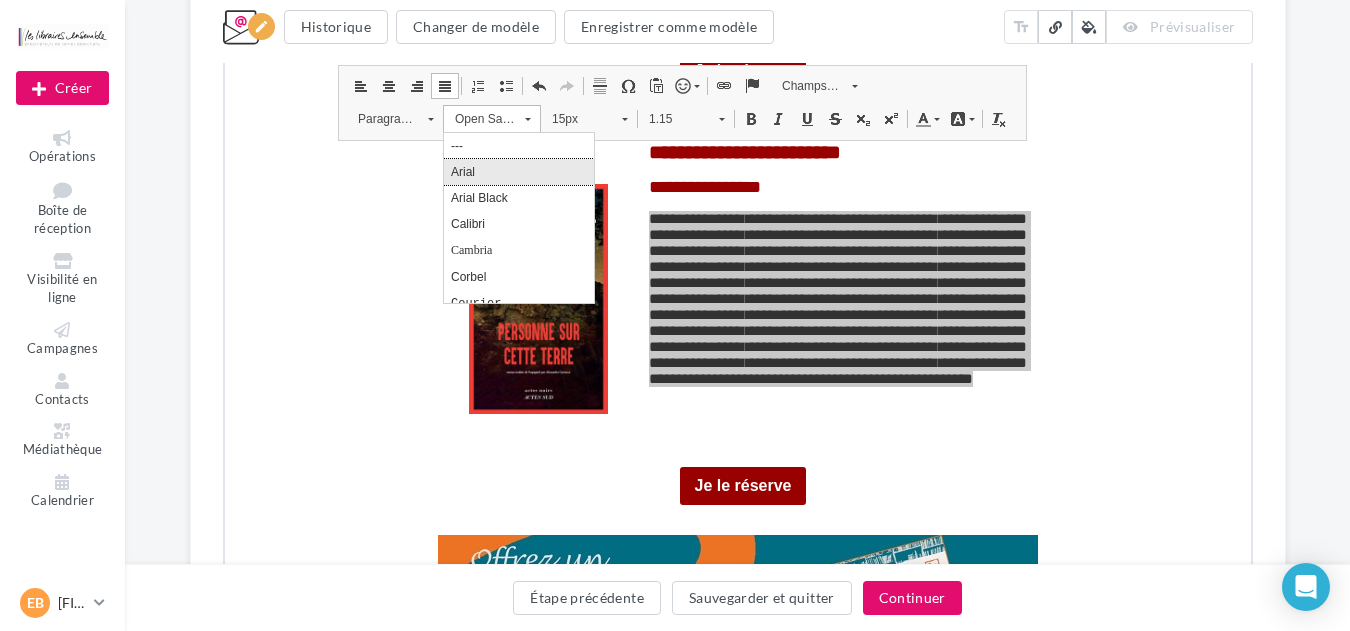 click on "Arial" at bounding box center [518, 172] 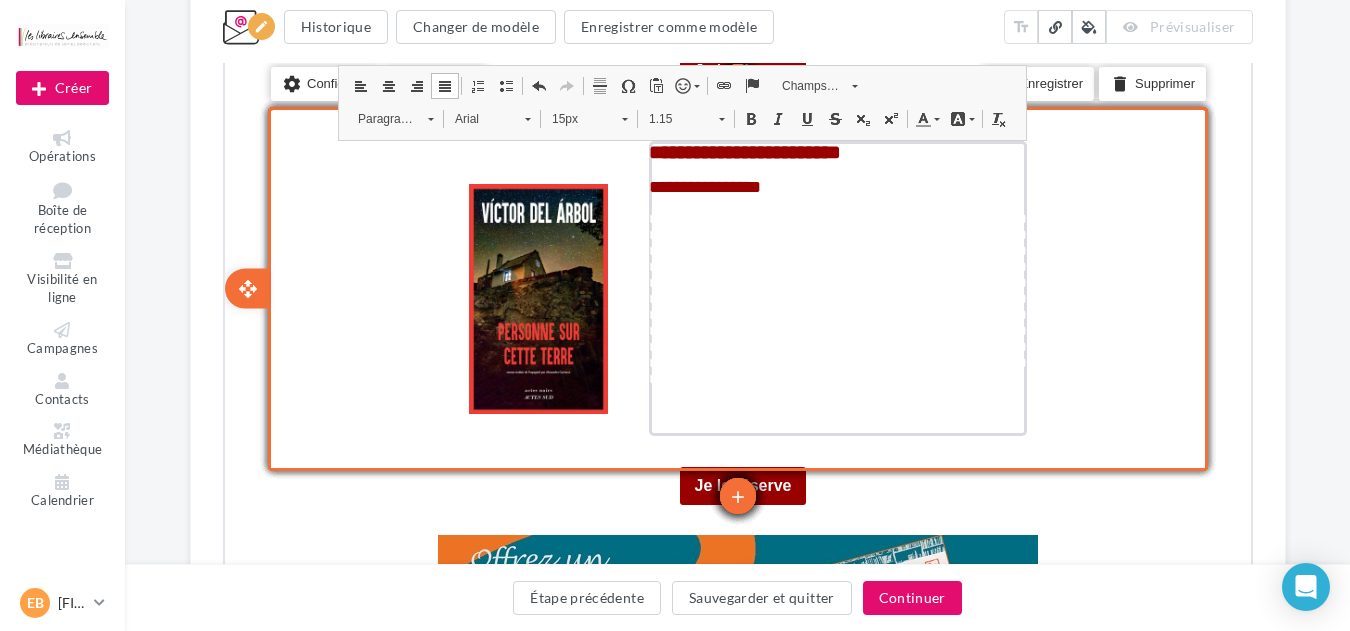 click on "15px" at bounding box center [574, 117] 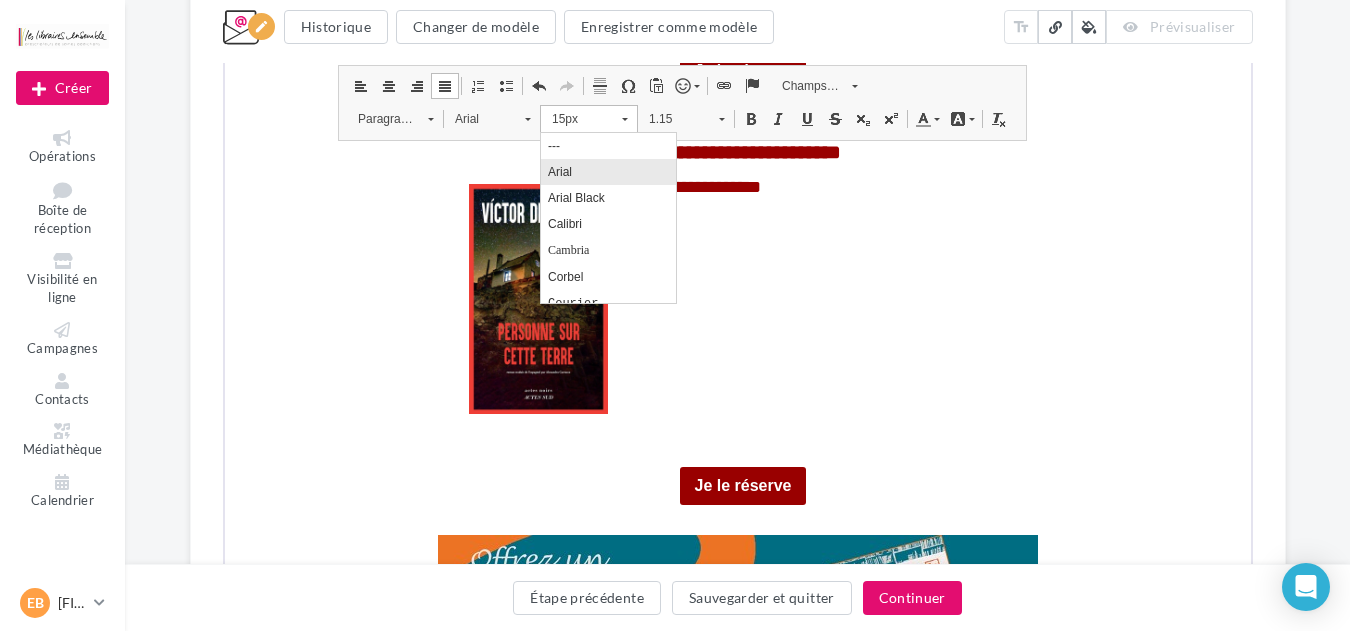 scroll, scrollTop: 136, scrollLeft: 0, axis: vertical 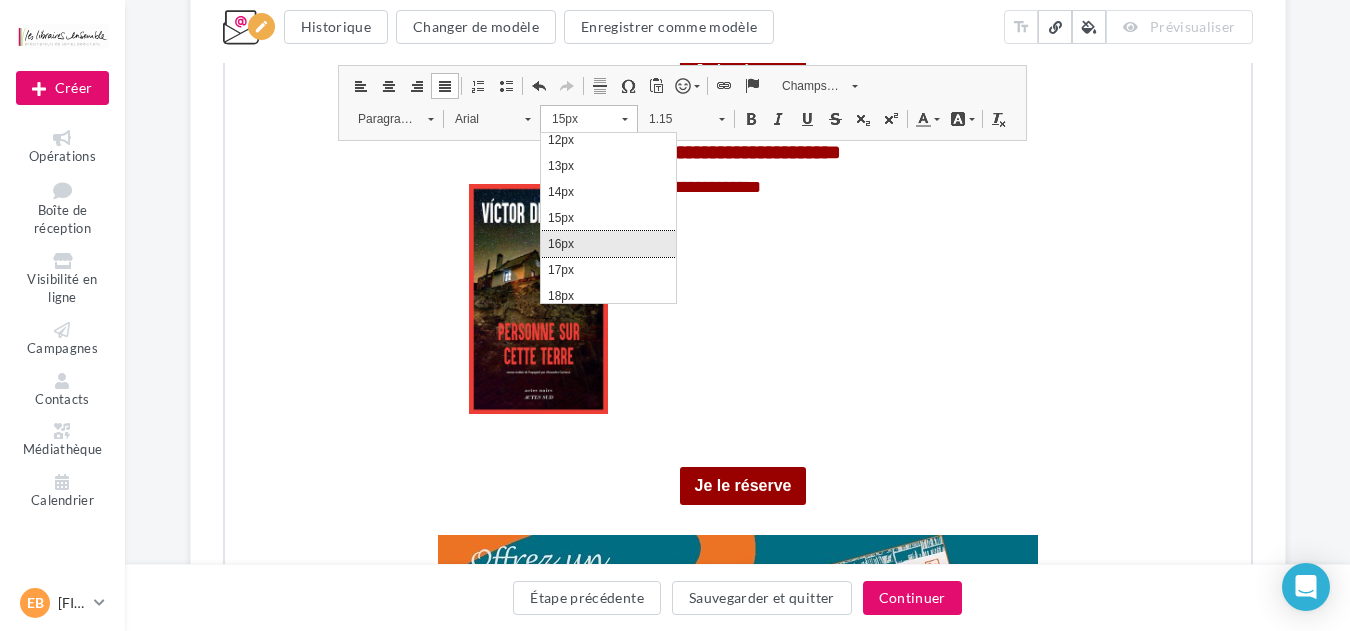 click on "16px" at bounding box center (607, 244) 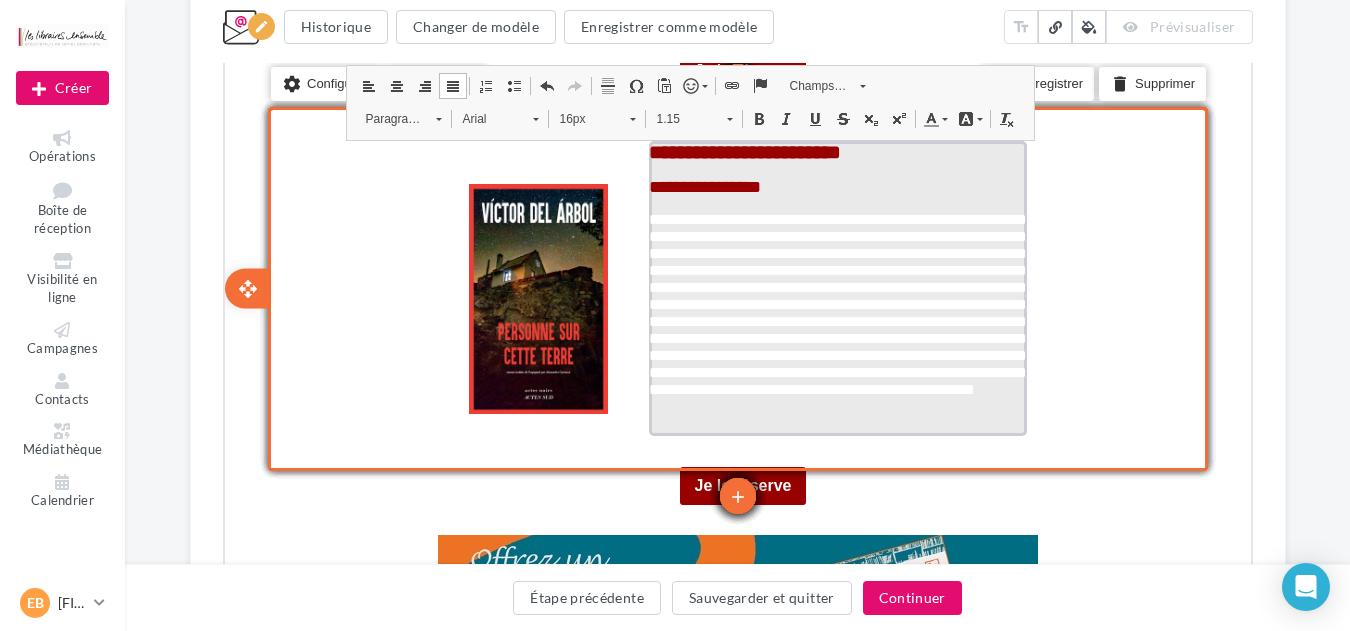 scroll, scrollTop: 0, scrollLeft: 0, axis: both 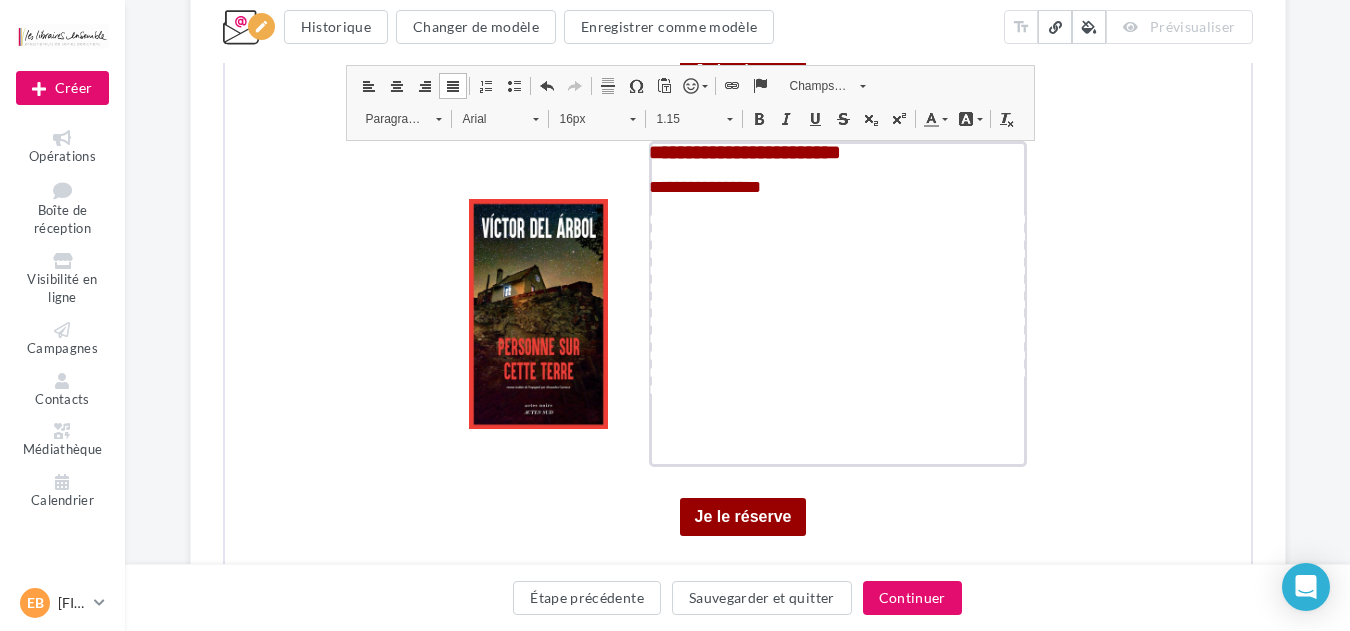 click at bounding box center (928, 117) 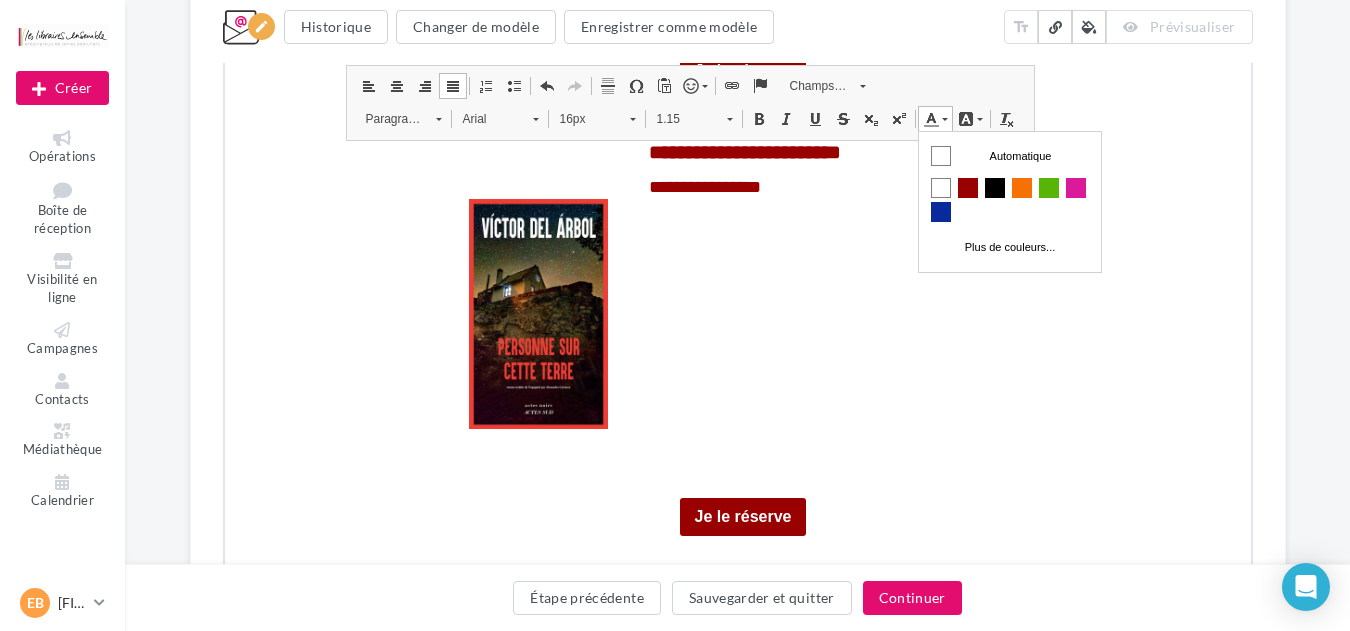 scroll, scrollTop: 0, scrollLeft: 0, axis: both 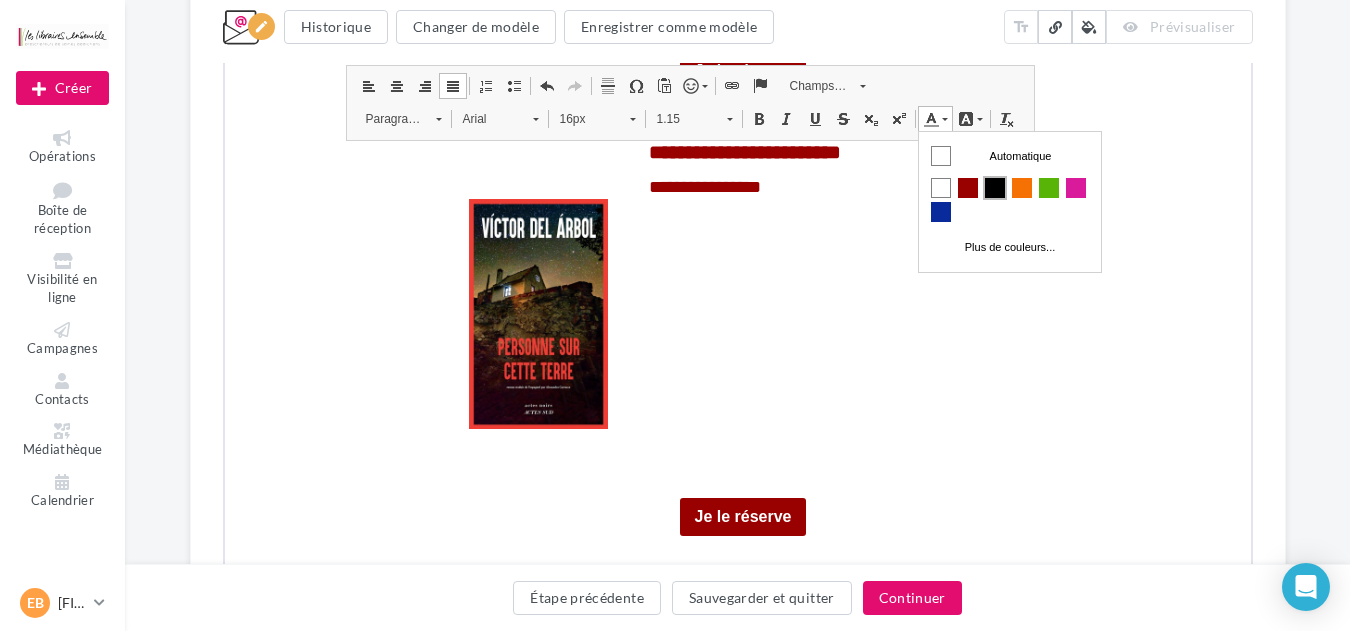 click at bounding box center (994, 188) 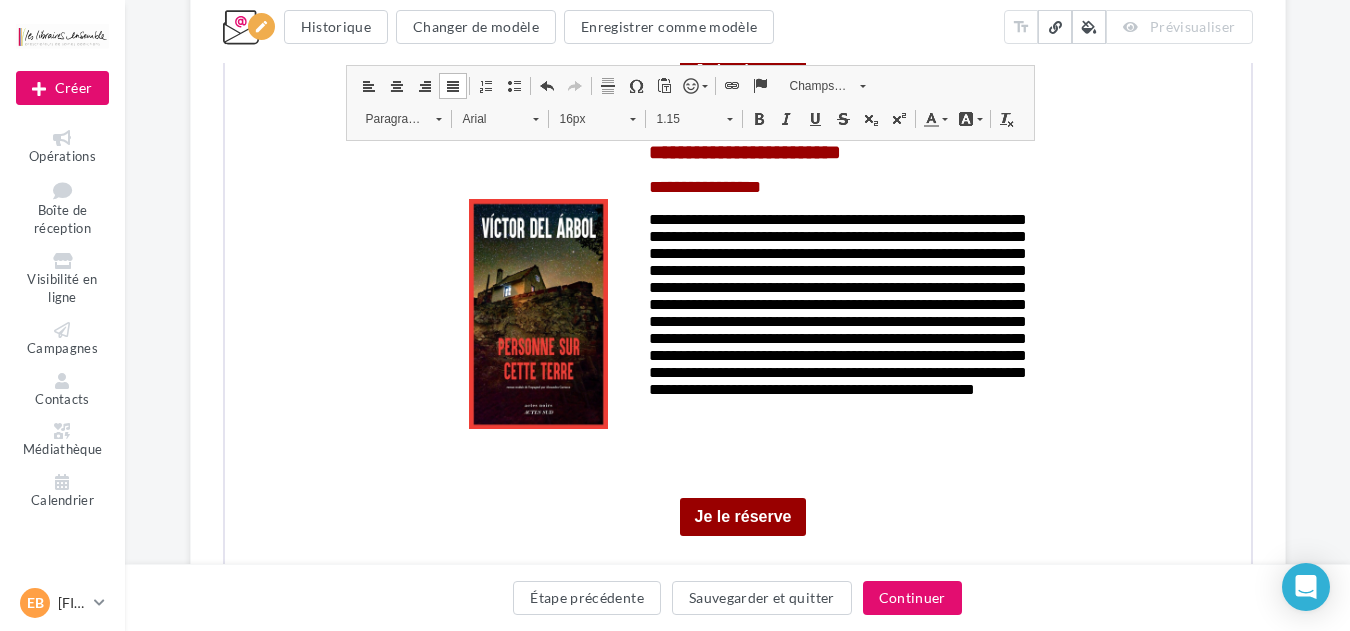 click on "**********" at bounding box center (737, -2184) 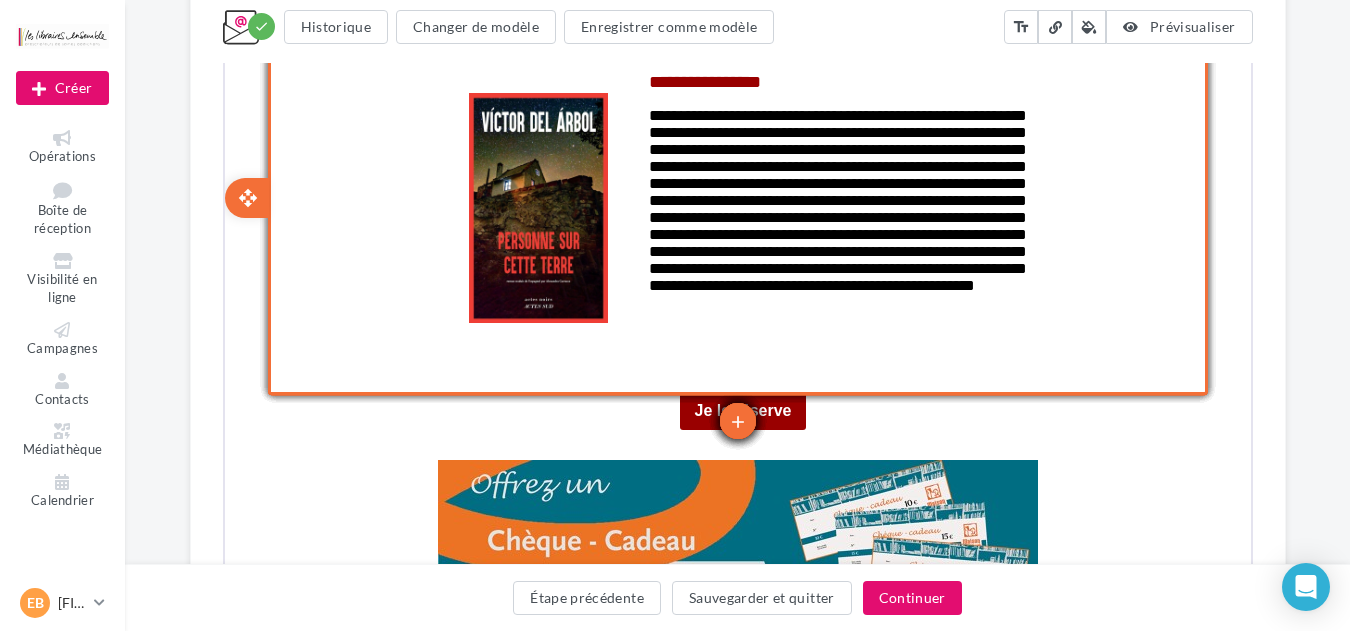 scroll, scrollTop: 5526, scrollLeft: 0, axis: vertical 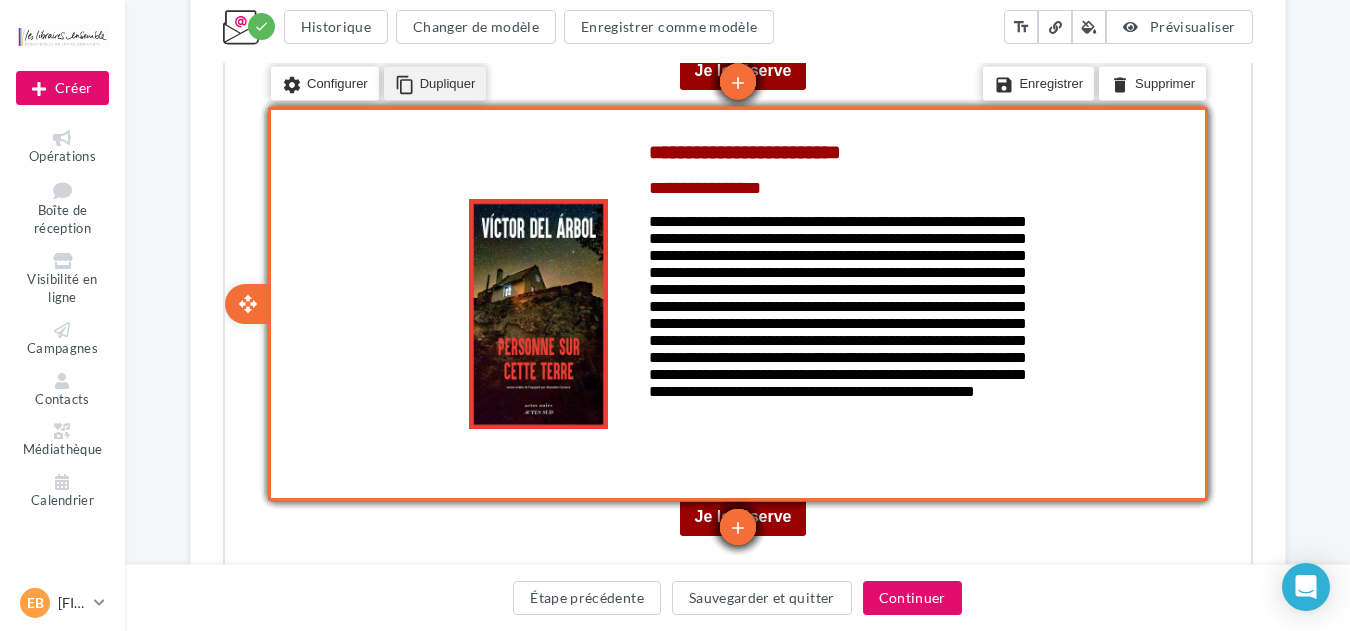 click on "content_copy Dupliquer" at bounding box center [432, 82] 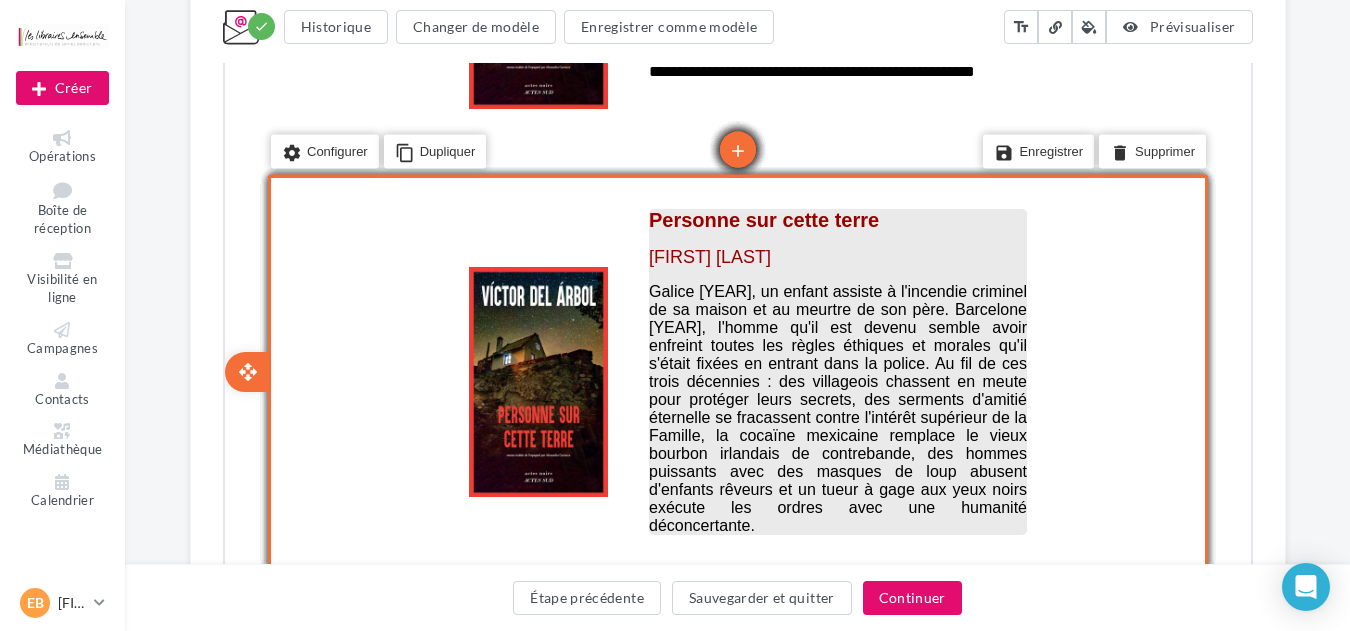 scroll, scrollTop: 5952, scrollLeft: 0, axis: vertical 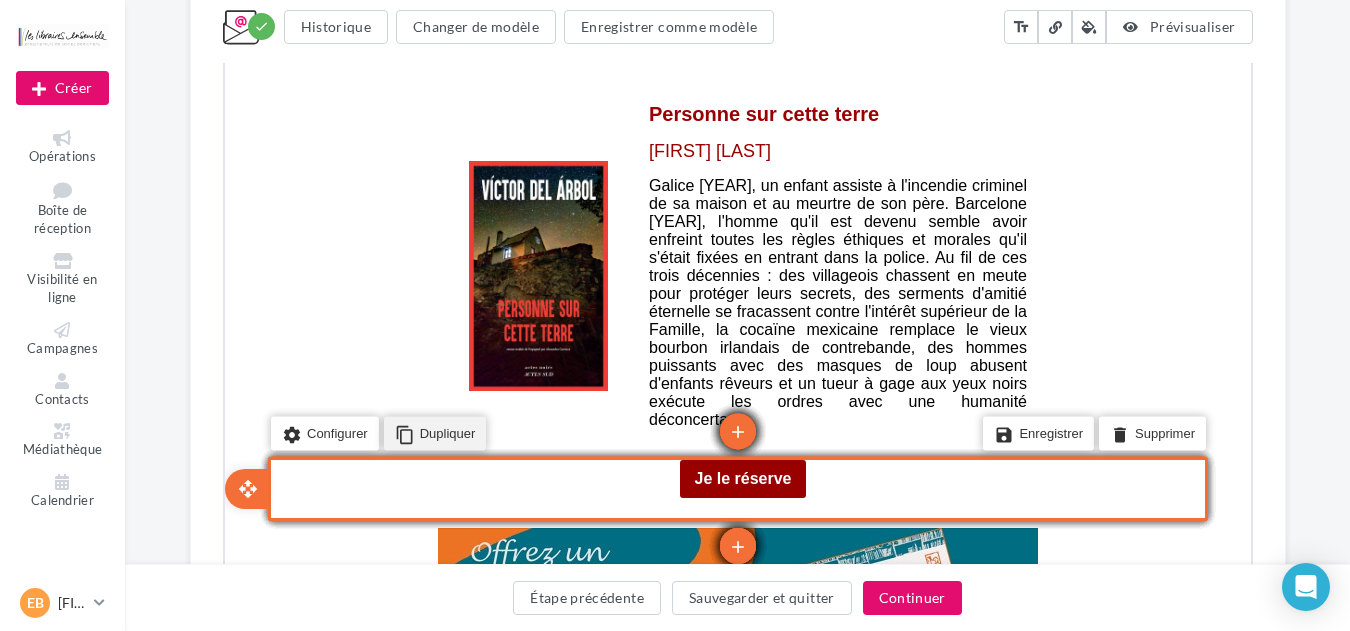 click on "content_copy Dupliquer" at bounding box center (432, 431) 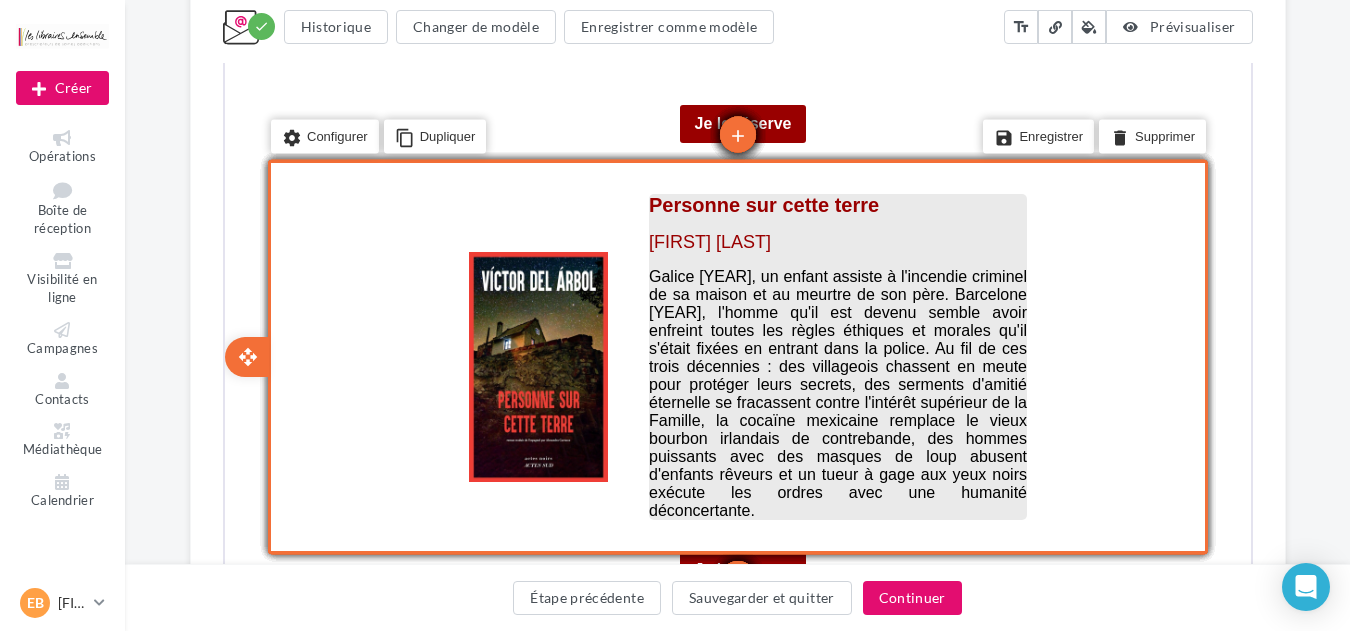 scroll, scrollTop: 6026, scrollLeft: 0, axis: vertical 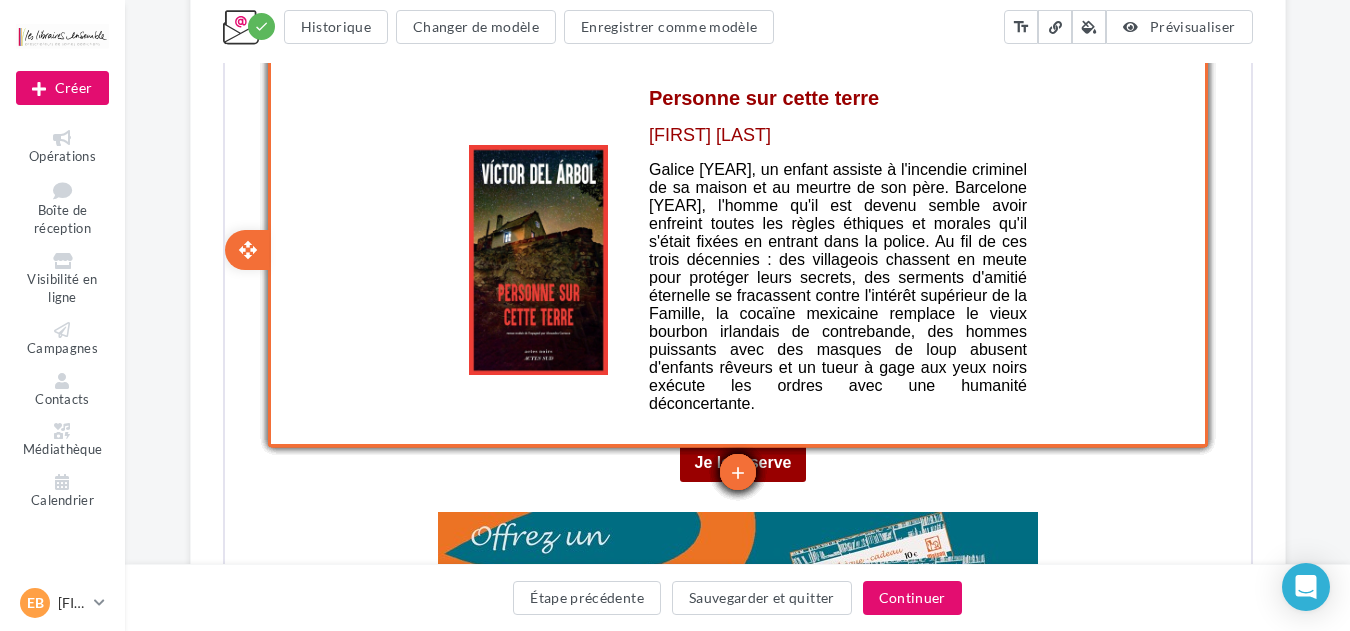 click on "edit               photo_library           rounded_corner      crop      link      style Personne sur cette terre
[FIRST] [LAST]
Galice [YEAR], un enfant assiste à l'incendie criminel de sa maison et au meurtre de son père. Barcelone [YEAR], l'homme qu'il est devenu semble avoir enfreint toutes les règles éthiques et morales qu'il s'était fixées en entrant dans la police. Au fil de ces trois décennies : des villageois chassent en meute pour protéger leurs secrets, des serments d'amitié éternelle se fracassent contre l'intérêt supérieur de la Famille, la cocaïne mexicaine remplace le vieux bourbon irlandais de contrebande, des hommes puissants avec des masques de loup abusent d'enfants rêveurs et un tueur à gage aux yeux noirs exécute les ordres avec une humanité déconcertante.
add add add add add add add add add add add add add add add add add add add add add add settings Configurer content_copy Dupliquer add add save Enregistrer delete Supprimer" at bounding box center (735, 248) 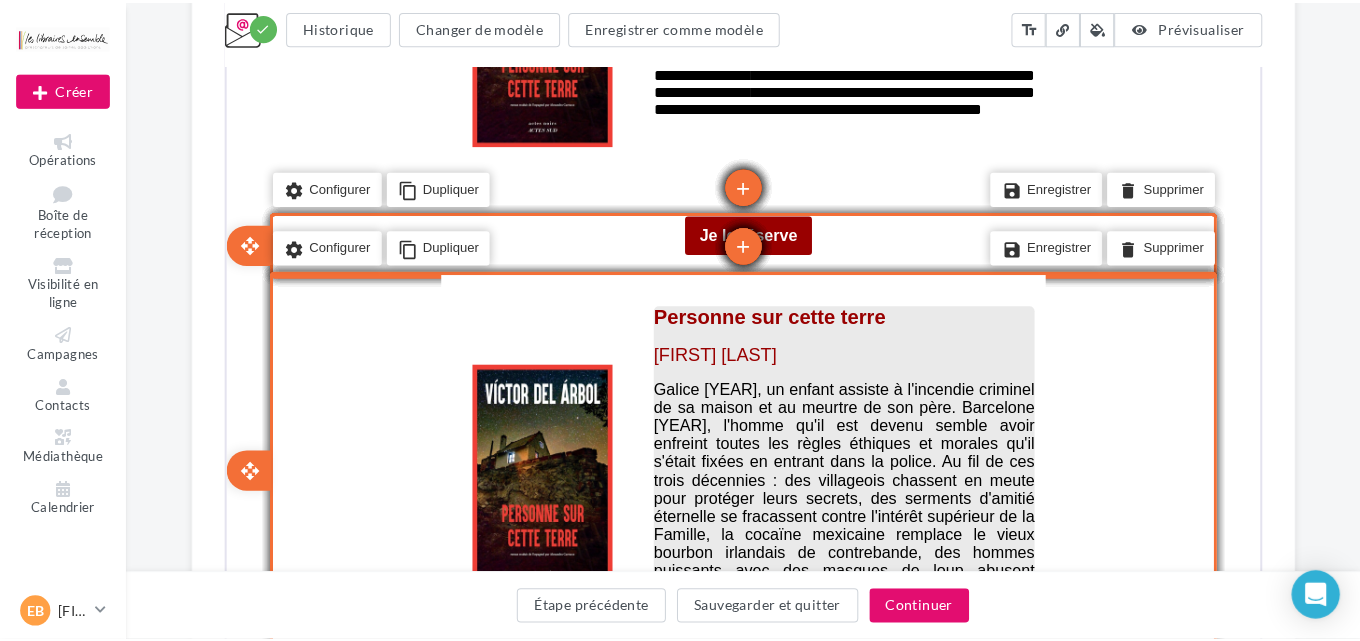 scroll, scrollTop: 6026, scrollLeft: 0, axis: vertical 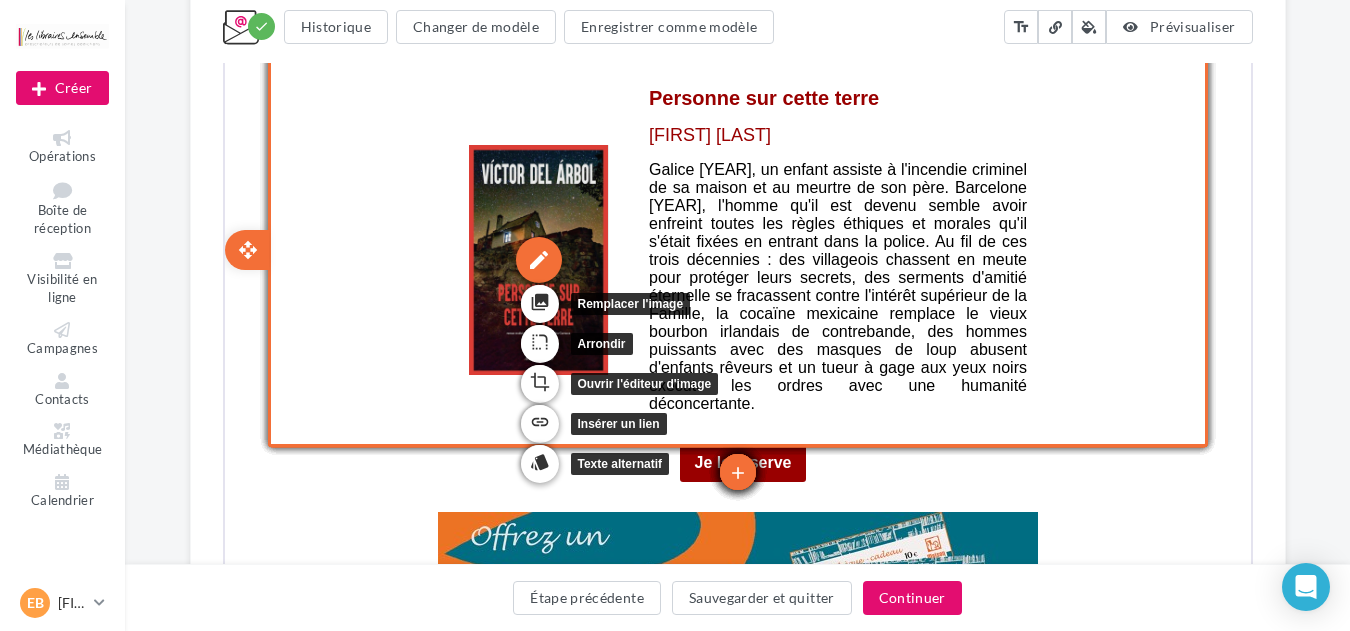 click on "edit" at bounding box center [536, 258] 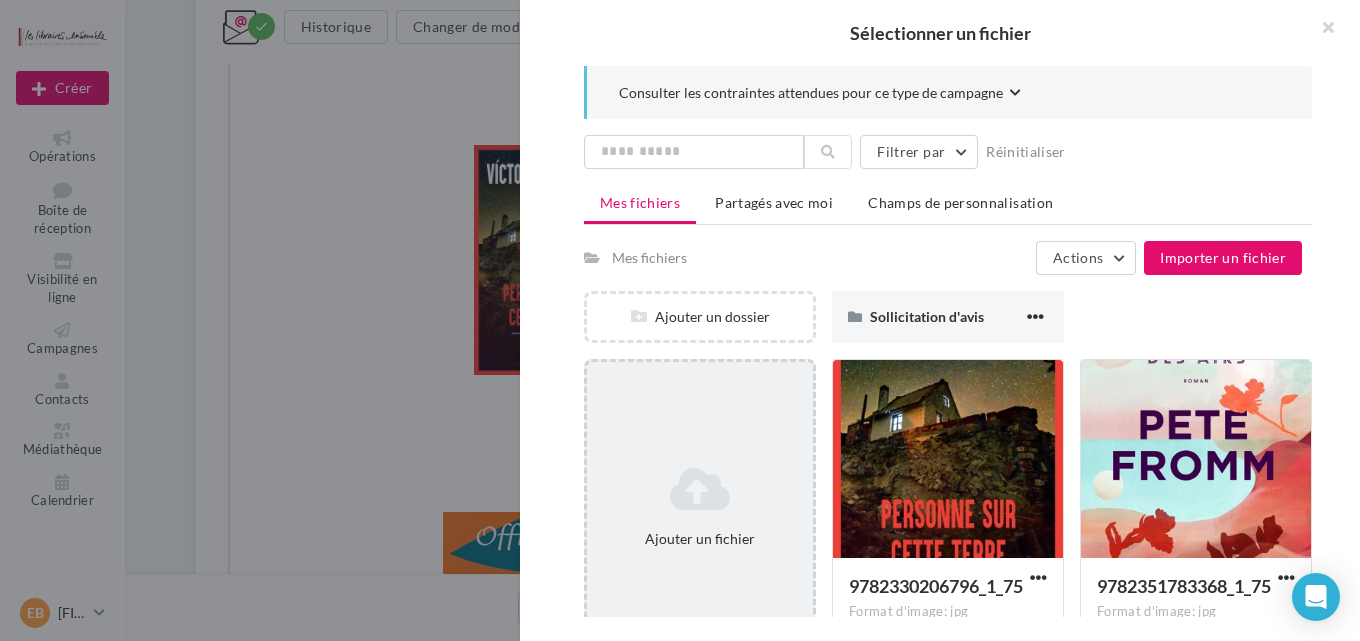 click on "Ajouter un fichier" at bounding box center (700, 507) 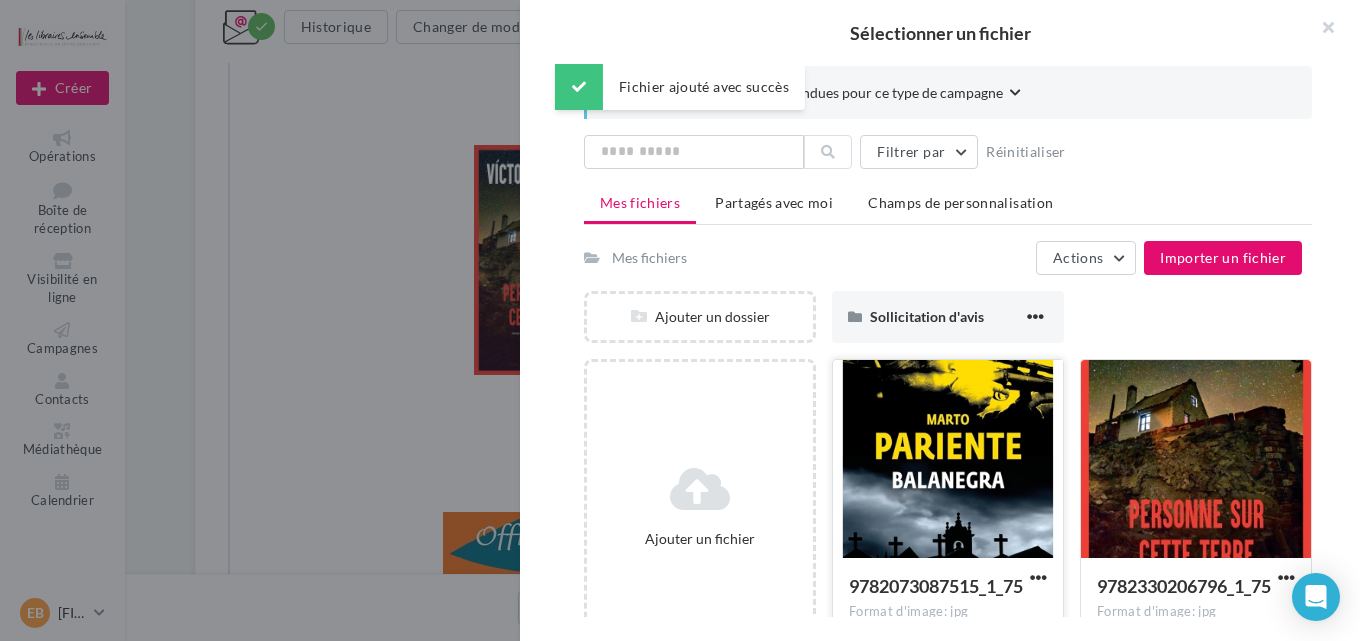 click at bounding box center [948, 460] 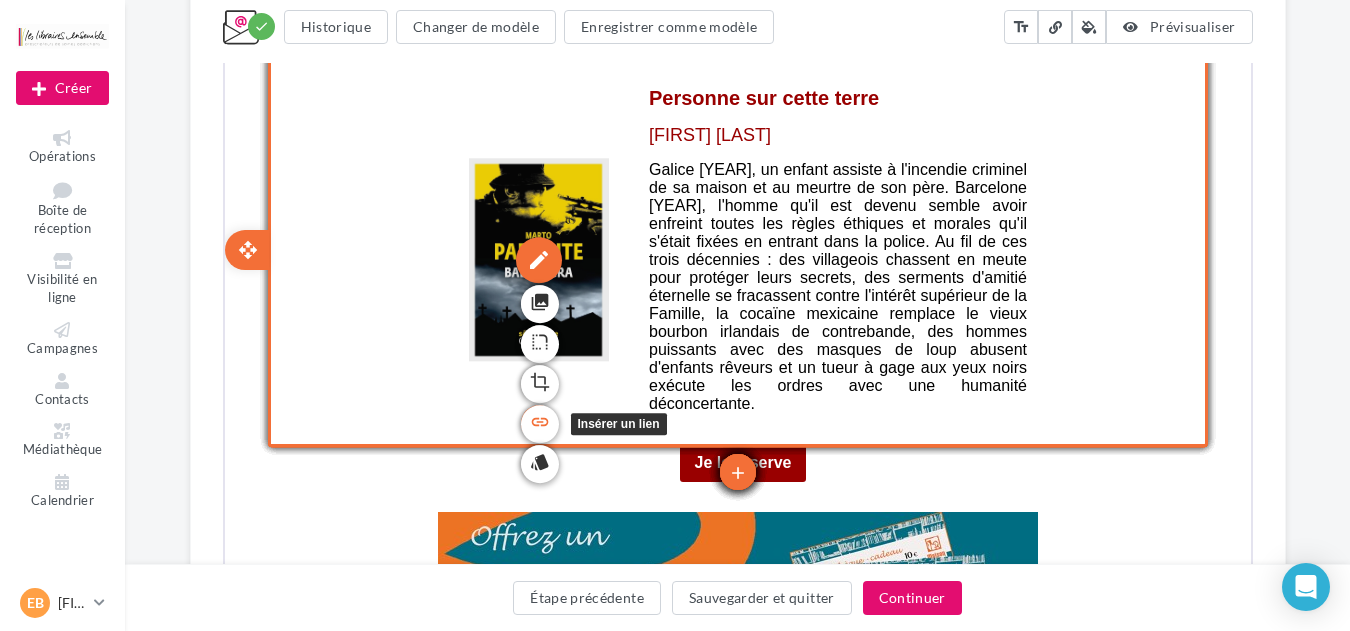 click on "link" at bounding box center (537, 420) 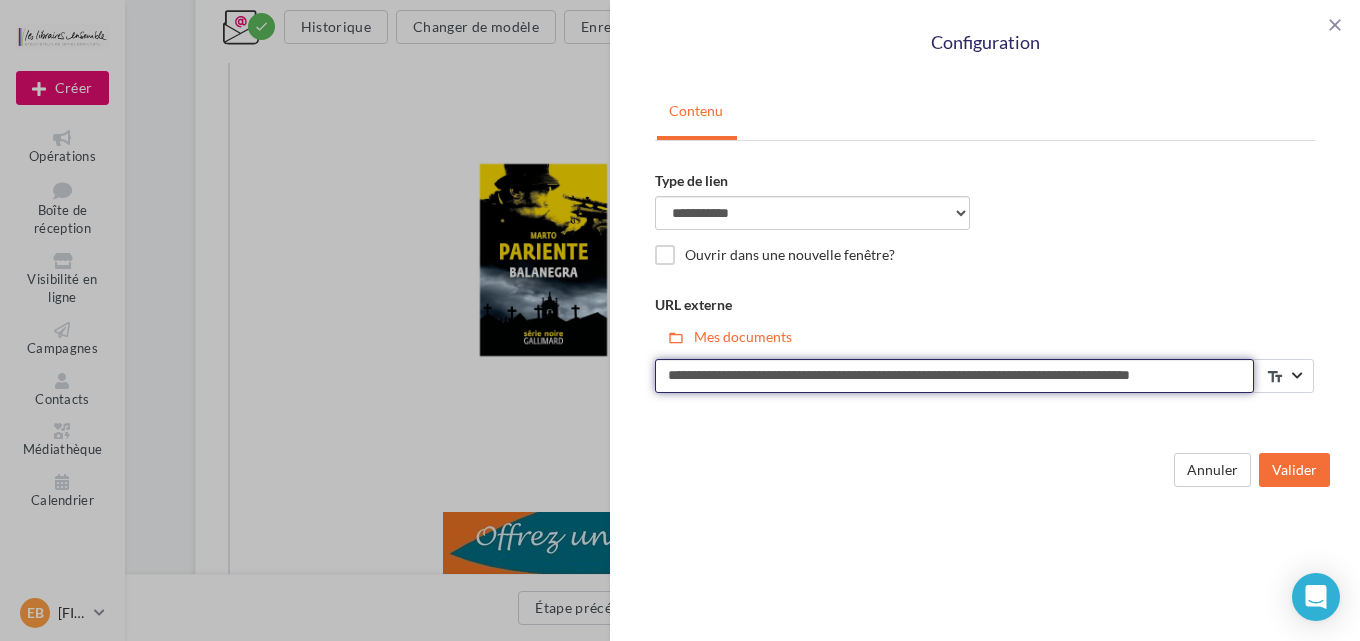 click on "**********" at bounding box center [954, 376] 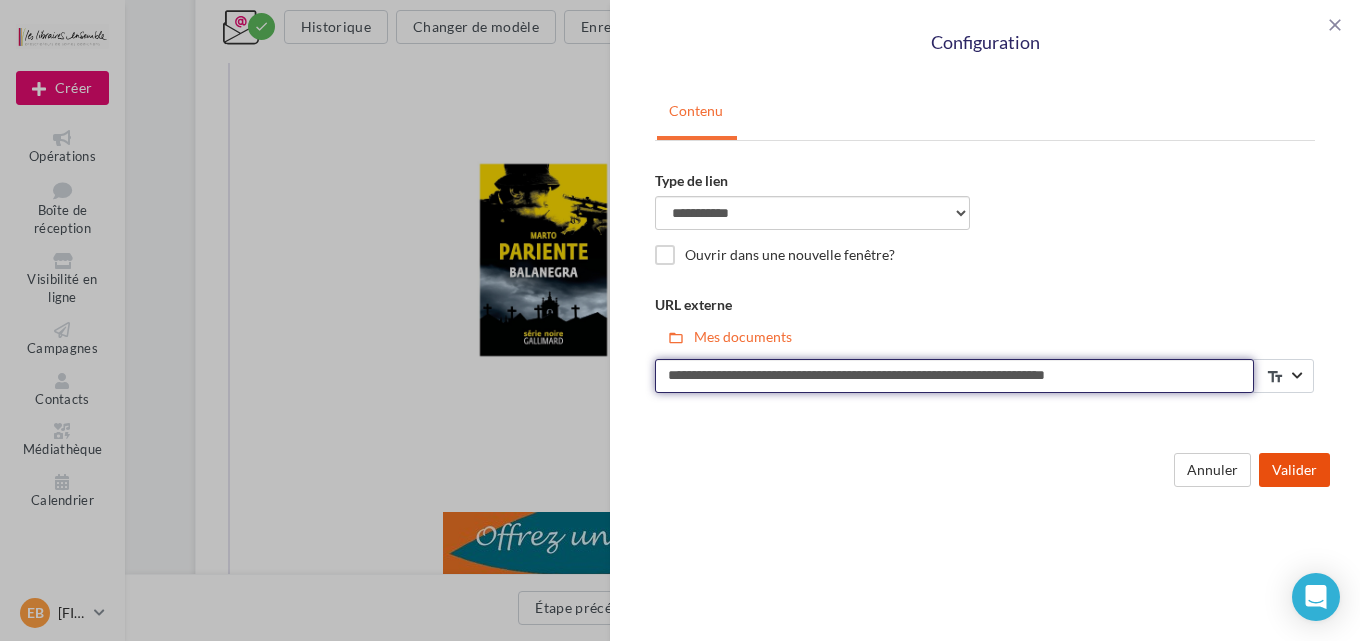 type on "**********" 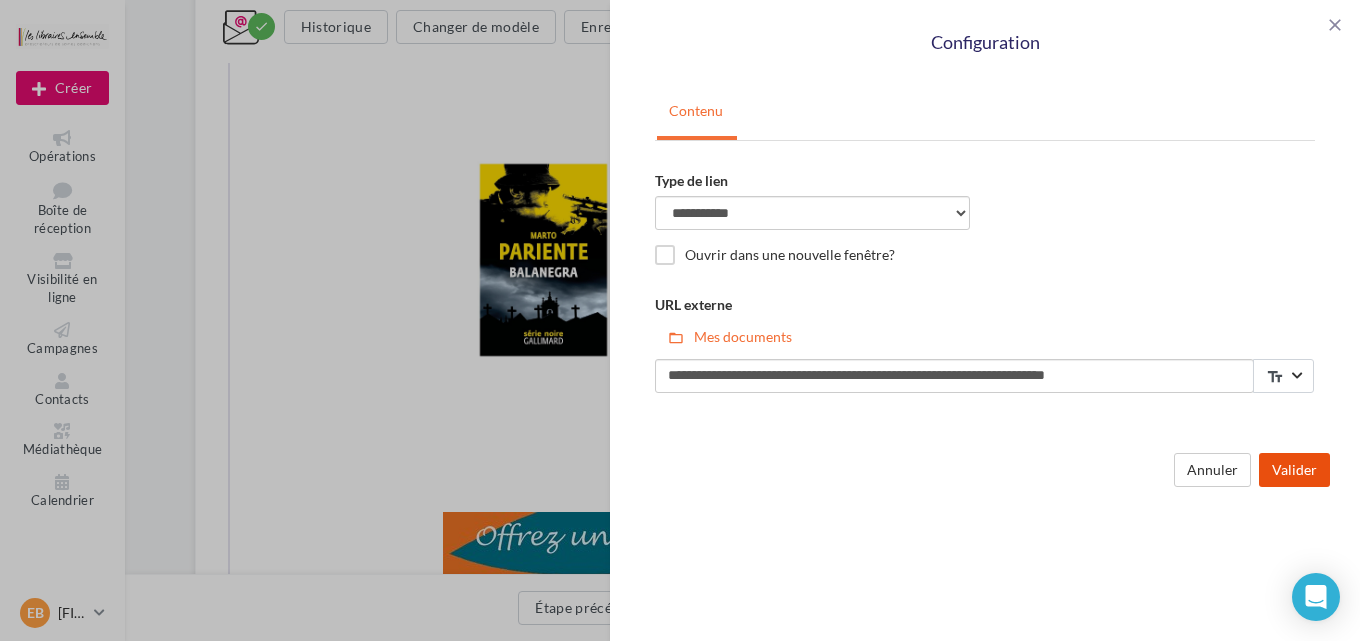 click on "Valider" at bounding box center (1294, 470) 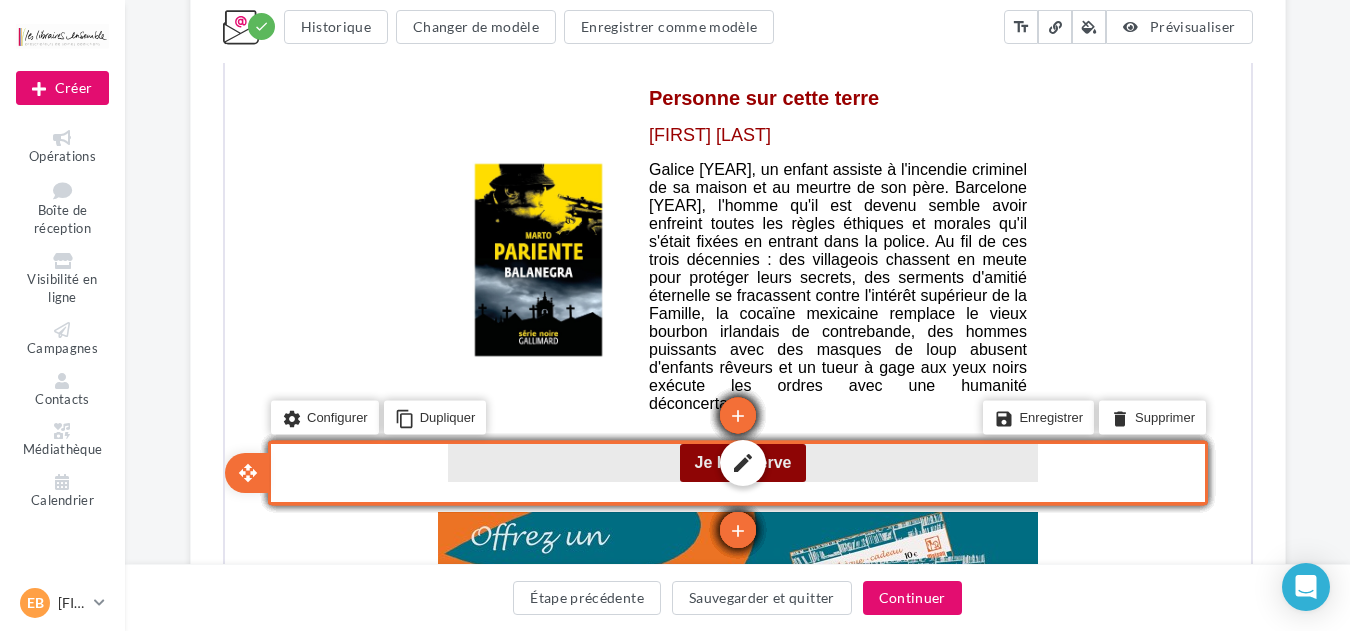 click on "edit" at bounding box center [740, 461] 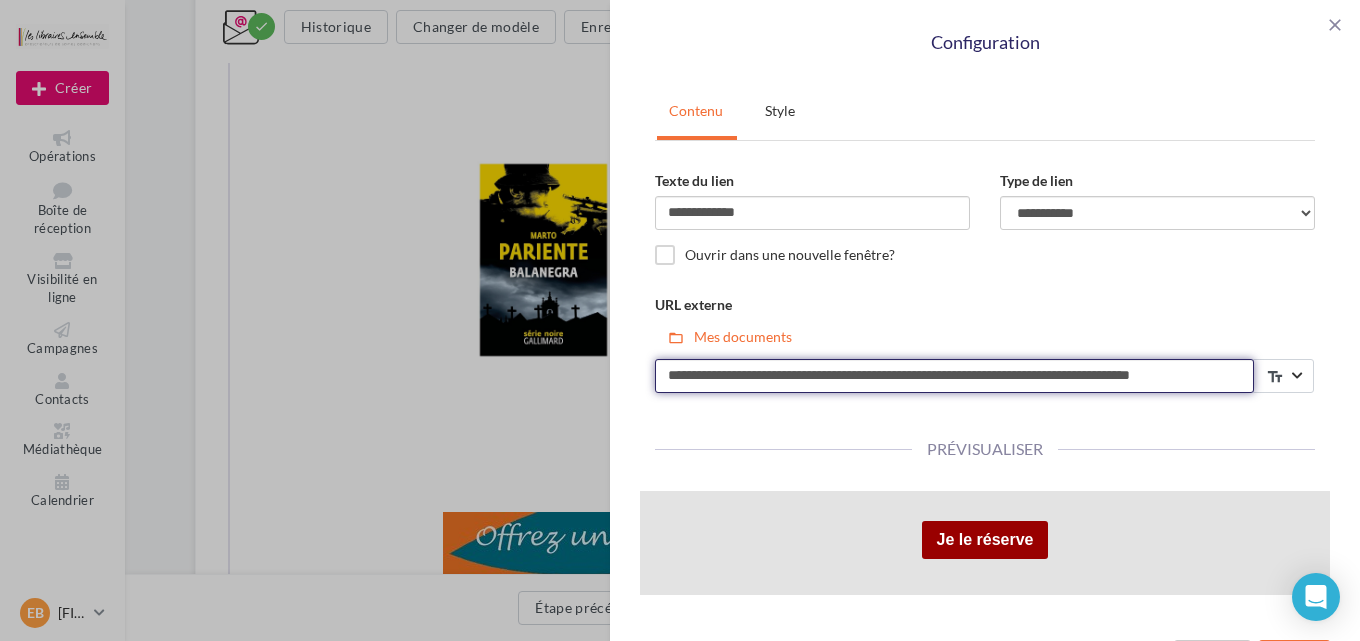 click on "**********" at bounding box center [954, 376] 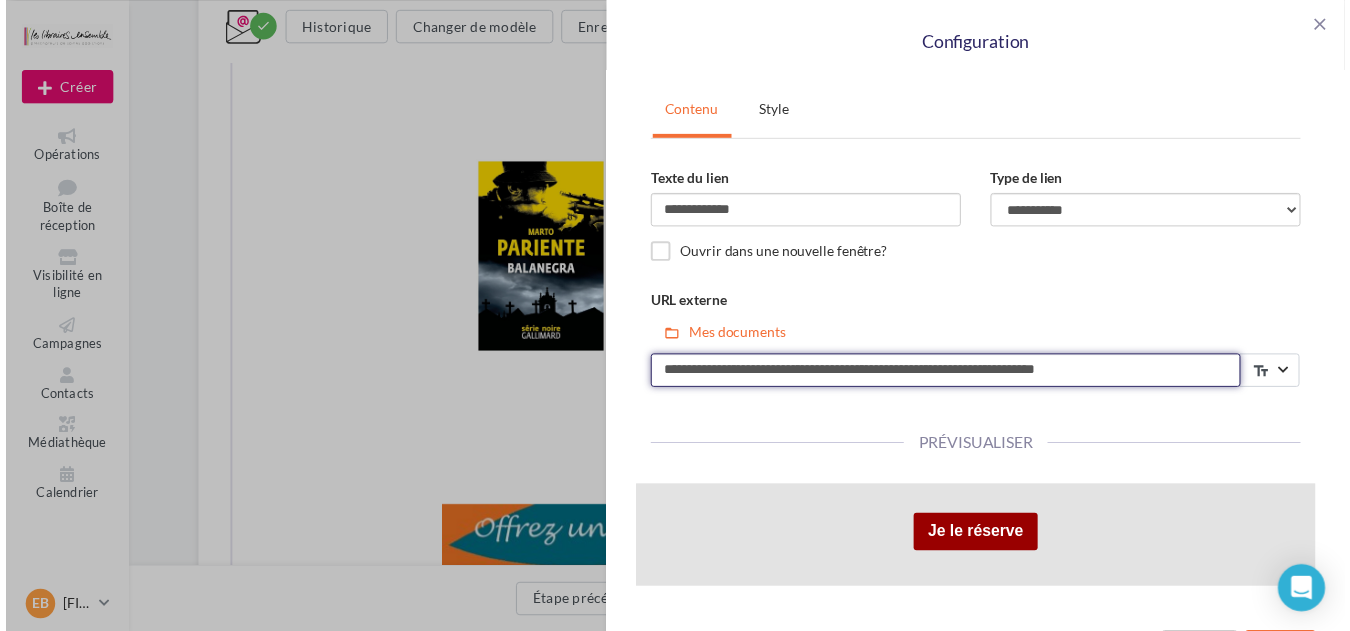 scroll, scrollTop: 59, scrollLeft: 0, axis: vertical 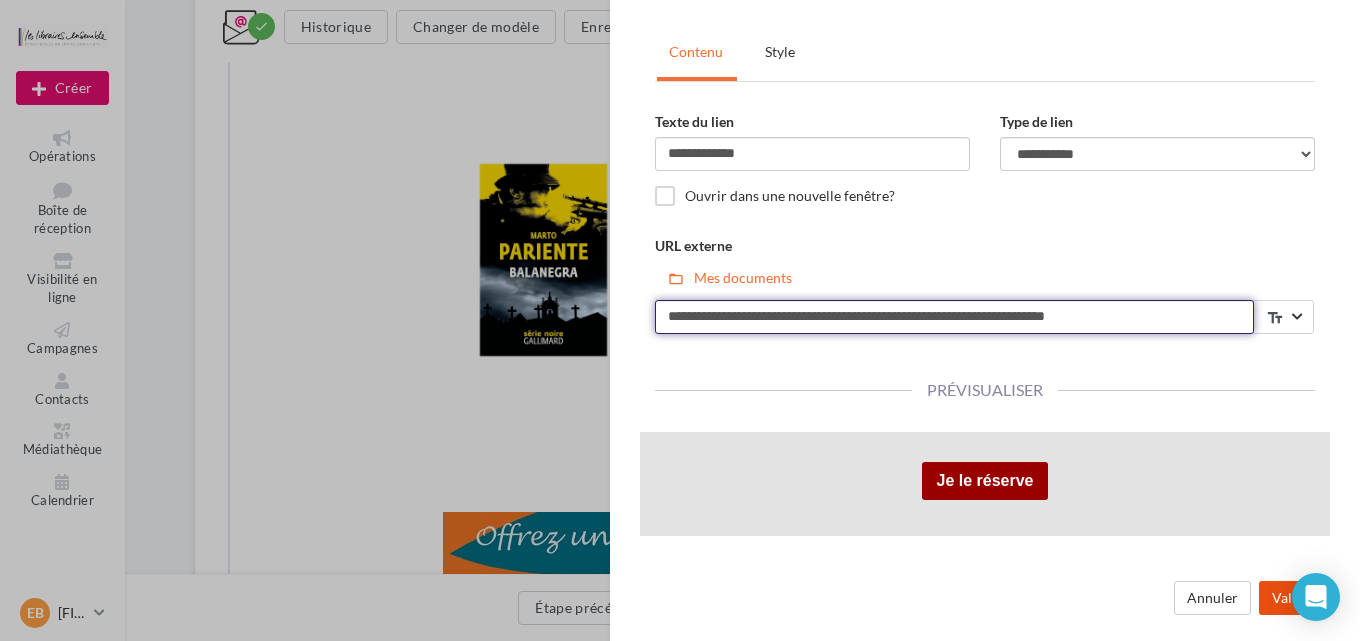 type on "**********" 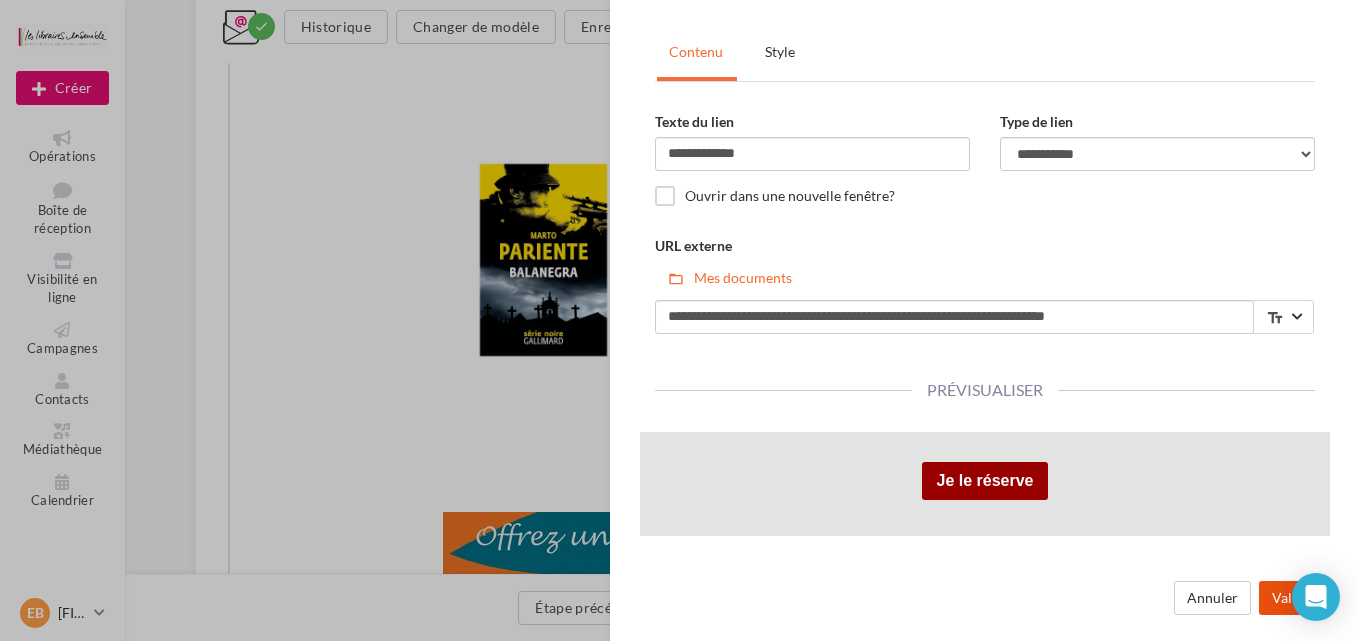 click on "Valider" at bounding box center [1294, 598] 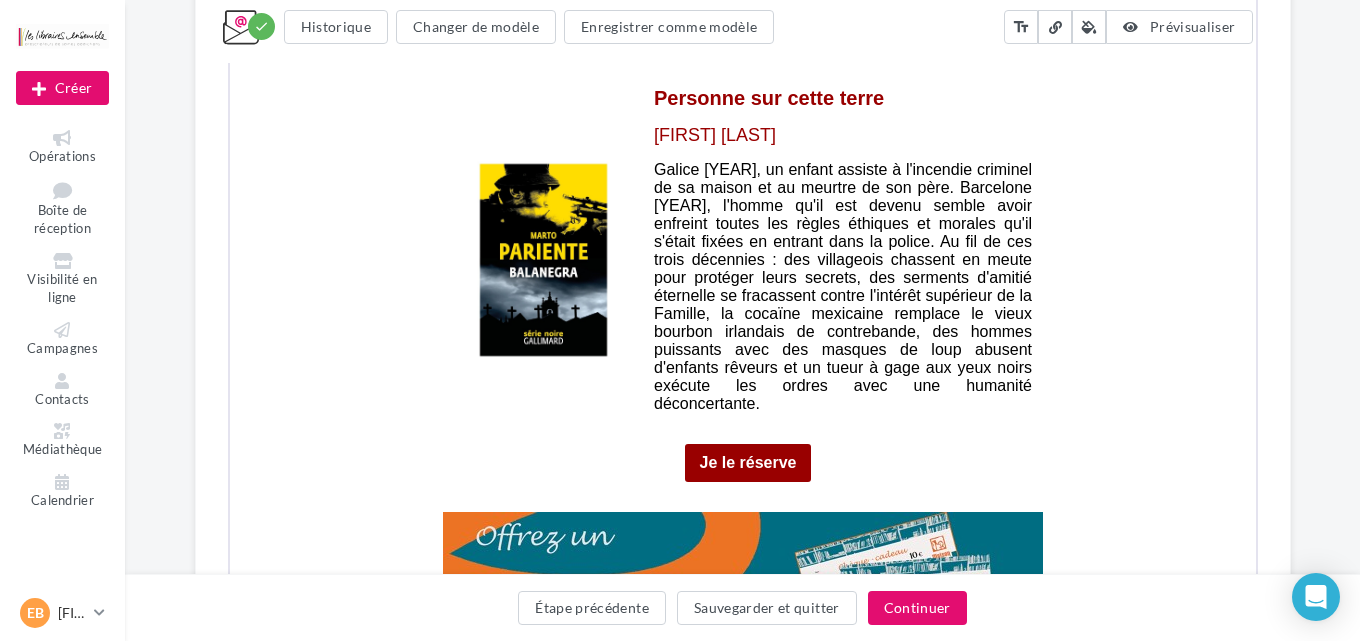 click on "**********" at bounding box center (680, 320) 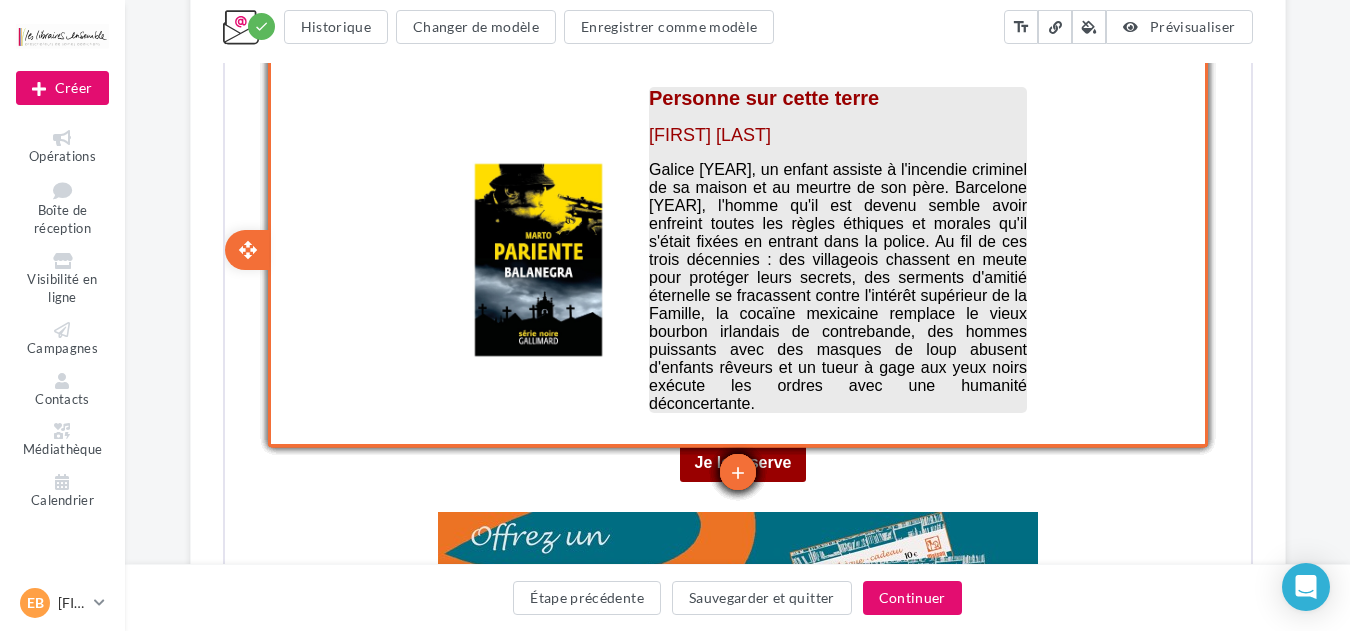 click on "Personne sur cette terre" at bounding box center [835, 96] 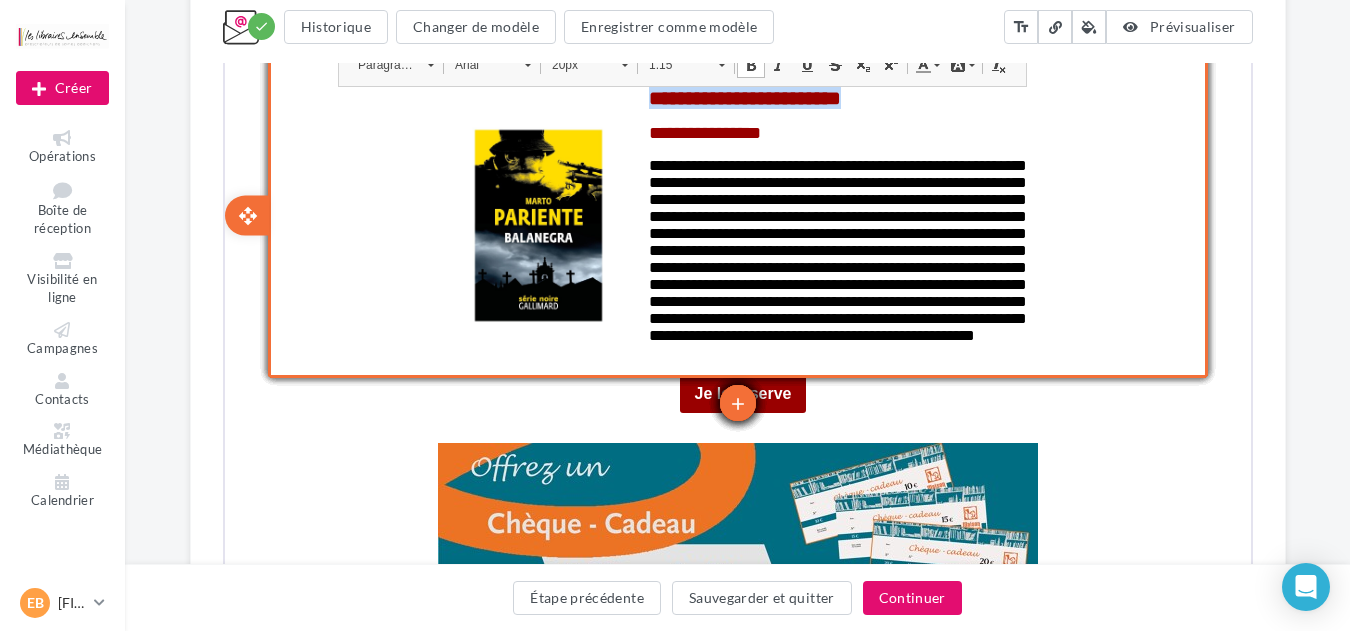drag, startPoint x: 844, startPoint y: 85, endPoint x: 669, endPoint y: 76, distance: 175.23128 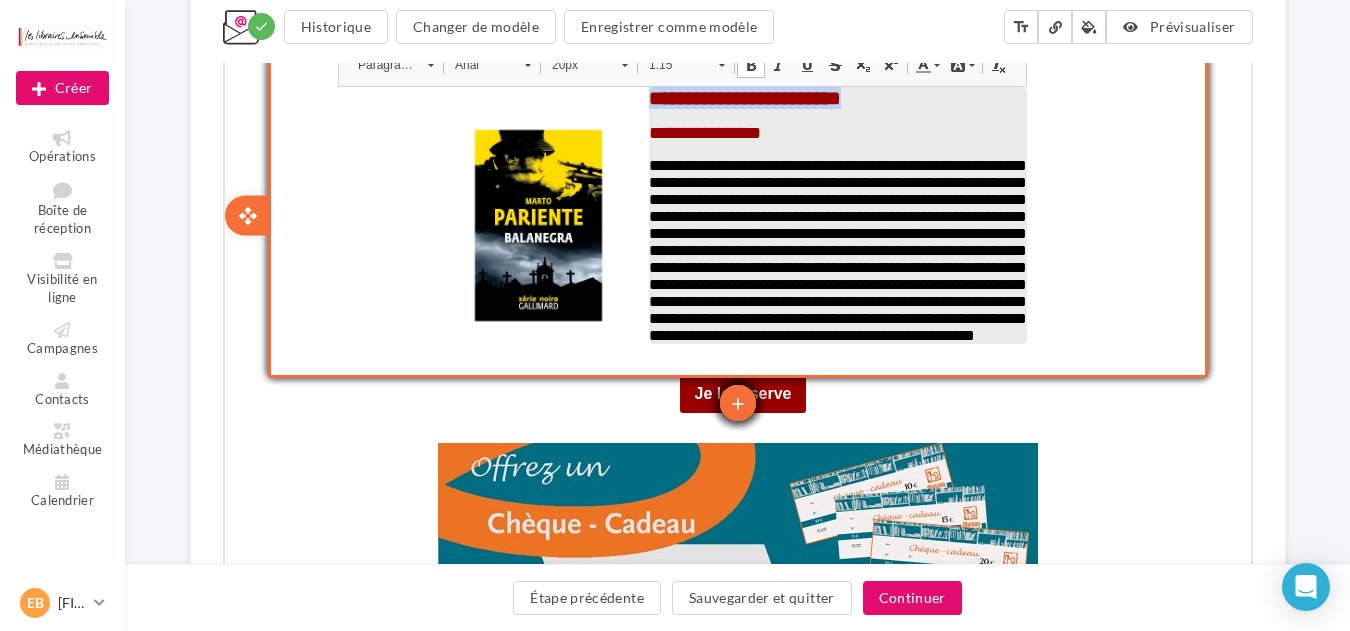 type 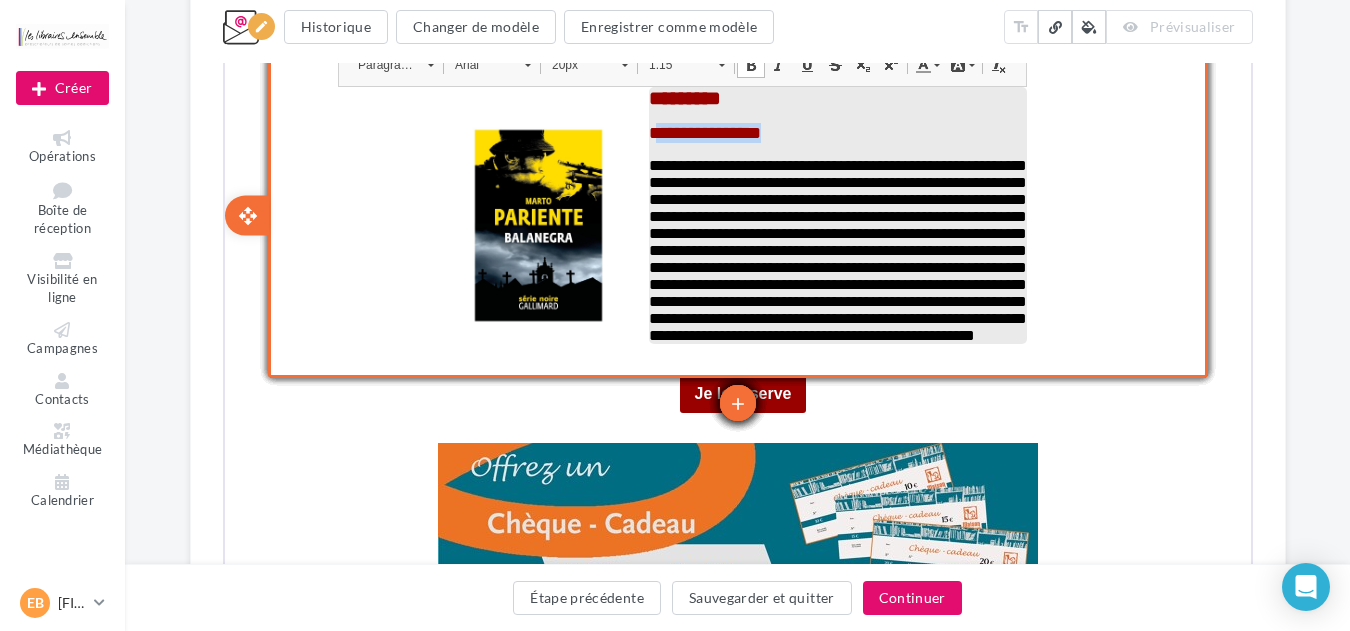 drag, startPoint x: 776, startPoint y: 132, endPoint x: 652, endPoint y: 127, distance: 124.10077 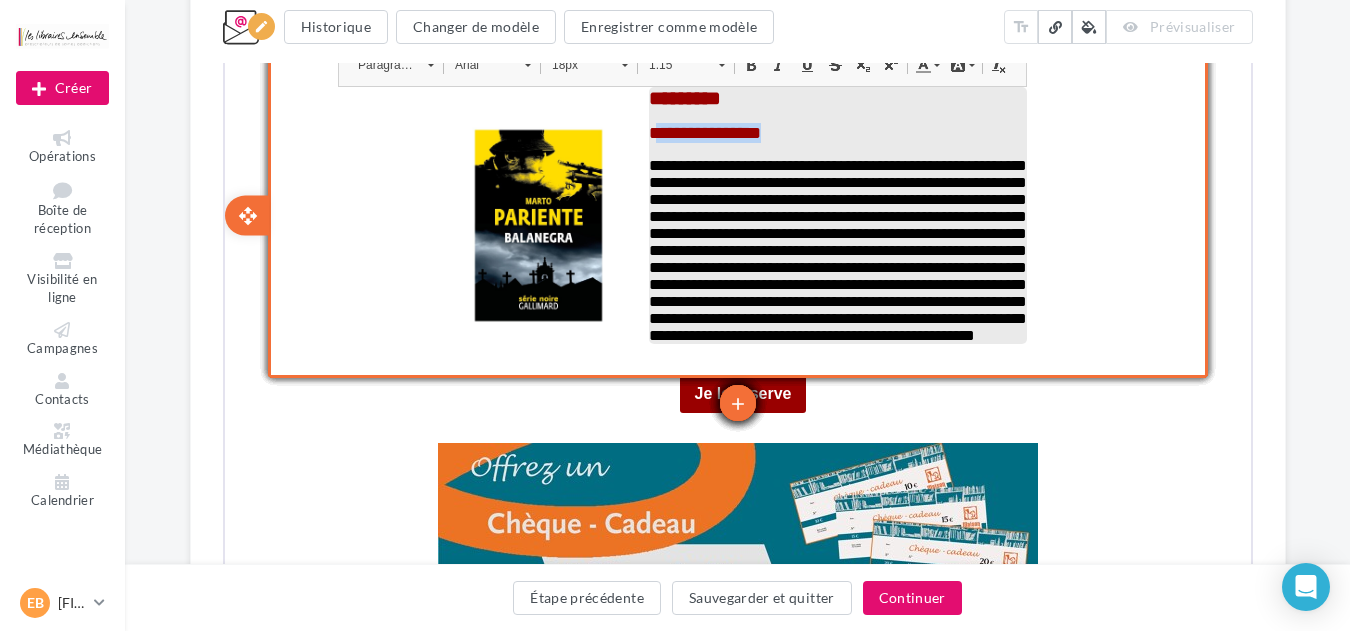 click at bounding box center (835, 148) 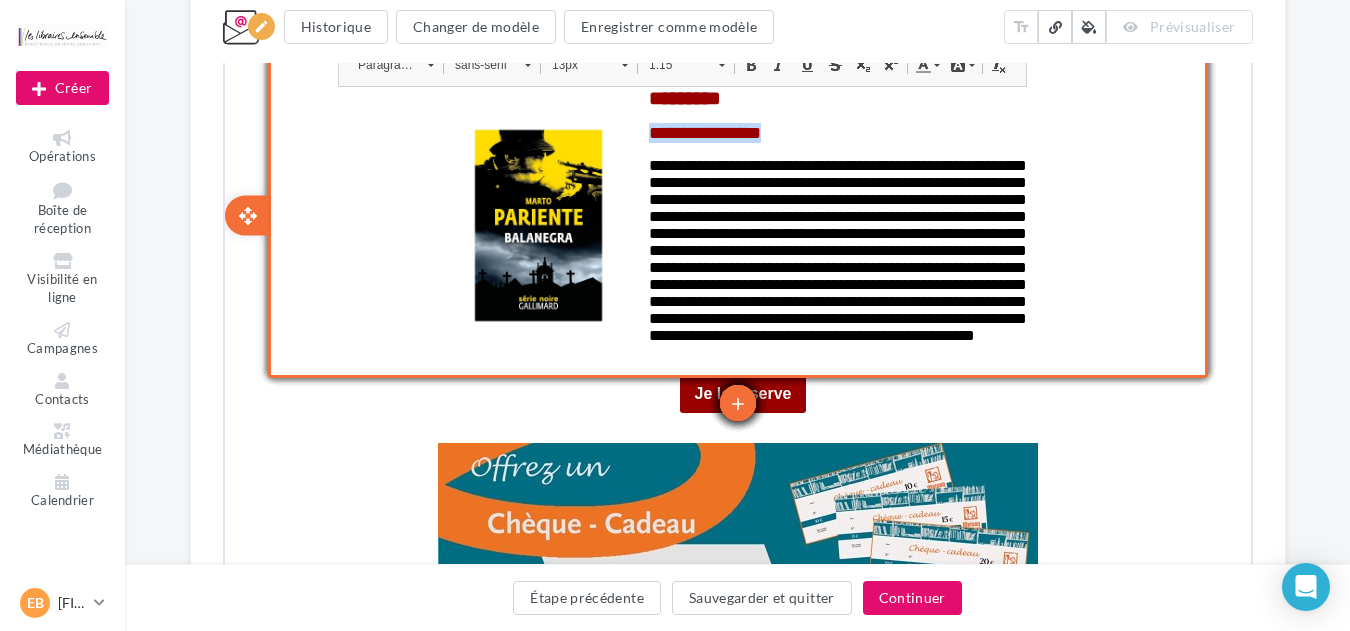 drag, startPoint x: 790, startPoint y: 131, endPoint x: 640, endPoint y: 124, distance: 150.16324 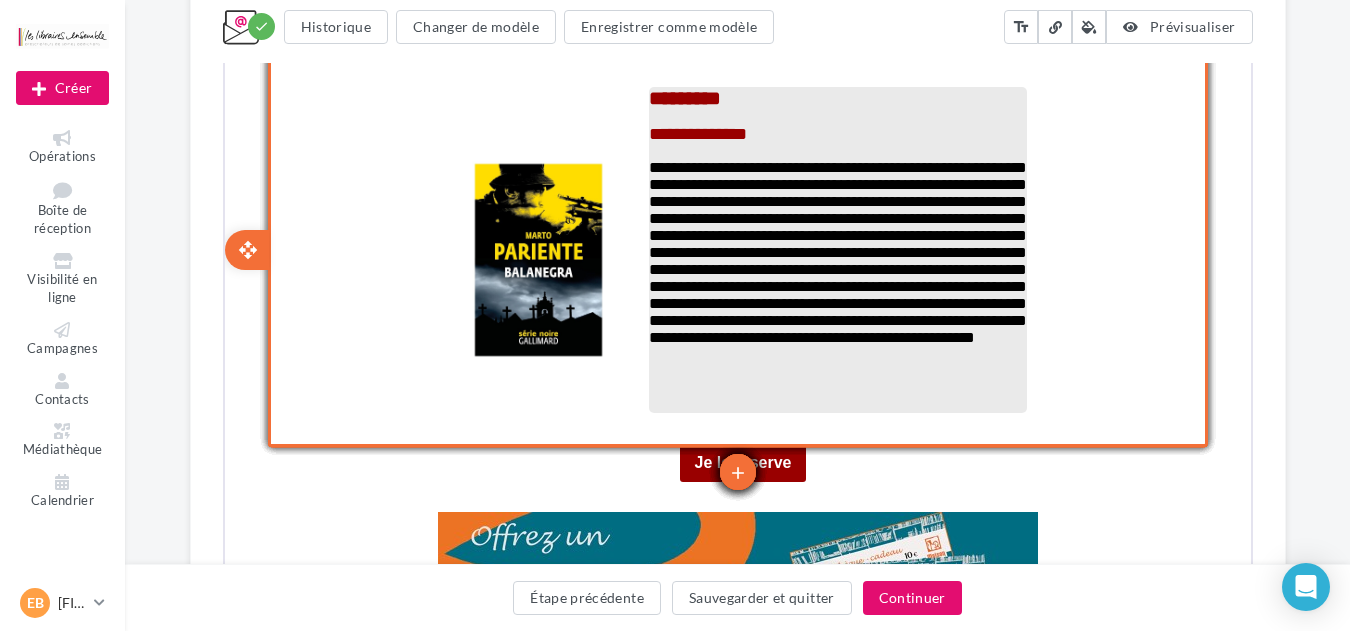 click on "**********" at bounding box center [835, 250] 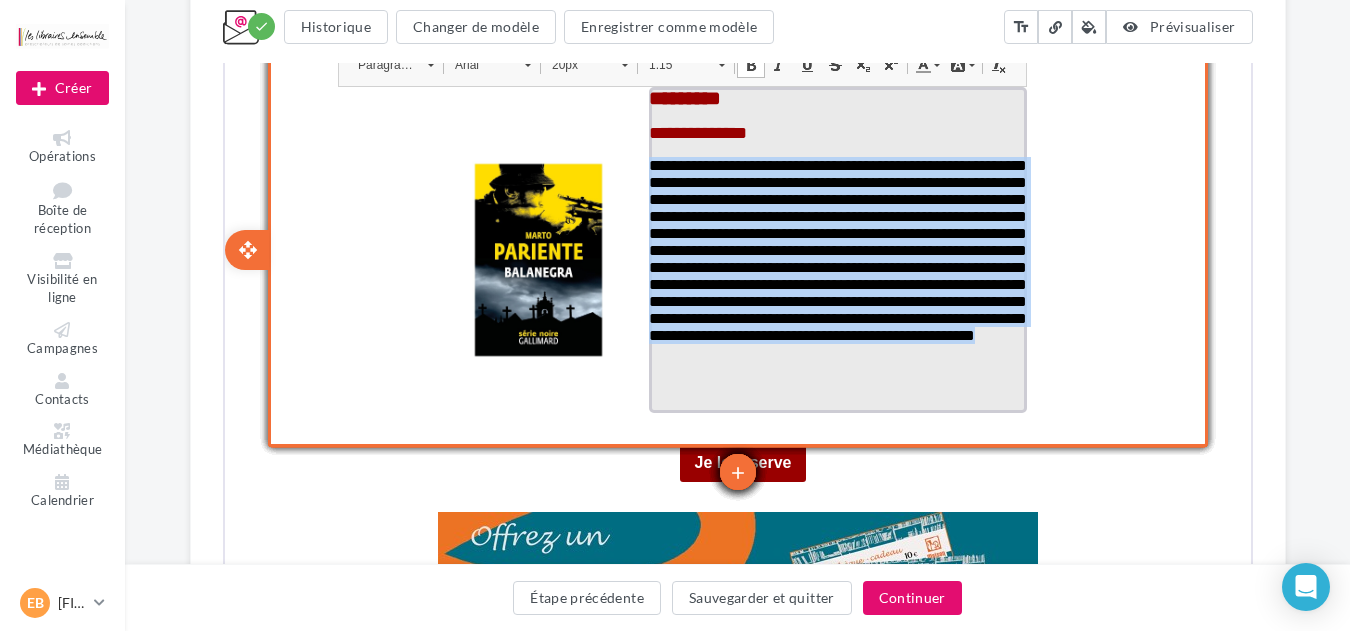 drag, startPoint x: 783, startPoint y: 395, endPoint x: 639, endPoint y: 176, distance: 262.10114 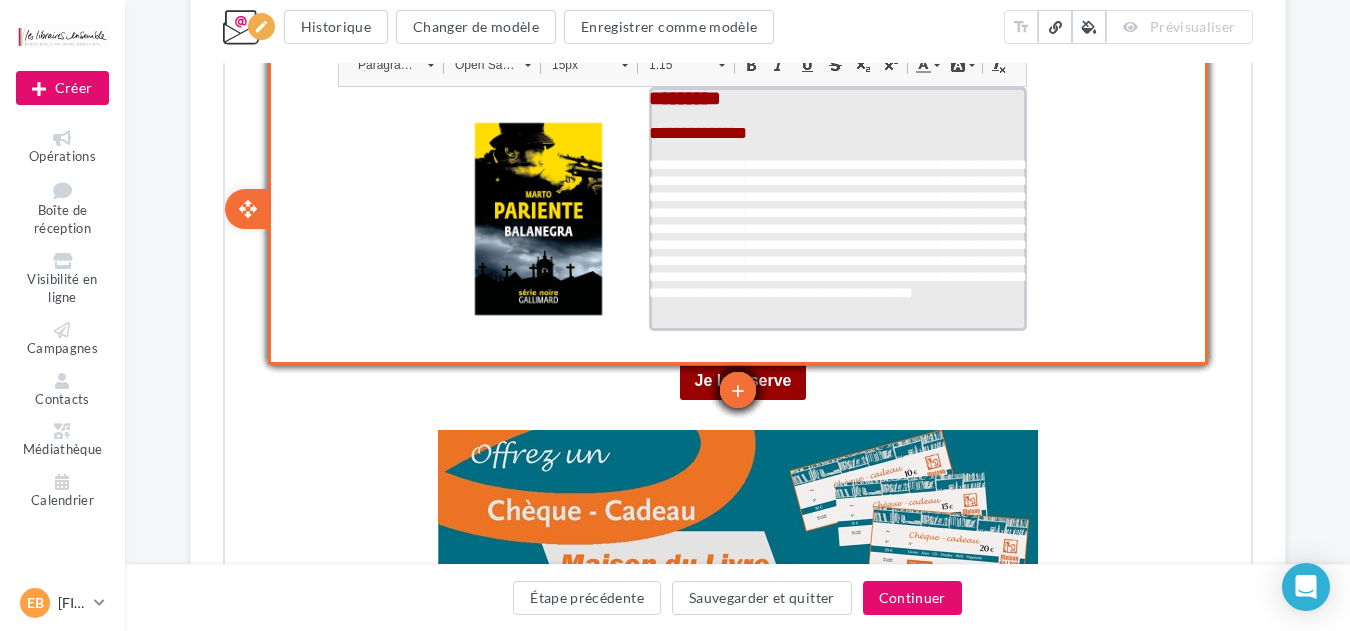 click on "**********" at bounding box center (835, 240) 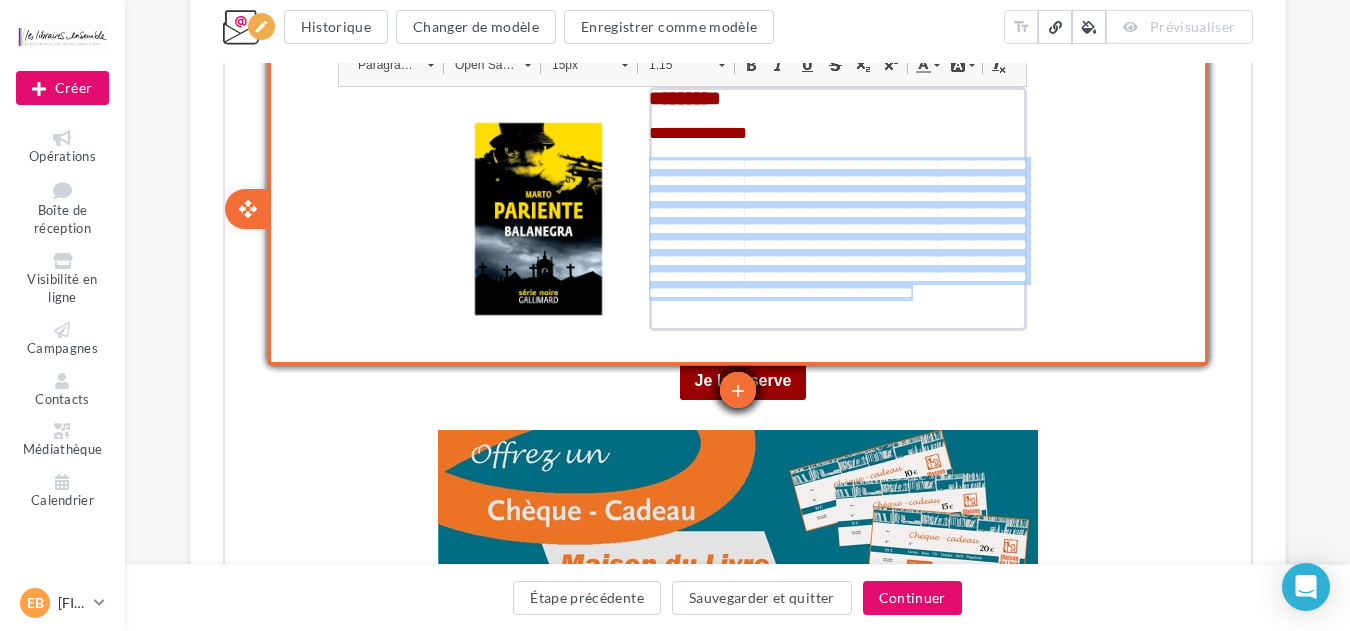 drag, startPoint x: 918, startPoint y: 316, endPoint x: 641, endPoint y: 170, distance: 313.12137 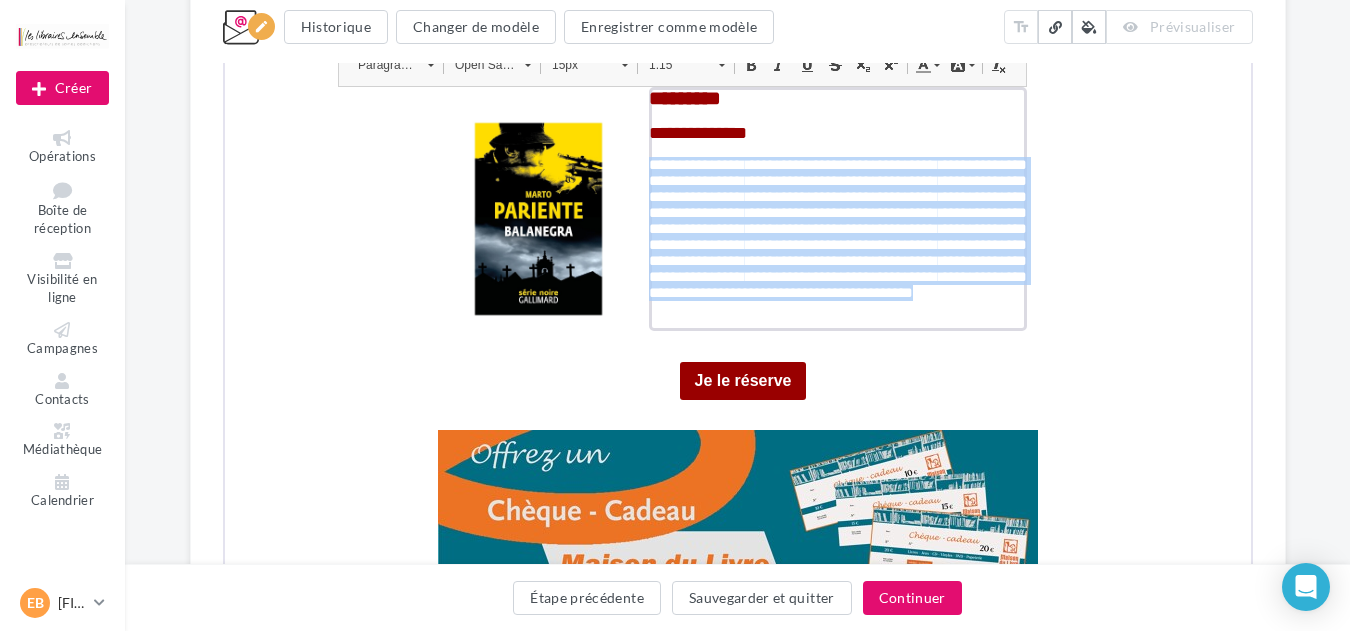 click on "Open Sans" at bounding box center (477, 63) 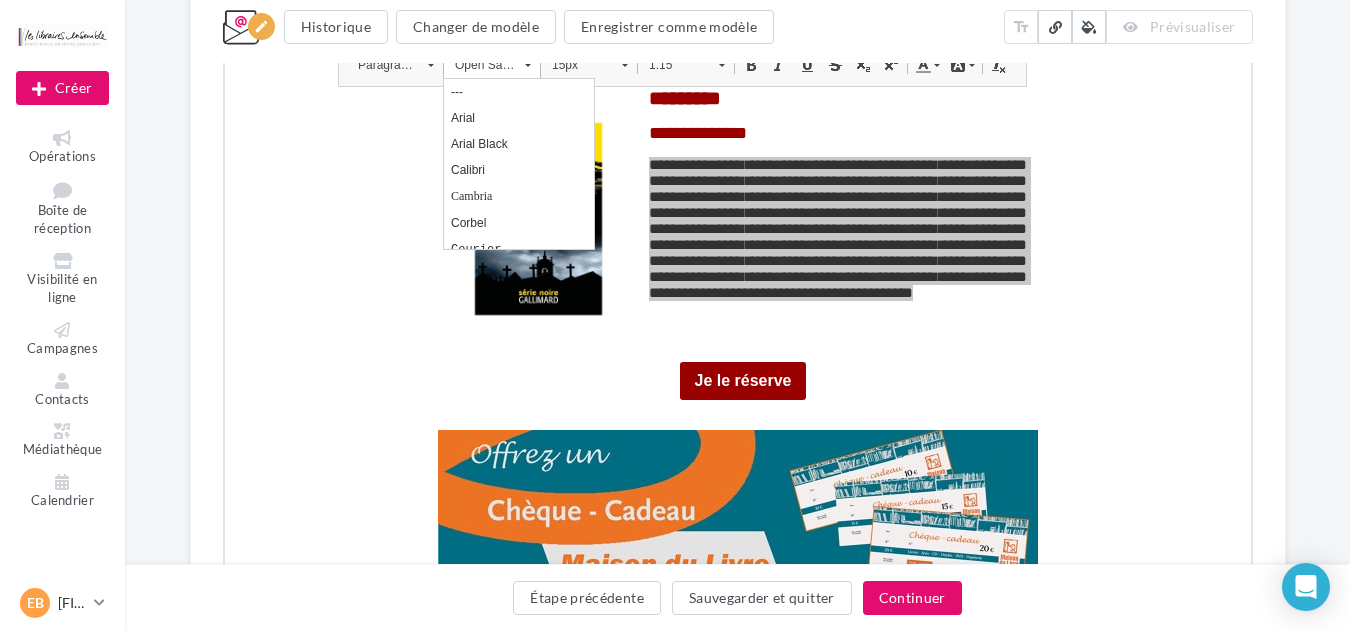 scroll, scrollTop: 0, scrollLeft: 0, axis: both 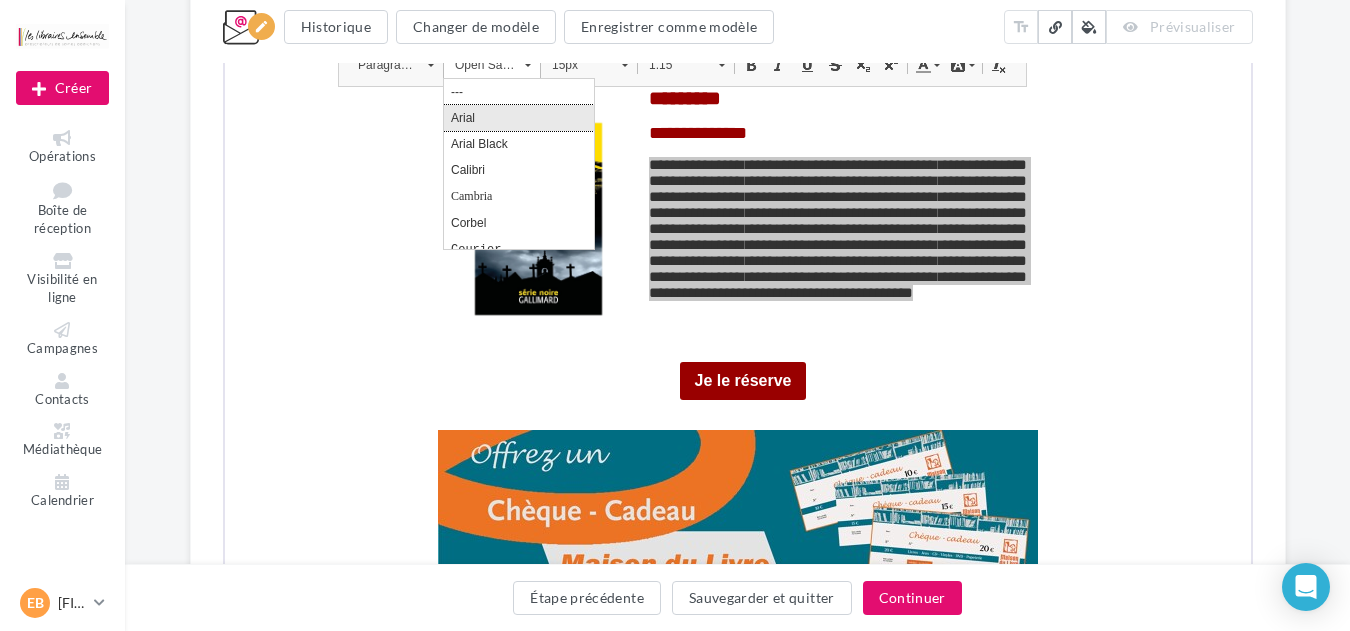 click on "Arial" at bounding box center [518, 118] 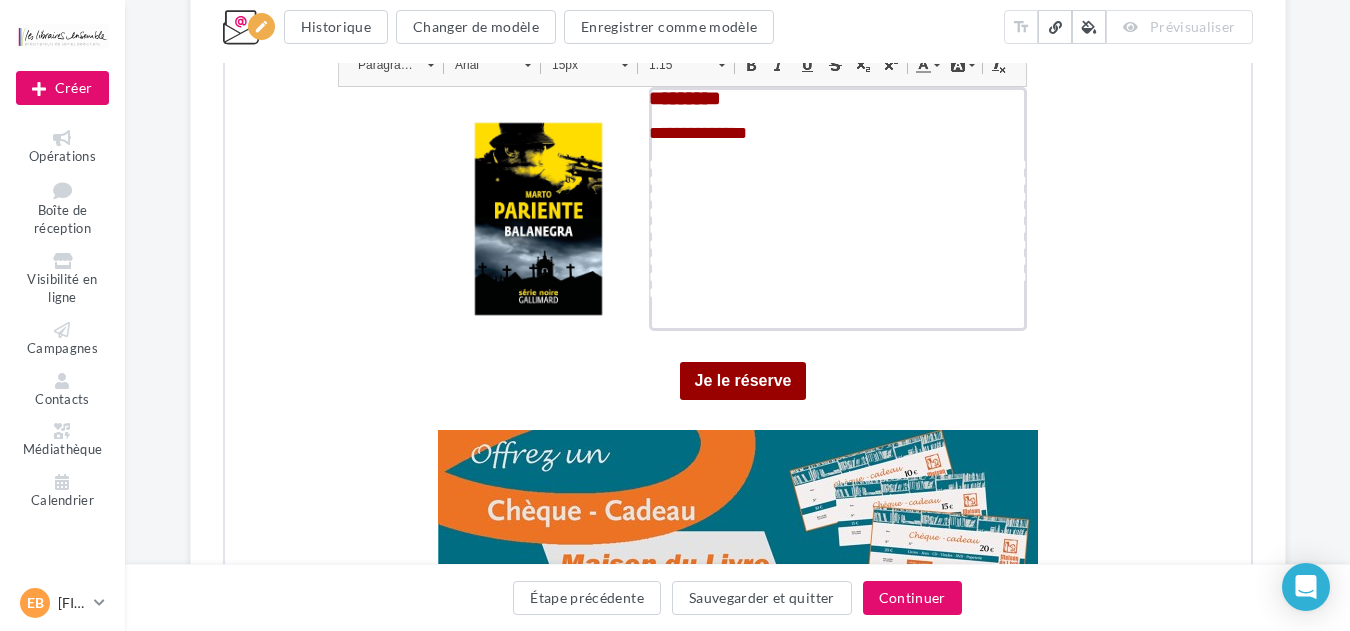click on "15px" at bounding box center (574, 63) 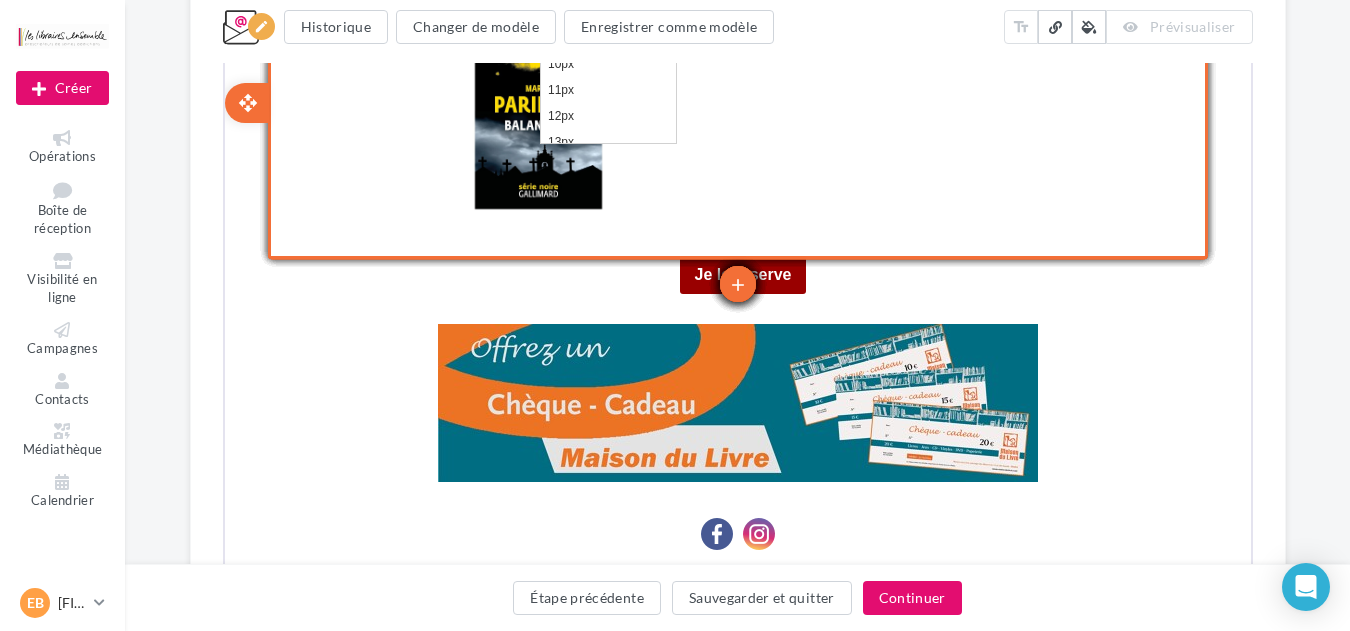scroll, scrollTop: 136, scrollLeft: 0, axis: vertical 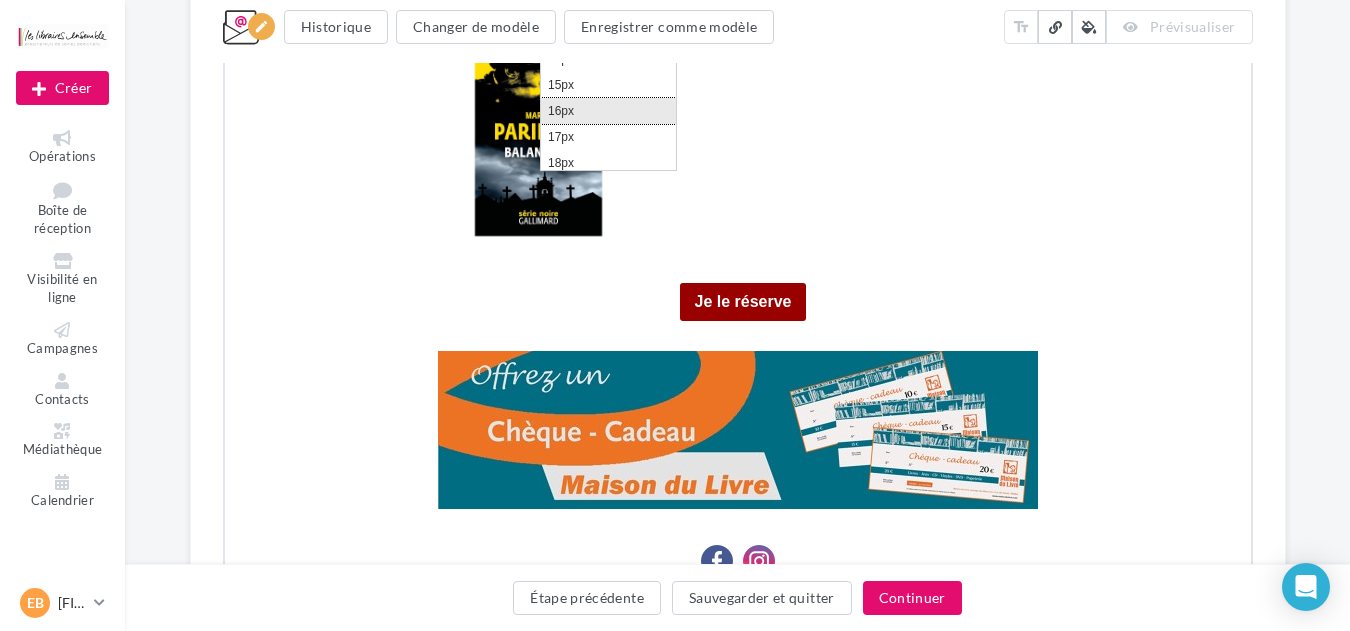 click on "16px" at bounding box center (607, 111) 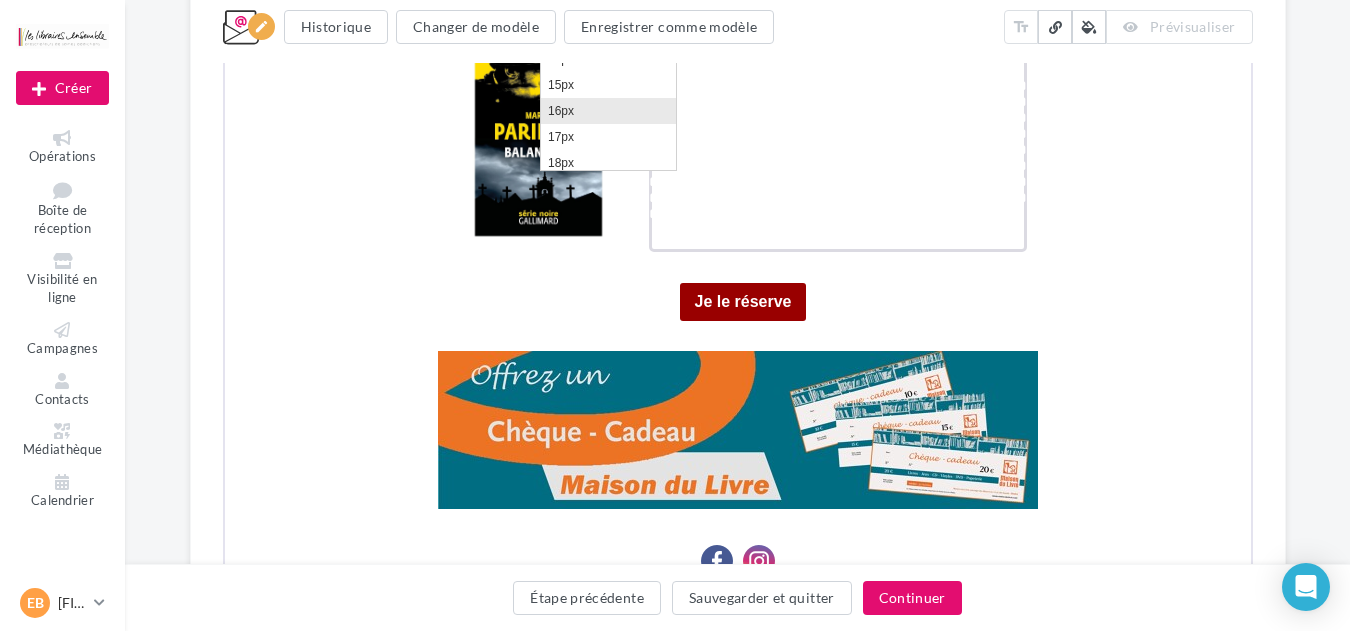 scroll, scrollTop: 0, scrollLeft: 0, axis: both 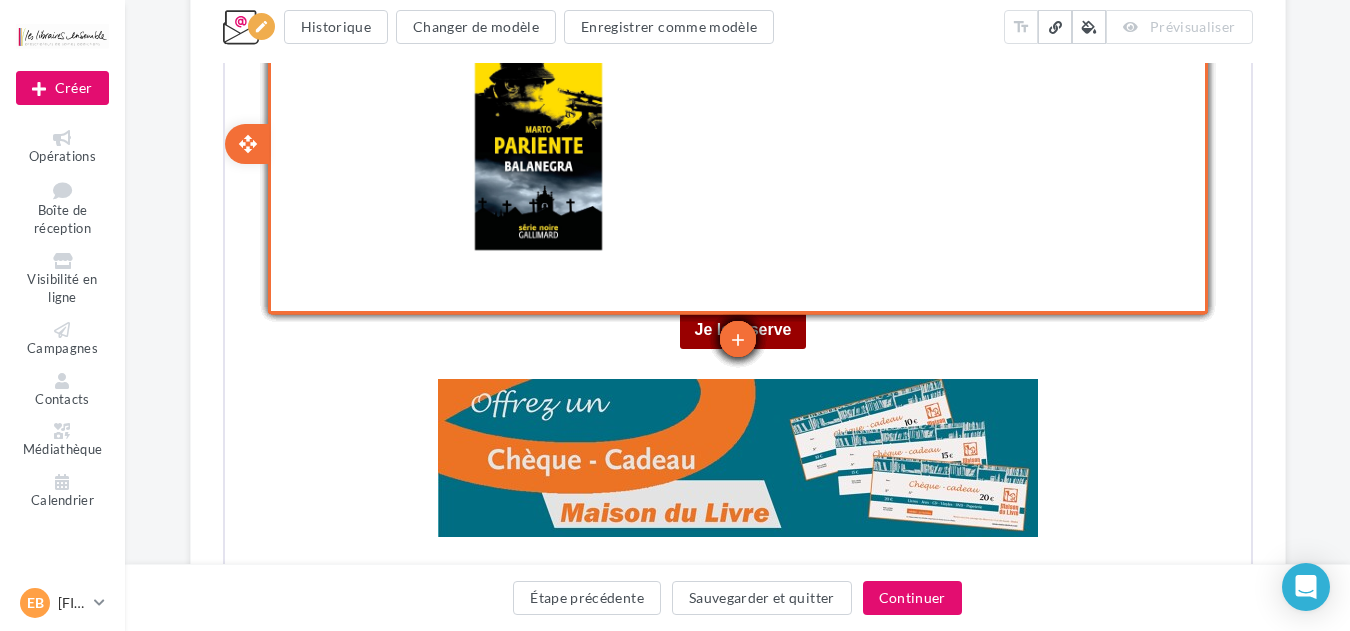 click on "Something wrong..." at bounding box center (738, -2400) 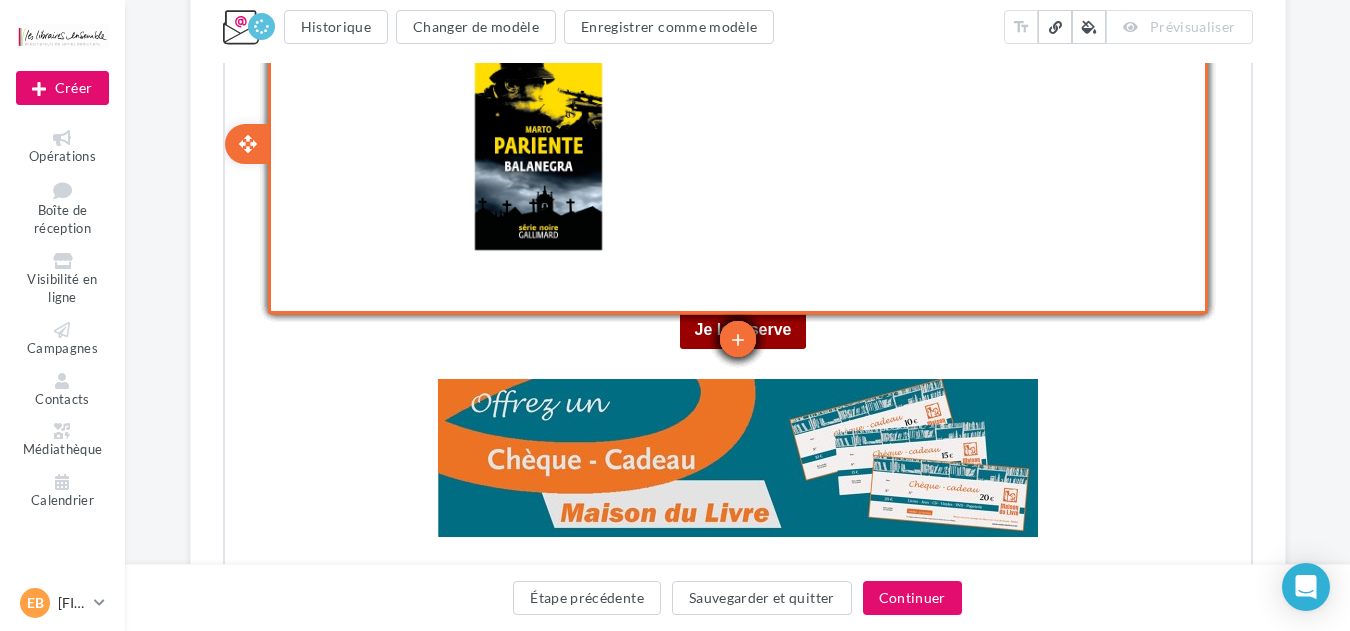 scroll, scrollTop: 5999, scrollLeft: 0, axis: vertical 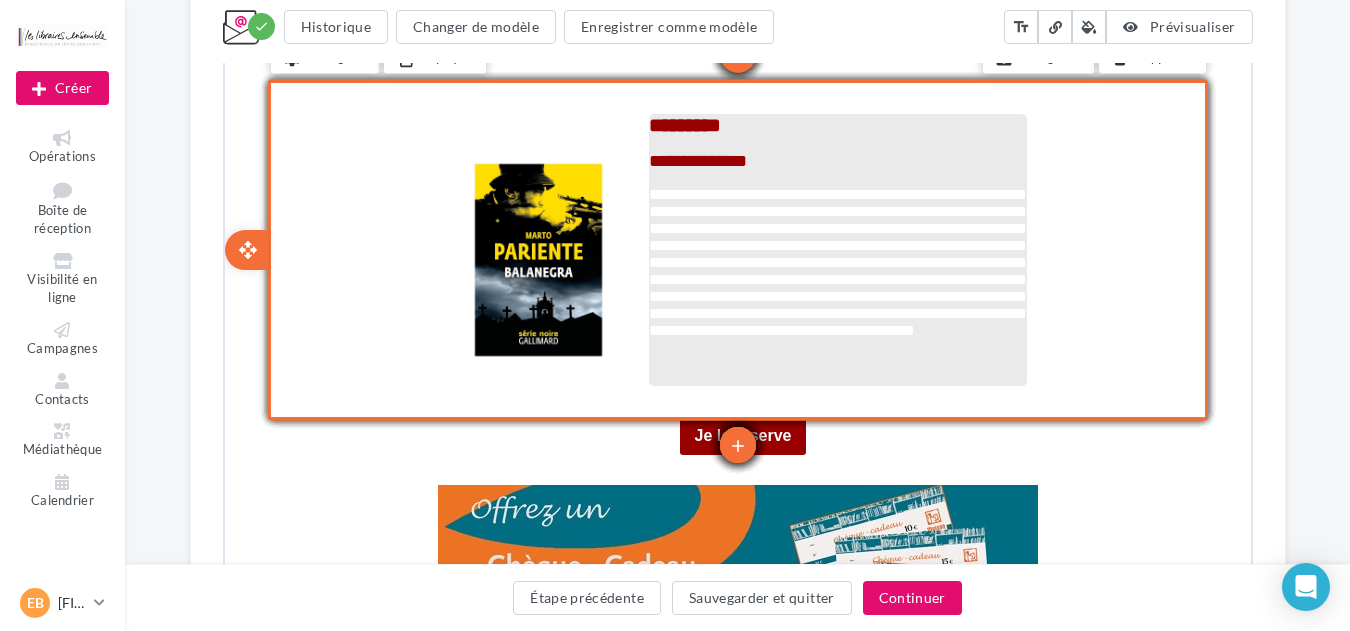click on "**********" at bounding box center (835, 260) 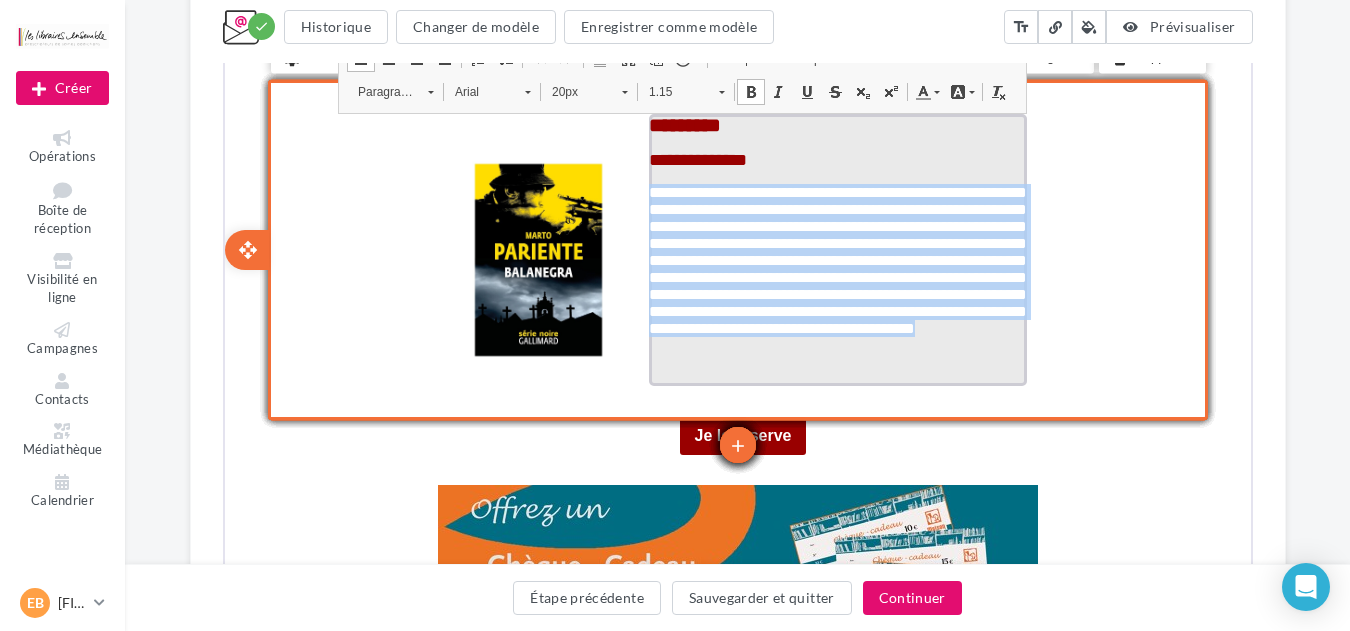 drag, startPoint x: 826, startPoint y: 376, endPoint x: 644, endPoint y: 189, distance: 260.94635 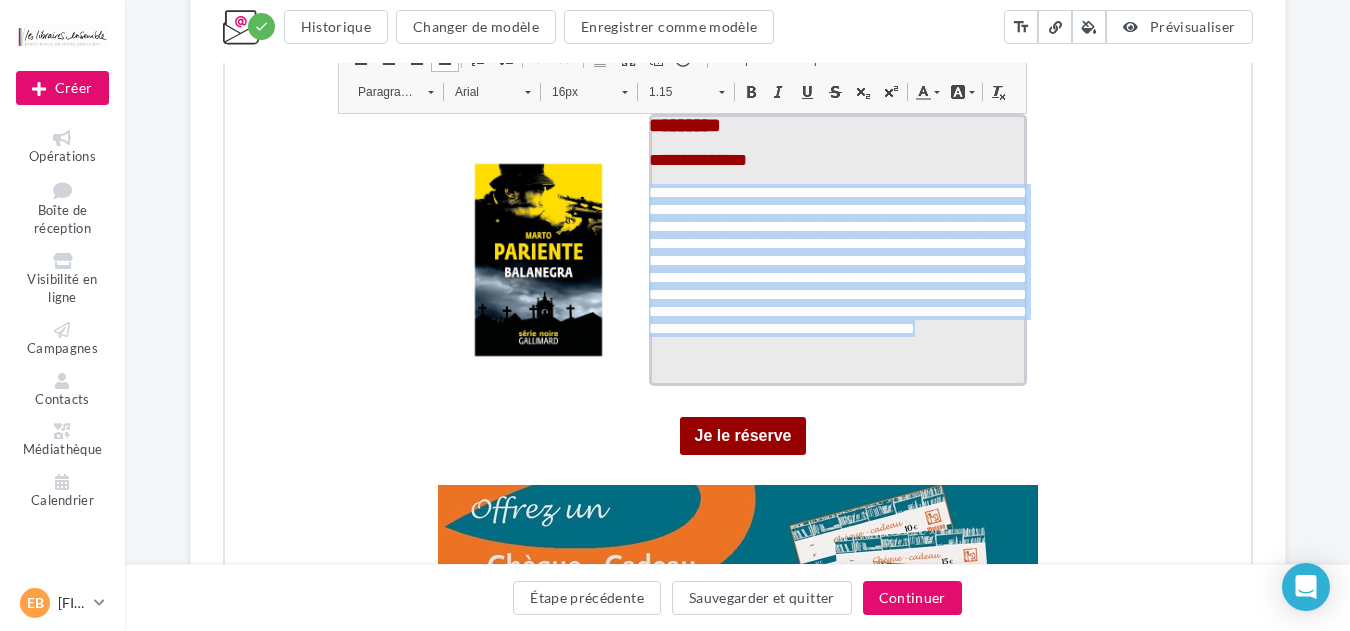 click on "Couleur du texte" at bounding box center [924, 90] 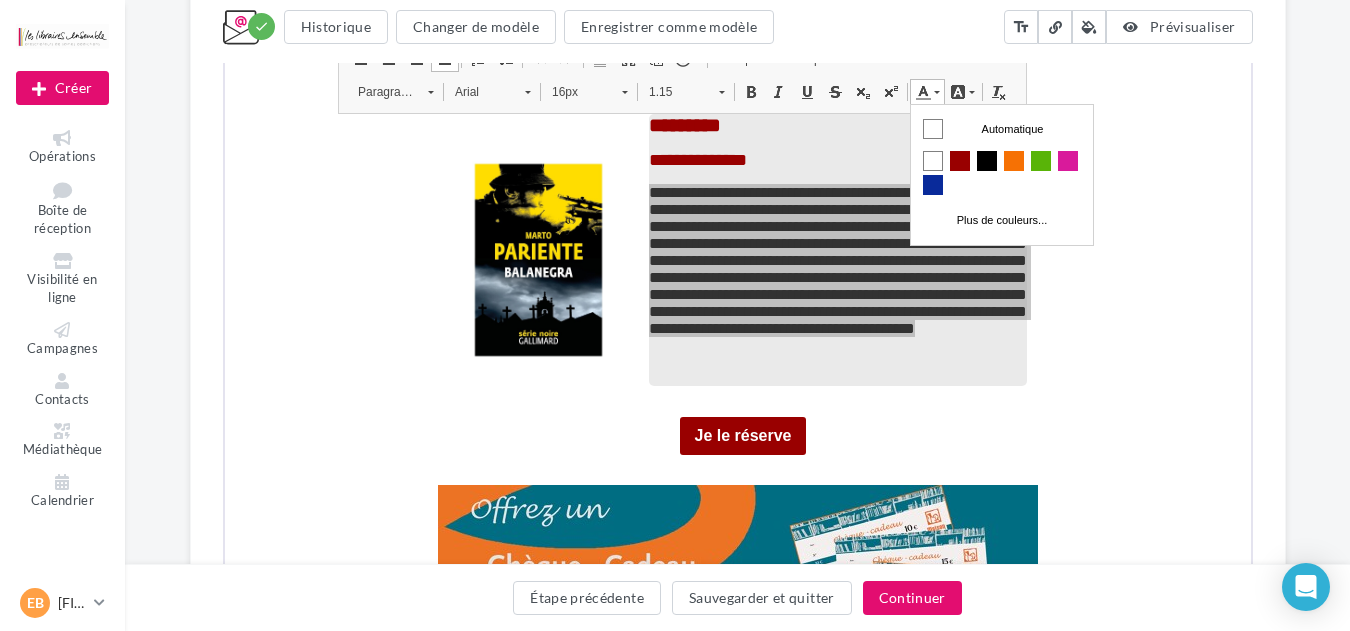scroll, scrollTop: 0, scrollLeft: 0, axis: both 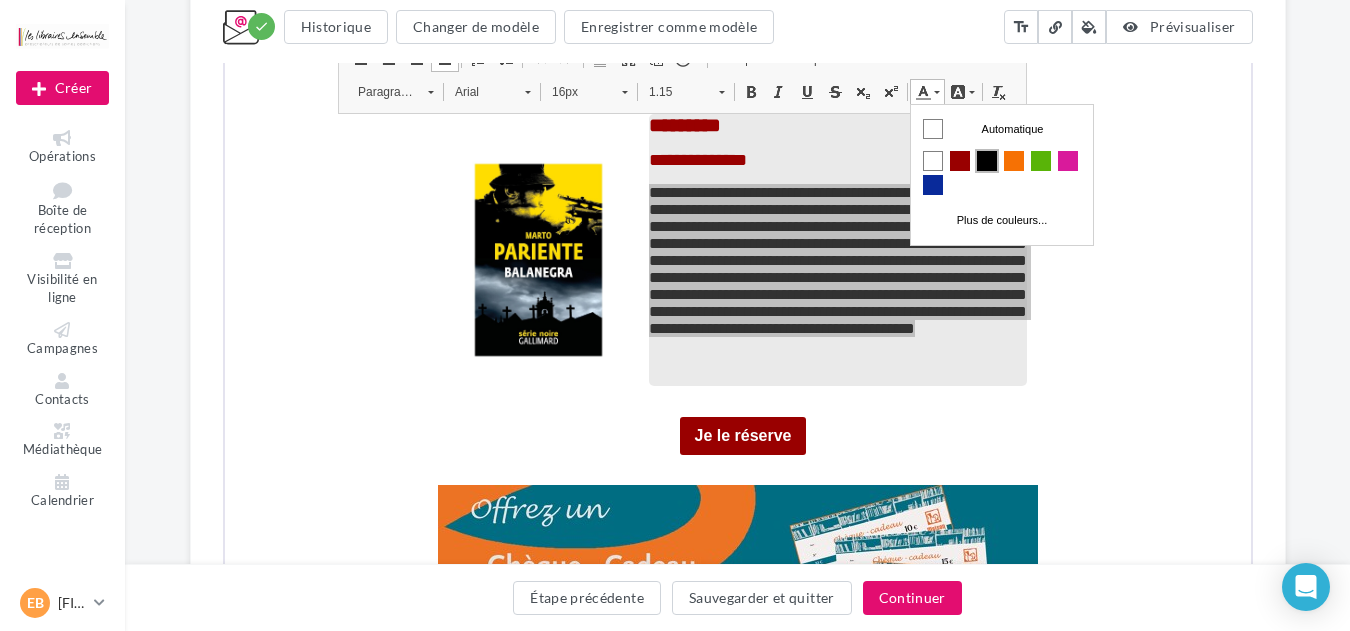 click at bounding box center (986, 161) 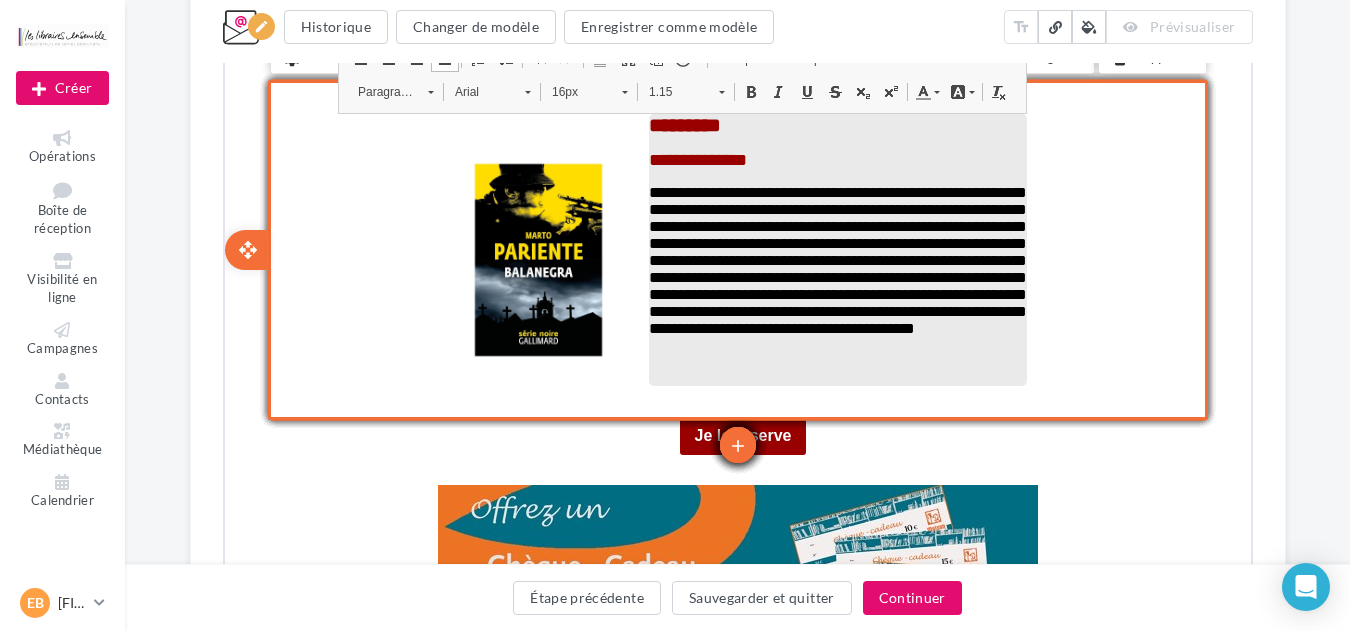 click on "edit               photo_library           rounded_corner      crop      link      style [PII] [PII] [PII]  add add add add add add add add add add add add add add add add add add add add add add settings Configurer content_copy Dupliquer add add save Enregistrer delete Supprimer open_with" at bounding box center [735, 248] 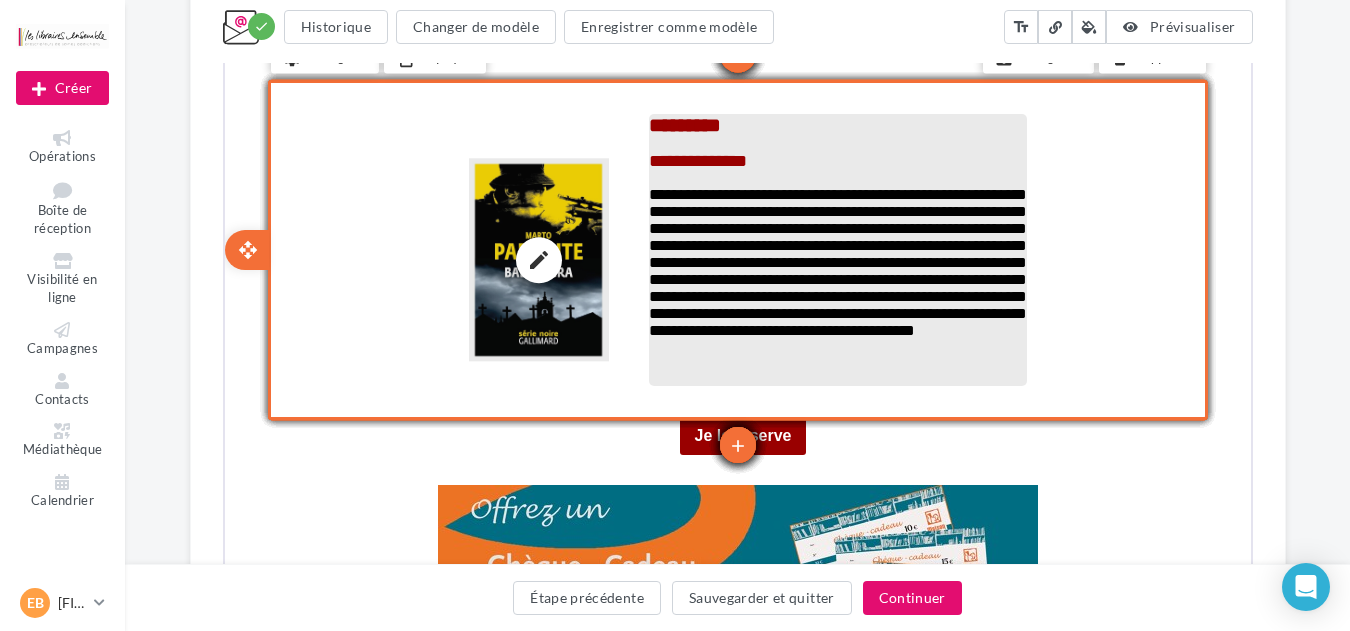 scroll, scrollTop: 5785, scrollLeft: 0, axis: vertical 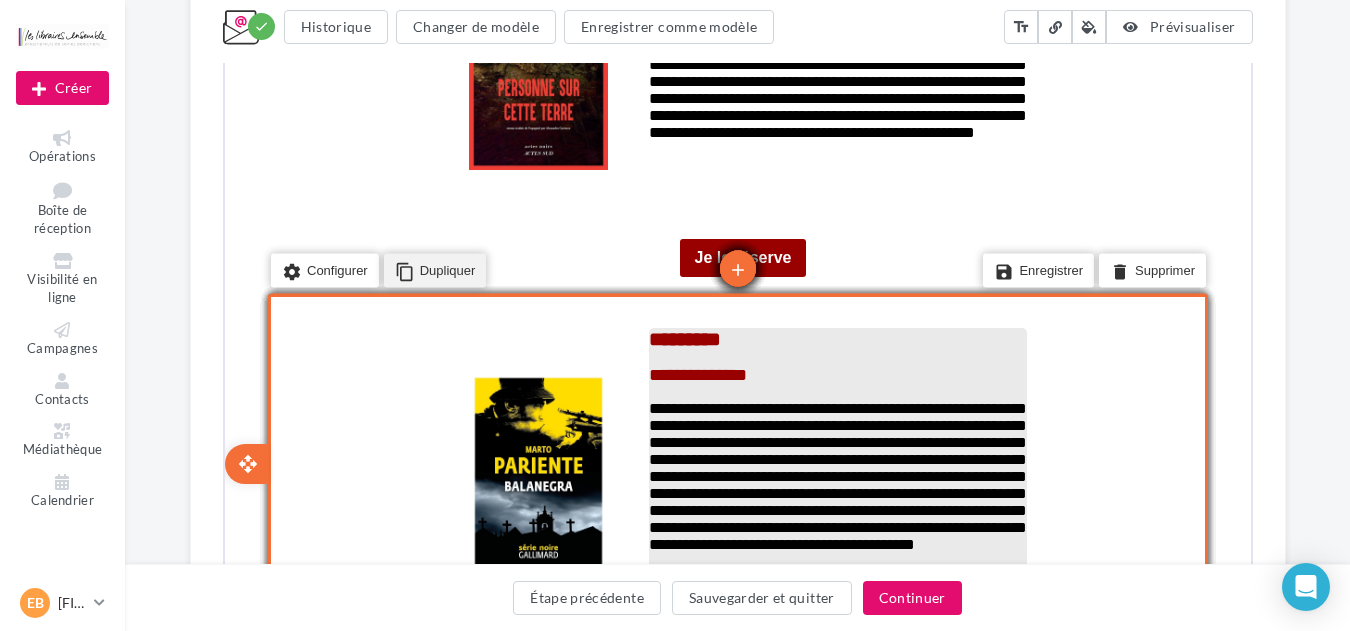 click on "content_copy Dupliquer" at bounding box center [432, 269] 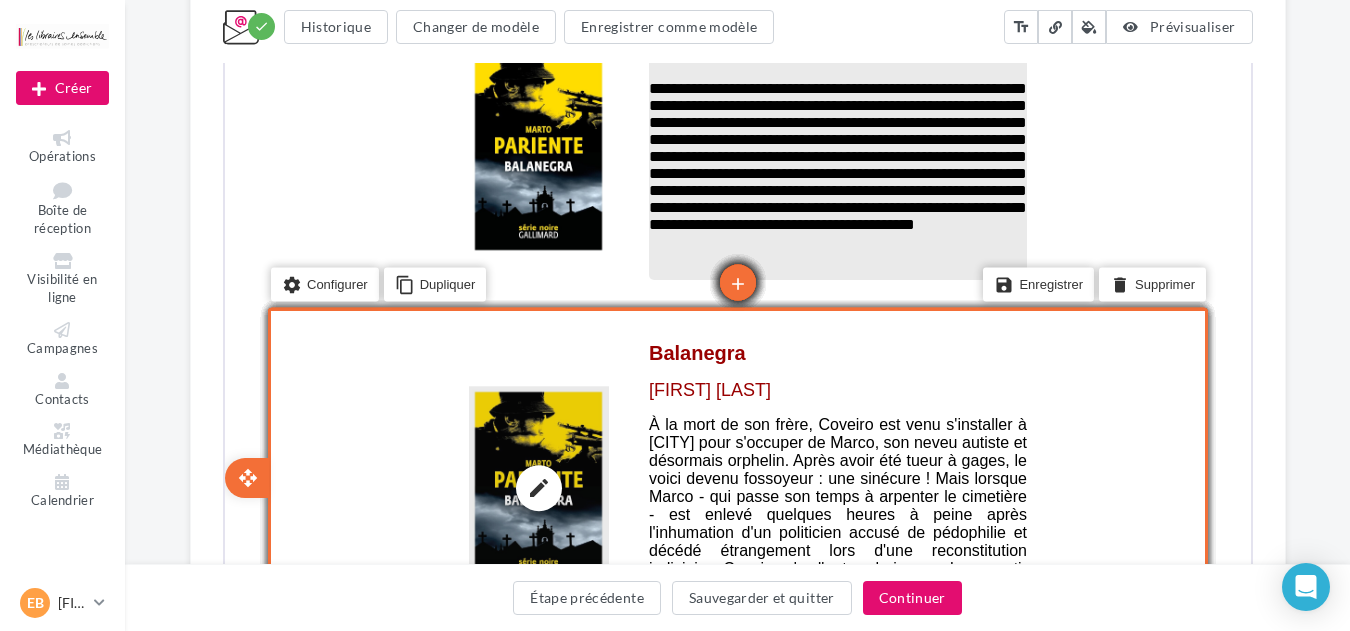 scroll, scrollTop: 6212, scrollLeft: 0, axis: vertical 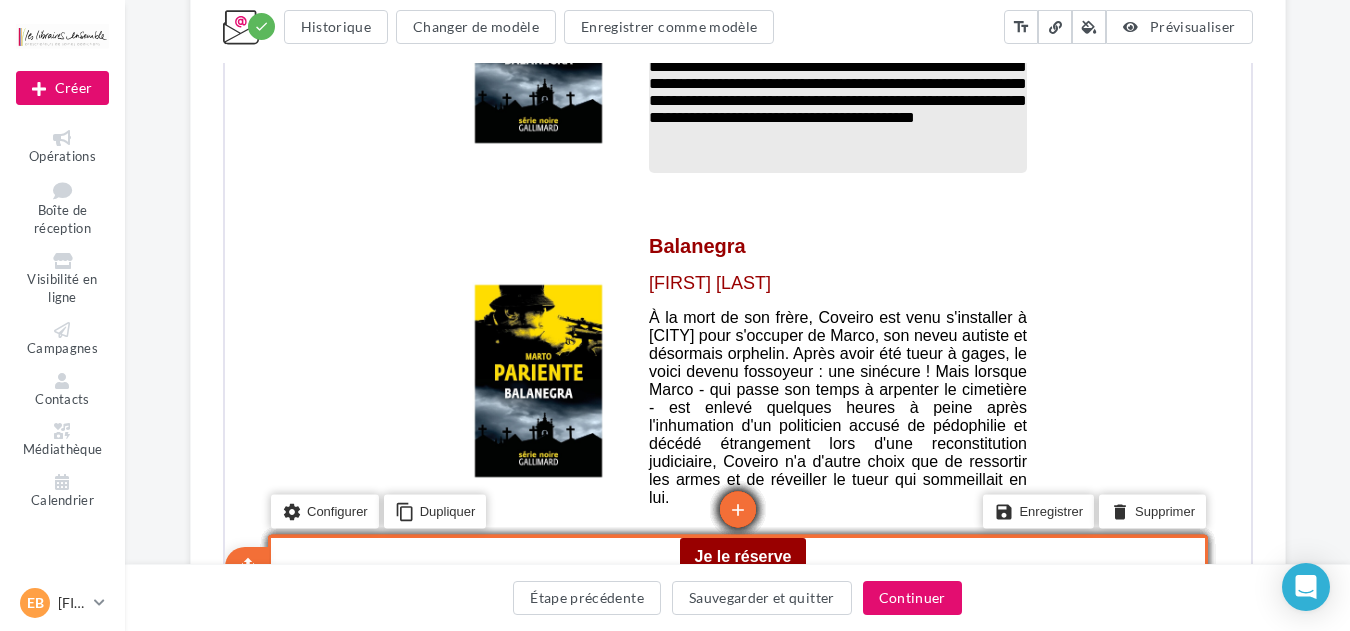click on "settings Configurer content_copy Dupliquer" at bounding box center [378, 523] 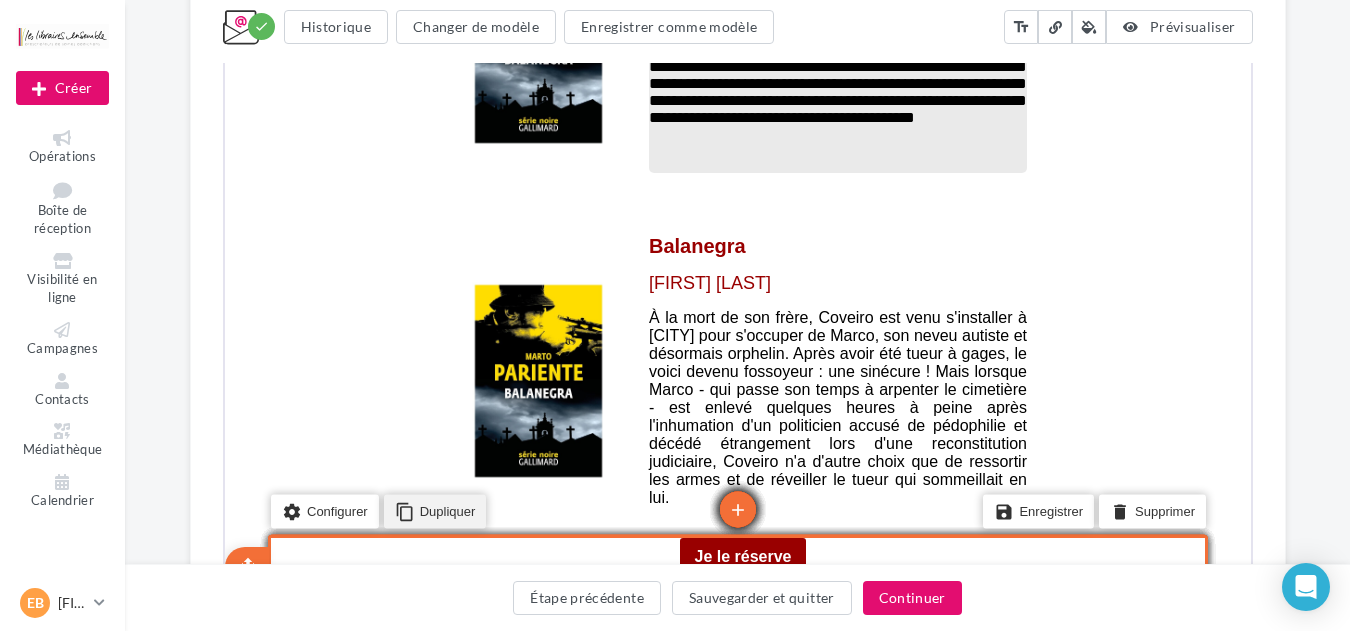 click on "content_copy Dupliquer" at bounding box center [432, 509] 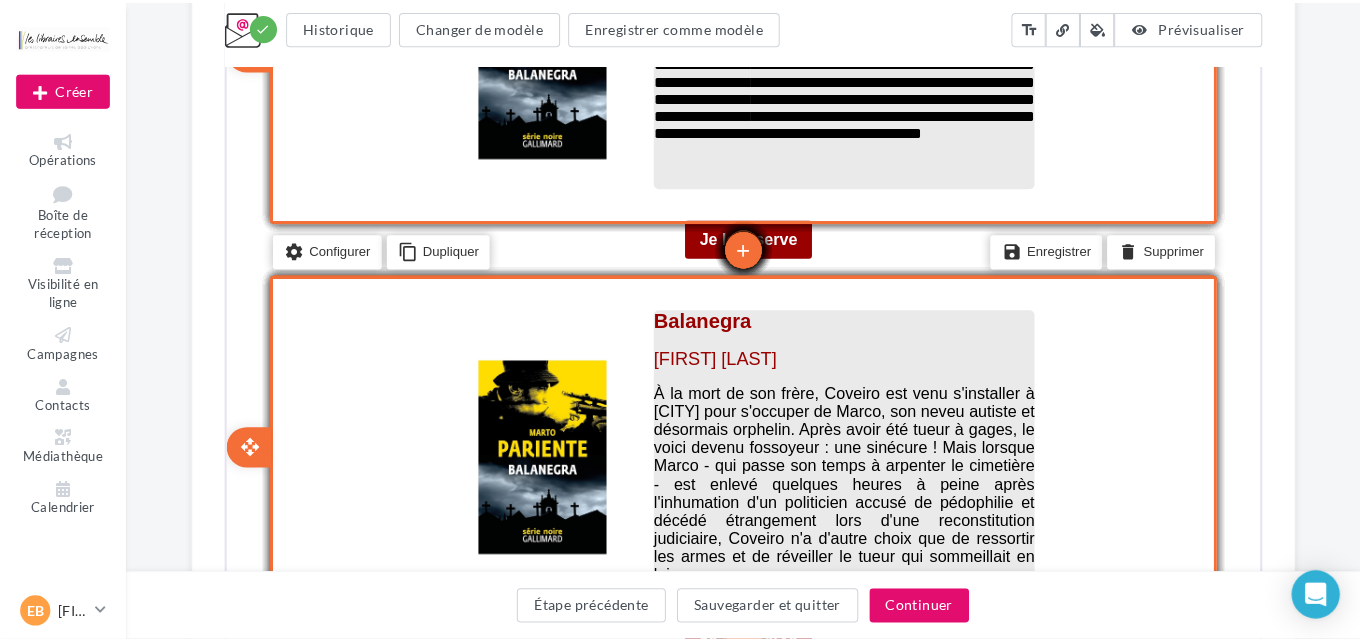 scroll, scrollTop: 6307, scrollLeft: 0, axis: vertical 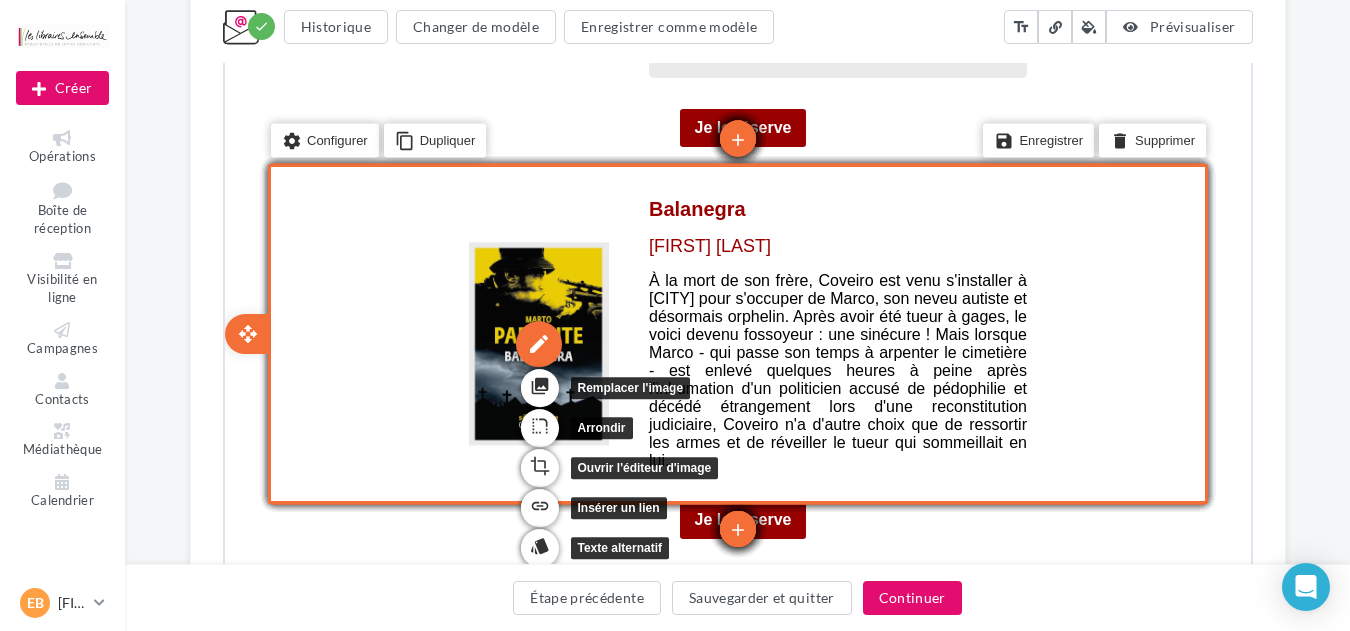 click on "edit" at bounding box center [536, 342] 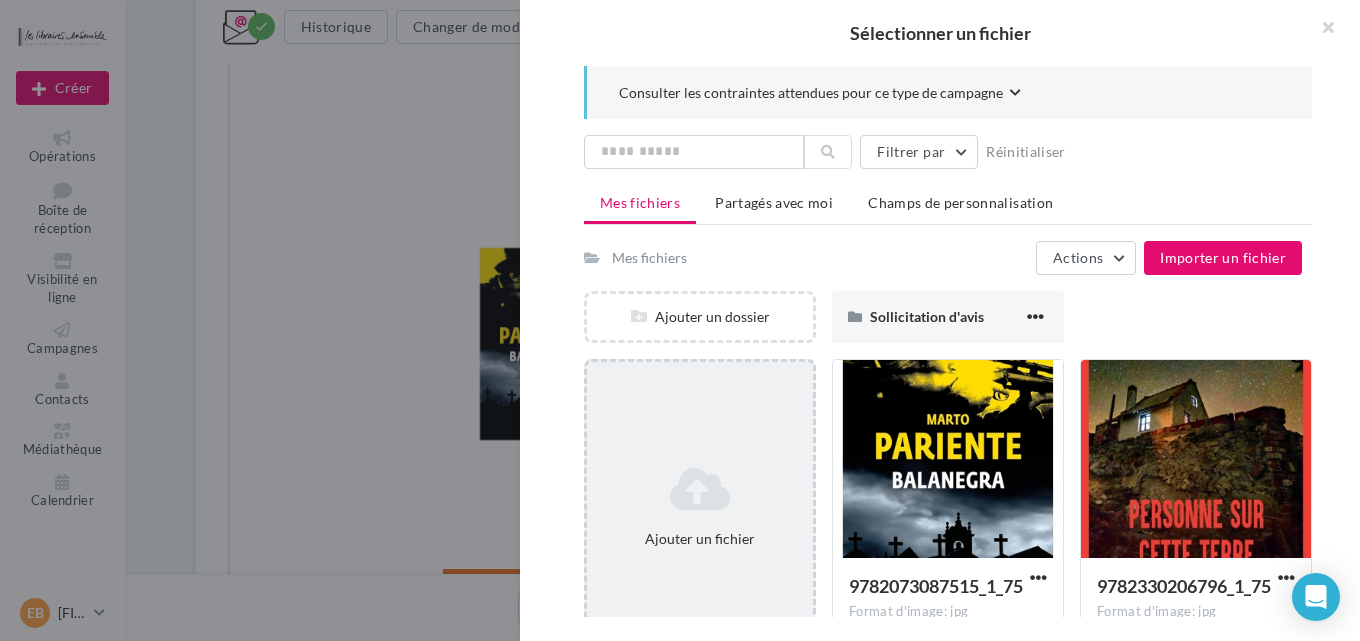 click at bounding box center (700, 489) 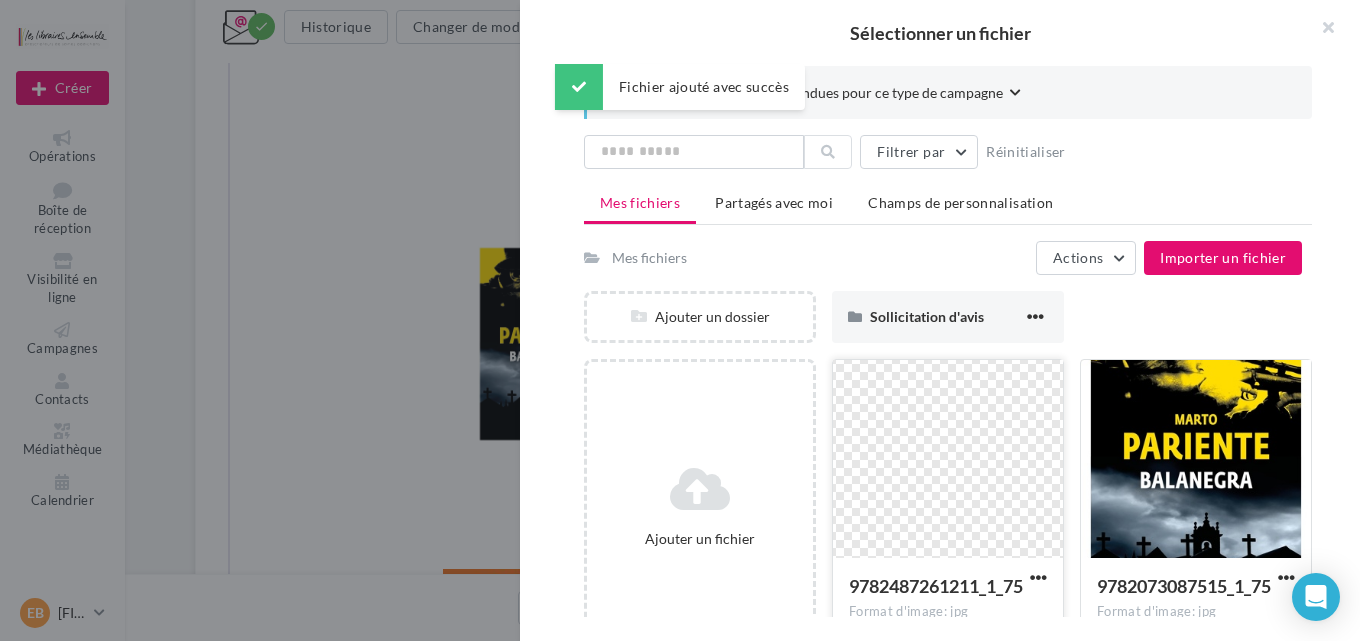 click at bounding box center [948, 460] 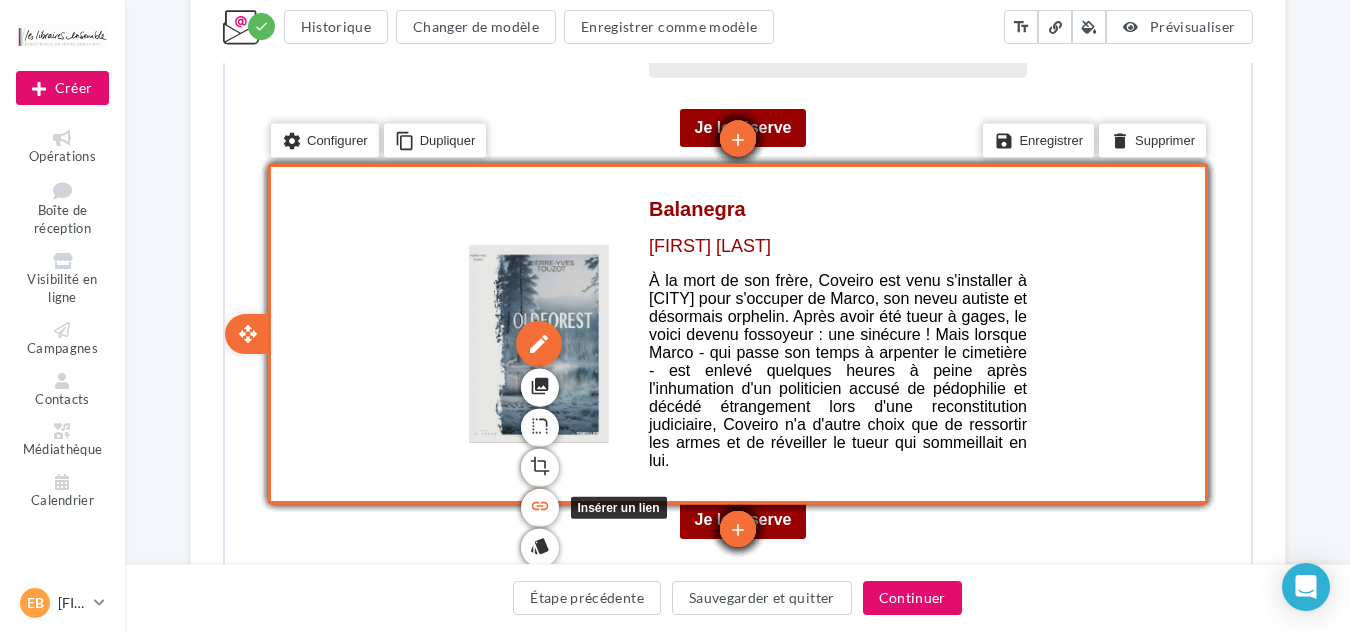click on "link" at bounding box center (537, 504) 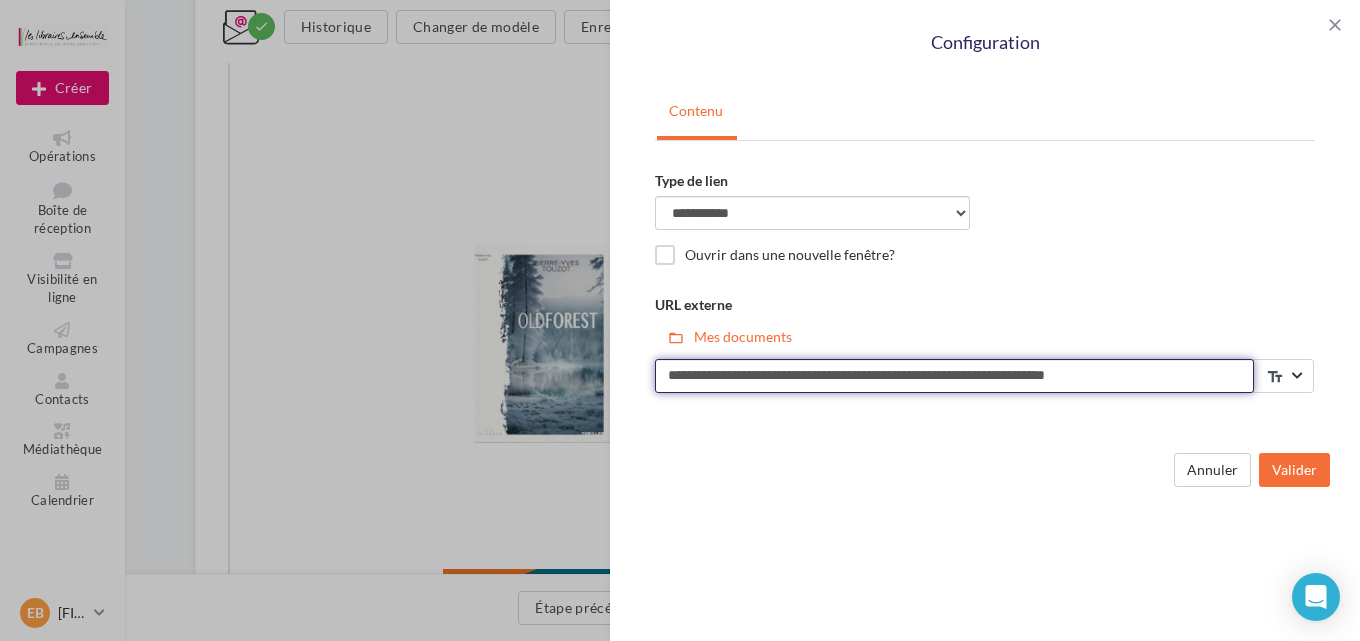 click on "**********" at bounding box center (954, 376) 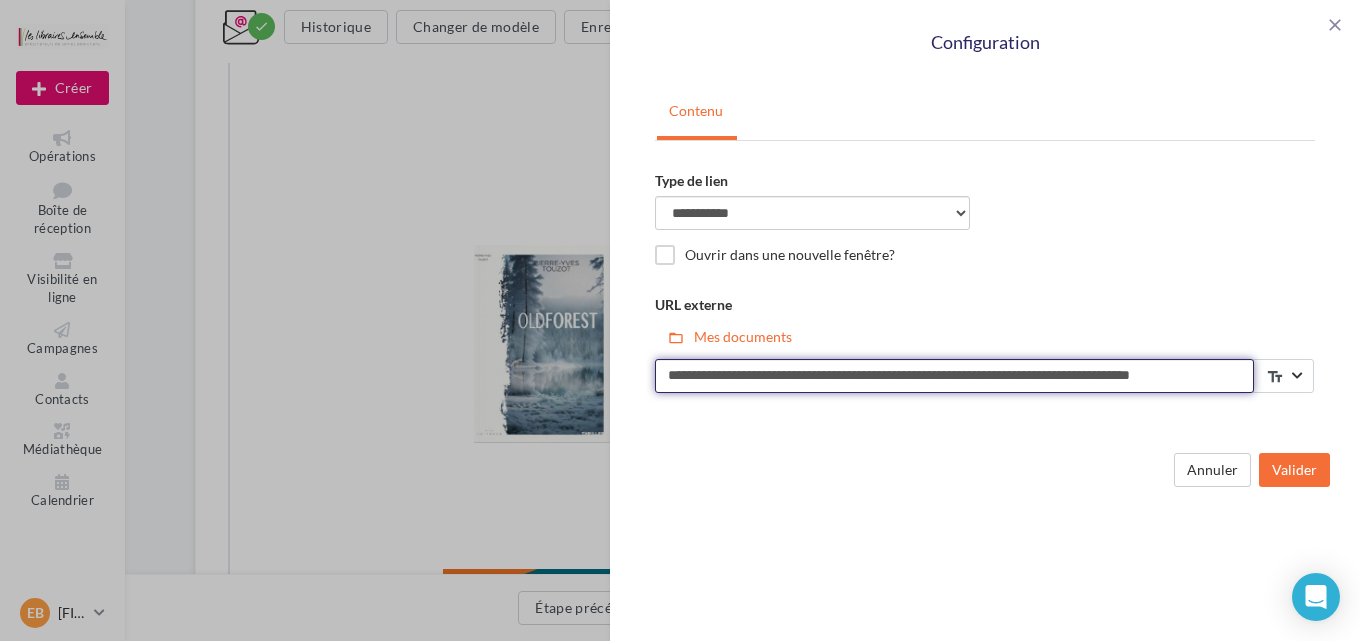 scroll, scrollTop: 0, scrollLeft: 38, axis: horizontal 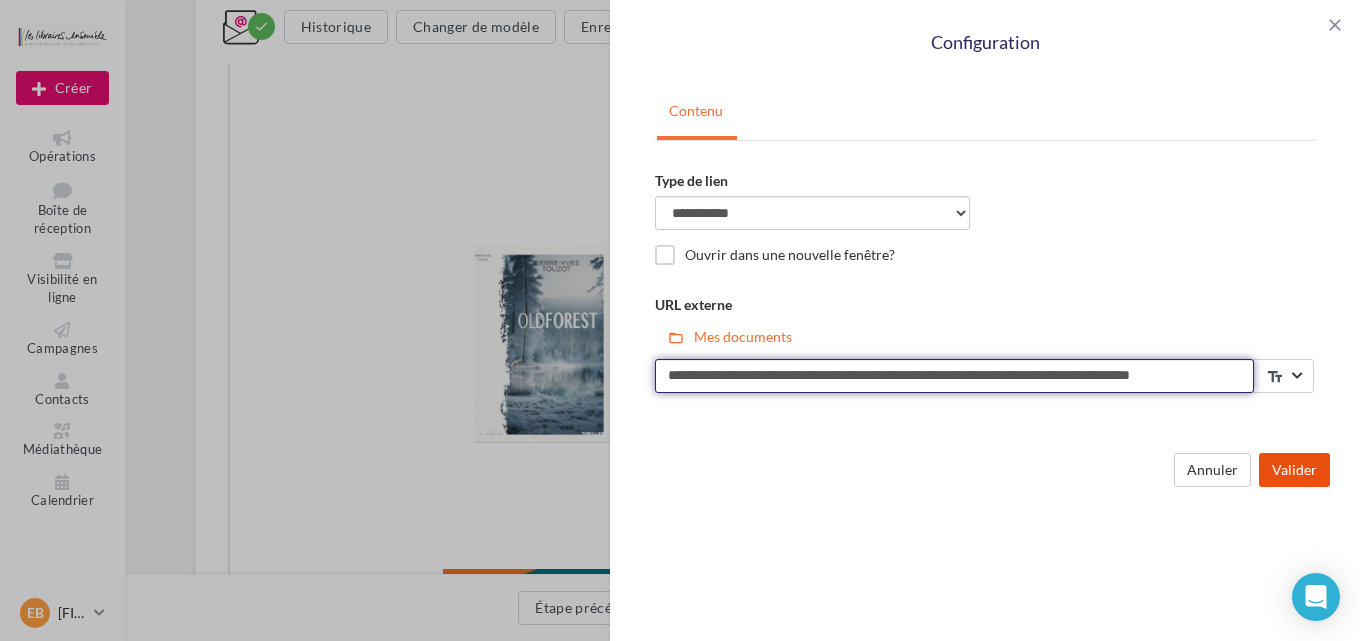 type on "**********" 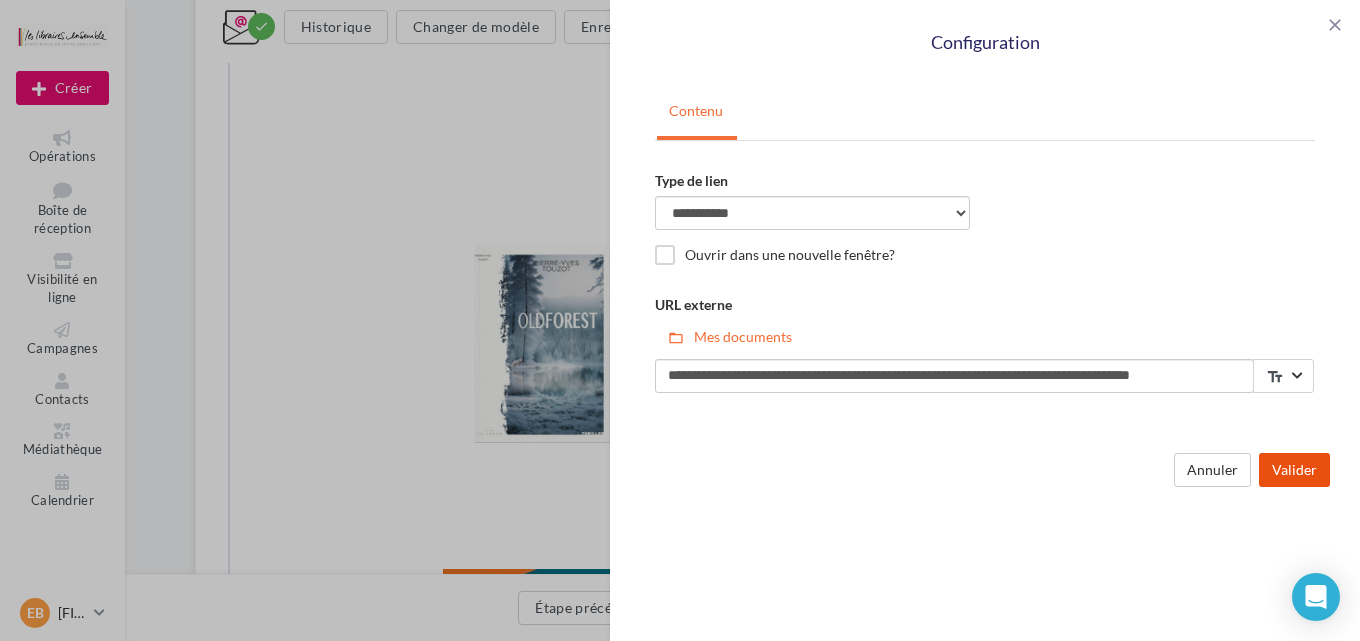 click on "Valider" at bounding box center (1294, 470) 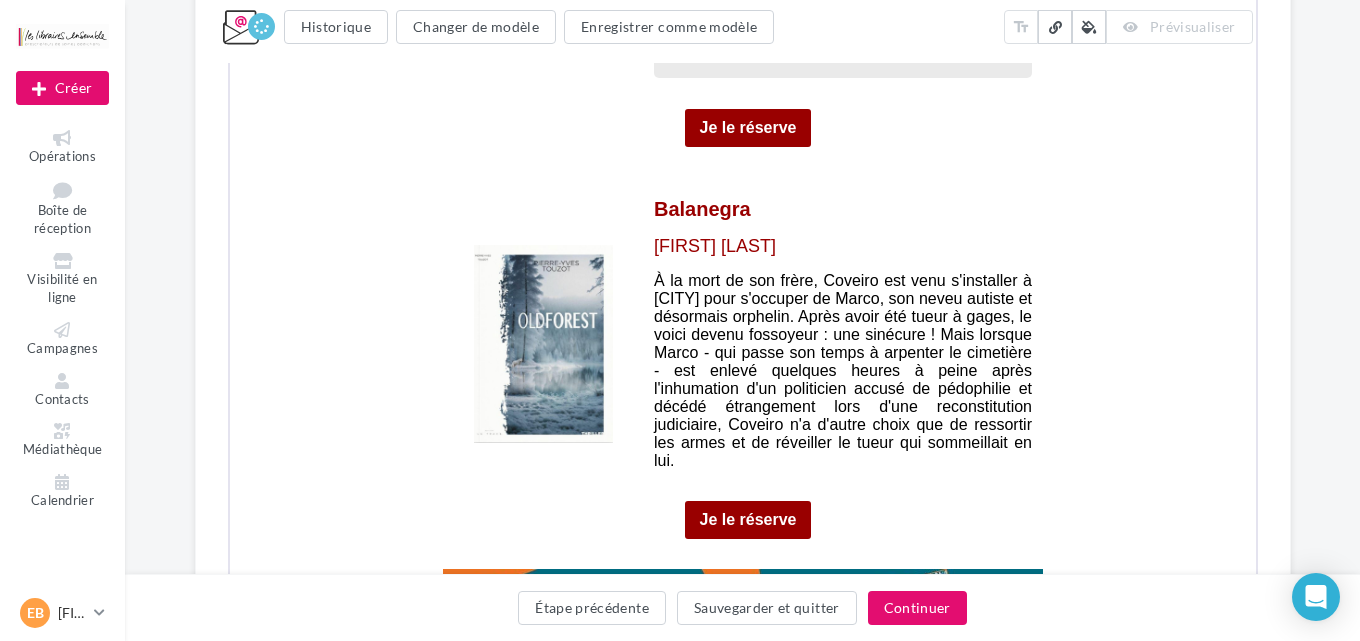 scroll, scrollTop: 0, scrollLeft: 0, axis: both 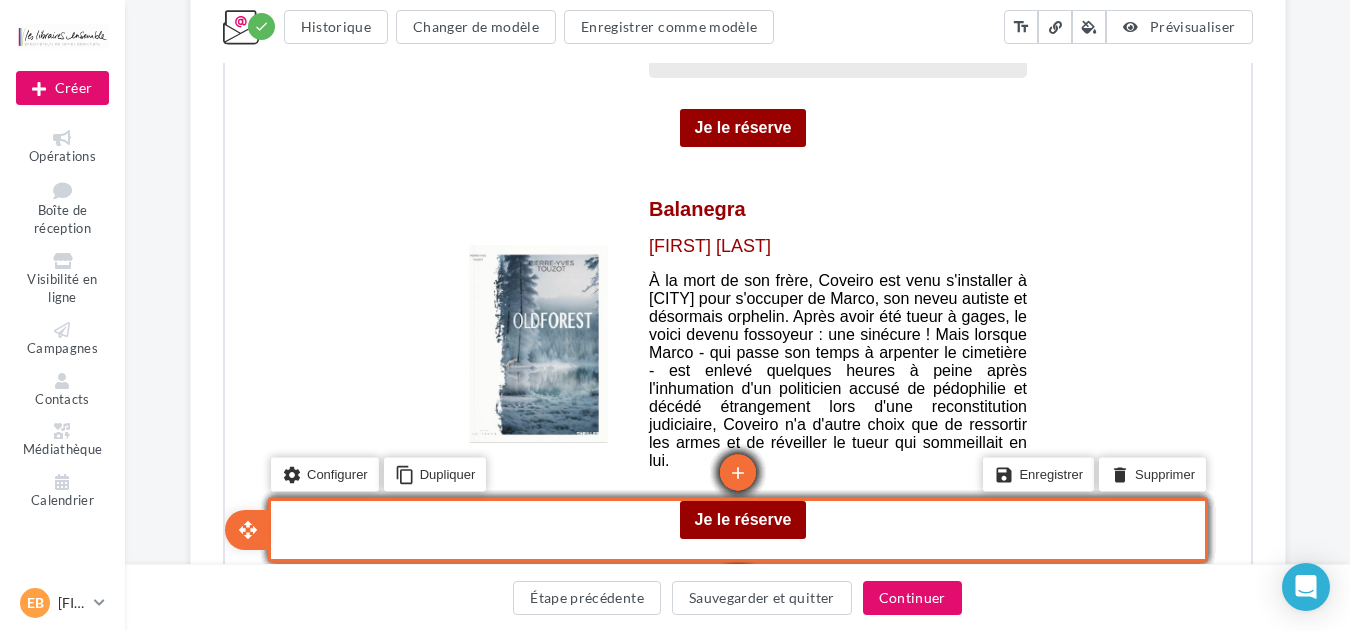click on "edit" at bounding box center [222, -5802] 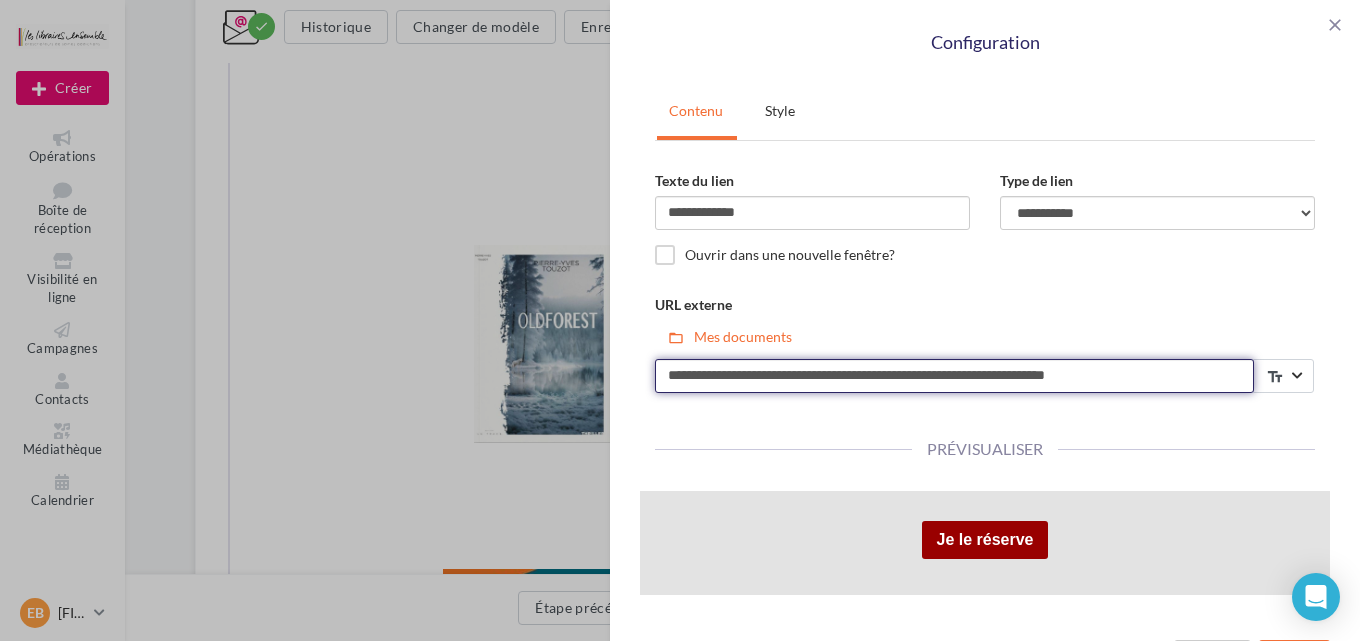 click on "**********" at bounding box center [954, 376] 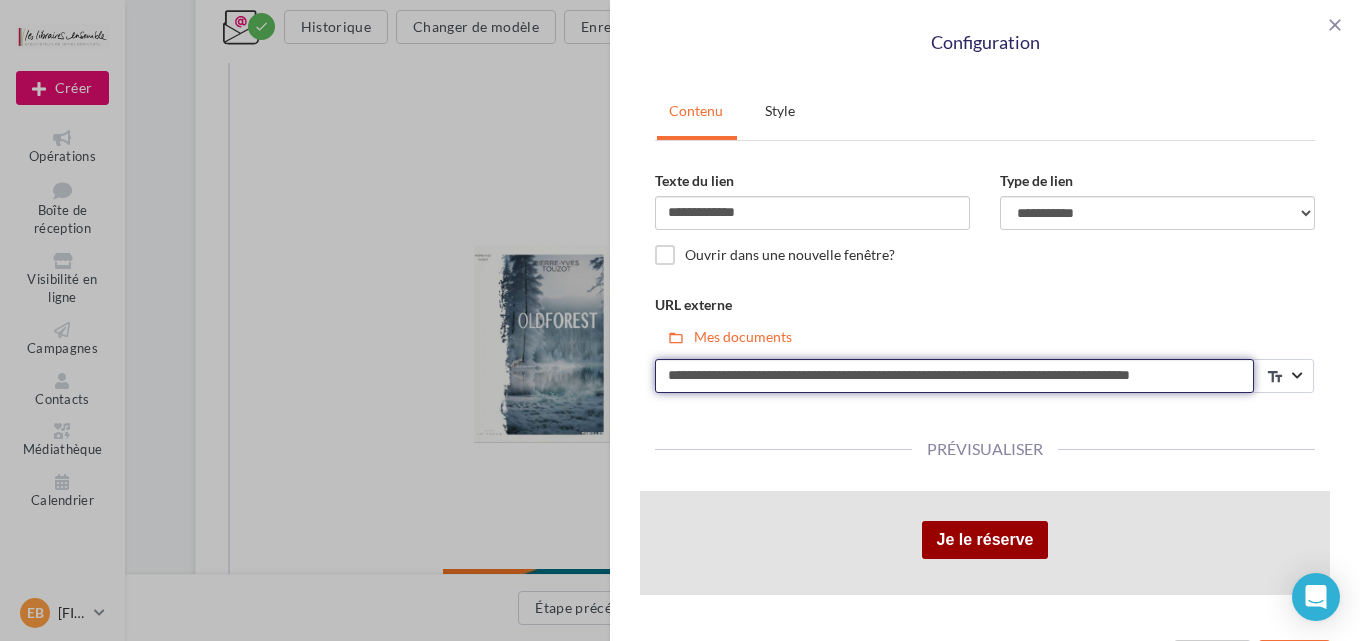 scroll, scrollTop: 0, scrollLeft: 38, axis: horizontal 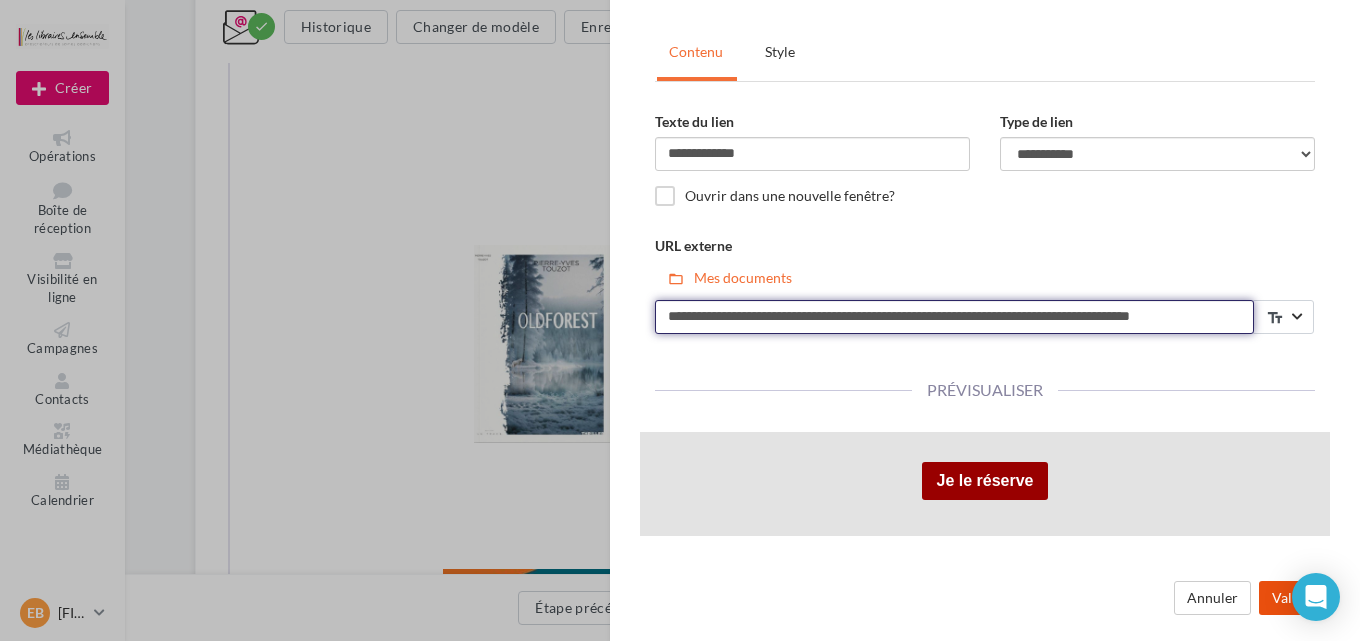 type on "**********" 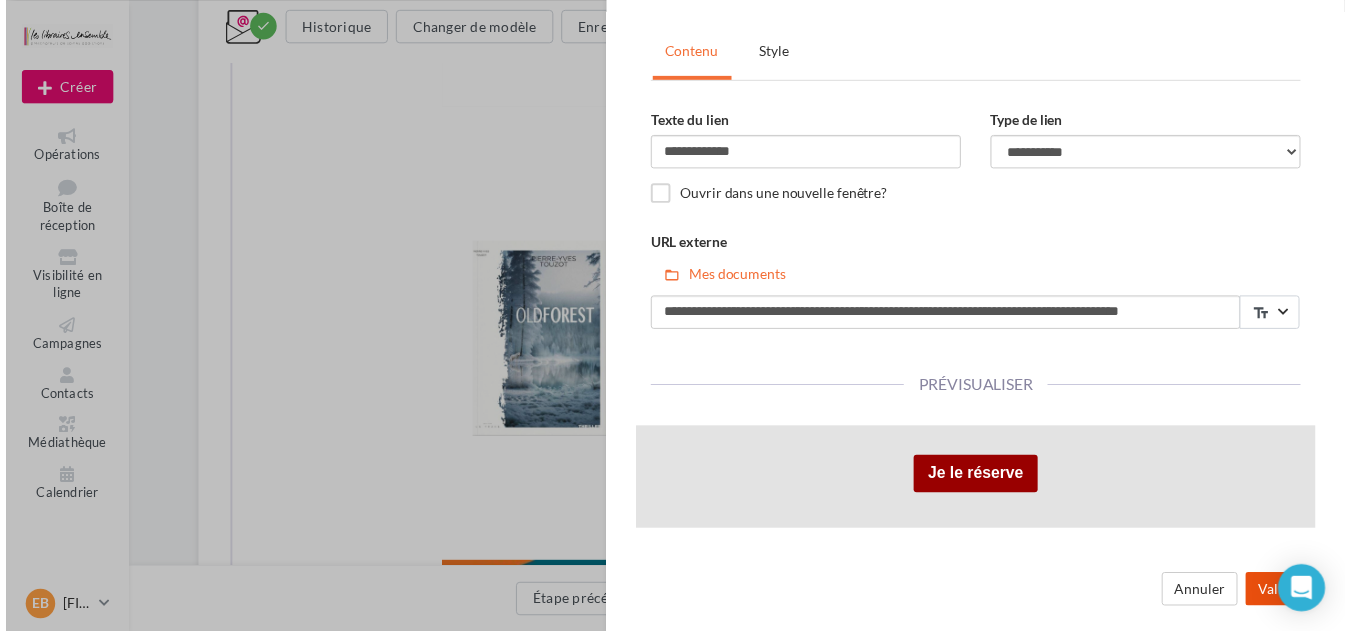 scroll, scrollTop: 0, scrollLeft: 0, axis: both 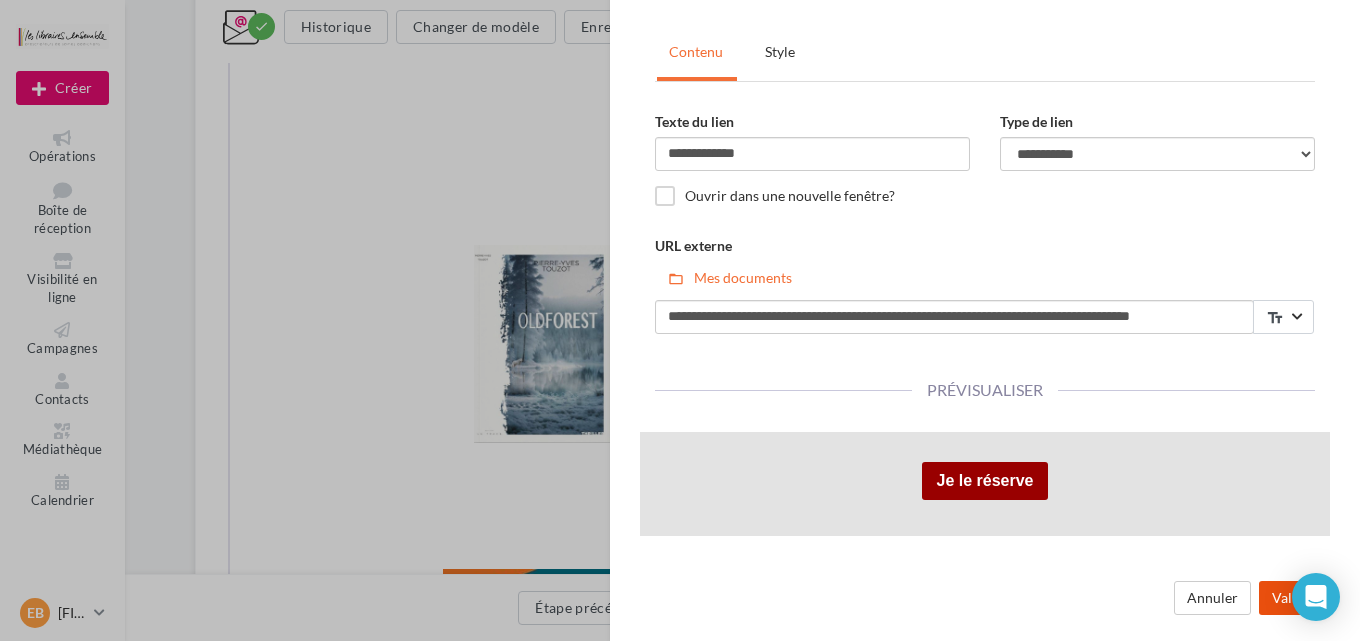 click on "Valider" at bounding box center (1294, 598) 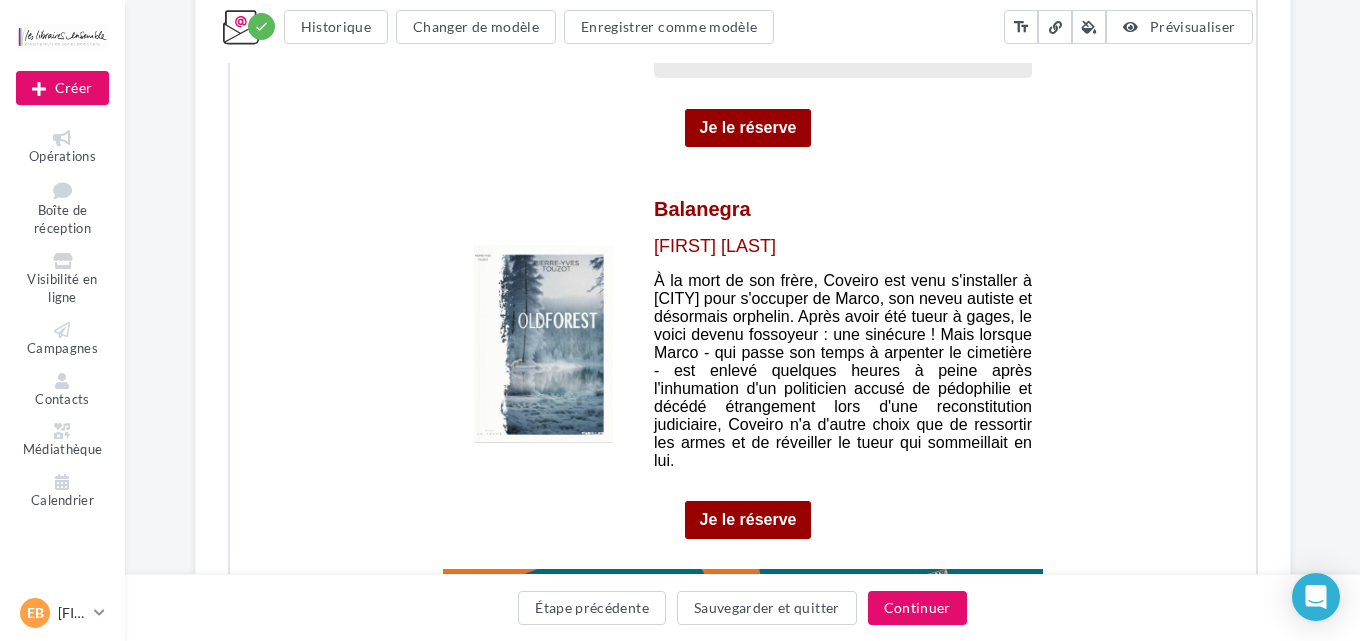 click on "**********" at bounding box center (680, 320) 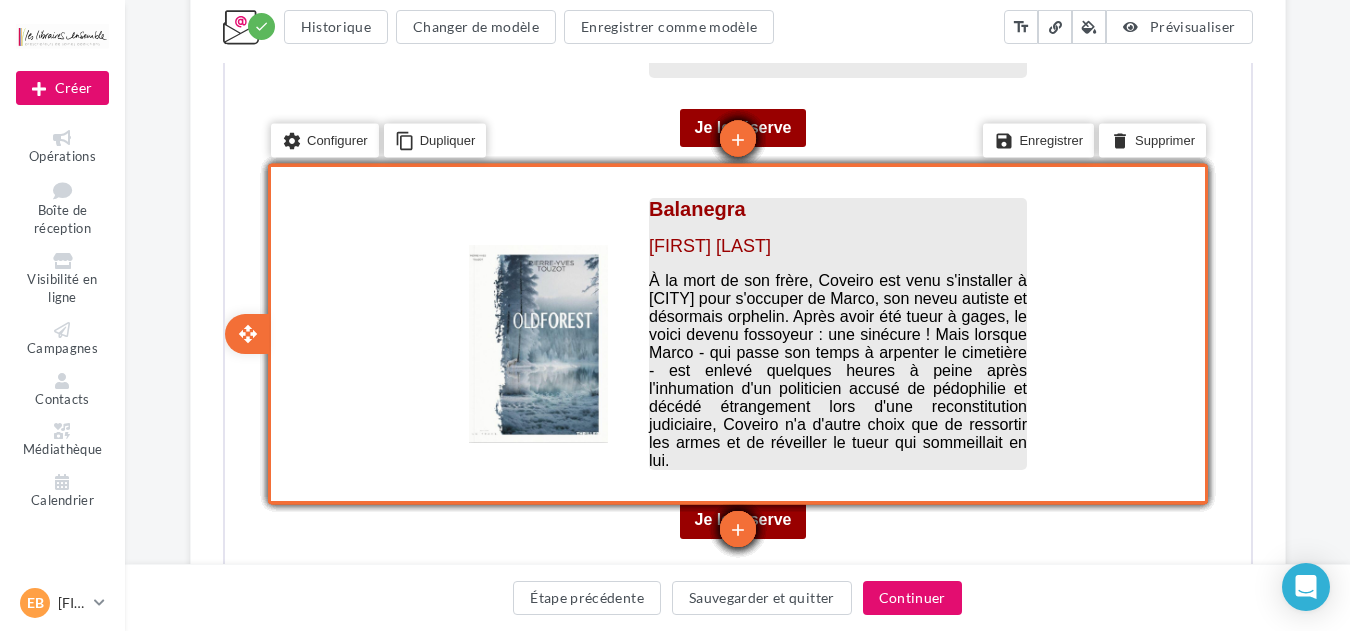 click on "Balanegra" at bounding box center [835, 207] 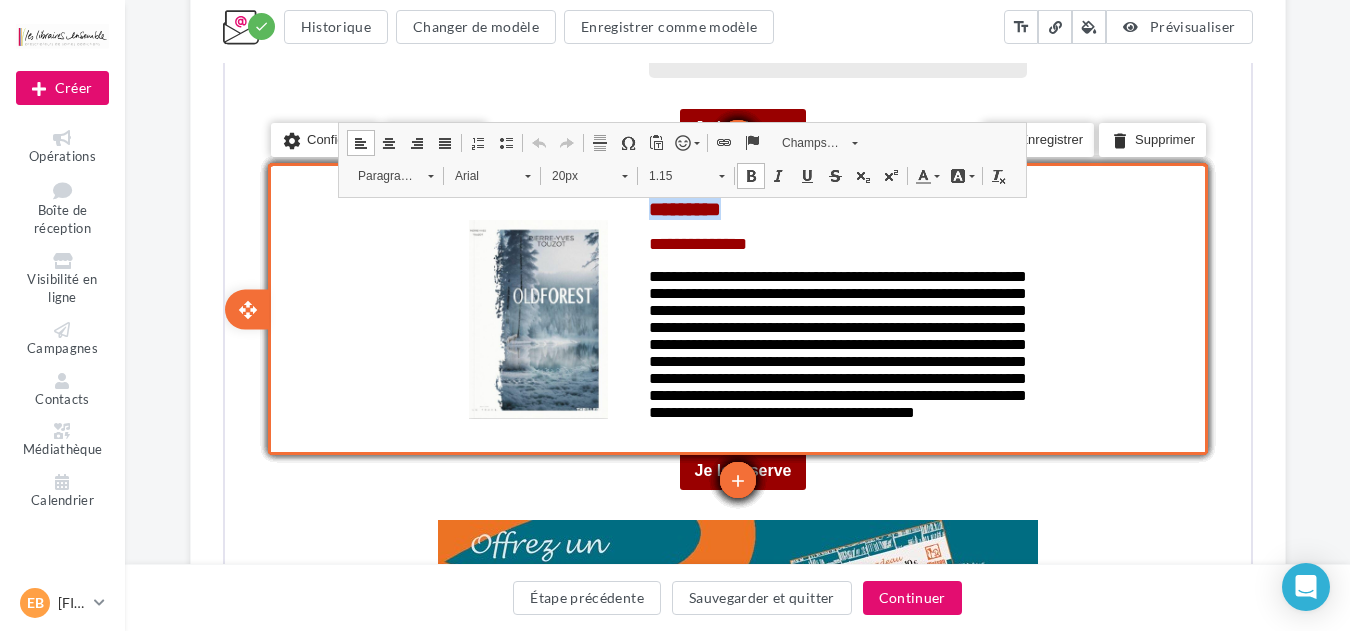 click on "**********" at bounding box center [835, 317] 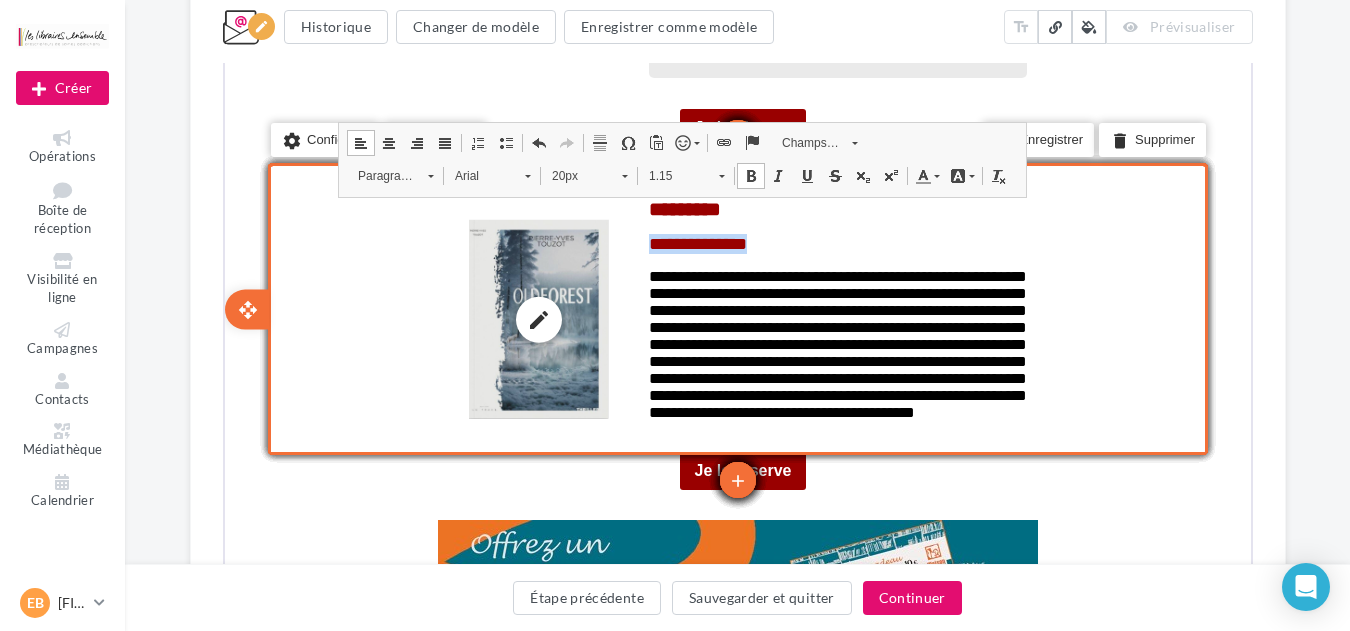 drag, startPoint x: 795, startPoint y: 240, endPoint x: 592, endPoint y: 239, distance: 203.00246 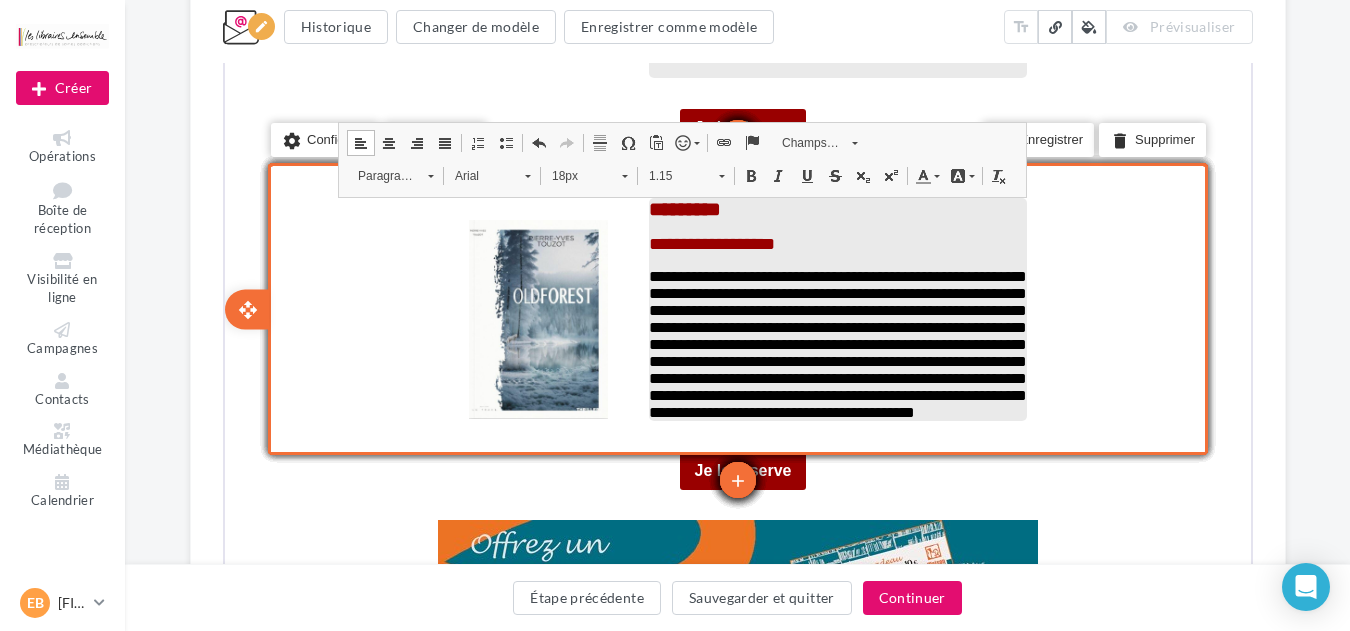 click on "**********" at bounding box center [835, 342] 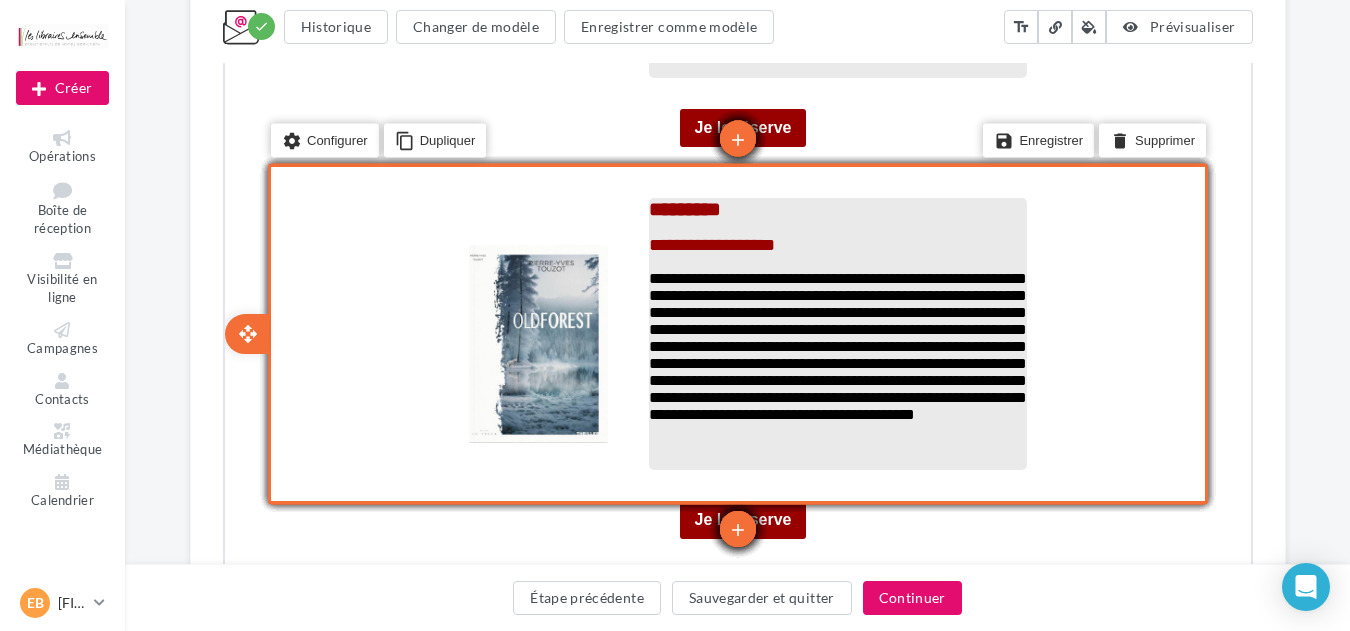 click on "**********" at bounding box center [835, 344] 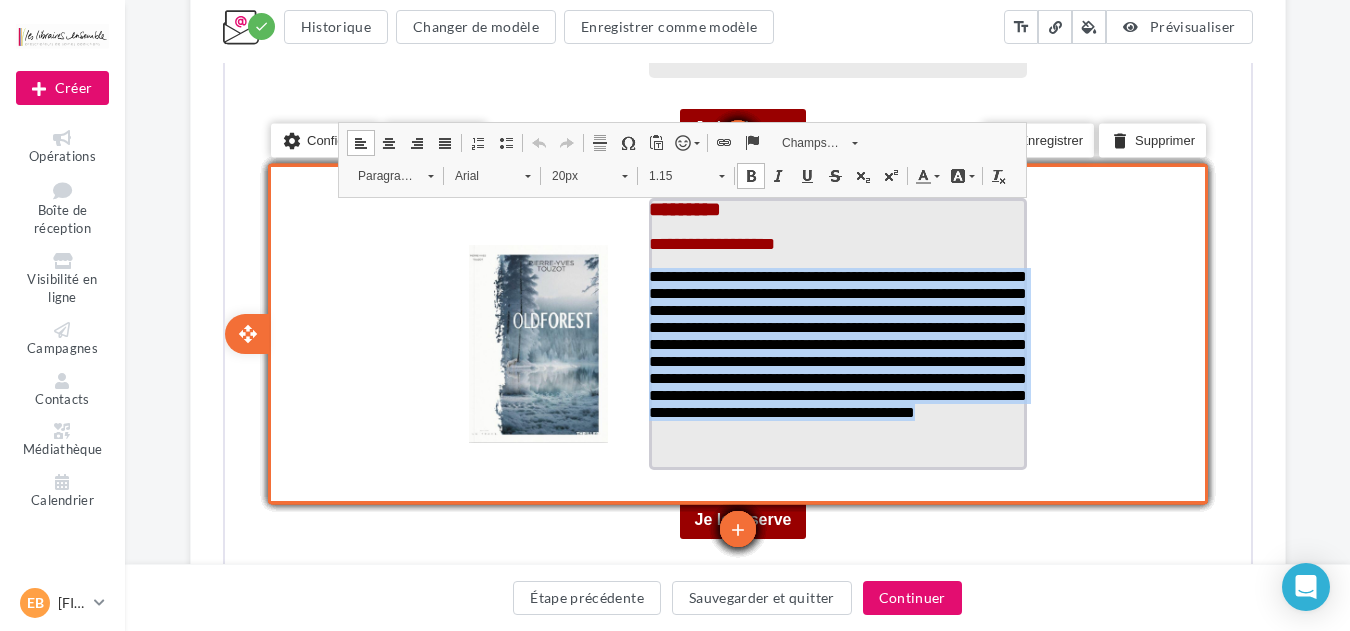 drag, startPoint x: 845, startPoint y: 461, endPoint x: 645, endPoint y: 284, distance: 267.0749 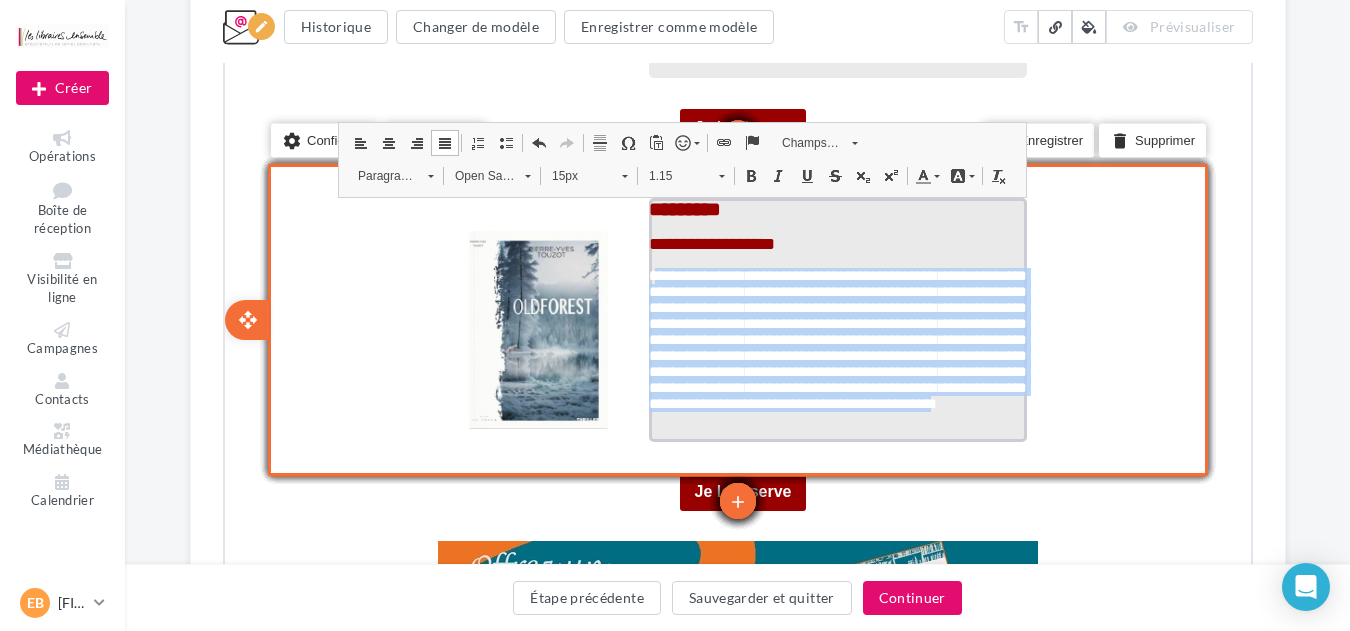 drag, startPoint x: 948, startPoint y: 433, endPoint x: 653, endPoint y: 286, distance: 329.5967 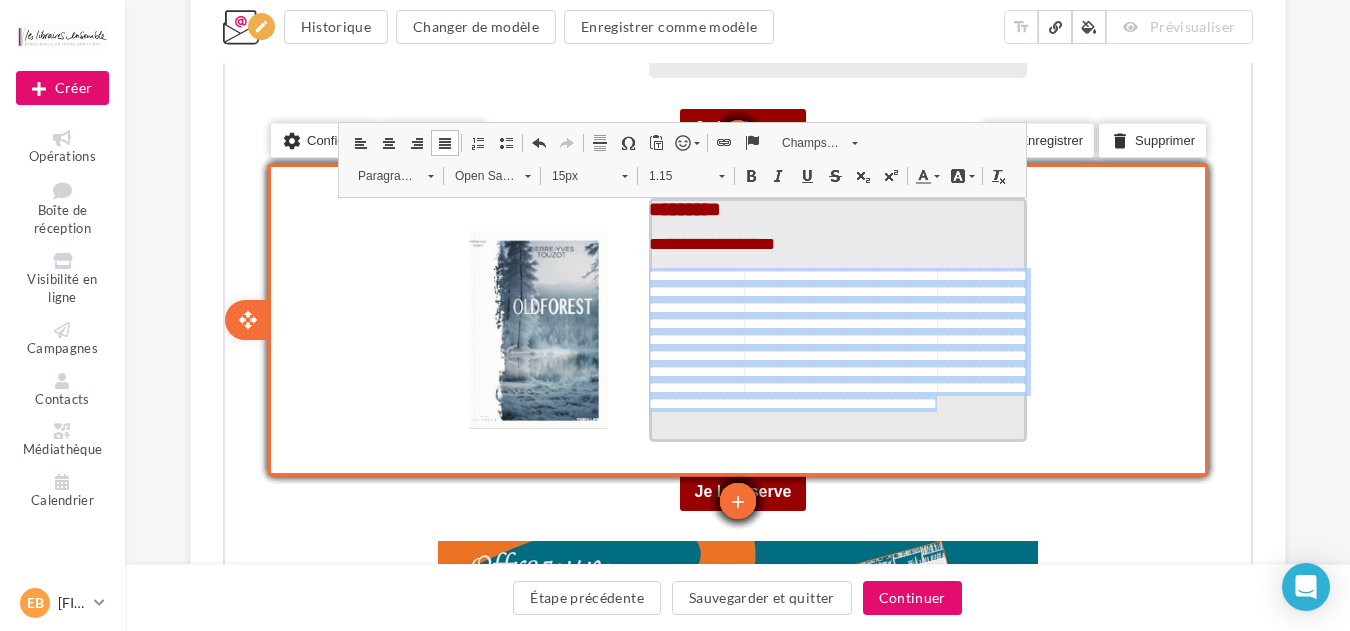 drag, startPoint x: 1015, startPoint y: 428, endPoint x: 645, endPoint y: 278, distance: 399.2493 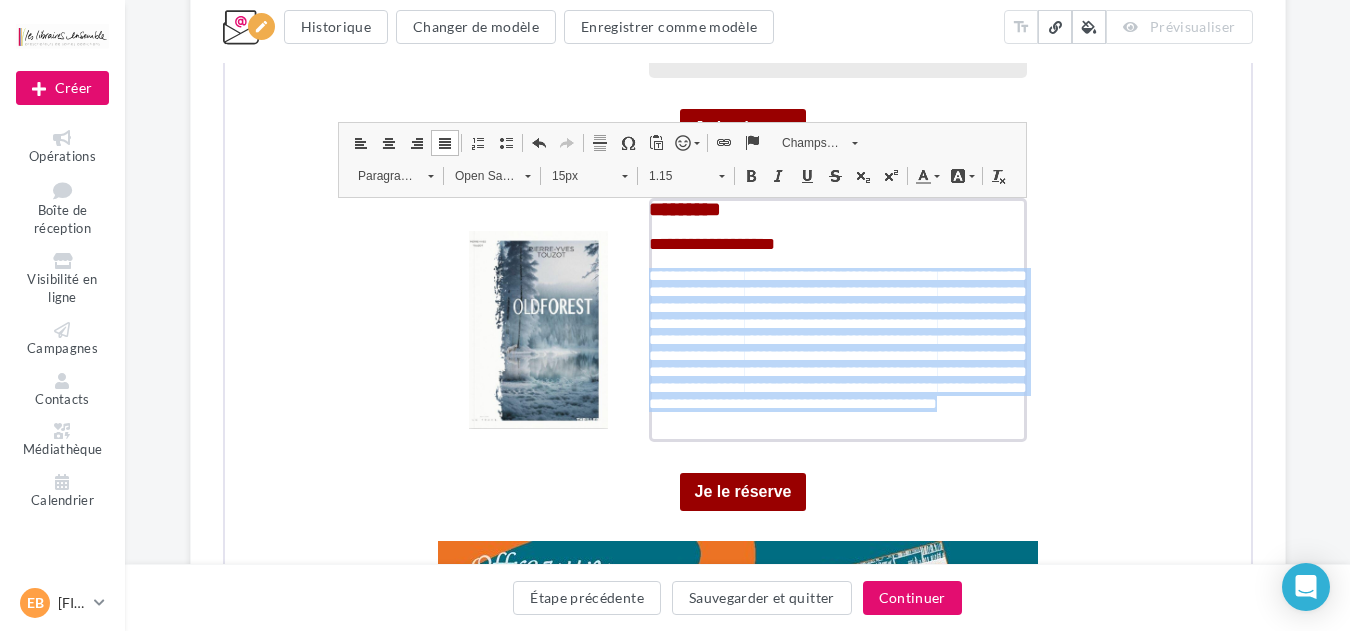 click on "Open Sans" at bounding box center [477, 174] 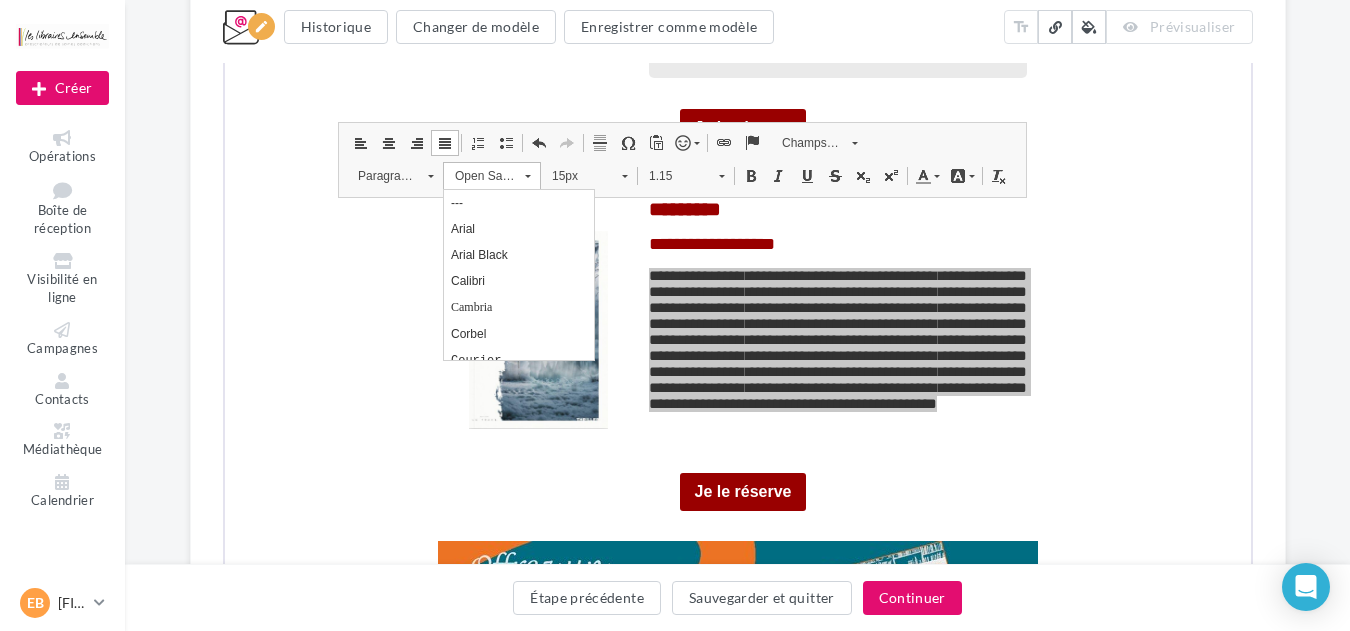 scroll, scrollTop: 0, scrollLeft: 0, axis: both 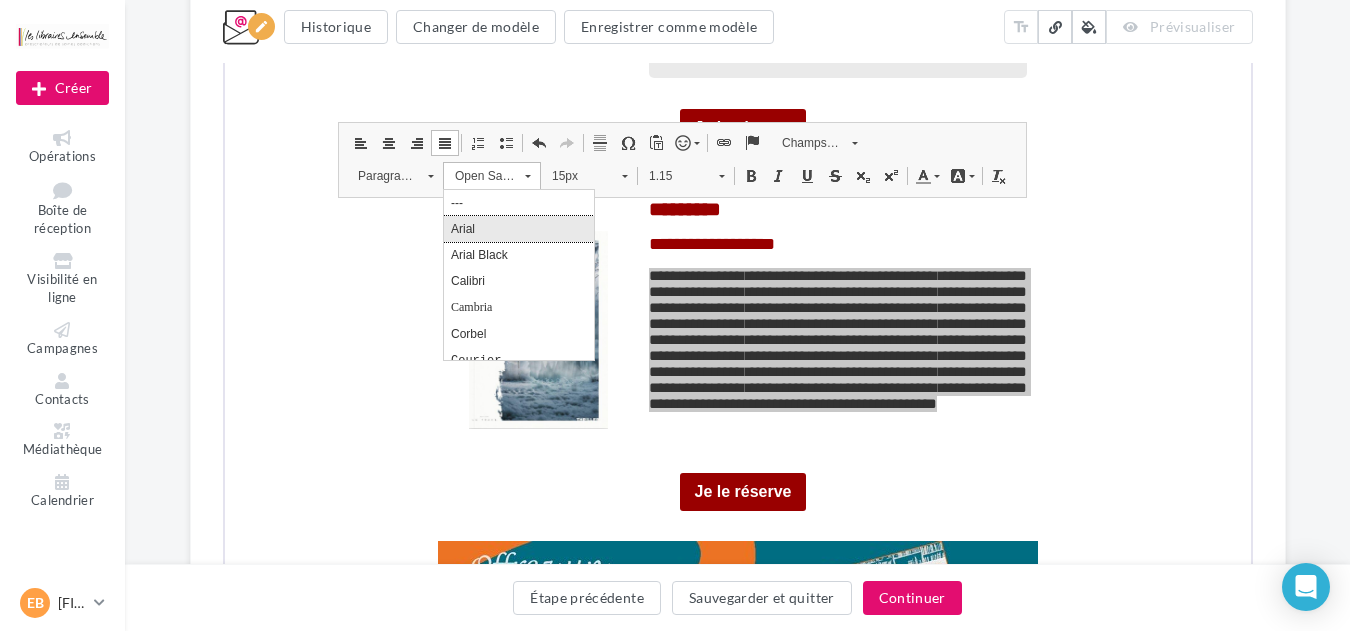 click on "Arial" at bounding box center [518, 228] 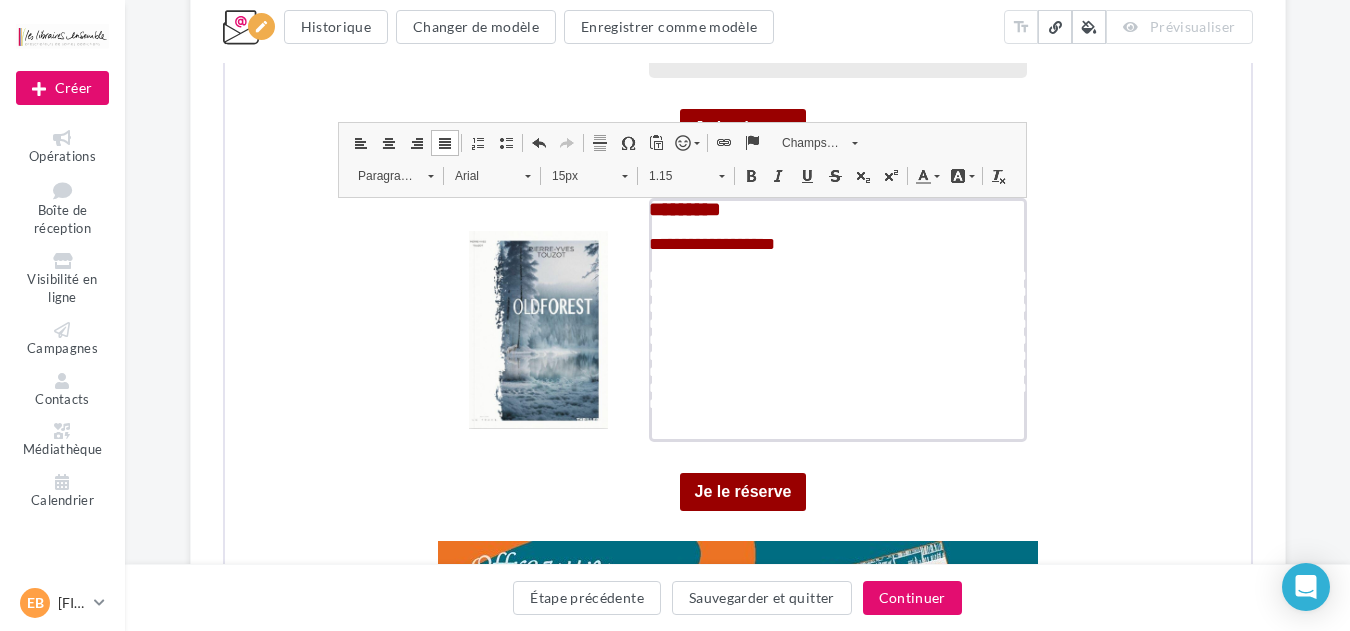 click on "15px" at bounding box center (574, 174) 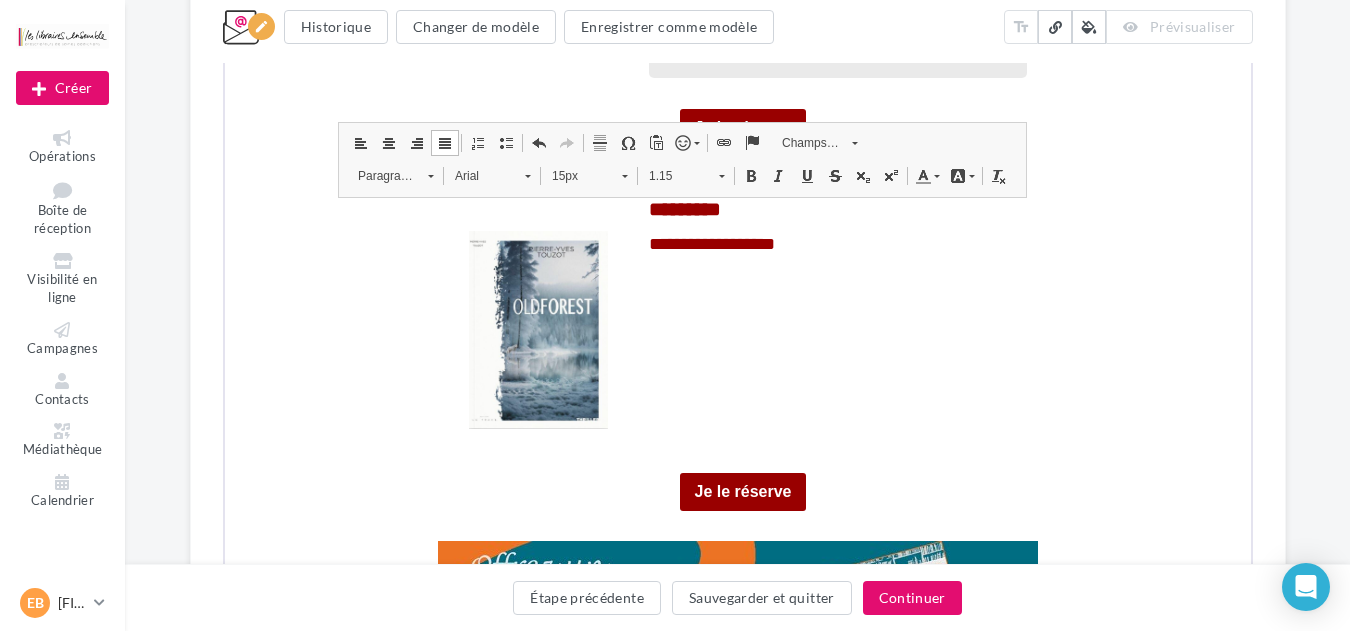 scroll, scrollTop: 136, scrollLeft: 0, axis: vertical 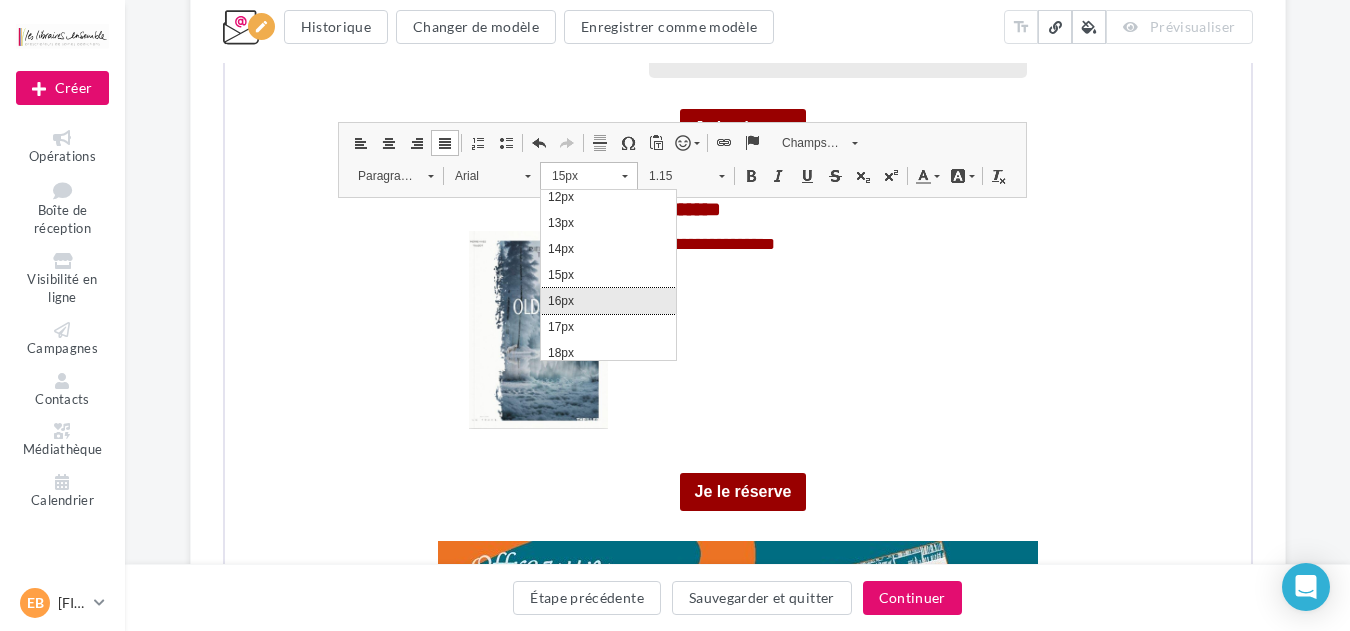 click on "16px" at bounding box center [607, 300] 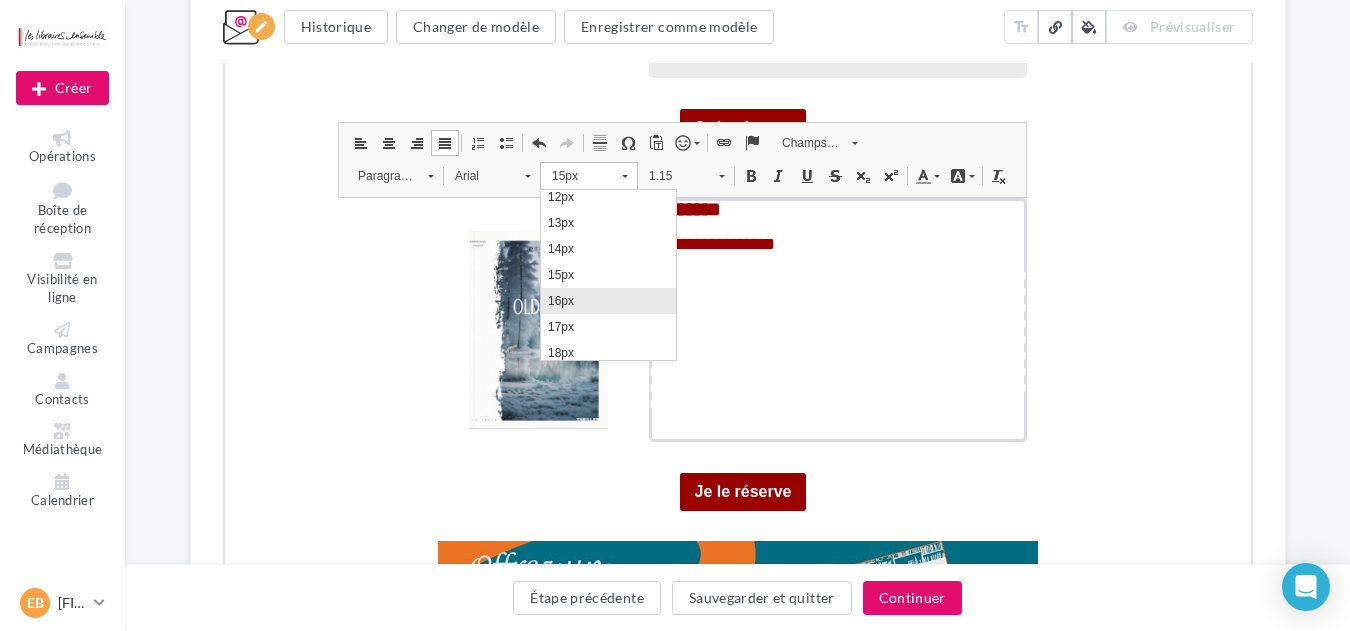 scroll, scrollTop: 0, scrollLeft: 0, axis: both 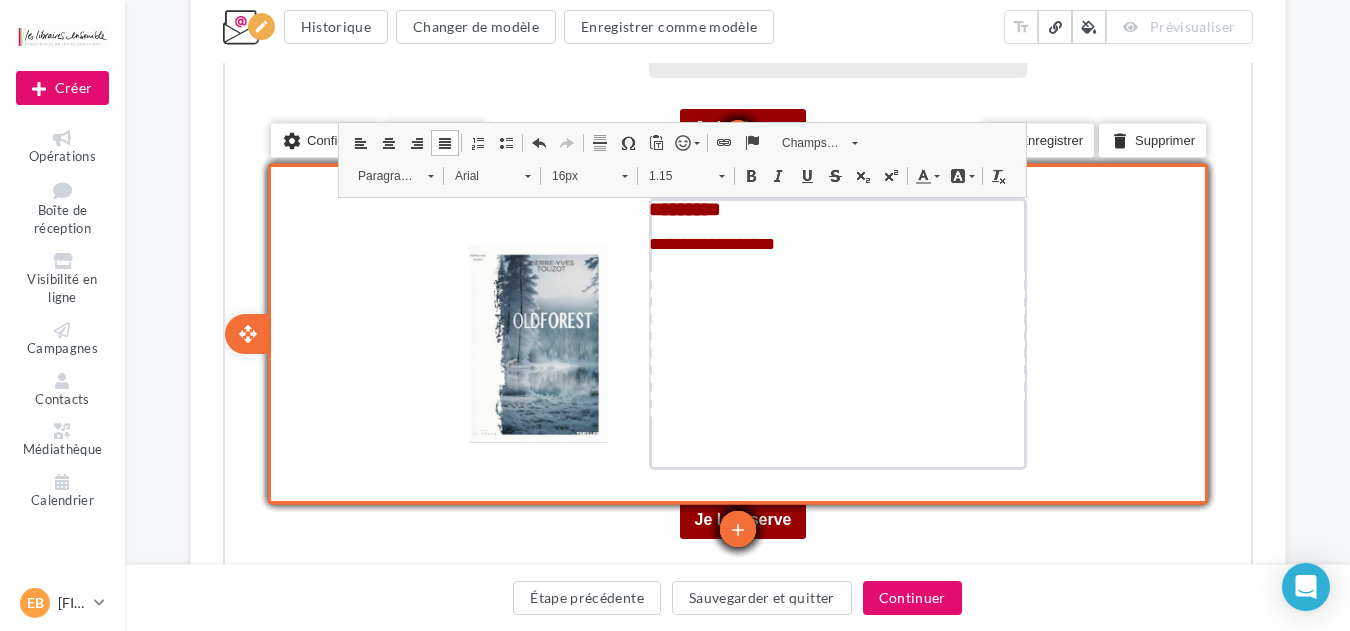 click on "Couleur du texte" at bounding box center [924, 174] 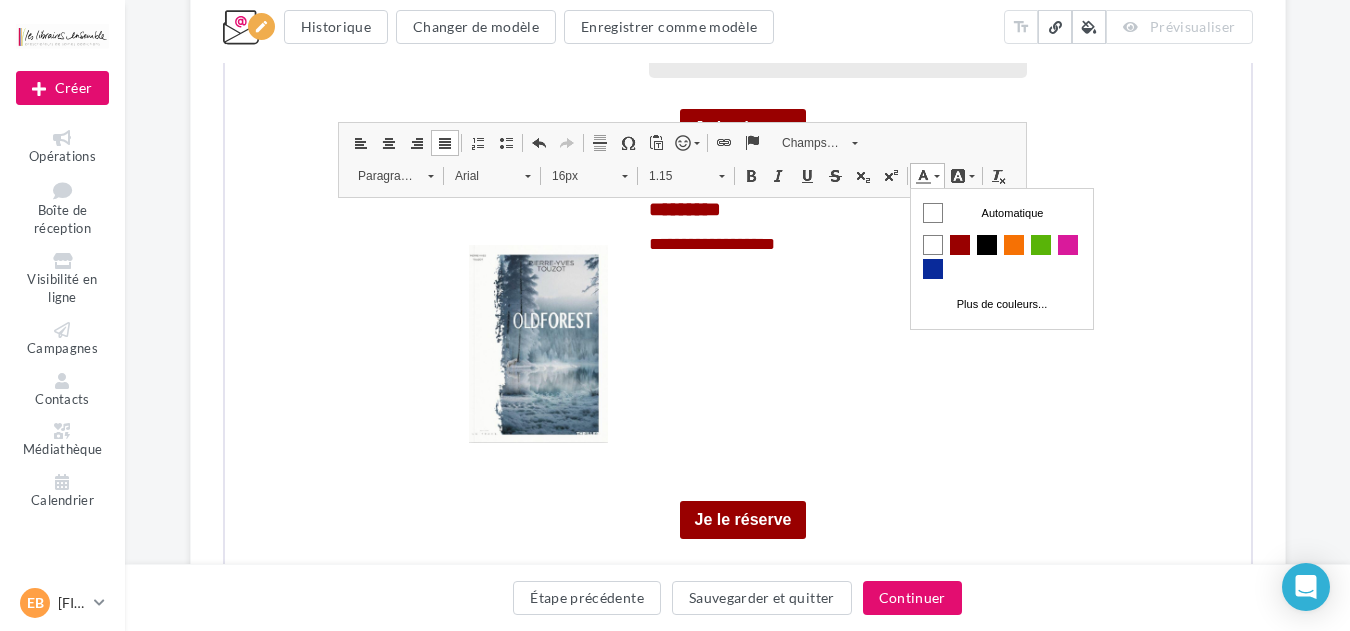 scroll, scrollTop: 0, scrollLeft: 0, axis: both 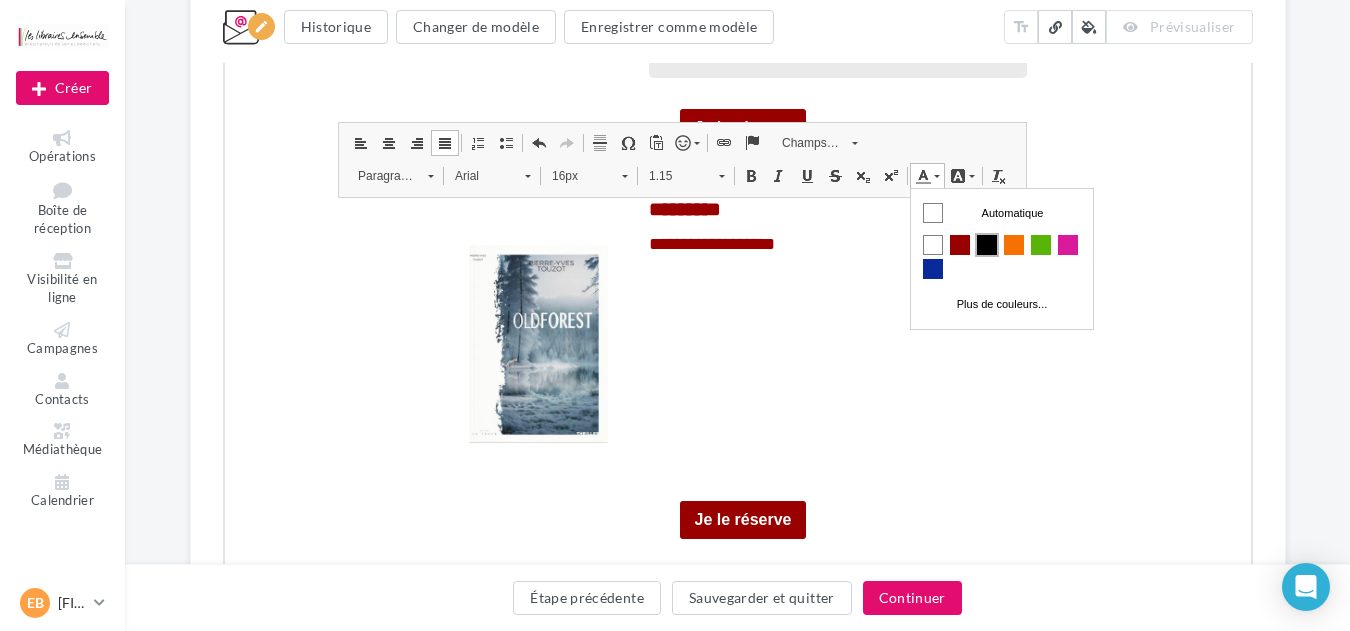 click at bounding box center (986, 244) 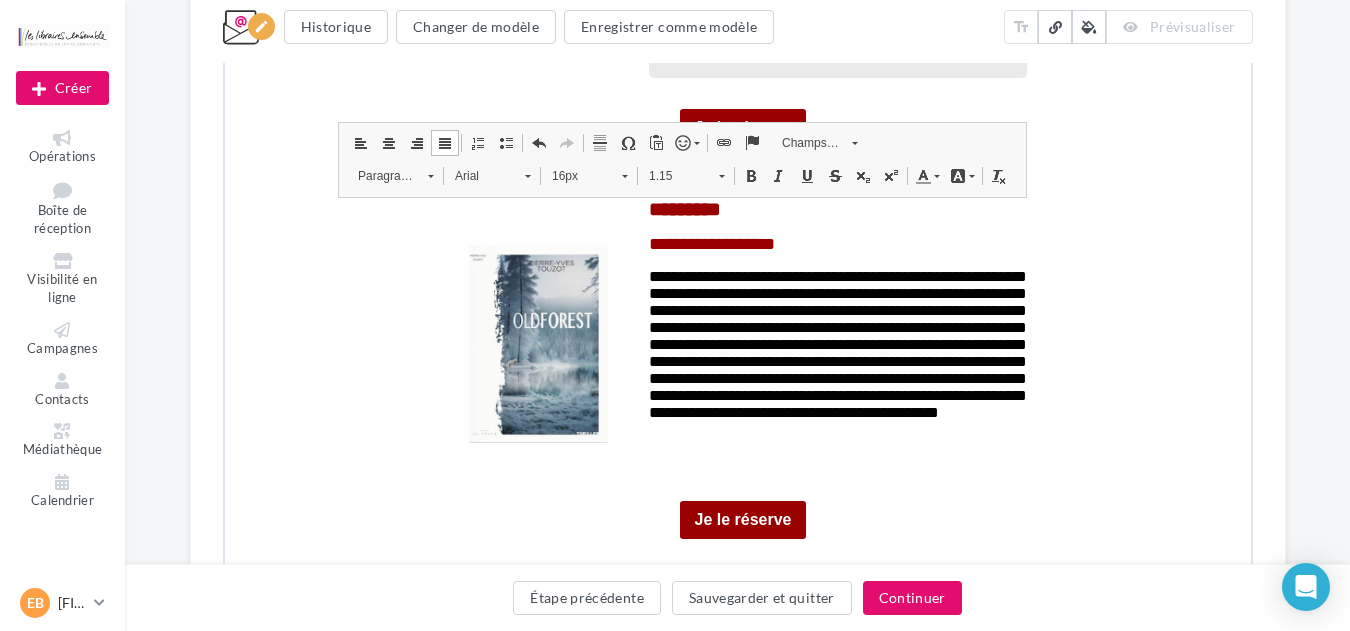 click on "**********" at bounding box center [737, -2546] 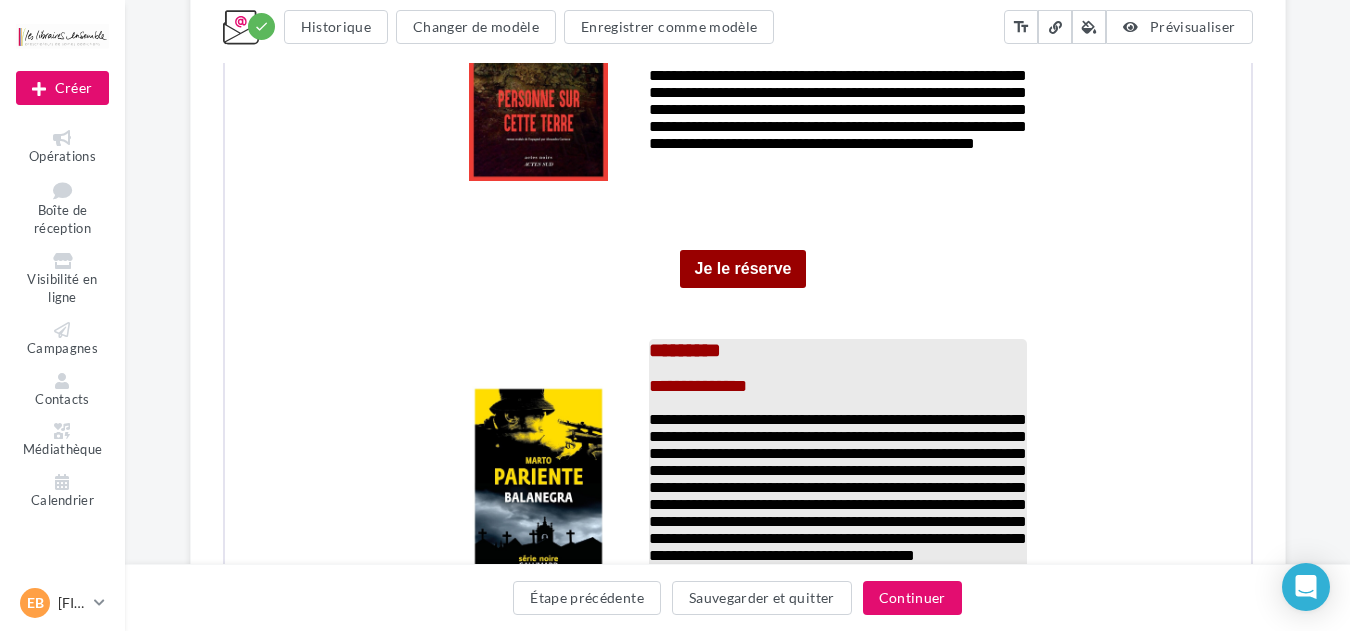 scroll, scrollTop: 4920, scrollLeft: 0, axis: vertical 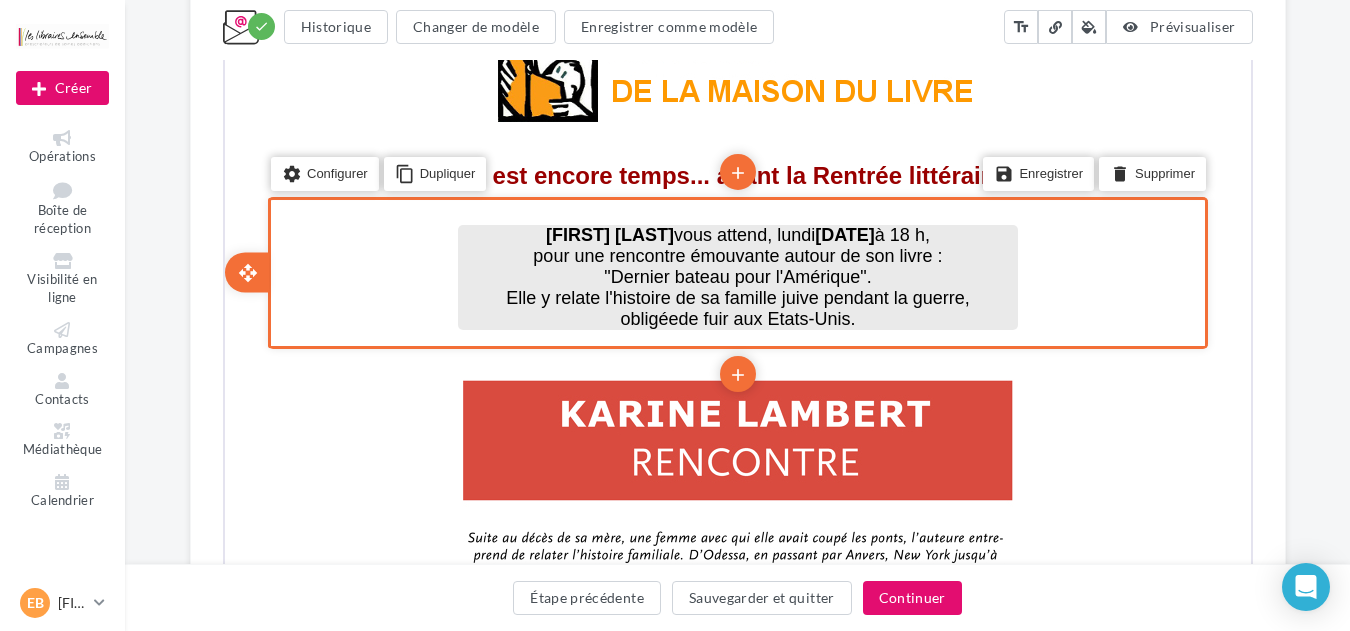 click on "pour une rencontre émouvante autour de son livre :" at bounding box center (734, 254) 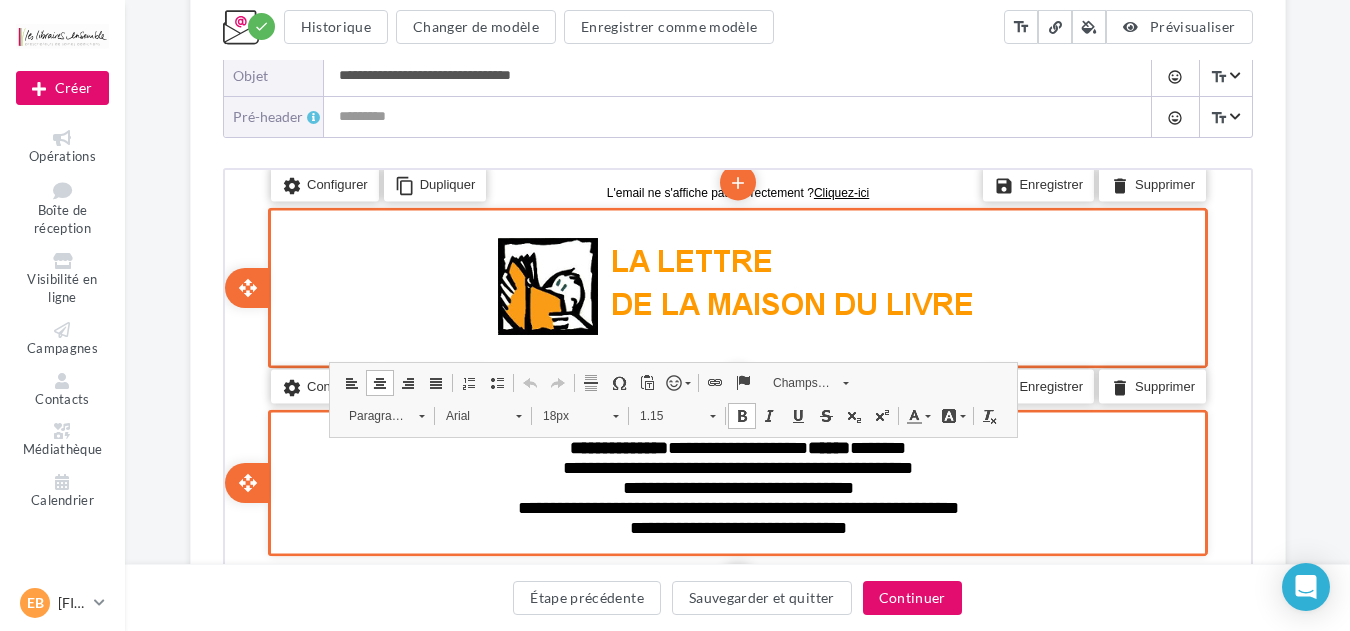 scroll, scrollTop: 440, scrollLeft: 0, axis: vertical 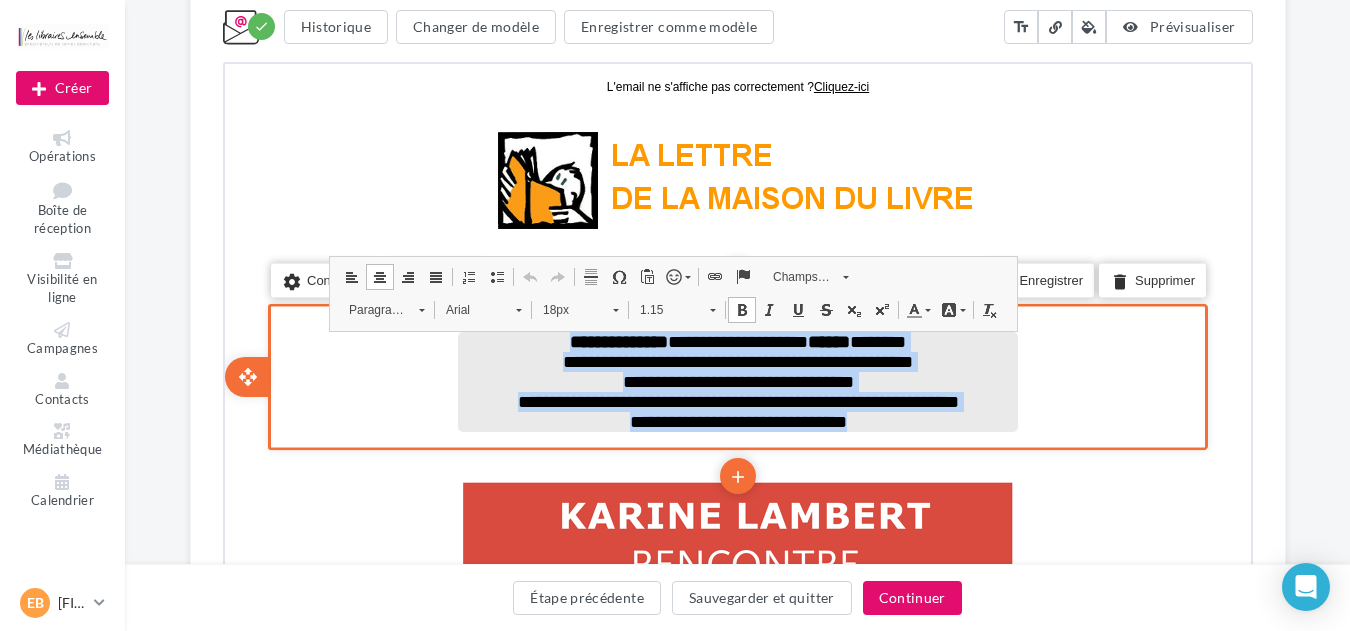 drag, startPoint x: 529, startPoint y: 339, endPoint x: 885, endPoint y: 432, distance: 367.94702 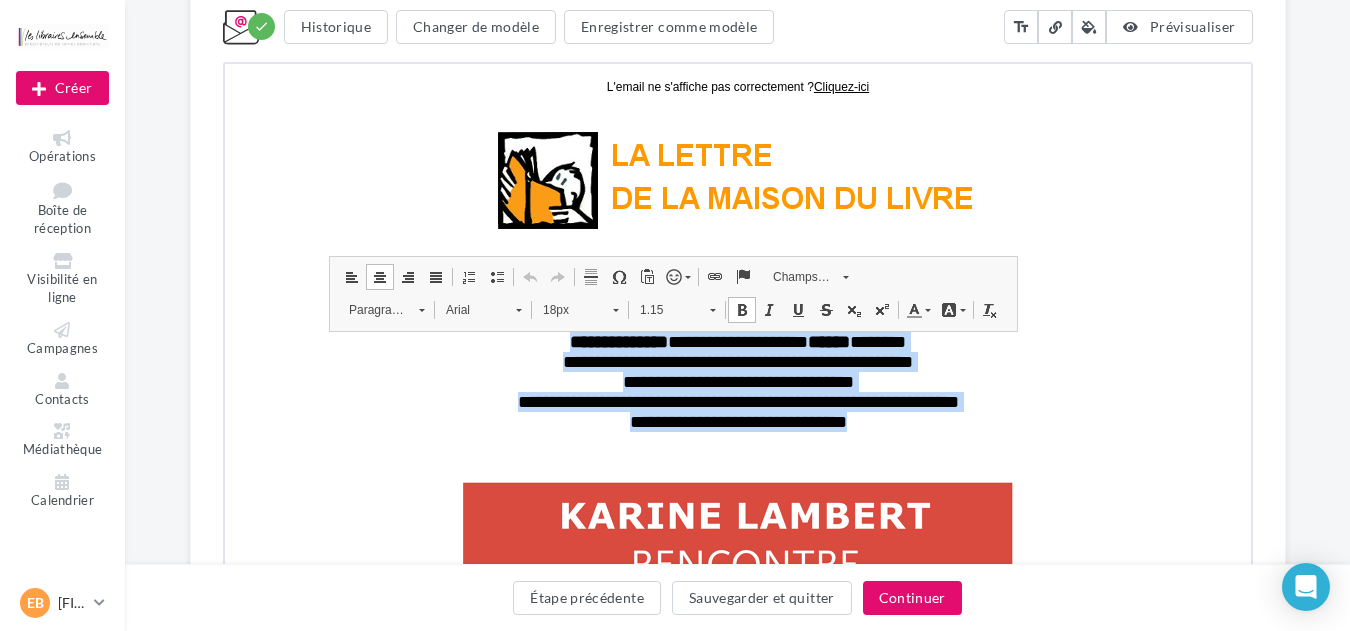 type 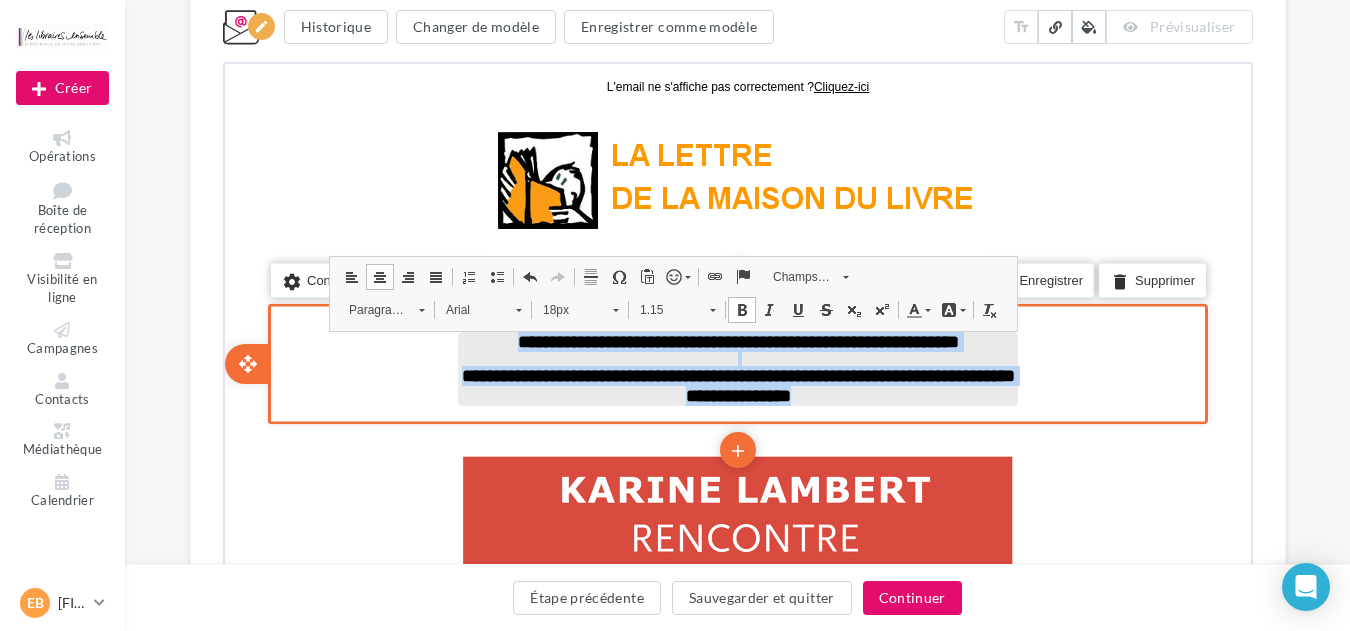 drag, startPoint x: 941, startPoint y: 406, endPoint x: 468, endPoint y: 332, distance: 478.7536 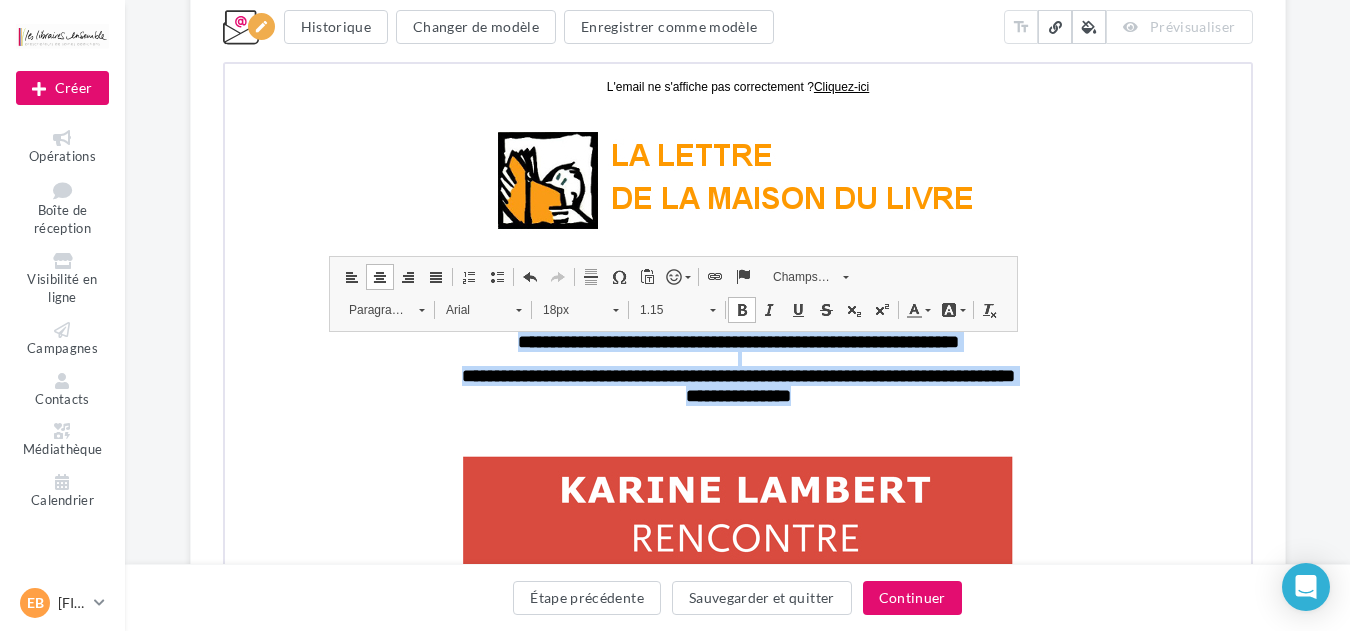 click at bounding box center (739, 307) 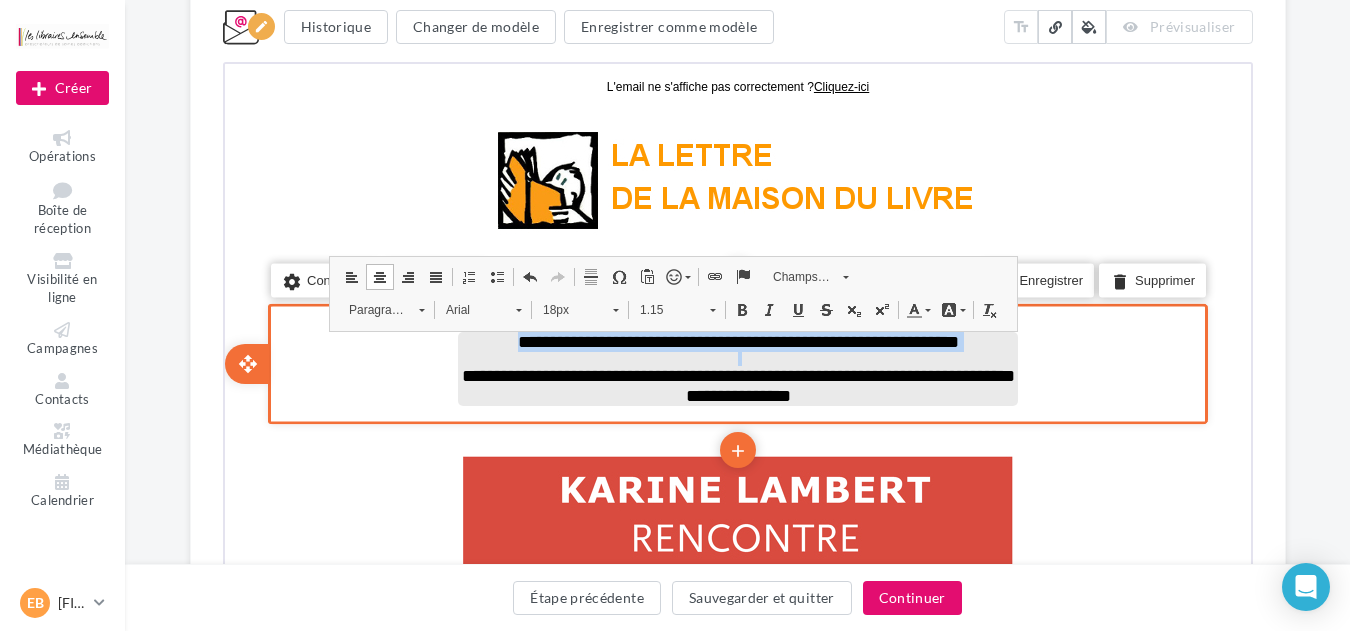 click on "**********" at bounding box center [735, 383] 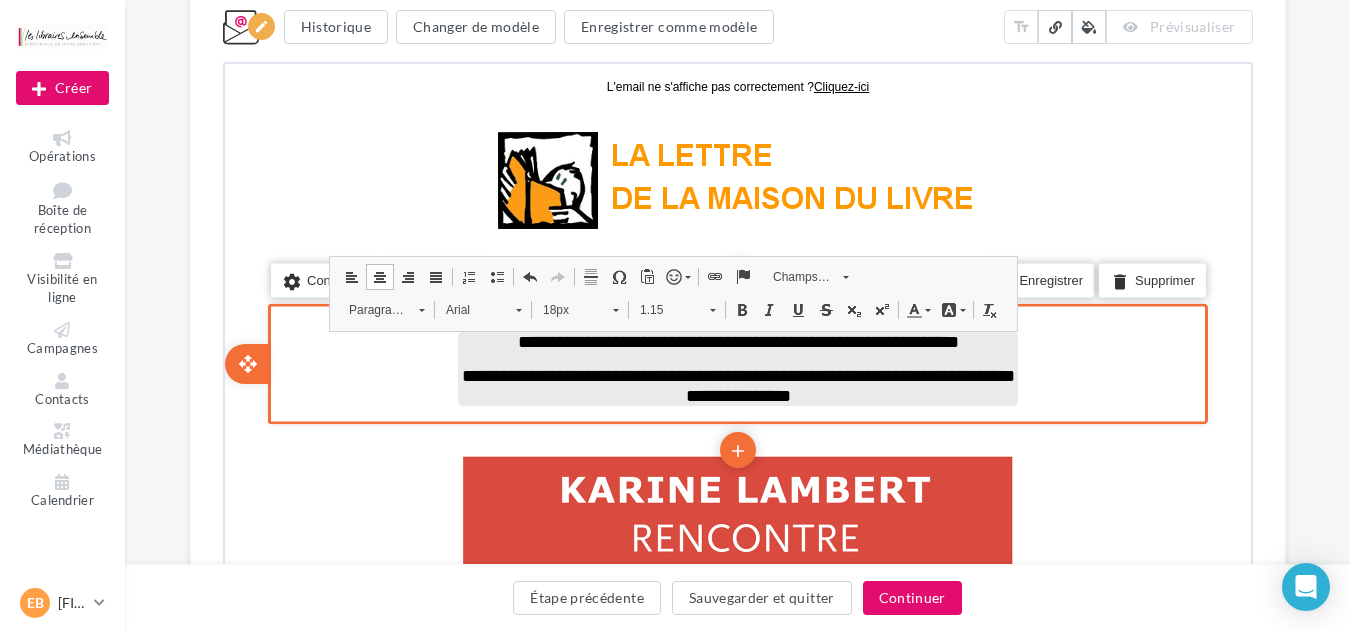 click on "**********" at bounding box center [735, 339] 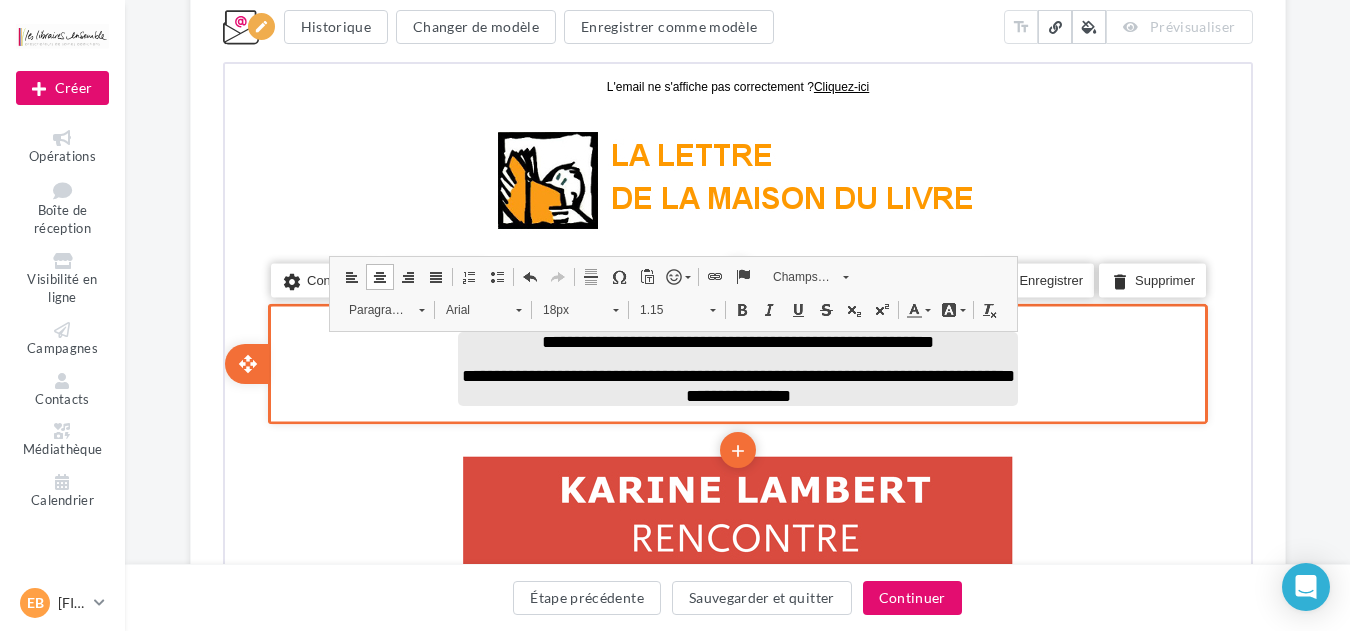 click on "**********" at bounding box center (735, 383) 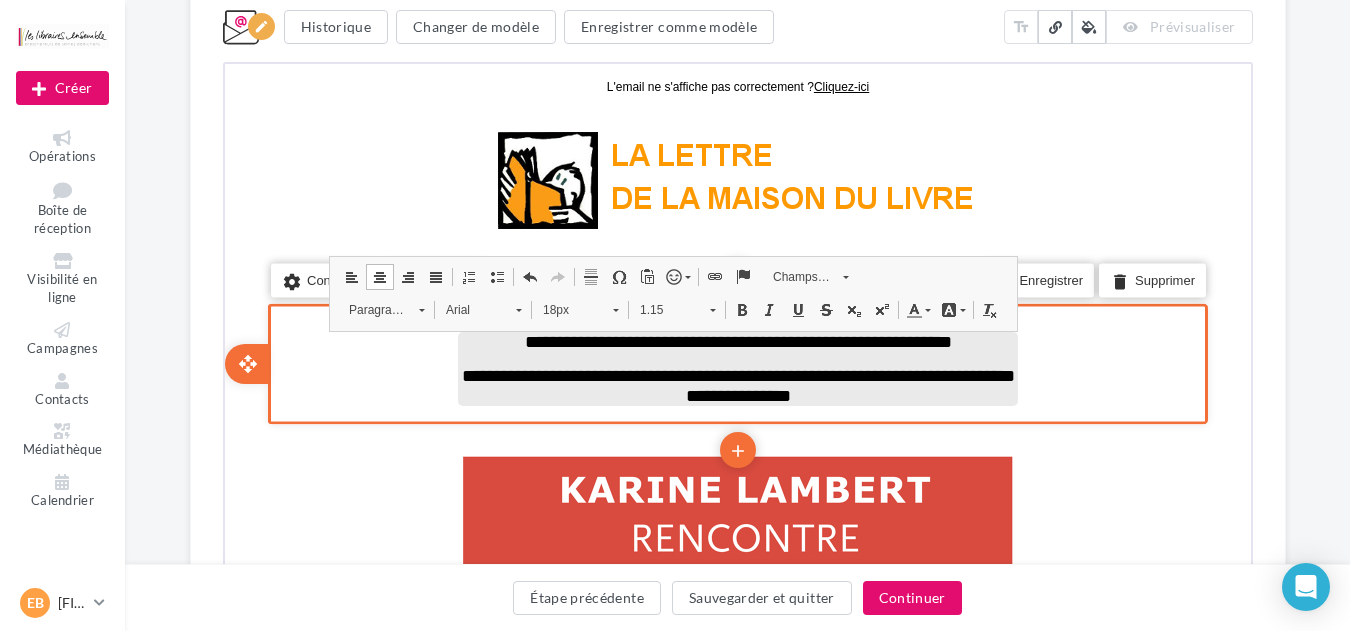 click on "**********" at bounding box center [735, 383] 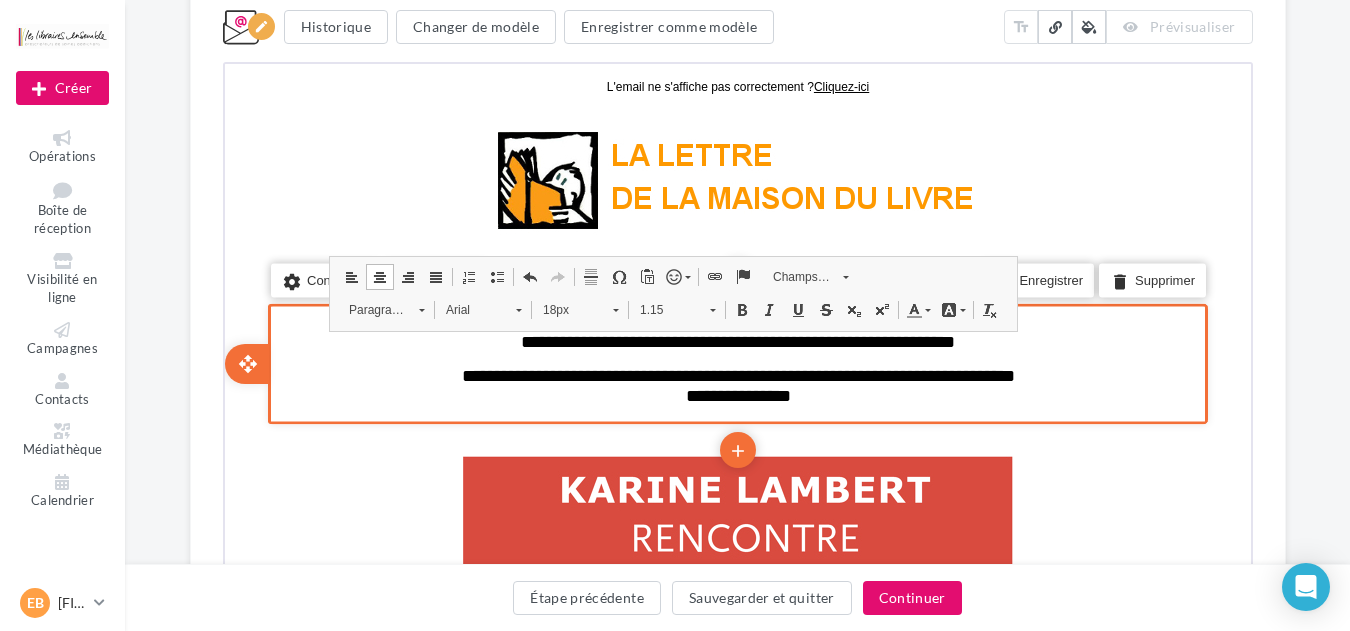 click on "**********" at bounding box center (735, 366) 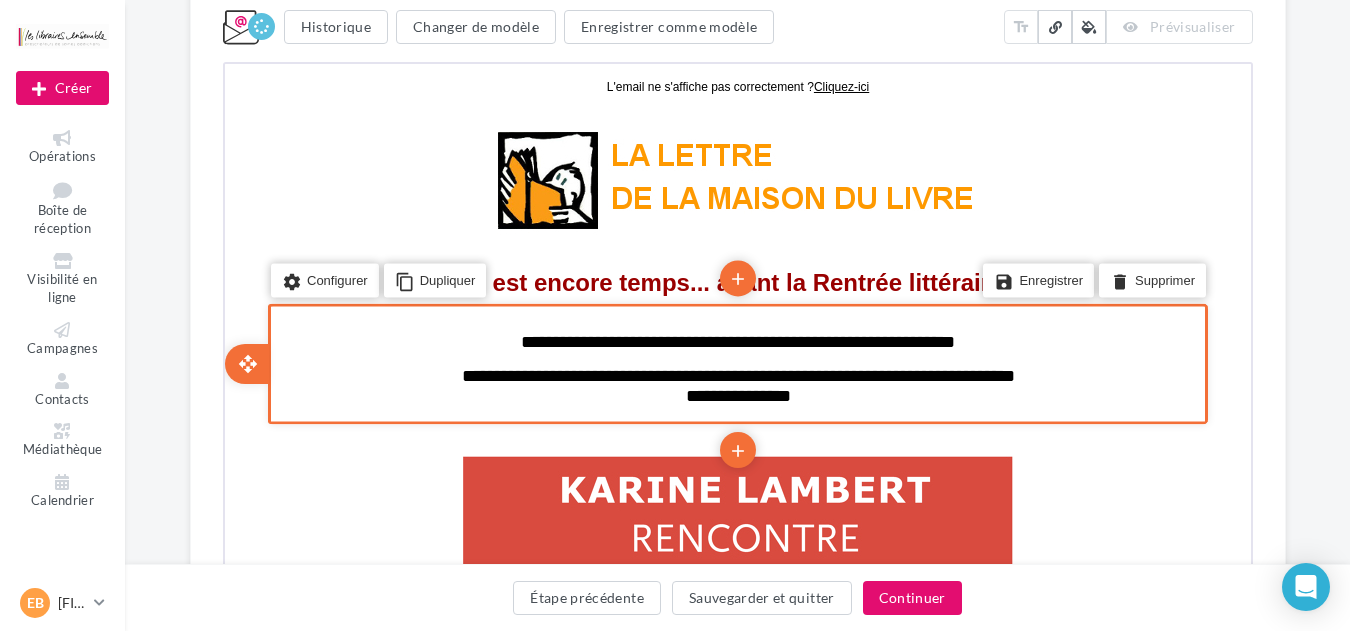 click on "**********" at bounding box center [735, 383] 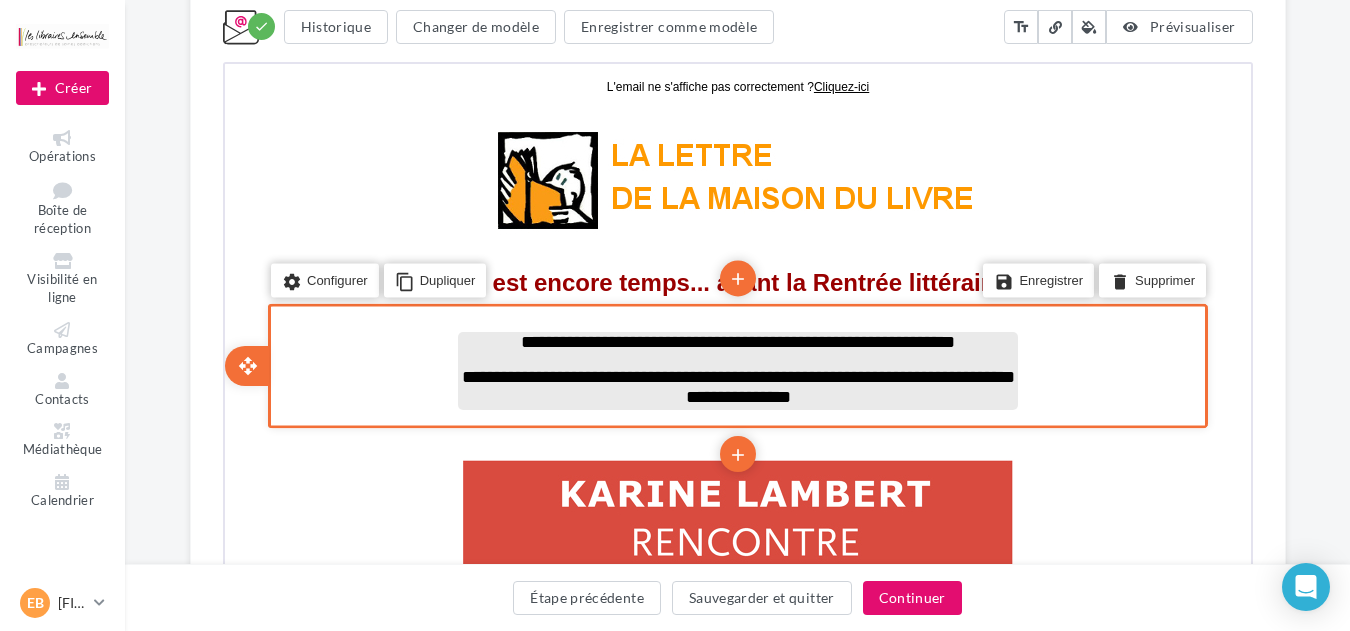 click on "**********" at bounding box center (735, 384) 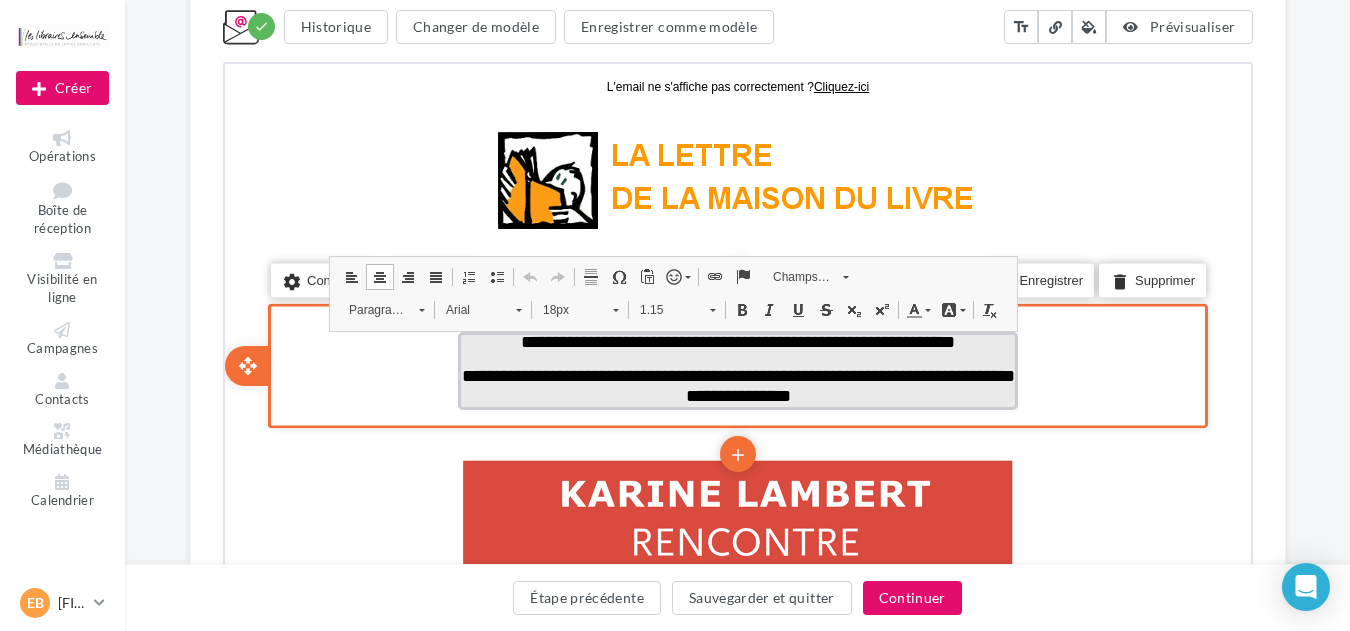 click on "**********" at bounding box center (735, 383) 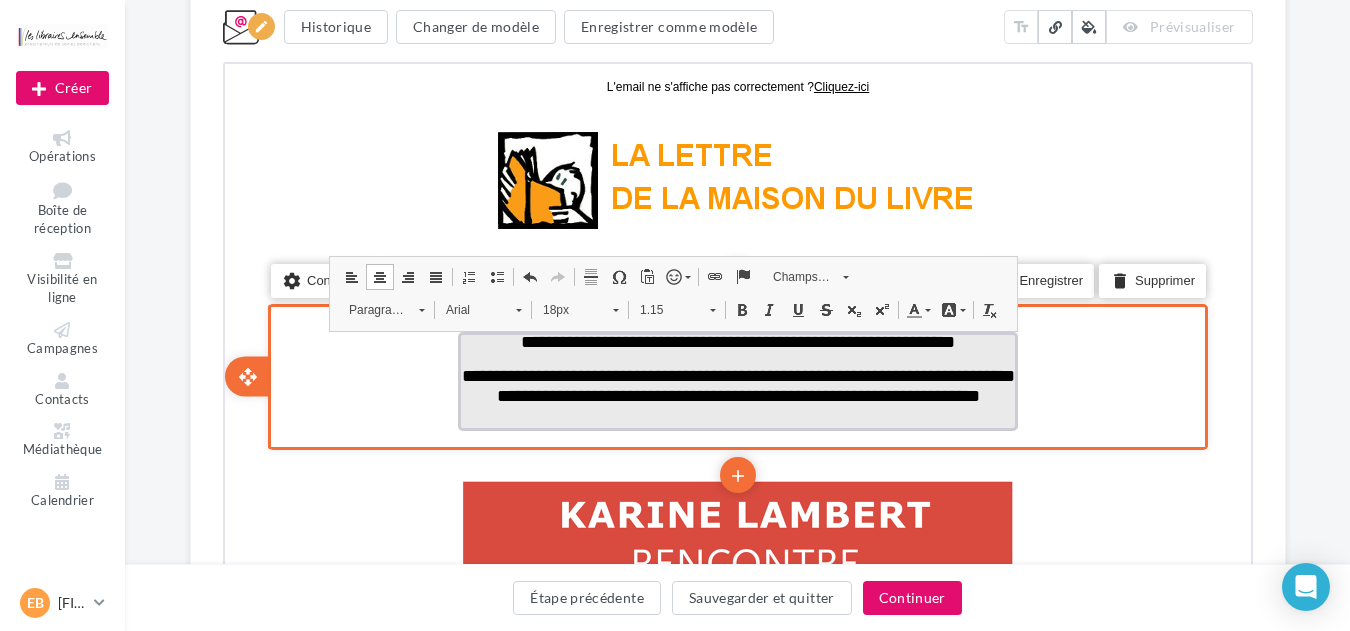 click on "**********" at bounding box center [735, 383] 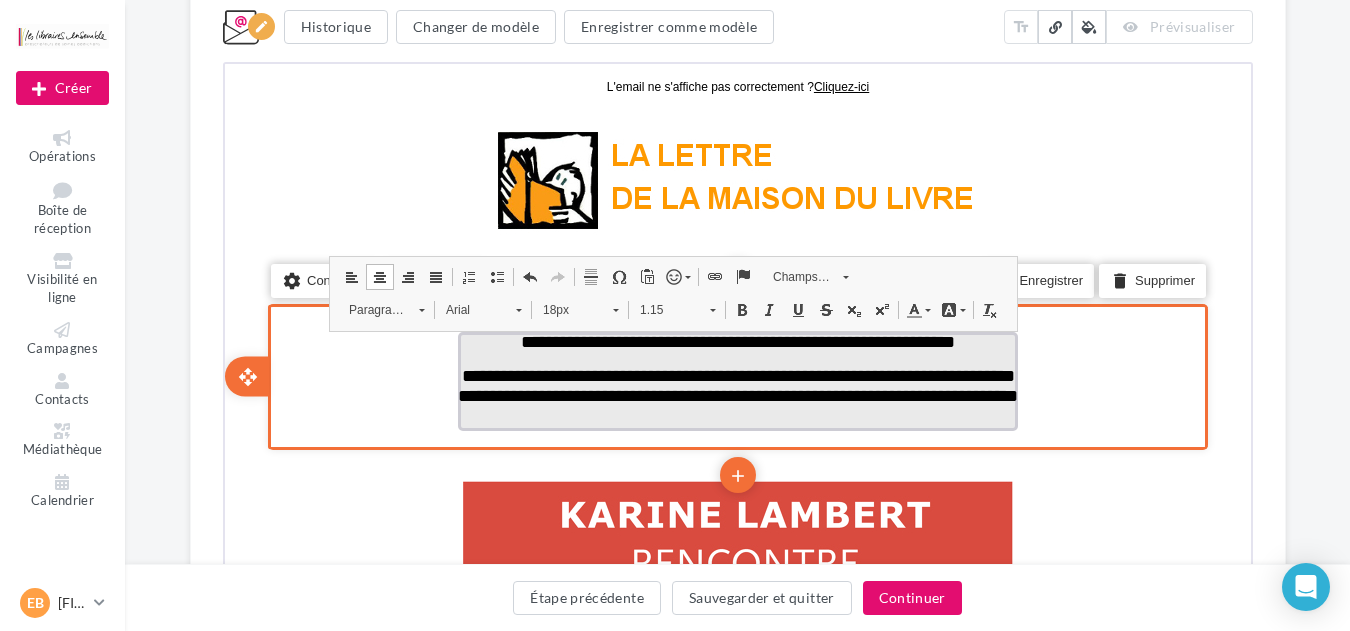 click on "**********" at bounding box center (735, 383) 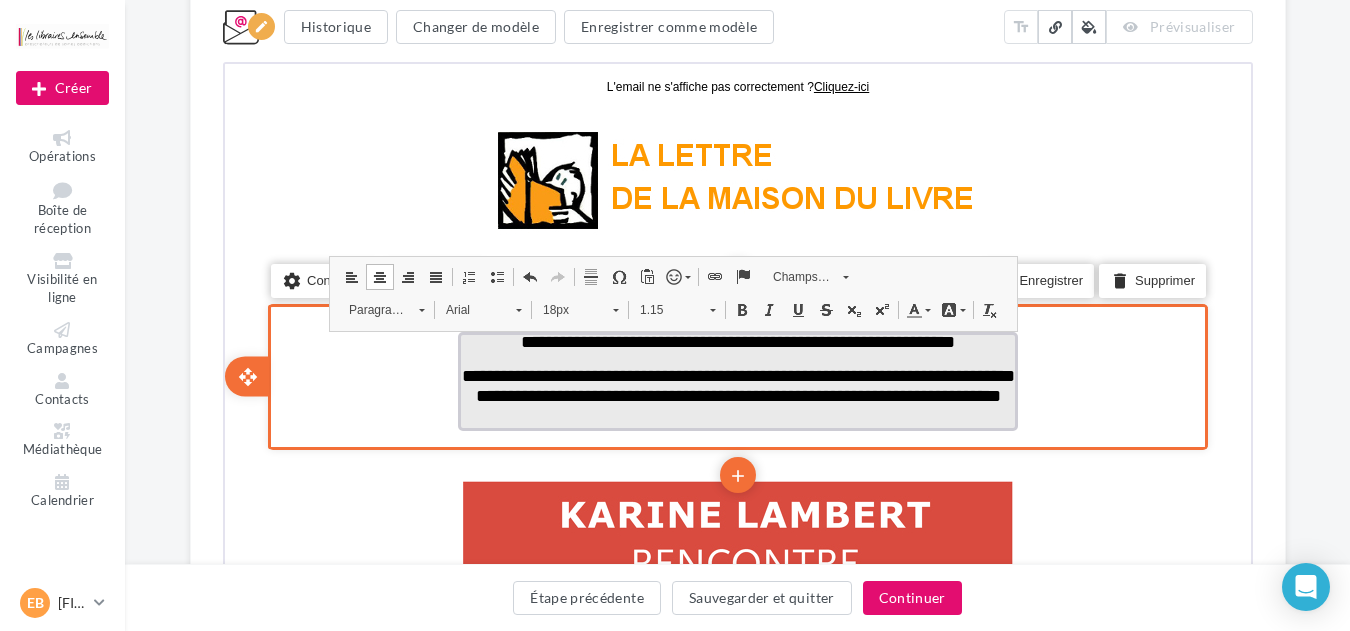 click on "**********" at bounding box center (735, 383) 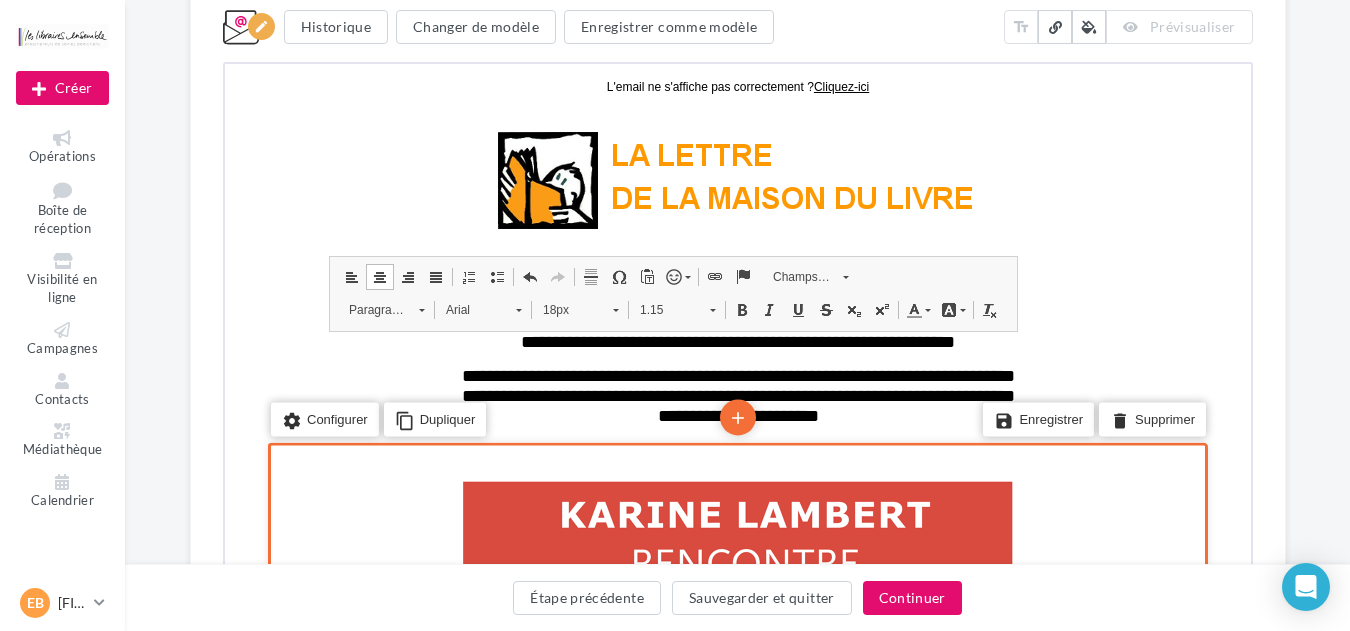 click on "**********" at bounding box center (737, 3306) 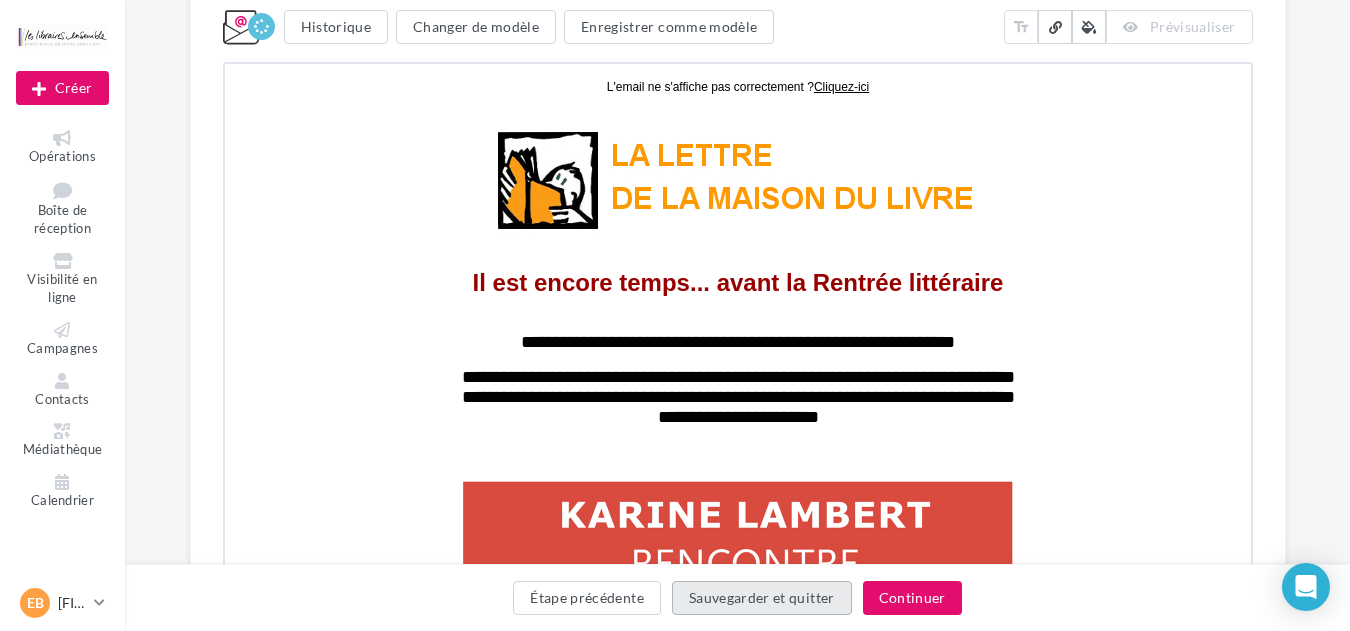 click on "Sauvegarder et quitter" at bounding box center (762, 598) 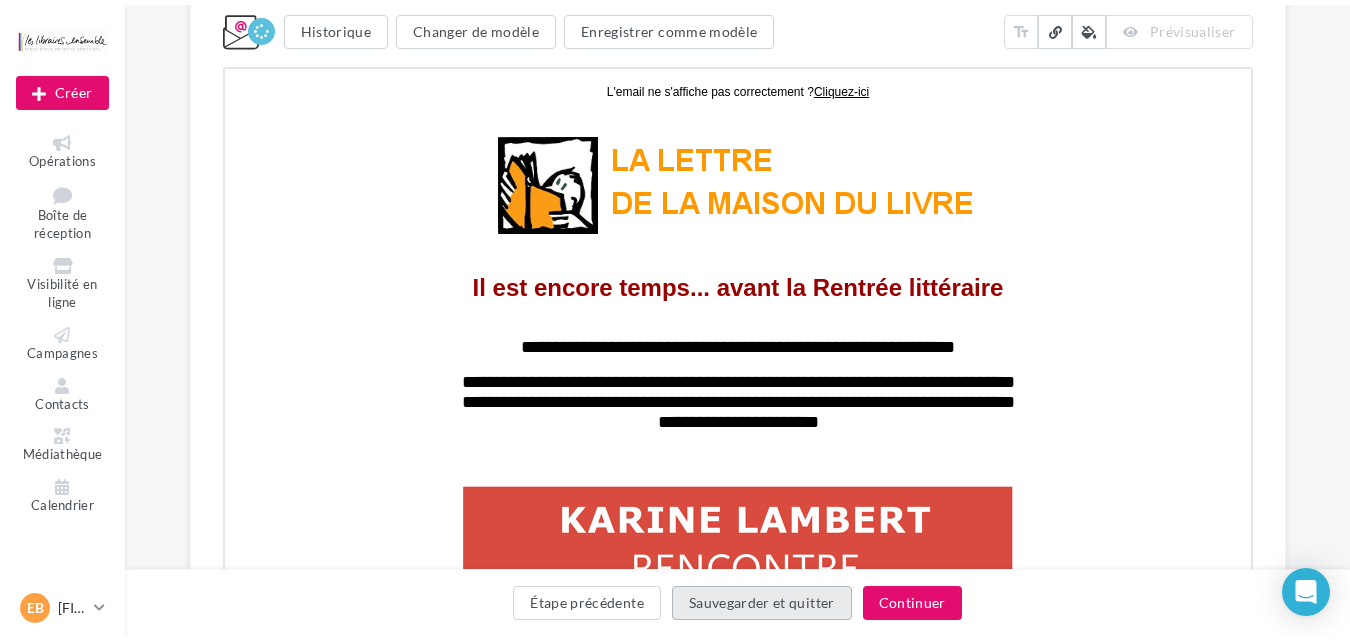 scroll, scrollTop: 32, scrollLeft: 0, axis: vertical 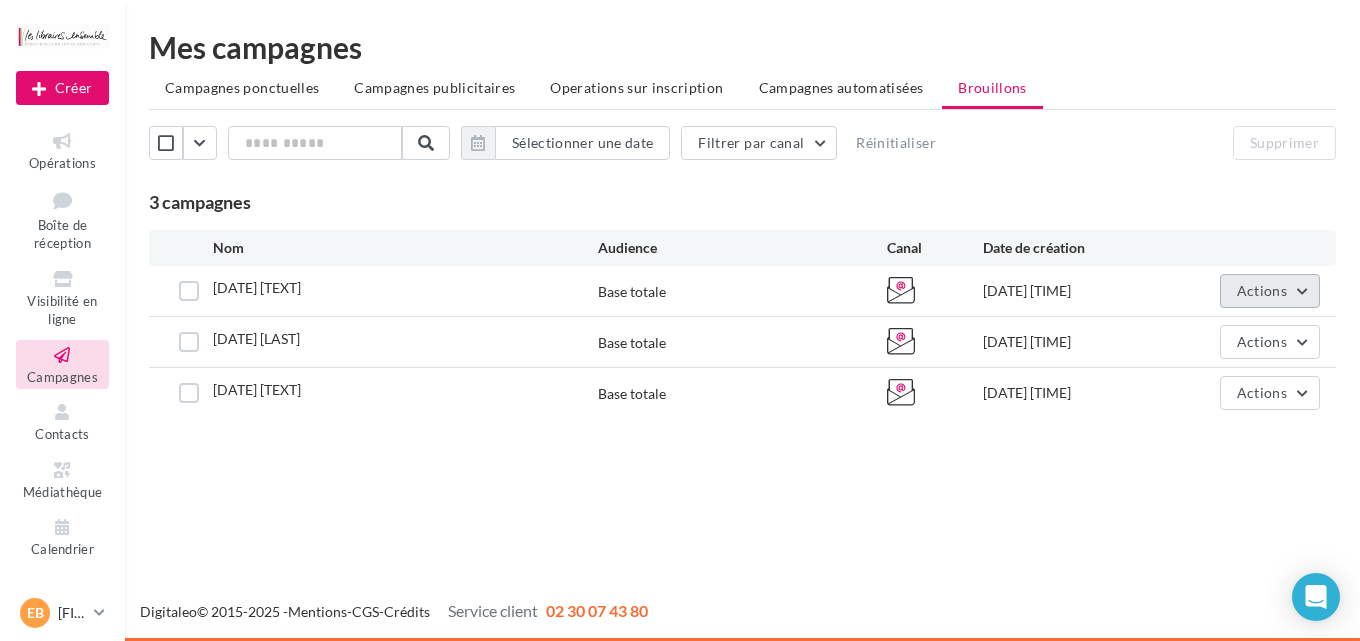 click on "Actions" at bounding box center [1270, 291] 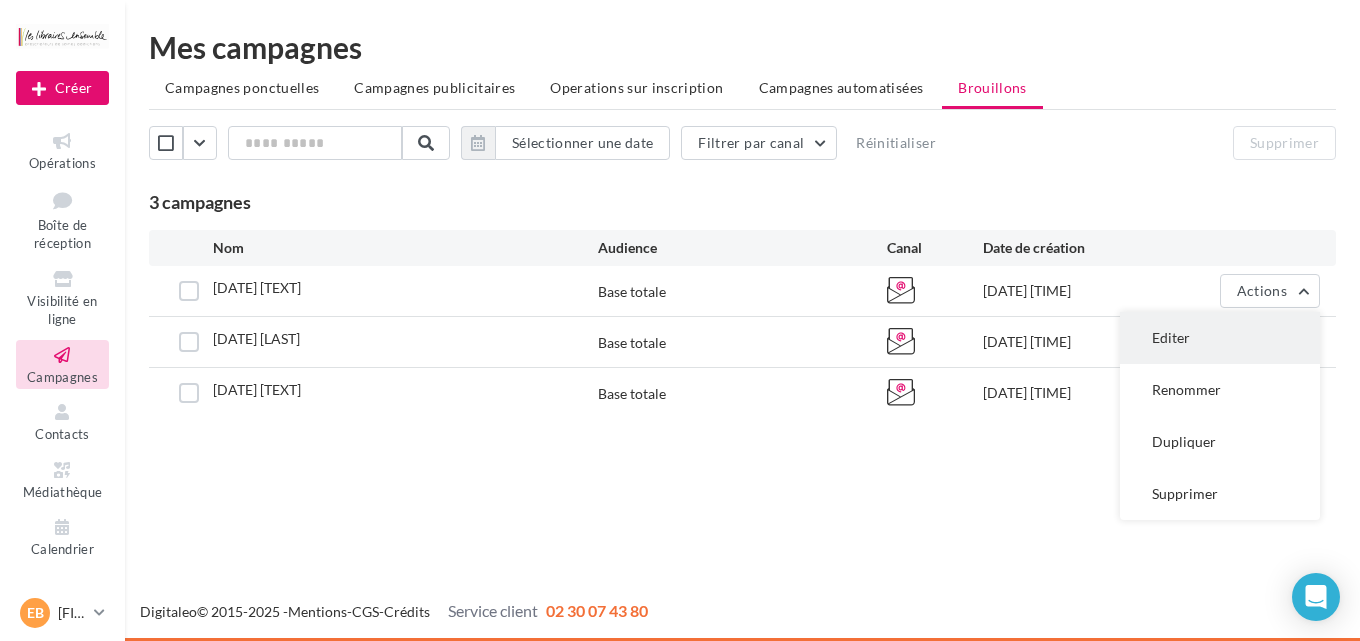 click on "Editer" at bounding box center (1220, 338) 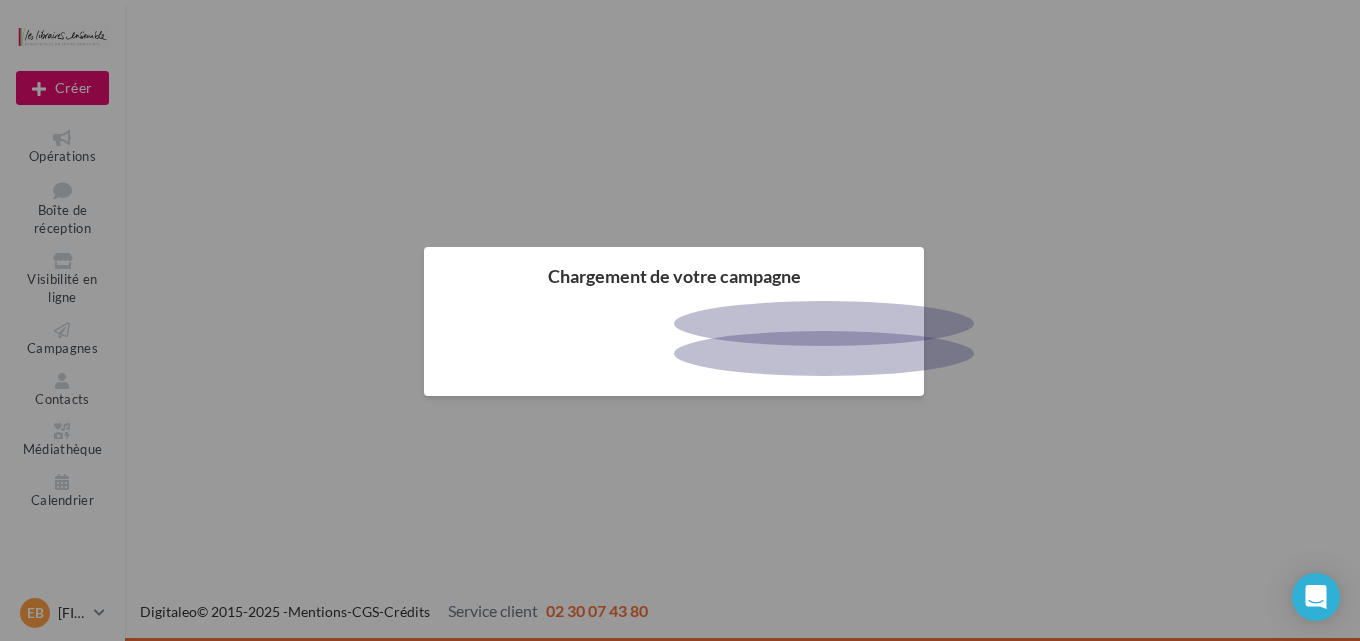 scroll, scrollTop: 0, scrollLeft: 0, axis: both 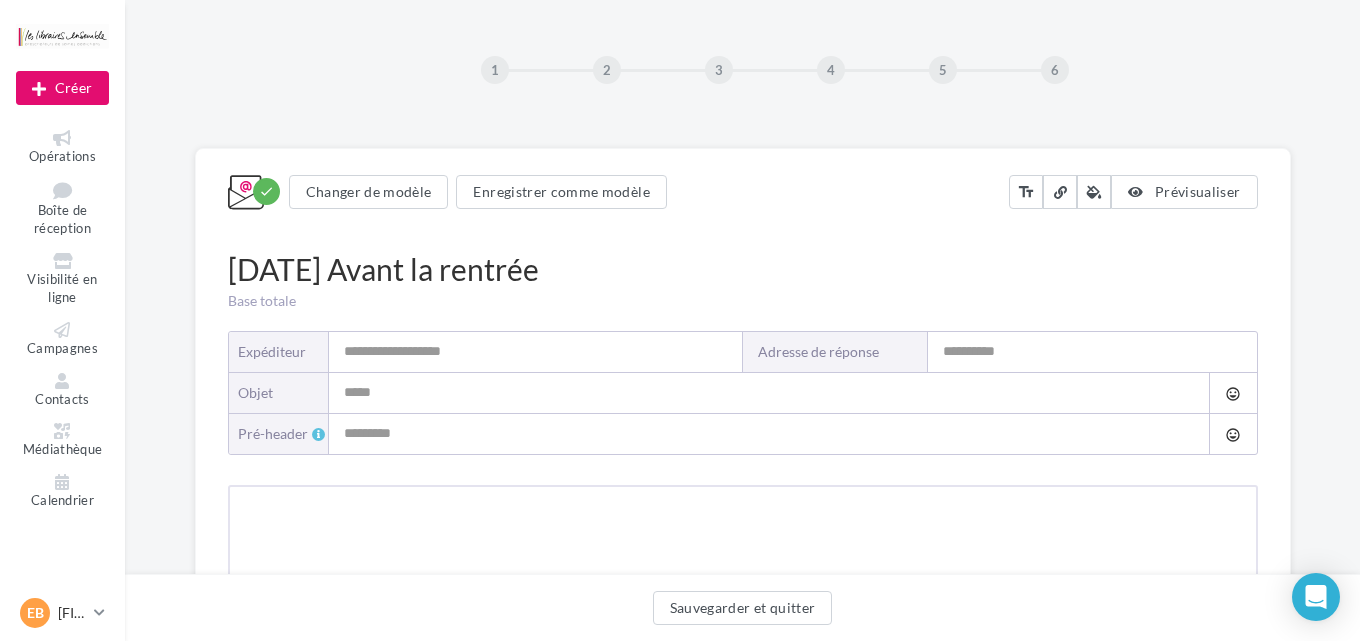 type on "**********" 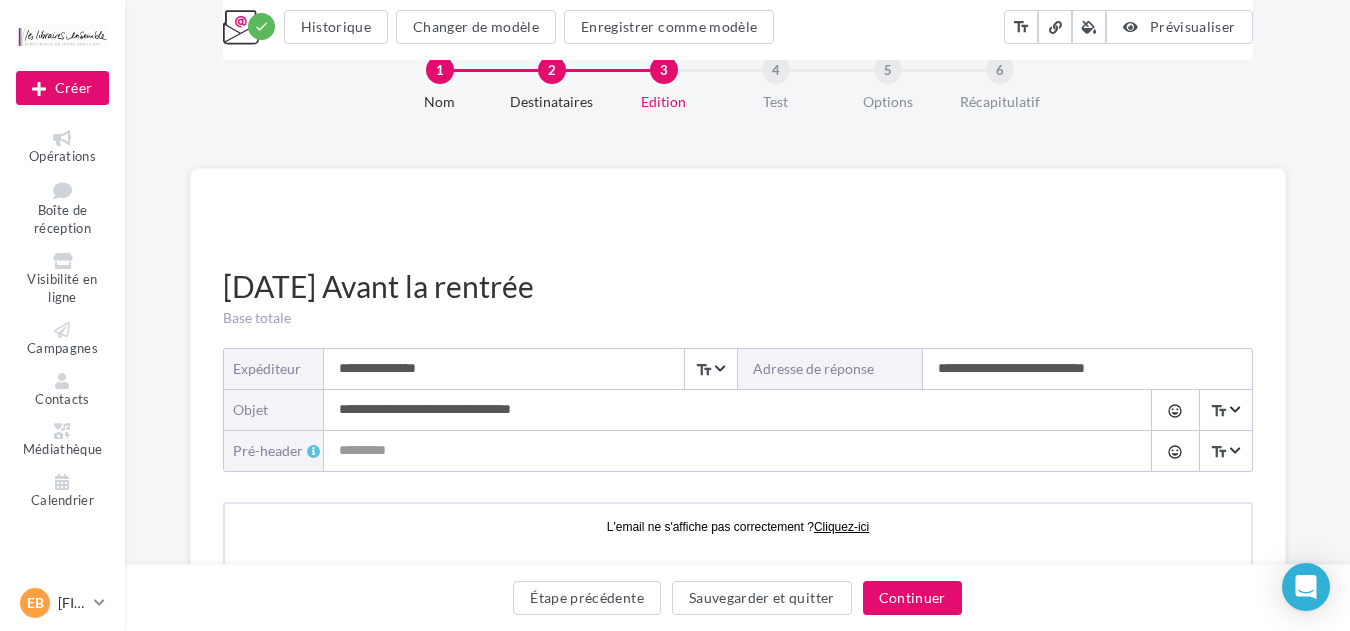 scroll, scrollTop: 427, scrollLeft: 0, axis: vertical 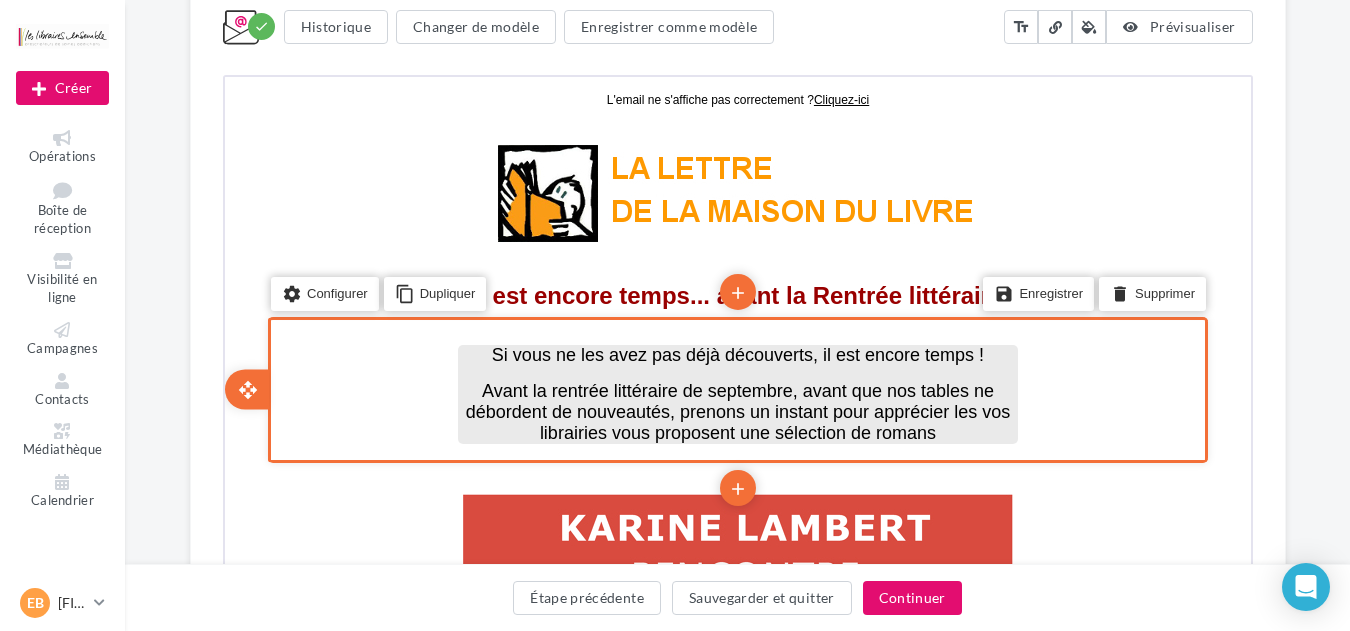 click on "Avant la rentrée littéraire de septembre, avant que nos tables ne débordent de nouveautés, prenons un instant pour apprécier les  vos librairies vous proposent une sélection de romans" at bounding box center [735, 409] 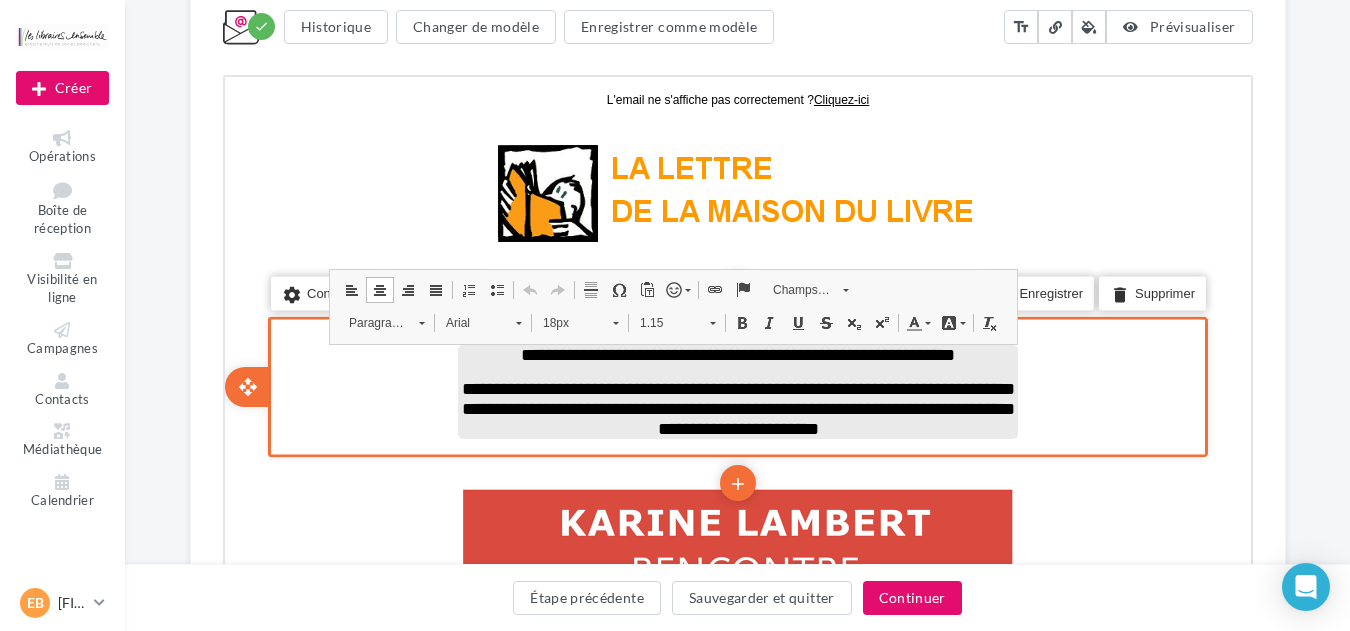 click on "**********" at bounding box center [735, 406] 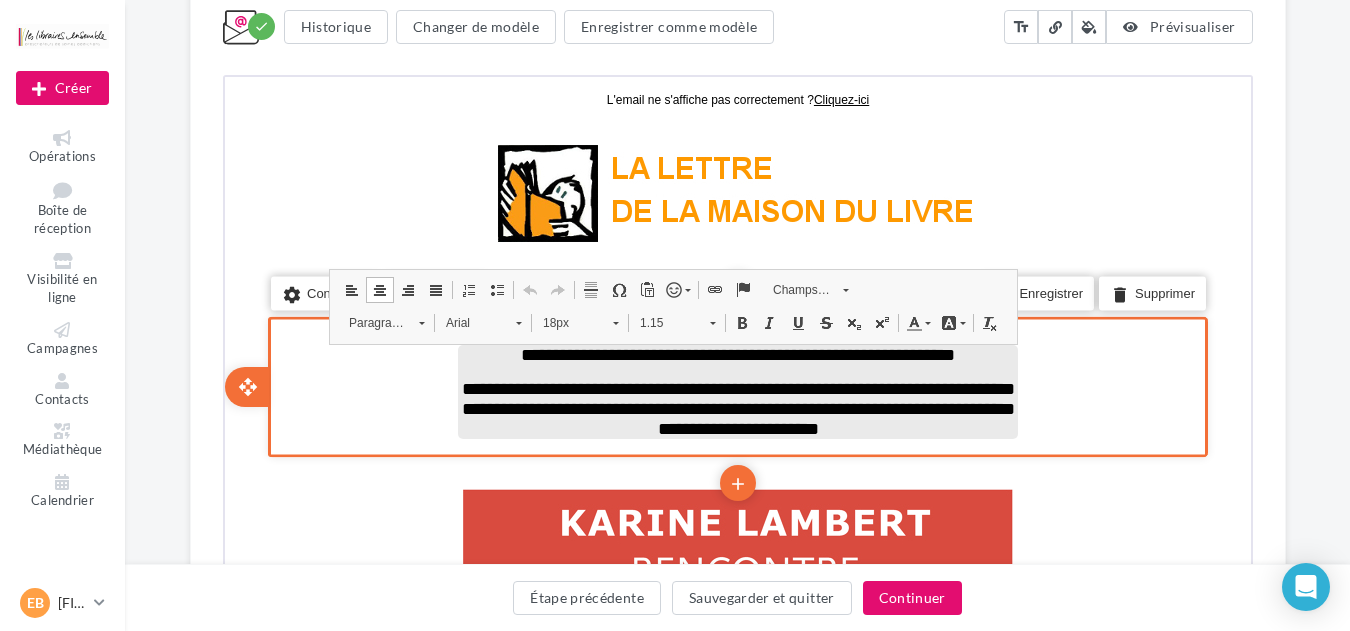 click on "**********" at bounding box center [735, 406] 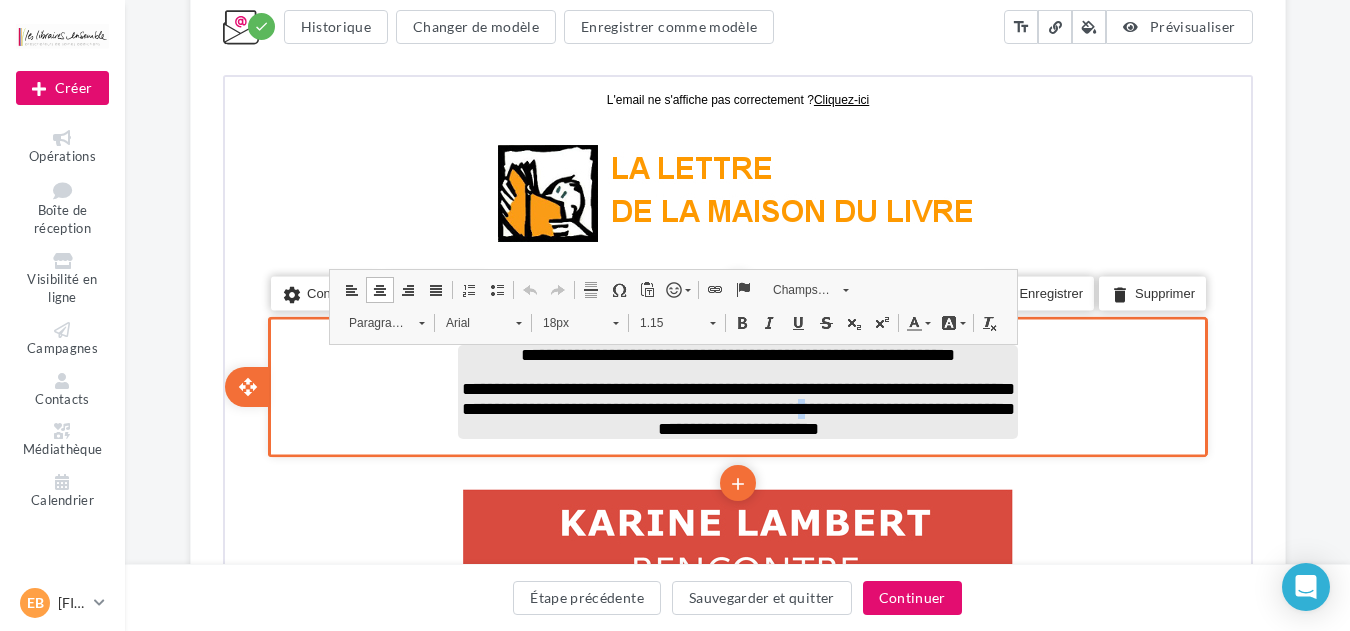 click on "**********" at bounding box center (735, 406) 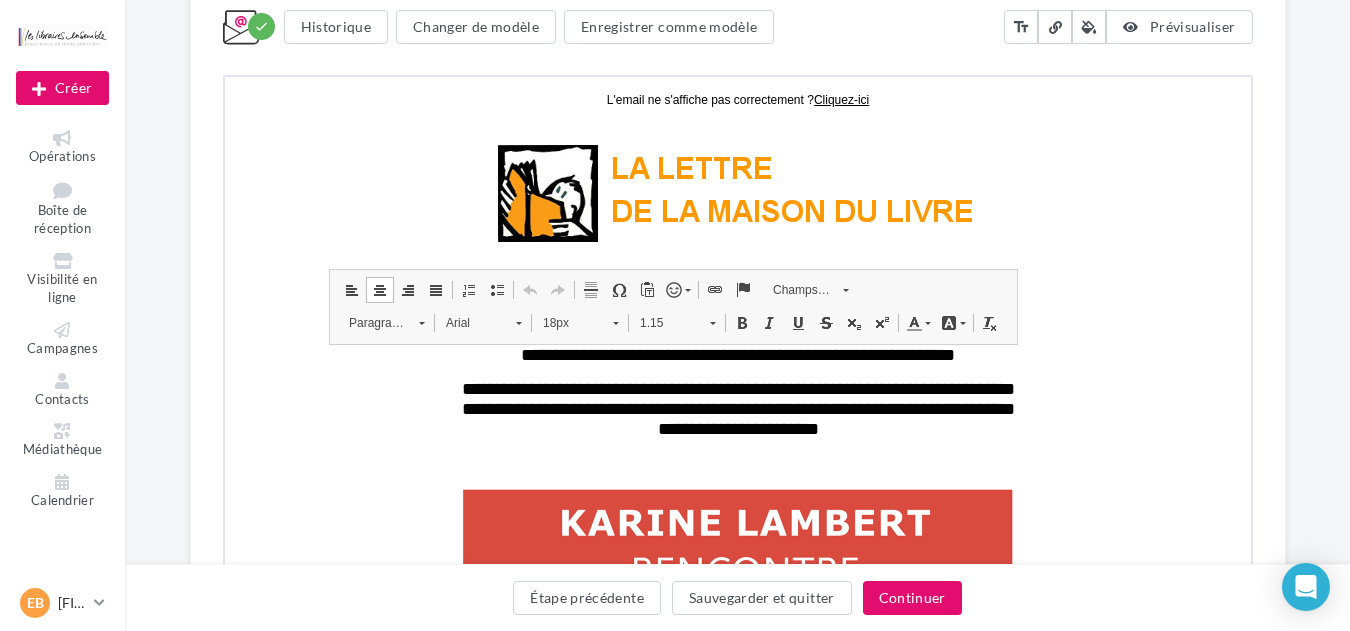 click on "**********" at bounding box center (738, 3298) 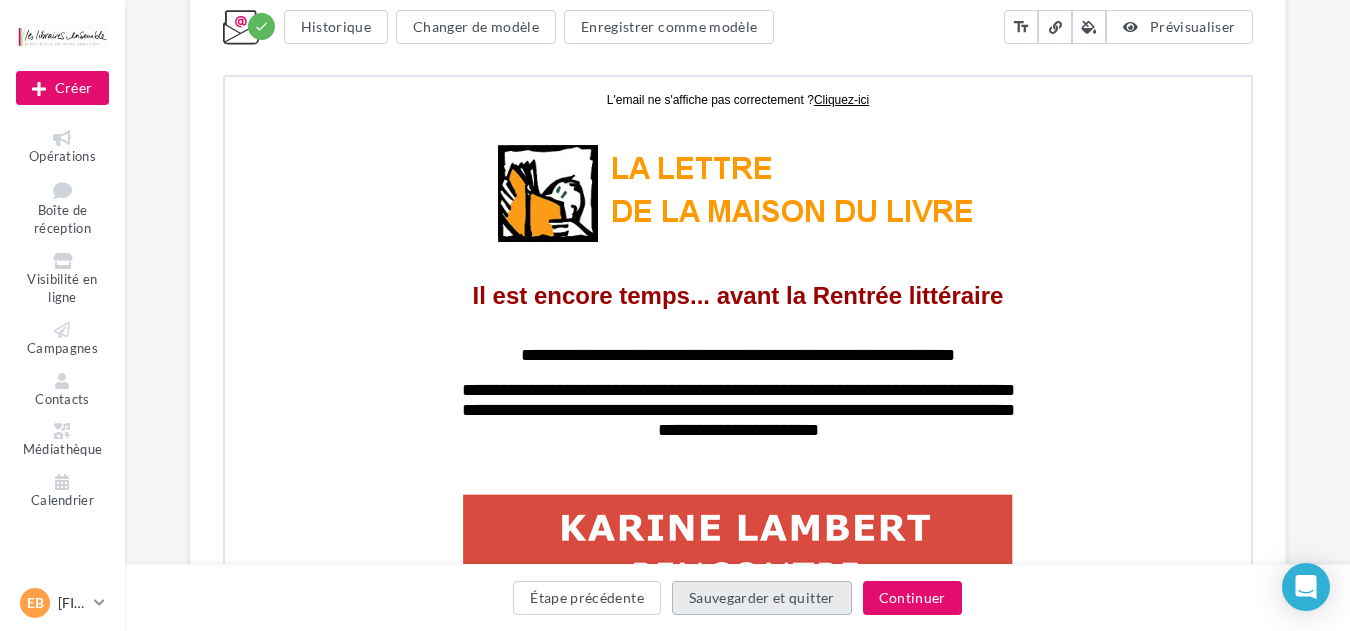 click on "Sauvegarder et quitter" at bounding box center [762, 598] 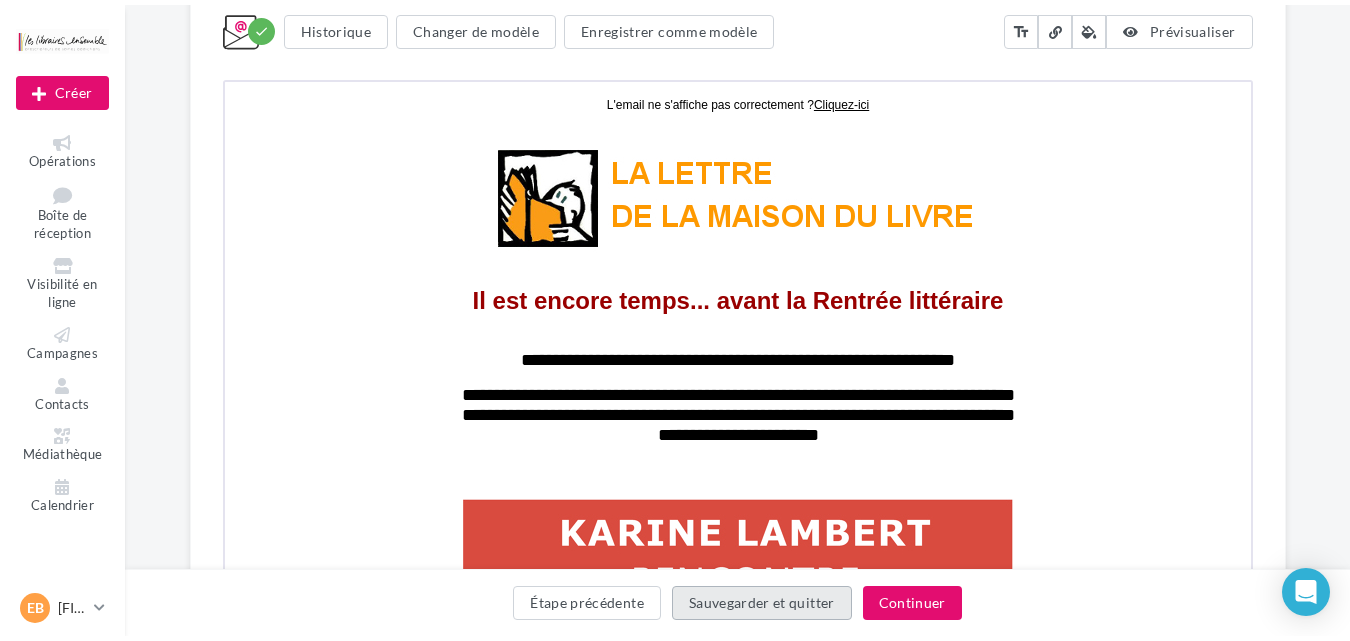 scroll, scrollTop: 32, scrollLeft: 0, axis: vertical 